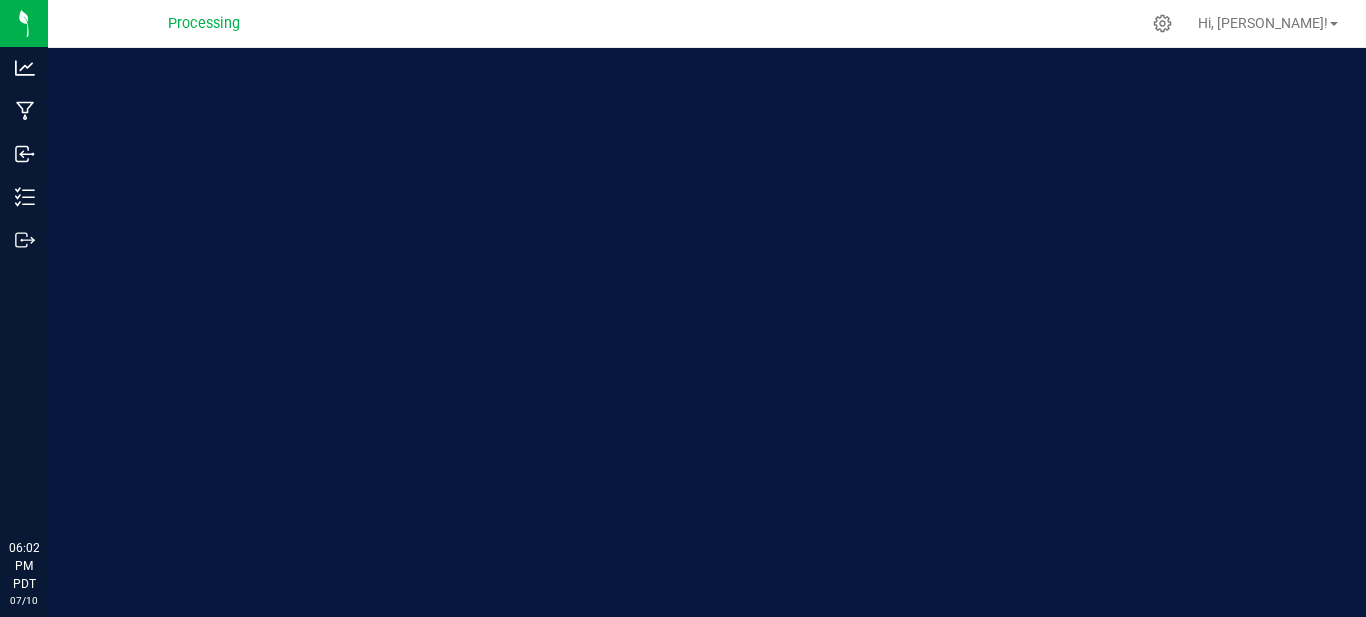 scroll, scrollTop: 0, scrollLeft: 0, axis: both 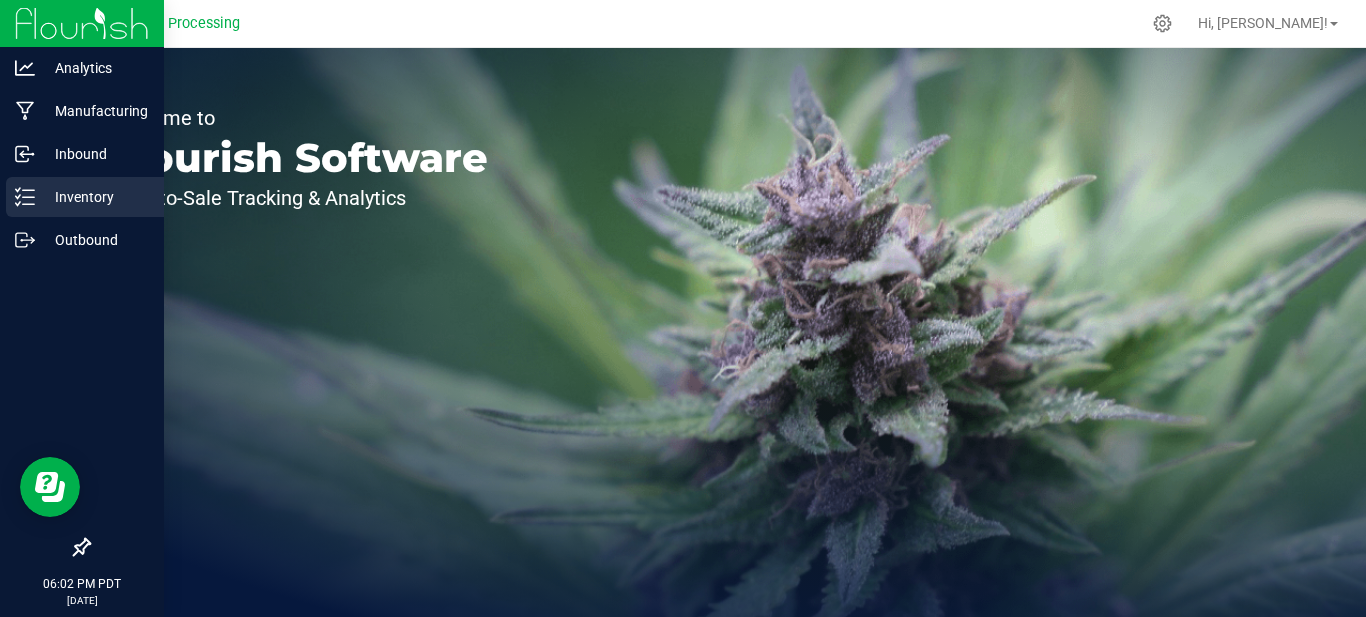 click on "Inventory" at bounding box center [95, 197] 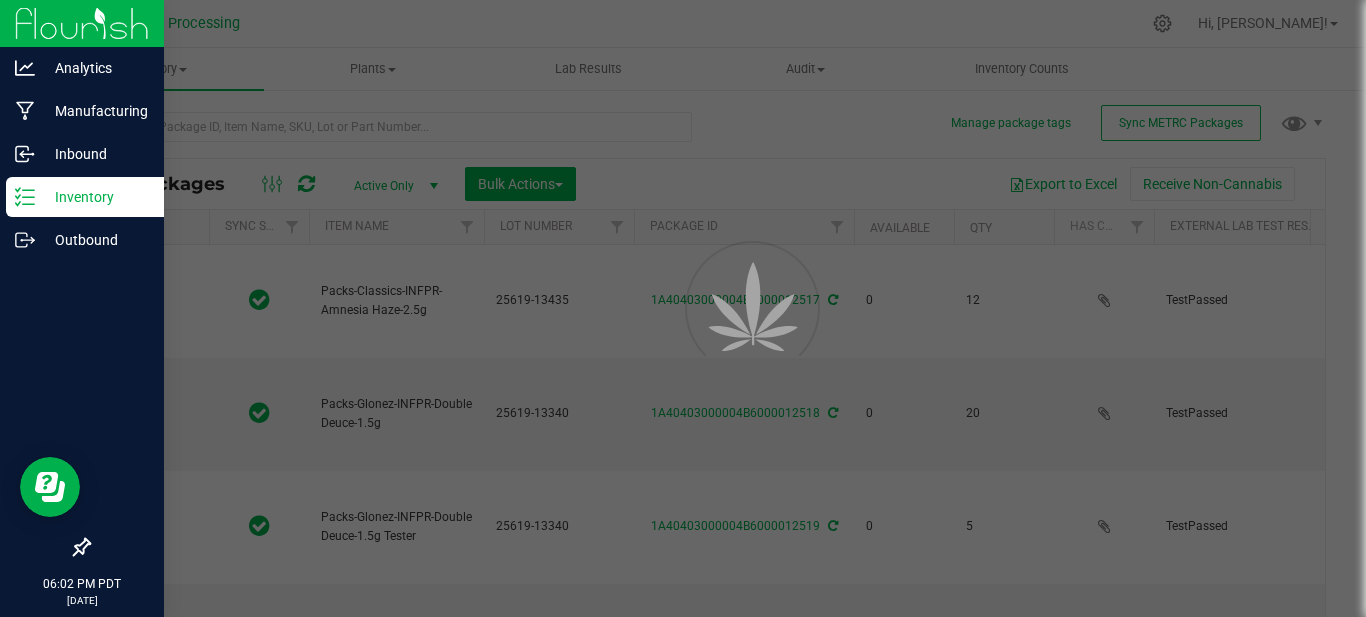 type on "[DATE]" 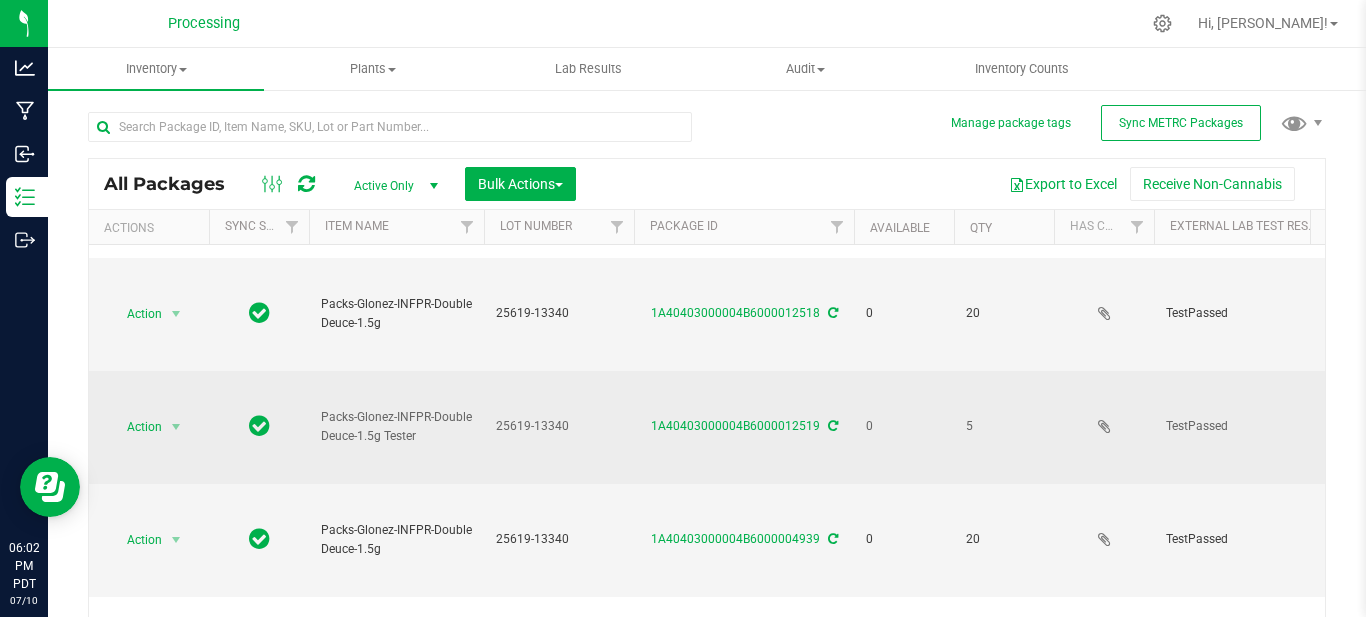 scroll, scrollTop: 0, scrollLeft: 0, axis: both 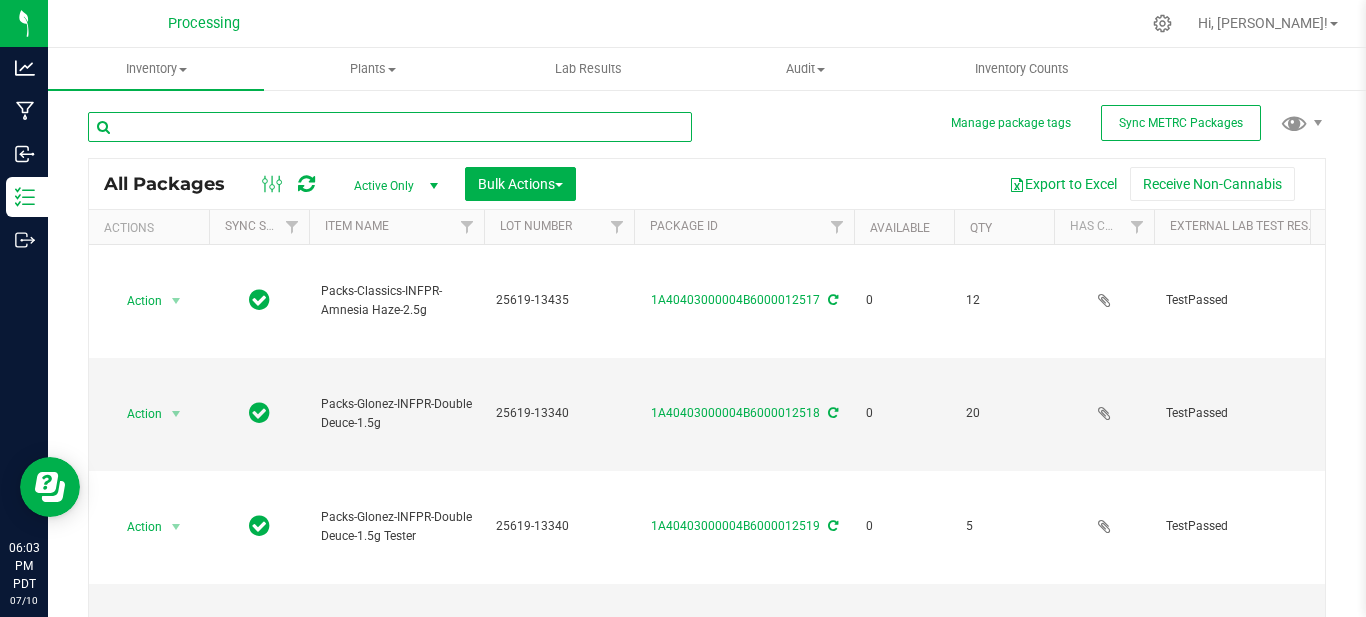 click at bounding box center (390, 127) 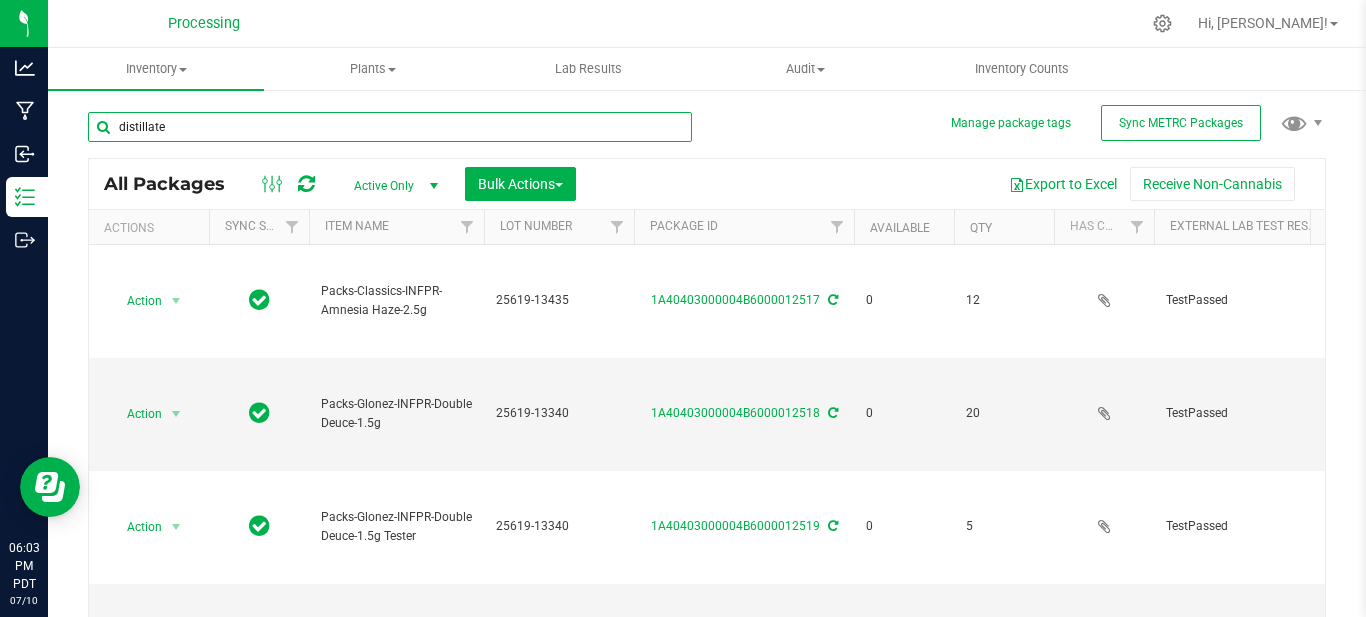 type on "distillate" 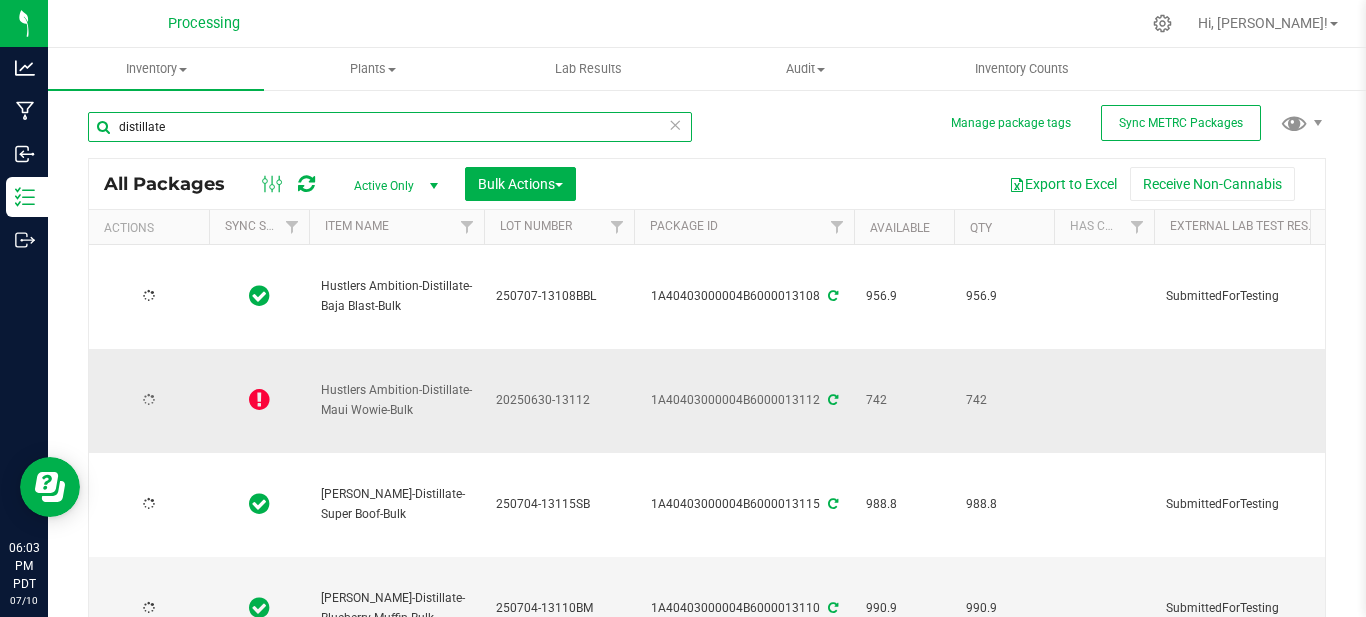 type on "[DATE]" 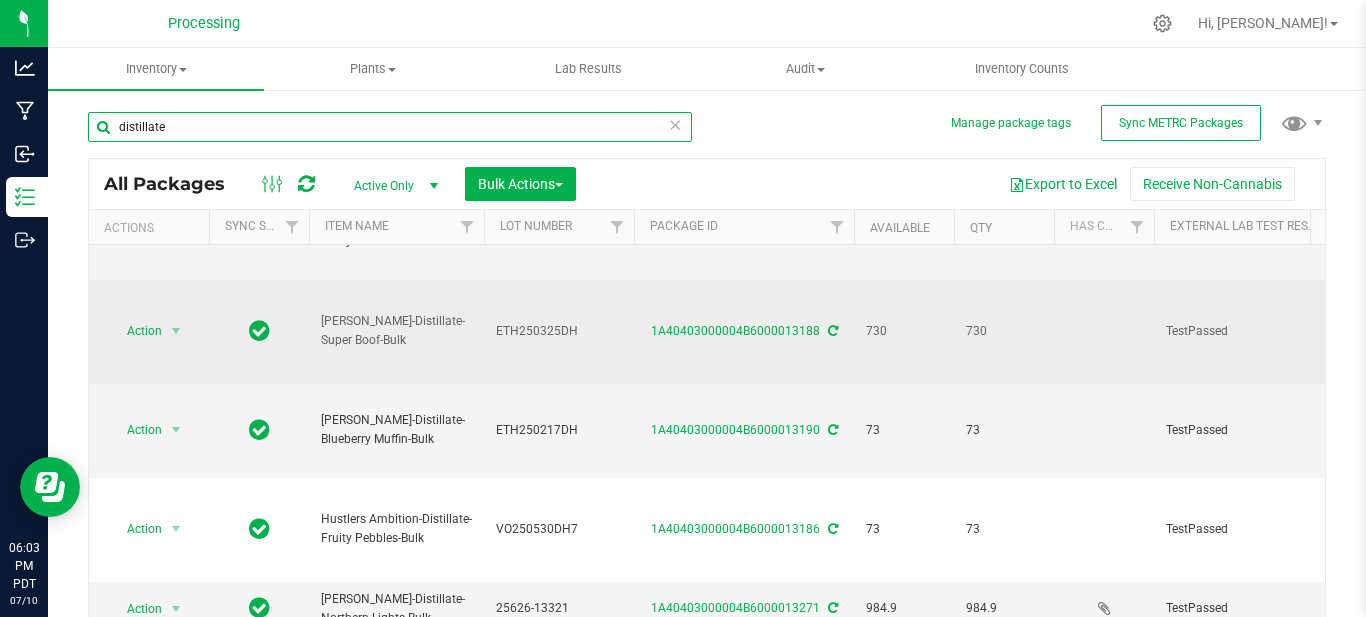 scroll, scrollTop: 1000, scrollLeft: 0, axis: vertical 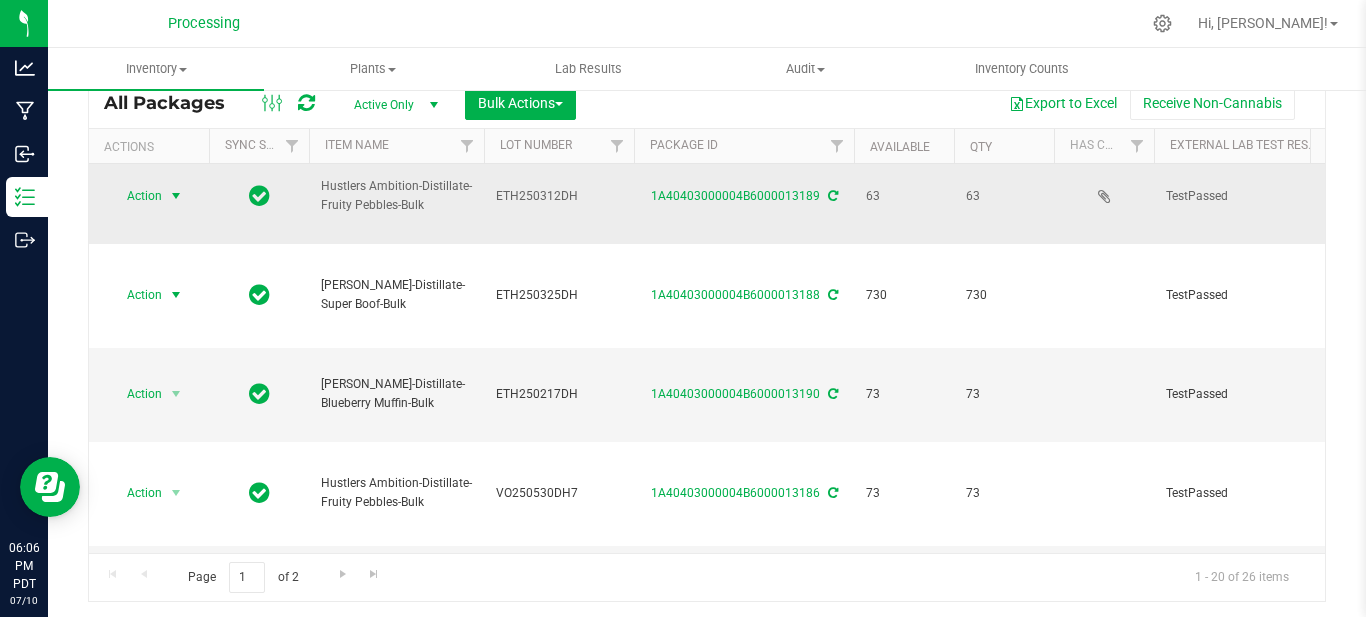 click at bounding box center (176, 196) 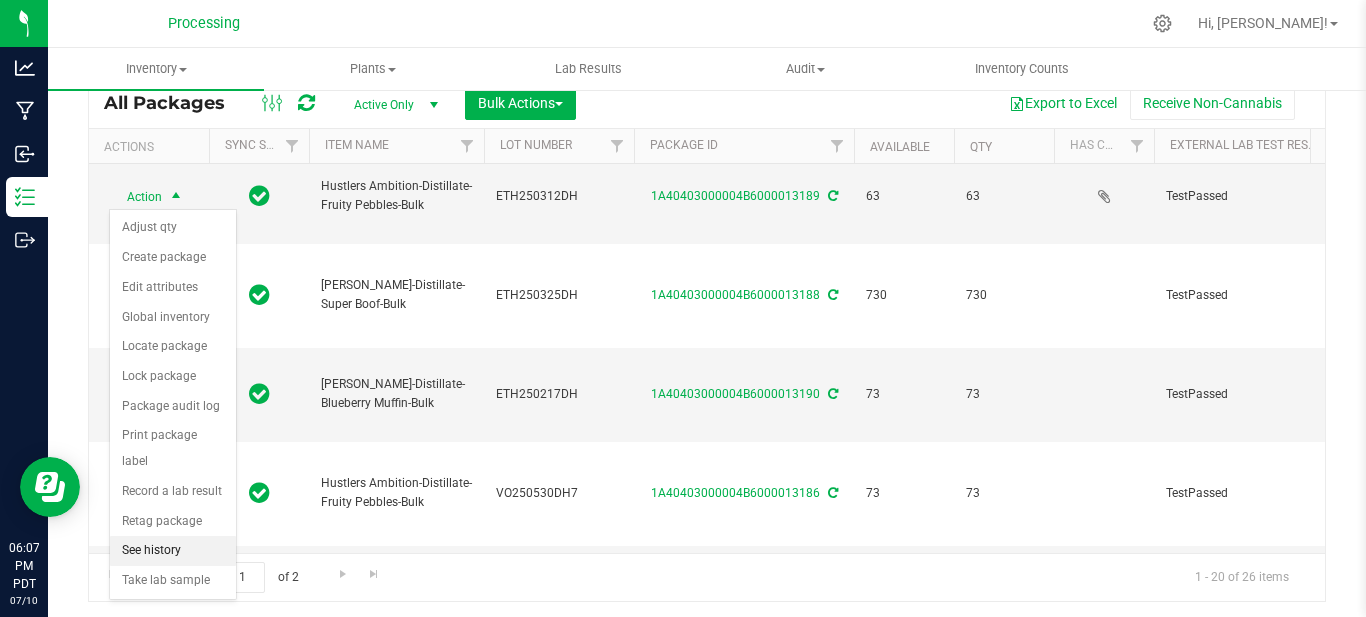 click on "See history" at bounding box center [173, 551] 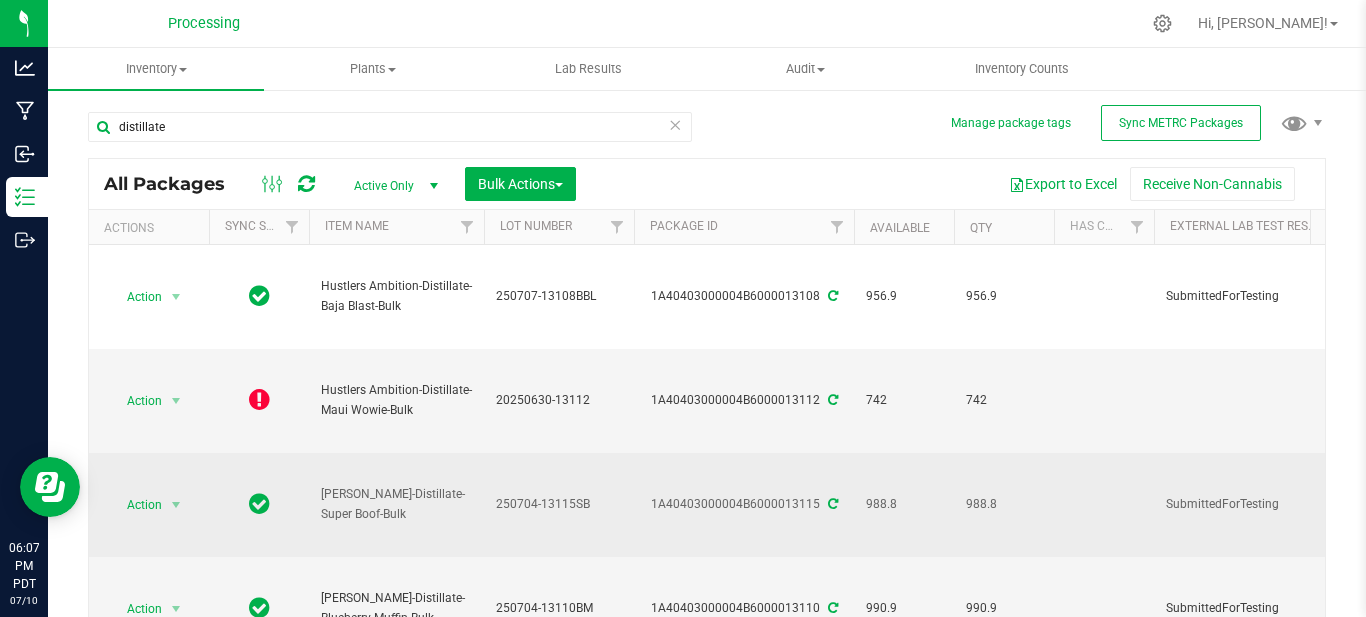 type on "[DATE]" 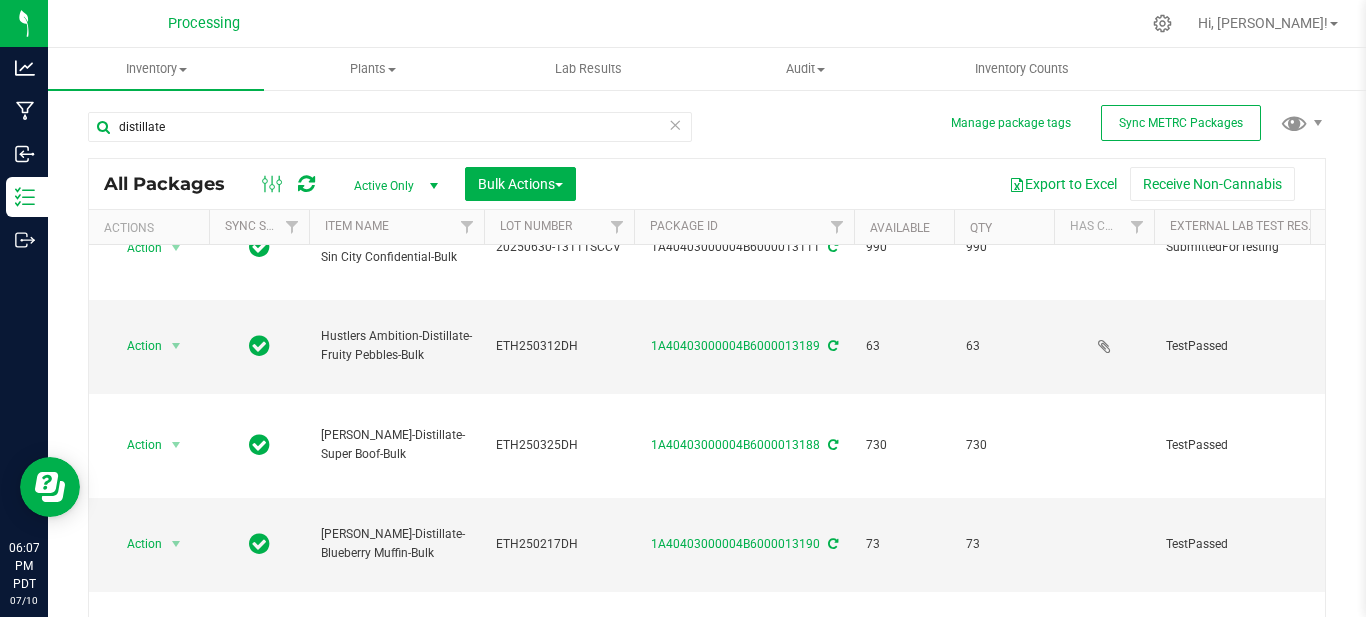 scroll, scrollTop: 835, scrollLeft: 0, axis: vertical 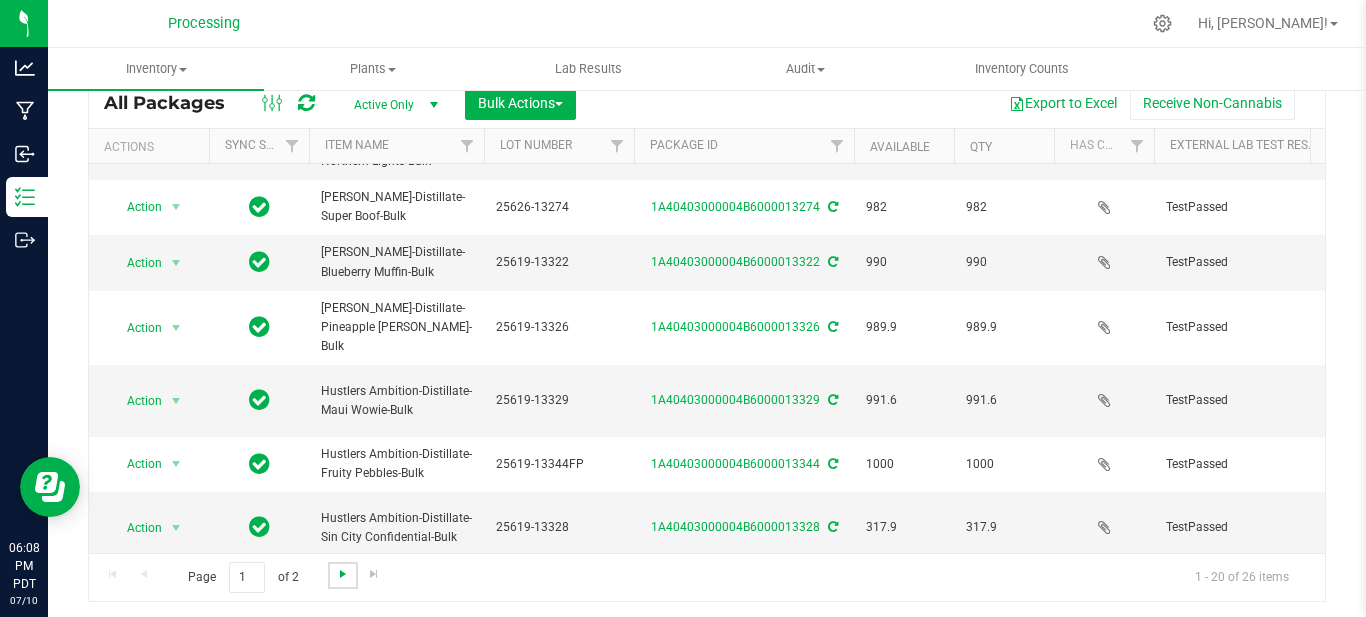 click at bounding box center (343, 574) 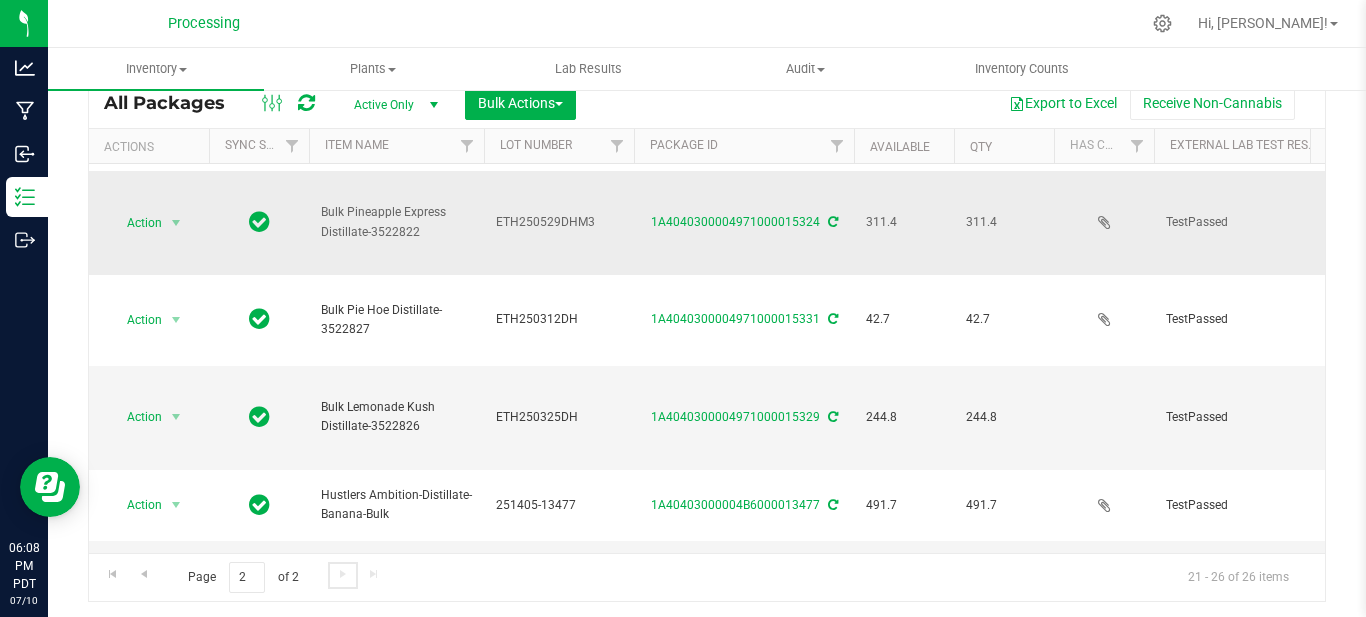 scroll, scrollTop: 100, scrollLeft: 0, axis: vertical 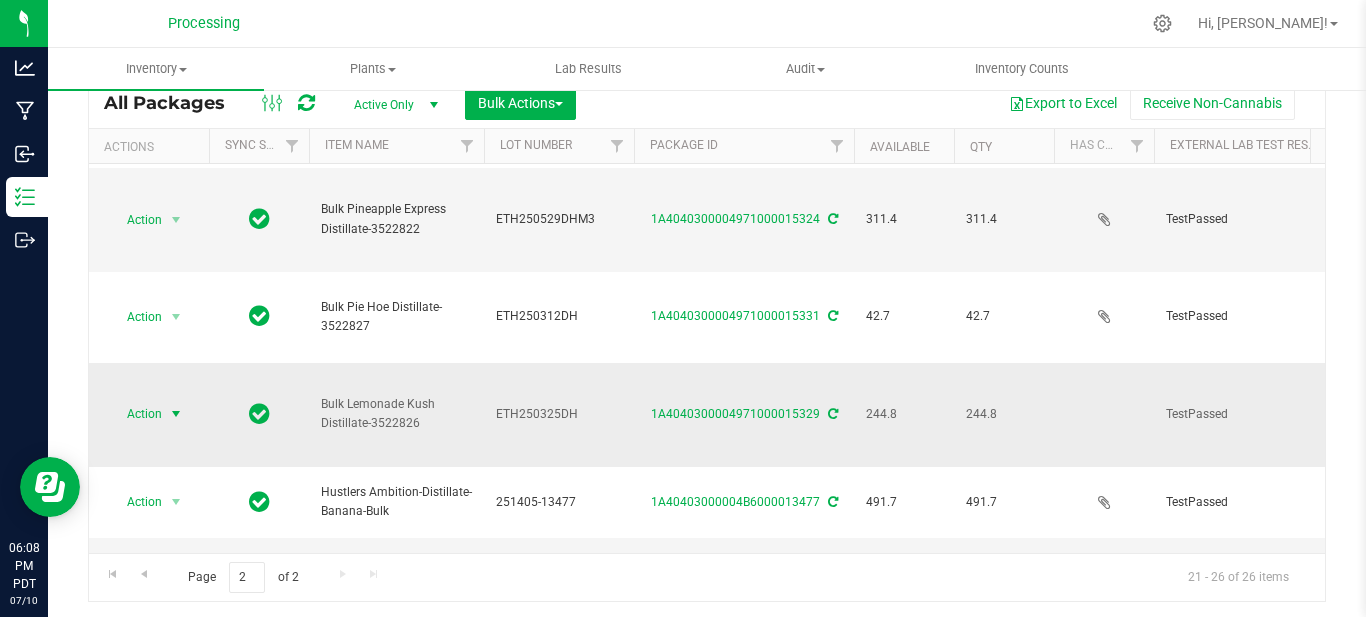 click at bounding box center (176, 414) 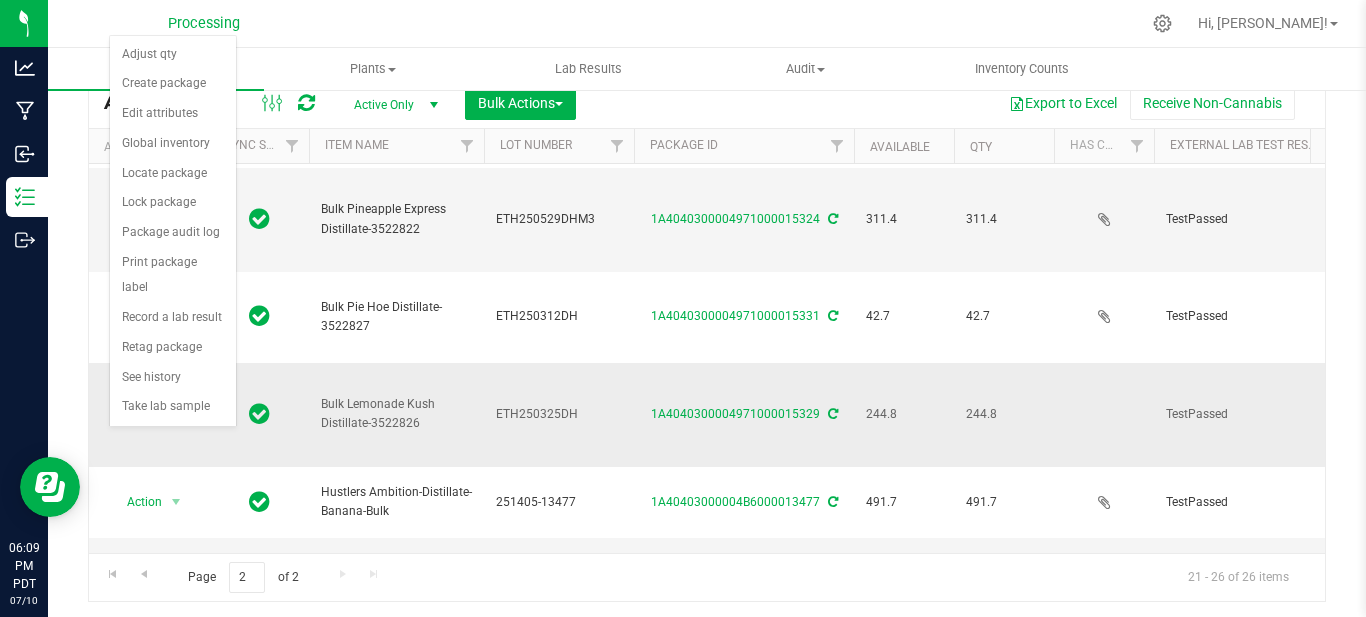click at bounding box center [176, 414] 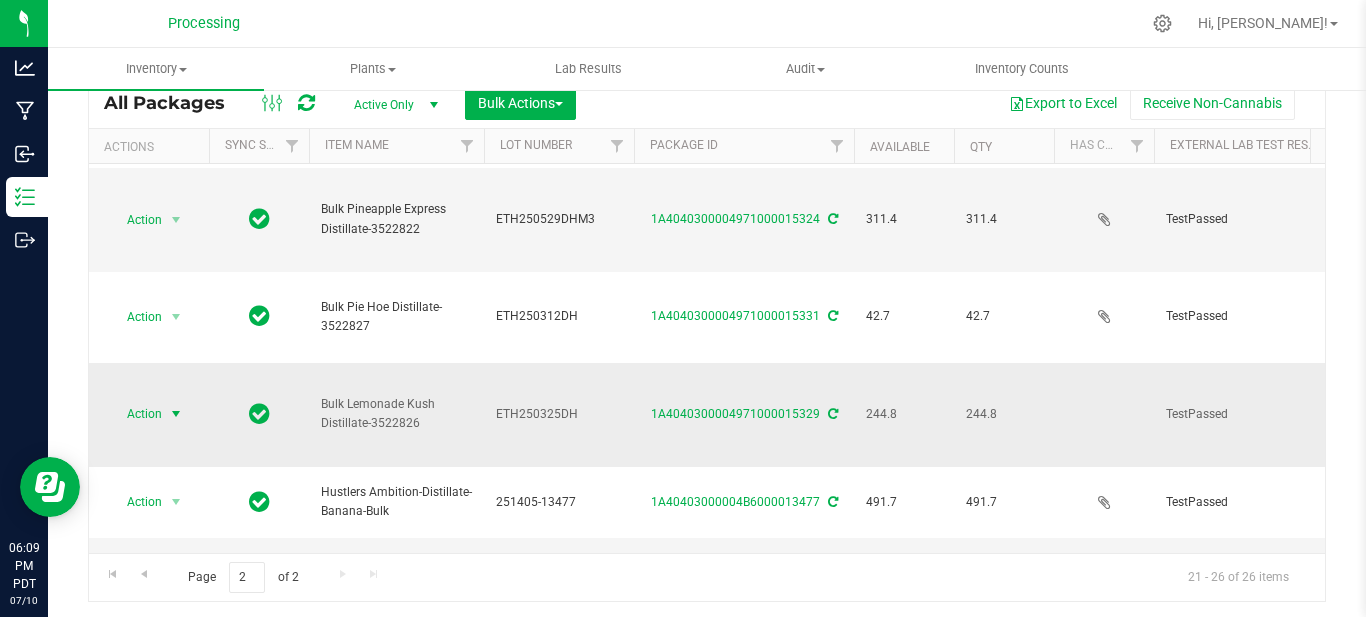 click at bounding box center (176, 414) 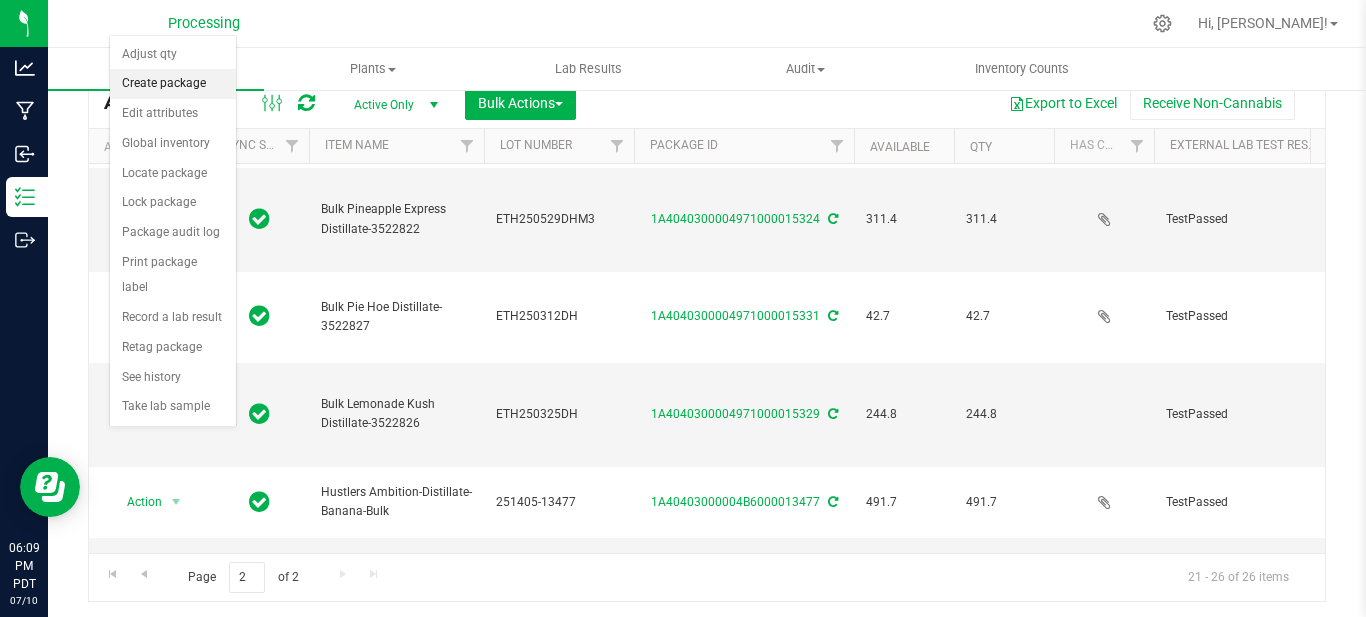 click on "Create package" at bounding box center (173, 84) 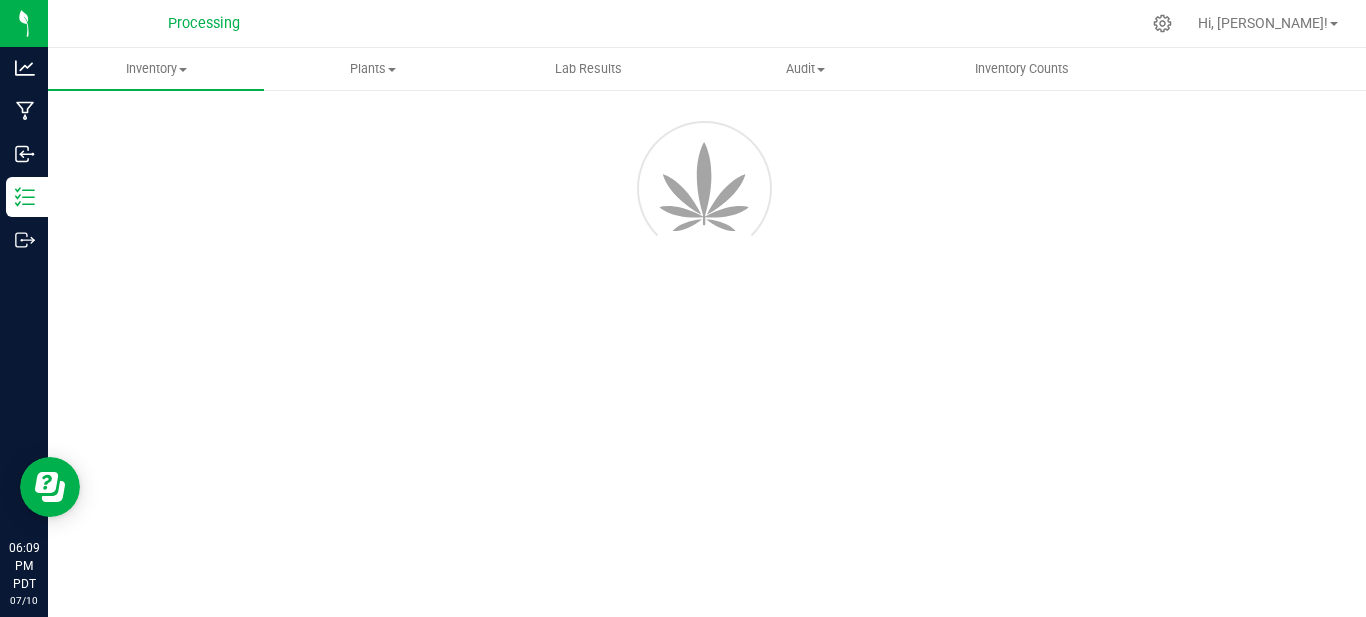 scroll, scrollTop: 96, scrollLeft: 0, axis: vertical 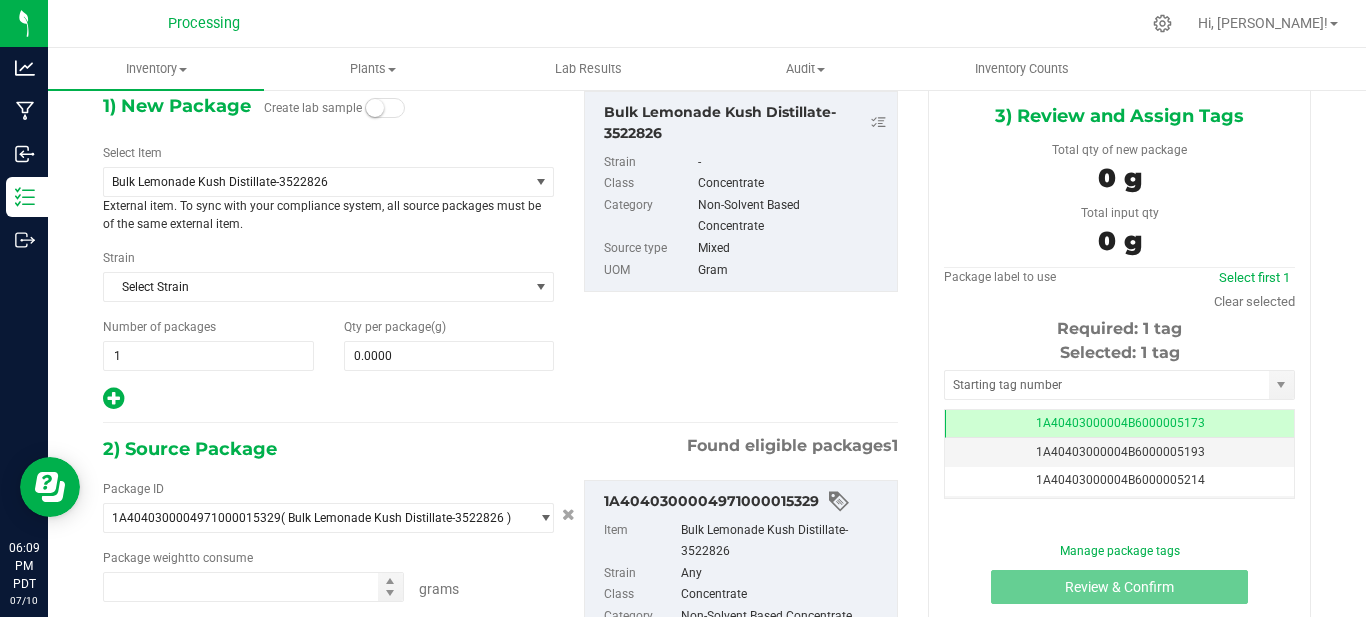 type on "0.0000 g" 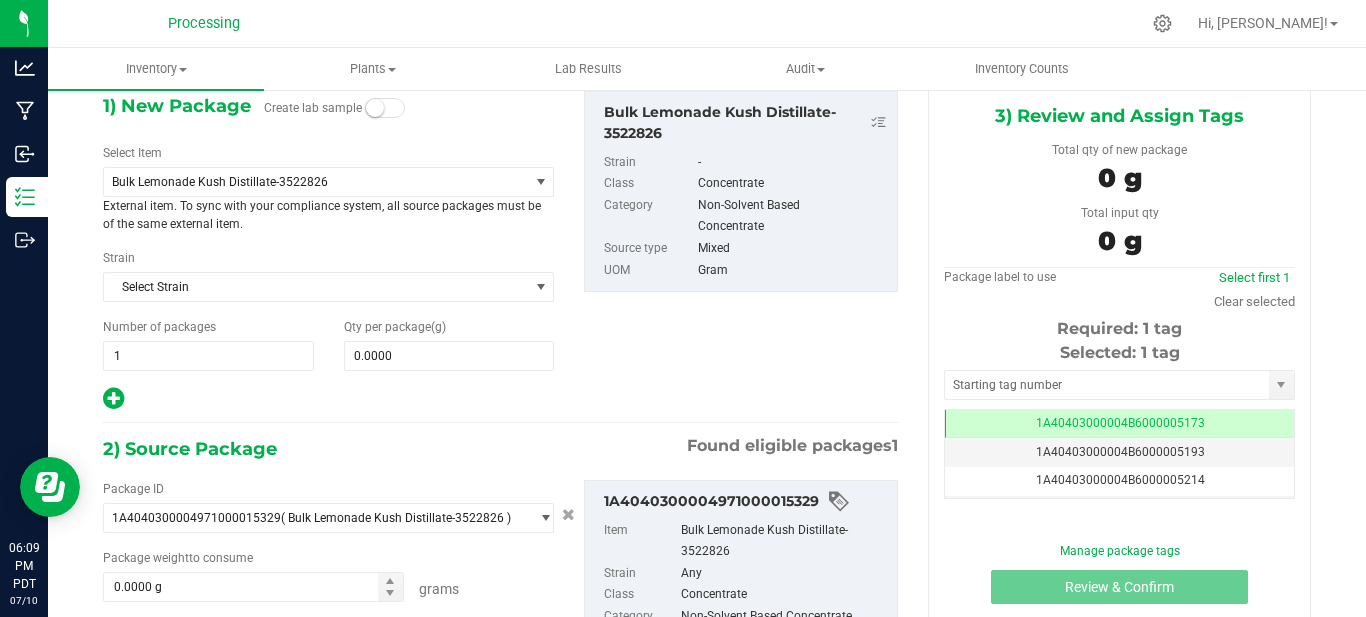 scroll, scrollTop: 0, scrollLeft: -1, axis: horizontal 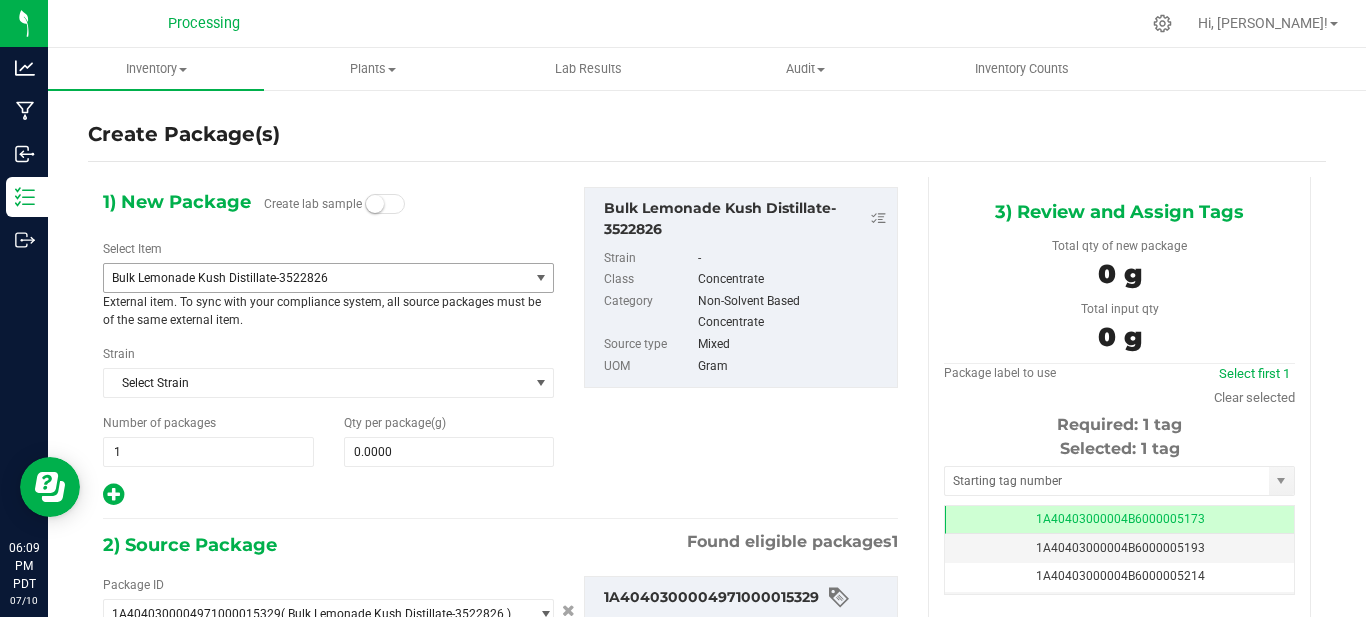 click on "Bulk Lemonade Kush Distillate-3522826" at bounding box center (308, 278) 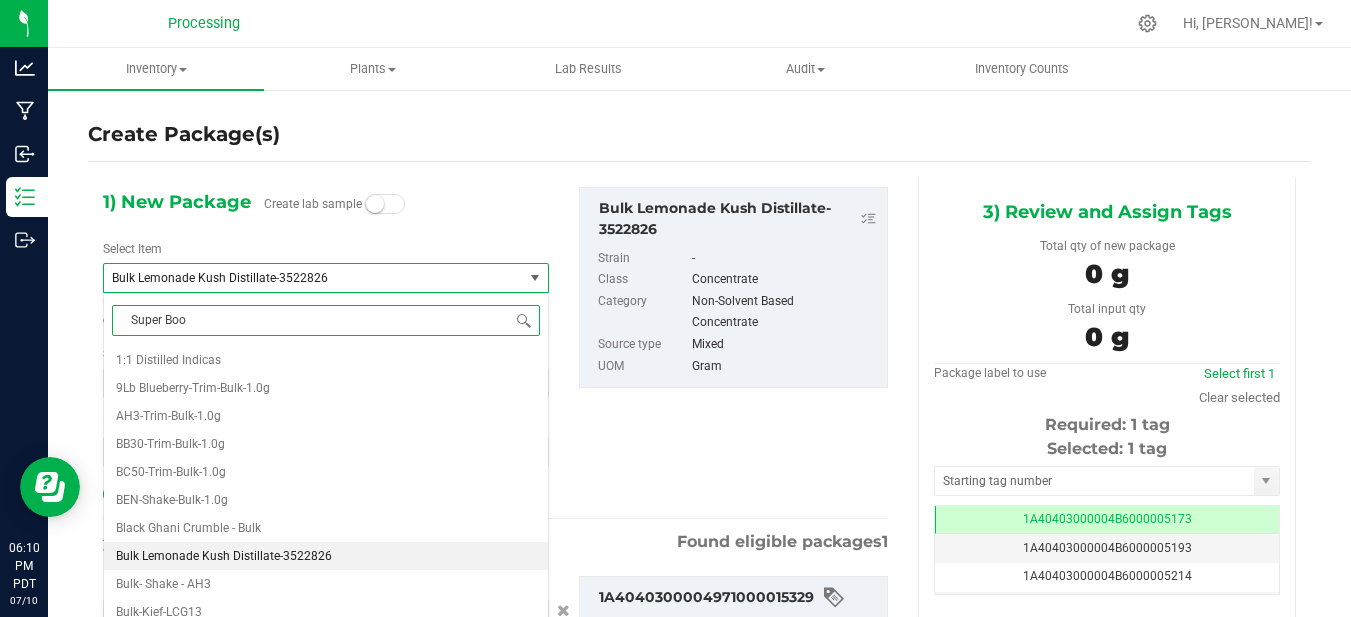 type on "Super Boof" 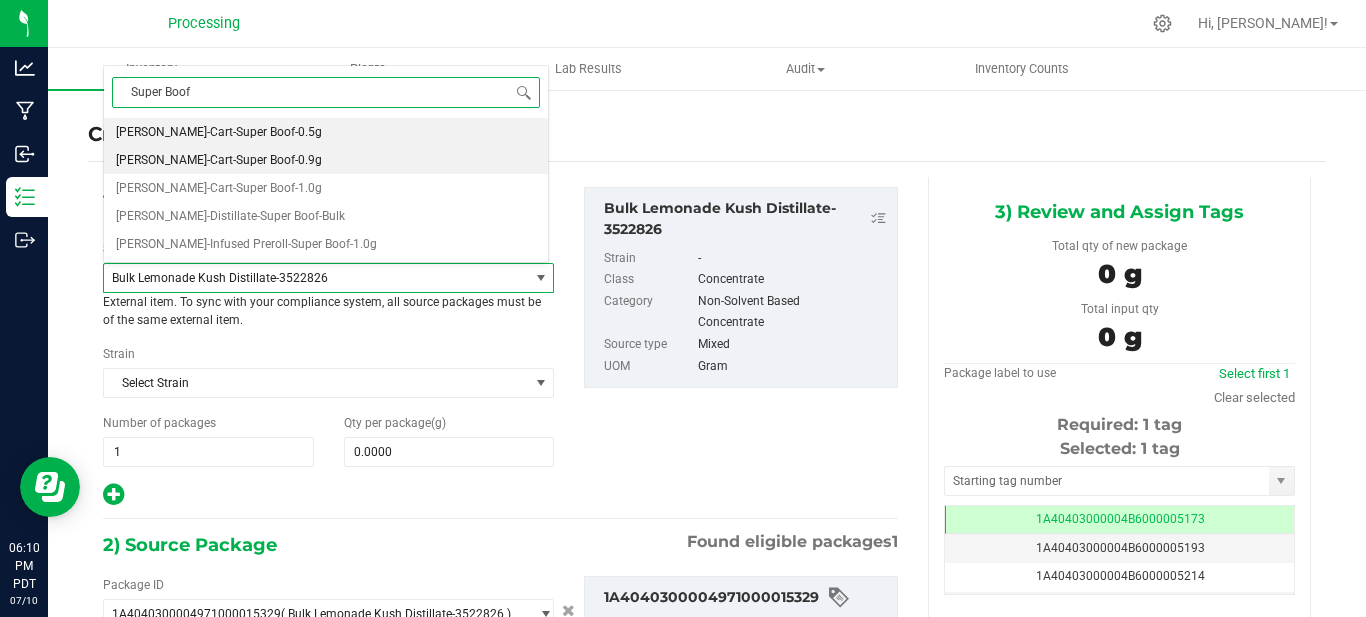 click on "[PERSON_NAME]-Cart-Super Boof-0.9g" at bounding box center [326, 160] 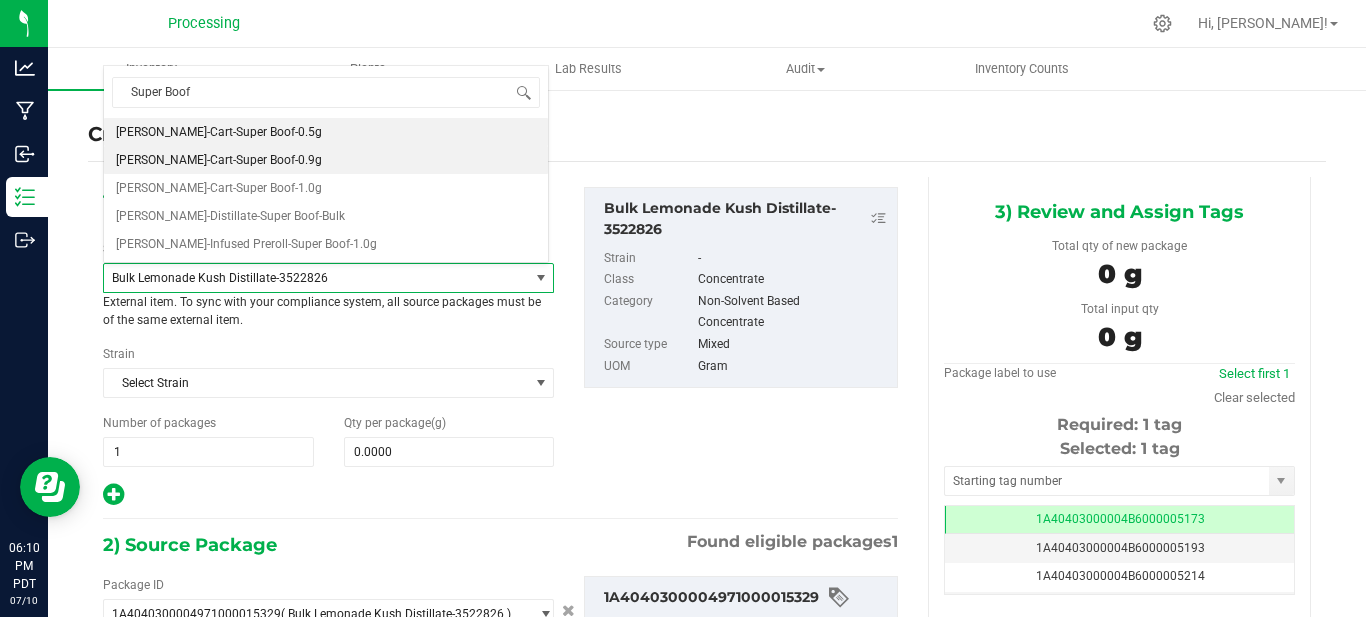 type 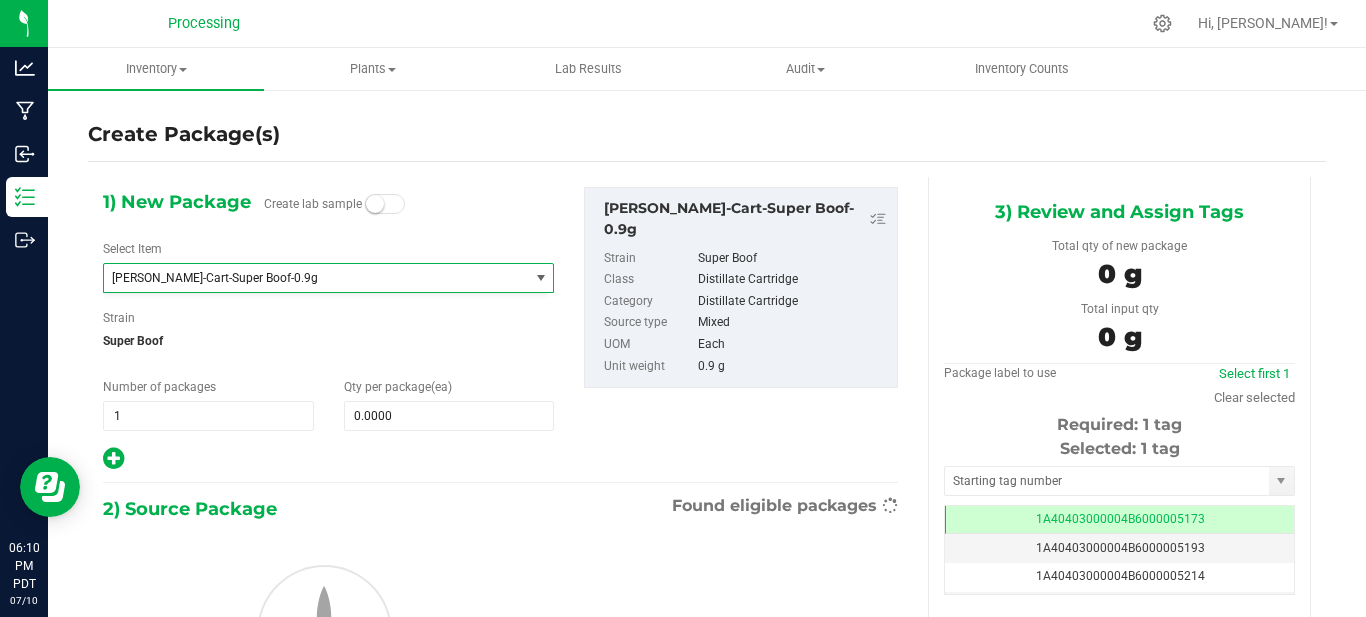 type on "0" 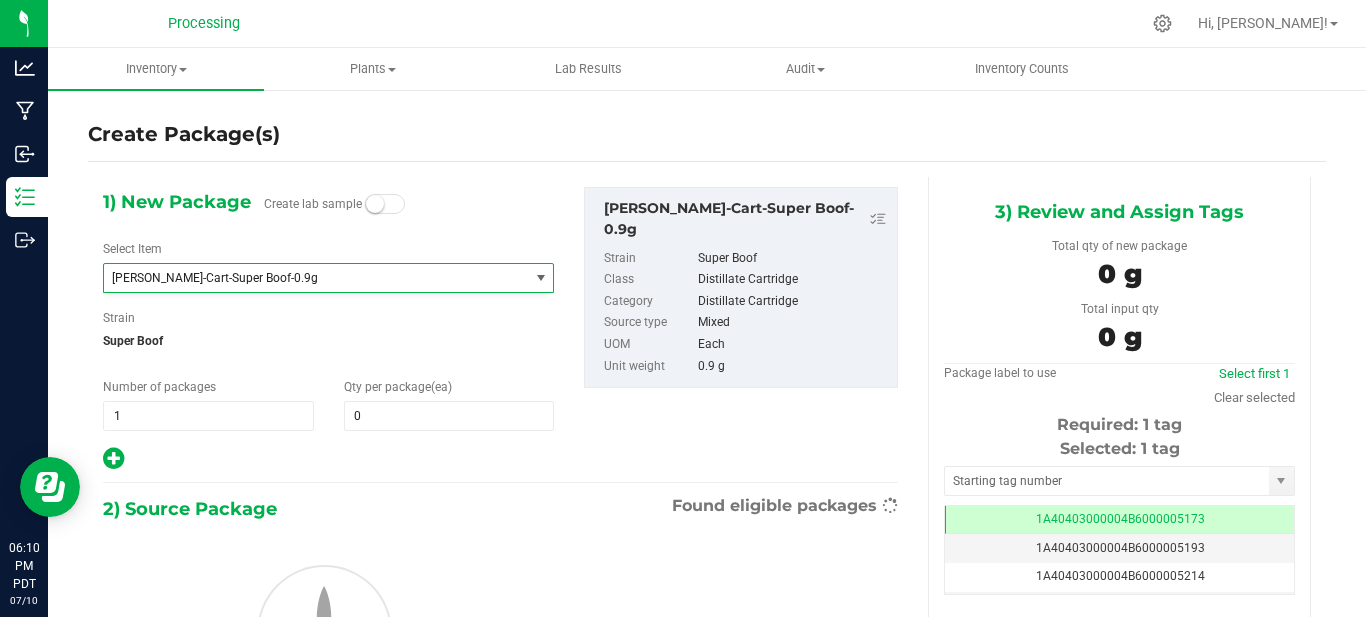 scroll, scrollTop: 3724, scrollLeft: 0, axis: vertical 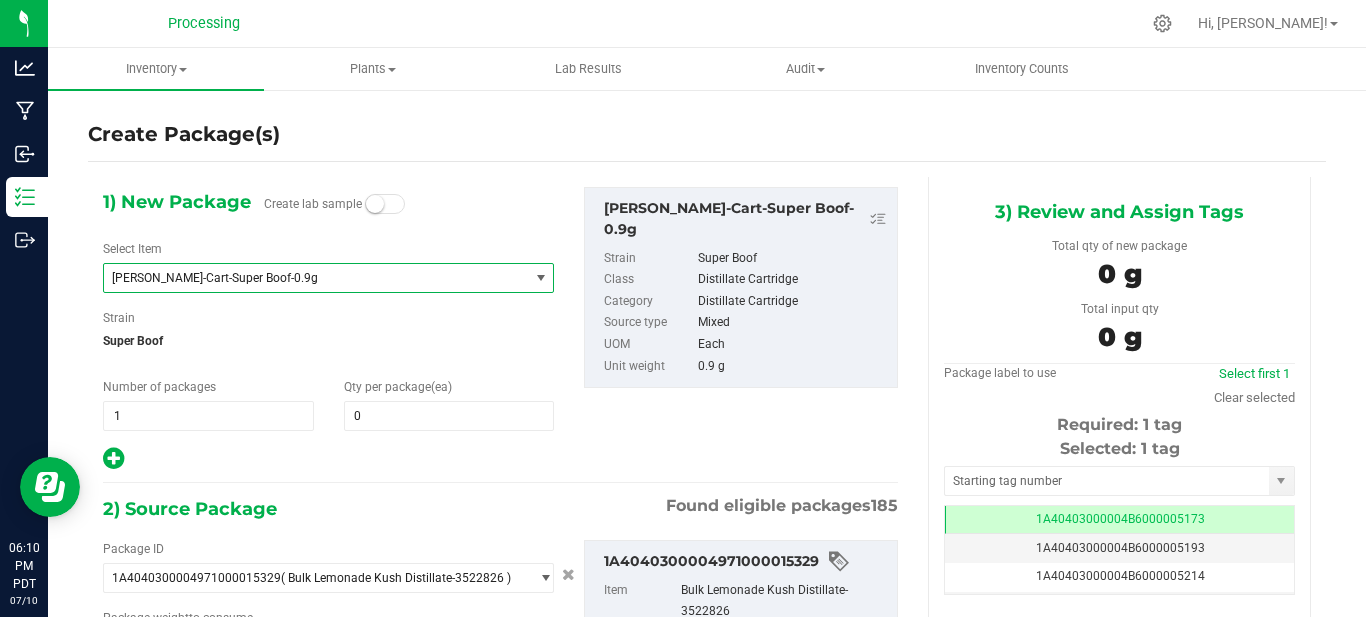 type on "0.0000 g" 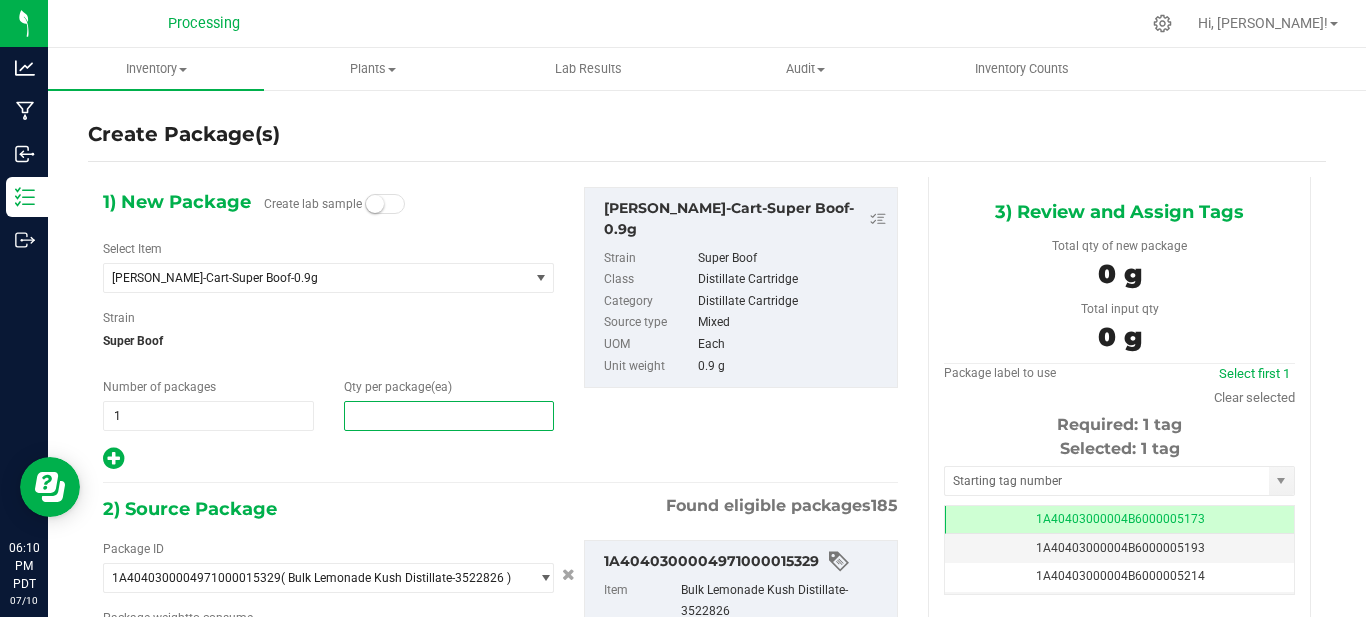 click at bounding box center (449, 416) 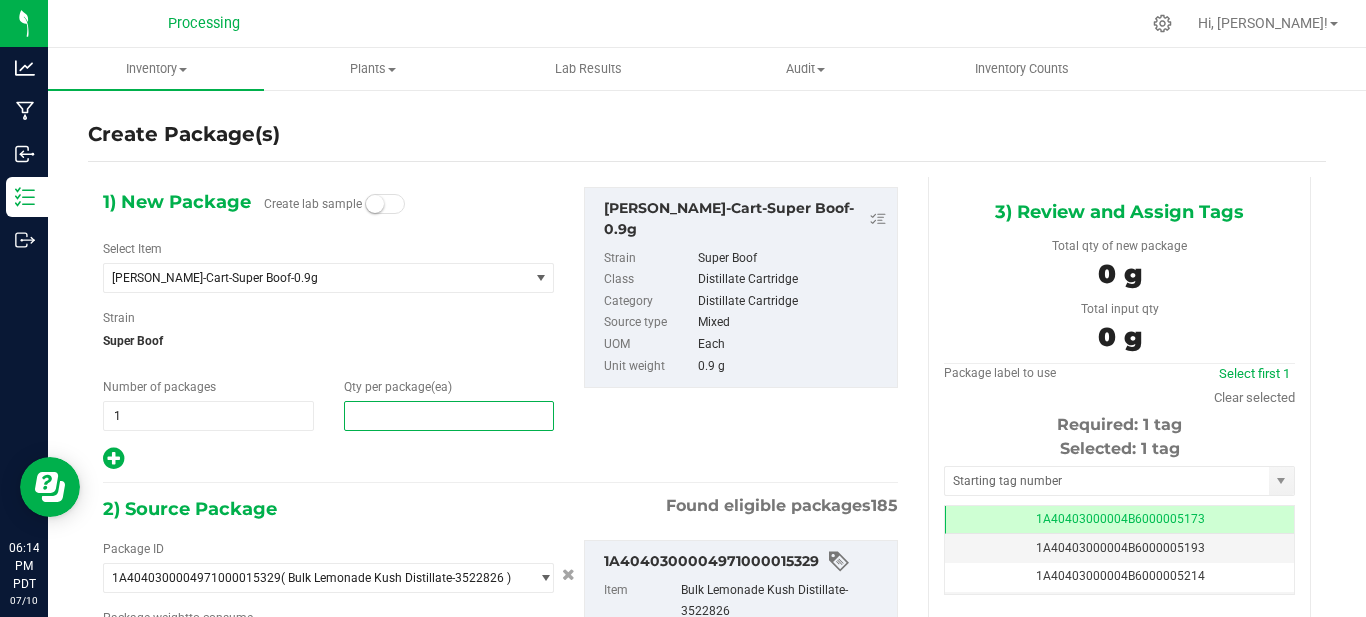 click at bounding box center [449, 416] 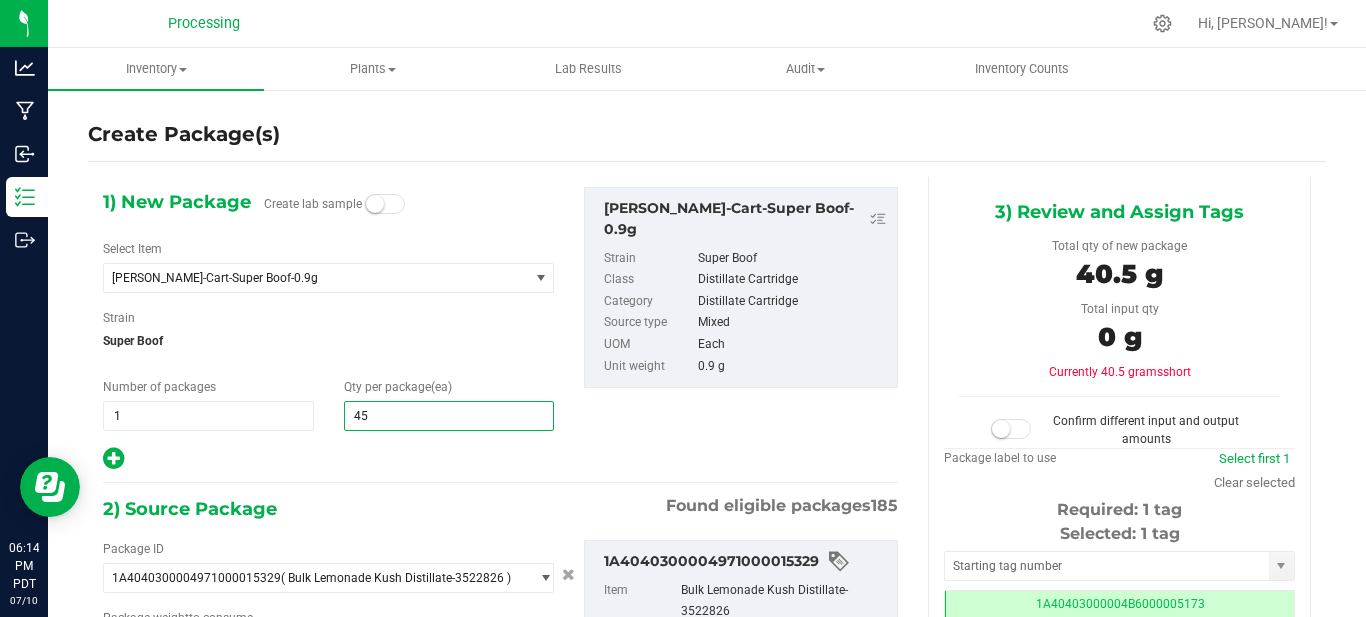 type on "451" 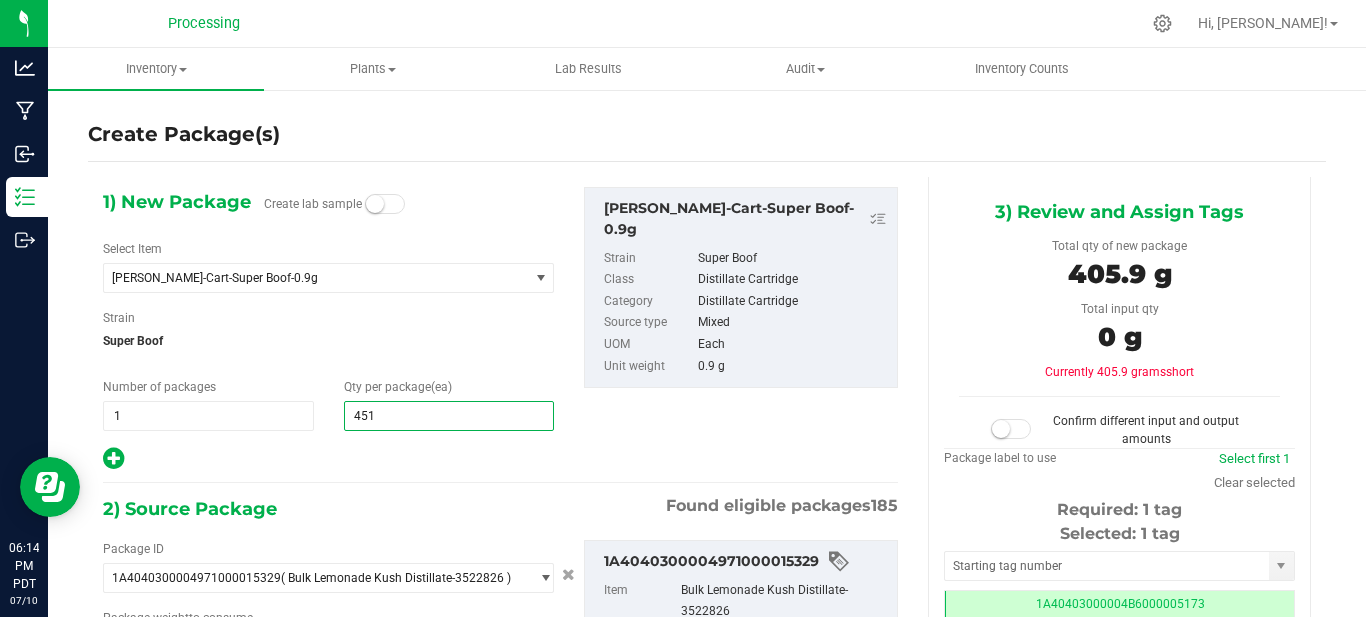 scroll, scrollTop: 231, scrollLeft: 0, axis: vertical 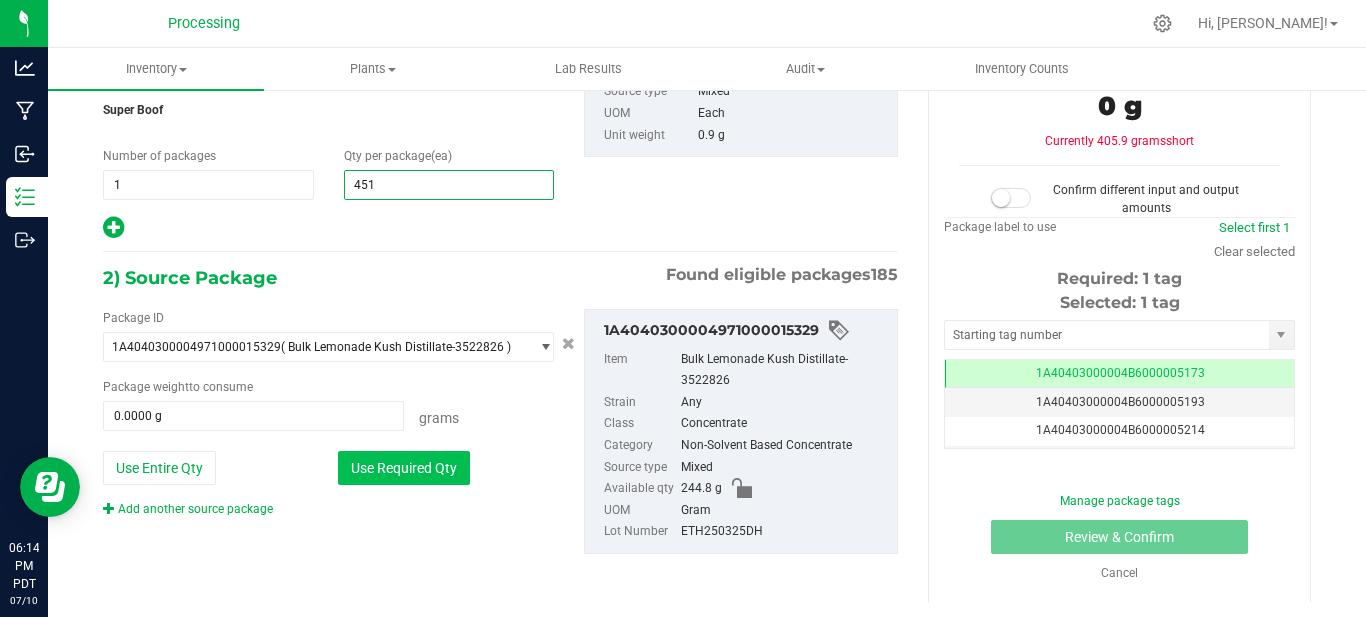 click on "Use Required Qty" at bounding box center (404, 468) 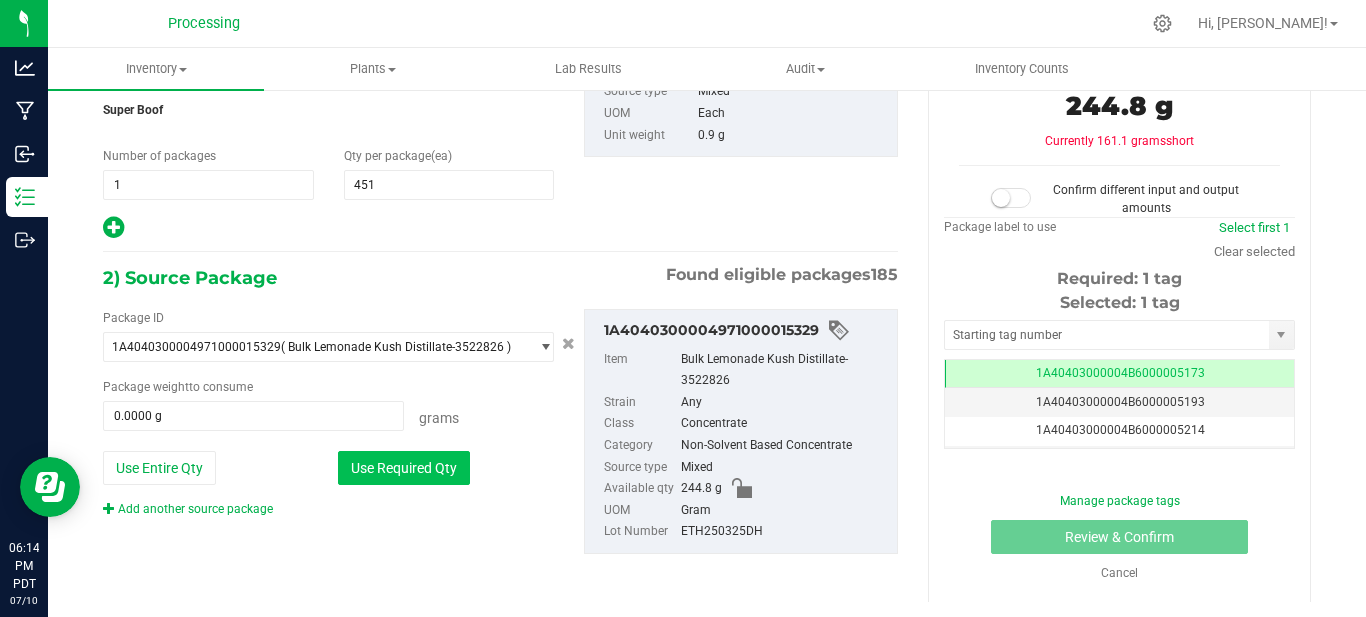 type on "244.8000 g" 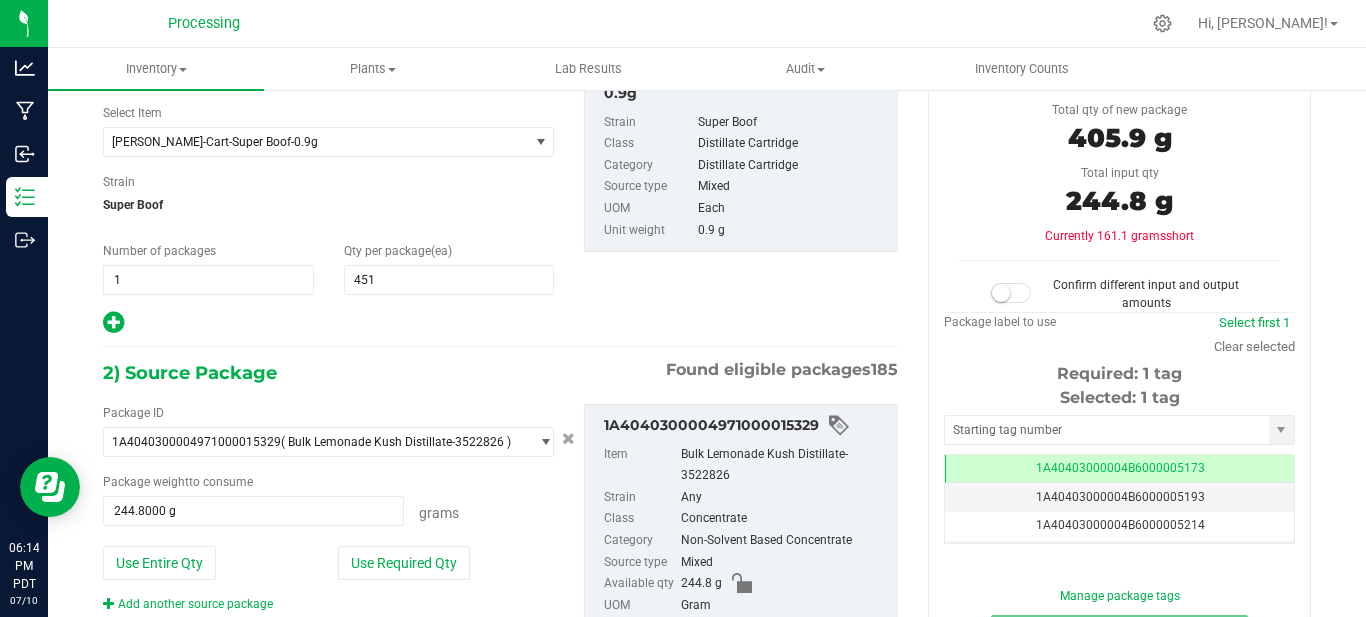 scroll, scrollTop: 131, scrollLeft: 0, axis: vertical 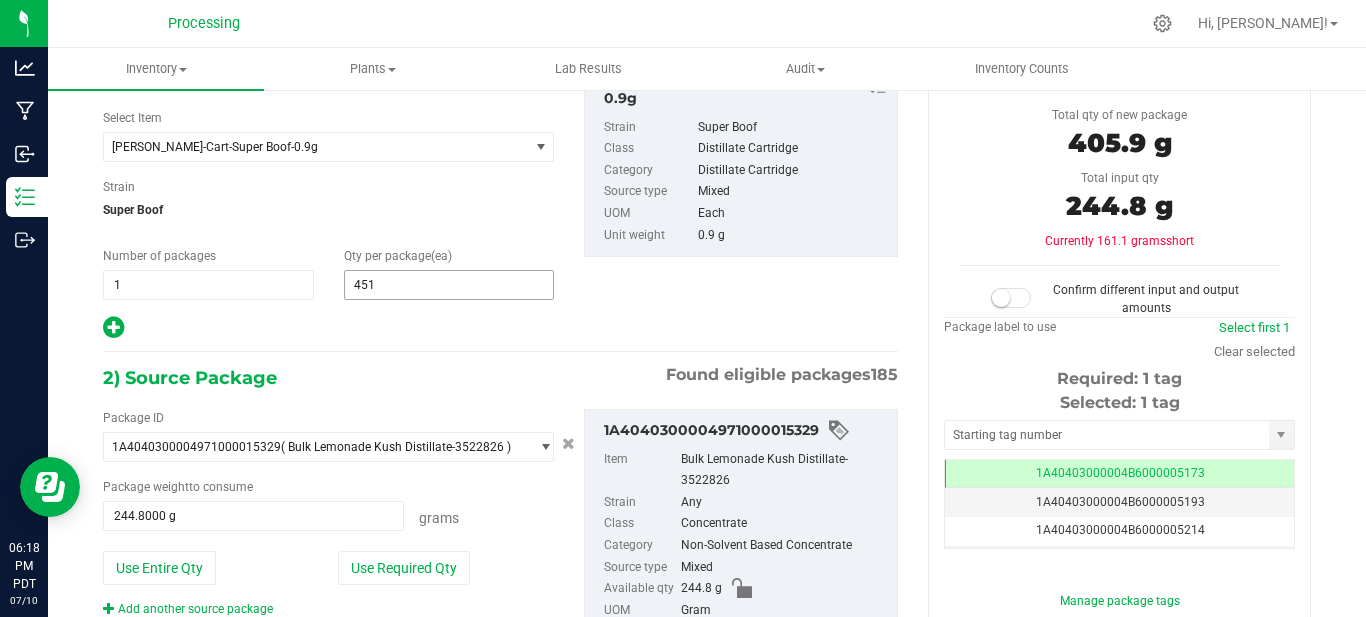click on "451" at bounding box center (449, 285) 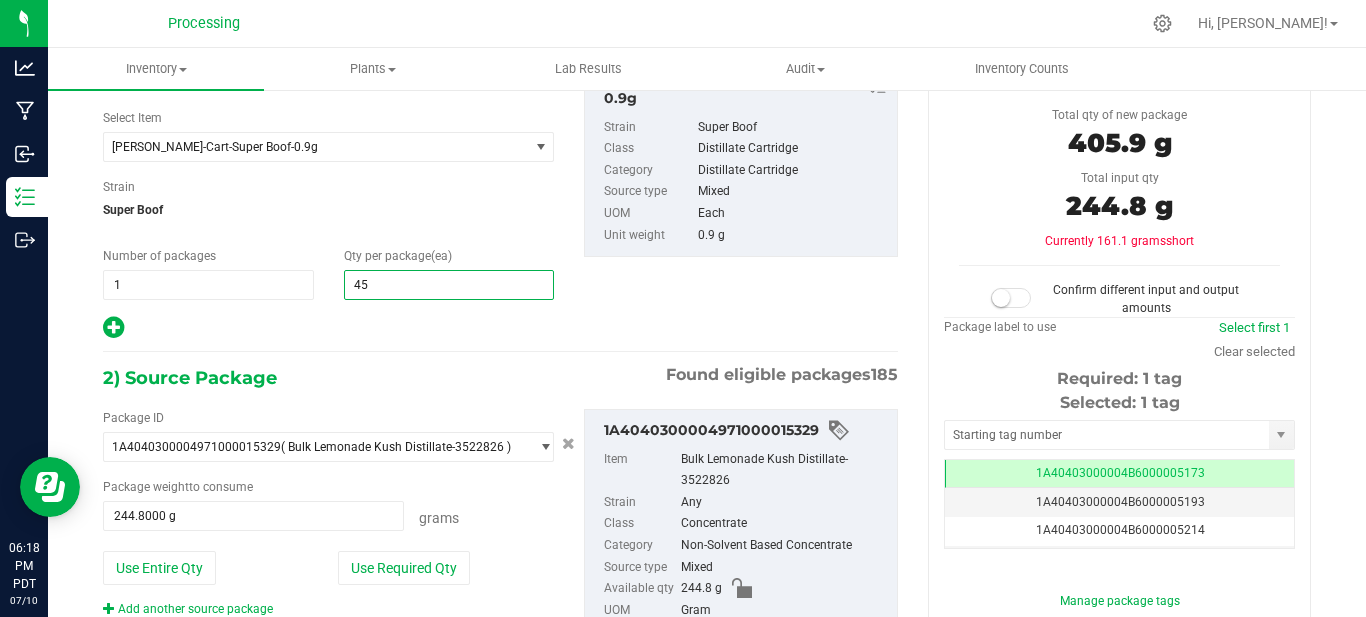 type on "4" 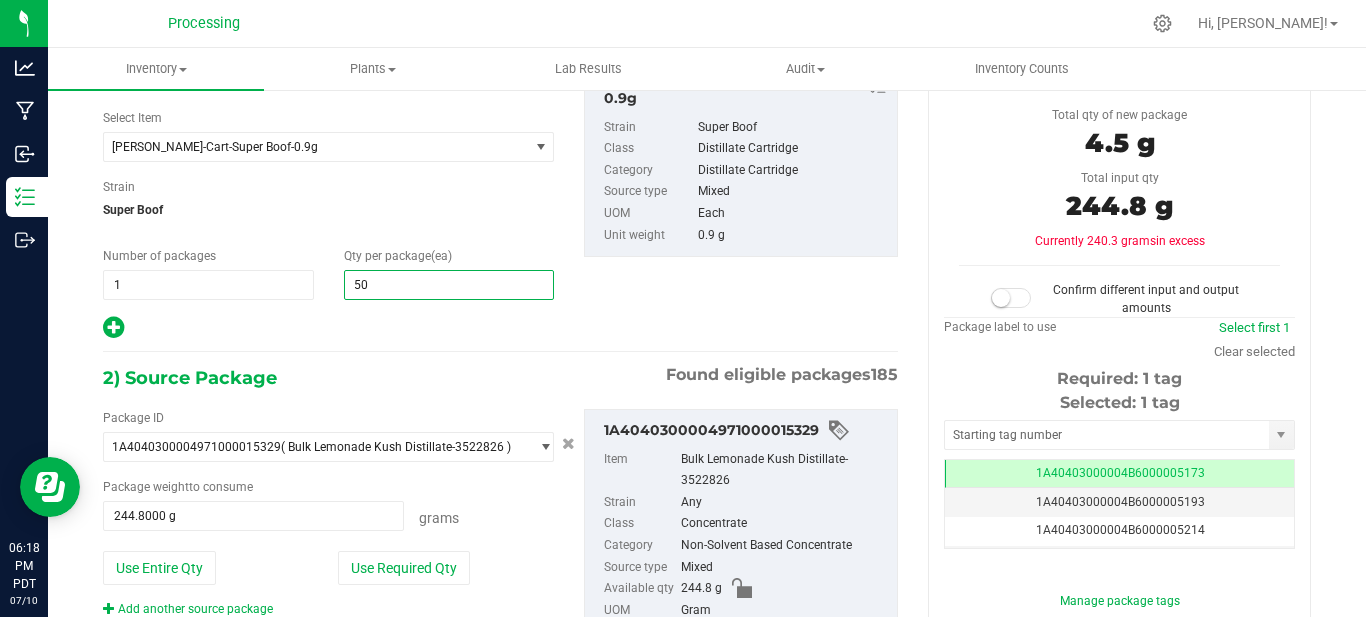type on "500" 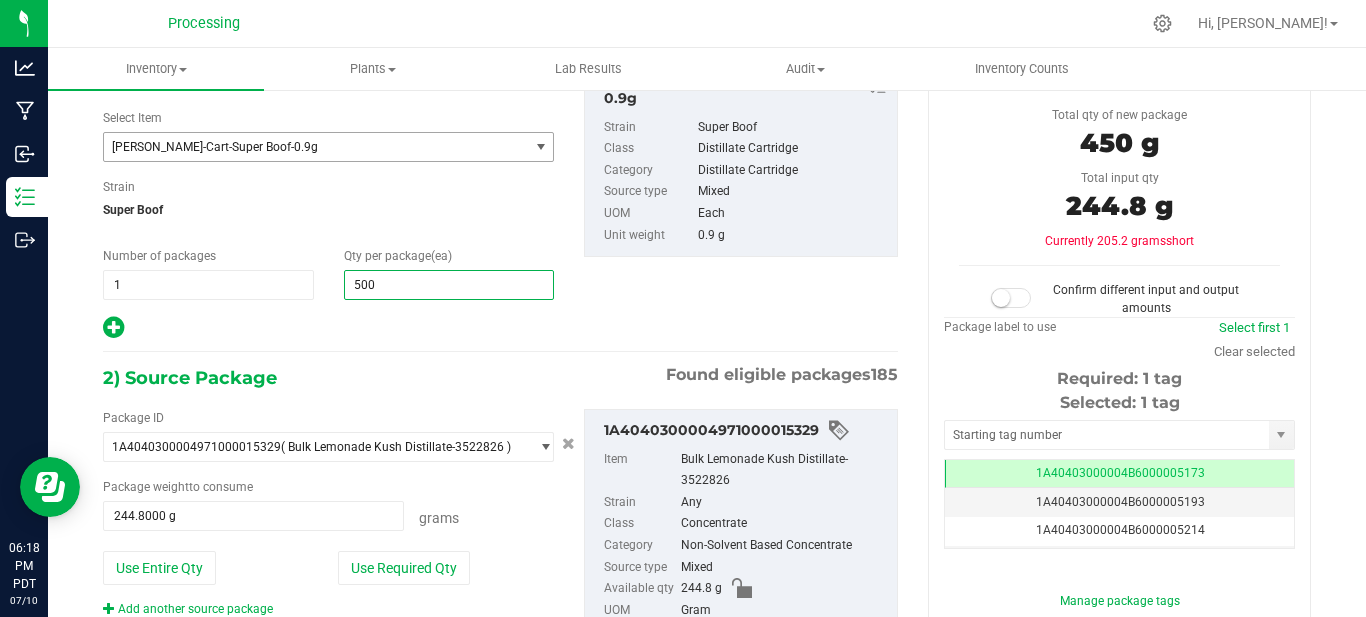 drag, startPoint x: 315, startPoint y: 153, endPoint x: 307, endPoint y: 128, distance: 26.24881 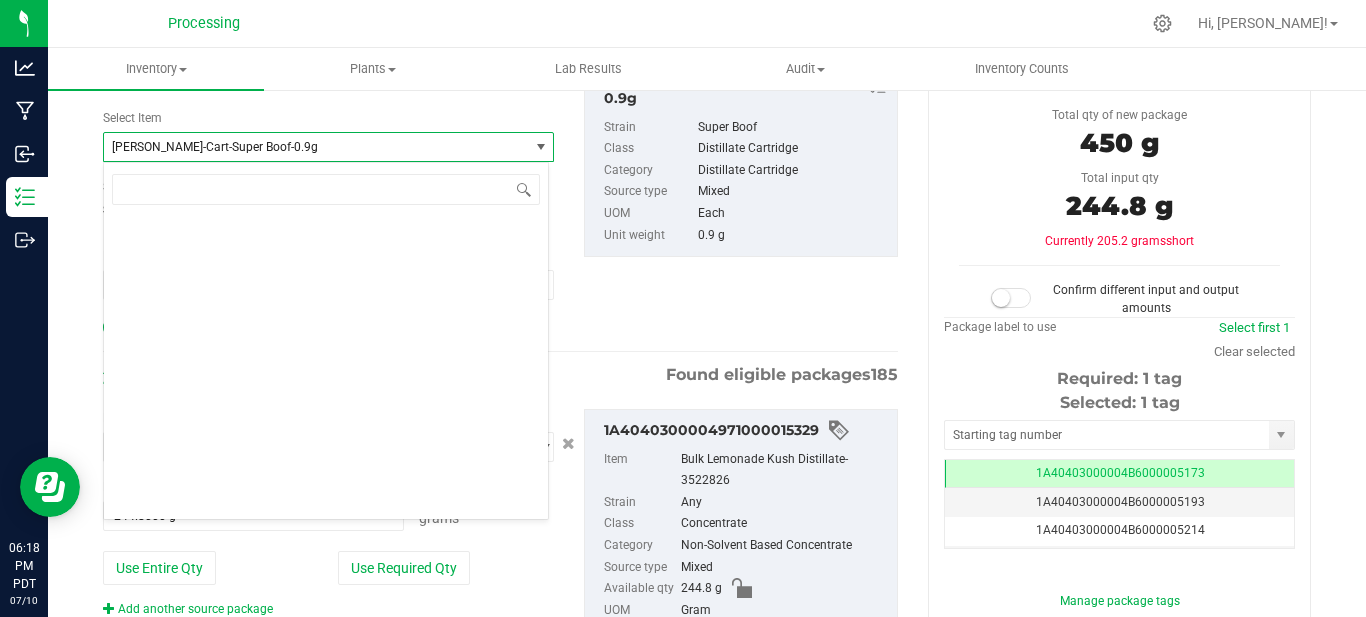 click on "Select Item
HUST-Cart-Super Boof-0.9g
1:1 Indica Distillate 9Lb Blueberry-Trim-Bulk-1.0g AH3-Trim-Bulk-1.0g BB30-Trim-Bulk-1.0g BC50-Trim-Bulk-1.0g BEN-Shake-Bulk-1.0g Black Ghani Crumble - Bulk Bulk Lemonade Kush Distillate-3522826 Bulk- Shake - AH3 Bulk-Kief-LCG13 Bulk-Kief-WYU25 Bulk-Shake-B40 Bulk-Shake-BB30 Bulk-Shake-BC50 Bulk-Shake-BEN Bulk-Shake-BKVA Bulk-Shake-BZ24 Bulk-Shake-CP35 Bulk-Shake-CPAP Bulk-Shake-CRMP Bulk-Shake-CUP1 Bulk-Shake-DB80 Bulk-Shake-DCTP Bulk-Shake-DDF Bulk-Shake-DDUV Bulk-Shake-DK17 Bulk-Shake-ELG Bulk-Shake-FW30 Bulk-Shake-GCR09 Bulk-Shake-GG x GNO Bulk-Shake-GH8 Bulk-Shake-GO27 Bulk-Shake-HBB Bulk-Shake-HBN #4 Bulk-Shake-HBOO Bulk-Shake-HD9 Bulk-Shake-HP70 Bulk-Shake-JC3 Bulk-Shake-JCO Bulk-Shake-JH x TW #49 Bulk-Shake-KB49 Bulk-Shake-KW4 Bulk-Shake-LC80 HUST-Cart-Super Boof-0.9g" at bounding box center [328, 135] 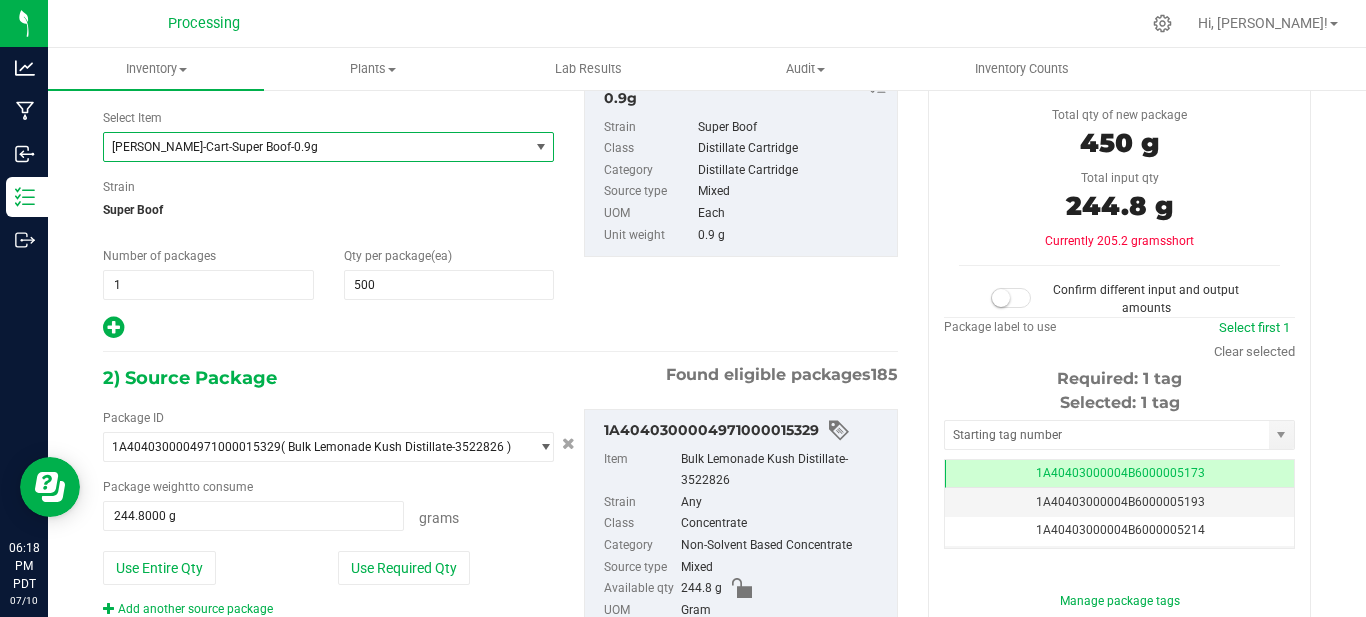 click on "HUST-Cart-Super Boof-0.9g" at bounding box center [308, 147] 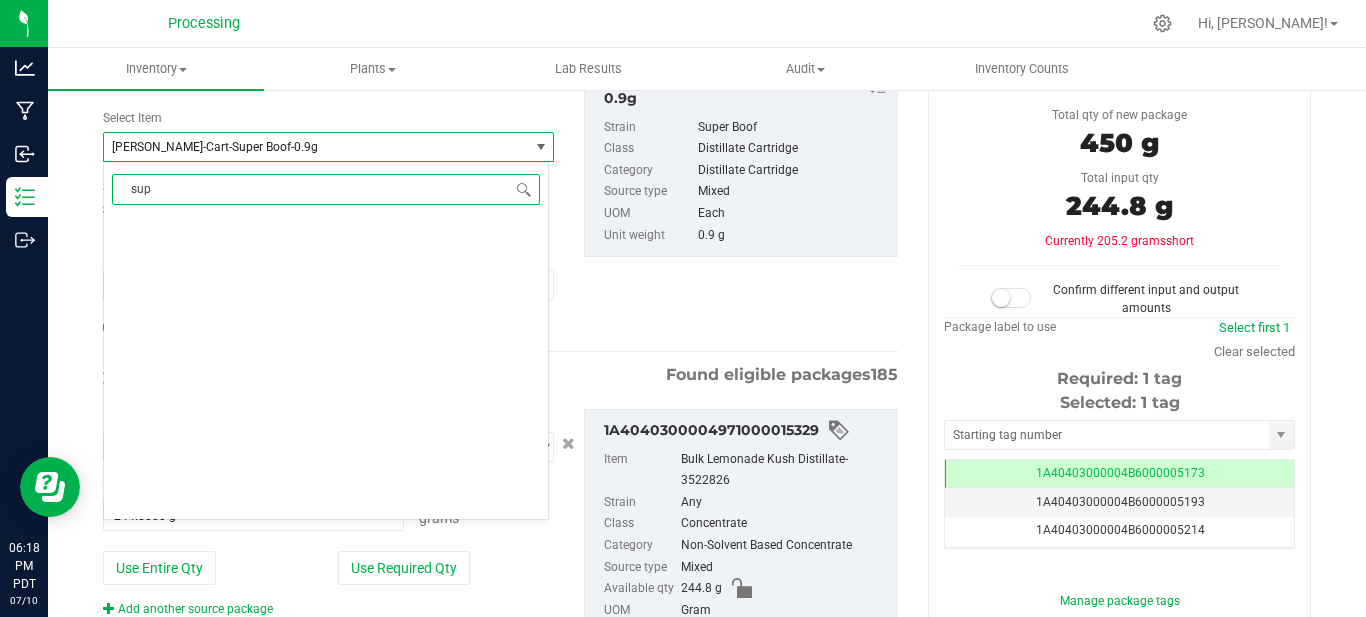 scroll, scrollTop: 0, scrollLeft: 0, axis: both 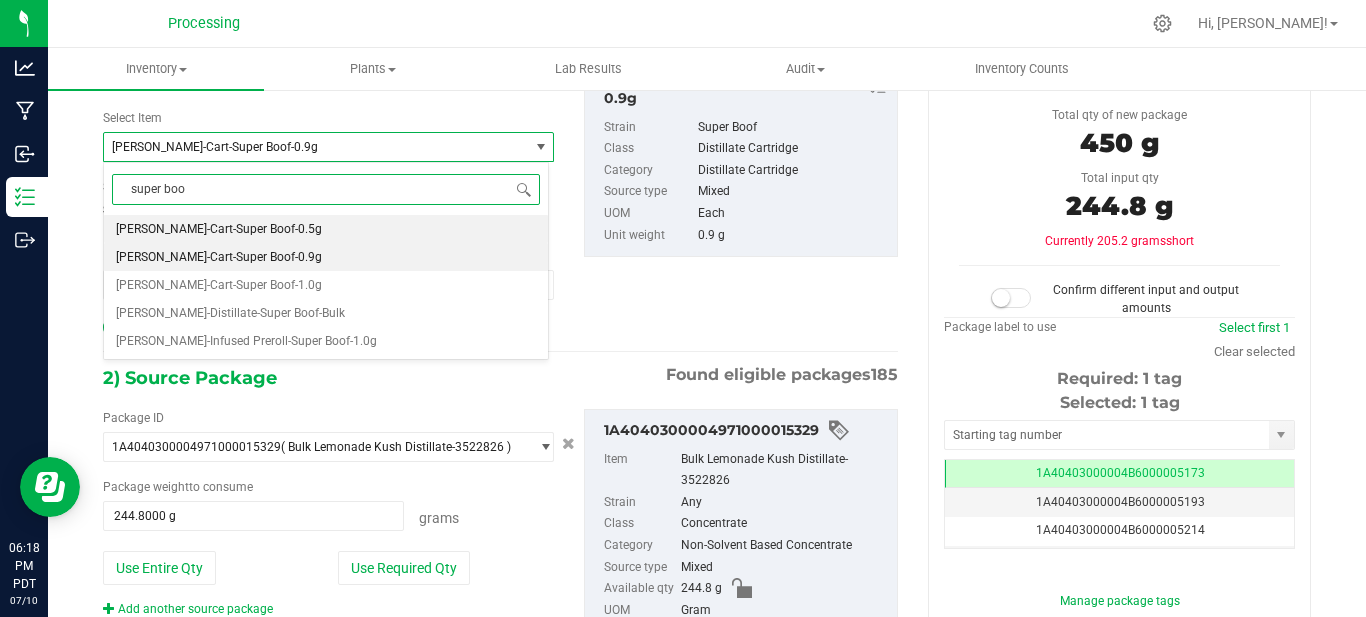type on "super boof" 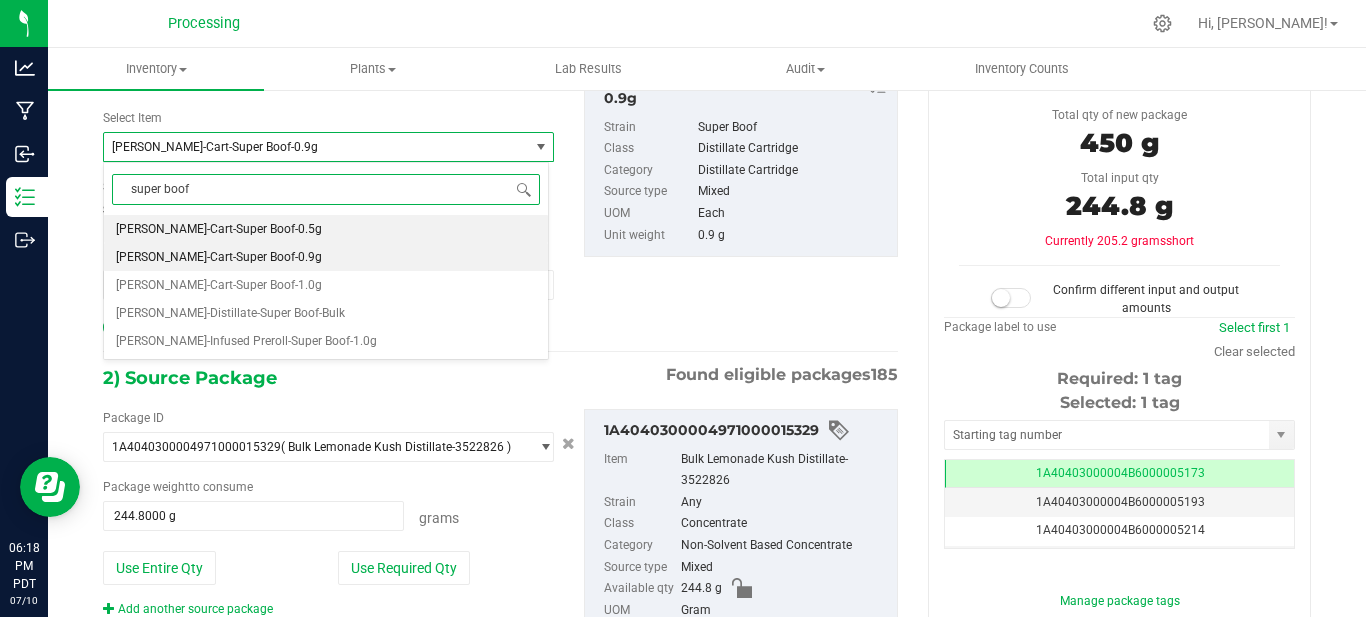 click on "HUST-Cart-Super Boof-0.5g" at bounding box center (326, 229) 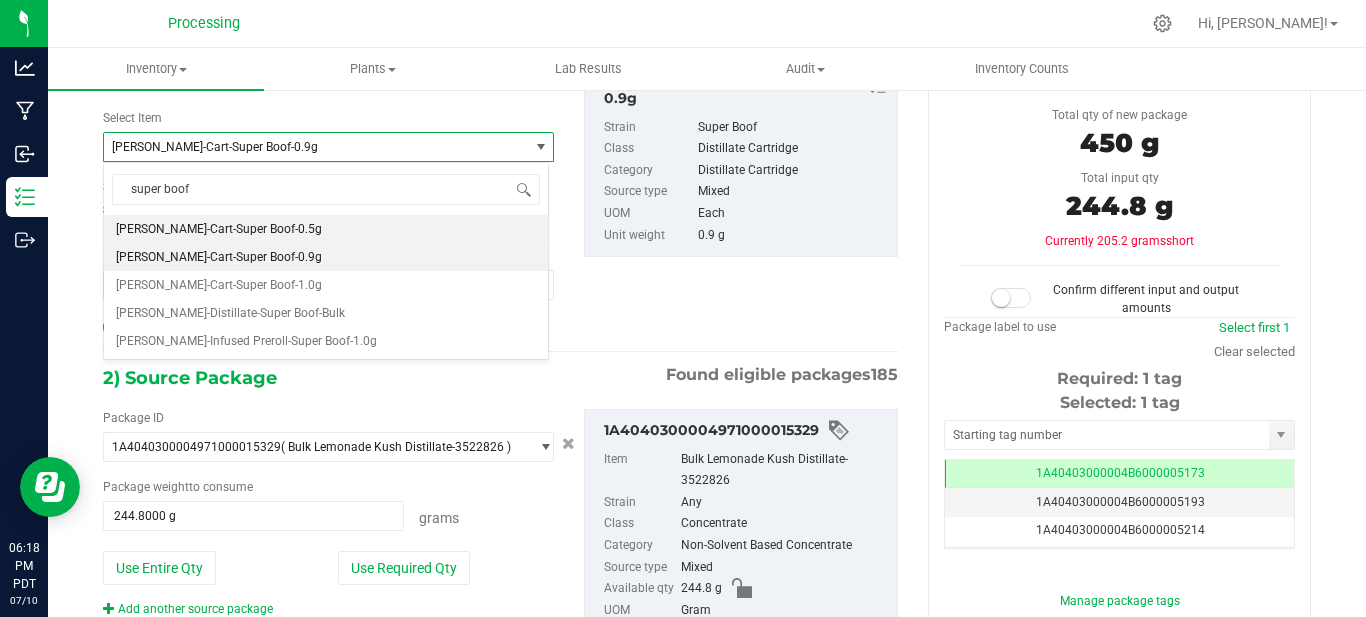 type 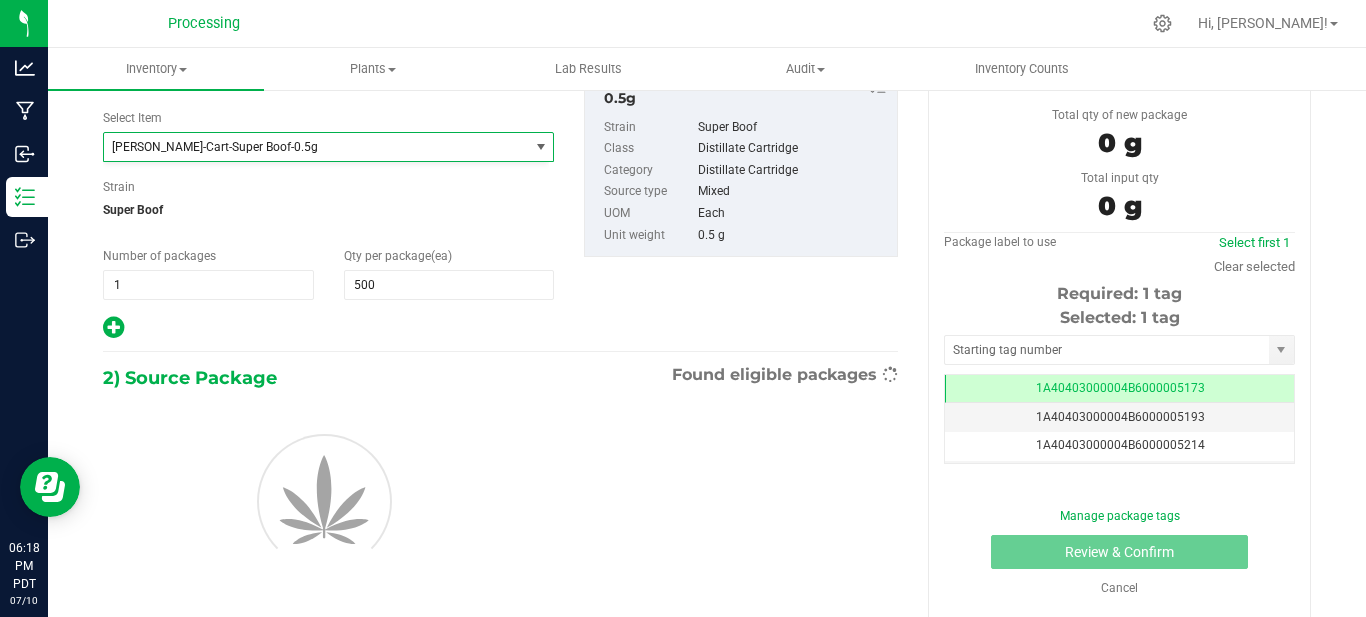 type on "0" 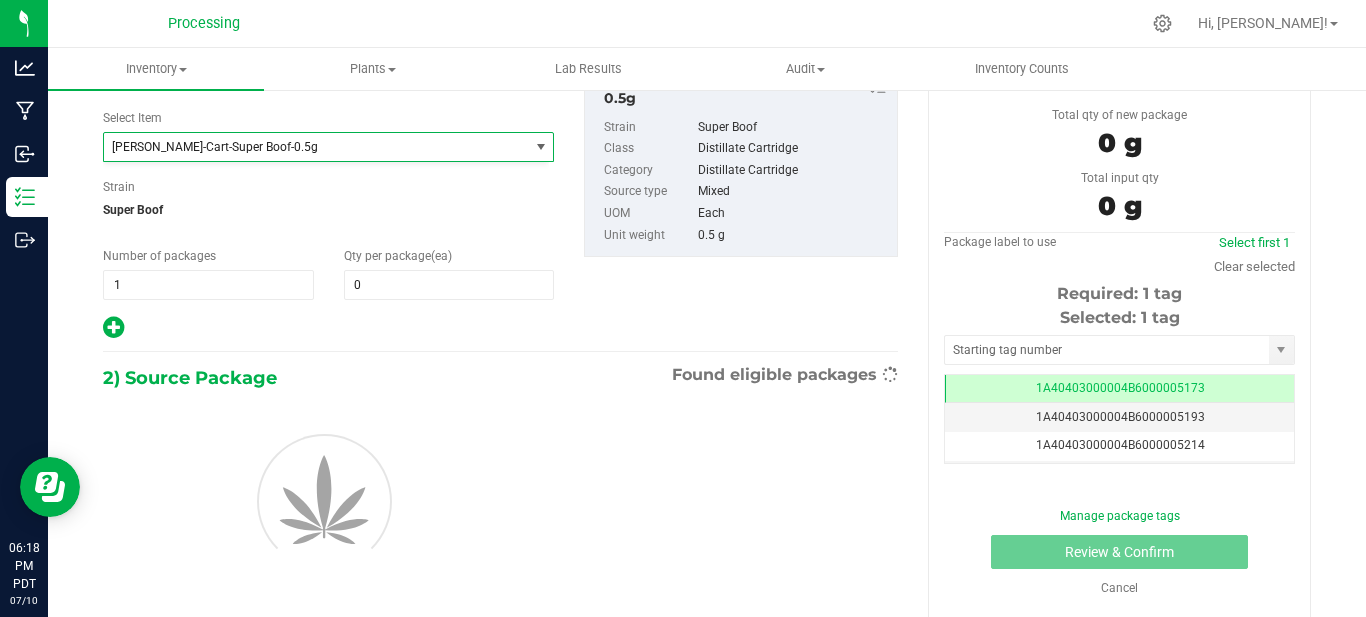 scroll, scrollTop: 3696, scrollLeft: 0, axis: vertical 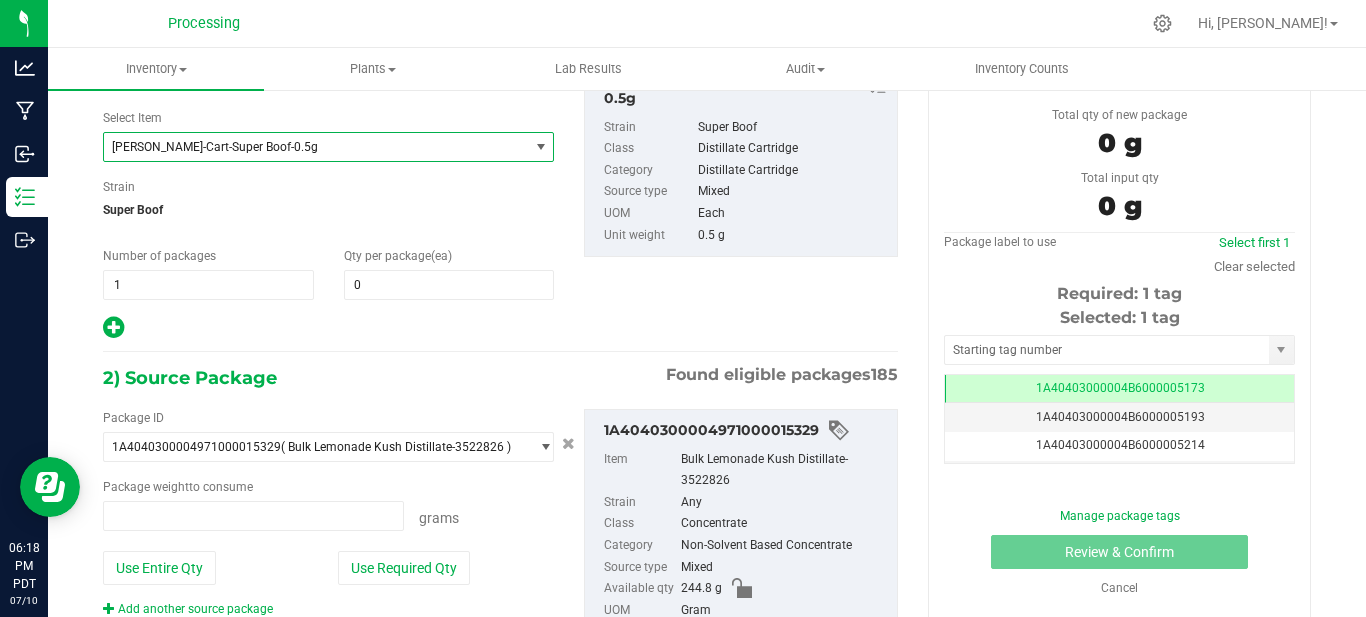 type on "0.0000 g" 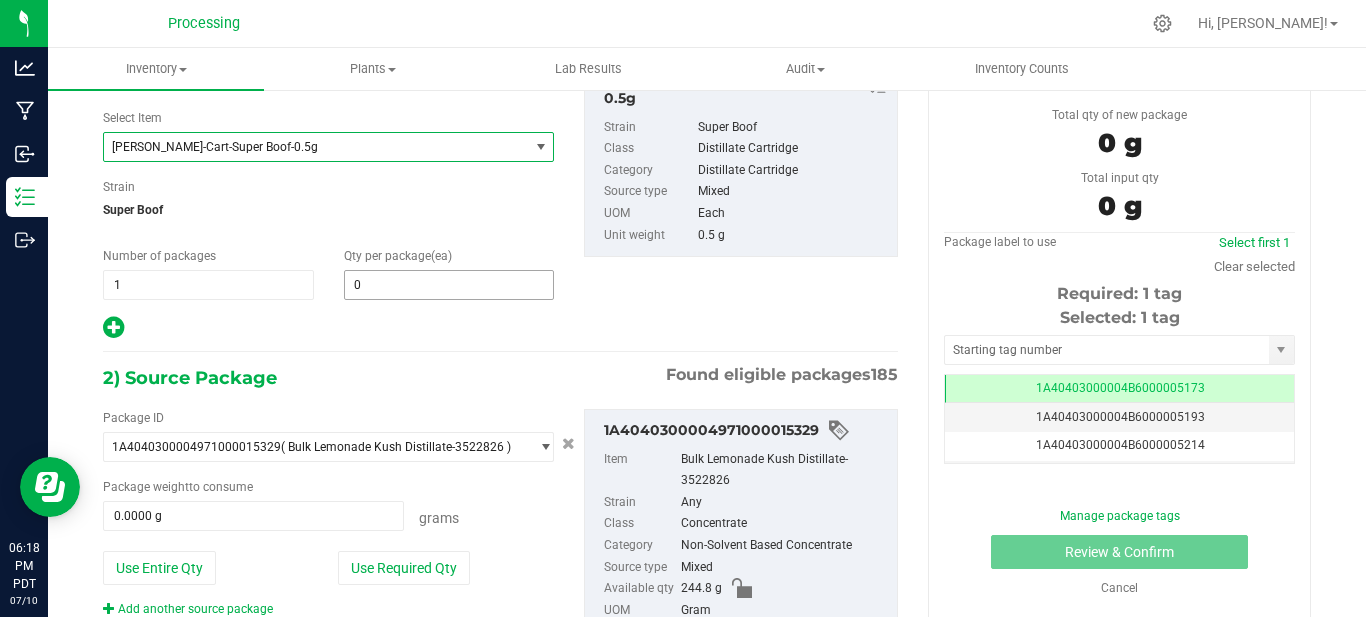 click on "0 0" at bounding box center [449, 285] 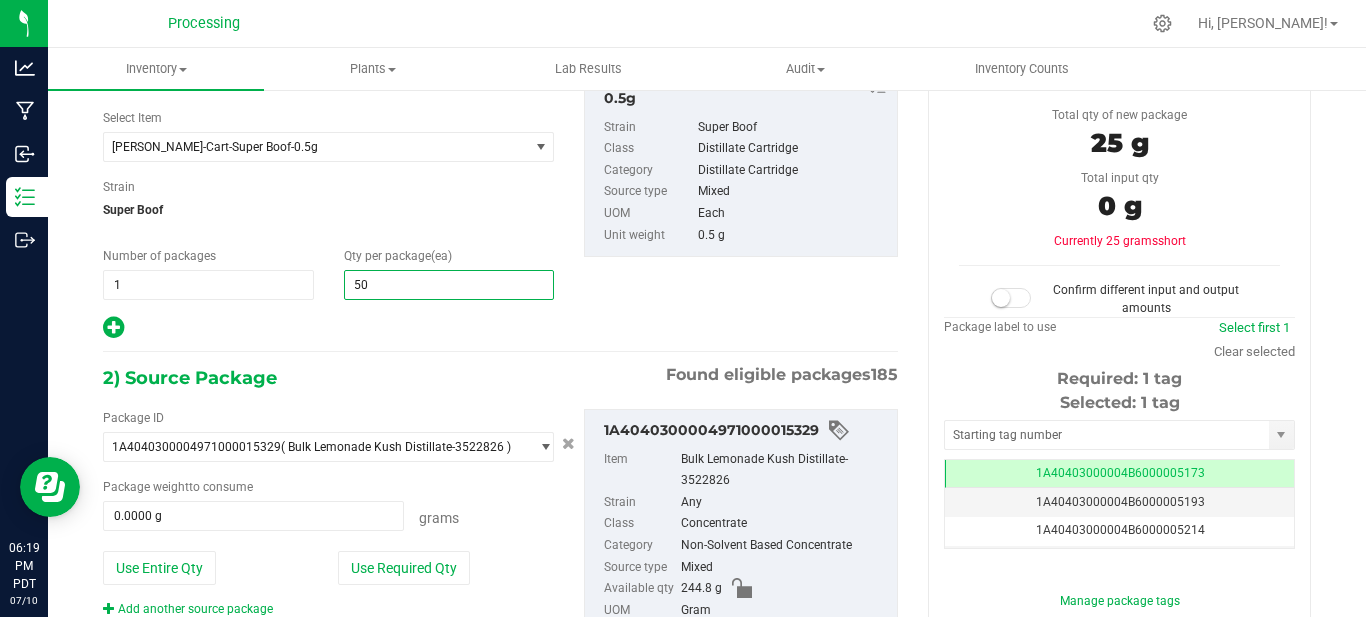 type on "5" 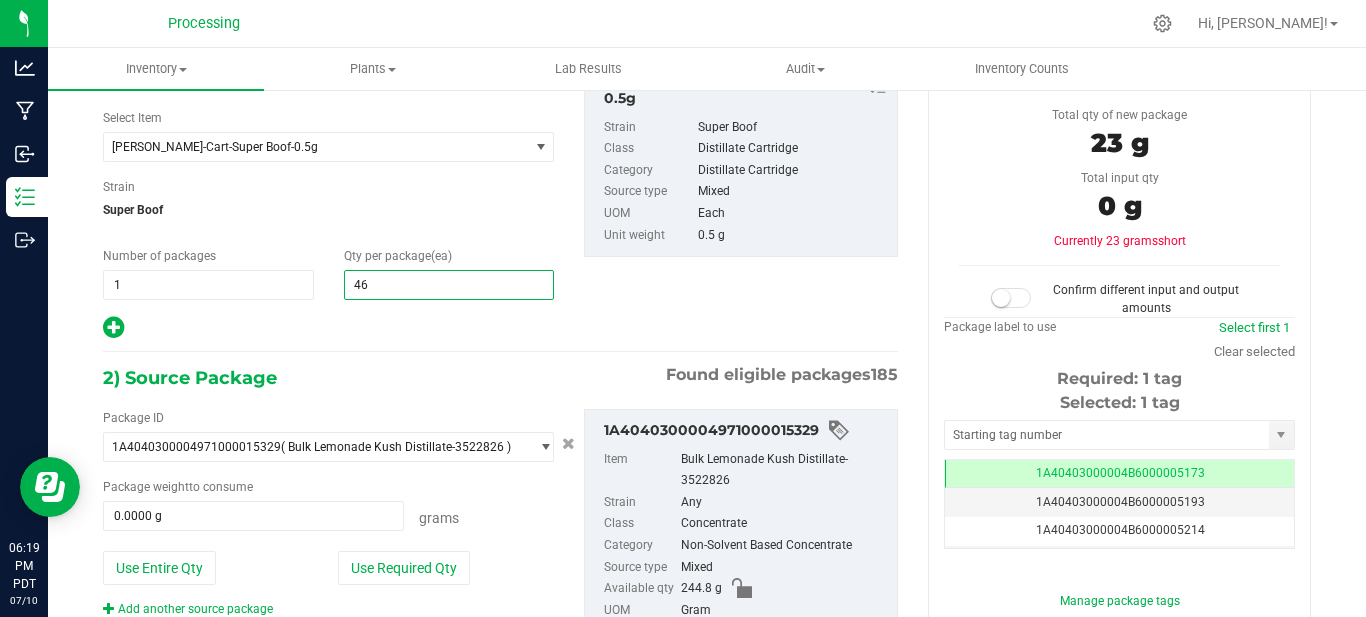 type on "465" 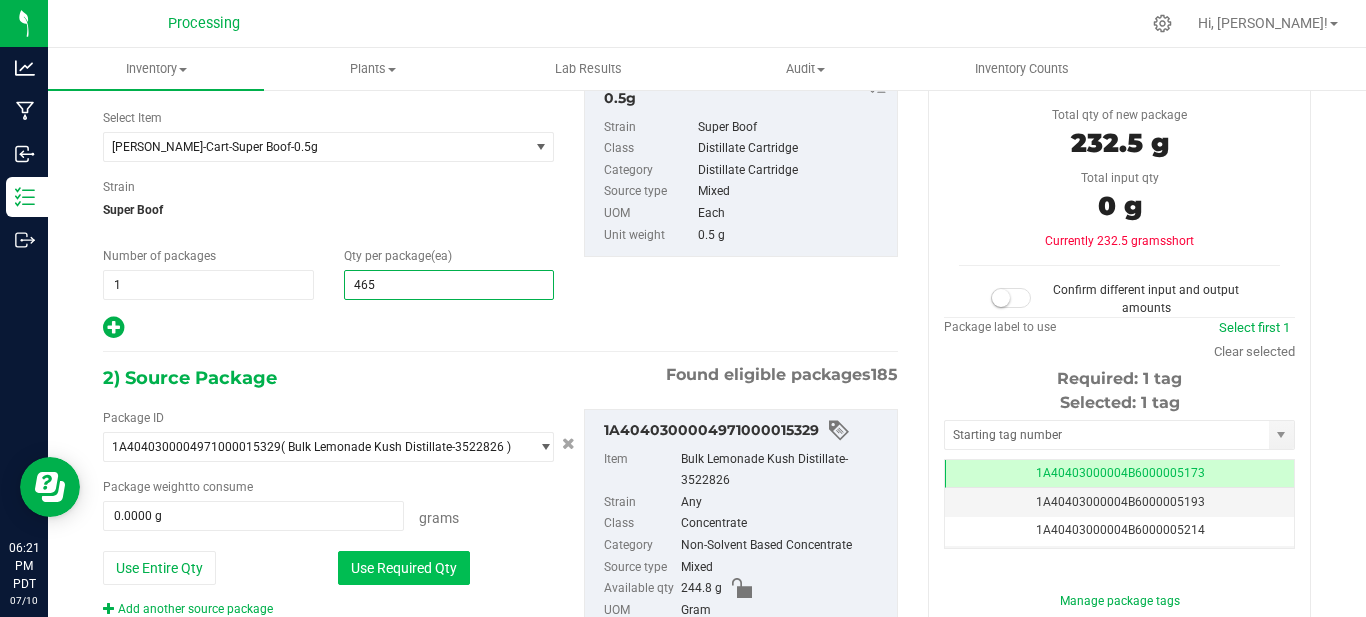 type on "465" 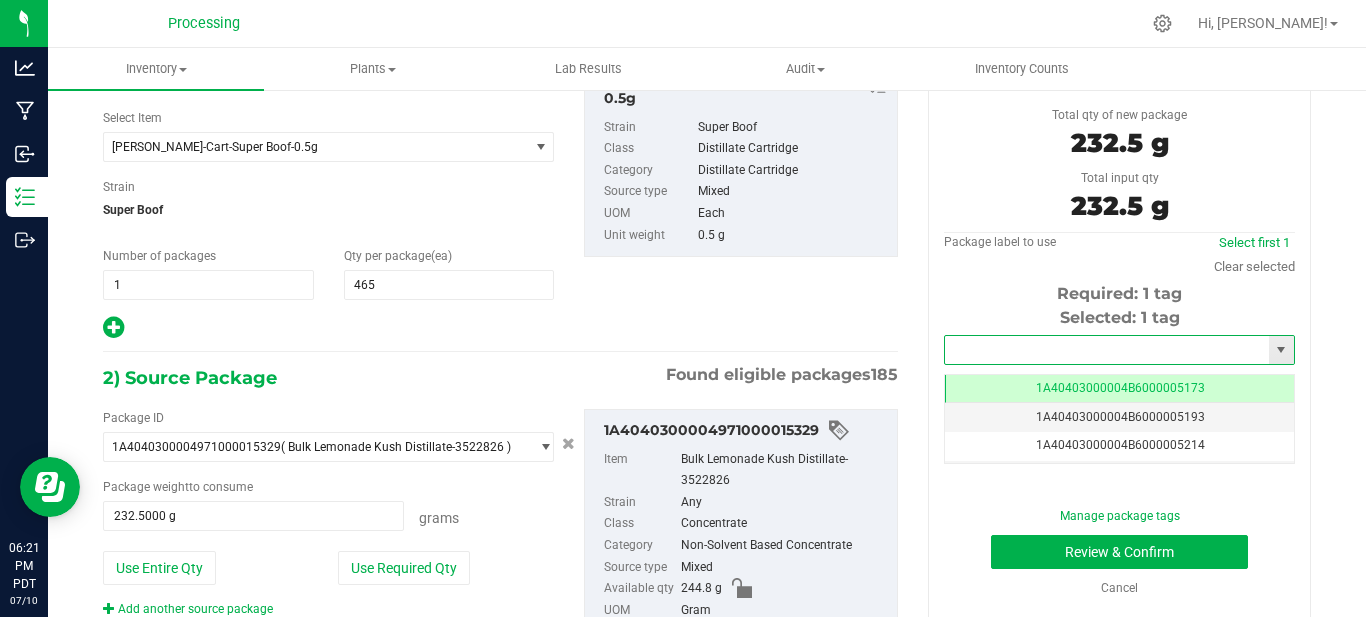 click at bounding box center [1107, 350] 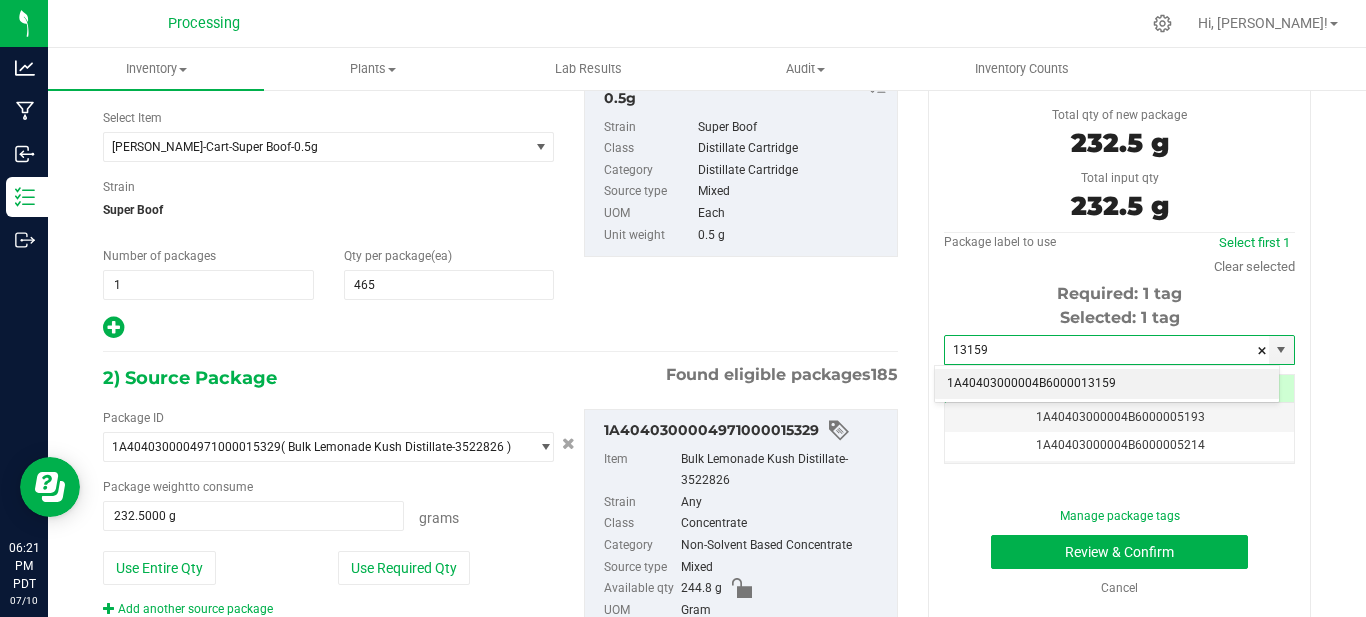 click on "1A40403000004B6000013159" at bounding box center [1107, 384] 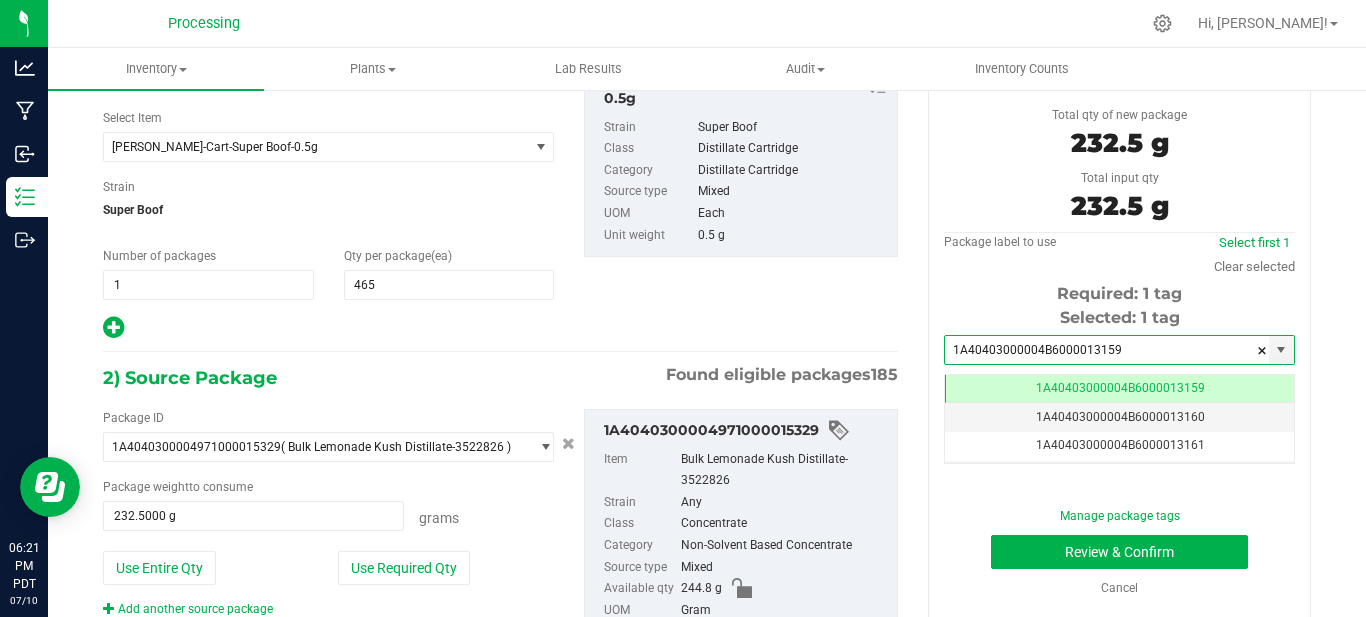 scroll, scrollTop: 0, scrollLeft: -1, axis: horizontal 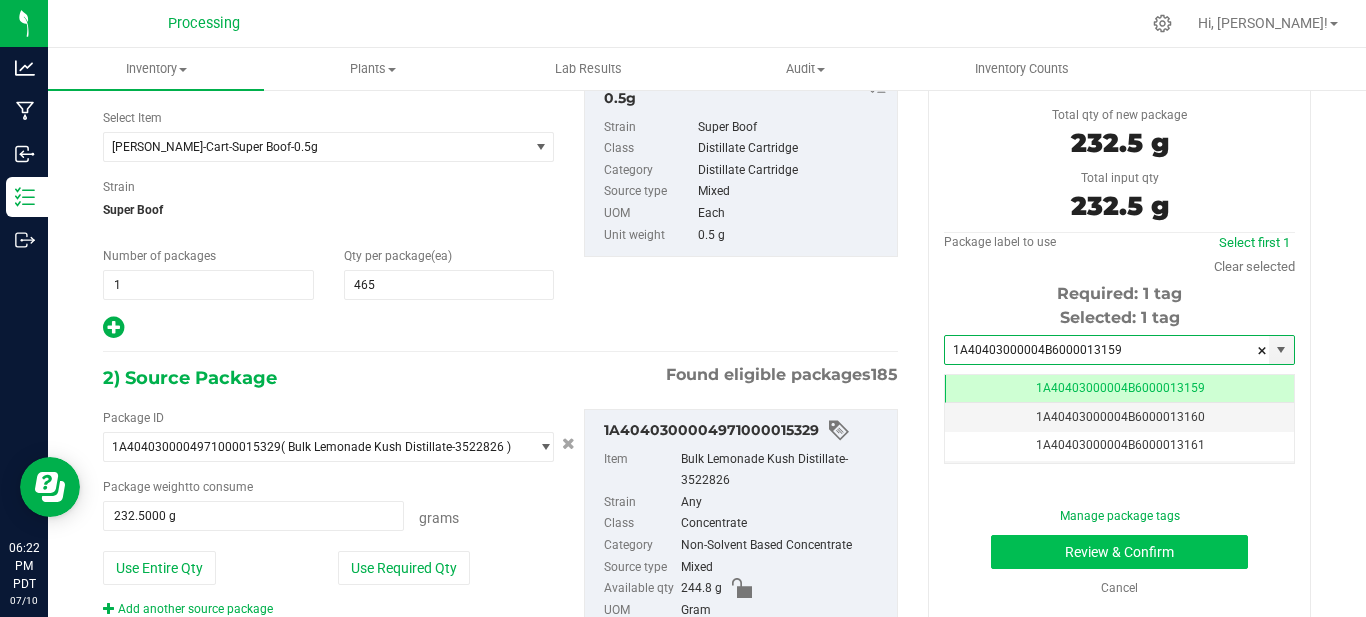 type on "1A40403000004B6000013159" 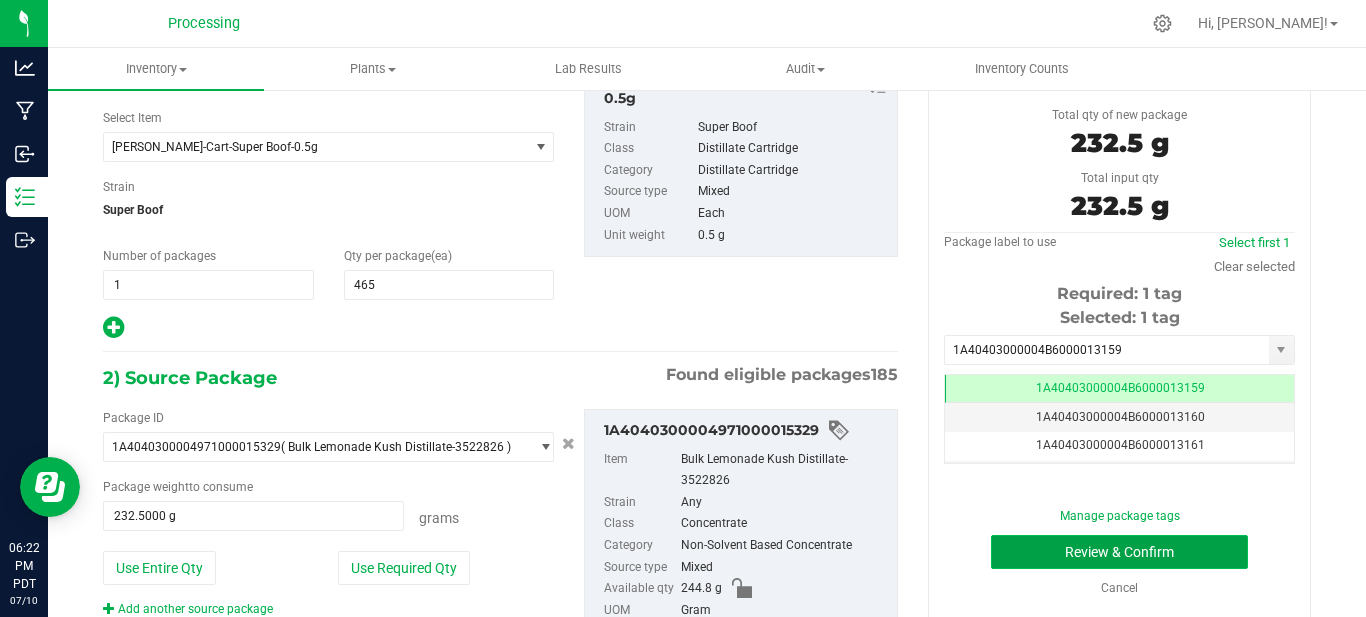 click on "Review & Confirm" at bounding box center (1119, 552) 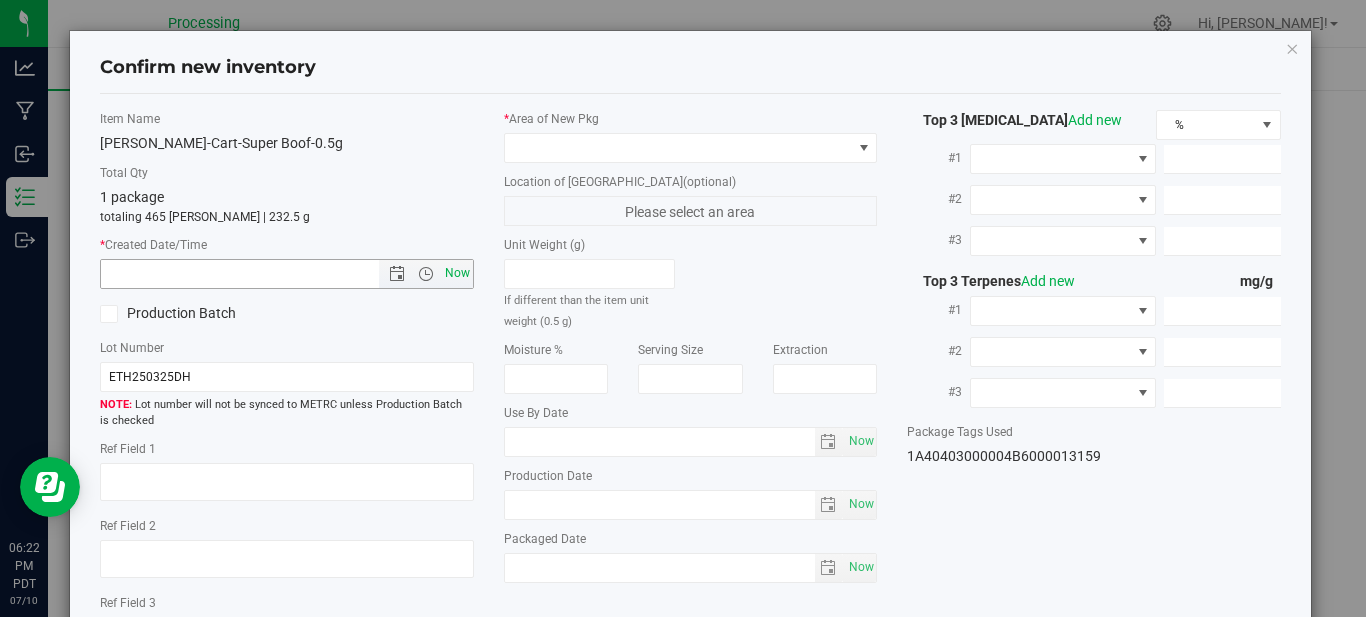 click on "Now" at bounding box center (457, 273) 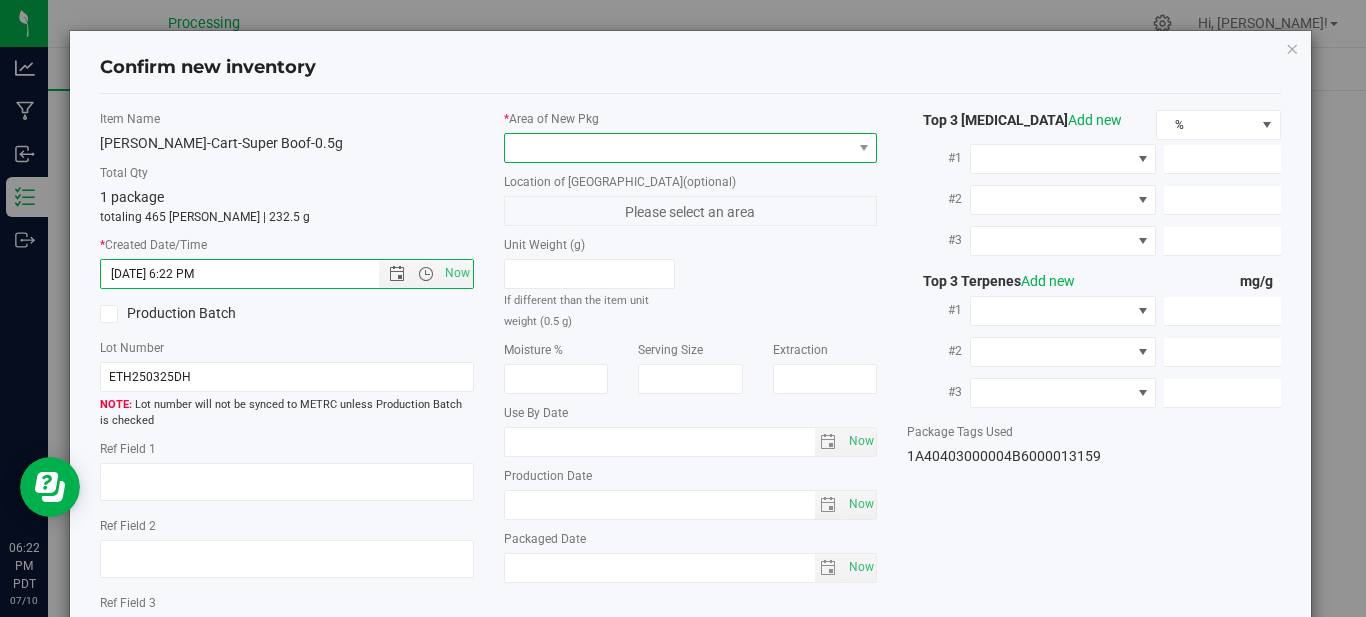 click at bounding box center [678, 148] 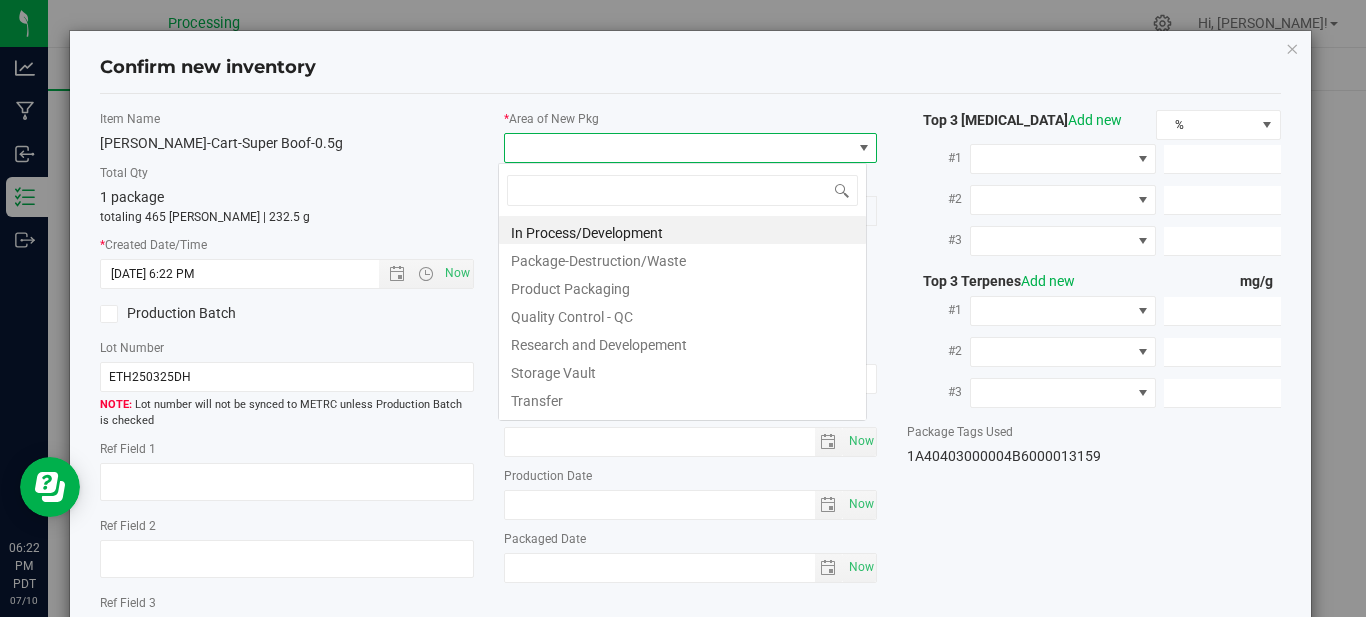 scroll, scrollTop: 99970, scrollLeft: 99631, axis: both 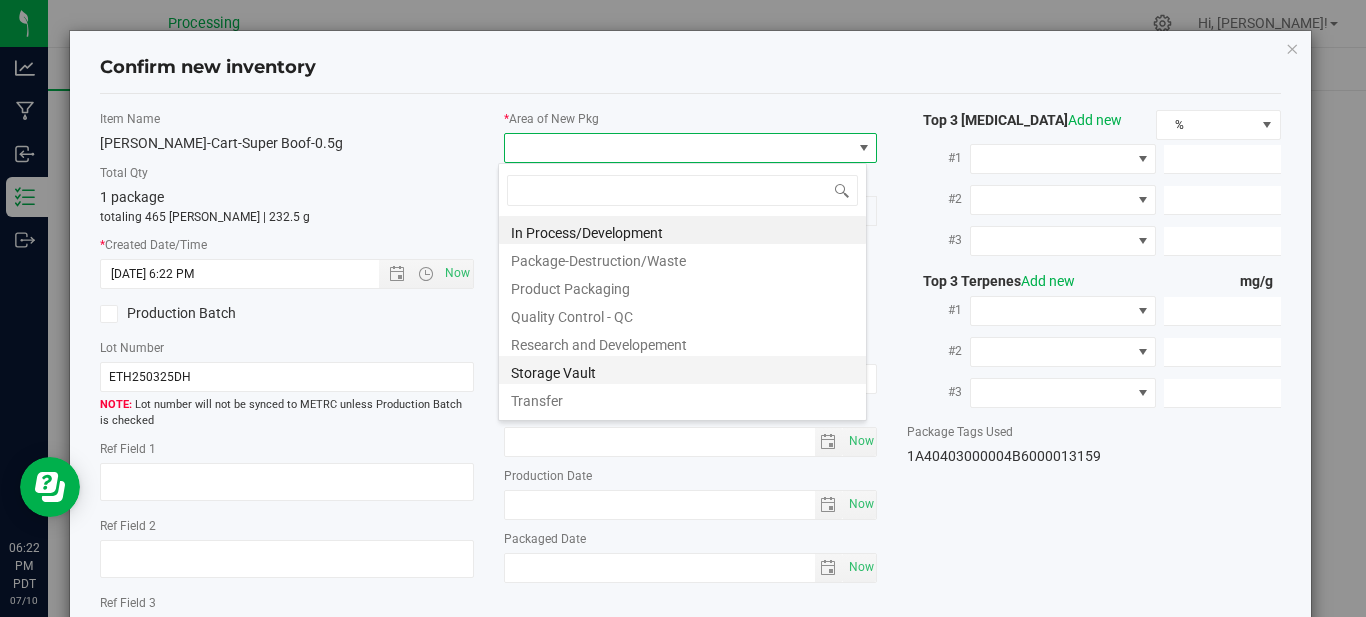 click on "Storage Vault" at bounding box center (553, 373) 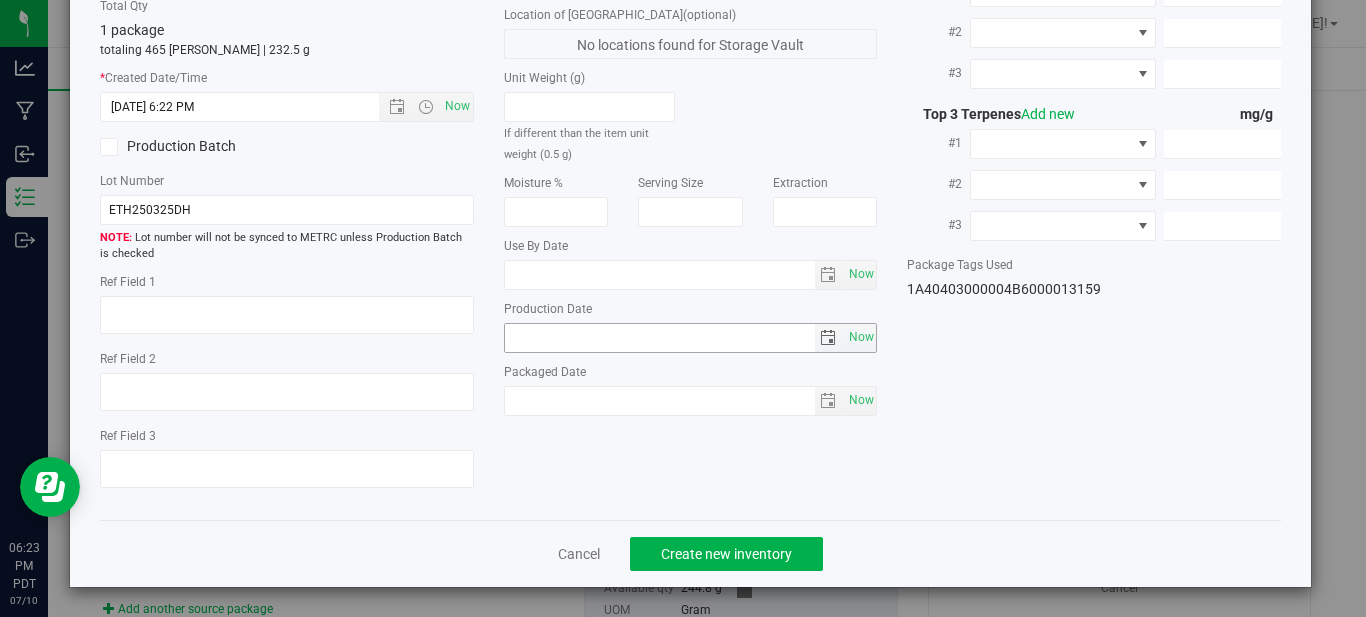 scroll, scrollTop: 168, scrollLeft: 0, axis: vertical 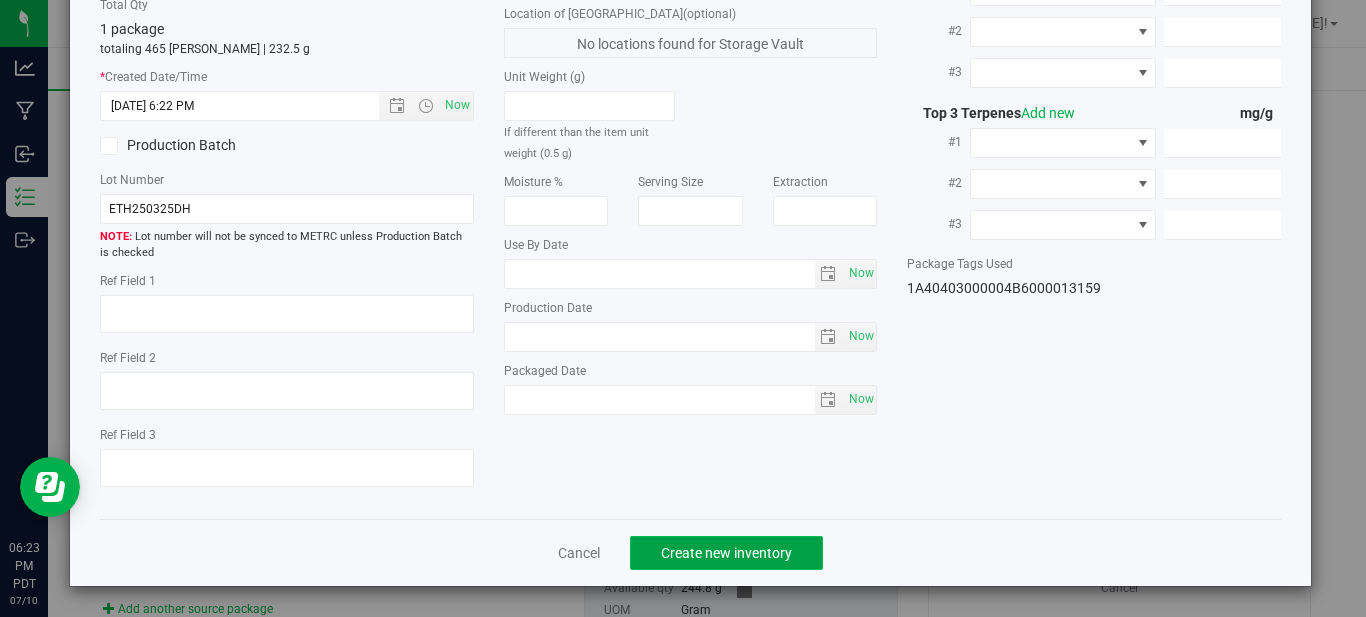 click on "Create new inventory" 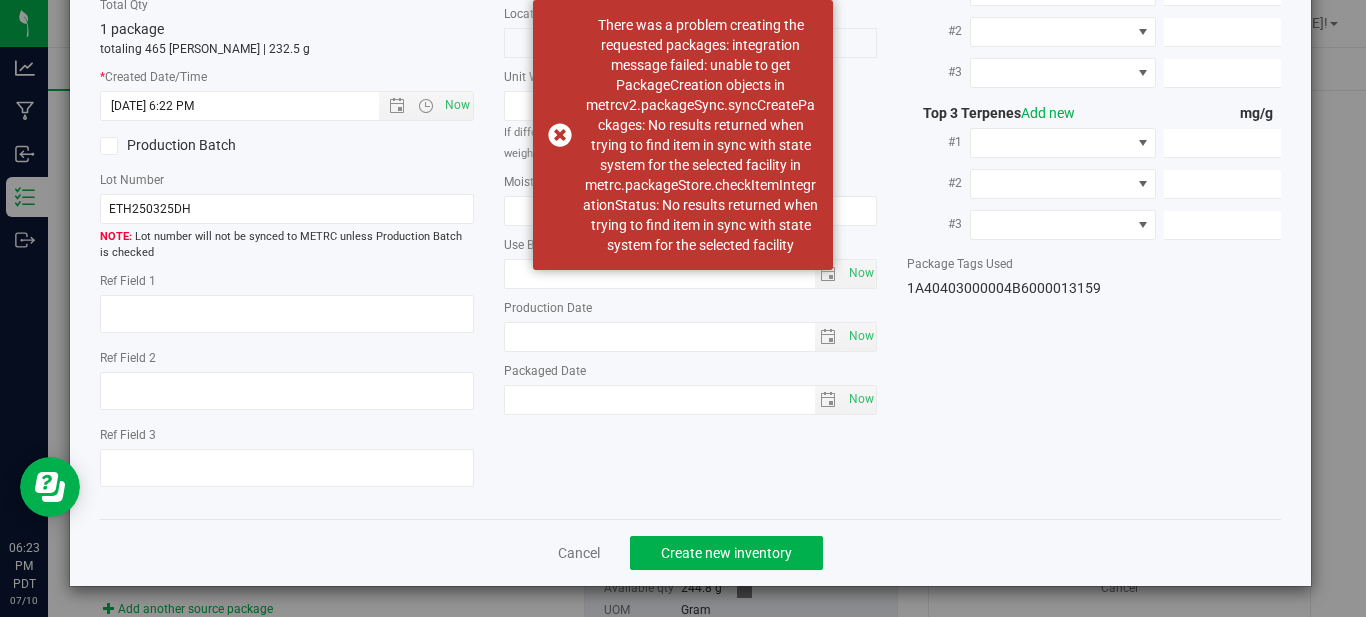 click on "Item Name
HUST-Cart-Super Boof-0.5g
Total Qty
1 package  totaling 465 eaches | 232.5 g
*
Created Date/Time
7/10/2025 6:22 PM
Now
Production Batch
Lot Number
ETH250325DH" at bounding box center [690, 222] 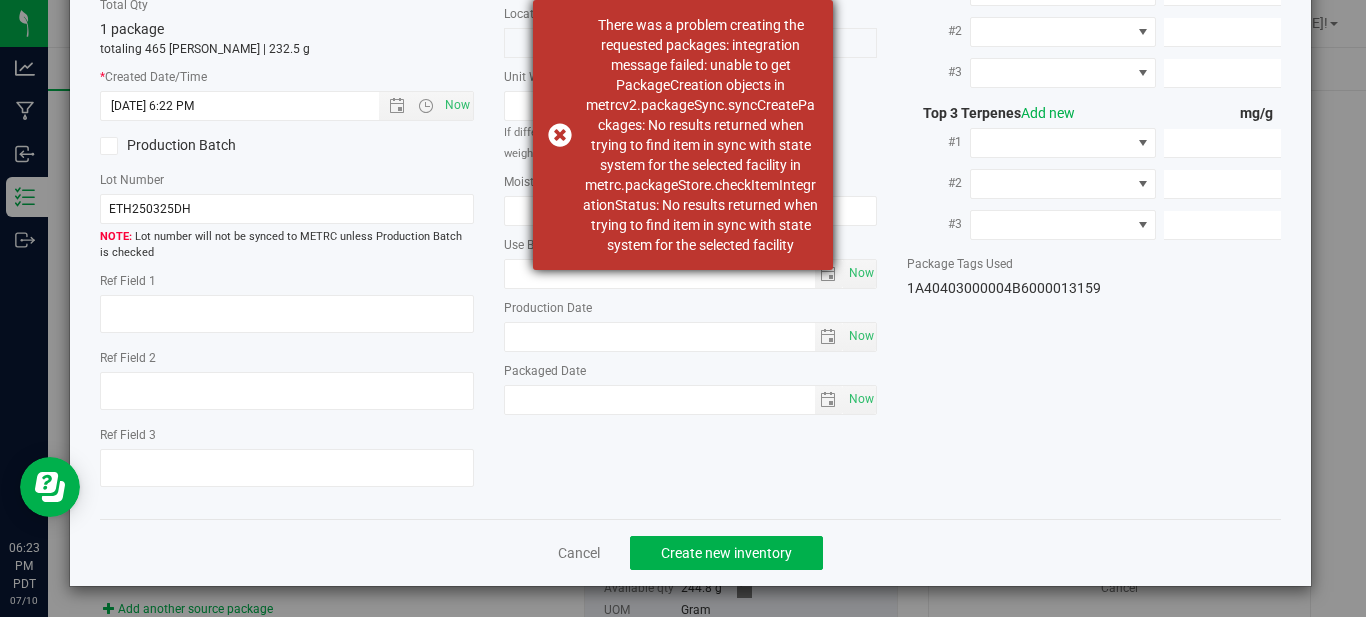 click on "There was a problem creating the requested packages: integration message failed: unable to get PackageCreation objects in metrcv2.packageSync.syncCreatePackages: No results returned when trying to find item in sync with state system for the selected facility in metrc.packageStore.checkItemIntegrationStatus: No results returned when trying to find item in sync with state system for the selected facility" at bounding box center [683, 135] 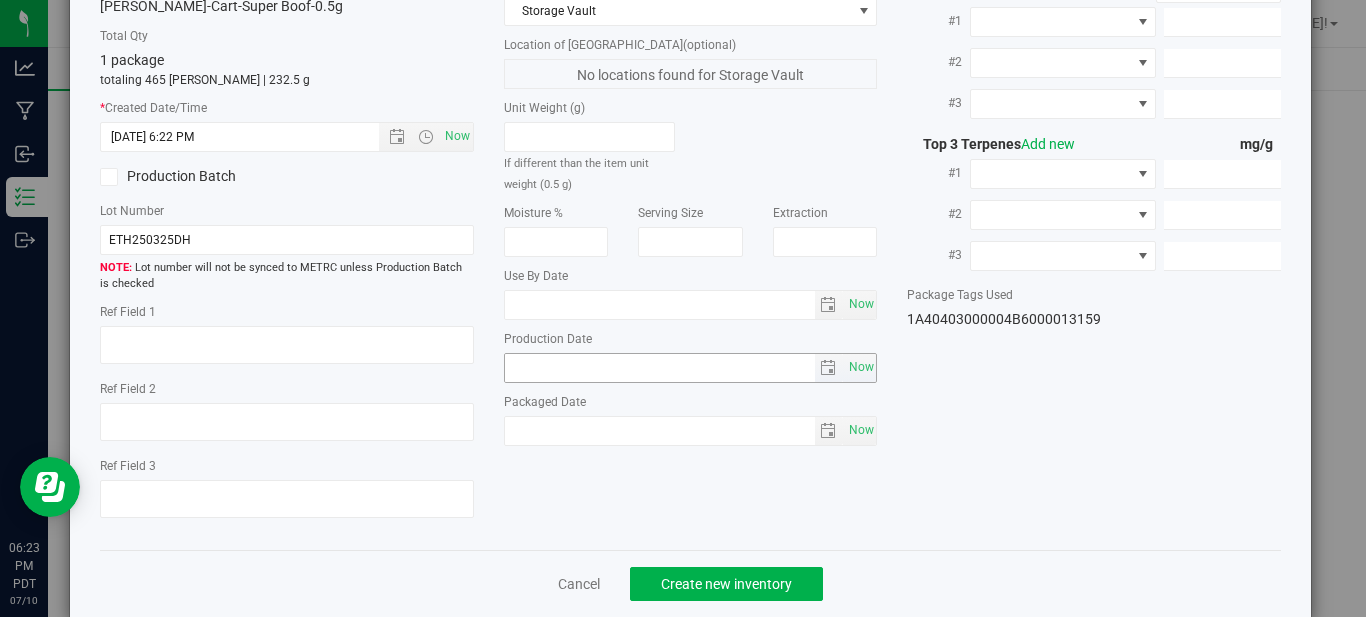 scroll, scrollTop: 168, scrollLeft: 0, axis: vertical 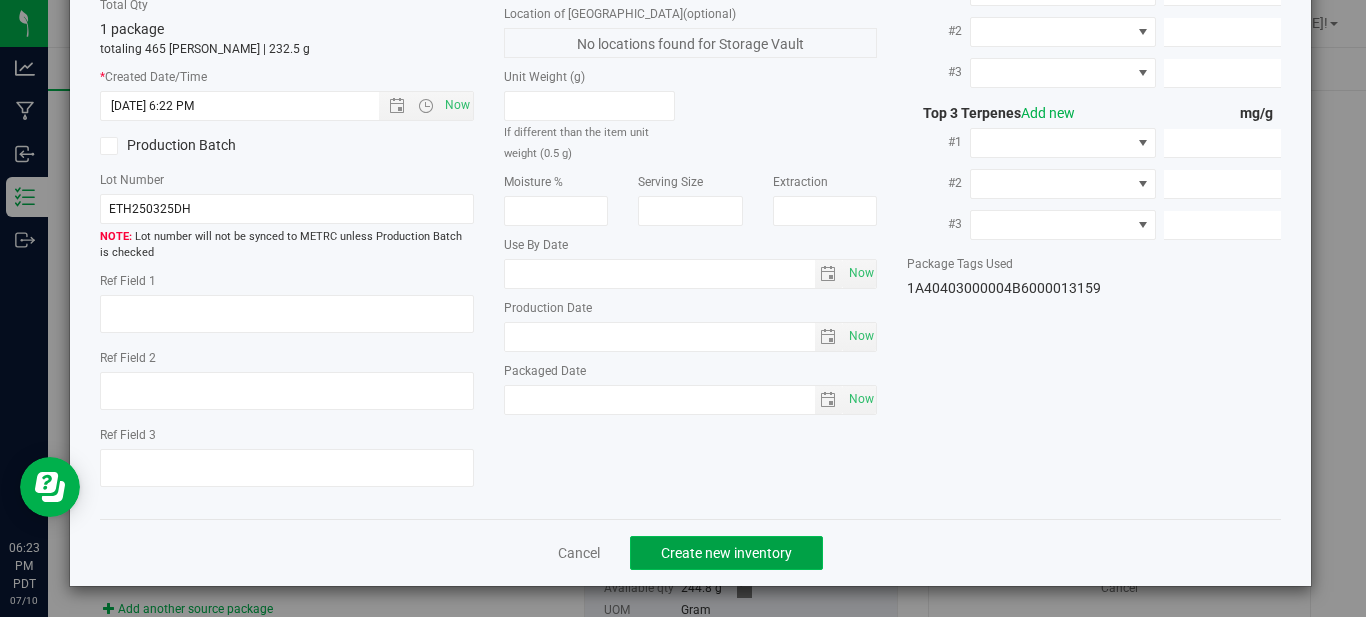 click on "Create new inventory" 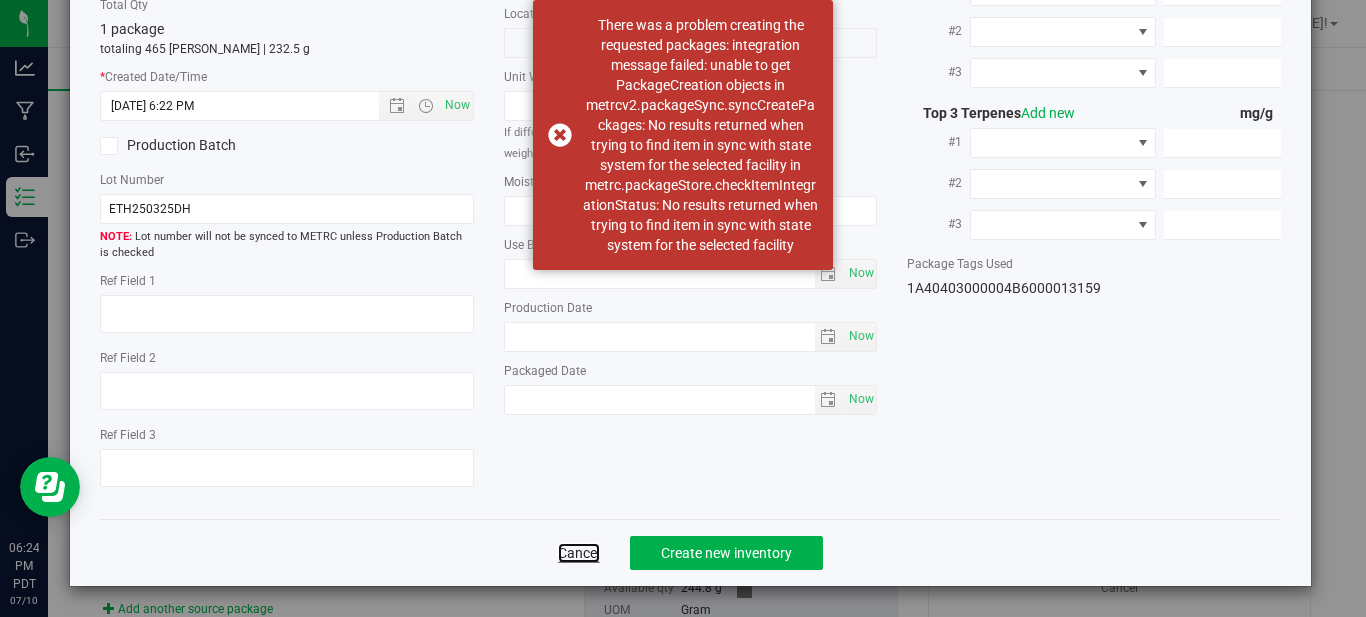 click on "Cancel" at bounding box center [579, 553] 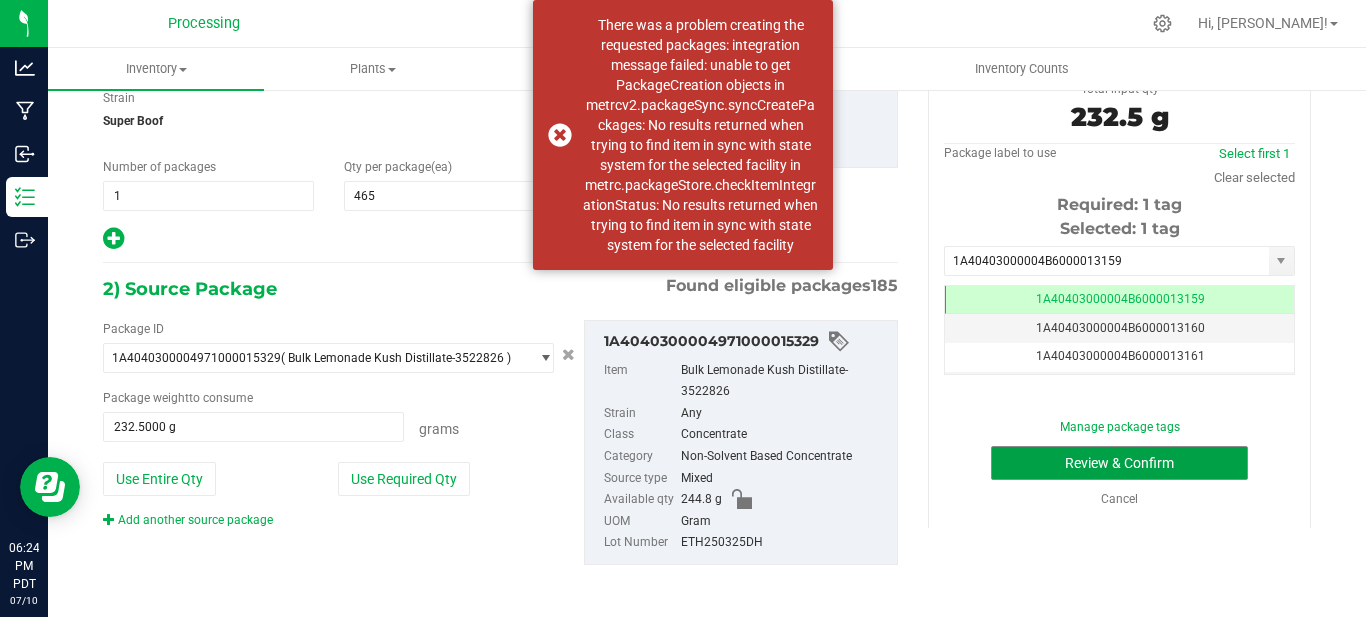 scroll, scrollTop: 225, scrollLeft: 0, axis: vertical 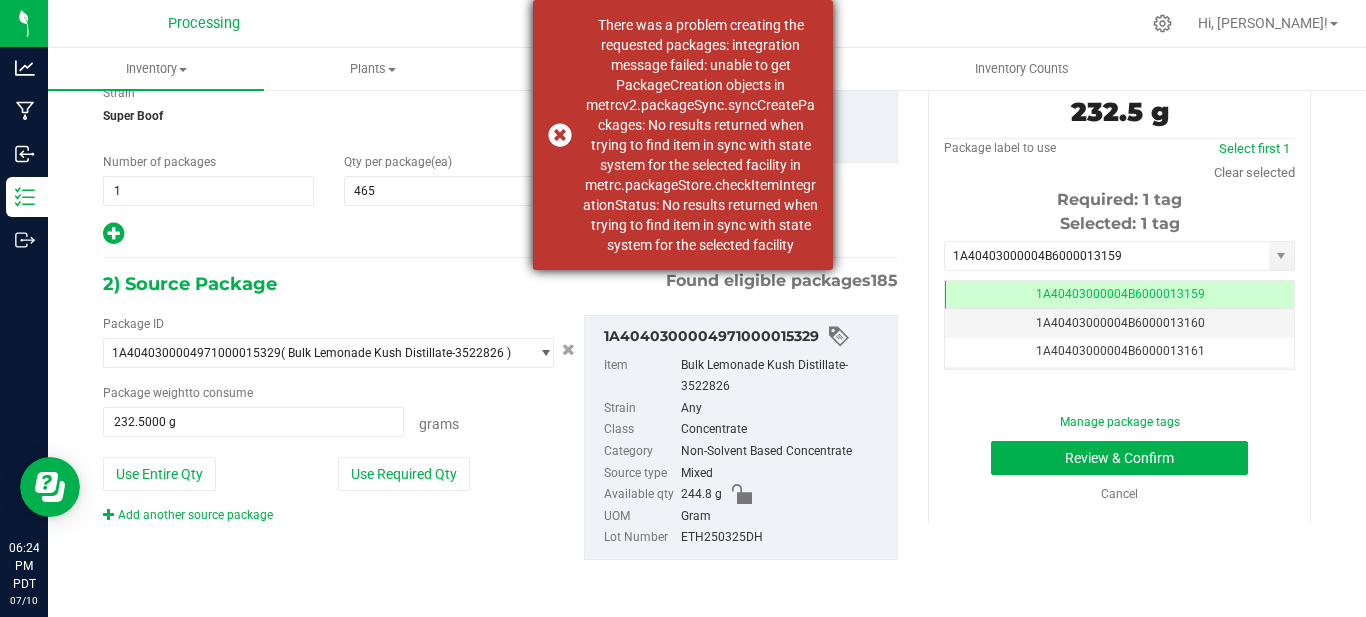 click on "There was a problem creating the requested packages: integration message failed: unable to get PackageCreation objects in metrcv2.packageSync.syncCreatePackages: No results returned when trying to find item in sync with state system for the selected facility in metrc.packageStore.checkItemIntegrationStatus: No results returned when trying to find item in sync with state system for the selected facility" at bounding box center (683, 135) 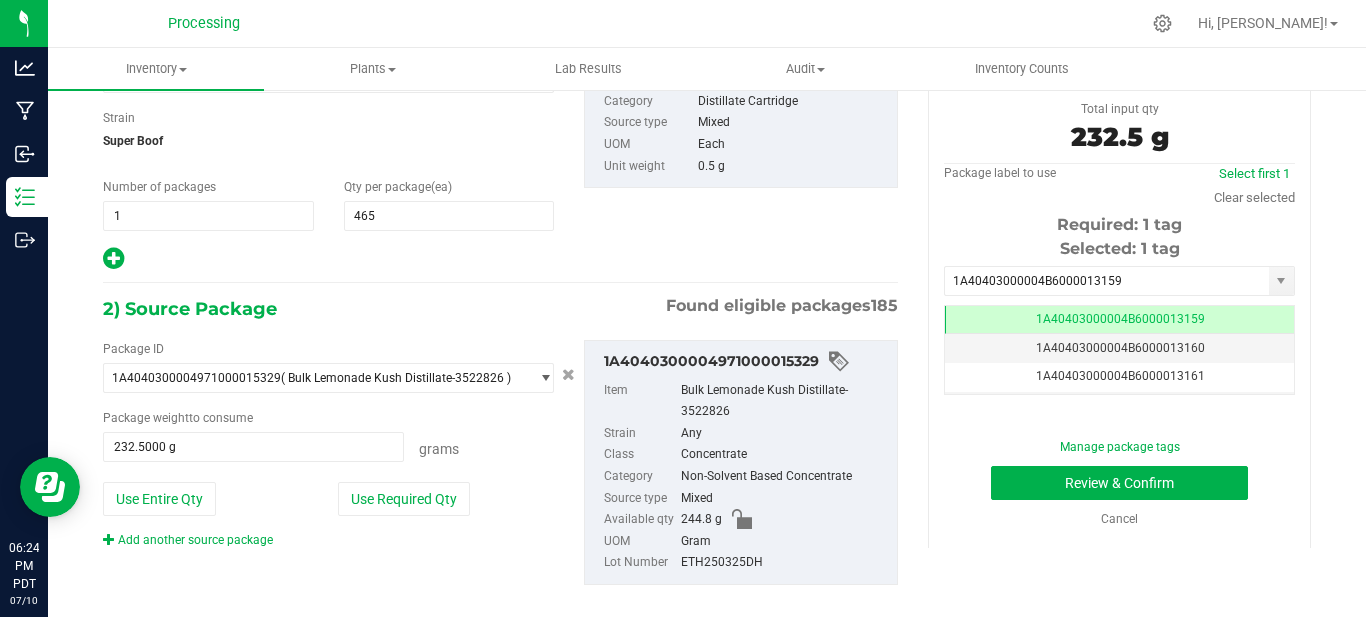 scroll, scrollTop: 225, scrollLeft: 0, axis: vertical 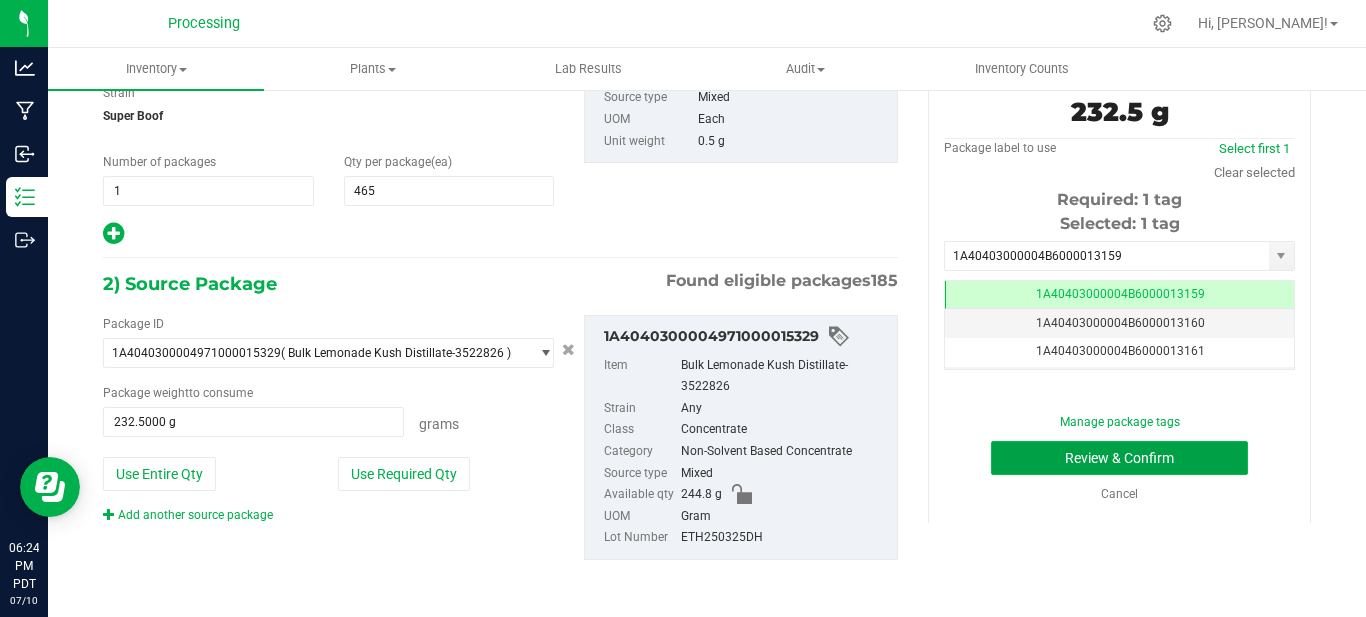 click on "Review & Confirm" at bounding box center [1119, 458] 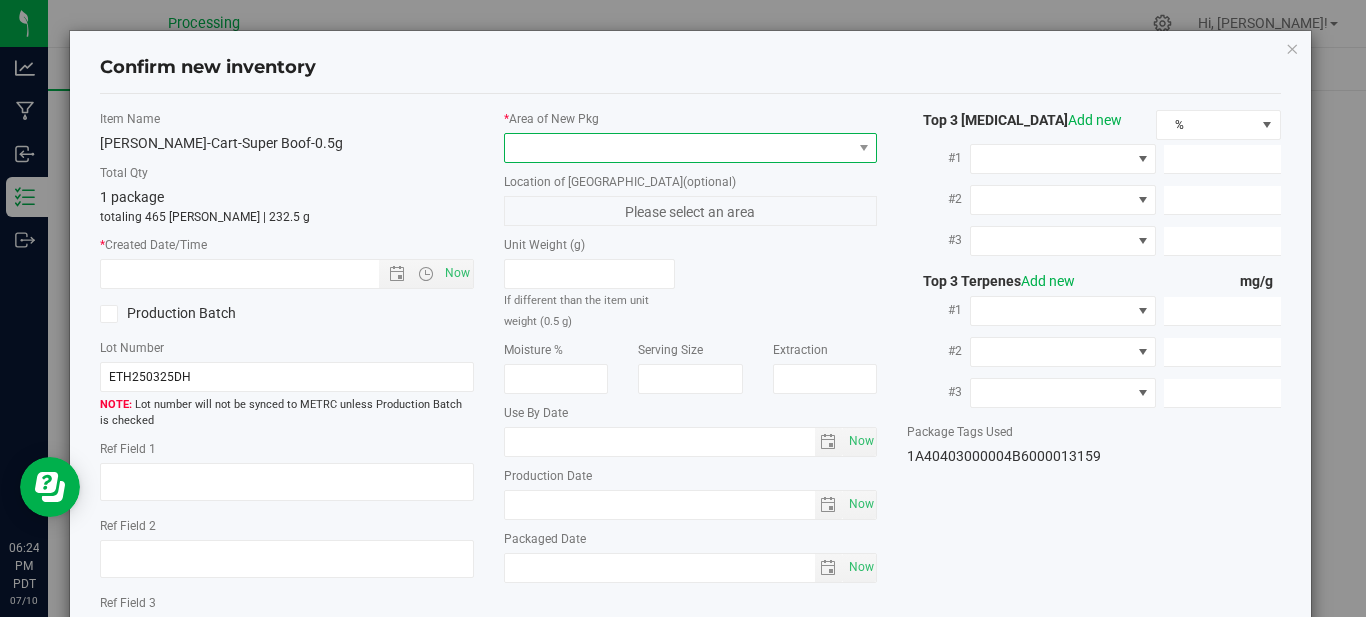 click at bounding box center [678, 148] 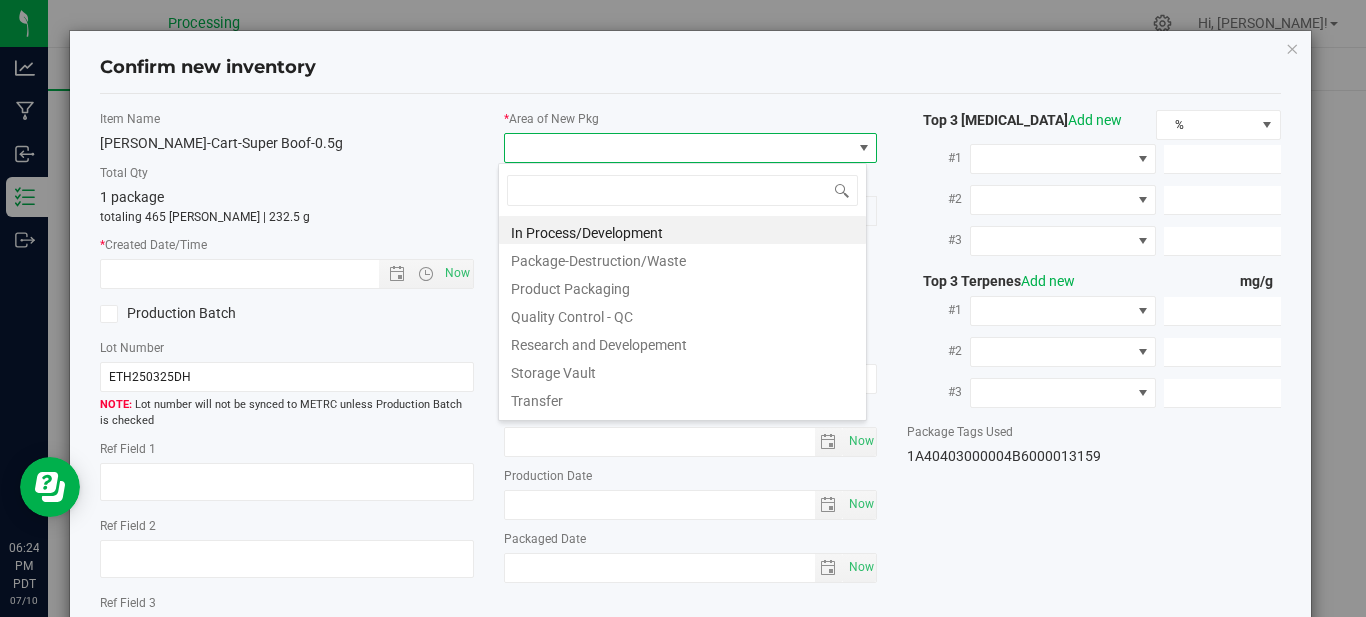 scroll, scrollTop: 99970, scrollLeft: 99631, axis: both 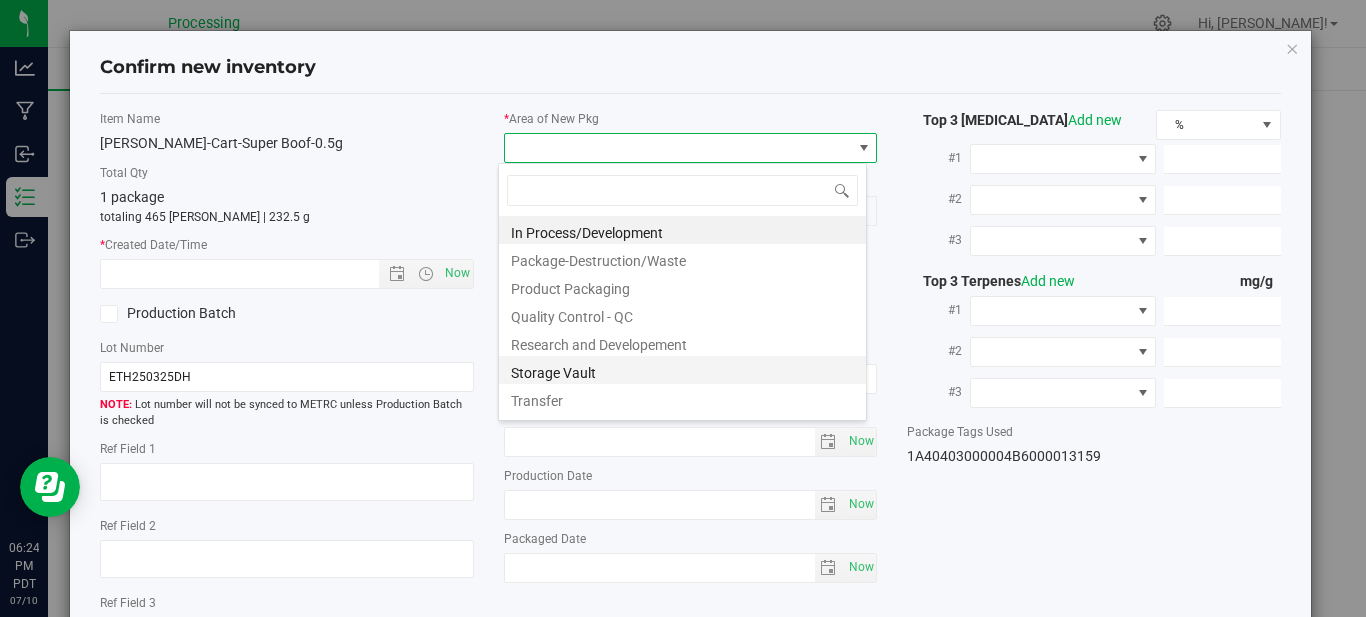 click on "Storage Vault" at bounding box center (682, 370) 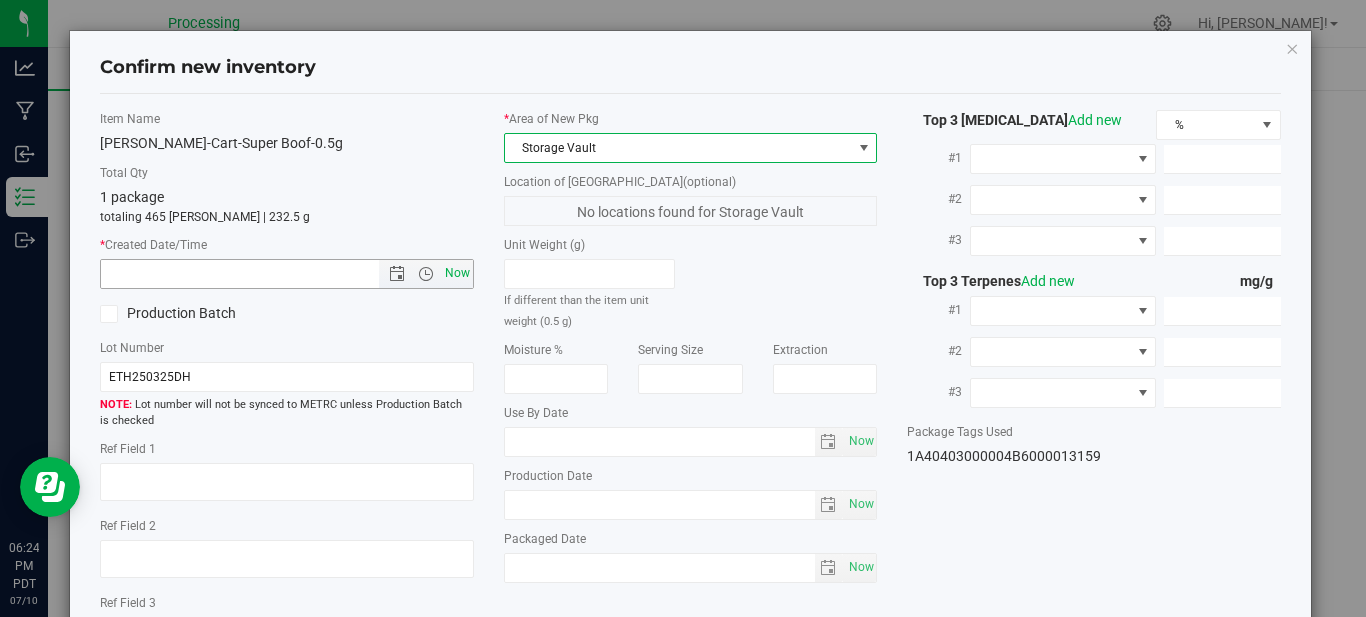 click on "Now" at bounding box center (457, 273) 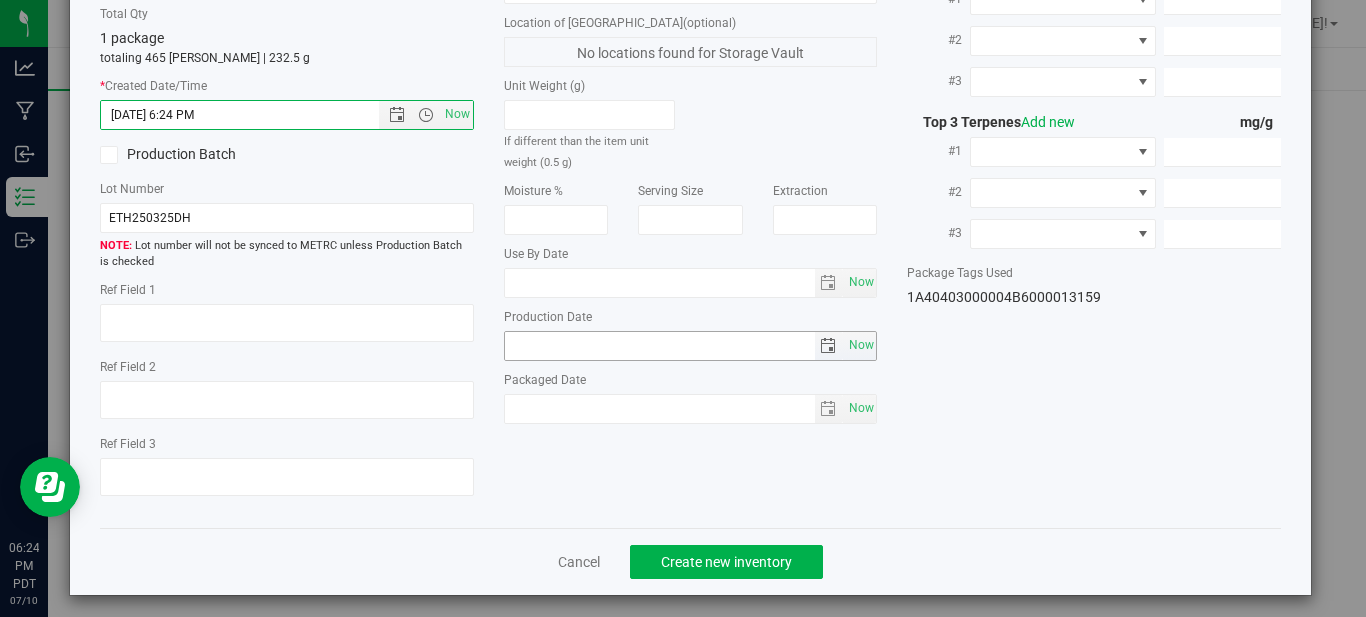 scroll, scrollTop: 168, scrollLeft: 0, axis: vertical 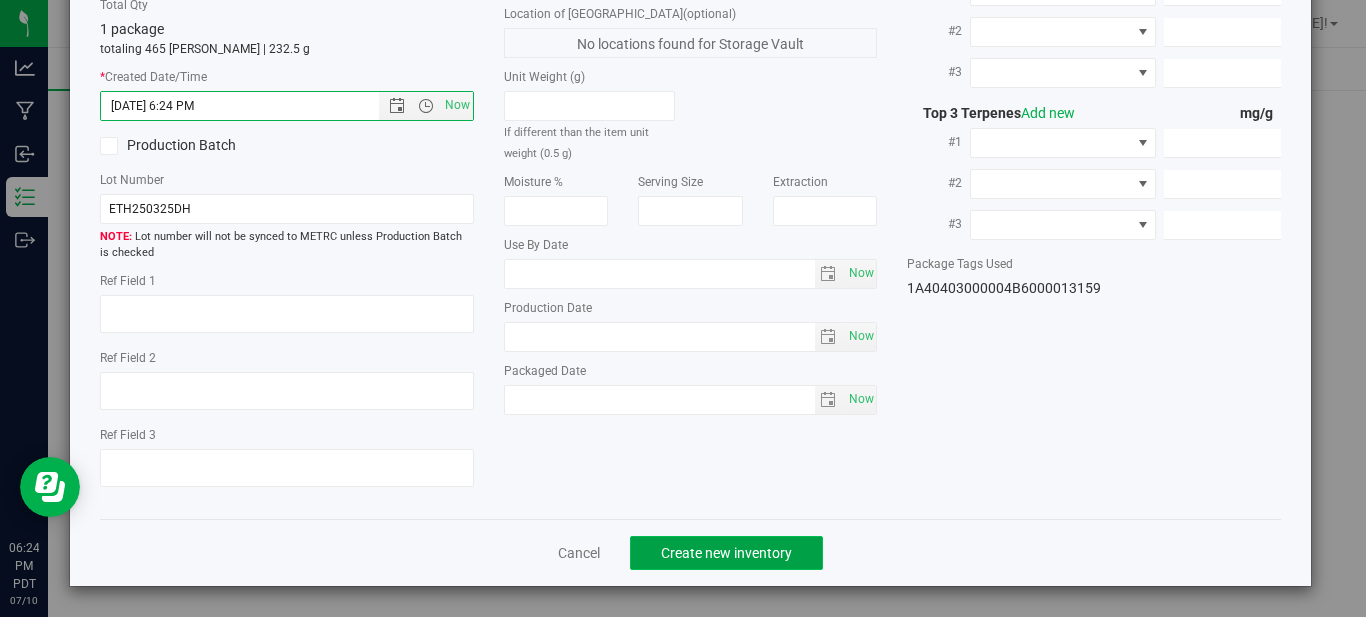 click on "Create new inventory" 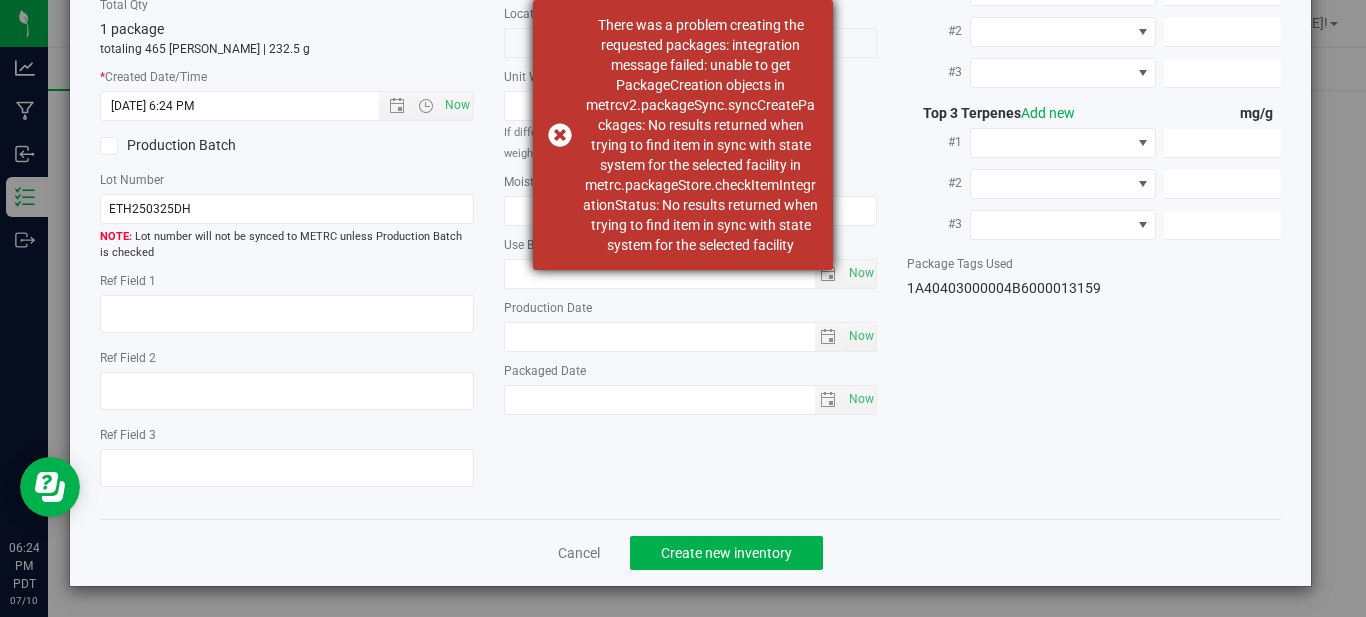 click on "There was a problem creating the requested packages: integration message failed: unable to get PackageCreation objects in metrcv2.packageSync.syncCreatePackages: No results returned when trying to find item in sync with state system for the selected facility in metrc.packageStore.checkItemIntegrationStatus: No results returned when trying to find item in sync with state system for the selected facility" at bounding box center (683, 135) 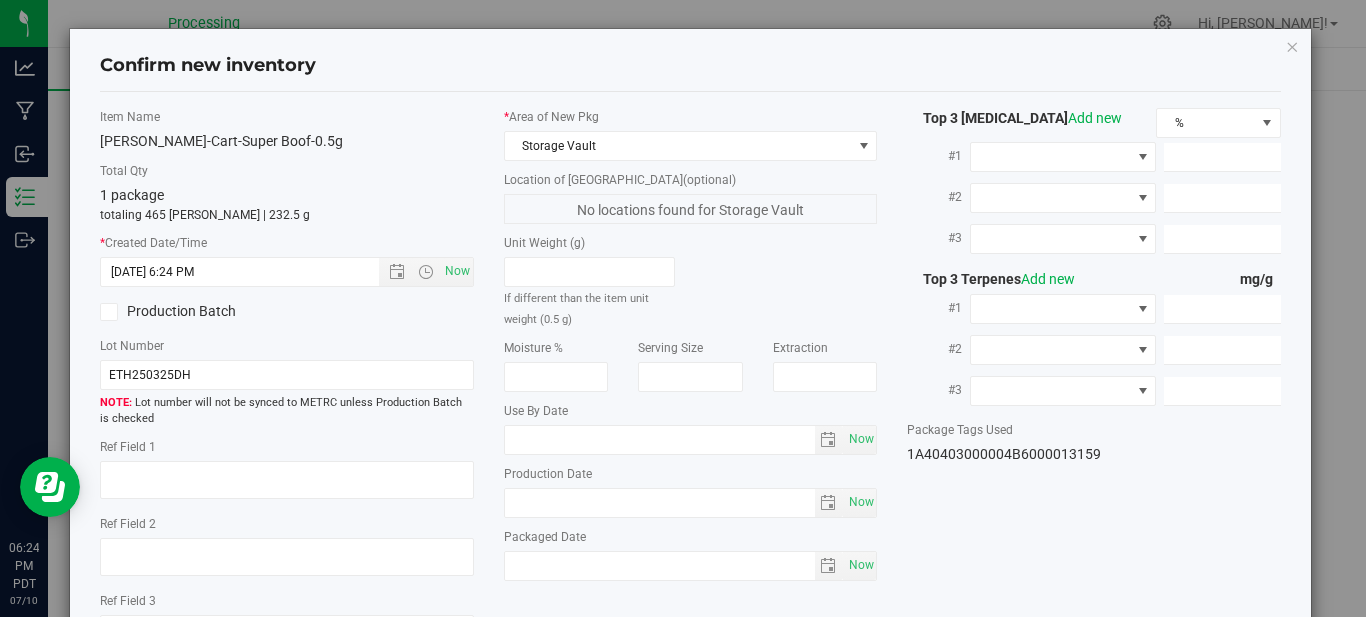 scroll, scrollTop: 0, scrollLeft: 0, axis: both 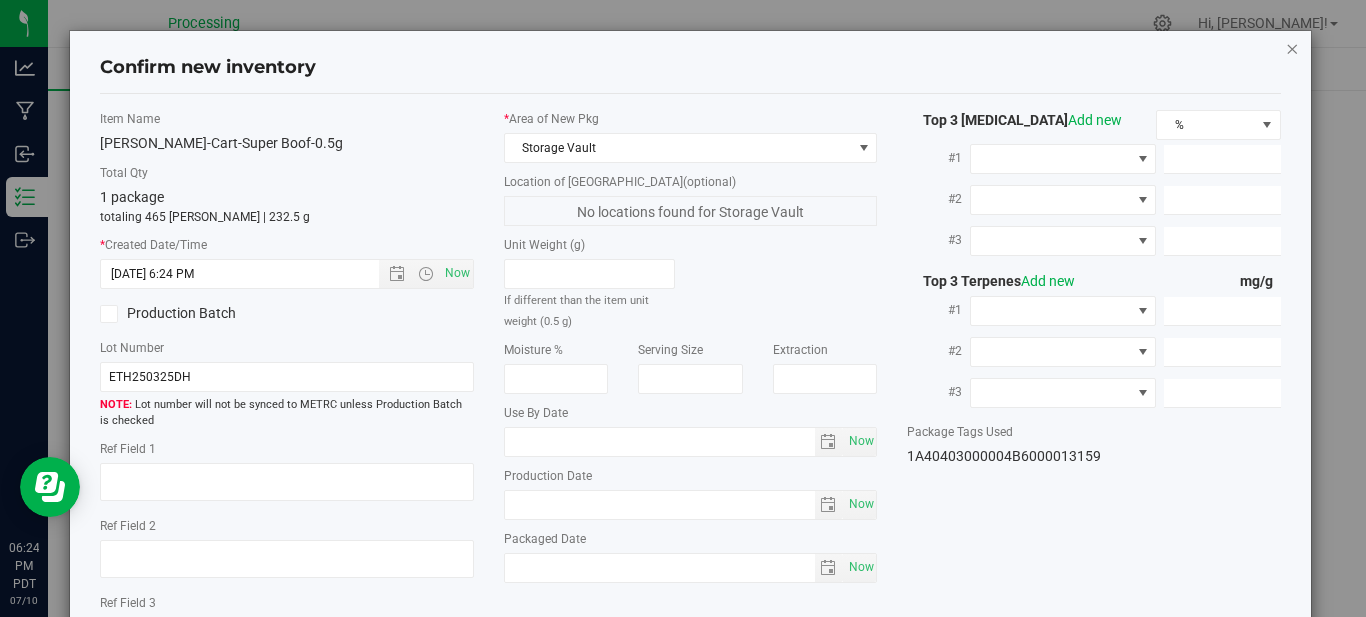 click at bounding box center (1292, 48) 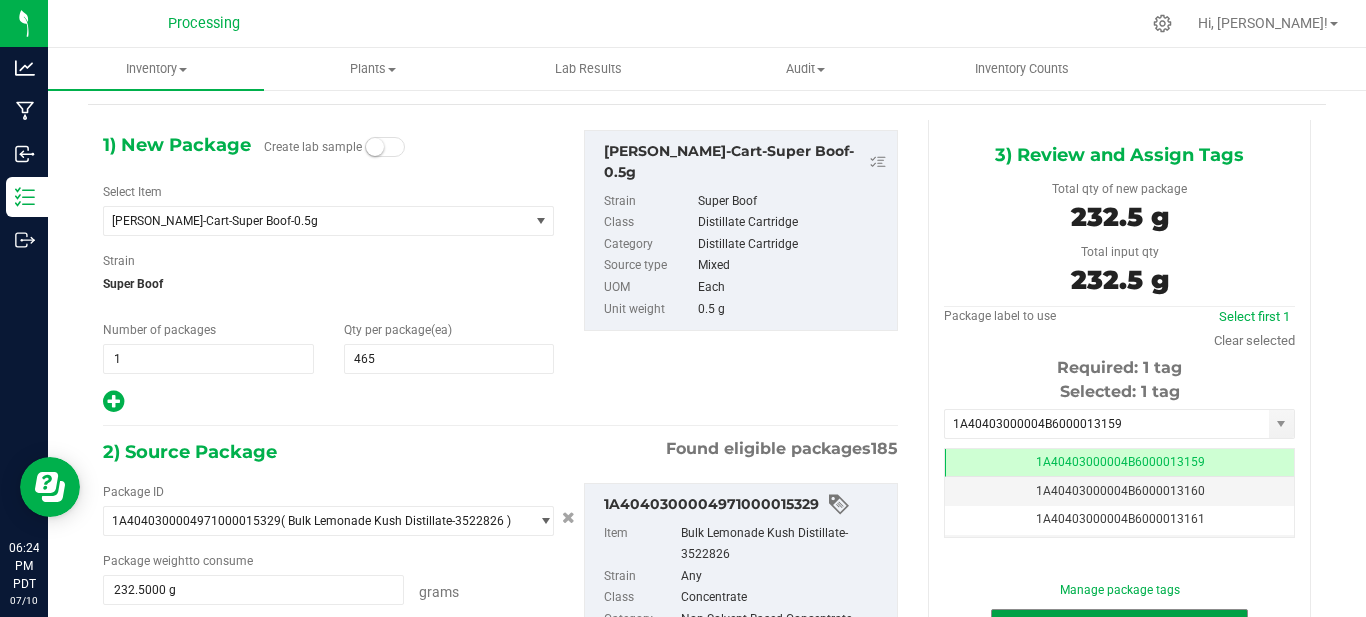 scroll, scrollTop: 0, scrollLeft: 0, axis: both 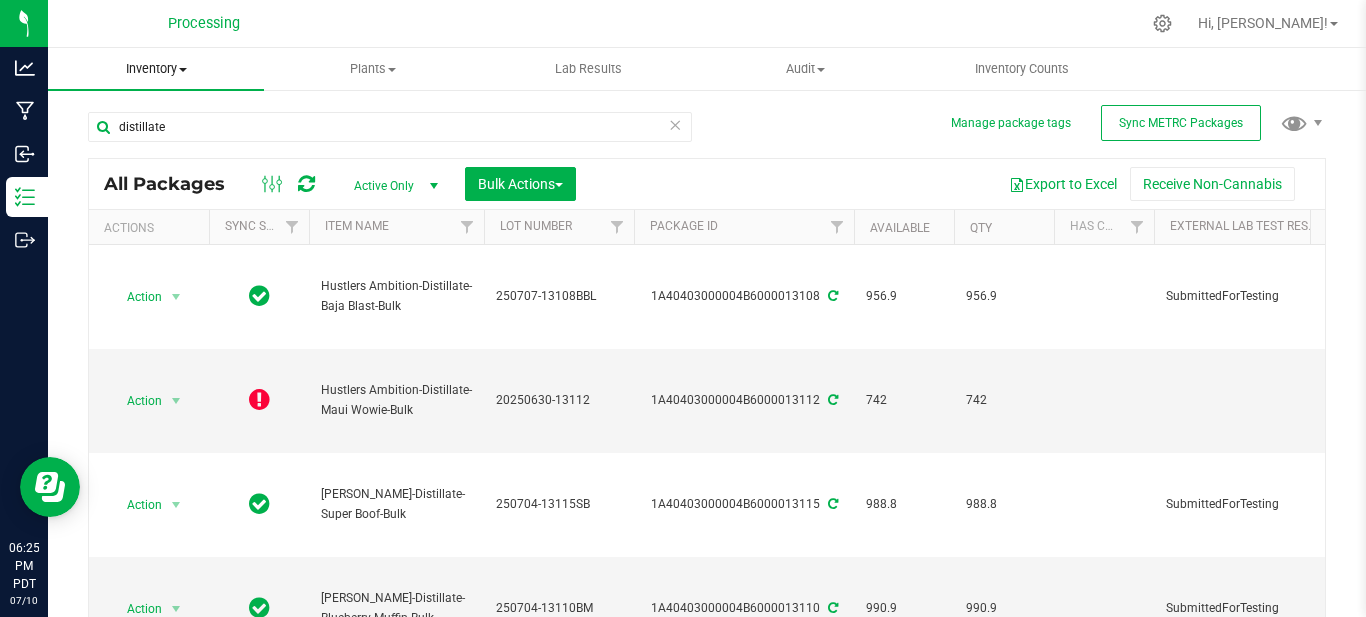 type on "[DATE]" 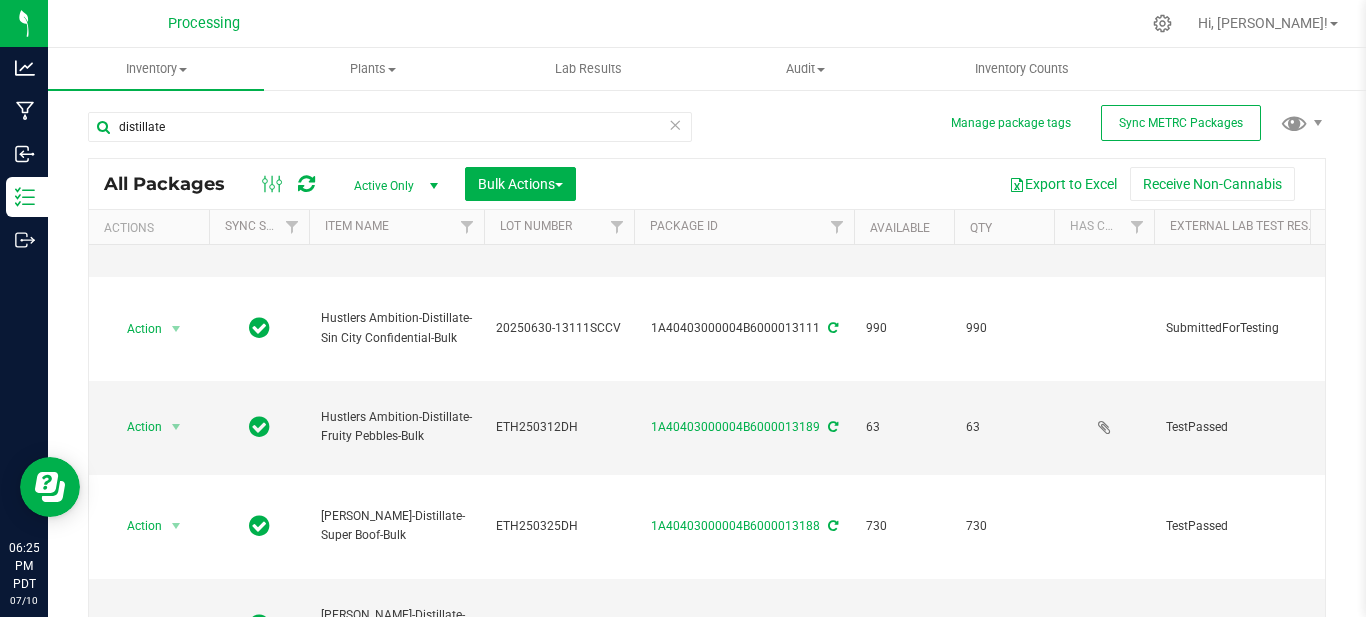 scroll, scrollTop: 900, scrollLeft: 0, axis: vertical 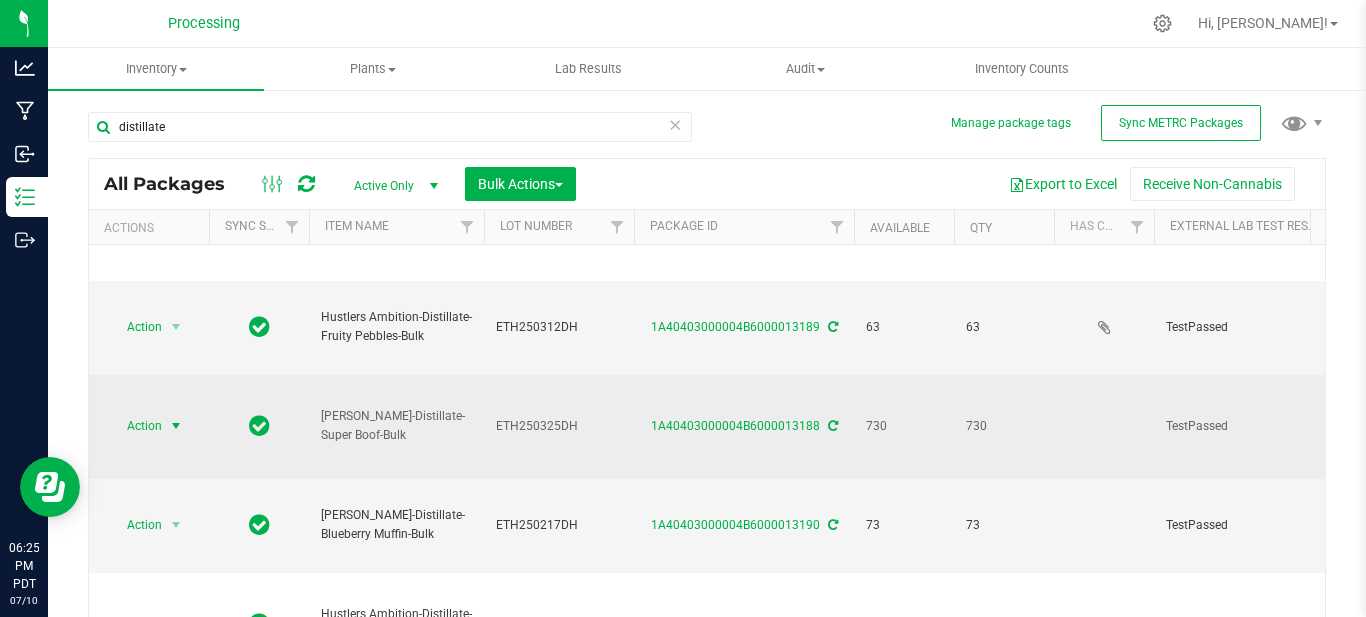 click at bounding box center (176, 426) 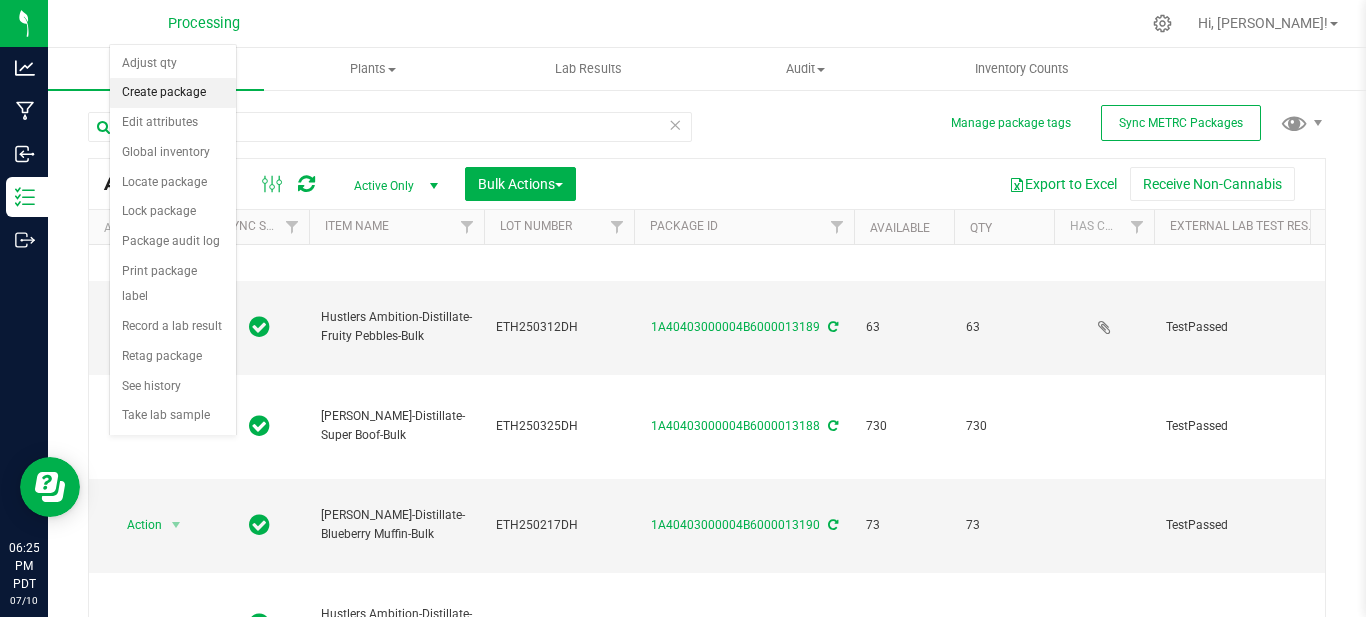 click on "Create package" at bounding box center [173, 93] 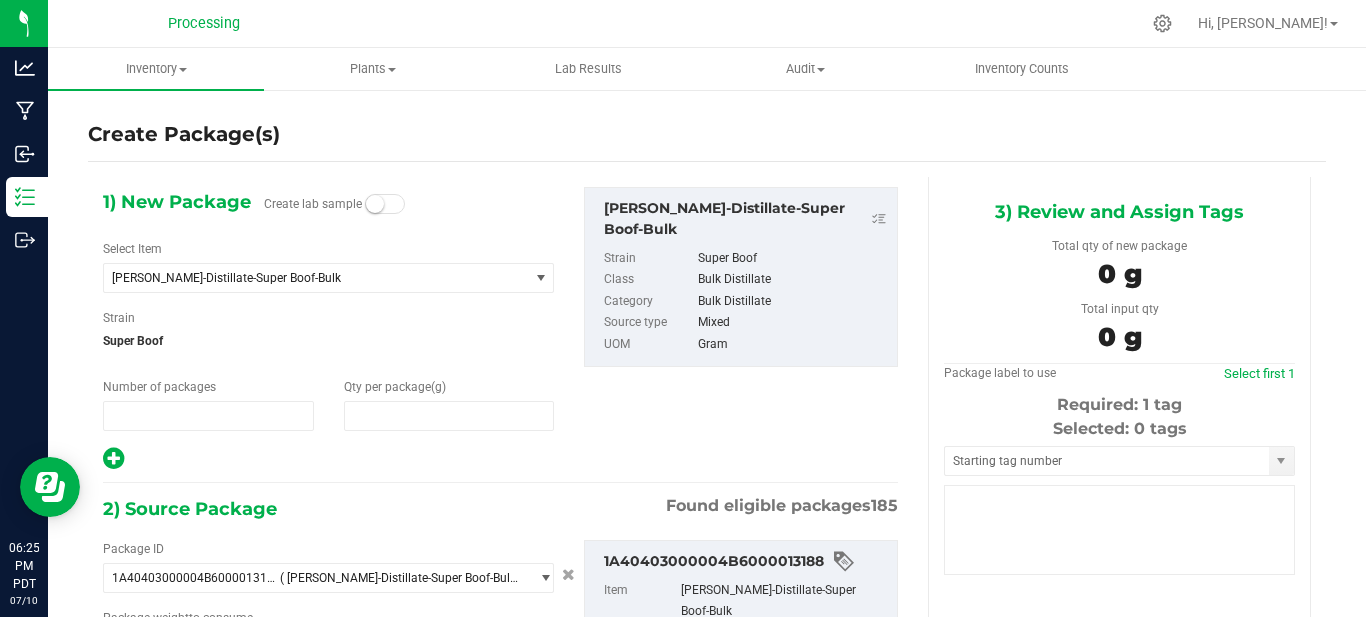 type on "1" 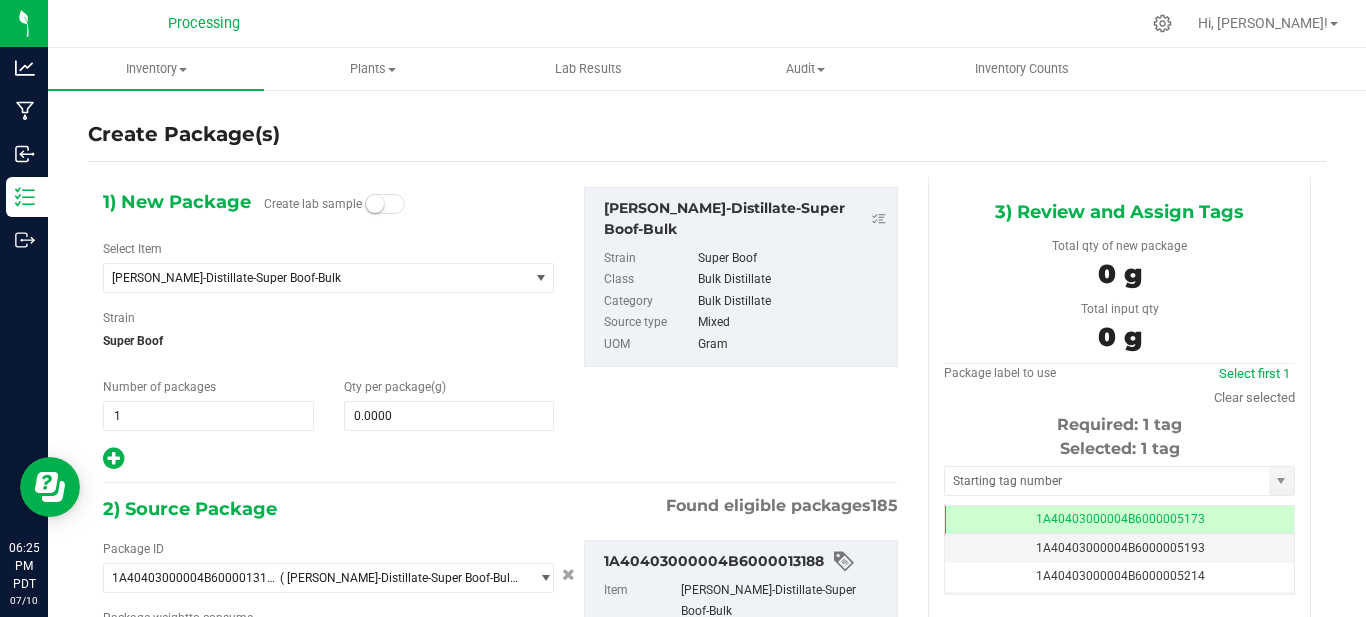 type on "0.0000 g" 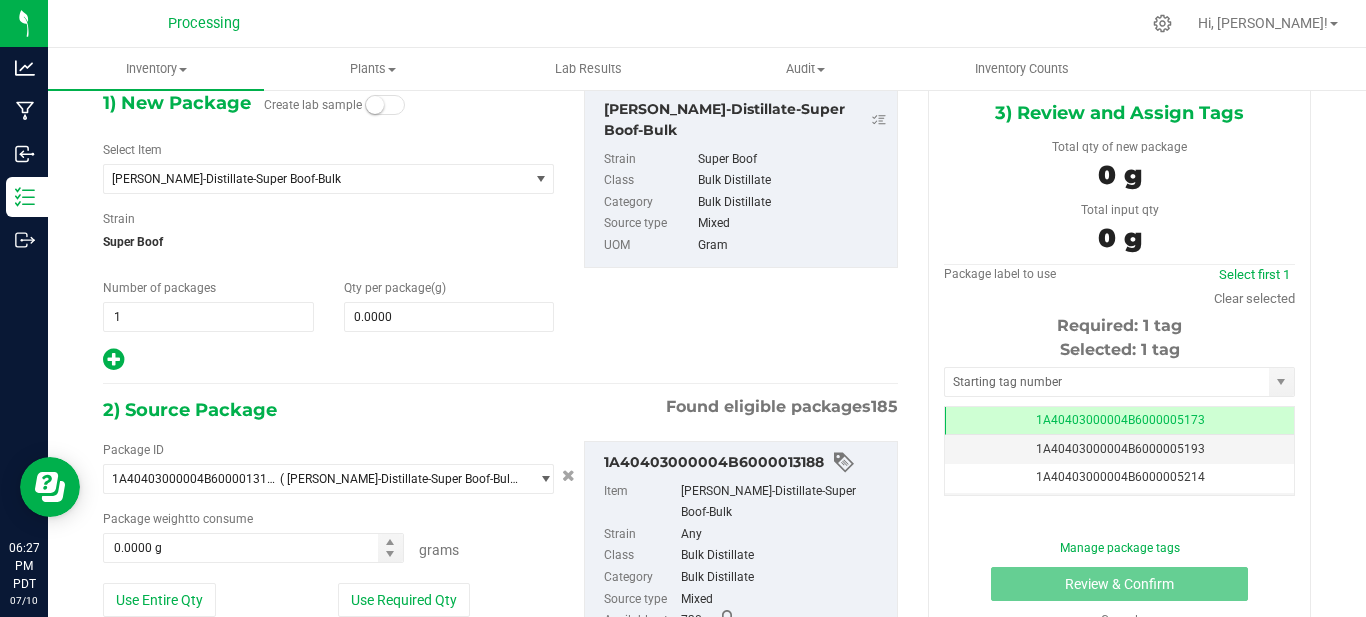 scroll, scrollTop: 100, scrollLeft: 0, axis: vertical 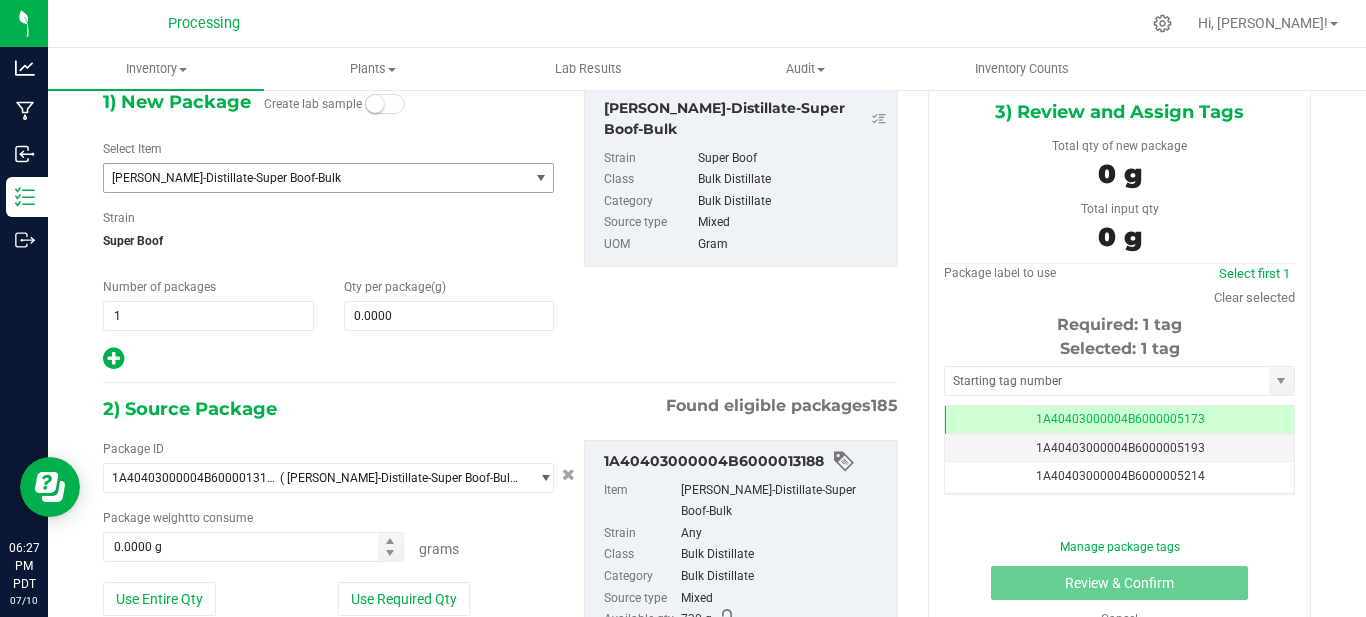 click on "[PERSON_NAME]-Distillate-Super Boof-Bulk" at bounding box center (316, 178) 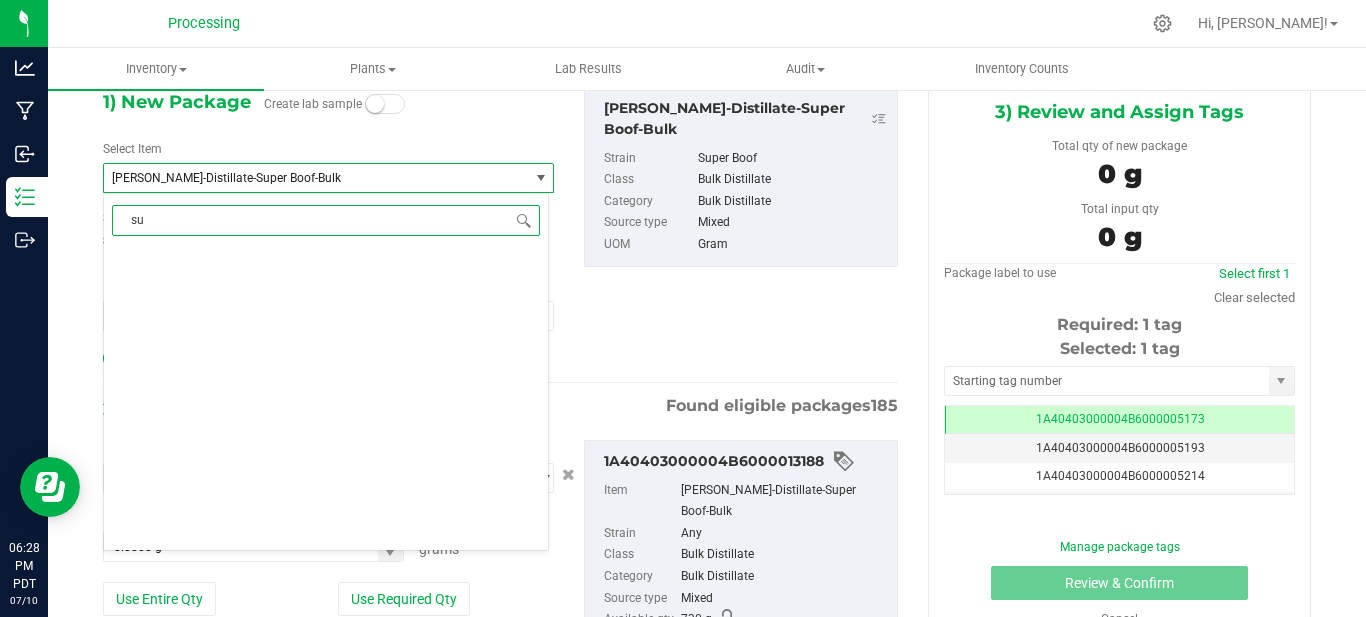scroll, scrollTop: 0, scrollLeft: 0, axis: both 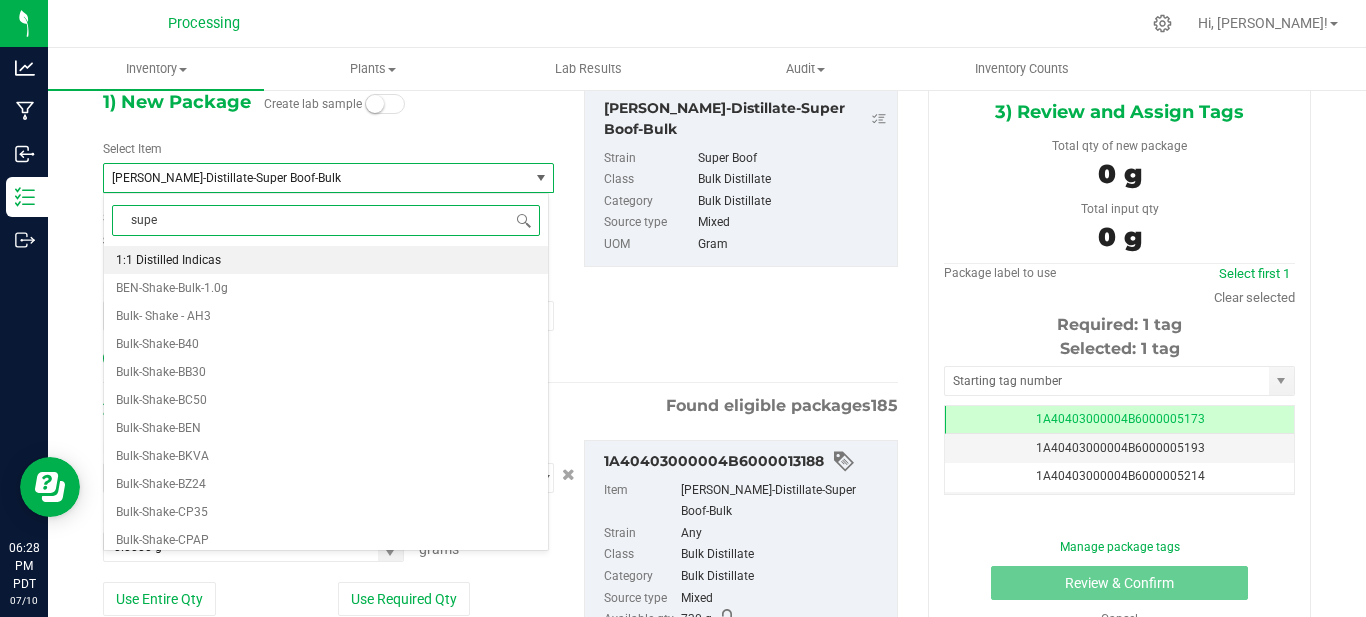 type on "super" 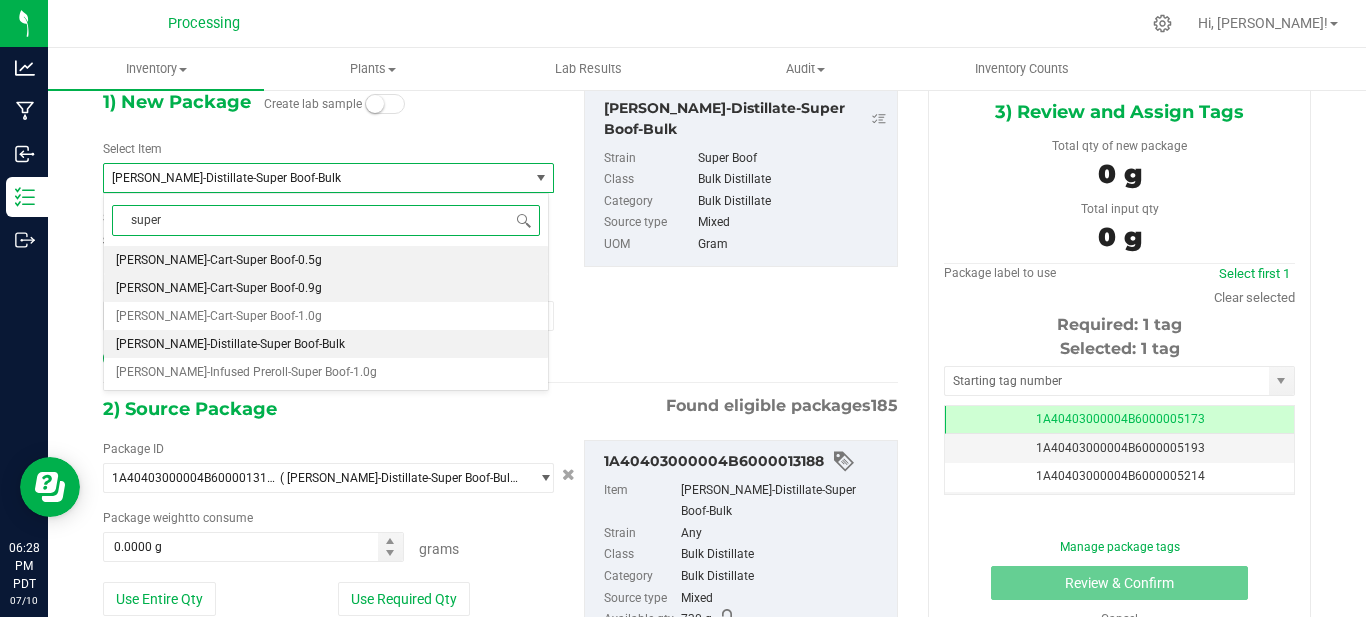 click on "[PERSON_NAME]-Cart-Super Boof-0.9g" at bounding box center (326, 288) 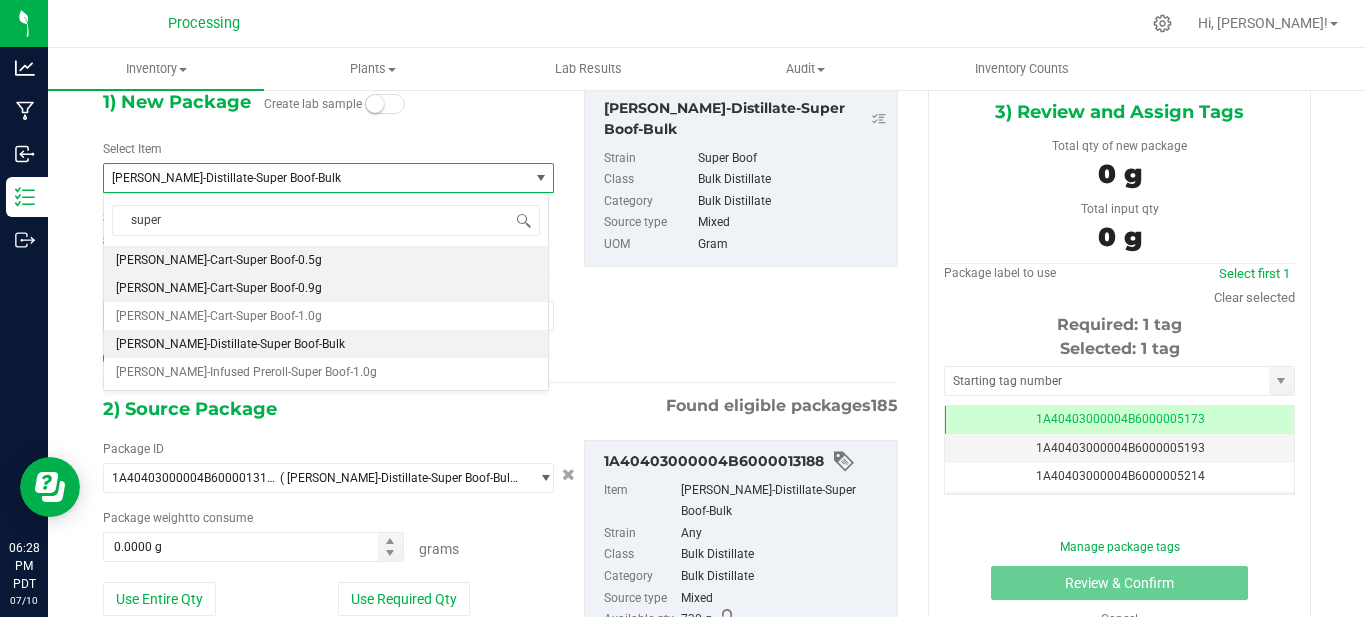 type 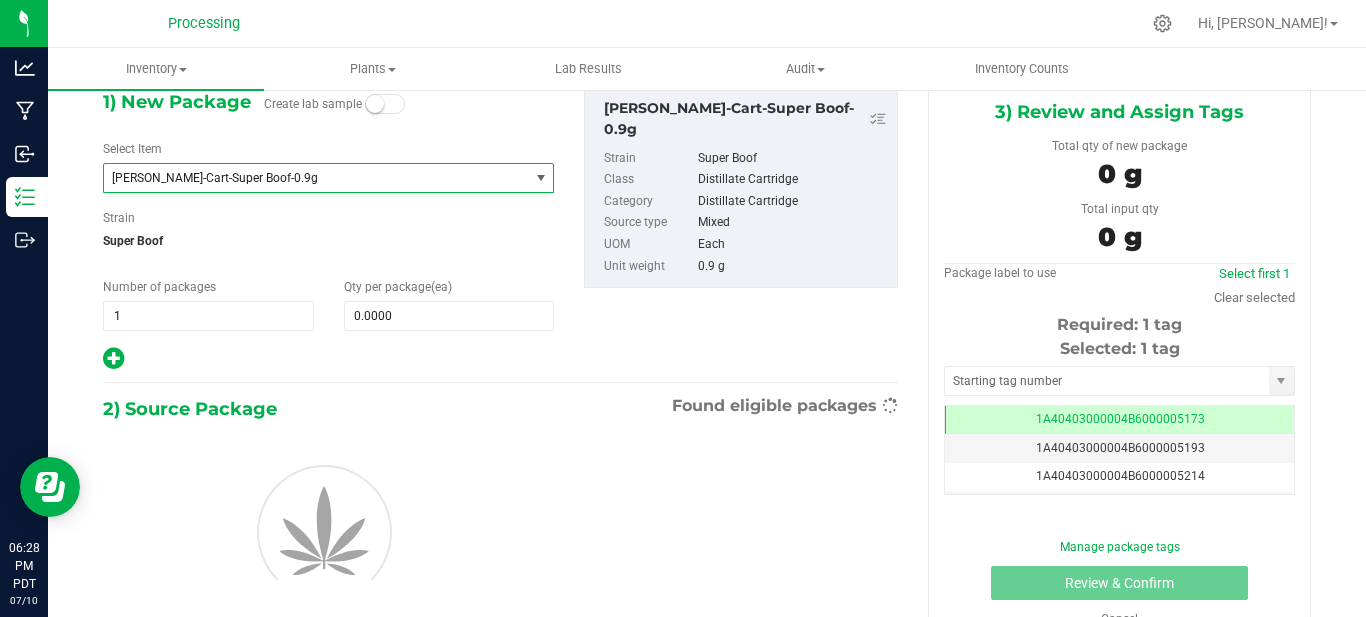 type on "0" 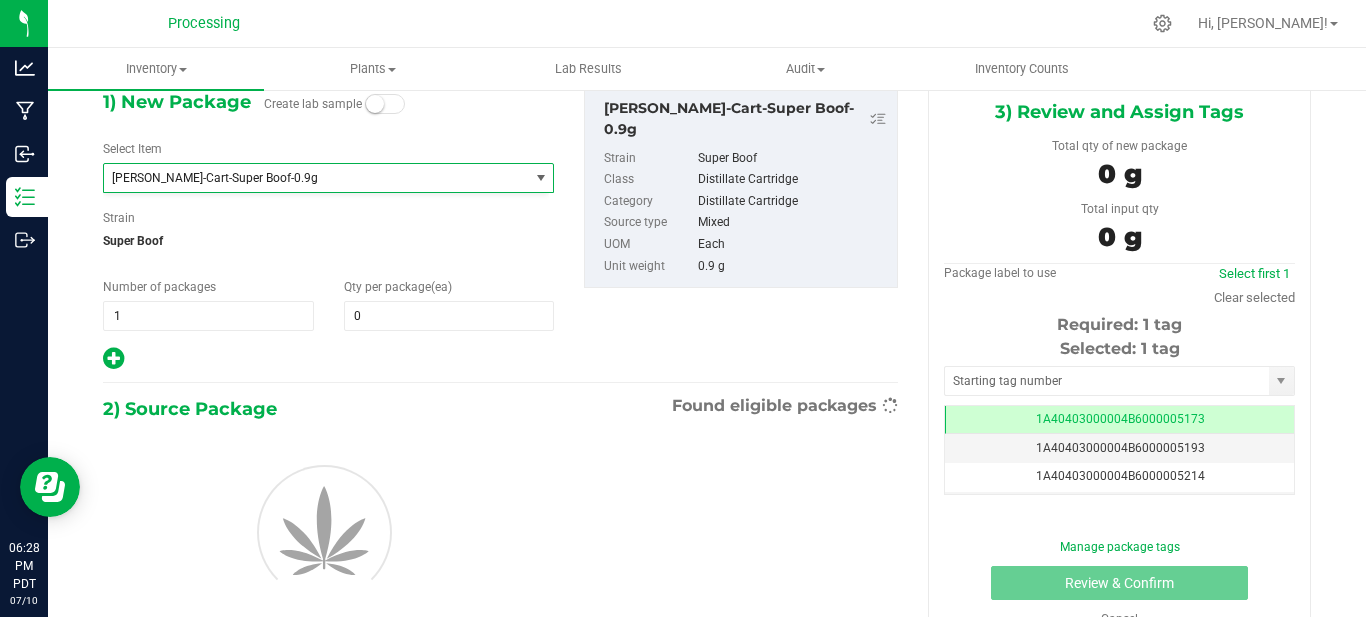 scroll, scrollTop: 3696, scrollLeft: 0, axis: vertical 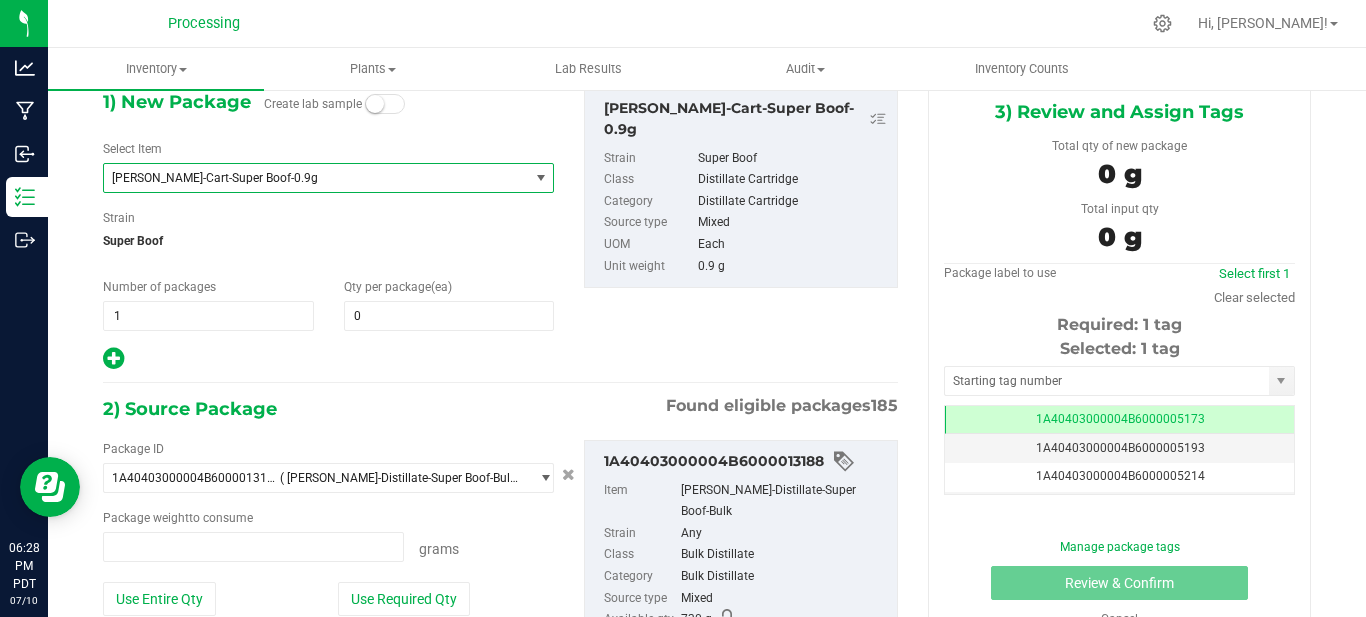 type on "0.0000 g" 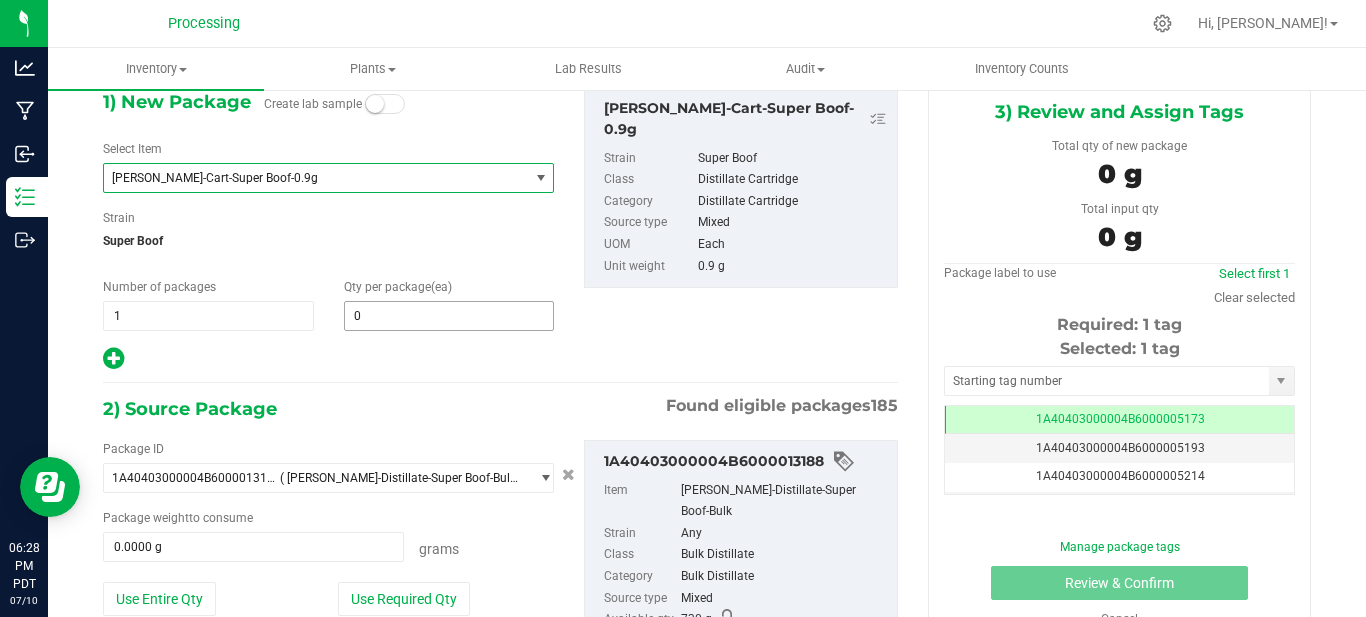 click on "0 0" at bounding box center [449, 316] 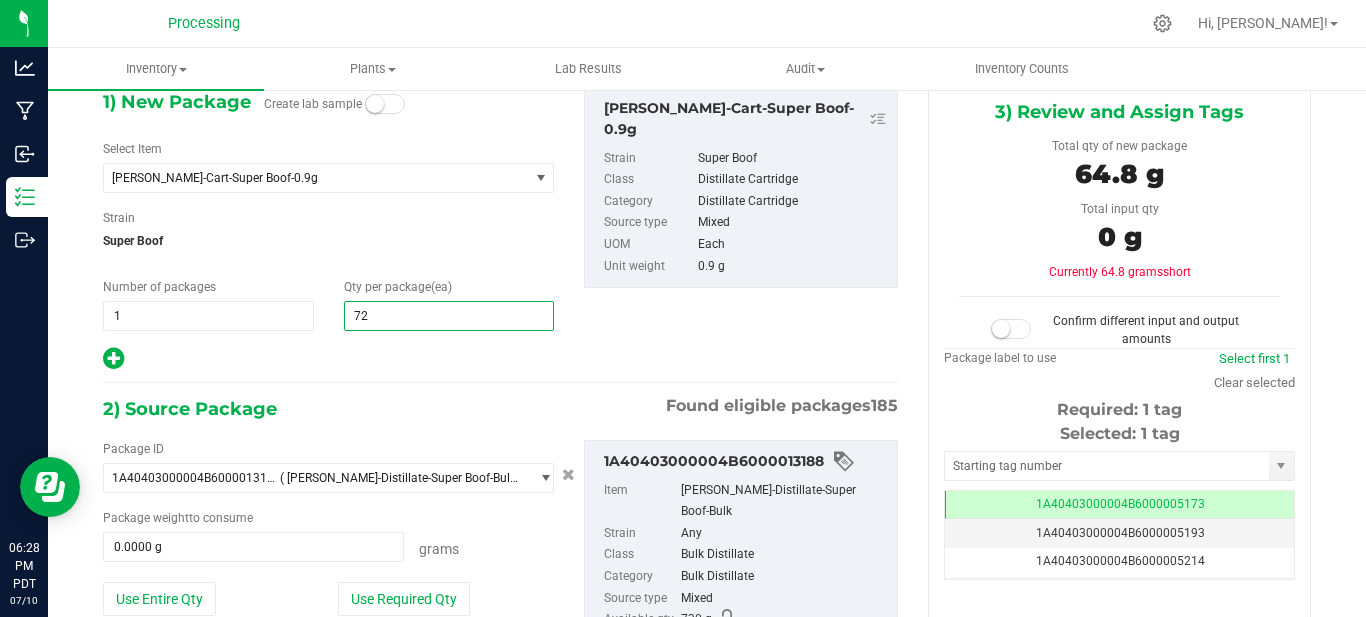 type on "728" 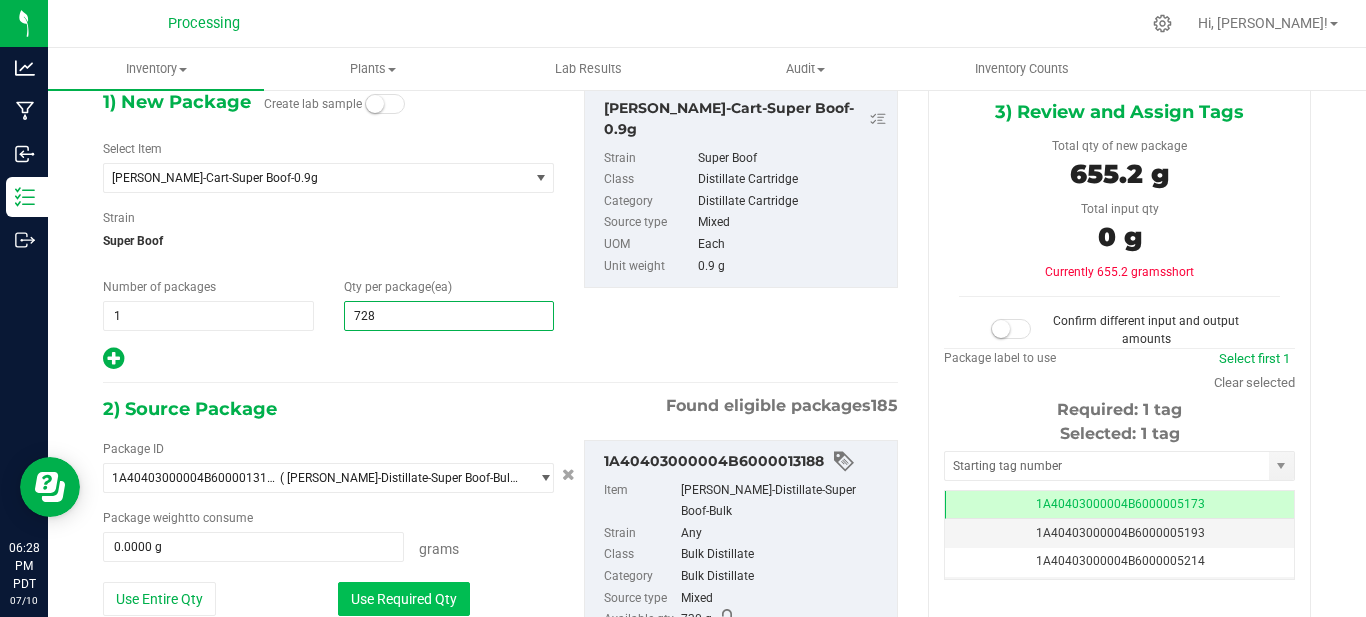 click on "Use Required Qty" at bounding box center (404, 599) 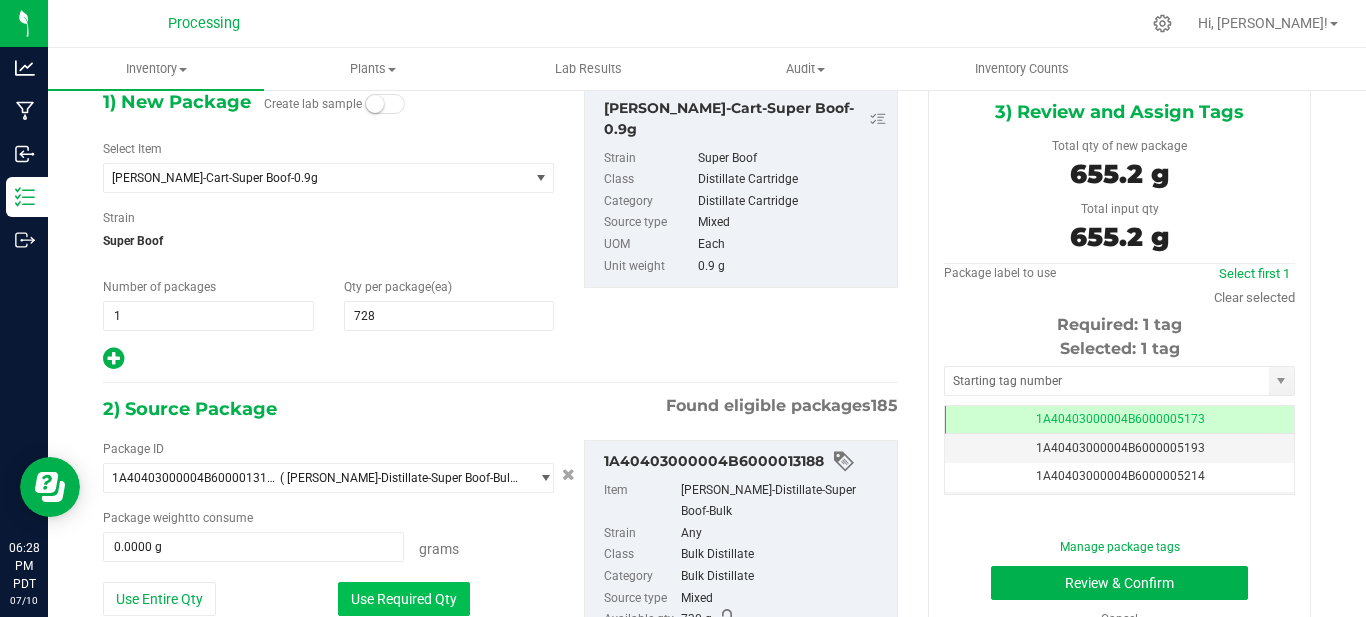 type on "655.2000 g" 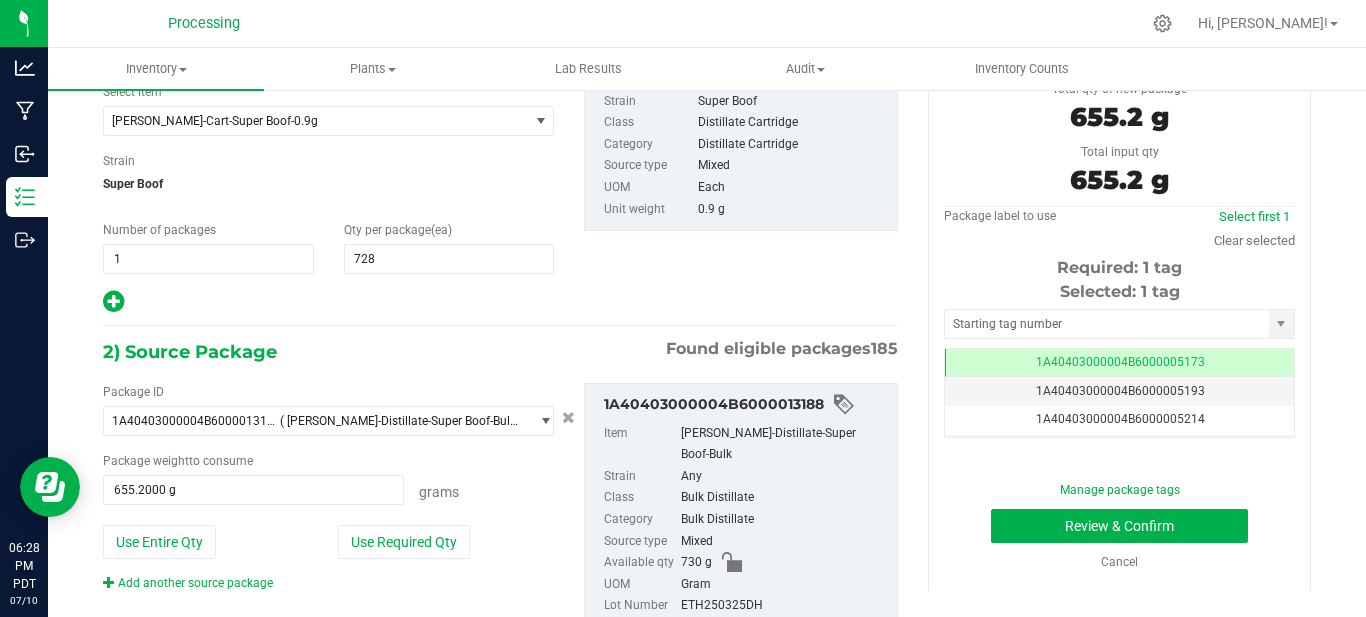 scroll, scrollTop: 203, scrollLeft: 0, axis: vertical 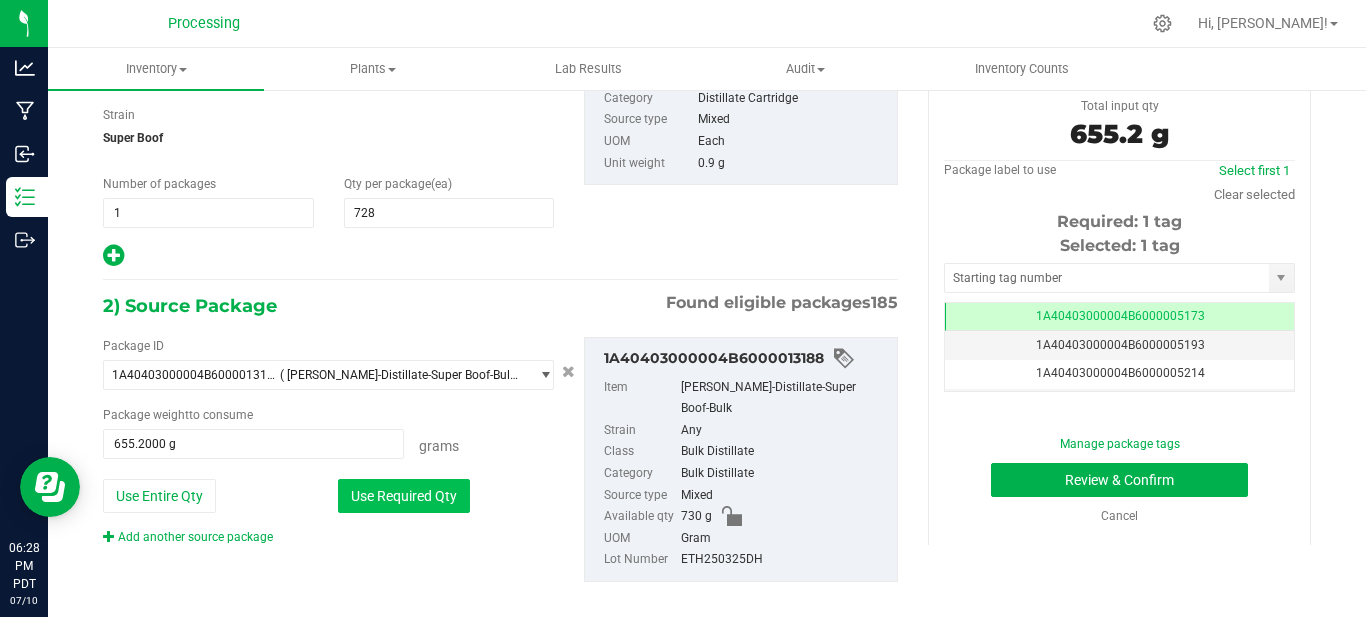 click on "Use Required Qty" at bounding box center [404, 496] 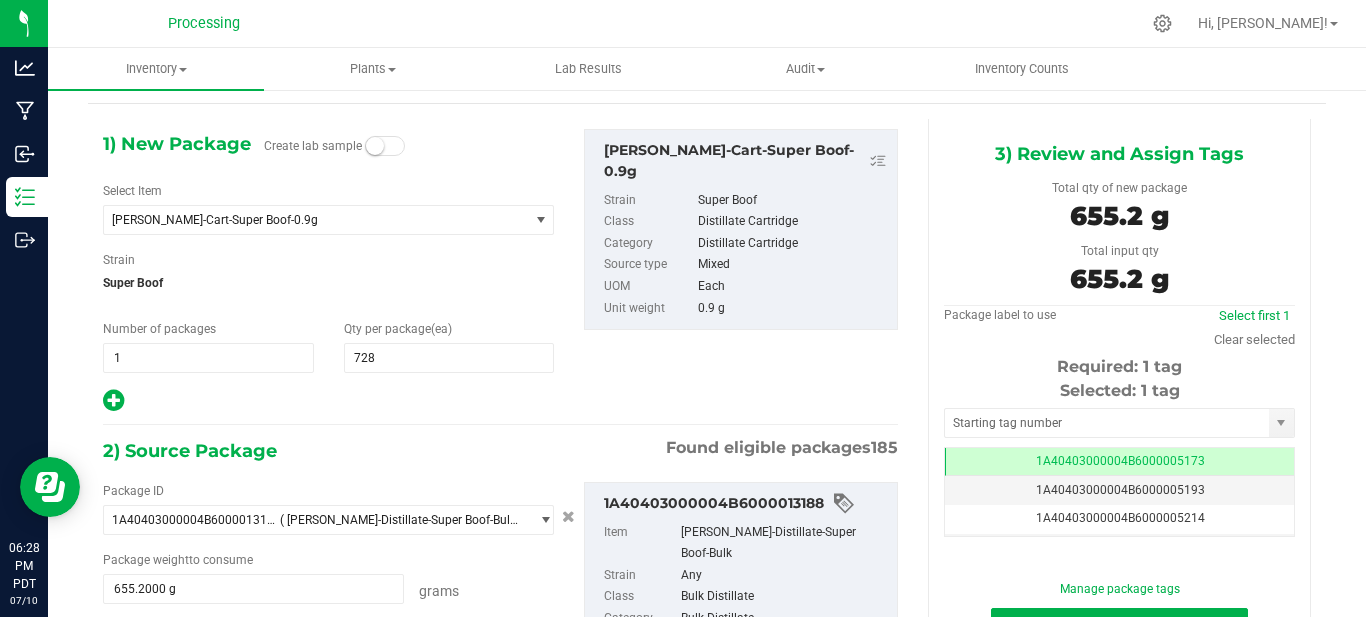 scroll, scrollTop: 203, scrollLeft: 0, axis: vertical 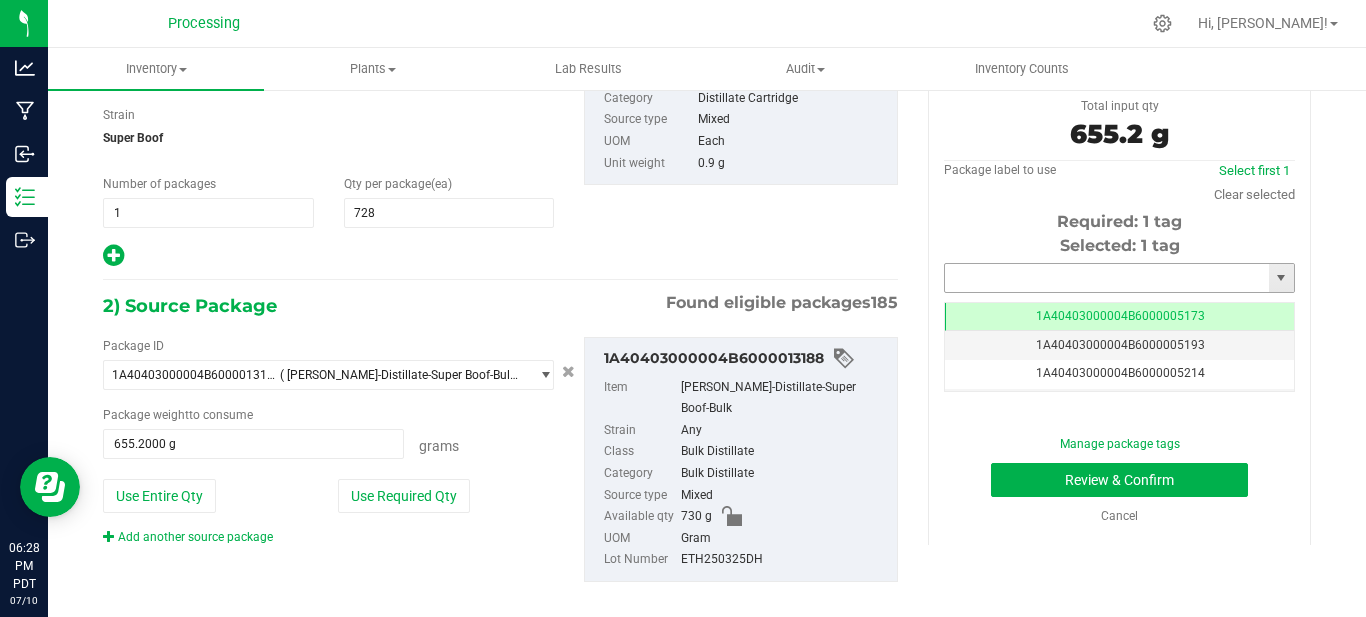 click at bounding box center (1107, 278) 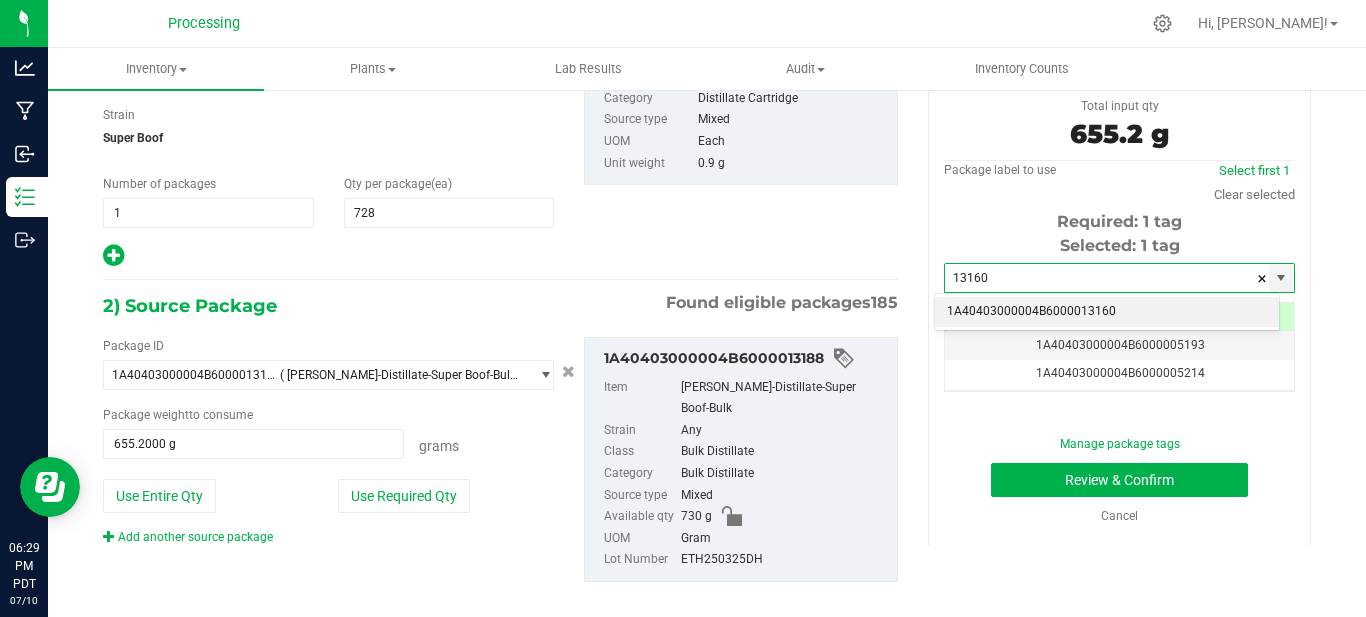 click on "1A40403000004B6000013160" at bounding box center [1107, 312] 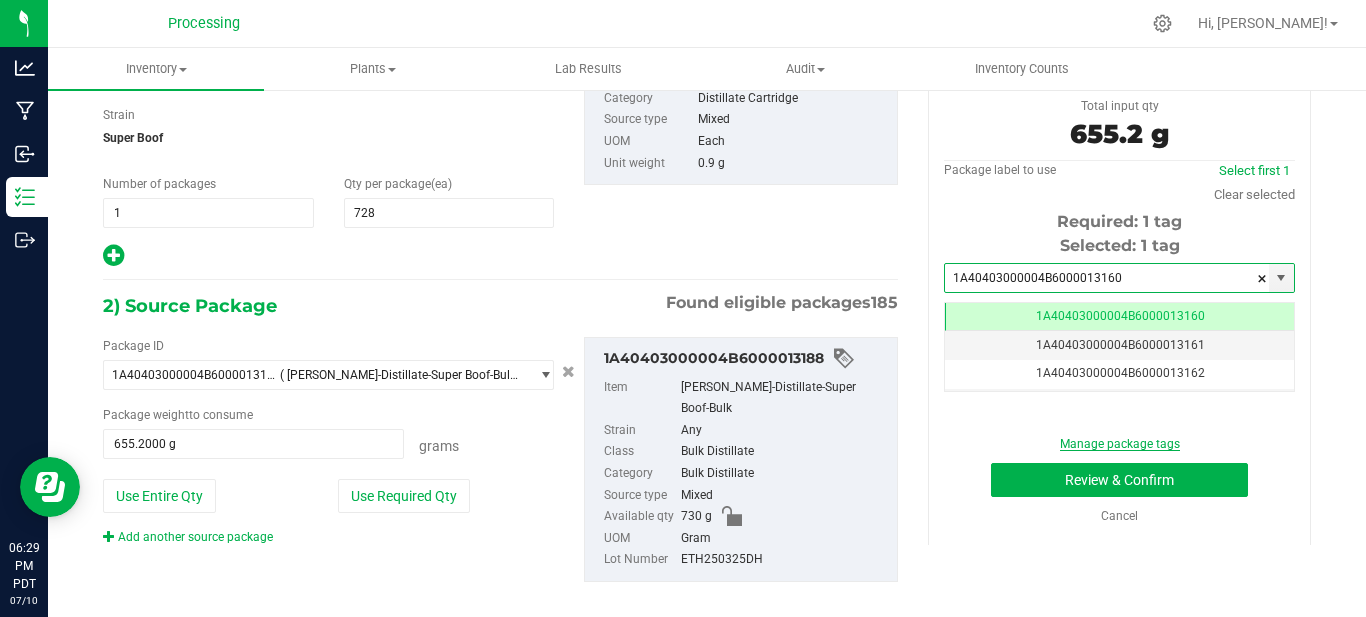 scroll, scrollTop: 0, scrollLeft: -1, axis: horizontal 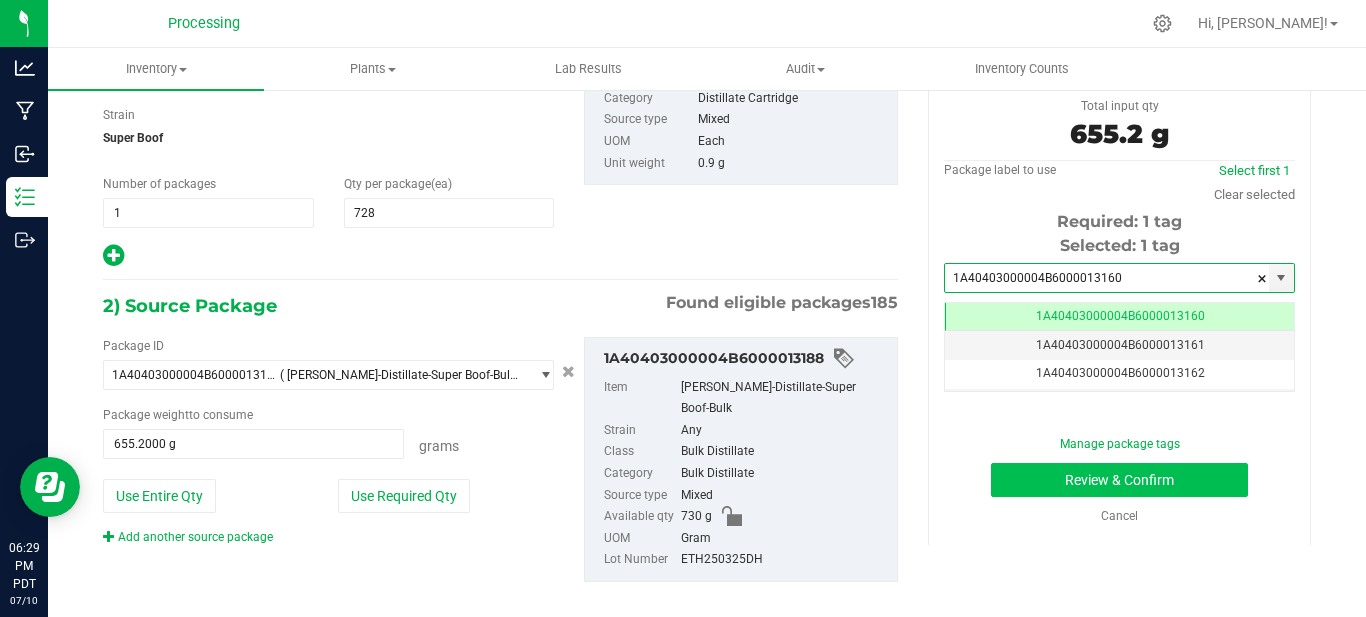 type on "1A40403000004B6000013160" 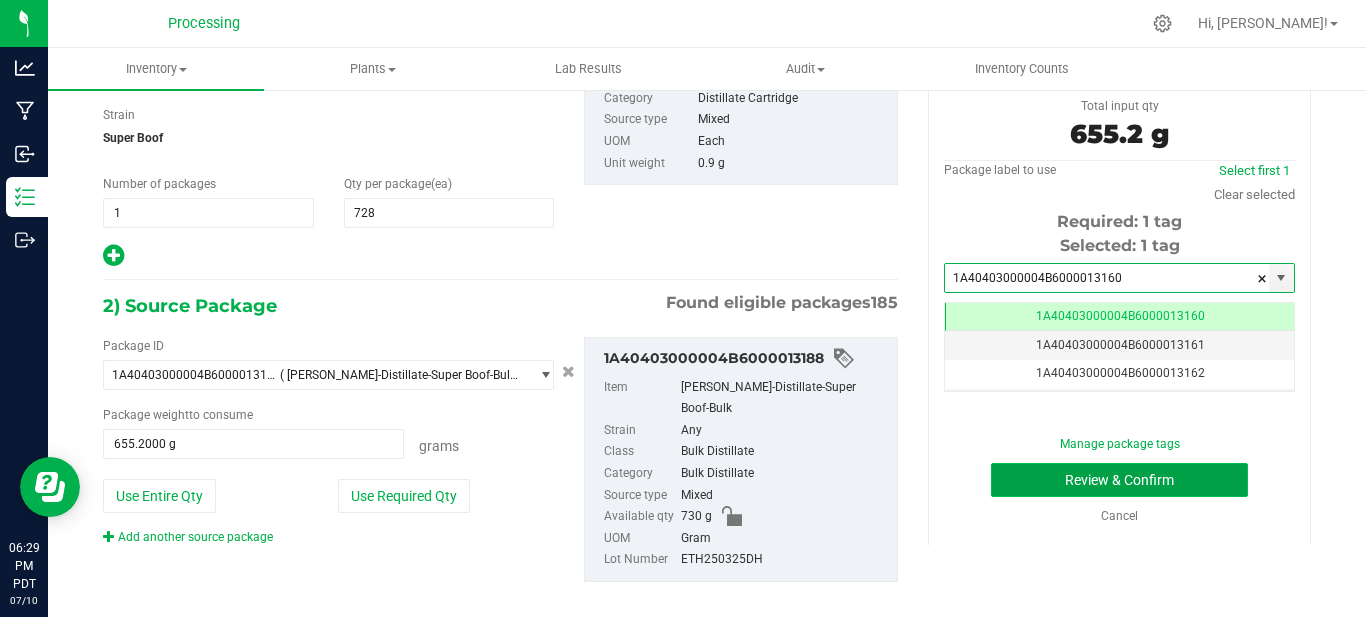 click on "Review & Confirm" at bounding box center [1119, 480] 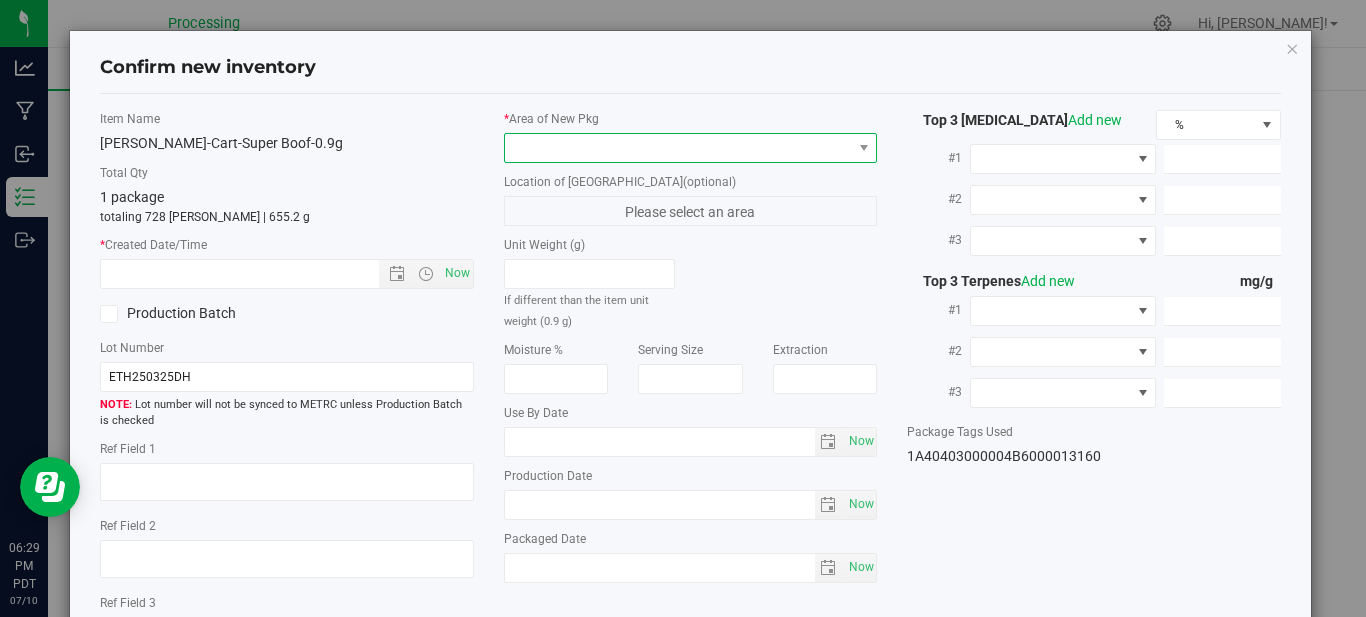 click at bounding box center [678, 148] 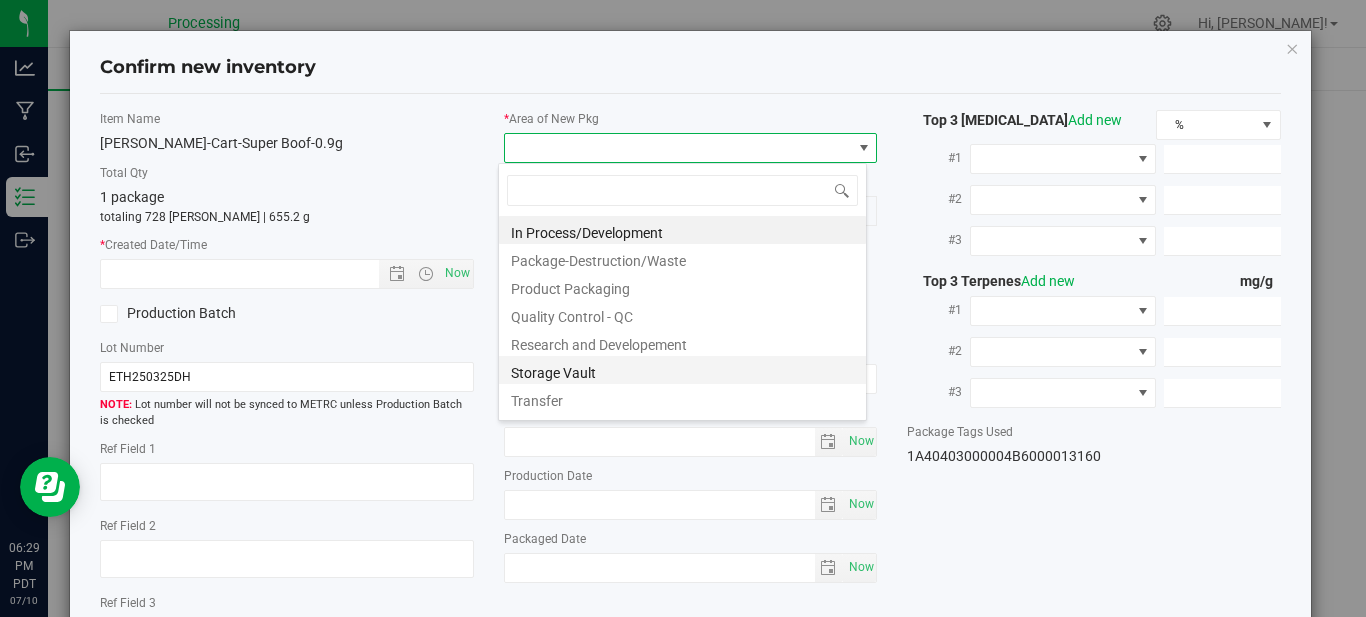 click on "Storage Vault" at bounding box center [682, 370] 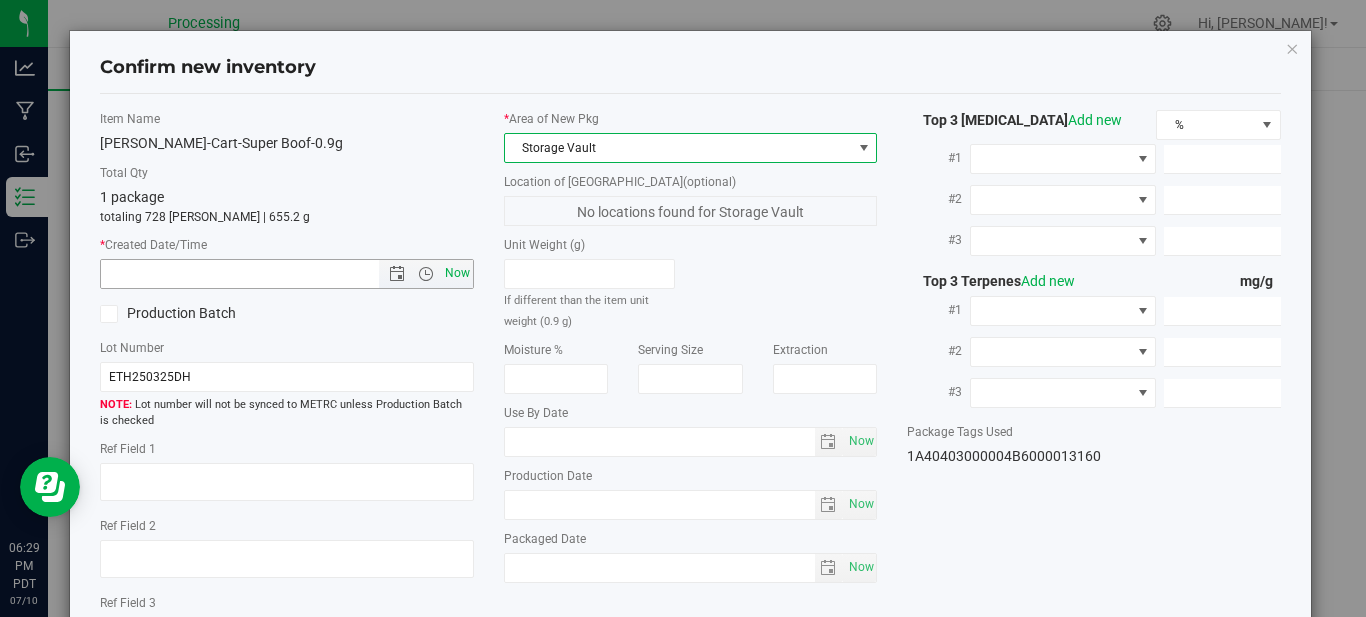 click on "Now" at bounding box center [457, 273] 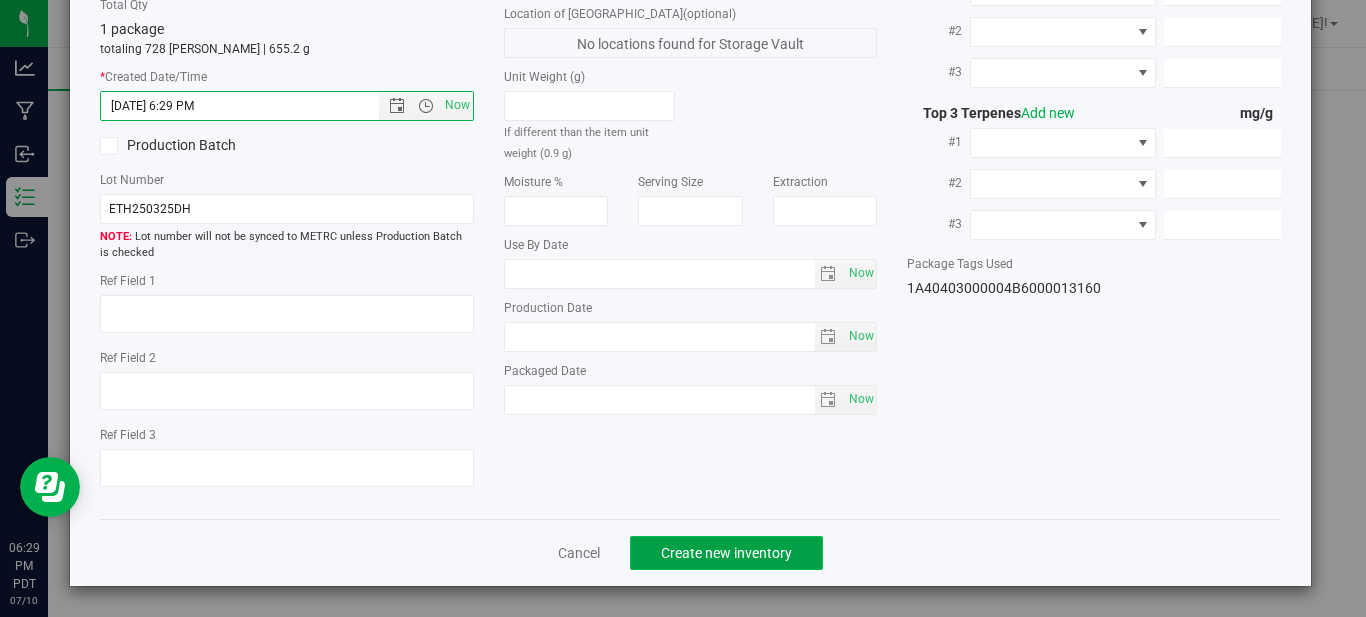 click on "Create new inventory" 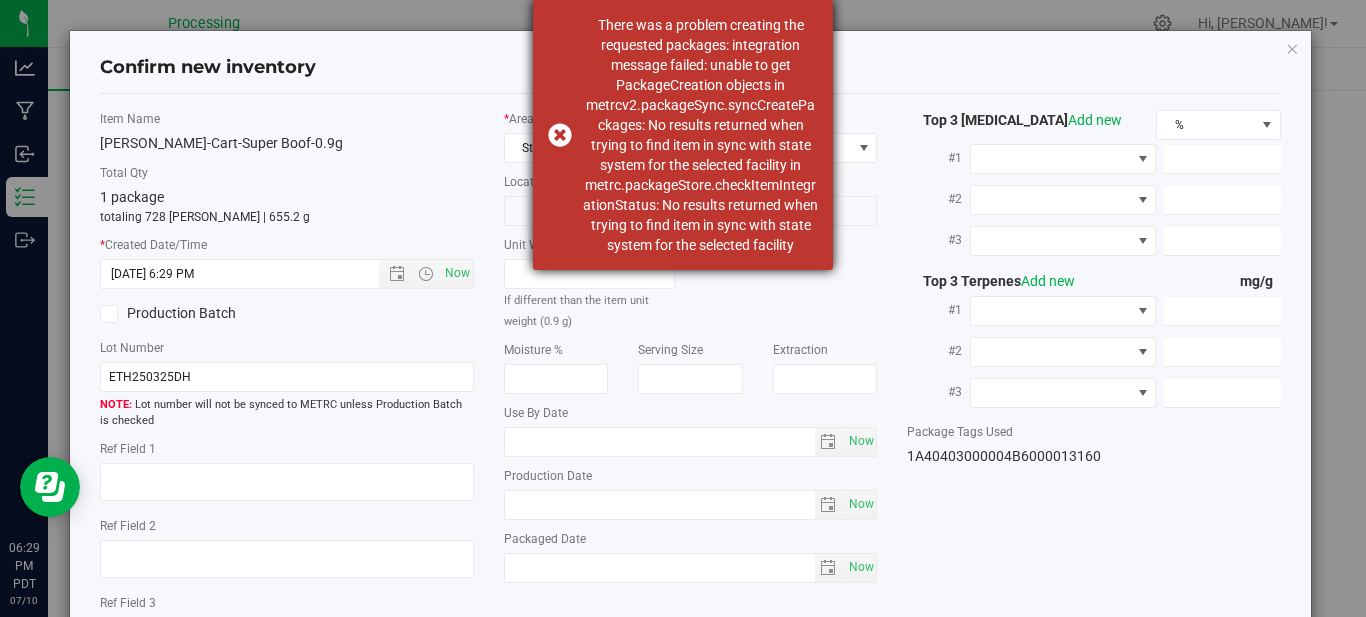 click on "There was a problem creating the requested packages: integration message failed: unable to get PackageCreation objects in metrcv2.packageSync.syncCreatePackages: No results returned when trying to find item in sync with state system for the selected facility in metrc.packageStore.checkItemIntegrationStatus: No results returned when trying to find item in sync with state system for the selected facility" at bounding box center (683, 135) 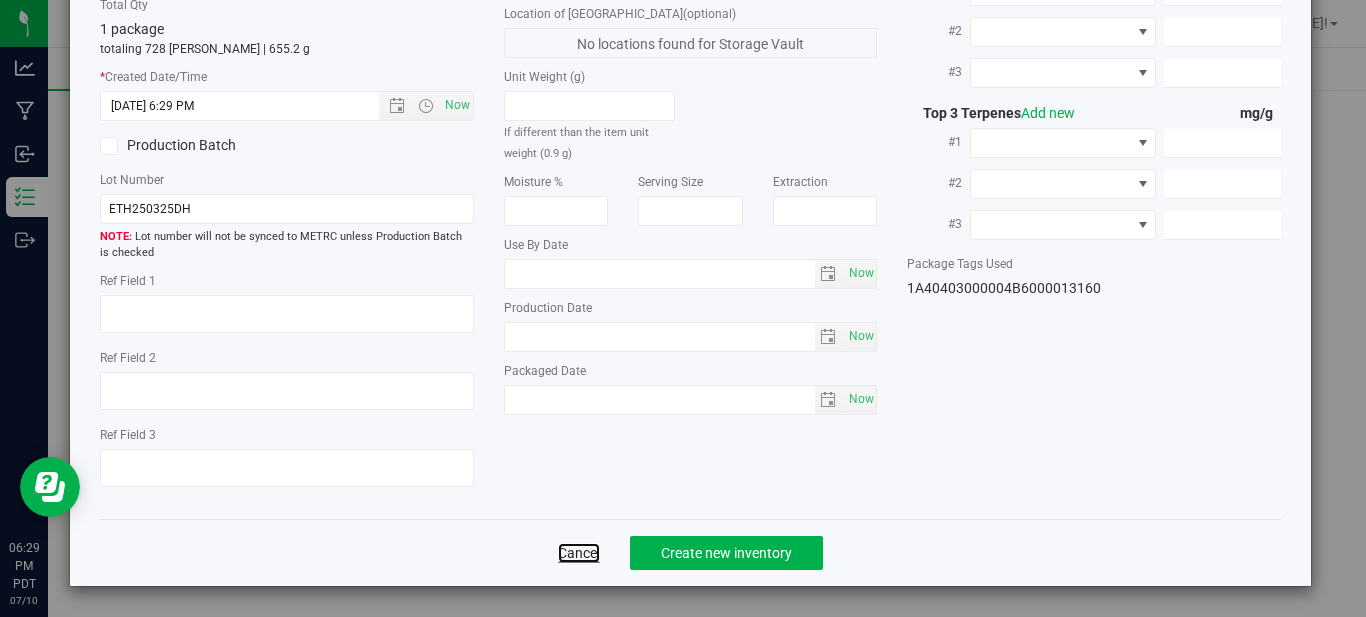 click on "Cancel" at bounding box center (579, 553) 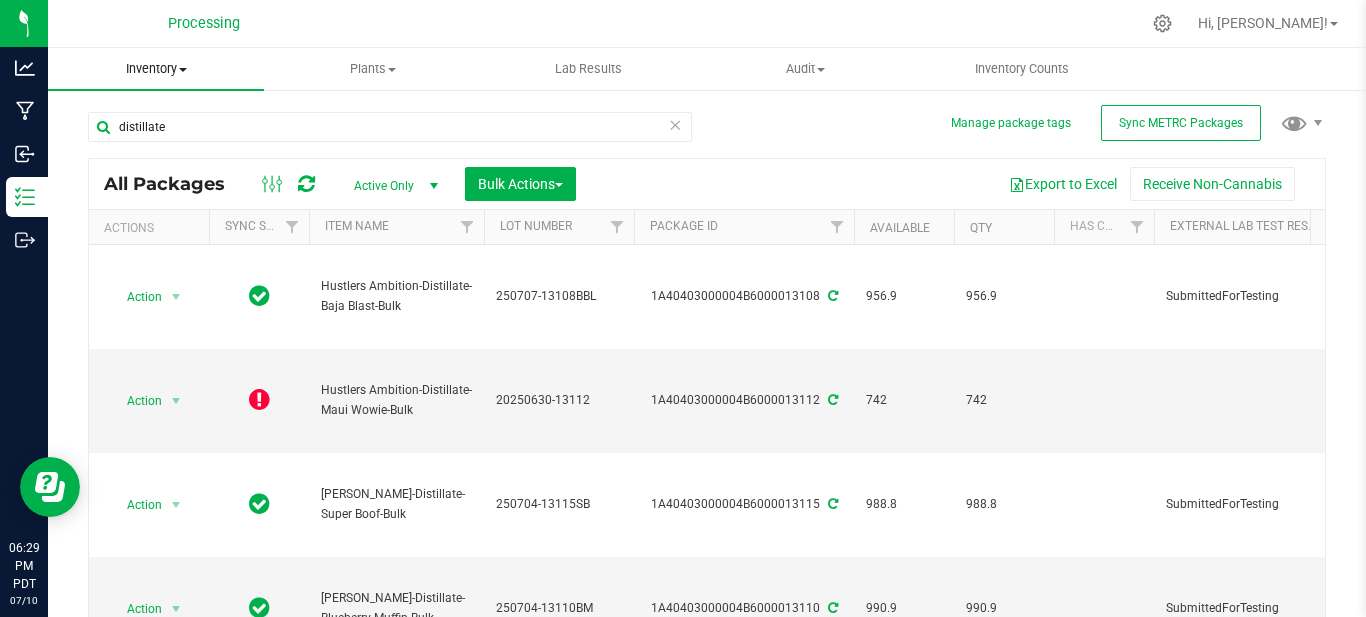 type on "[DATE]" 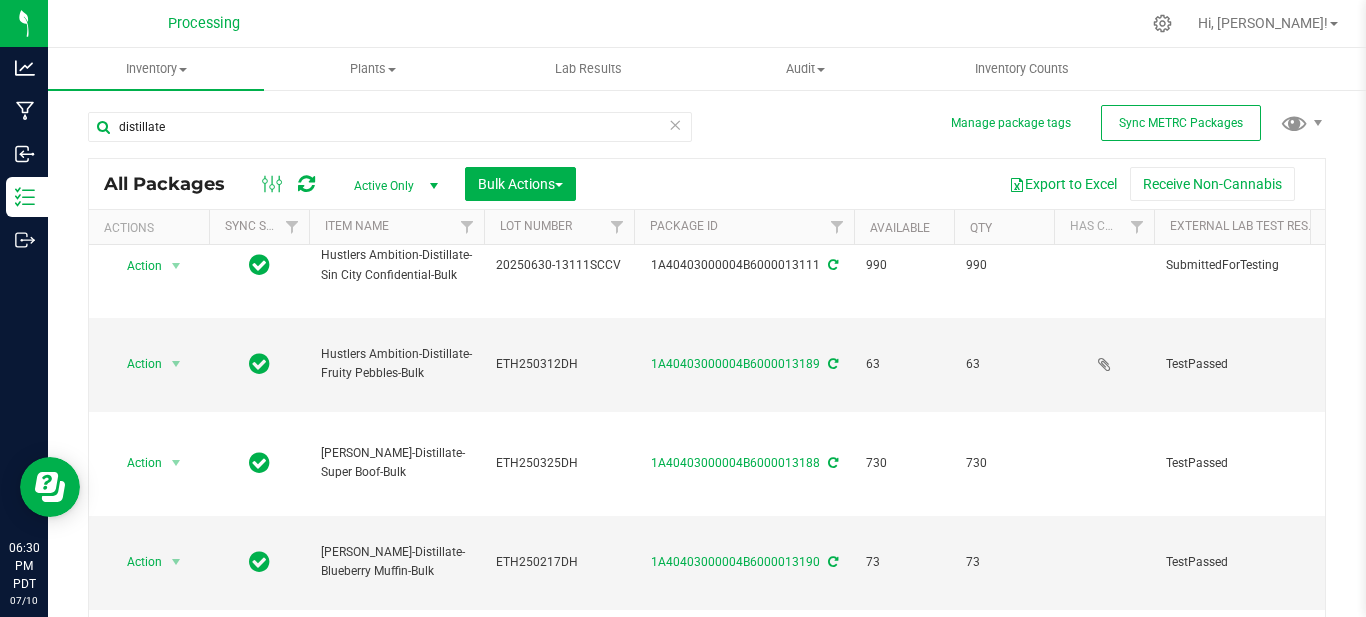 scroll, scrollTop: 900, scrollLeft: 0, axis: vertical 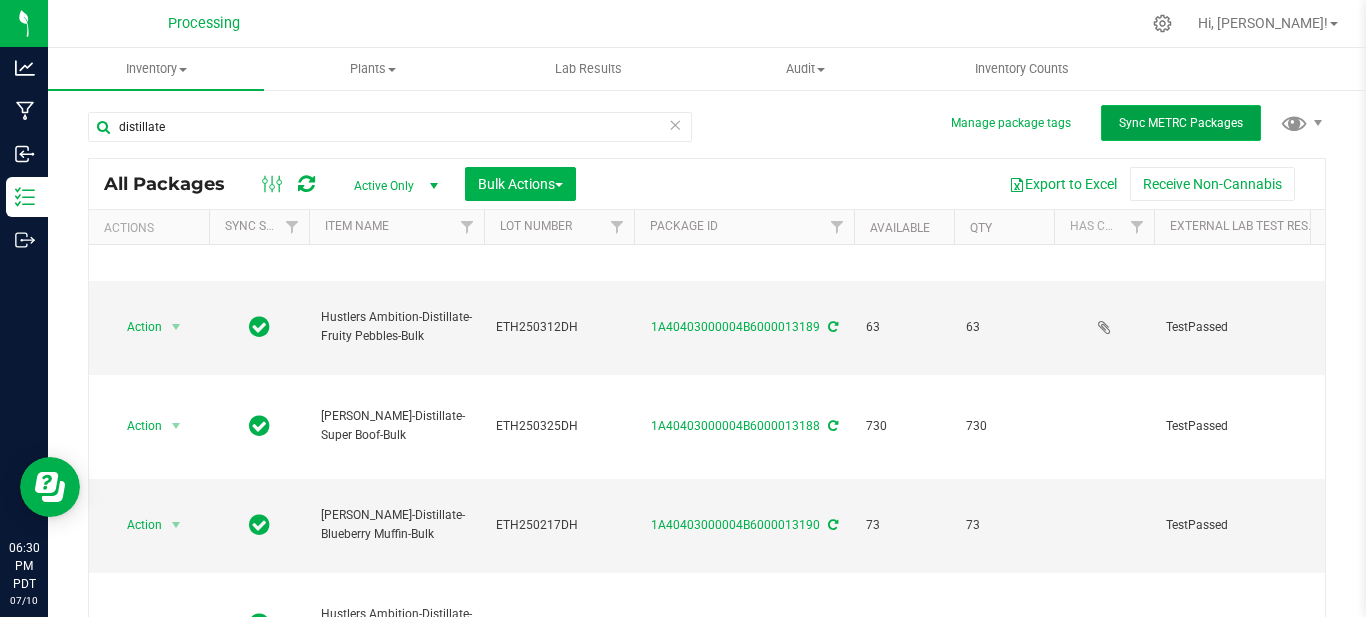 click on "Sync METRC Packages" at bounding box center [1181, 123] 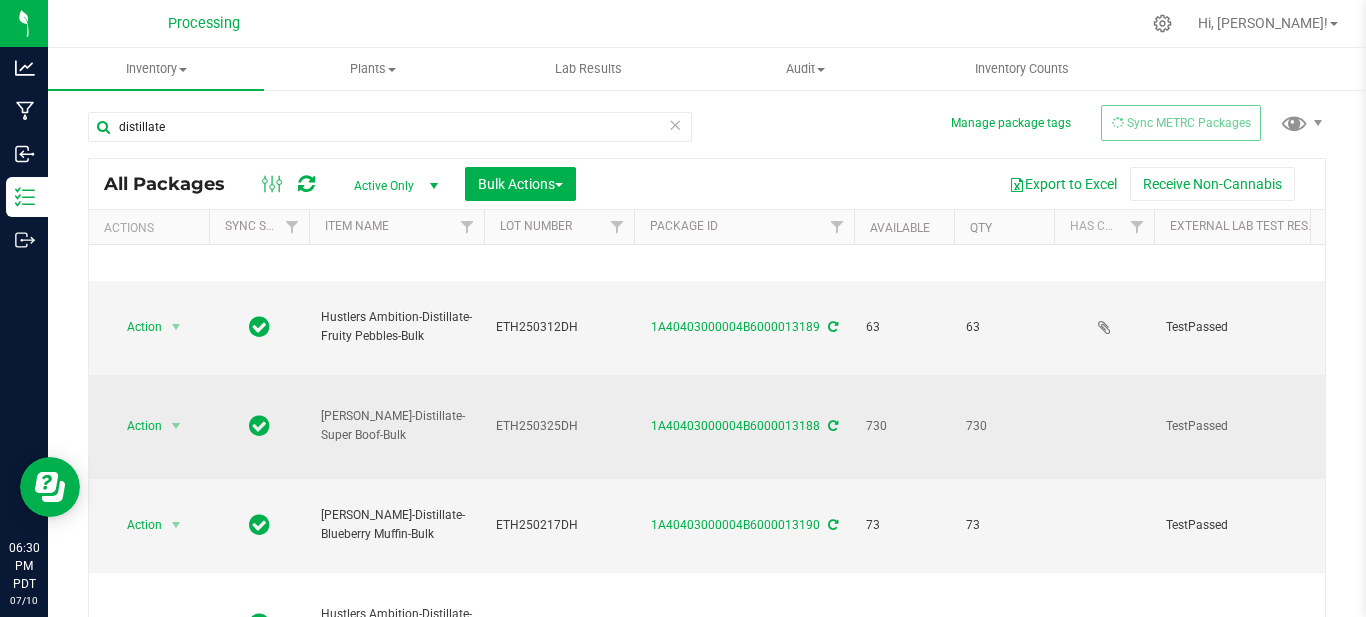 scroll, scrollTop: 900, scrollLeft: 581, axis: both 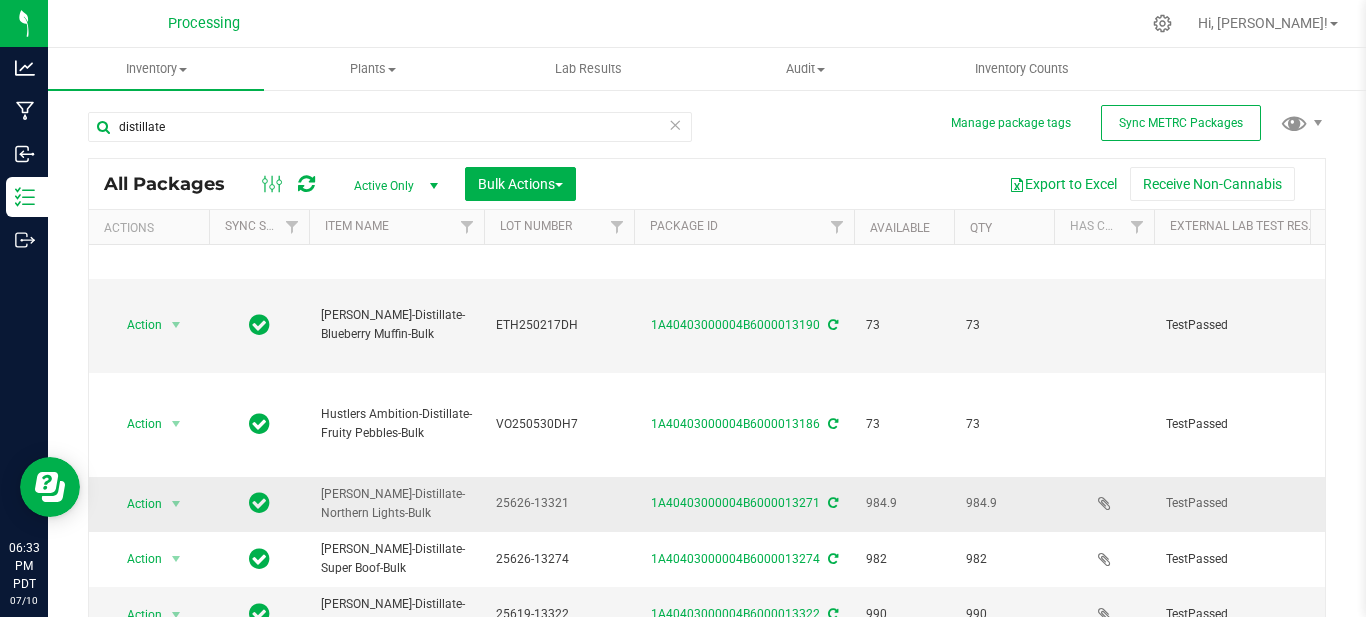 drag, startPoint x: 498, startPoint y: 495, endPoint x: 579, endPoint y: 496, distance: 81.00617 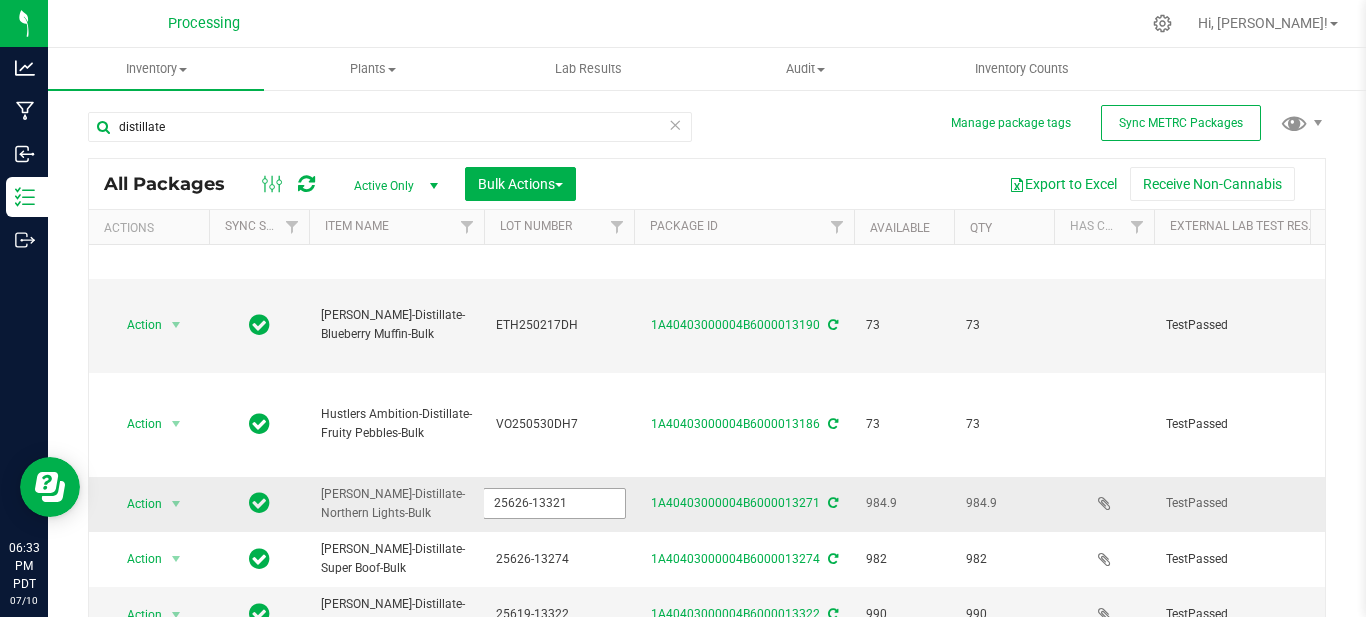 drag, startPoint x: 569, startPoint y: 493, endPoint x: 486, endPoint y: 500, distance: 83.294655 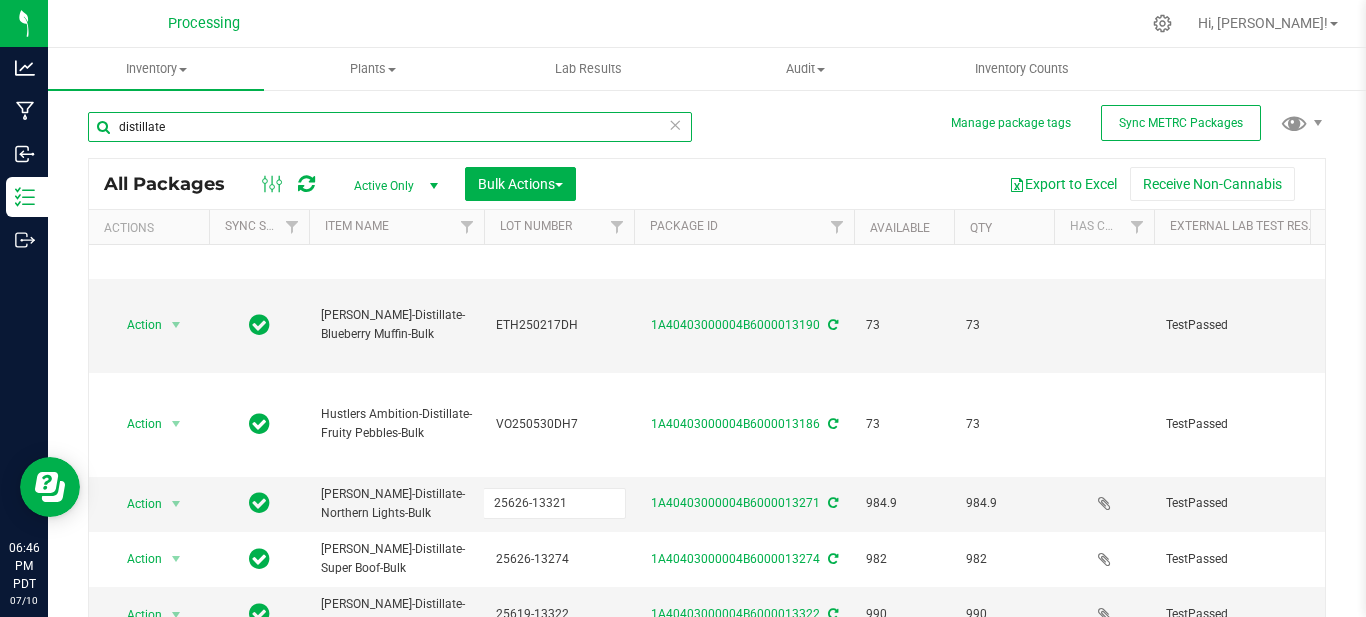 click on "distillate" at bounding box center (390, 127) 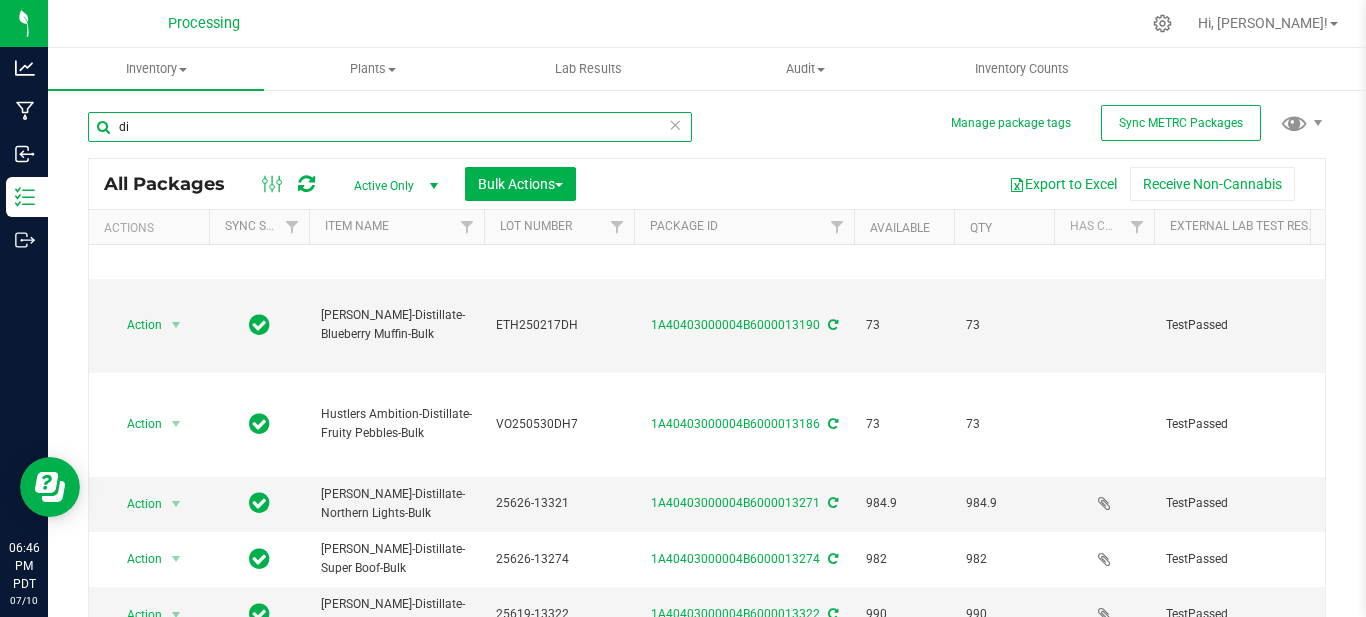 type on "d" 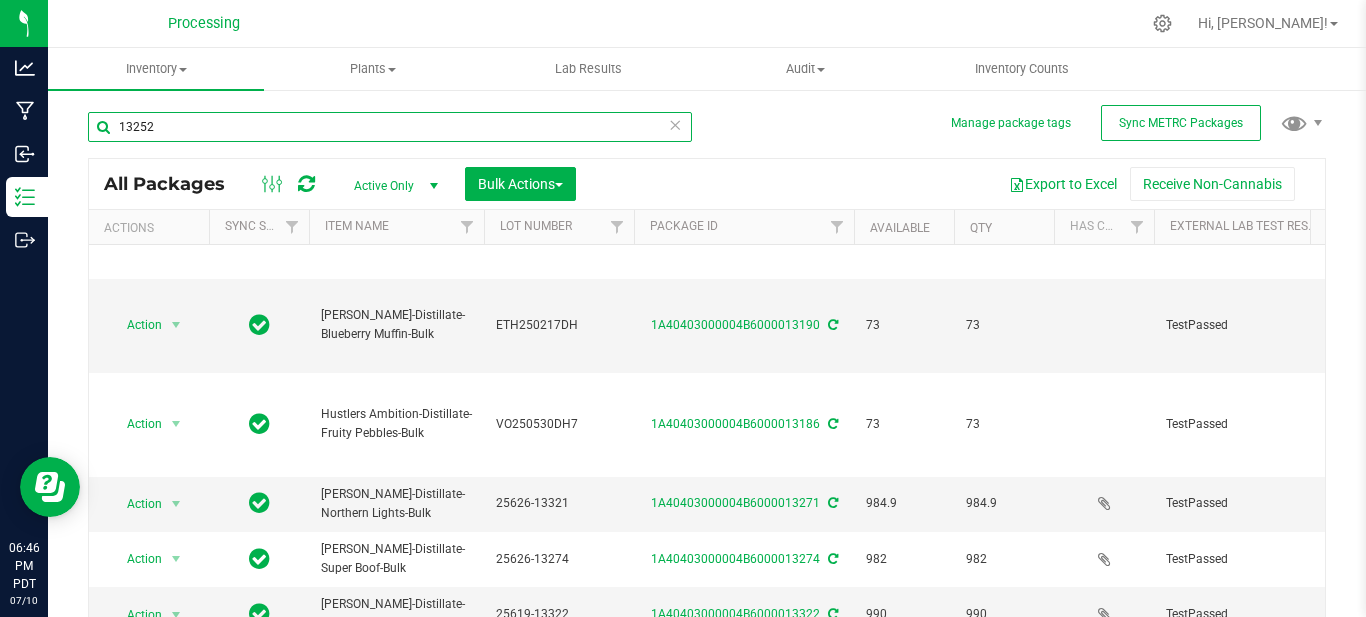 type on "13252" 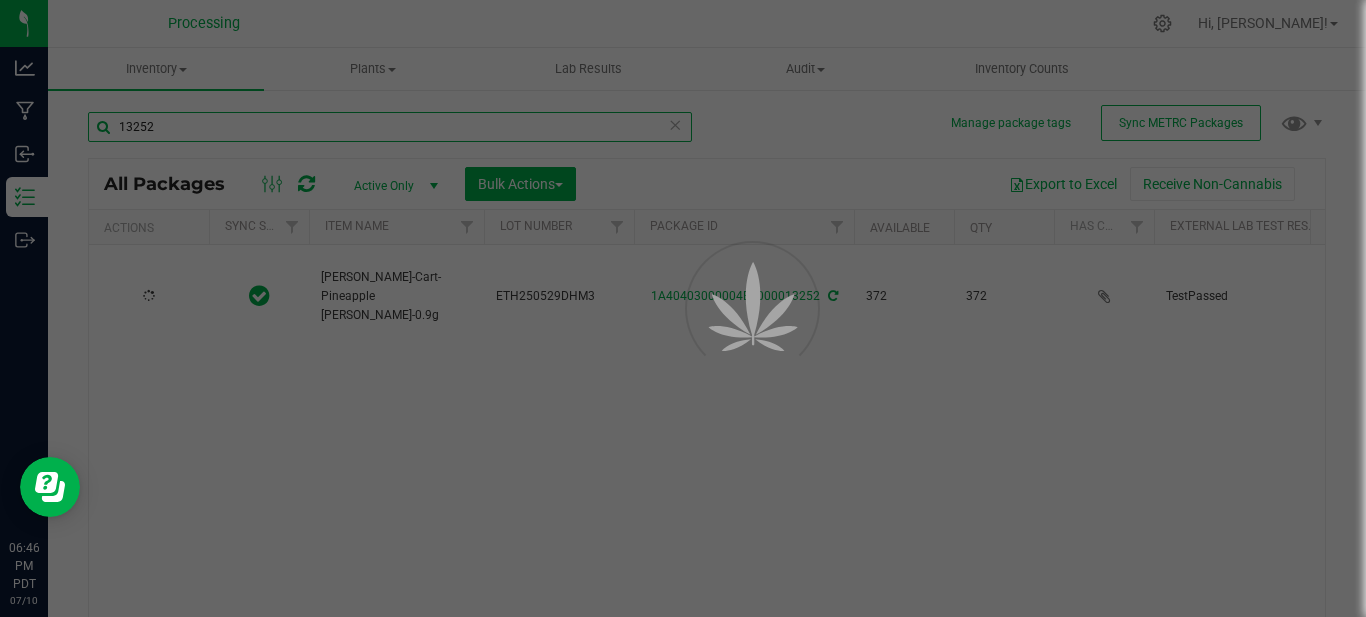 type on "2025-06-28" 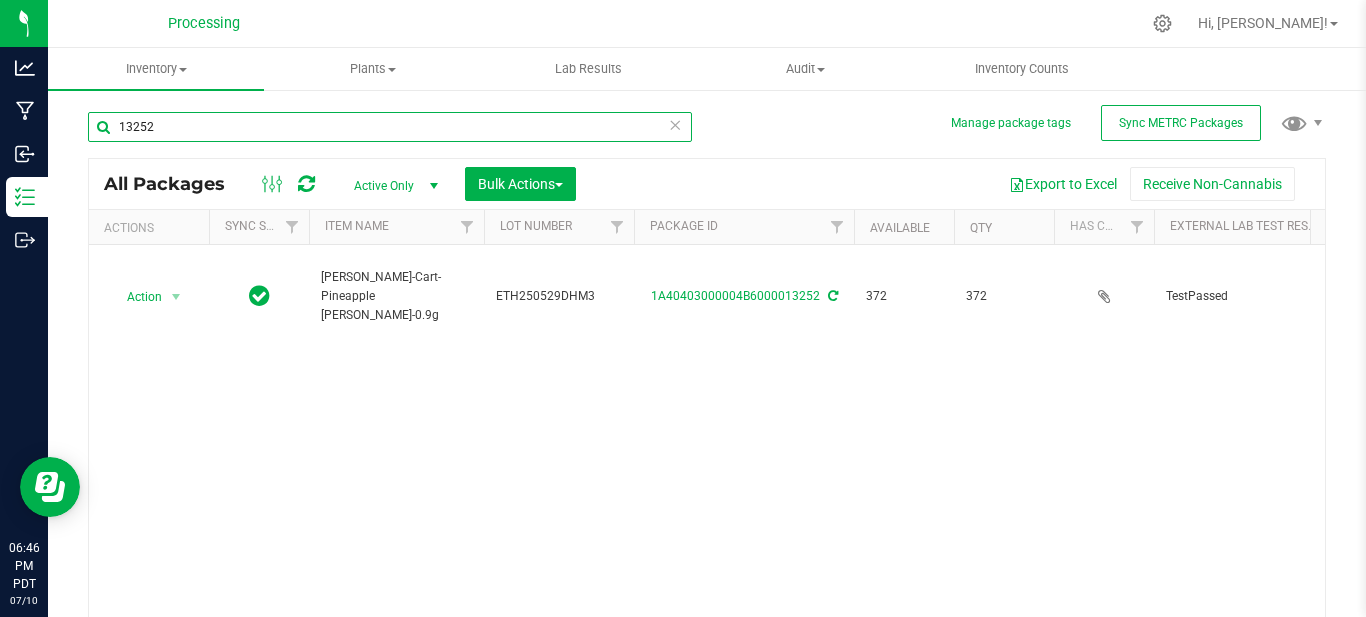 scroll, scrollTop: 0, scrollLeft: 0, axis: both 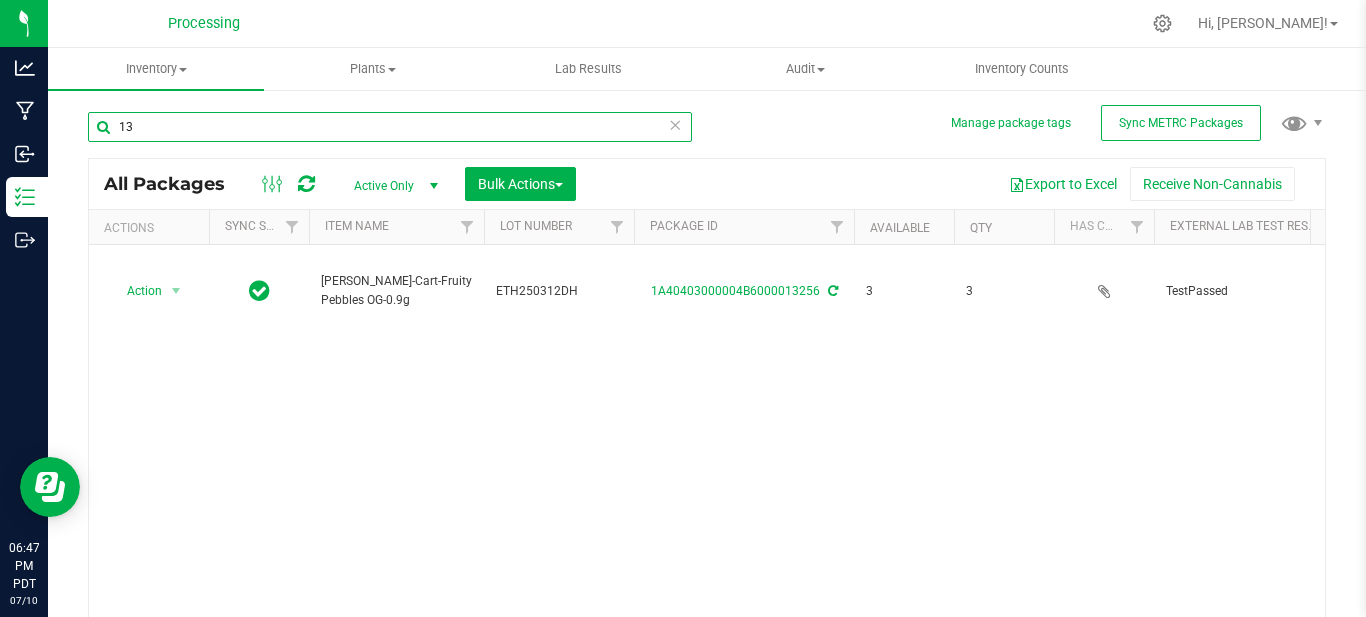 type on "1" 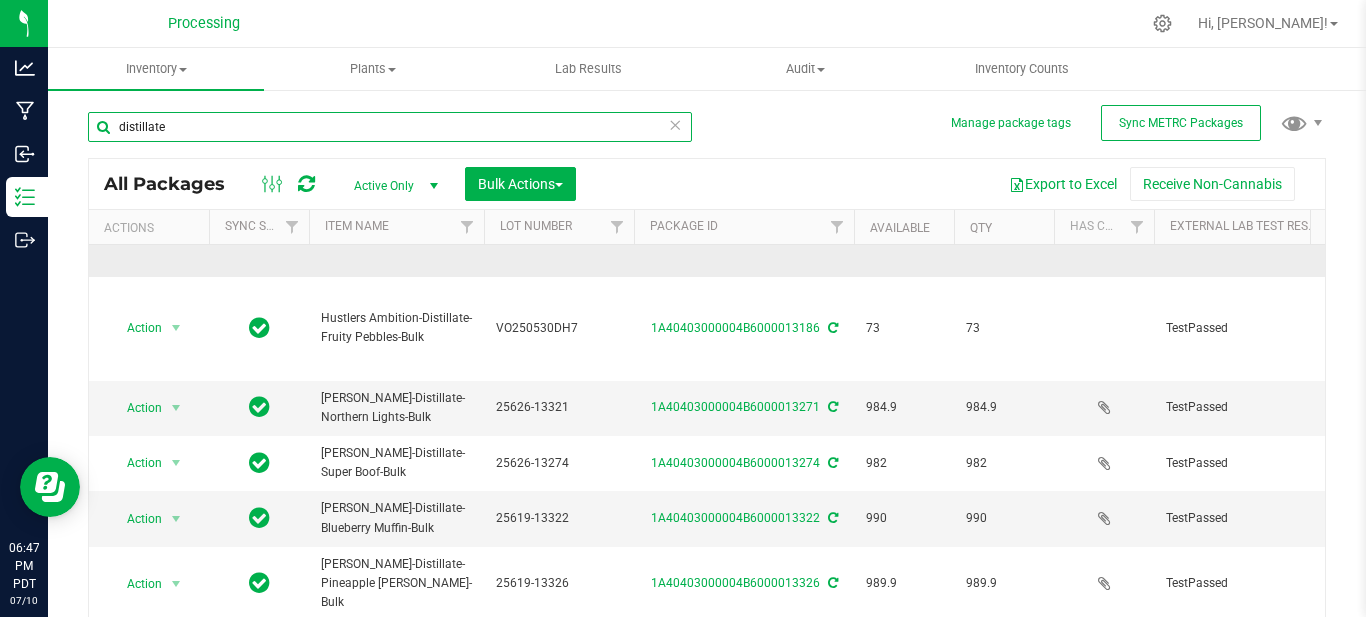 scroll, scrollTop: 1200, scrollLeft: 0, axis: vertical 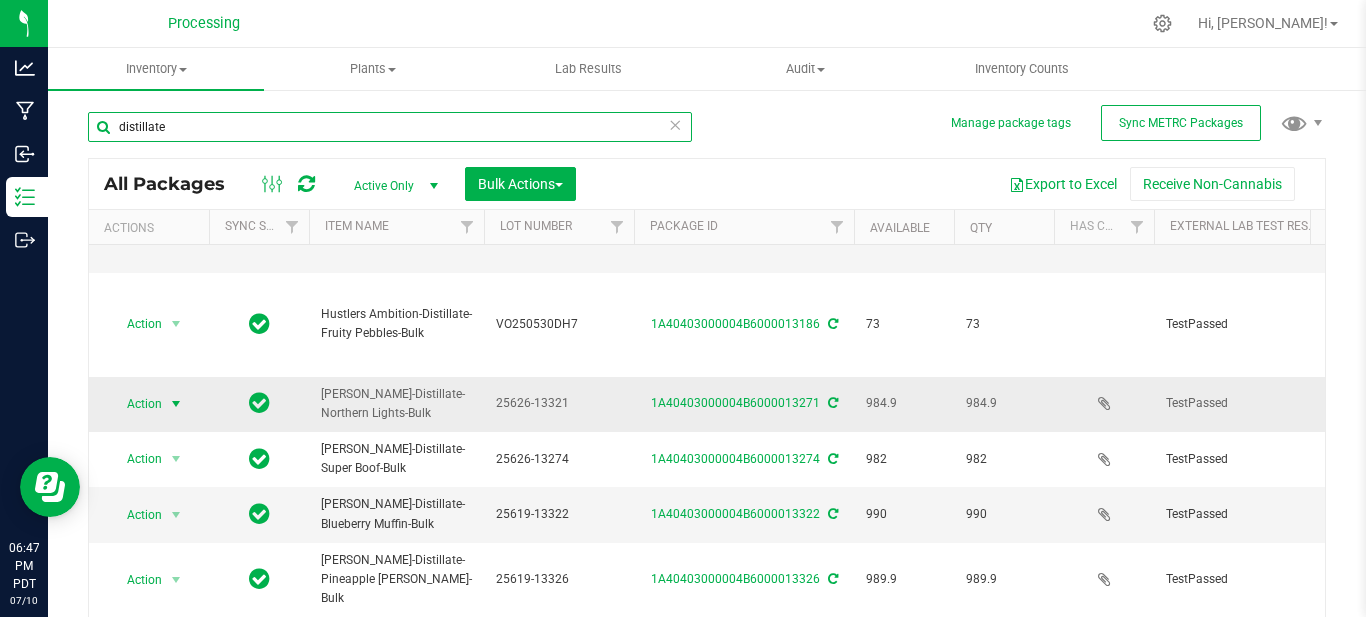 type on "distillate" 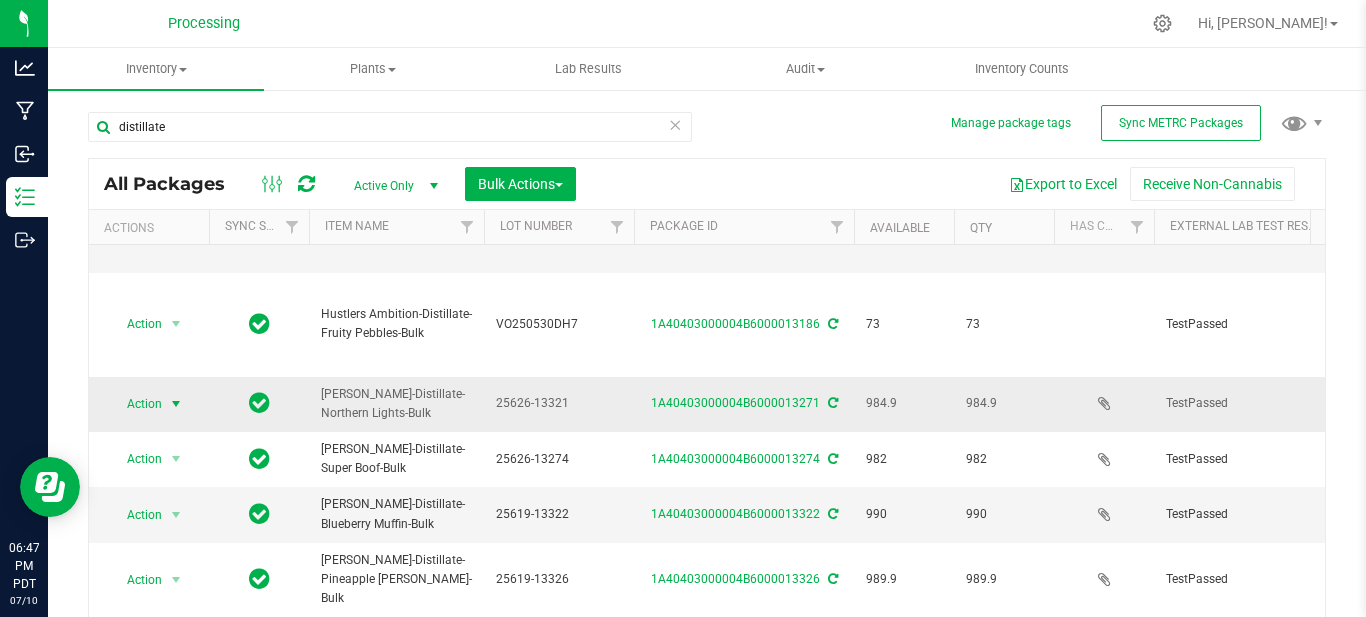 click at bounding box center (176, 404) 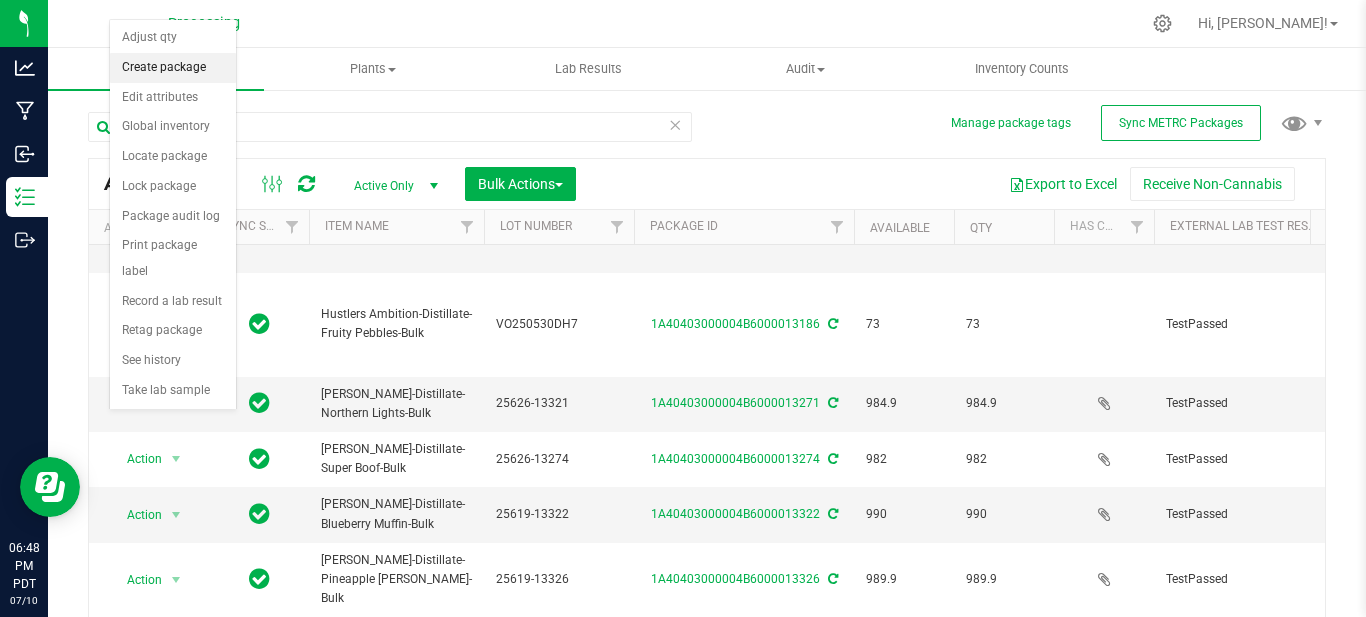 click on "Create package" at bounding box center (173, 68) 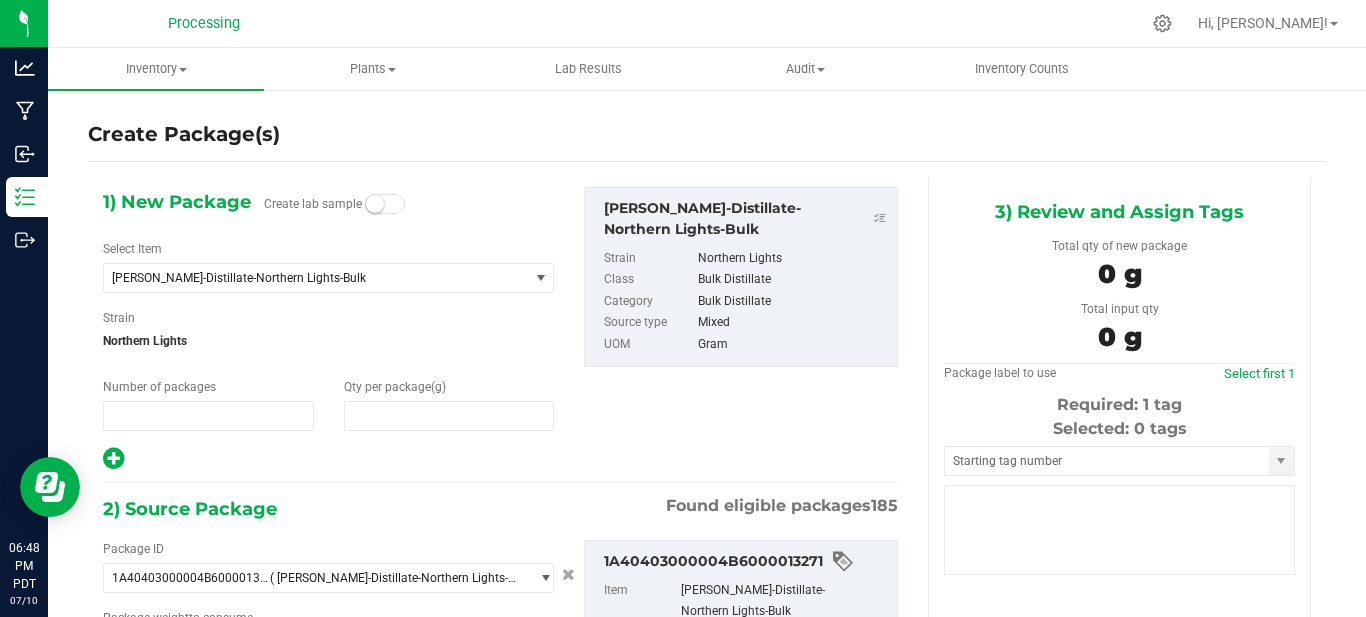 type on "1" 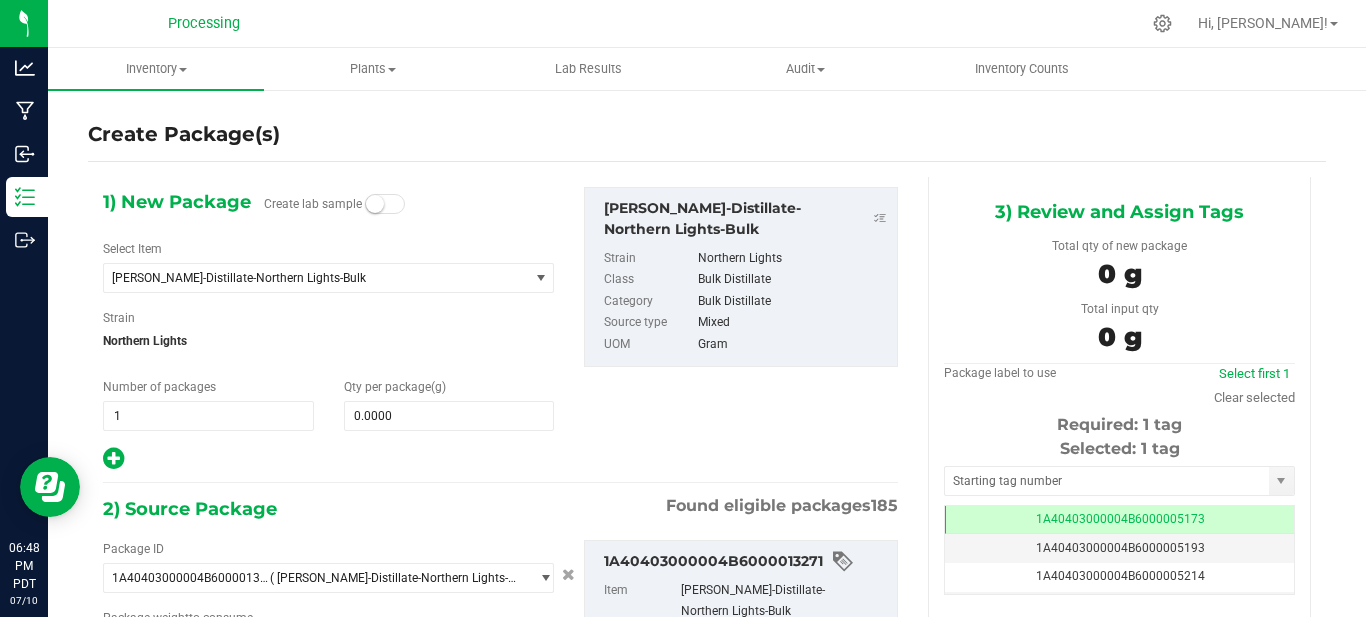 type on "0.0000 g" 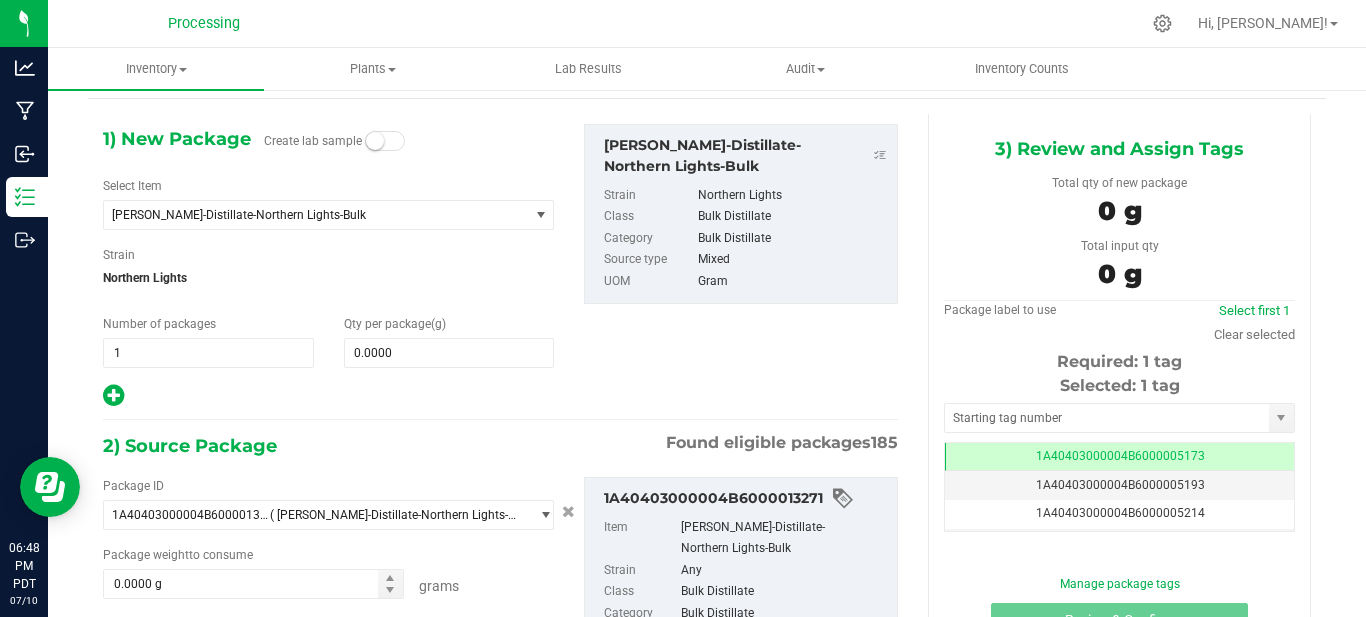 scroll, scrollTop: 200, scrollLeft: 0, axis: vertical 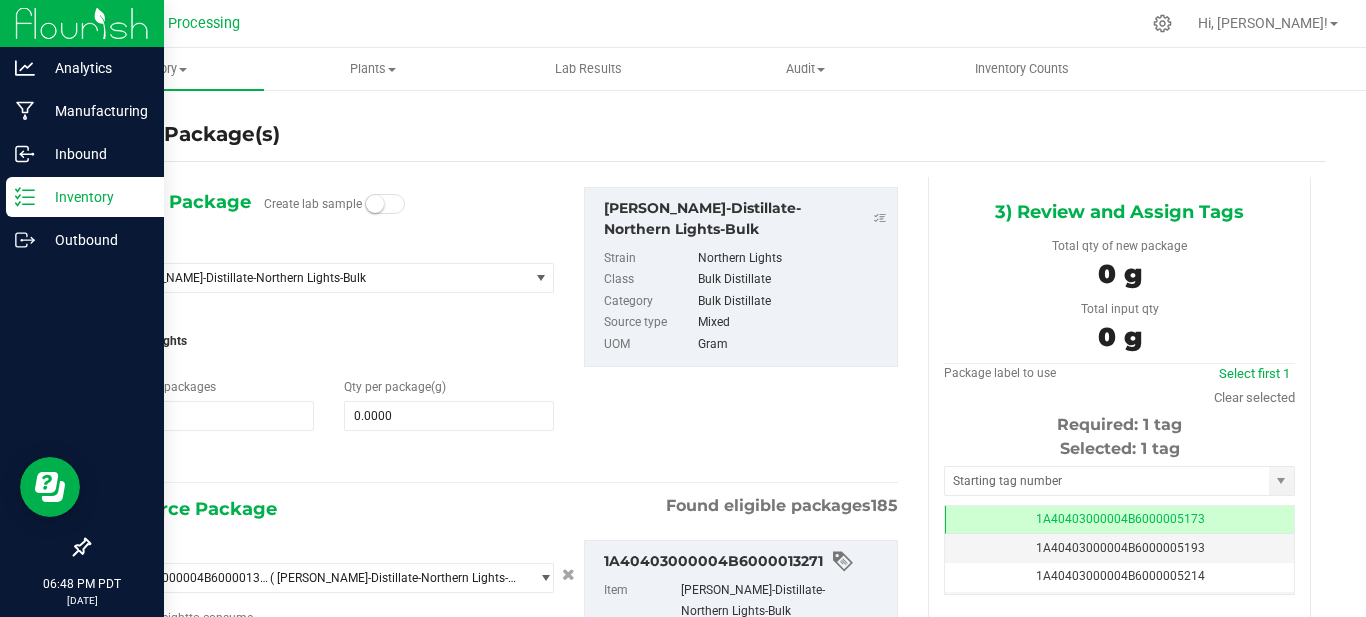 click on "Inventory" at bounding box center [95, 197] 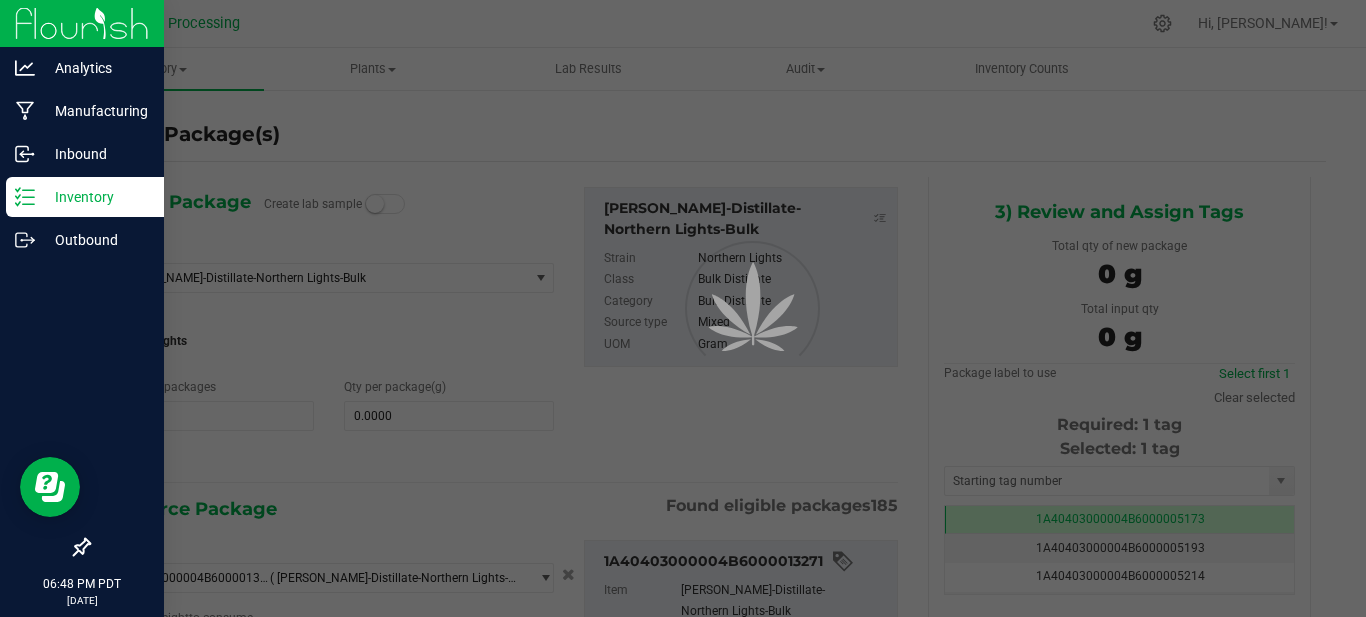 click on "Inventory" at bounding box center [95, 197] 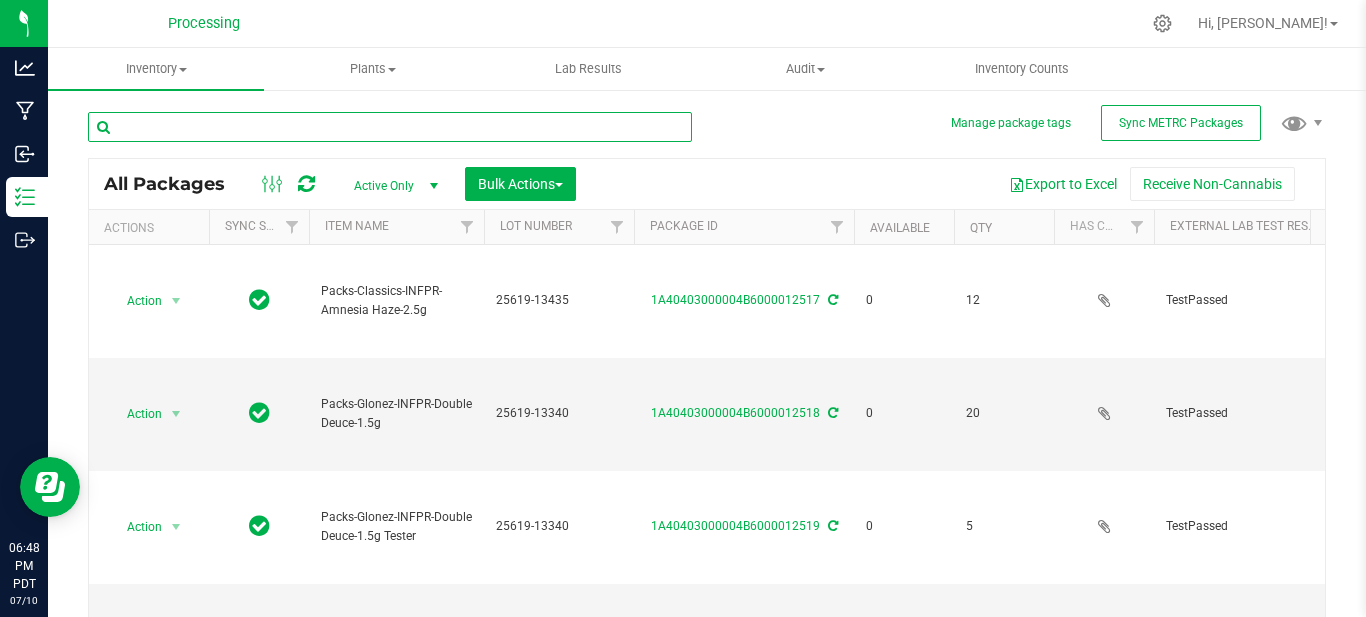 click at bounding box center [390, 127] 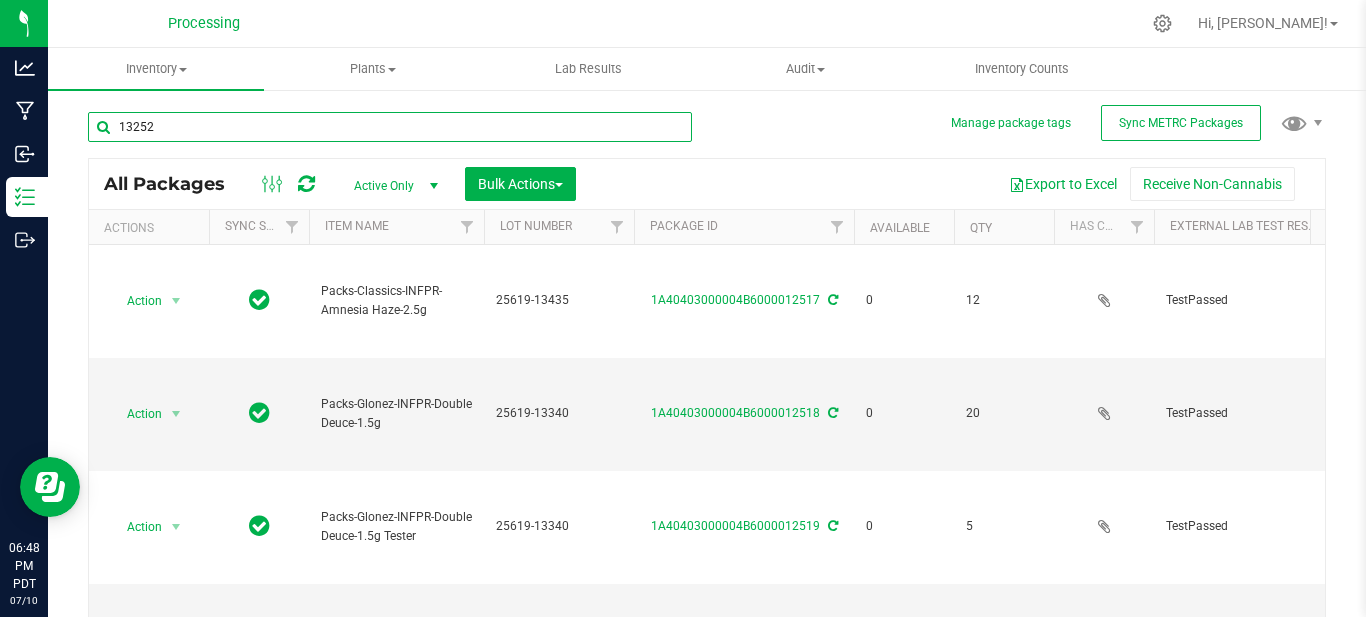 type on "13252" 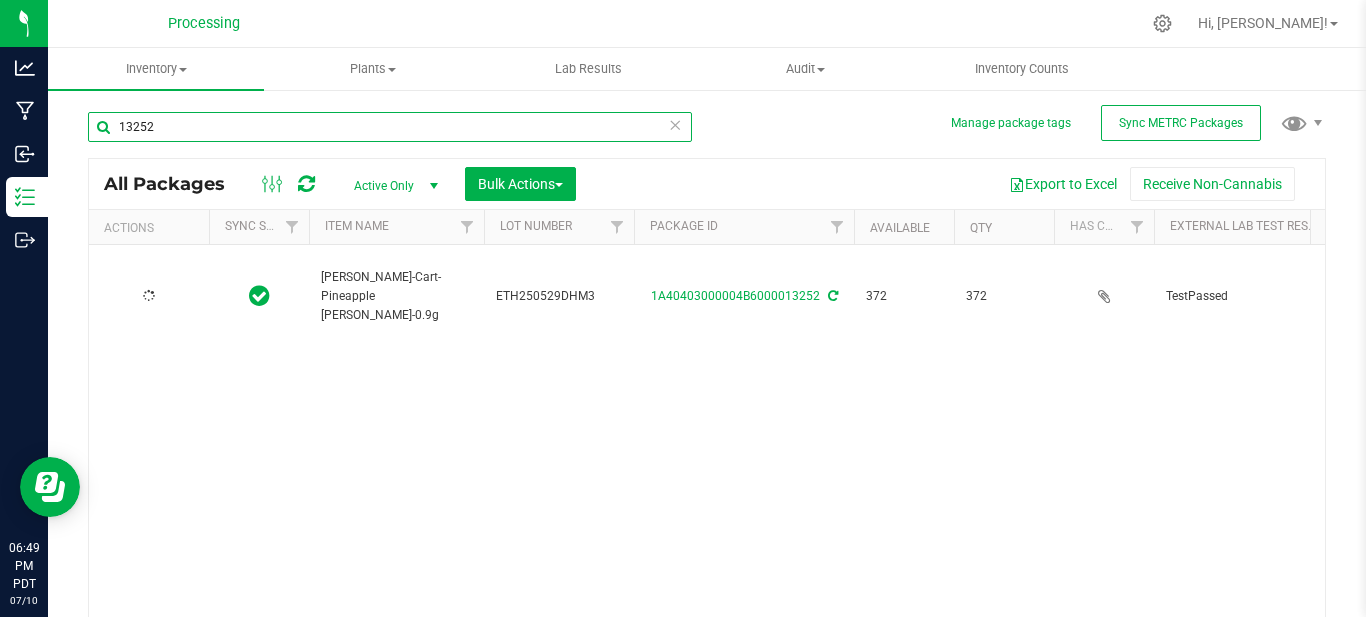 type on "2025-06-28" 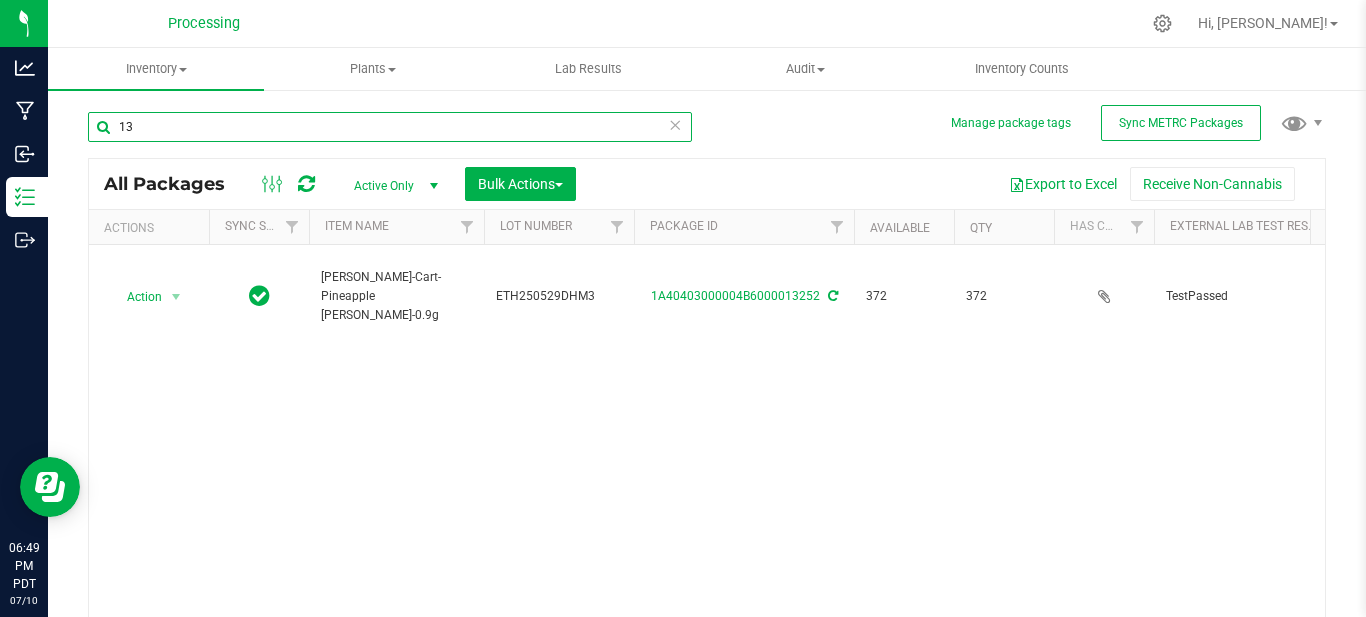 type on "1" 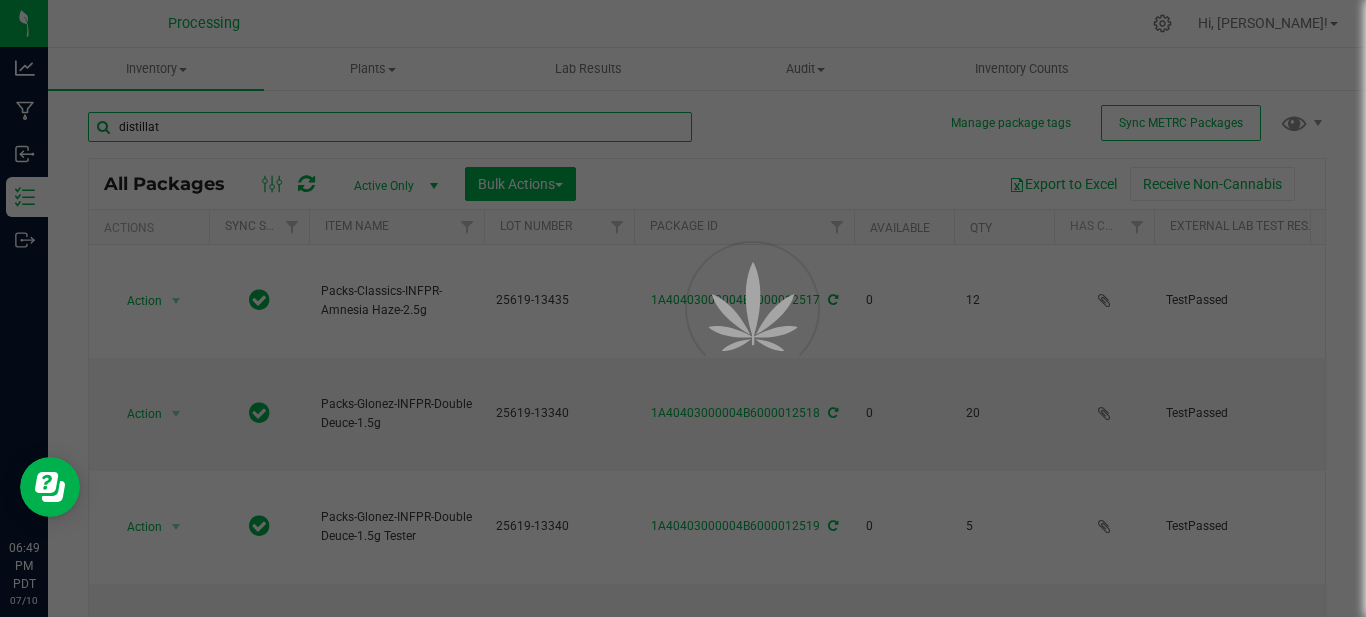 type on "distillate" 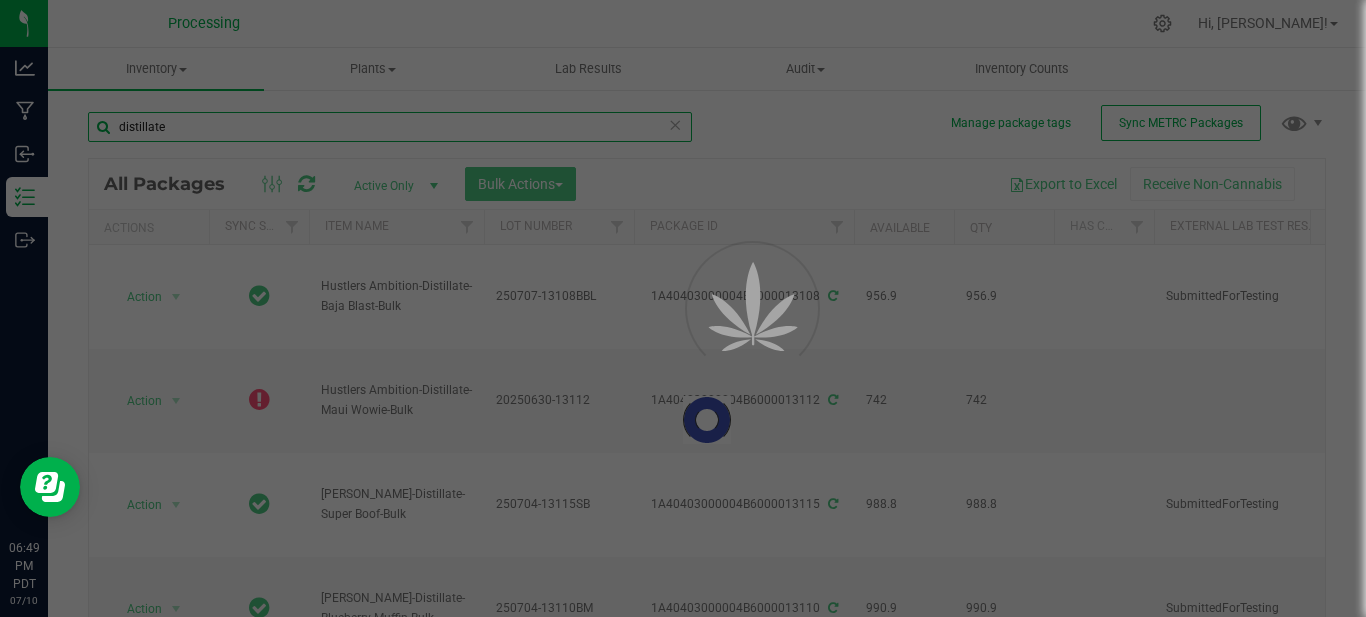 type on "[DATE]" 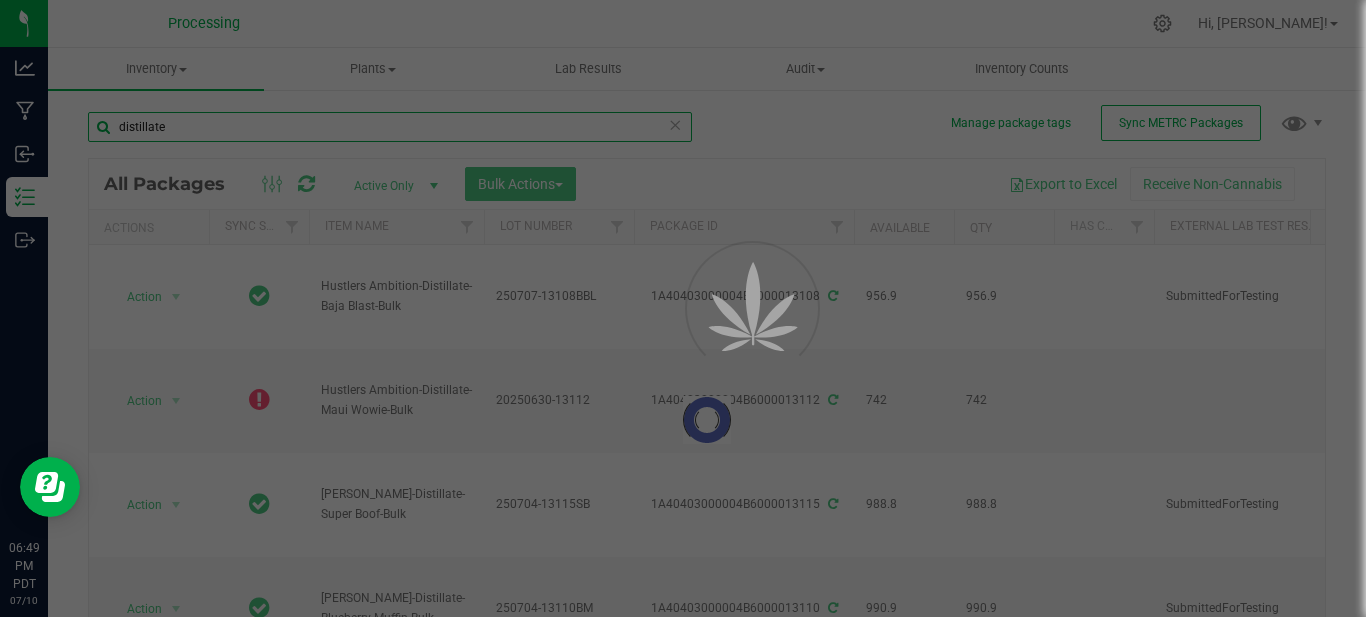 type on "2025-06-30" 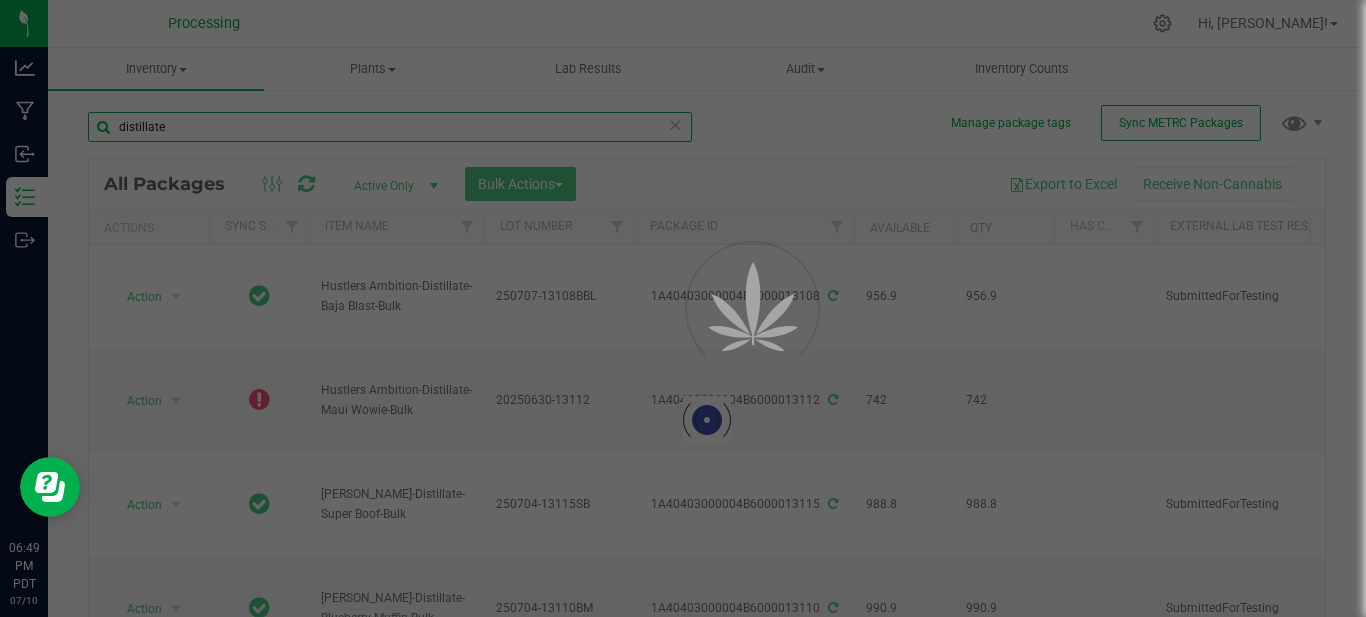 type on "2025-07-04" 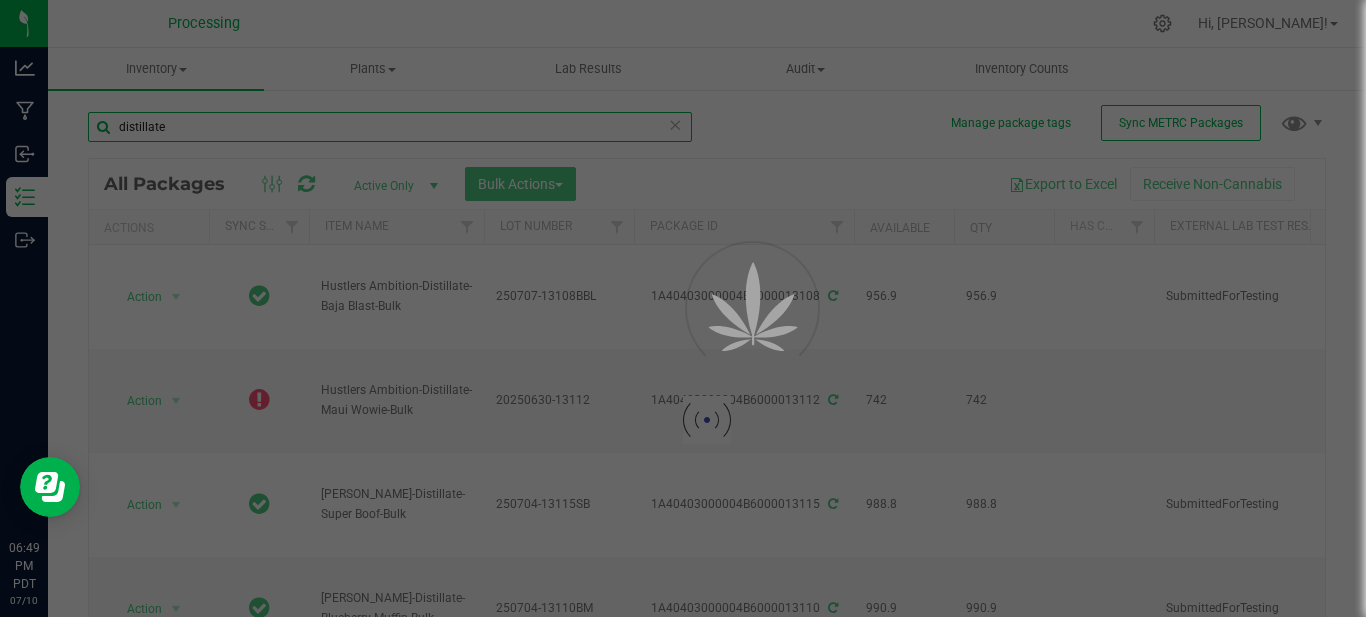 type on "2031-11-04" 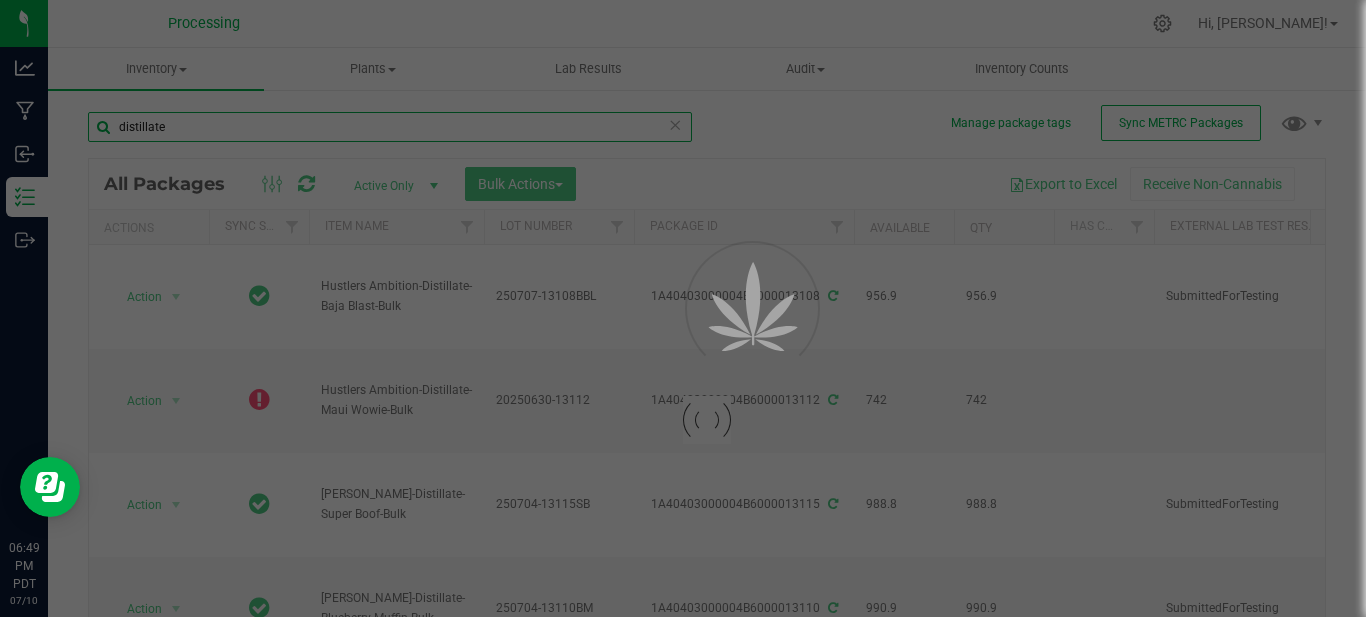 type on "2025-07-04" 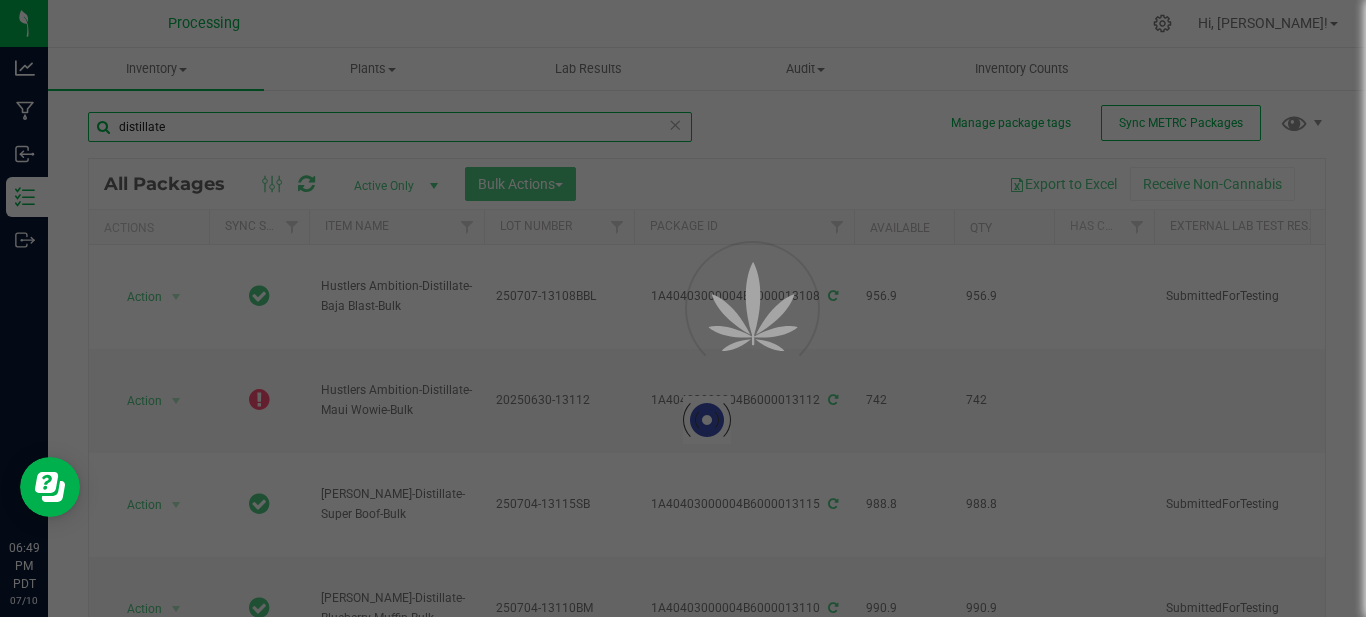 type on "2025-07-03" 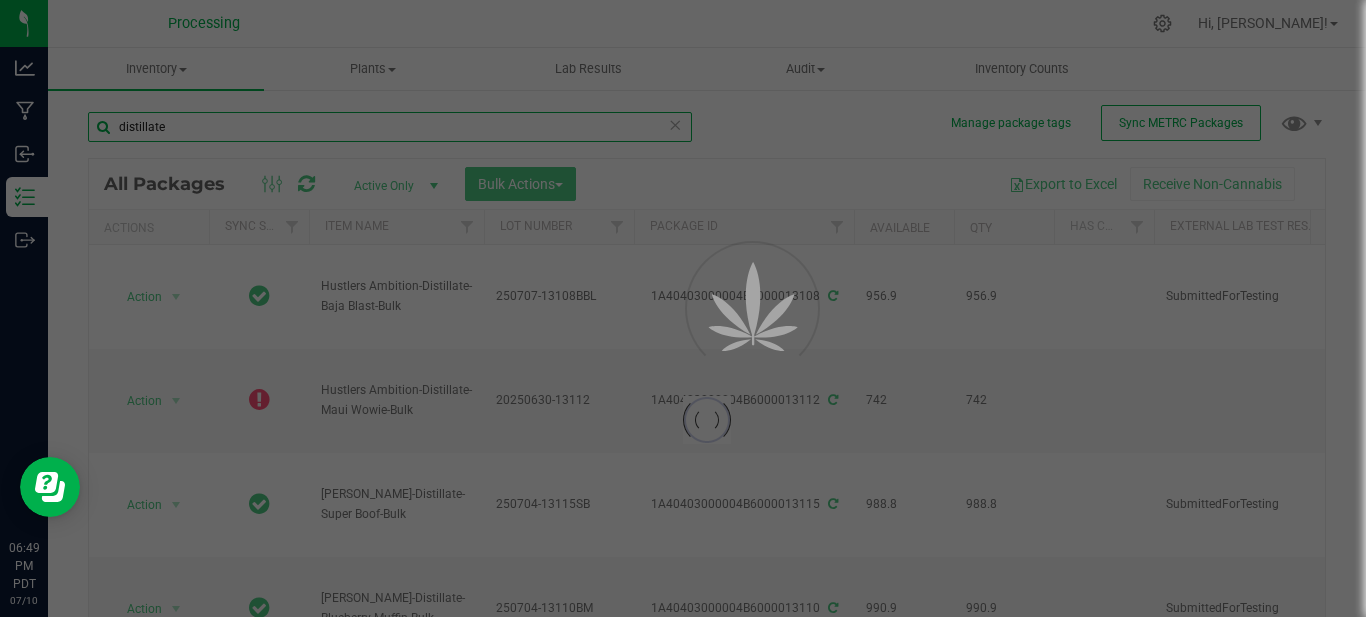 type on "2025-06-30" 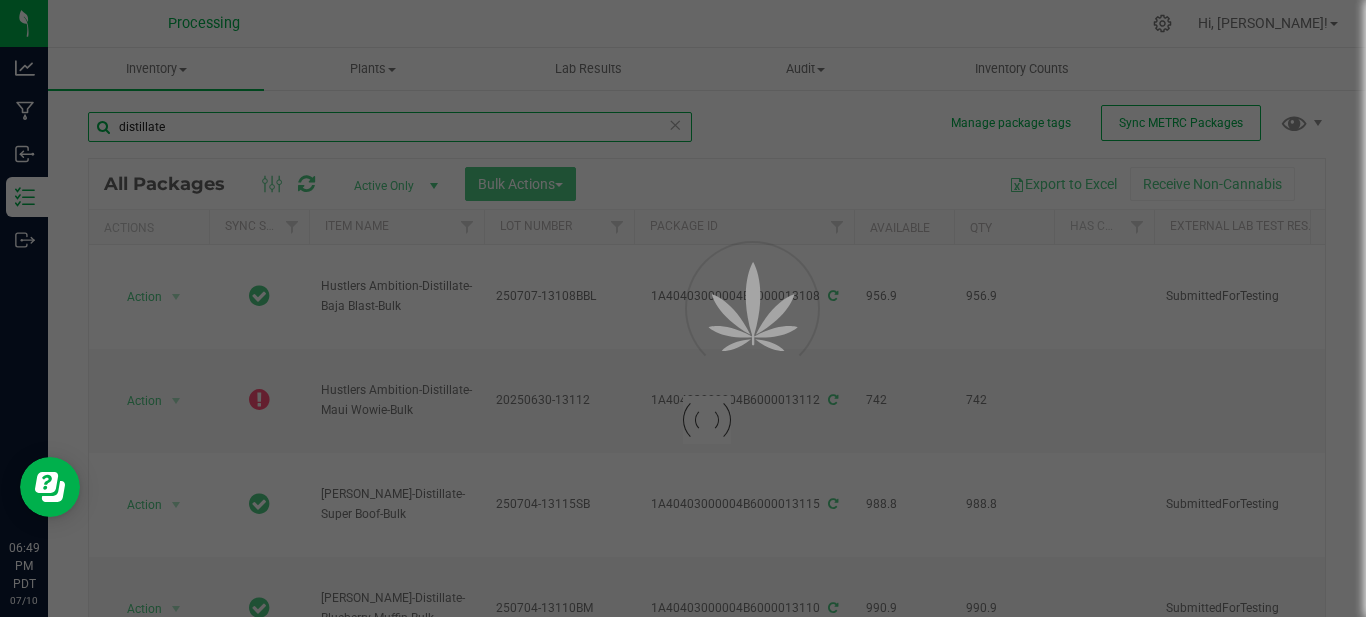 type on "[DATE]" 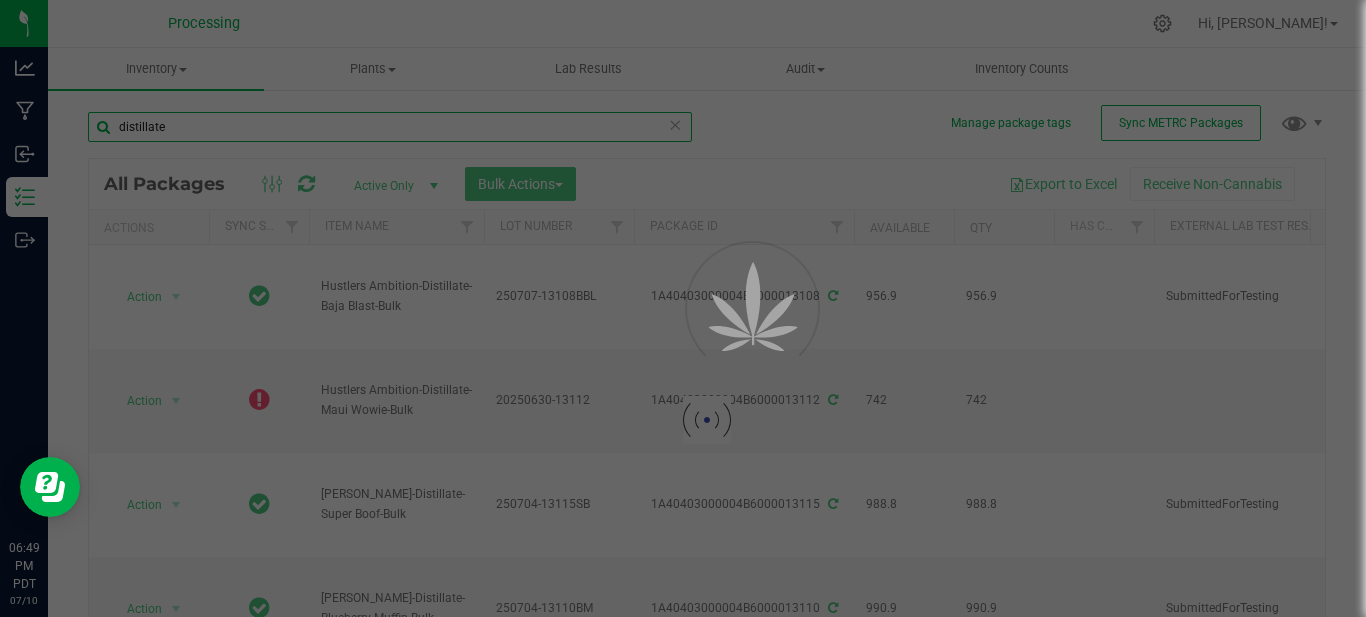 type on "[DATE]" 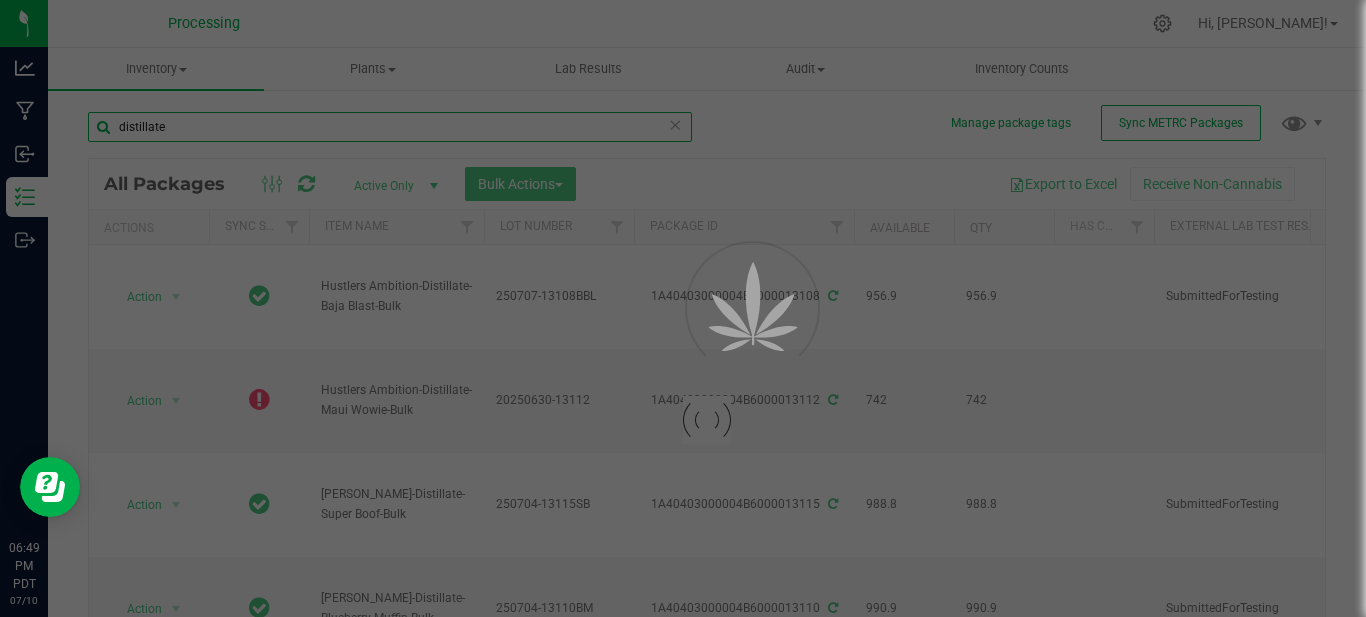 type on "2025-06-18" 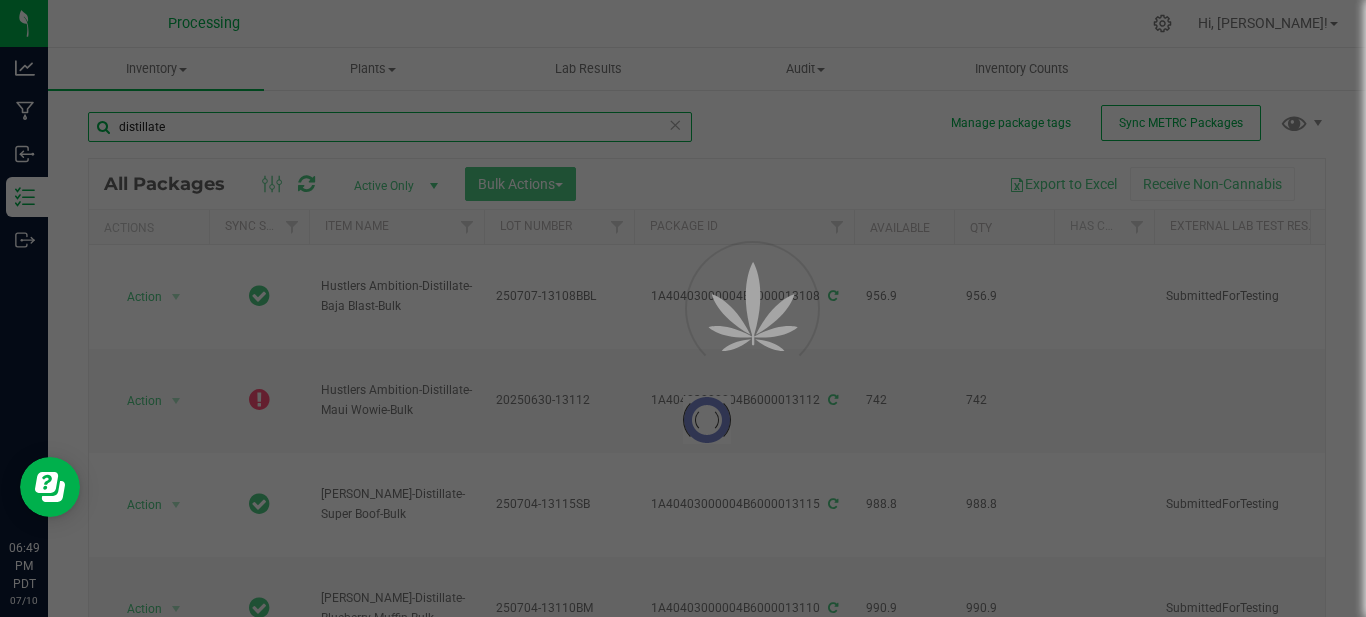 type on "2025-06-18" 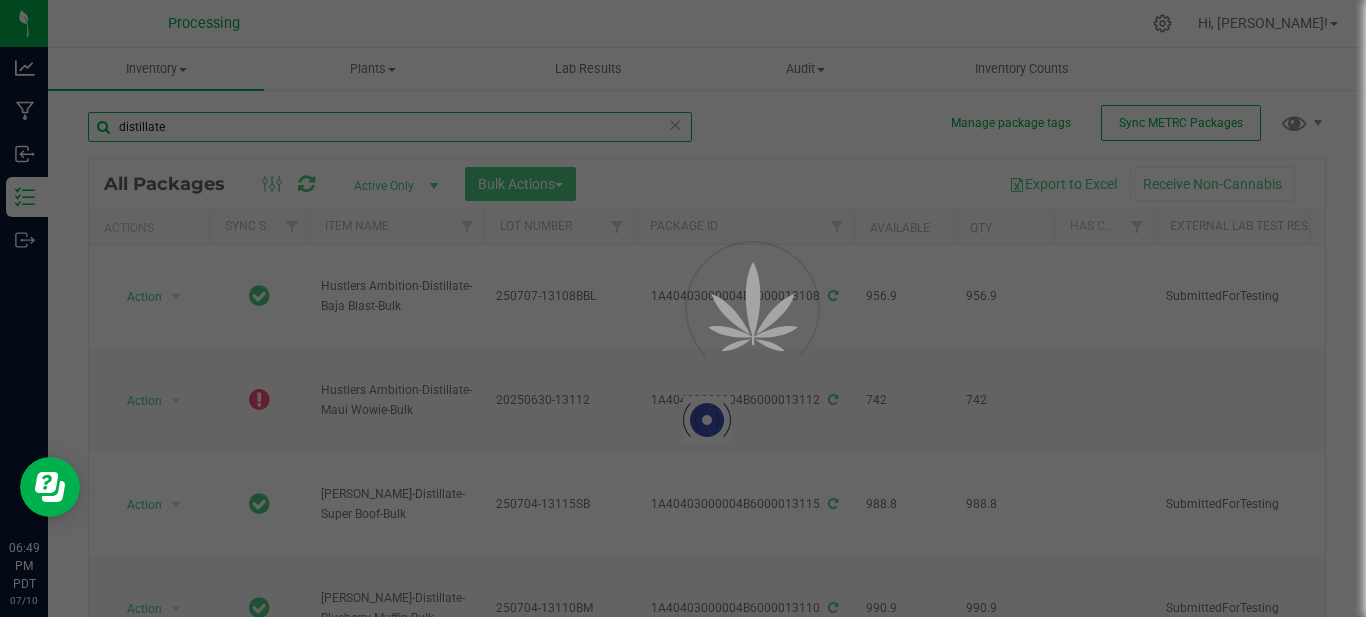 type on "2025-06-18" 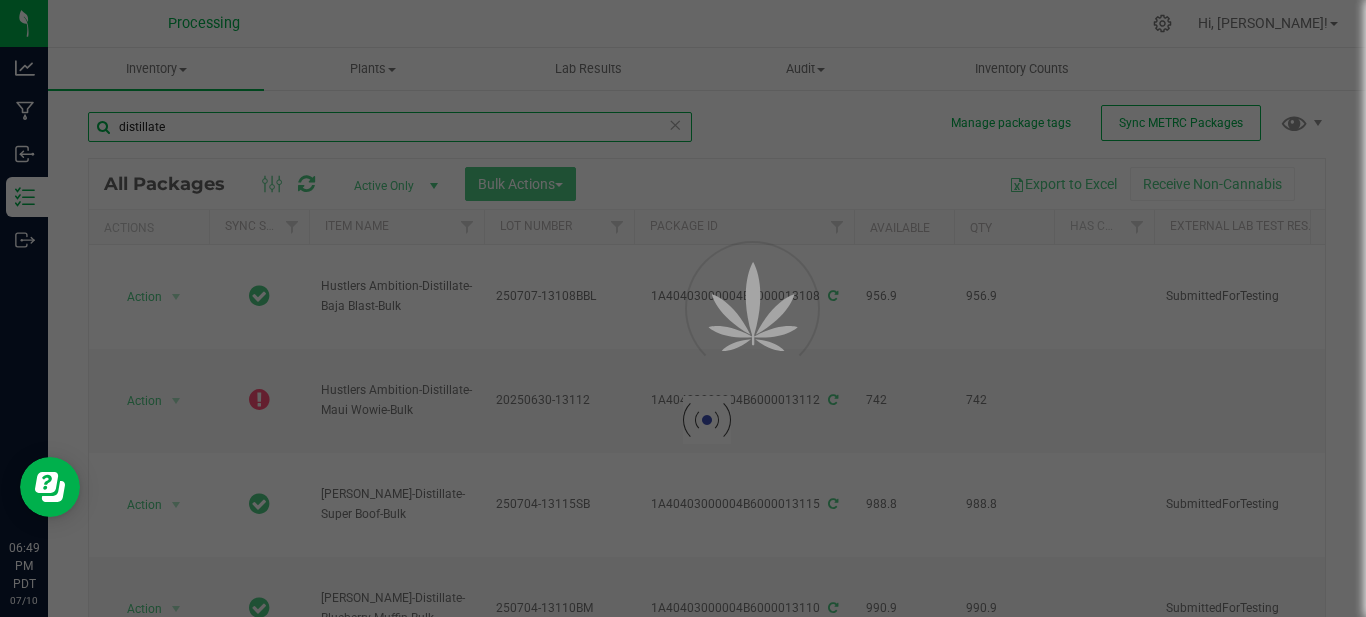 type on "2025-06-17" 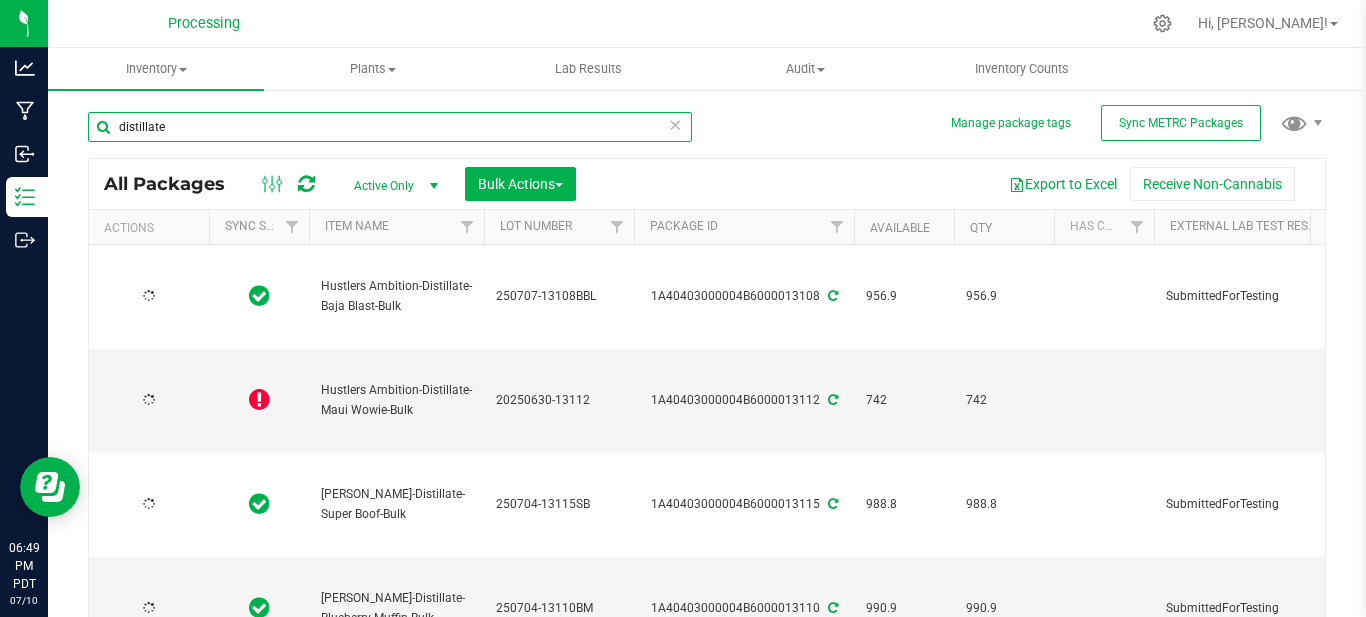 type on "[DATE]" 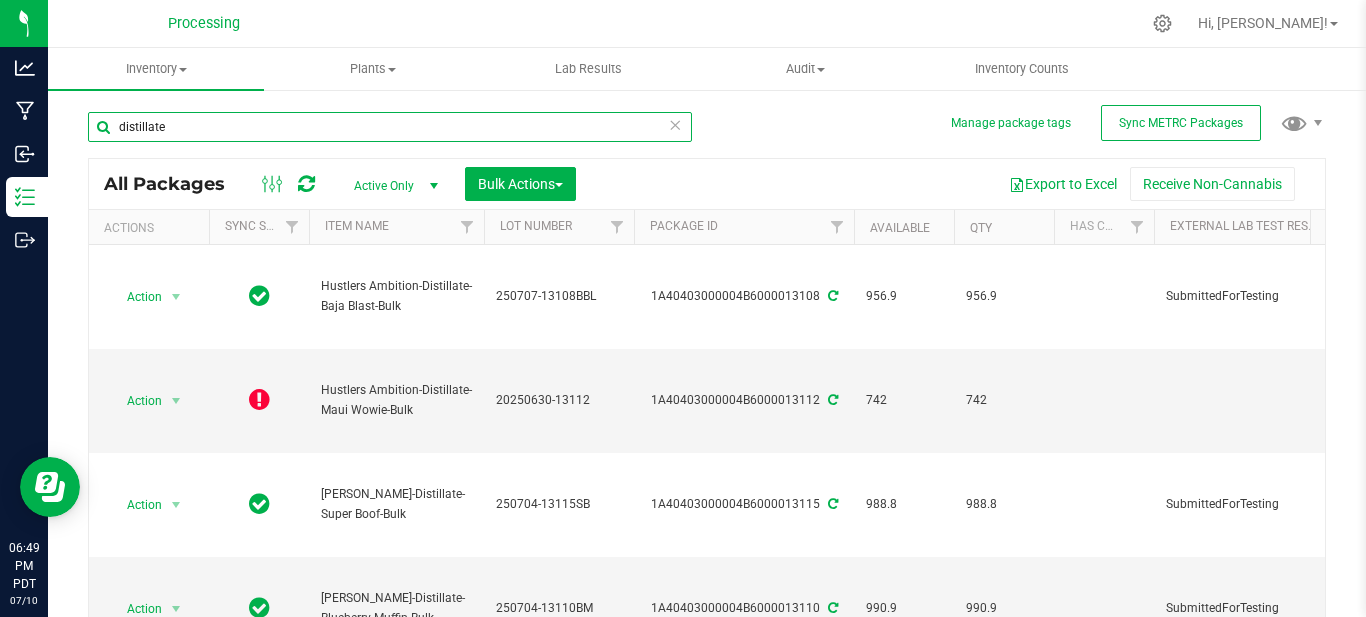 scroll, scrollTop: 200, scrollLeft: 0, axis: vertical 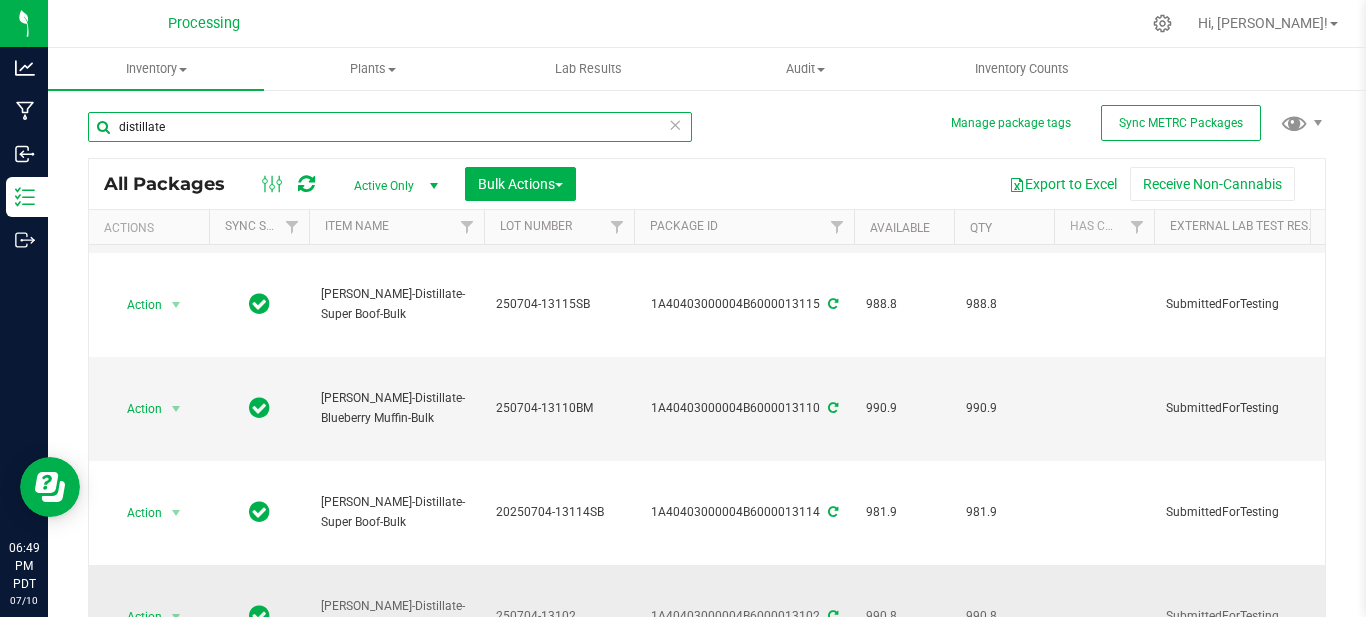 type on "distillate" 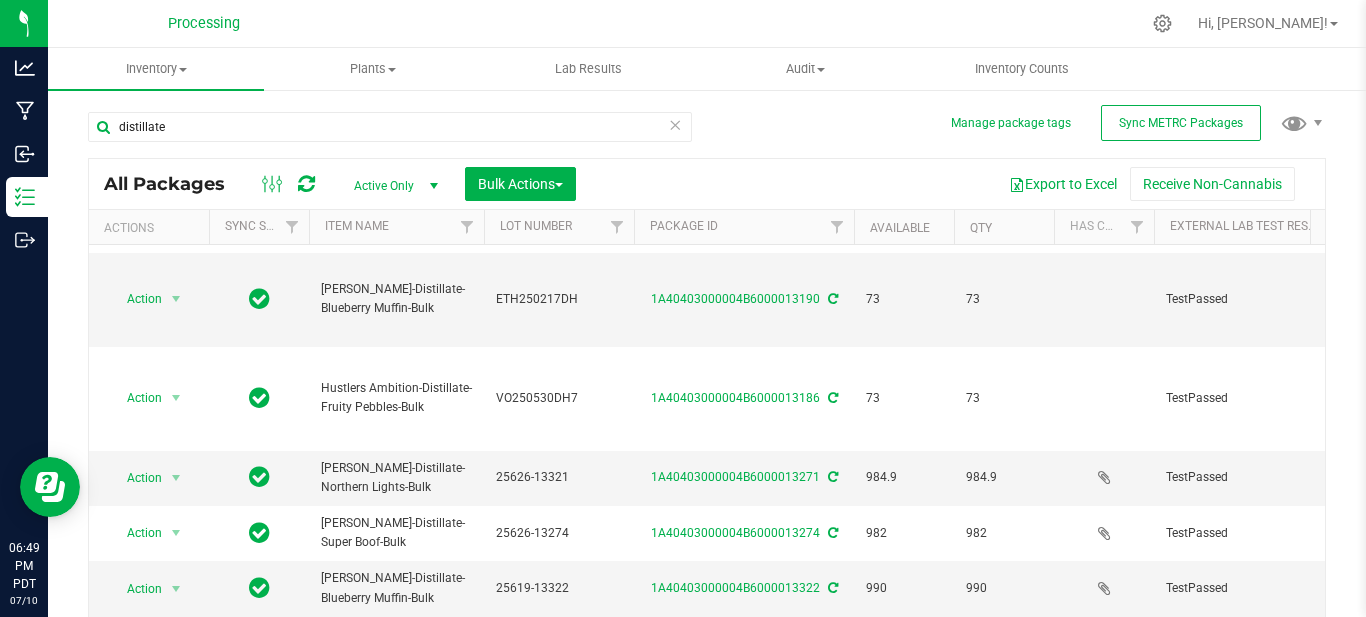 scroll, scrollTop: 1200, scrollLeft: 0, axis: vertical 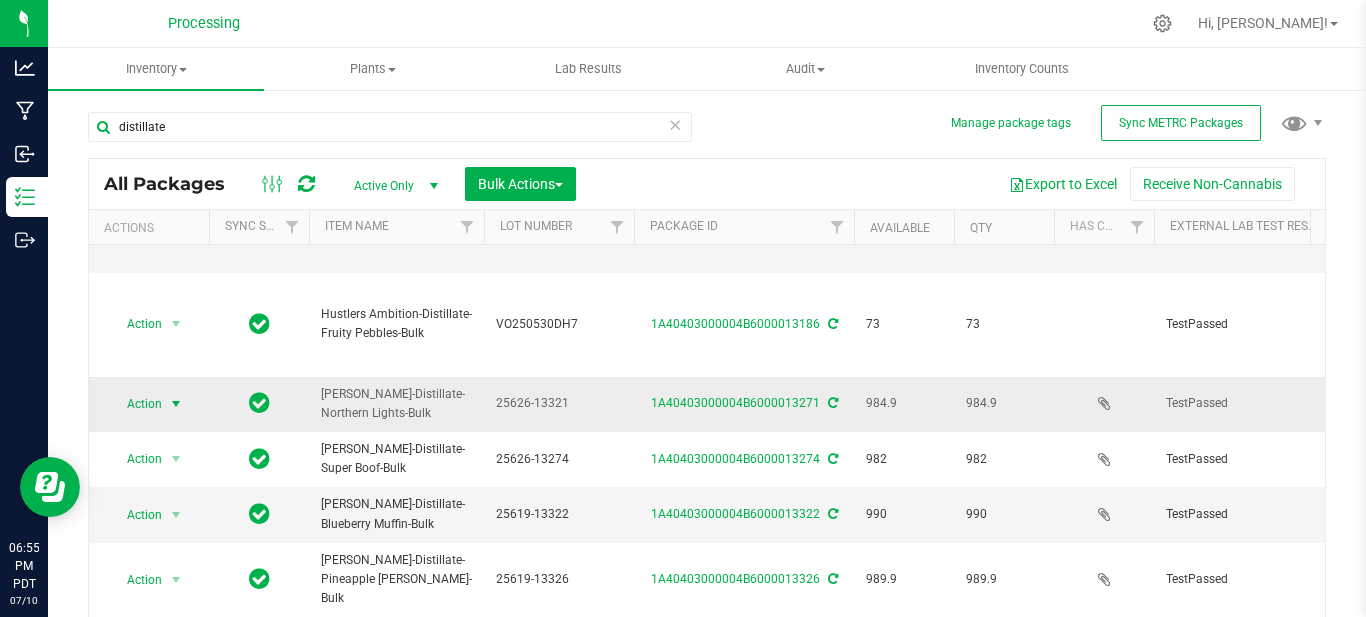 click at bounding box center (176, 404) 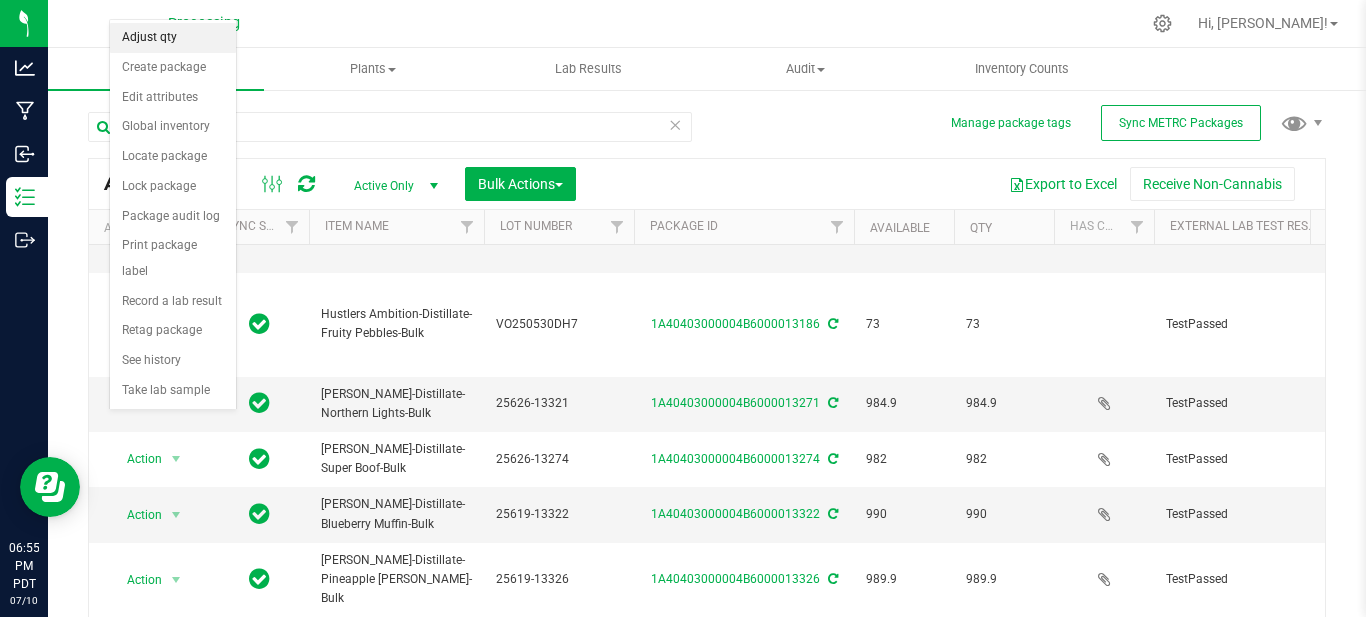 click on "Adjust qty" at bounding box center [173, 38] 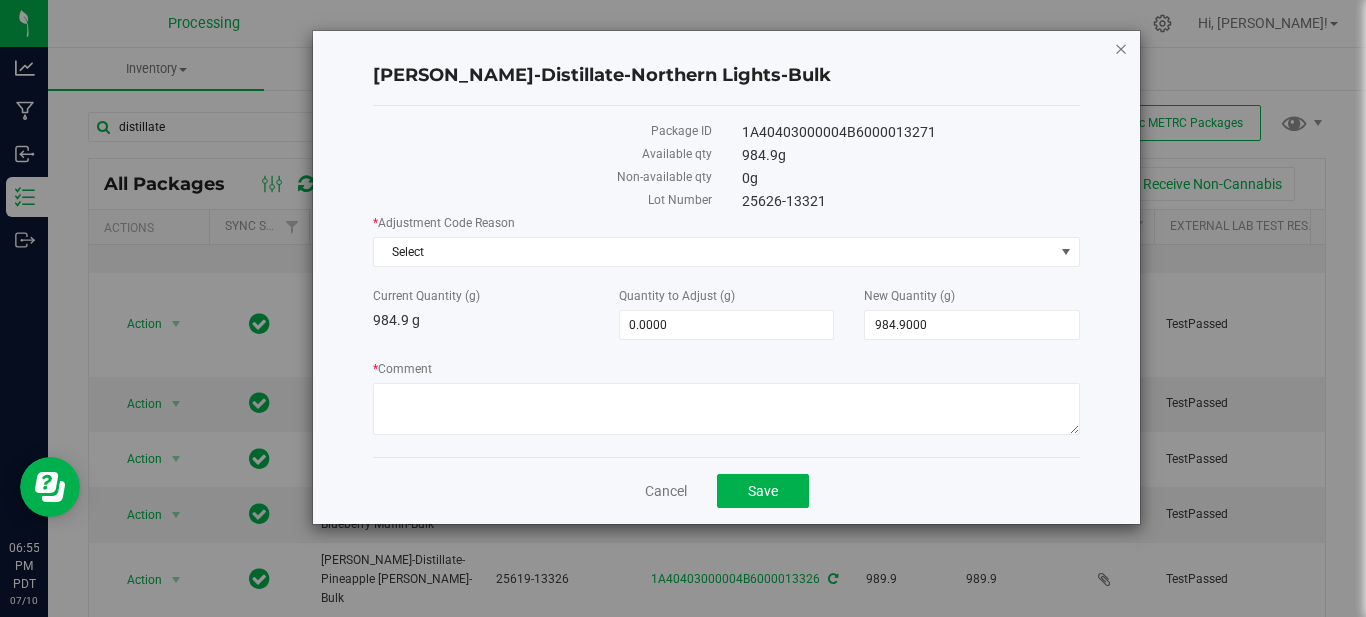 click at bounding box center [1121, 48] 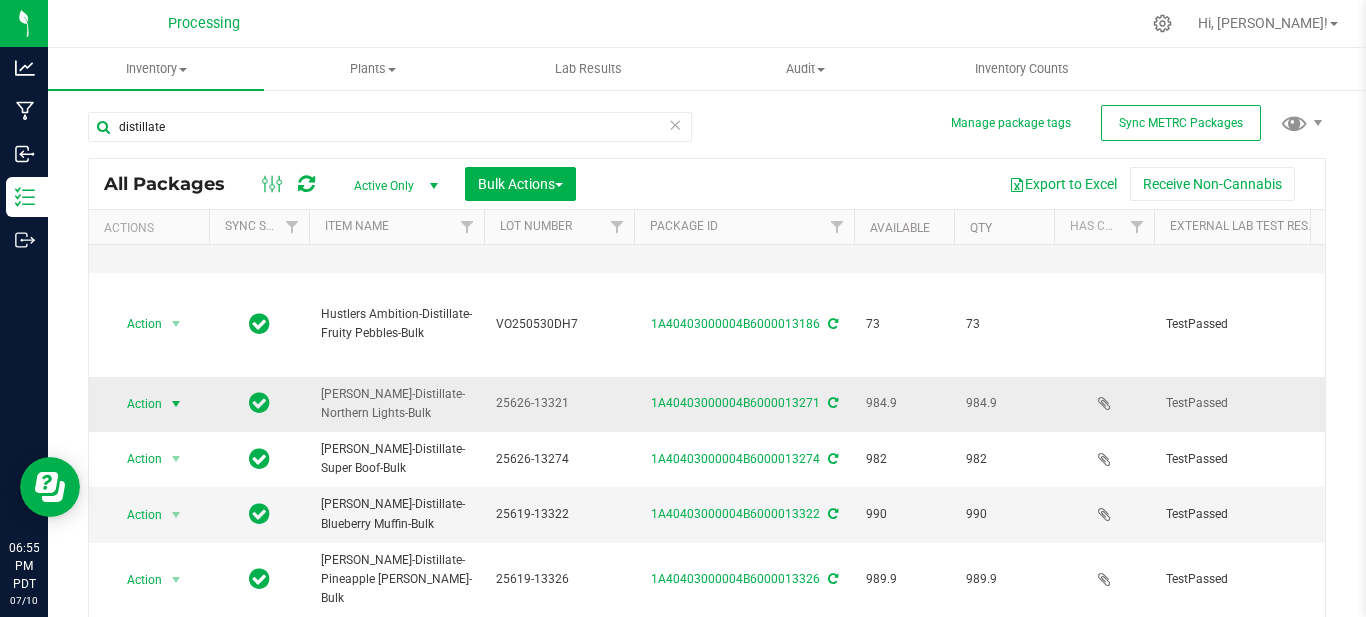 click at bounding box center [176, 404] 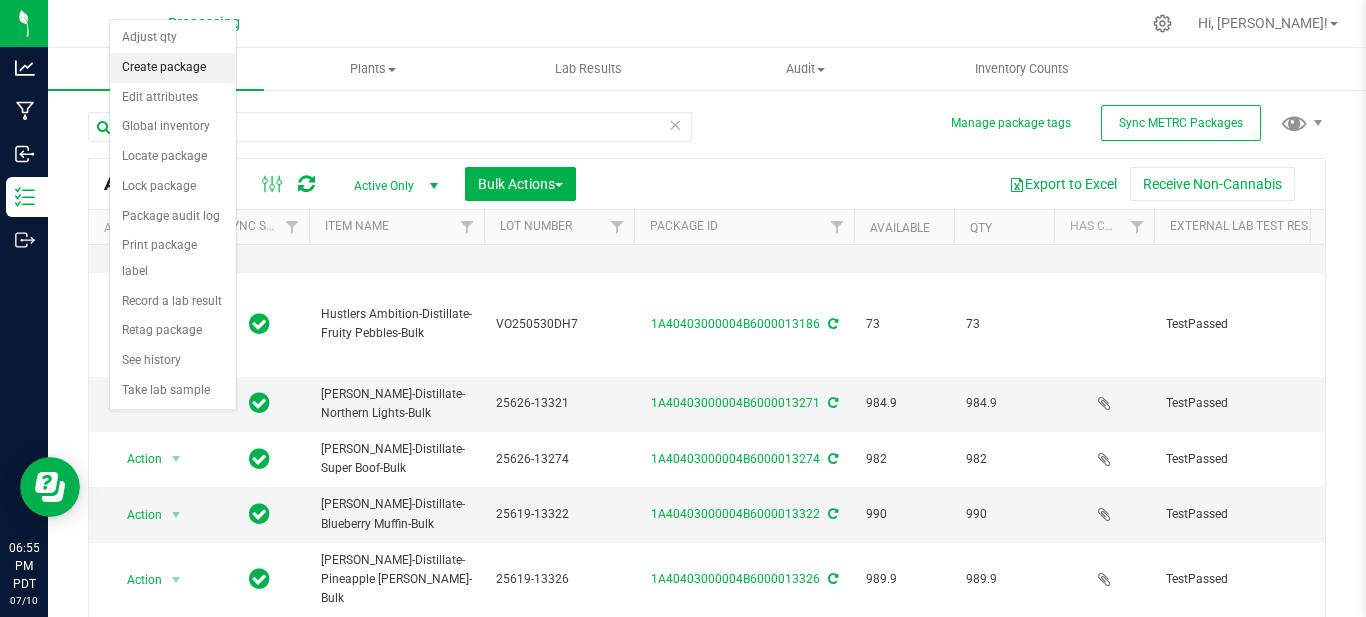click on "Create package" at bounding box center [173, 68] 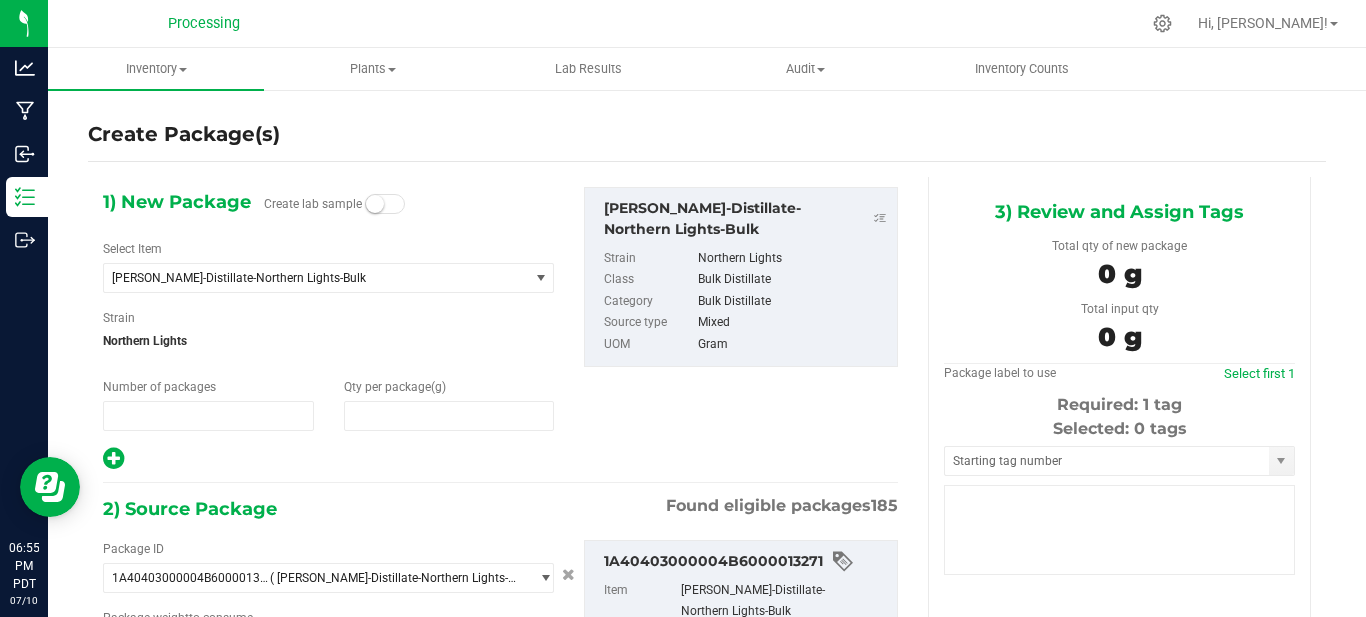 type on "1" 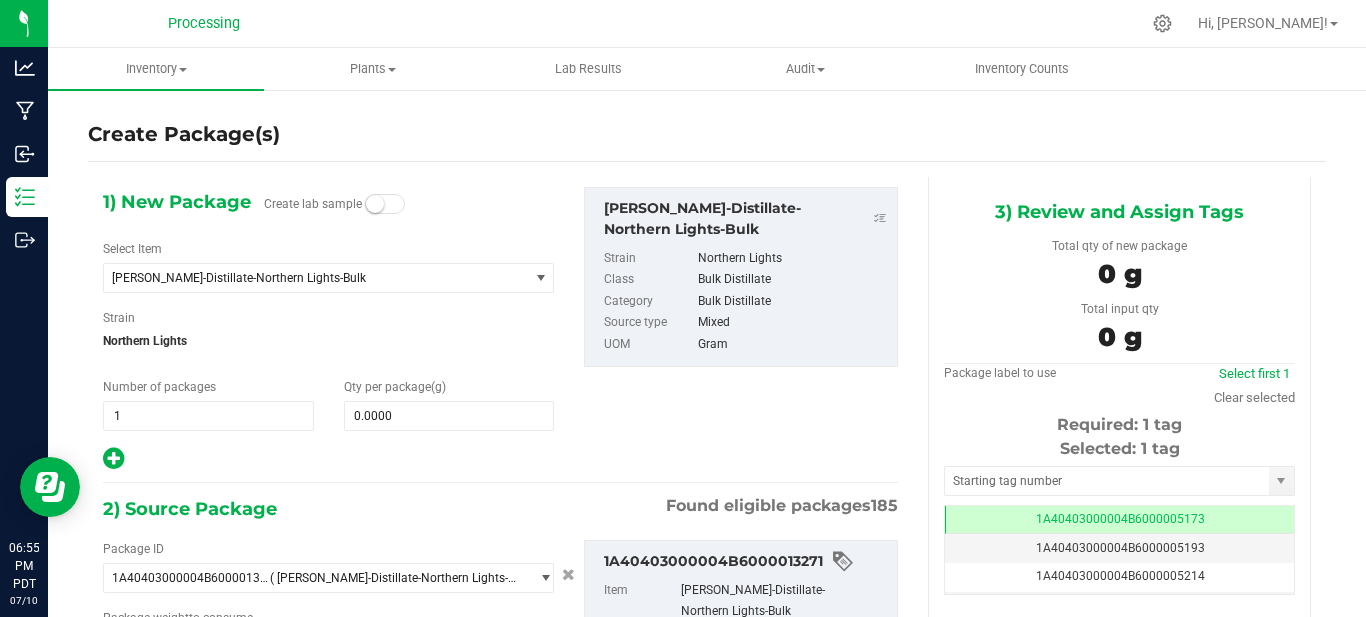 type on "0.0000 g" 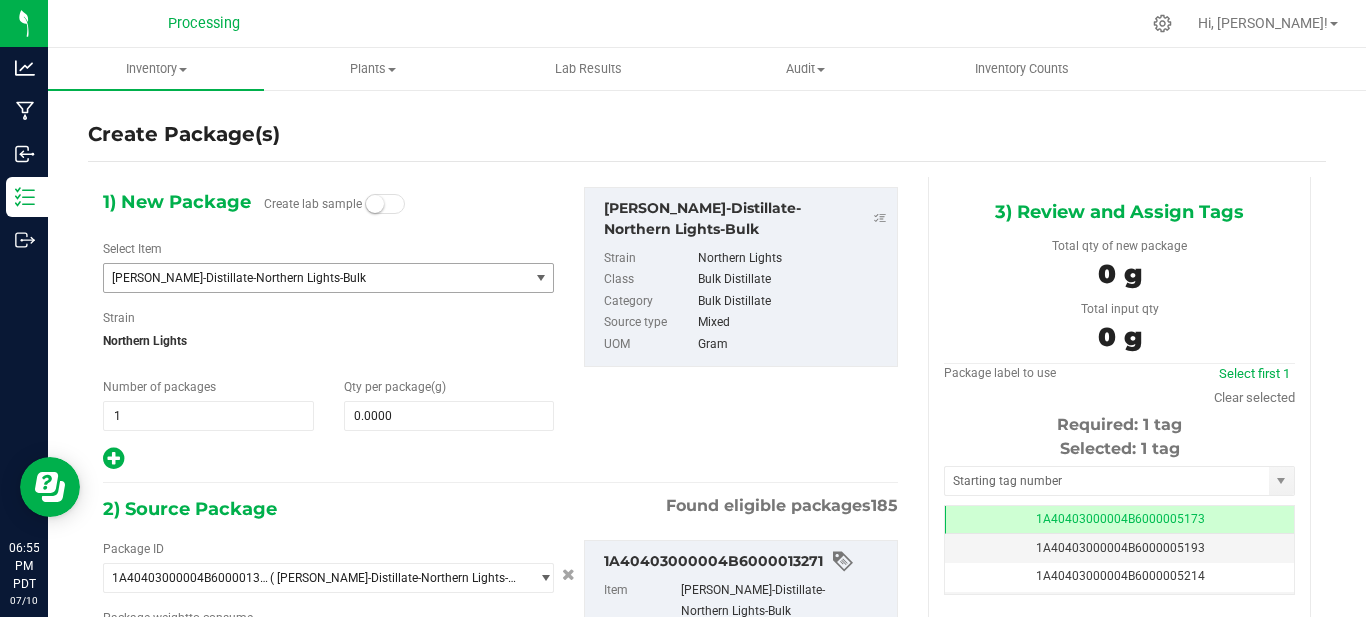 click on "[PERSON_NAME]-Distillate-Northern Lights-Bulk" at bounding box center (308, 278) 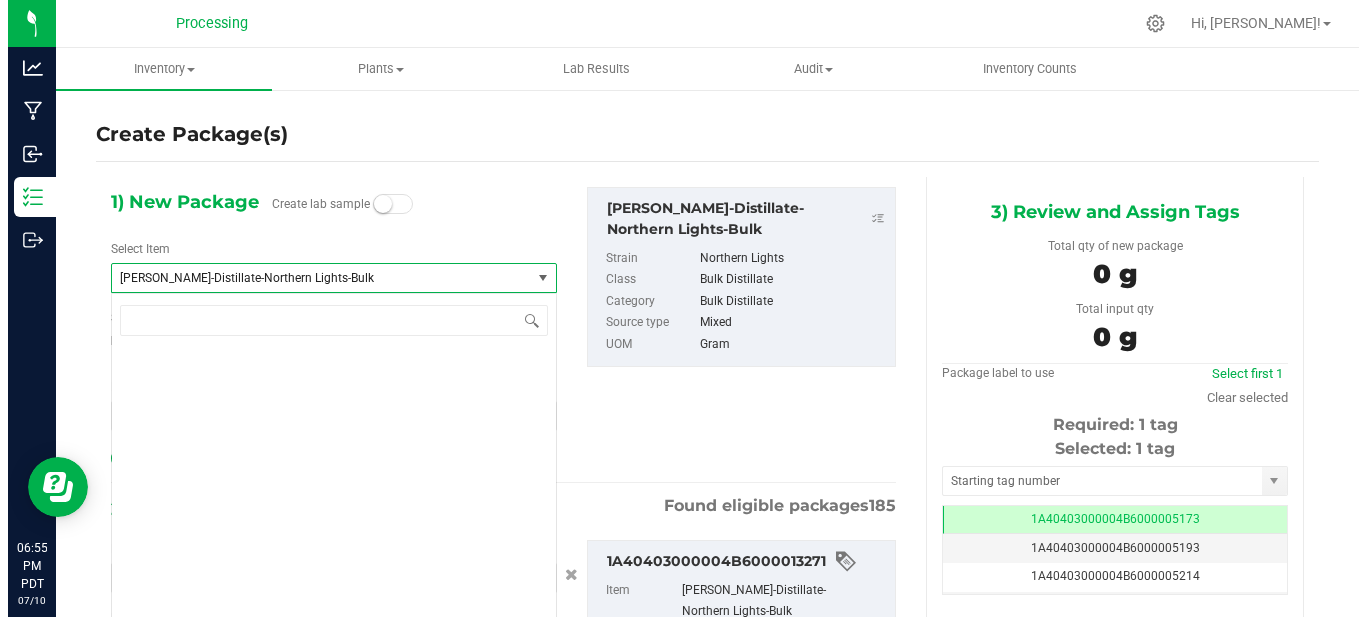 scroll, scrollTop: 3836, scrollLeft: 0, axis: vertical 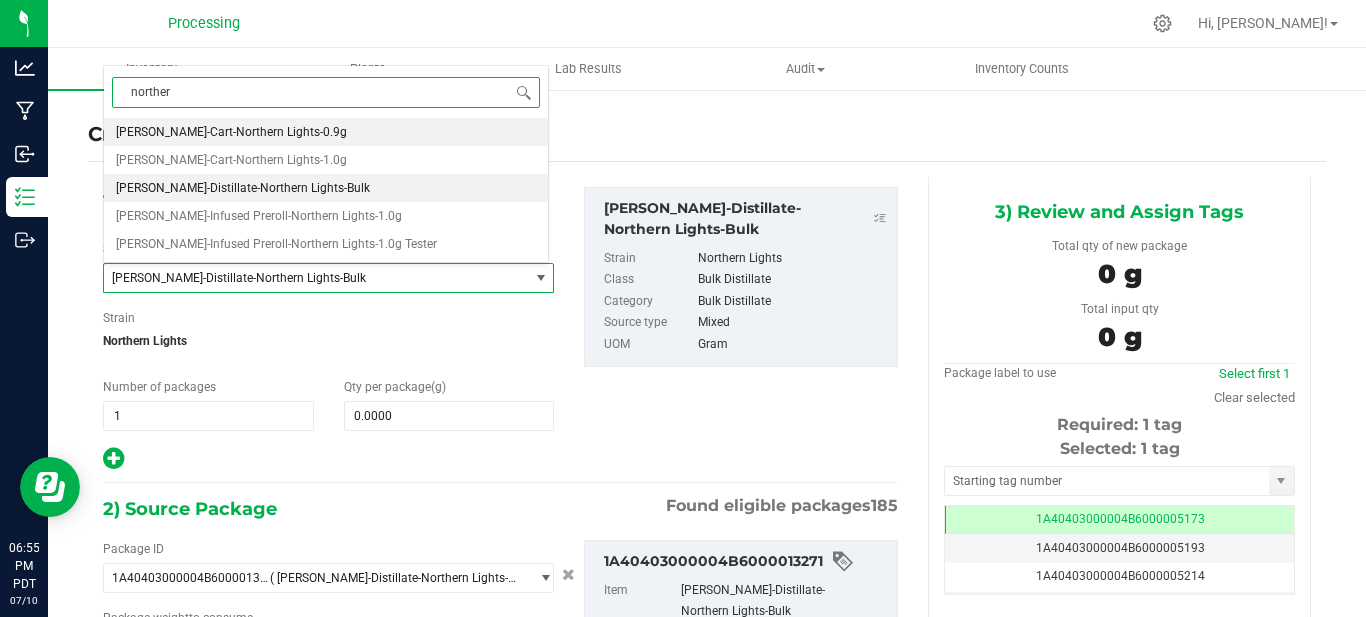 type on "northern" 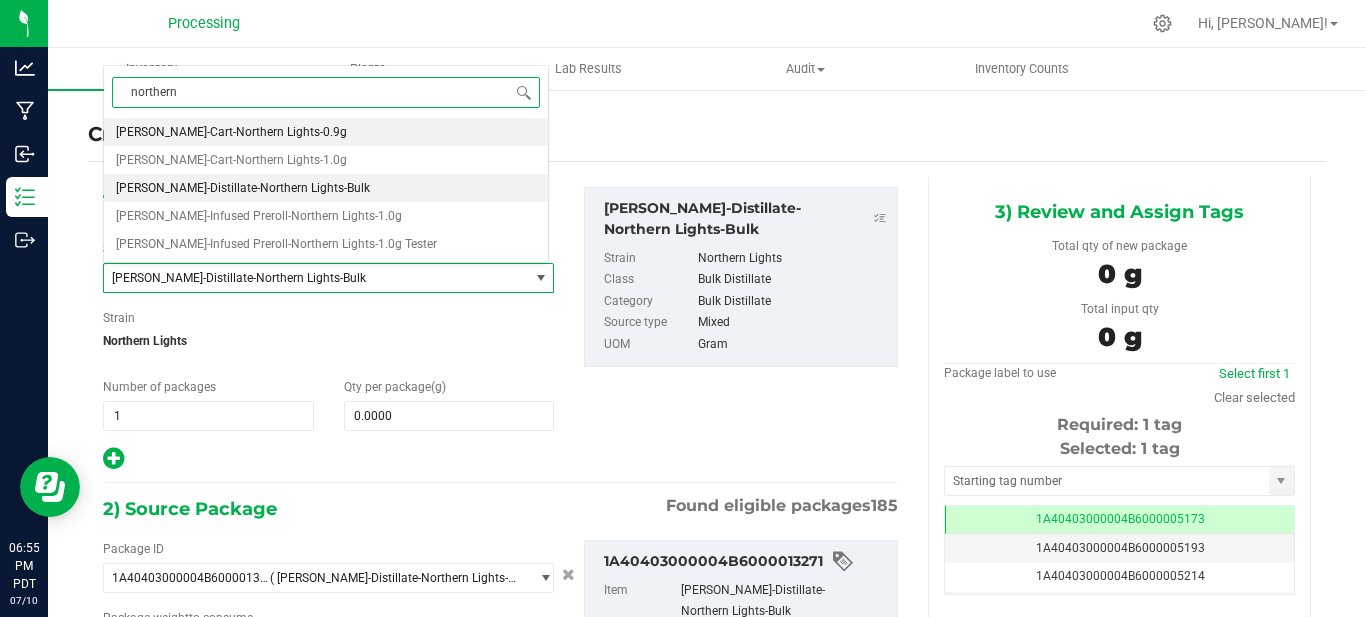 click on "[PERSON_NAME]-Cart-Northern Lights-0.9g" at bounding box center (326, 132) 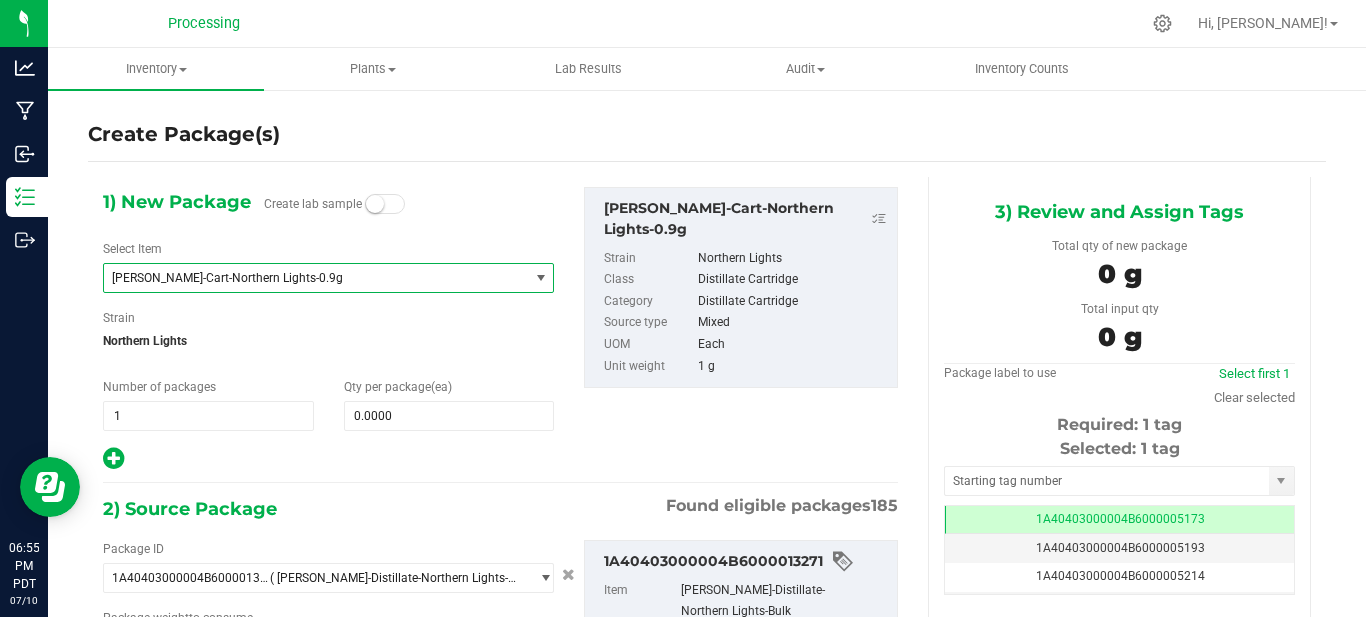 type on "0" 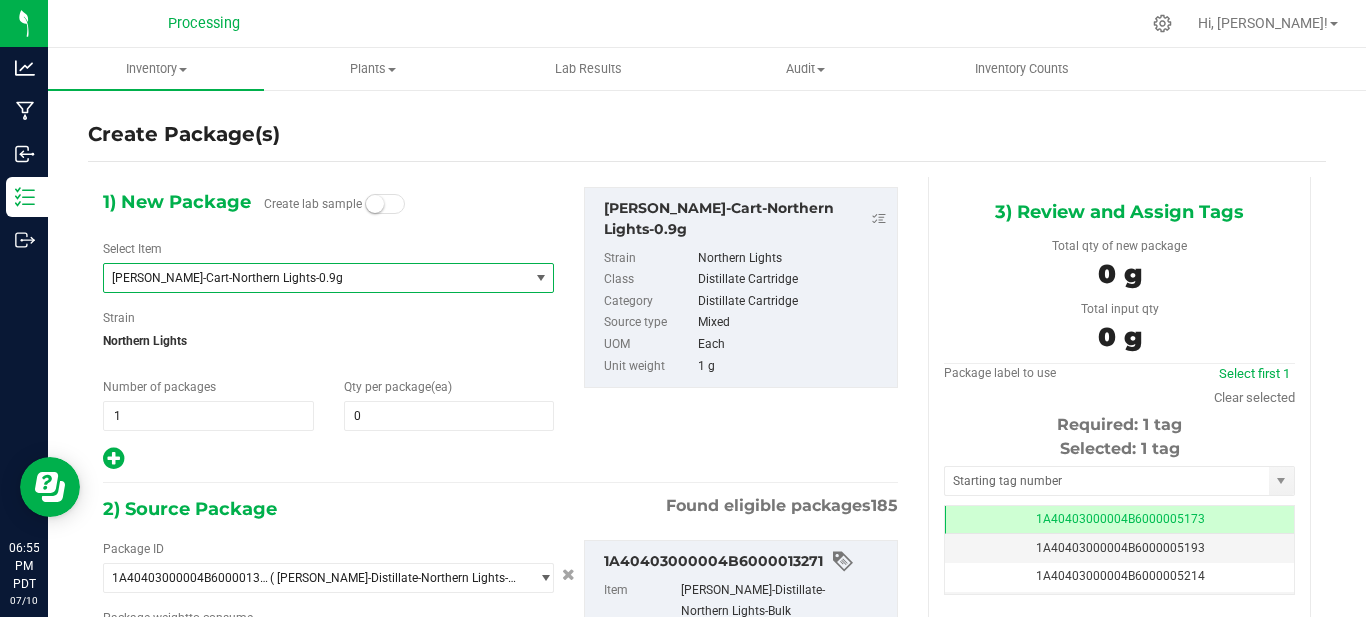 type on "0.0000 g" 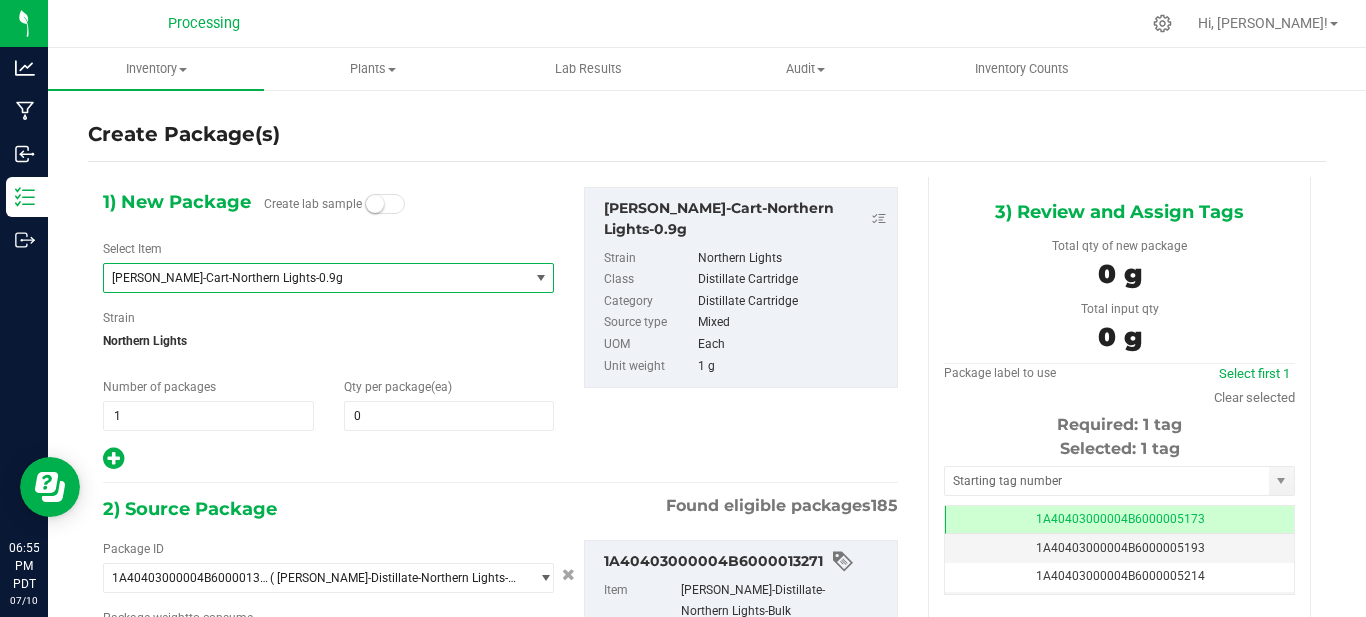 scroll, scrollTop: 0, scrollLeft: 0, axis: both 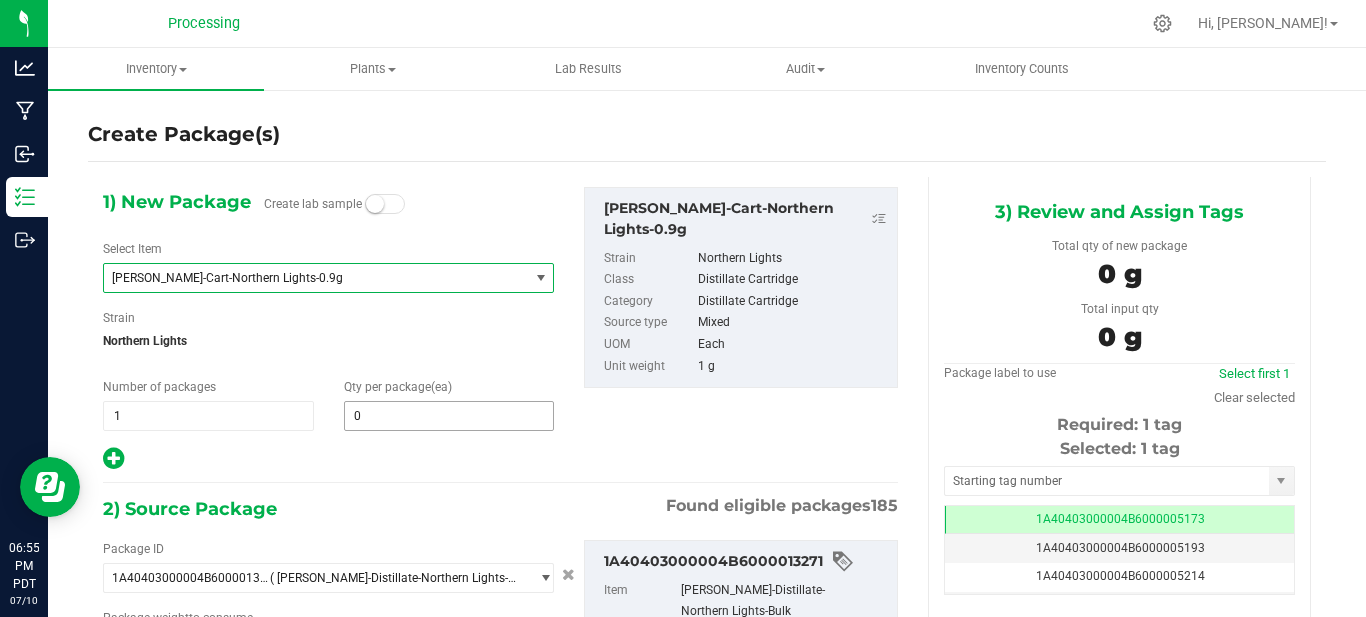 click on "0 0" at bounding box center (449, 416) 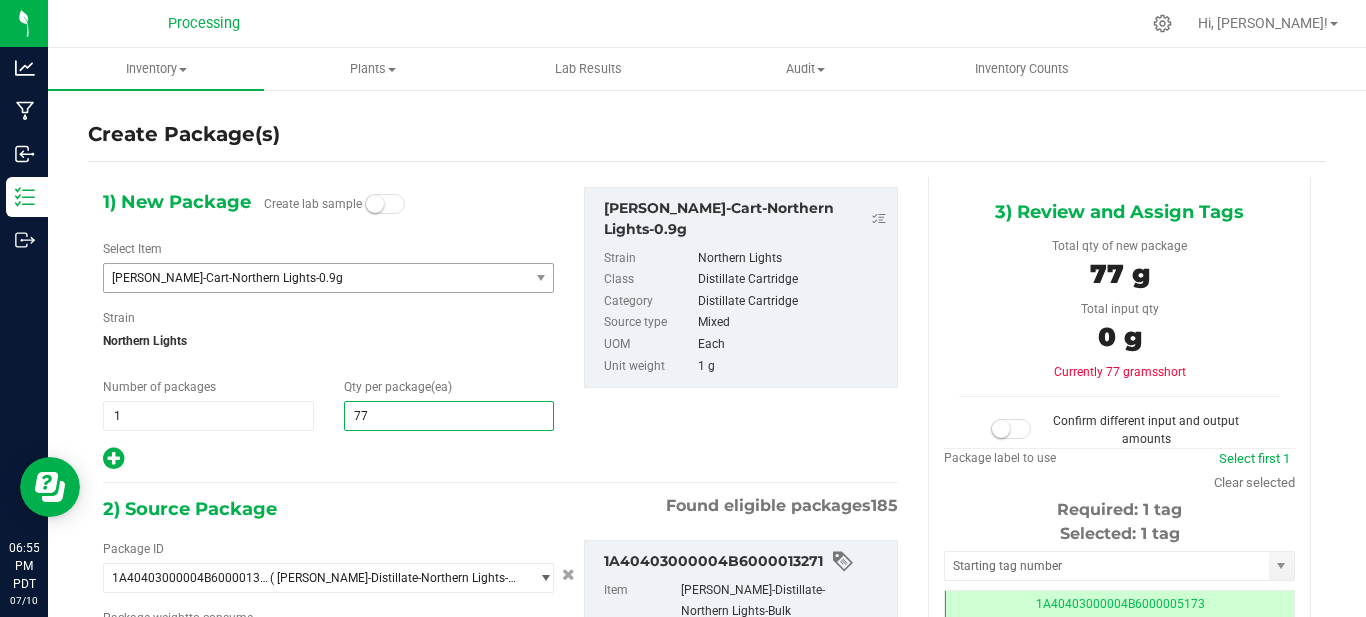 type on "7" 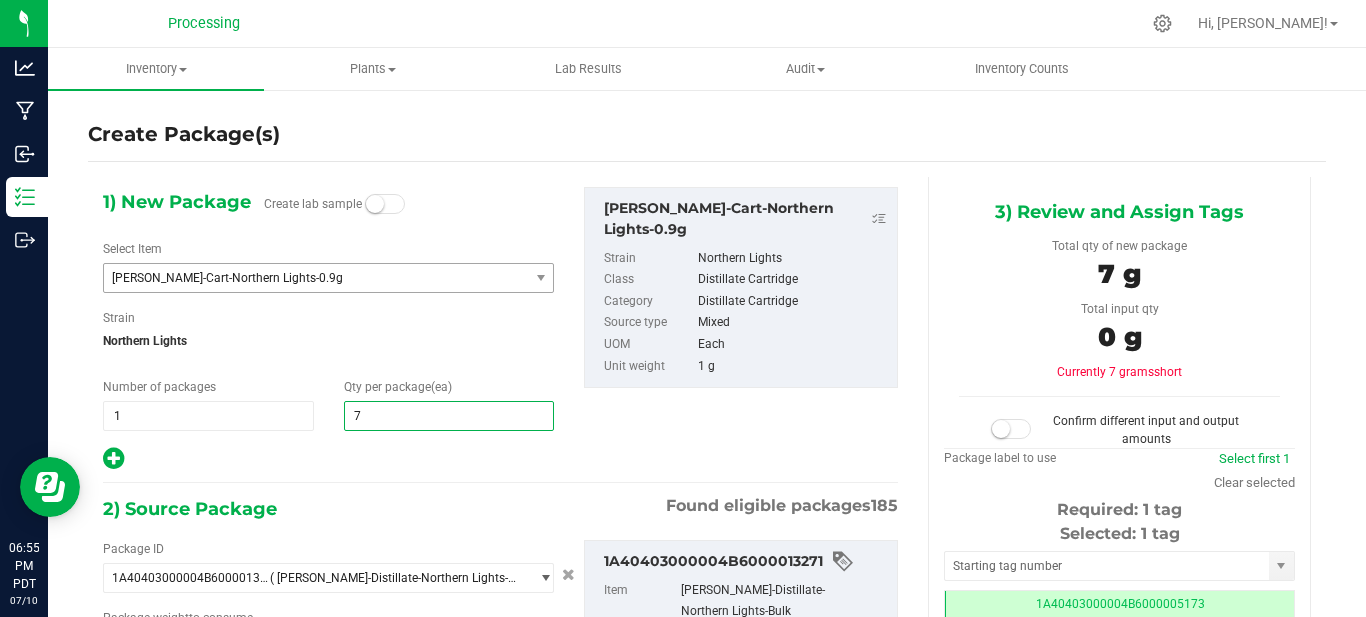 type 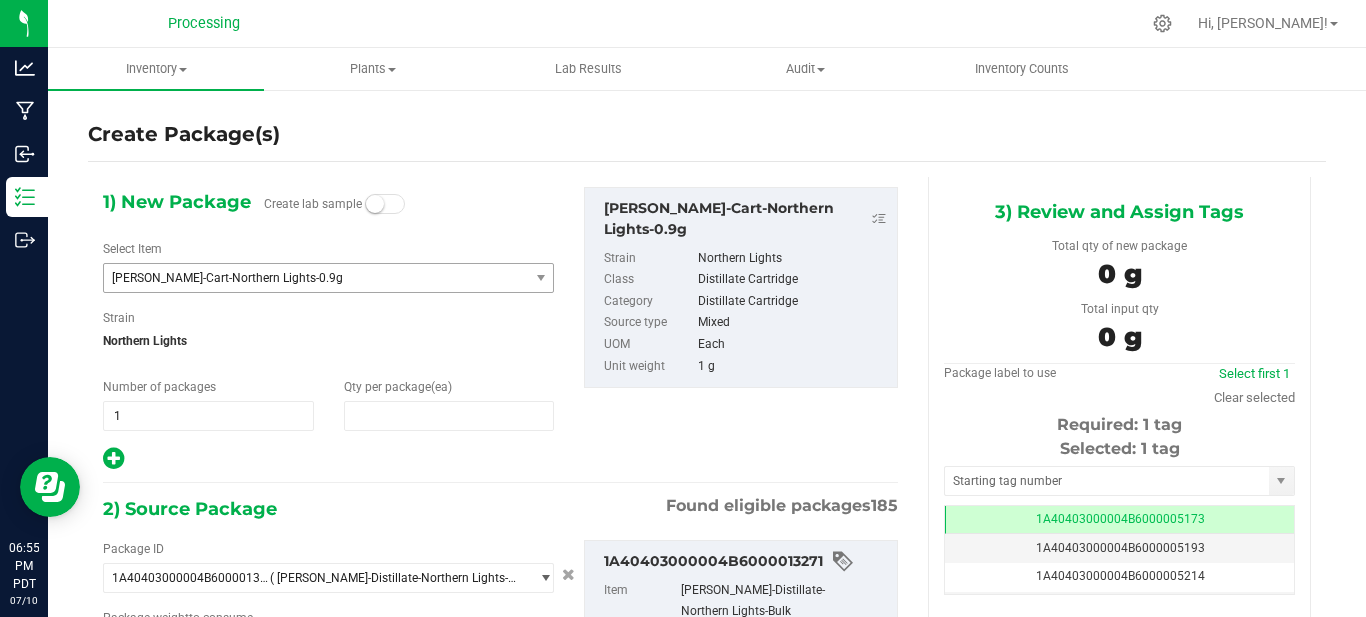 type on "0" 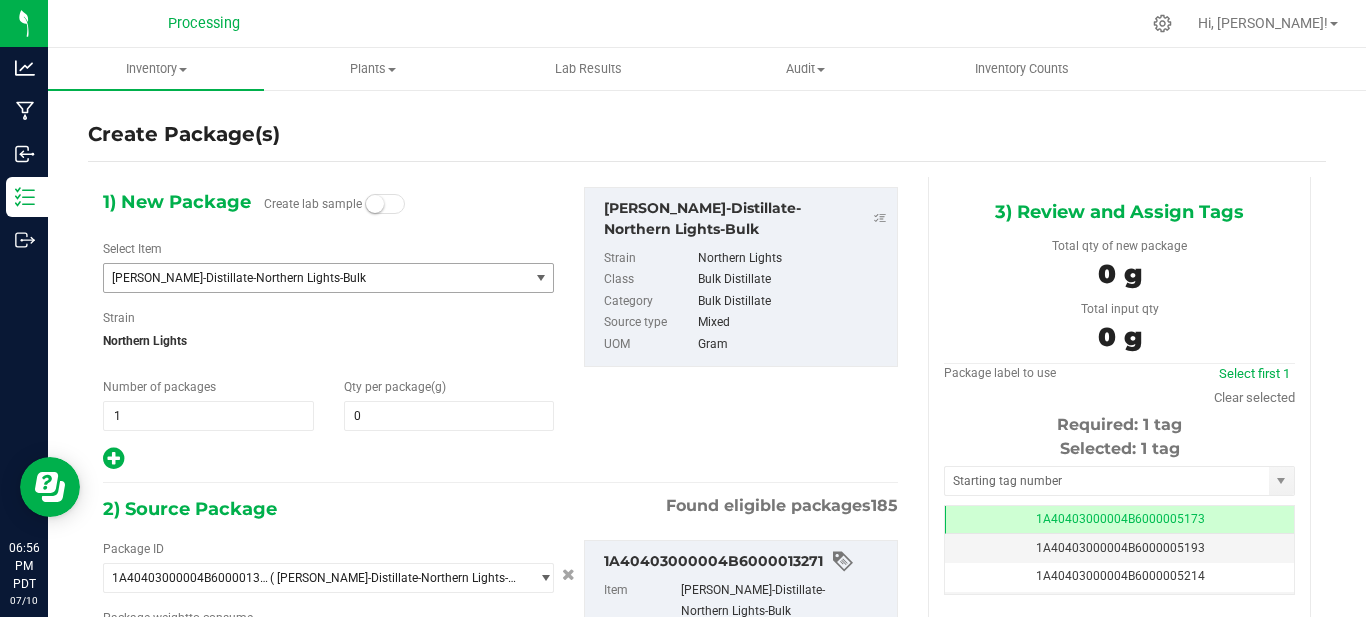 type on "0.0000" 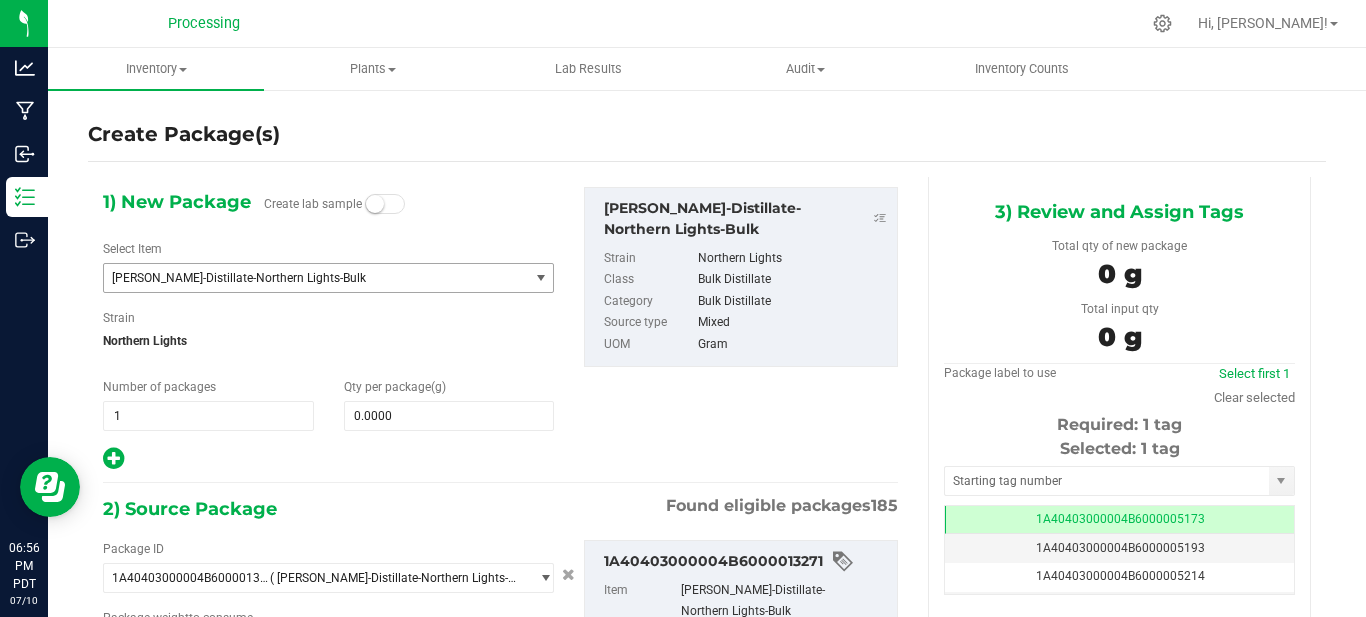 scroll, scrollTop: 0, scrollLeft: -1, axis: horizontal 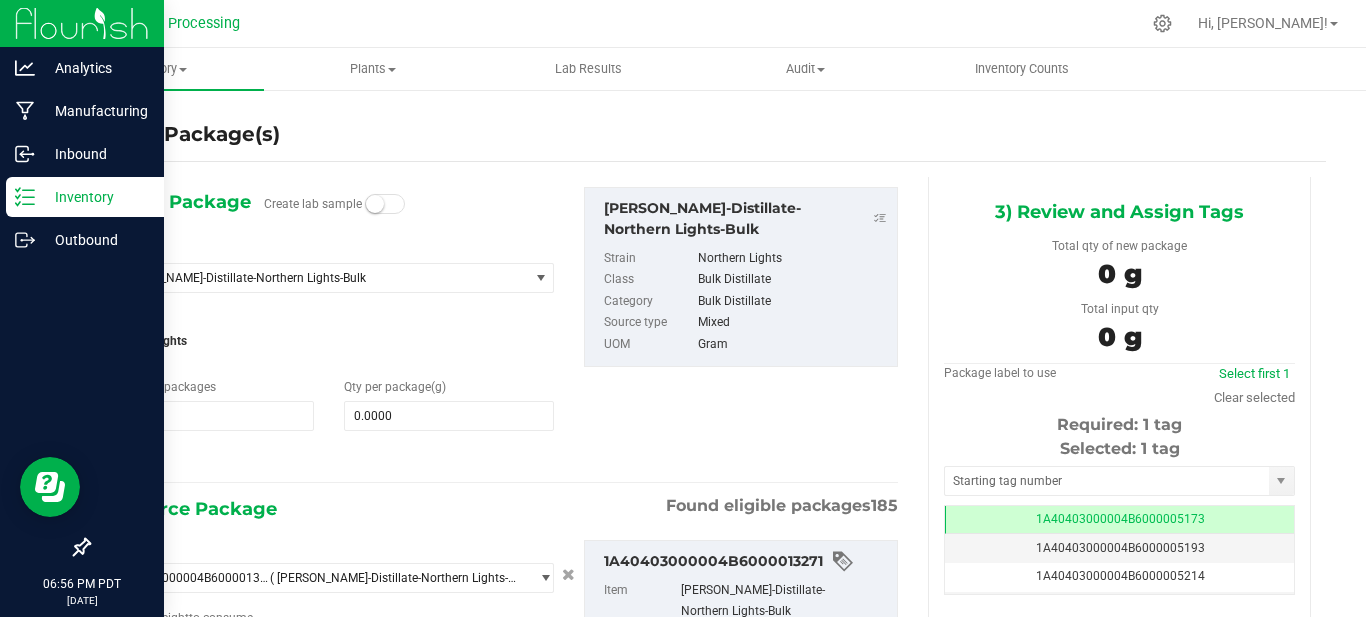 click on "Inventory" at bounding box center (95, 197) 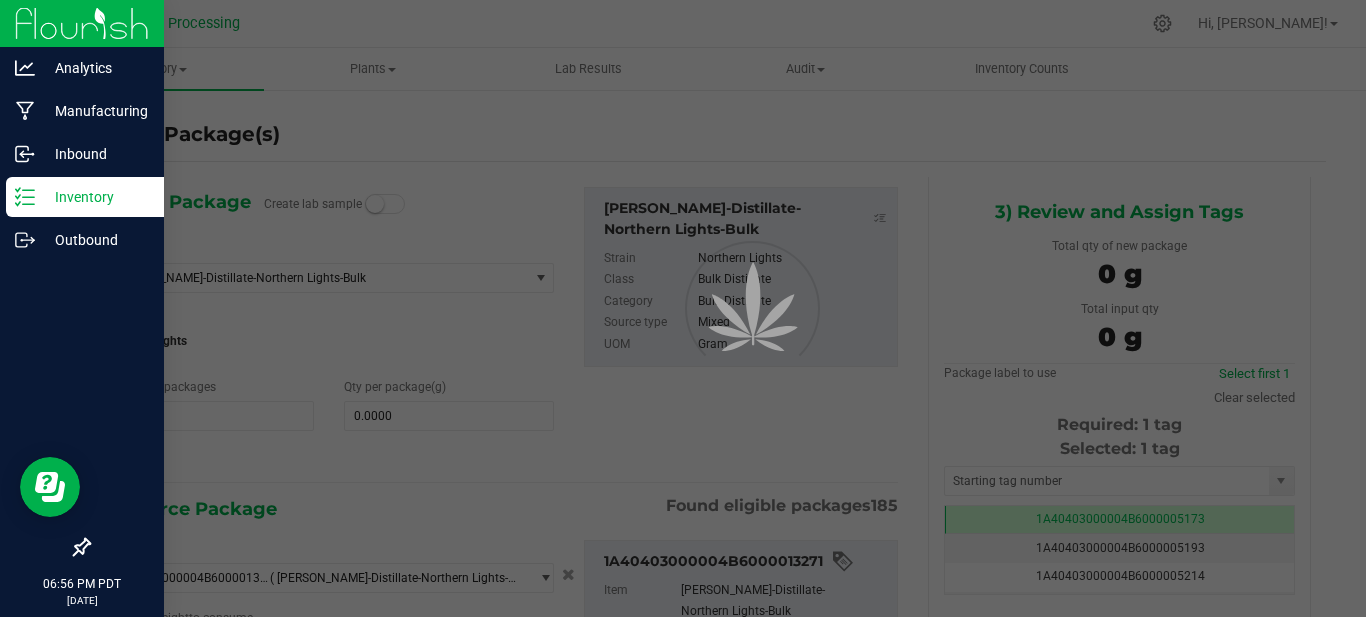 click on "Inventory" at bounding box center [95, 197] 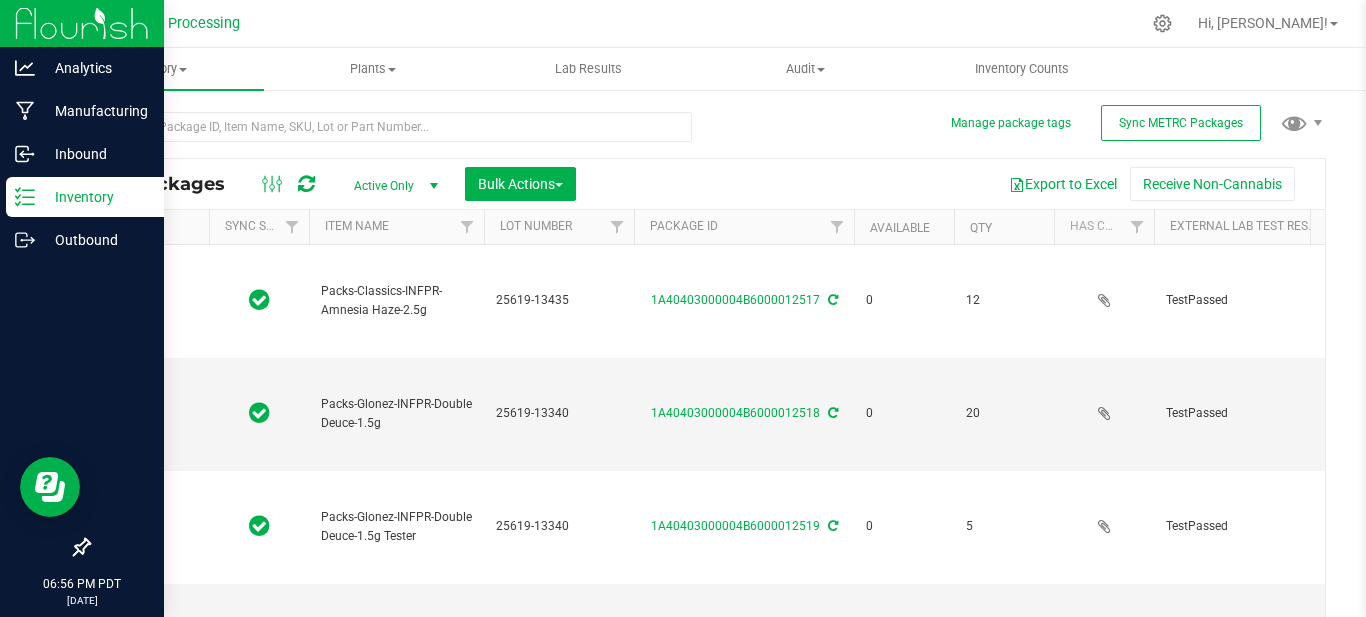 type on "[DATE]" 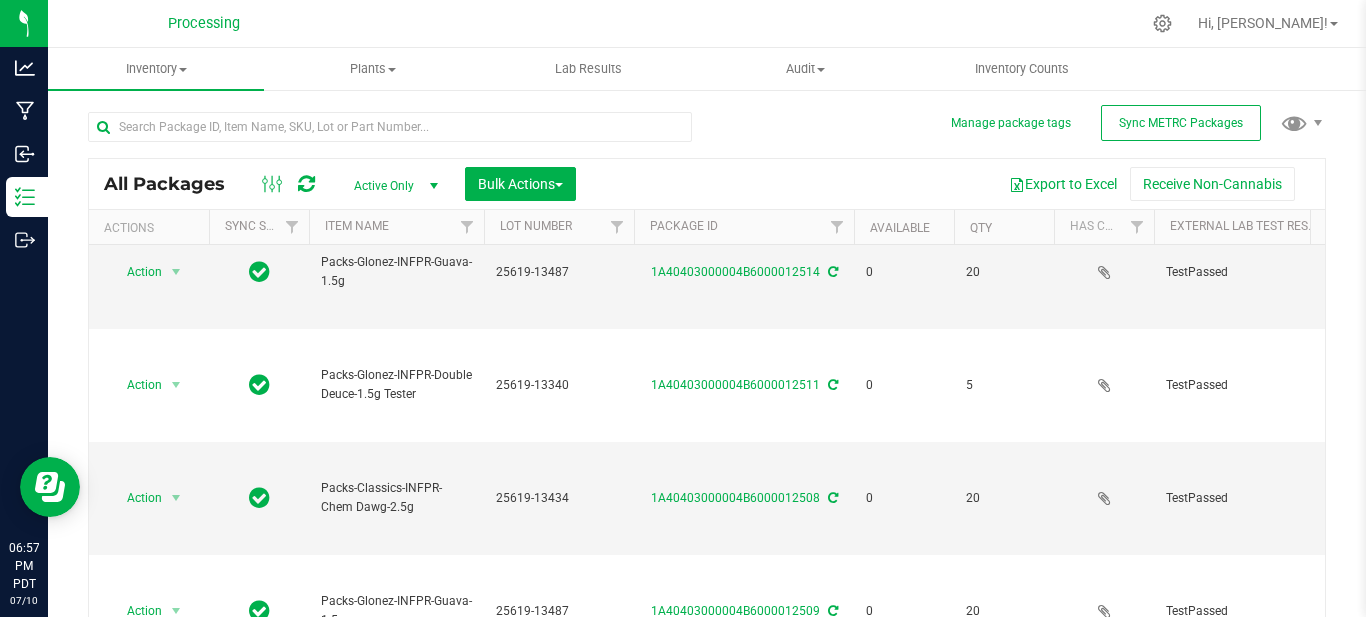 scroll, scrollTop: 700, scrollLeft: 0, axis: vertical 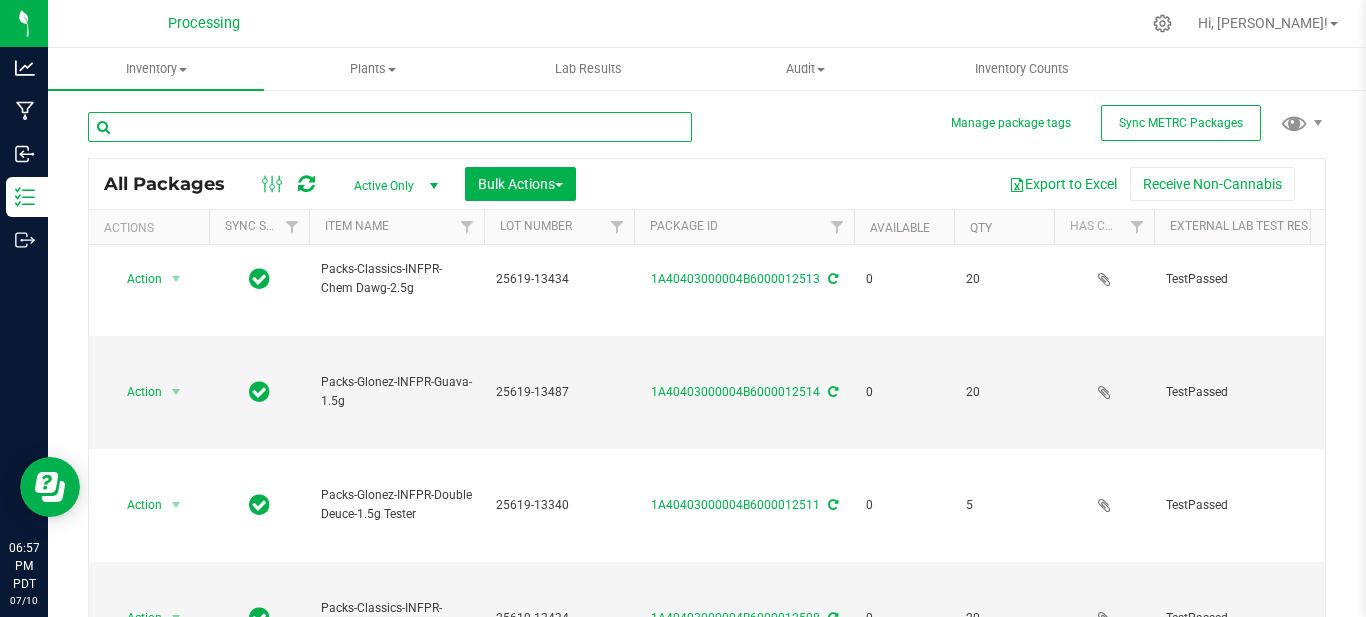 drag, startPoint x: 734, startPoint y: 370, endPoint x: 482, endPoint y: 120, distance: 354.97043 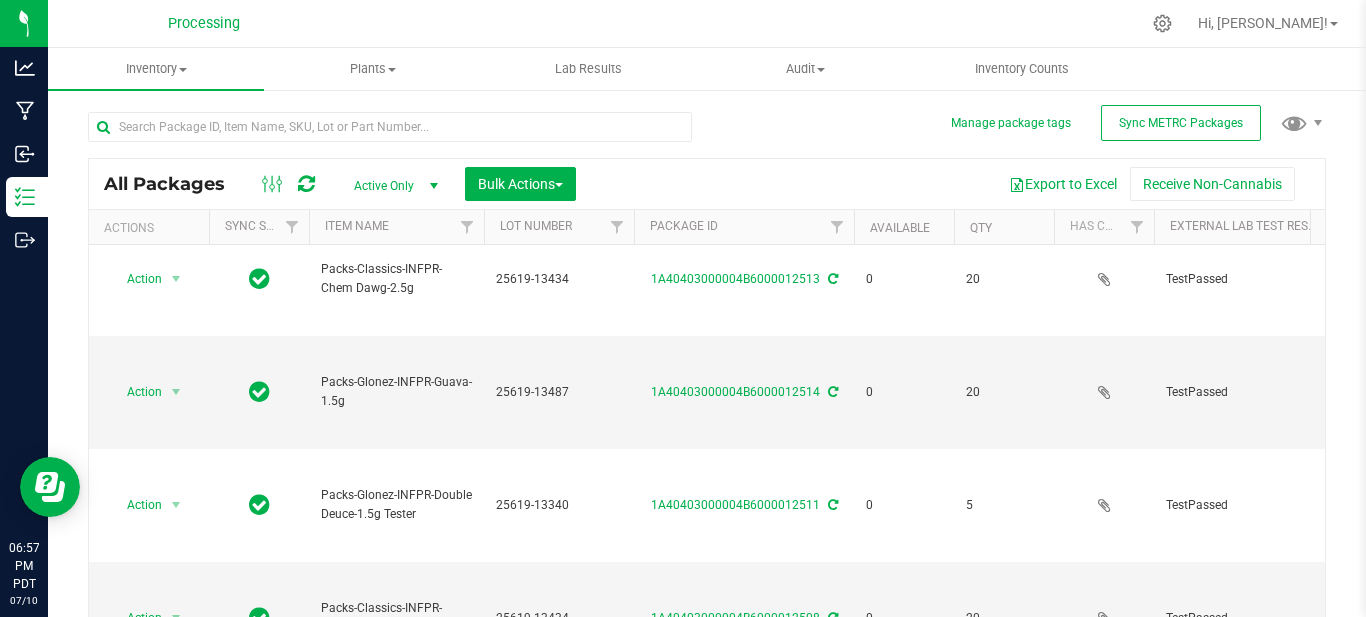 click at bounding box center [749, 23] 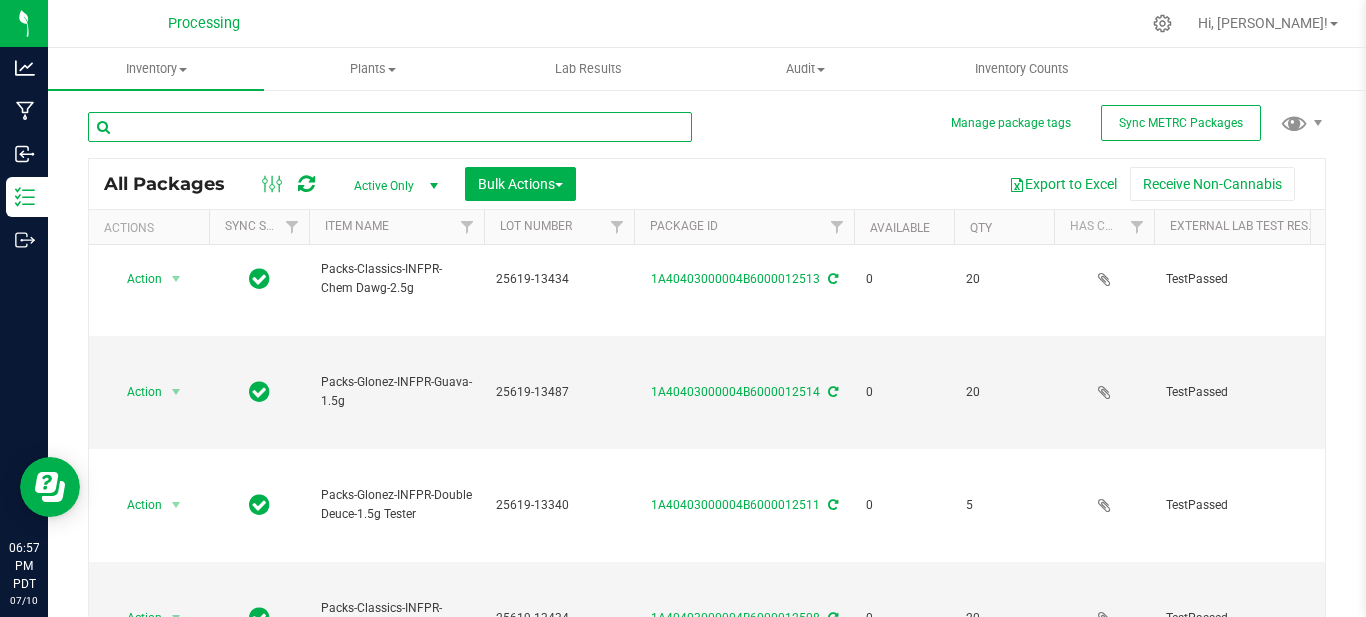click at bounding box center (390, 127) 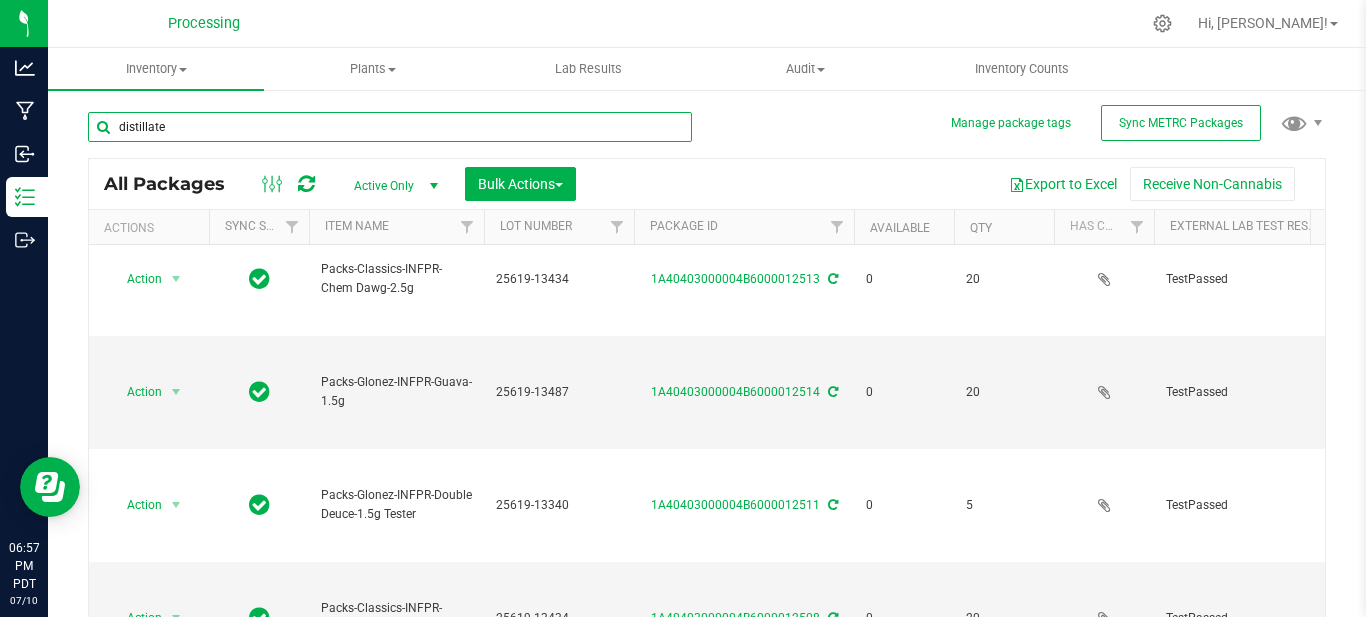 type on "distillate" 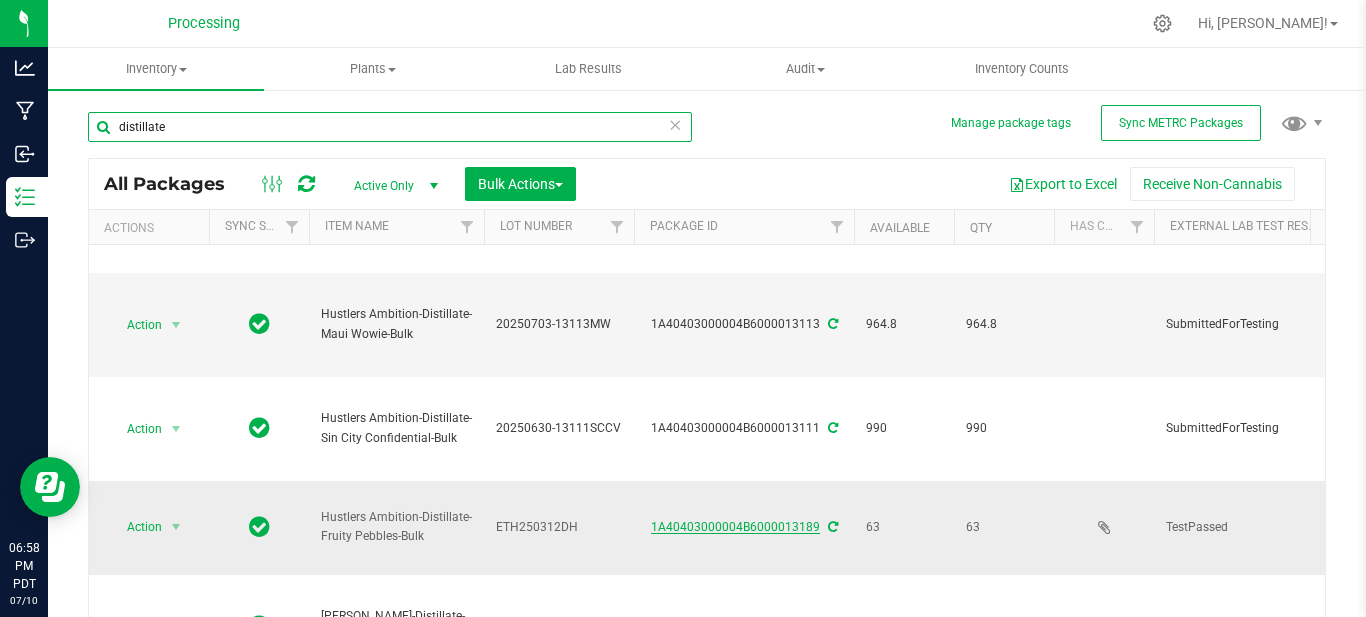type on "[DATE]" 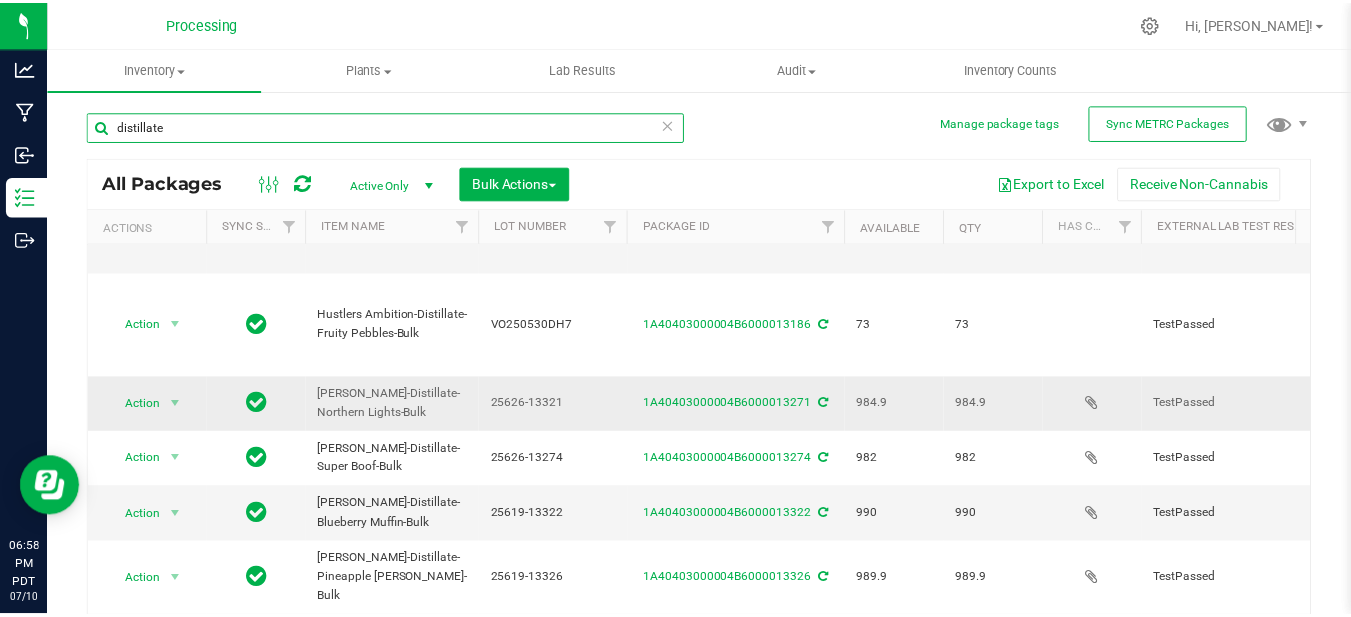 scroll, scrollTop: 1200, scrollLeft: 0, axis: vertical 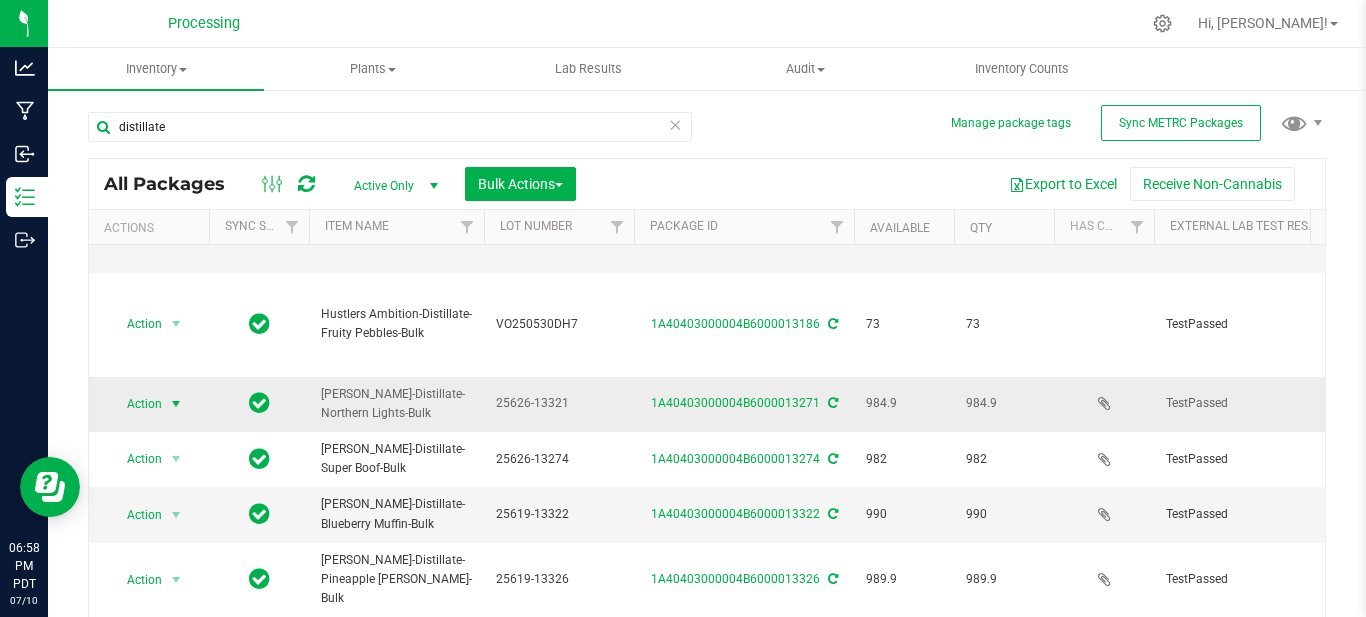 click at bounding box center [176, 404] 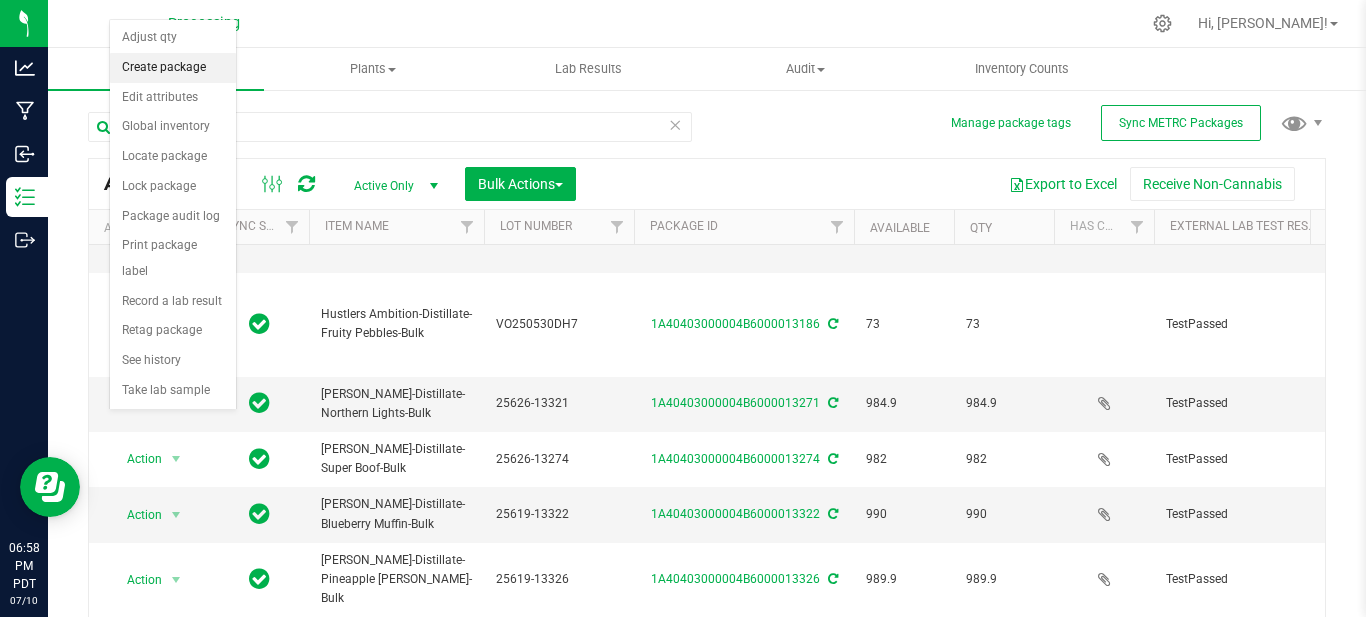 click on "Create package" at bounding box center (173, 68) 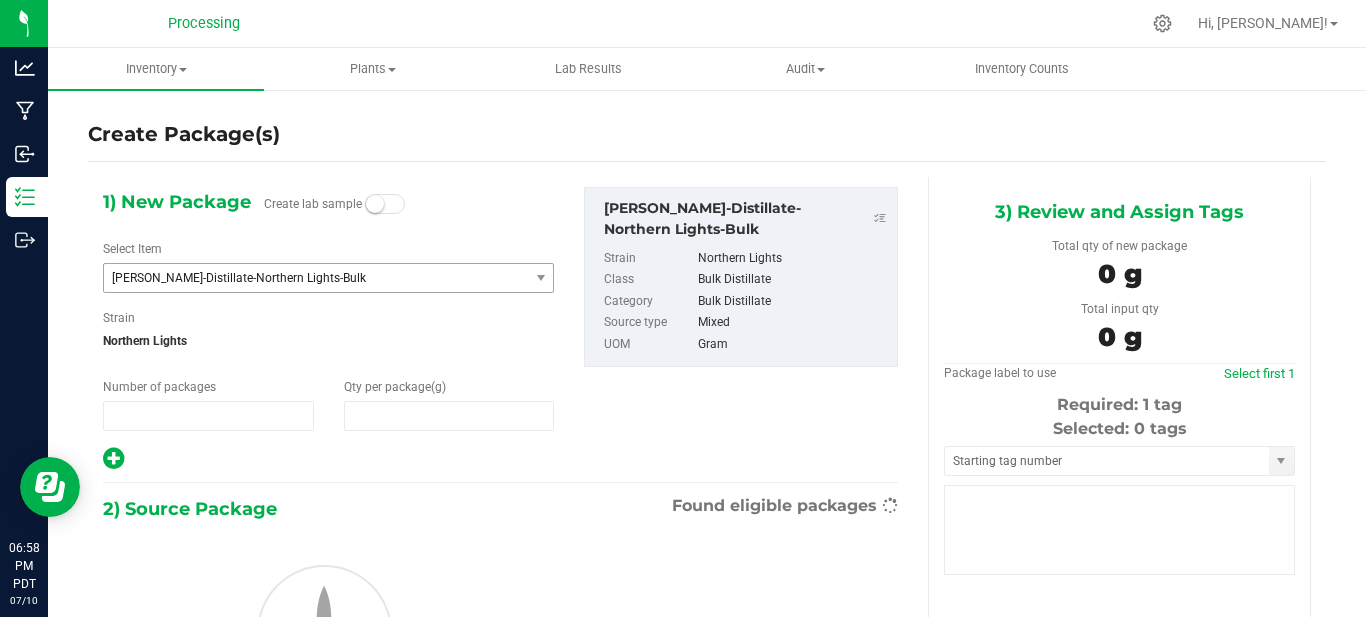 click on "[PERSON_NAME]-Distillate-Northern Lights-Bulk" at bounding box center (316, 278) 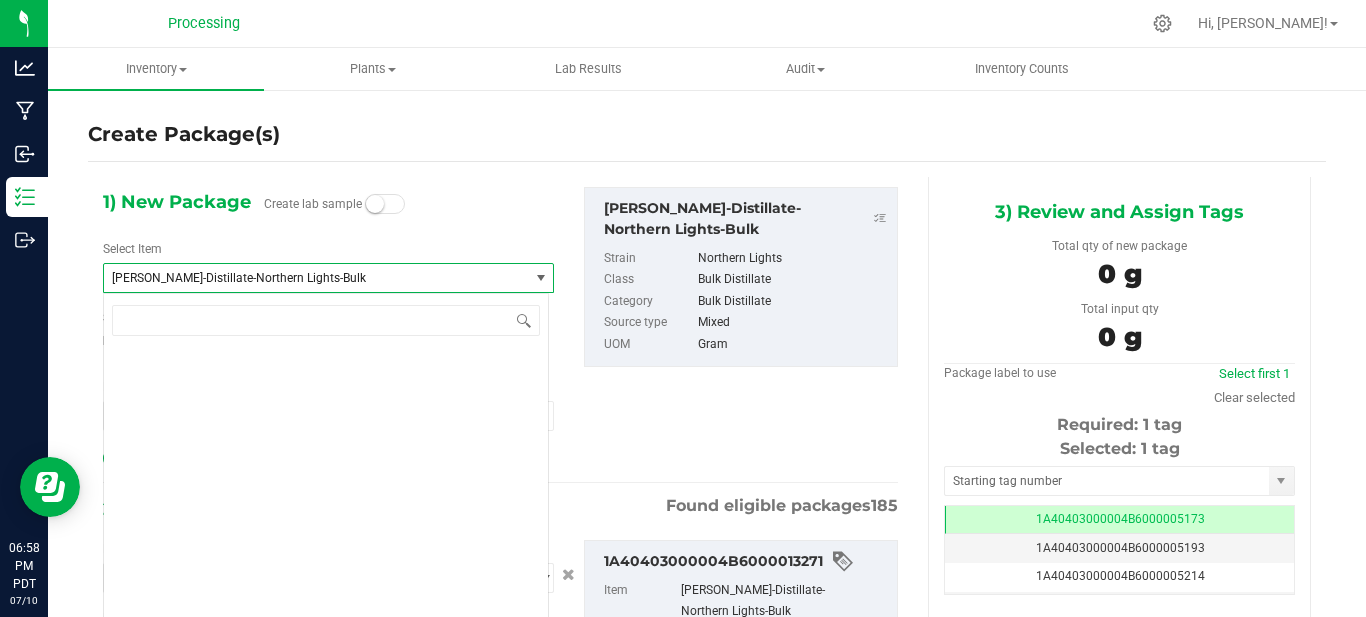 type on "1" 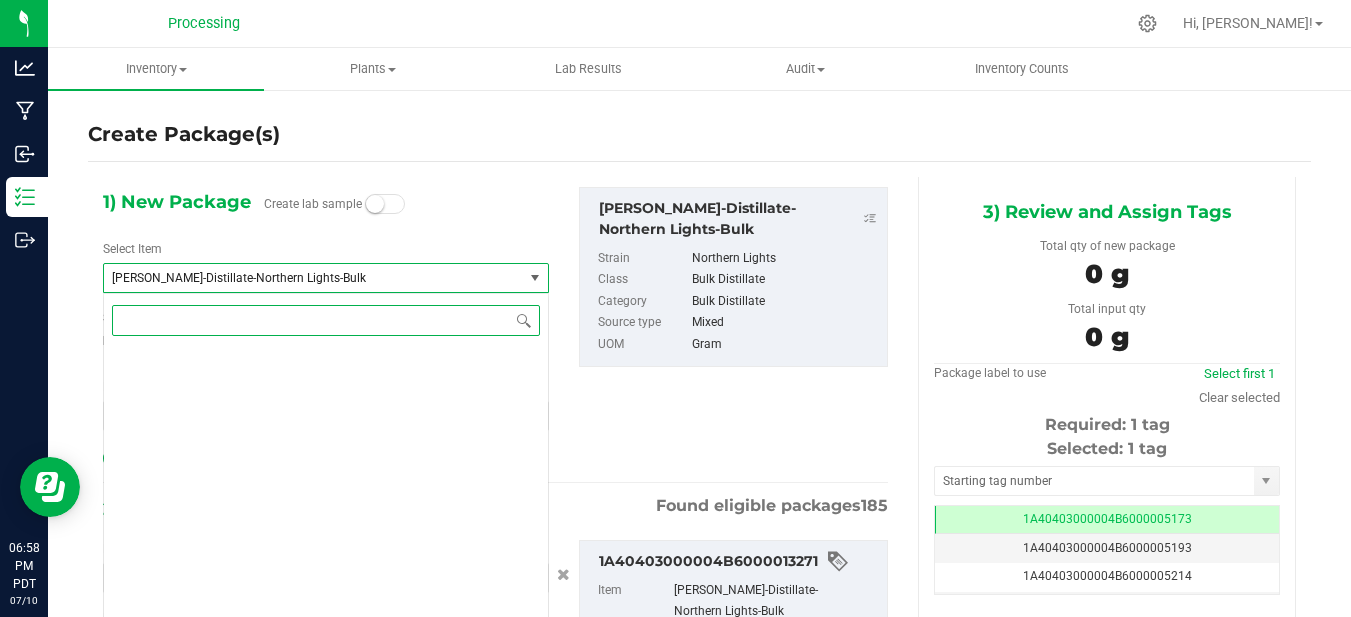 scroll, scrollTop: 3836, scrollLeft: 0, axis: vertical 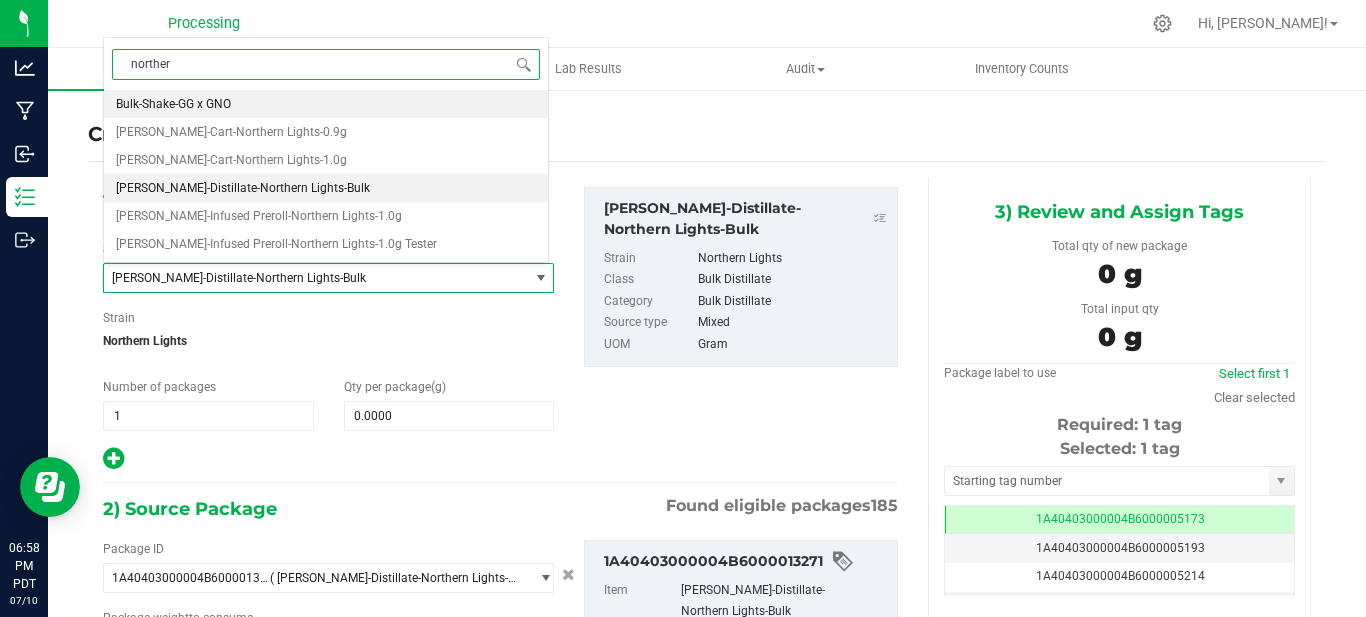type on "northern" 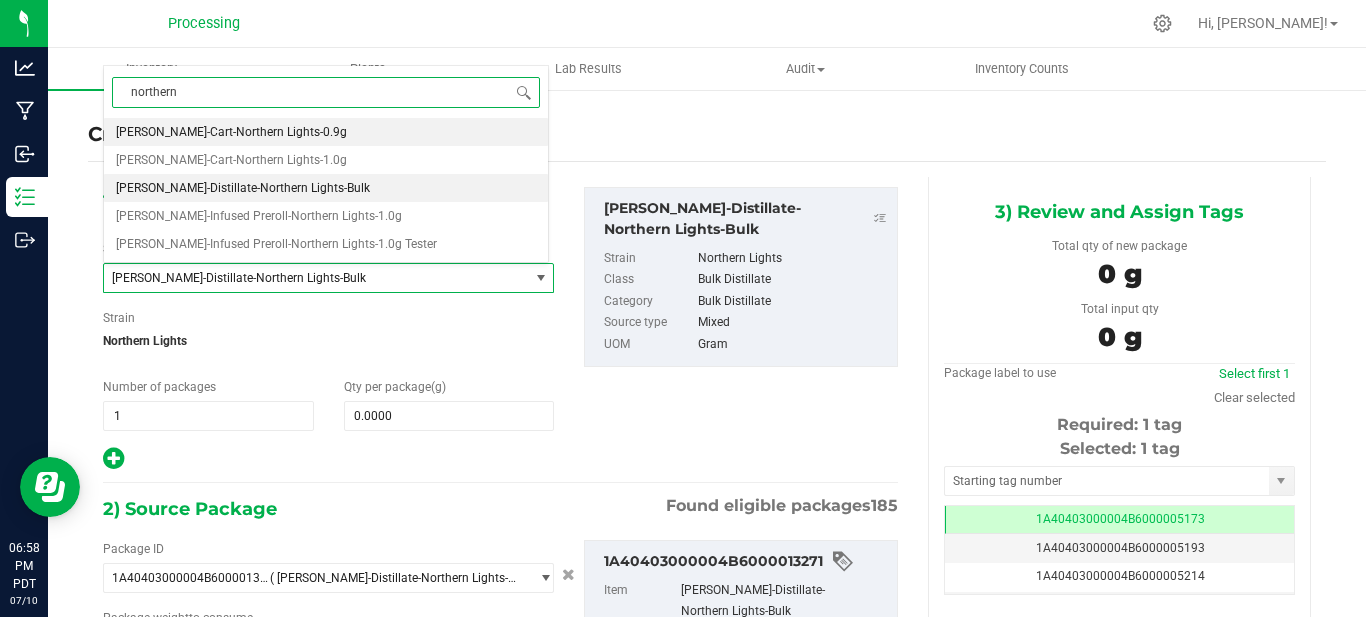 click on "[PERSON_NAME]-Cart-Northern Lights-0.9g" at bounding box center (231, 132) 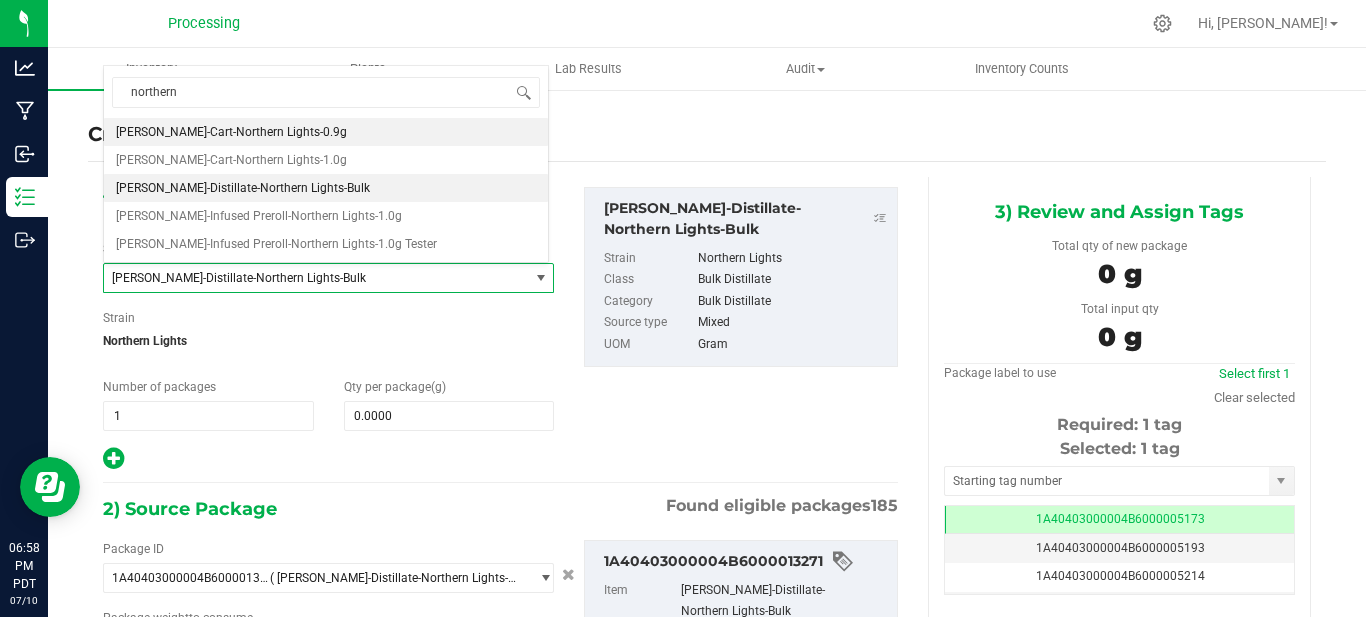 type 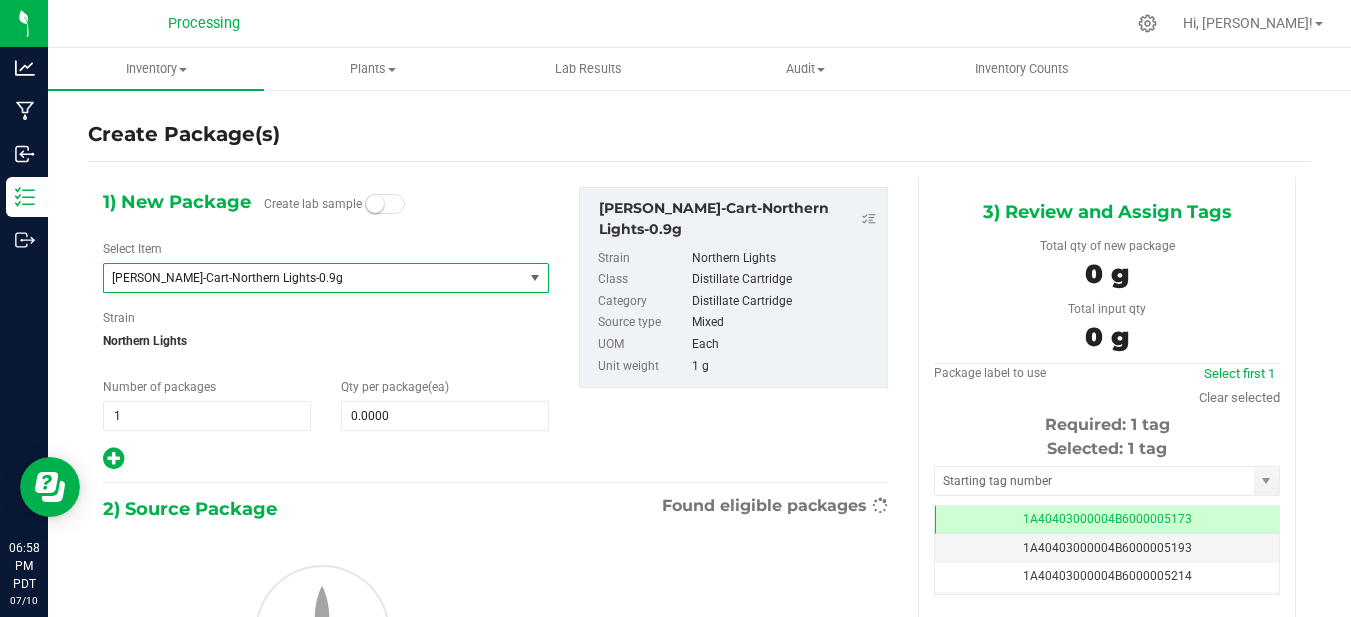 type on "0" 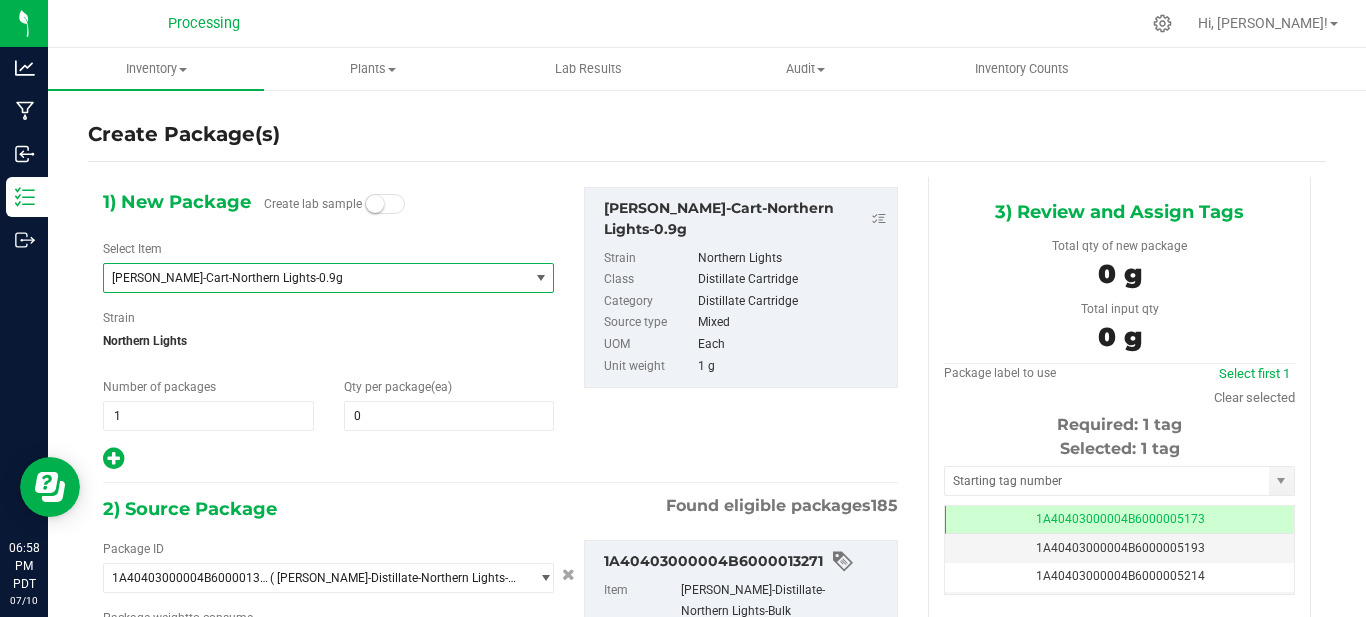type on "0.0000 g" 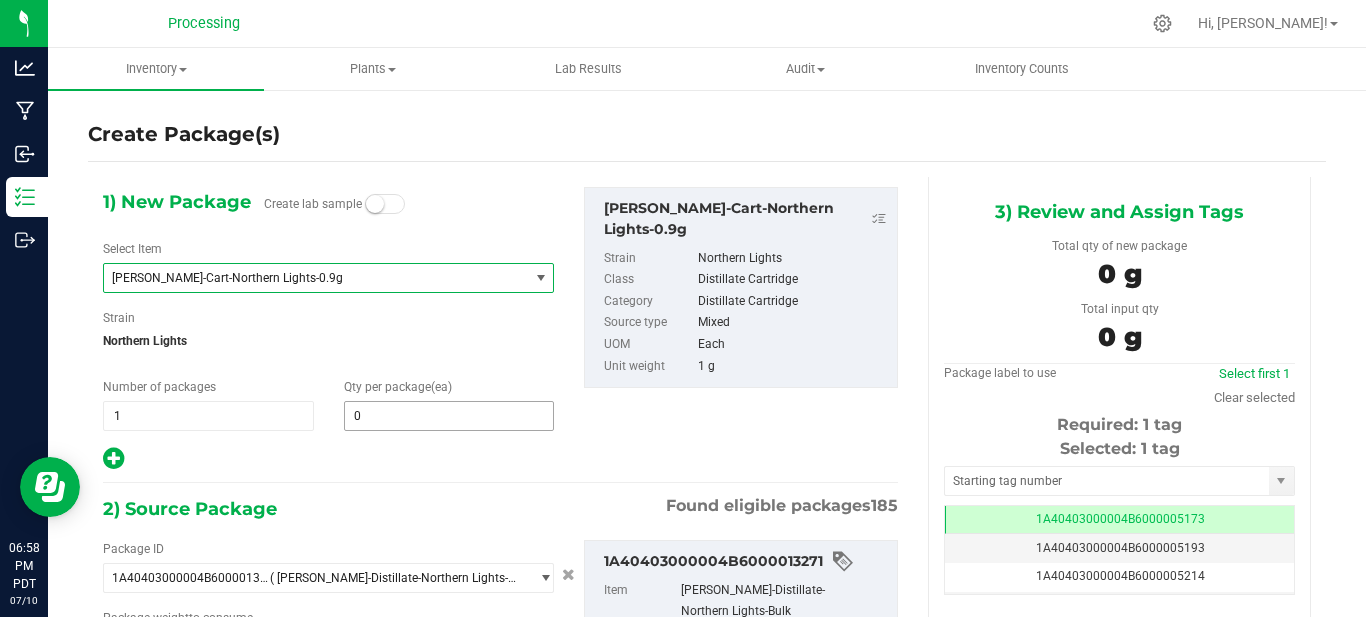 click on "0 0" at bounding box center [449, 416] 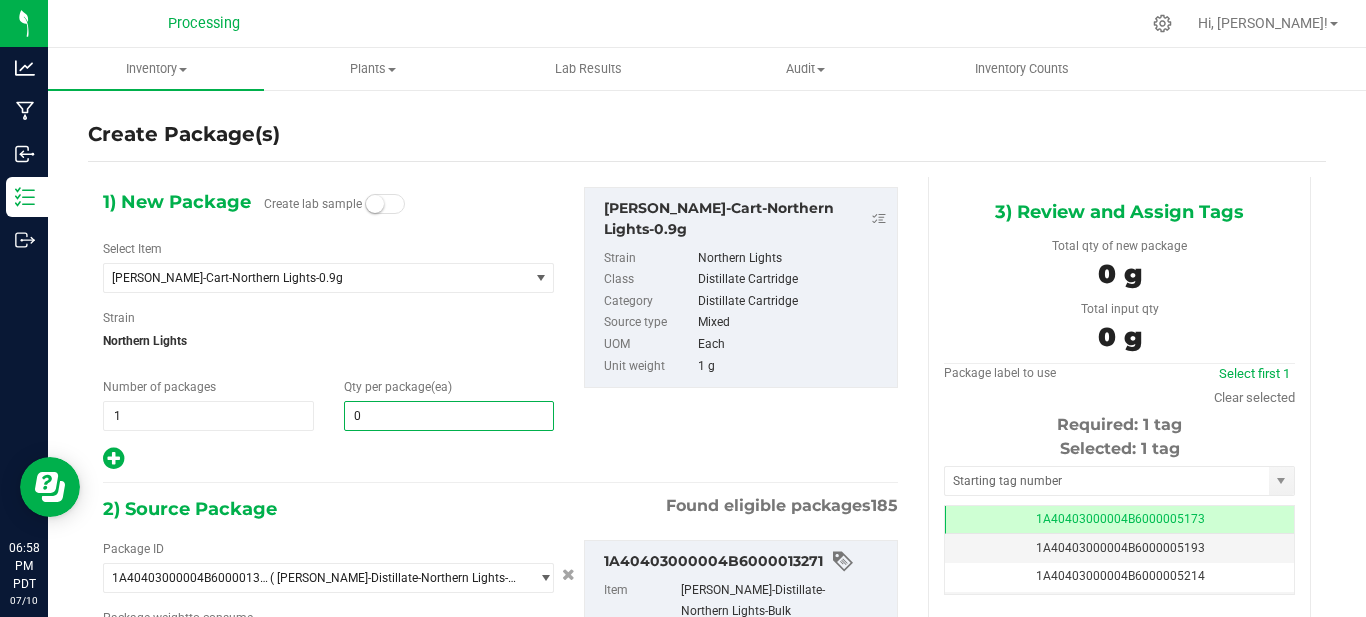 type 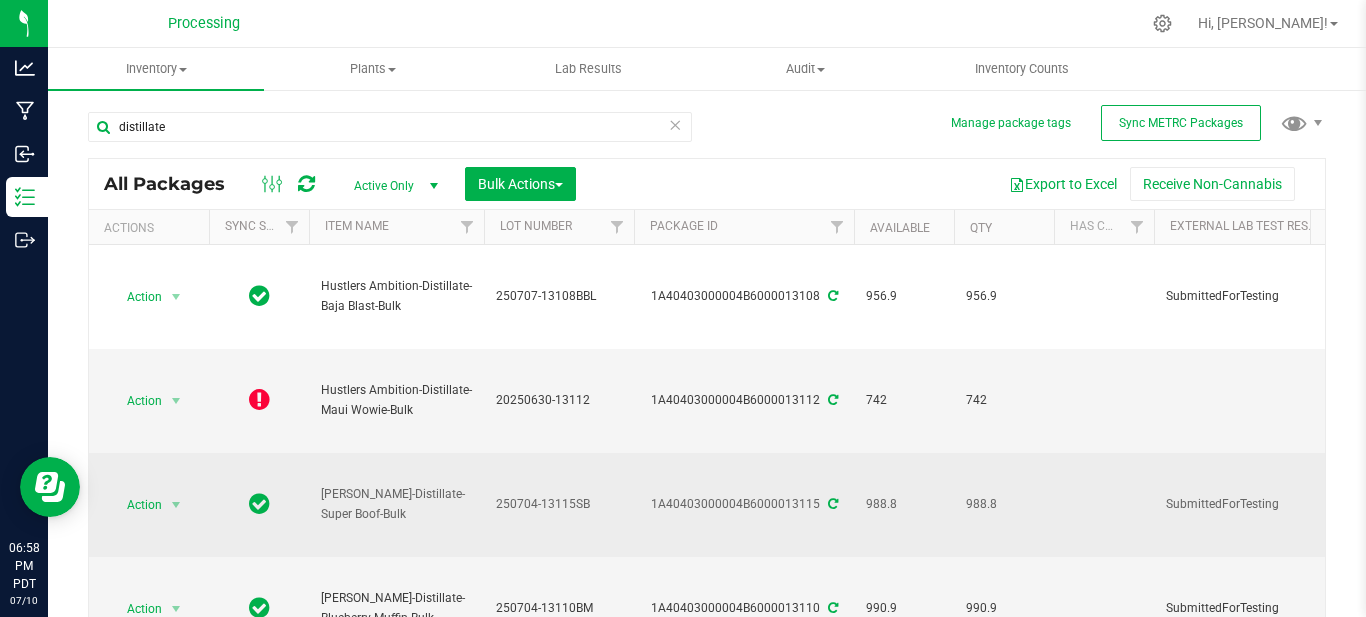 type on "[DATE]" 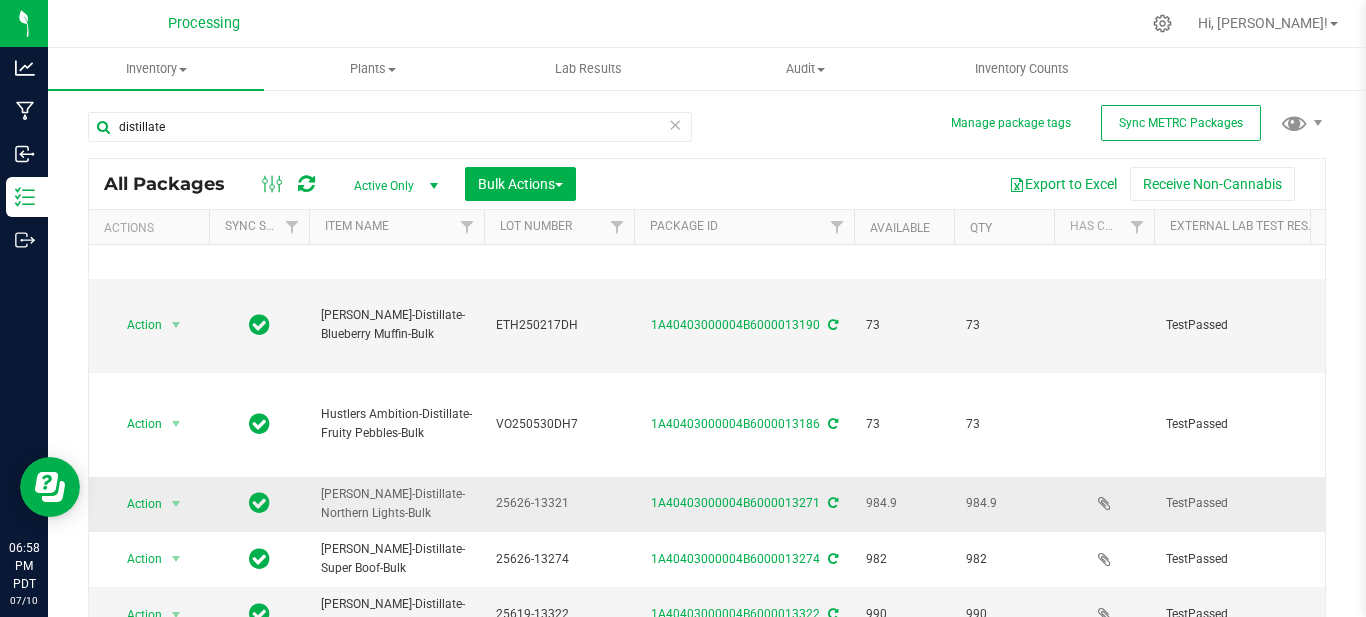 click on "25626-13321" at bounding box center (559, 503) 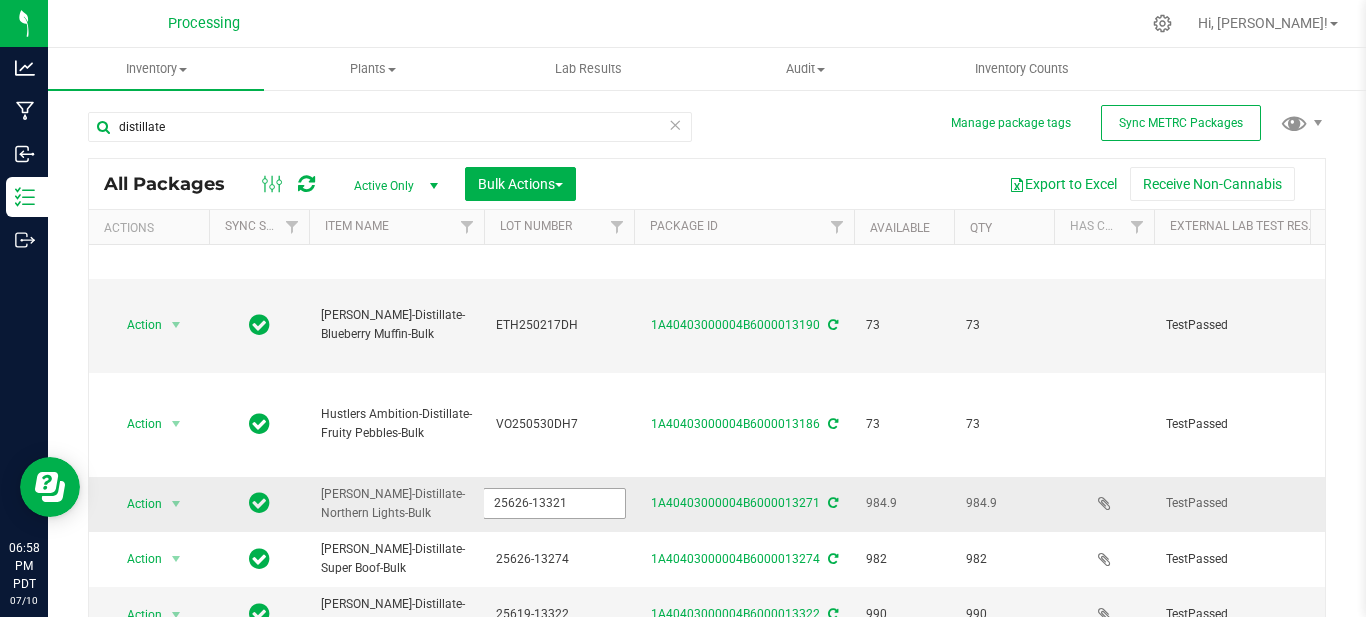 drag, startPoint x: 488, startPoint y: 495, endPoint x: 579, endPoint y: 498, distance: 91.04944 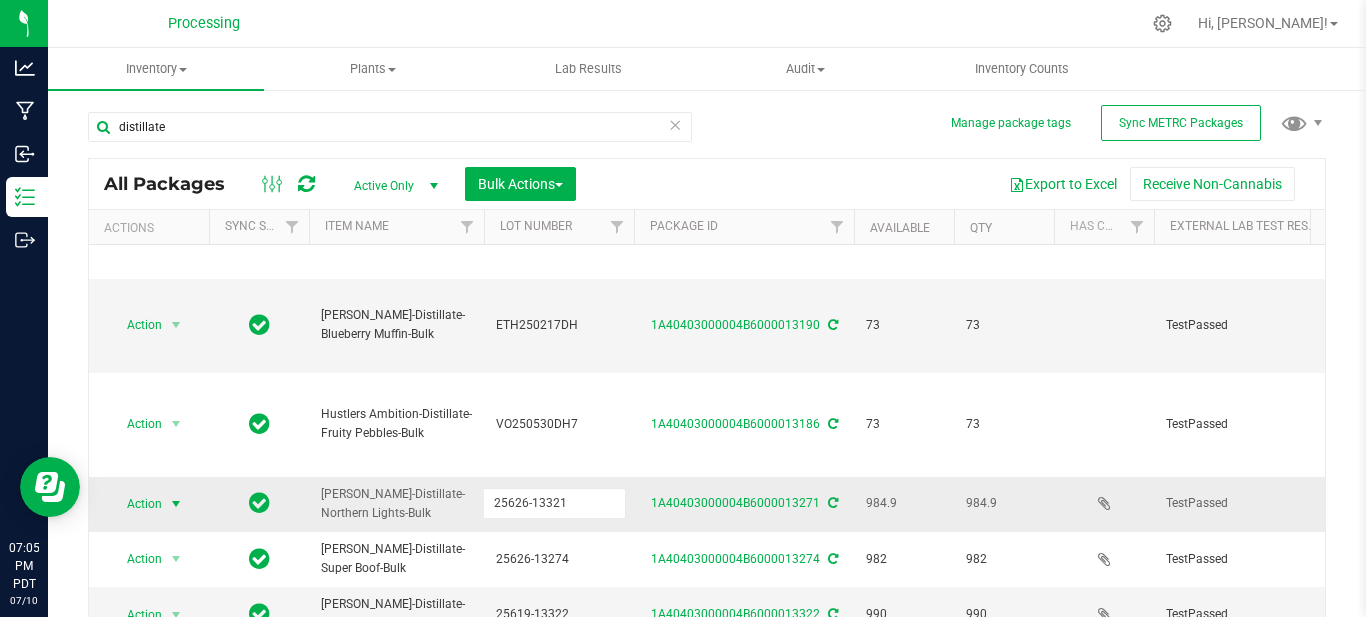 click at bounding box center [176, 504] 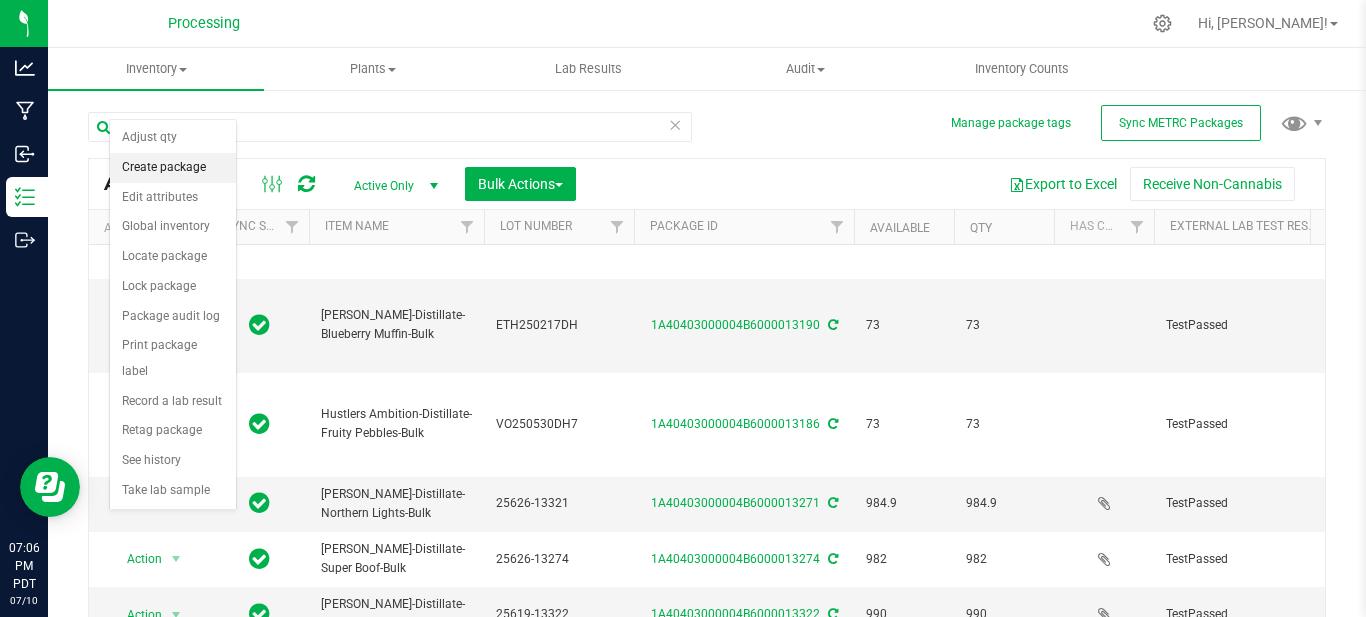 click on "Create package" at bounding box center [173, 168] 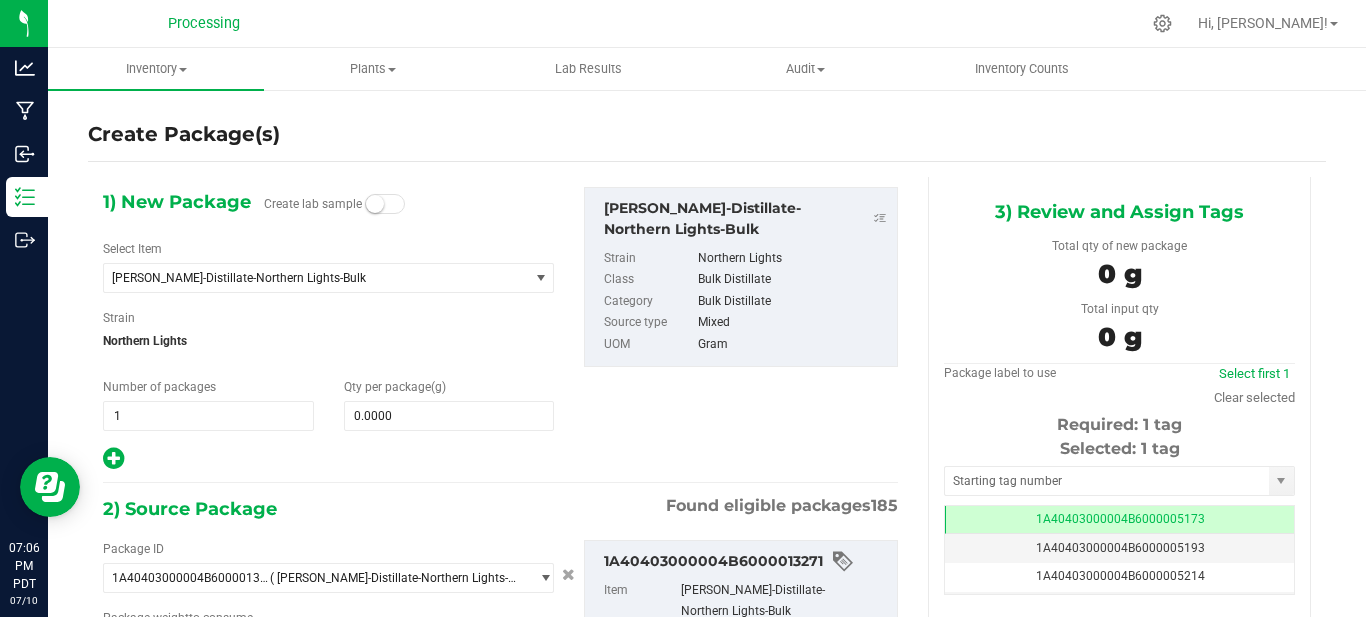 scroll, scrollTop: 0, scrollLeft: -1, axis: horizontal 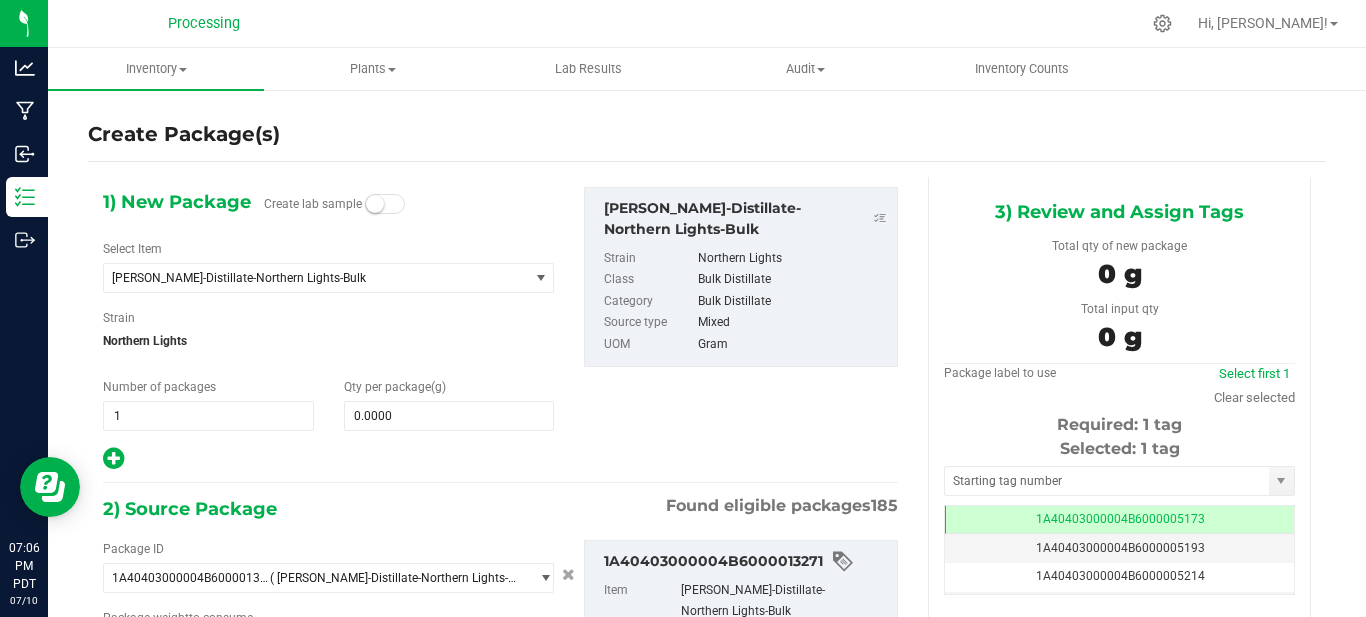 click on "Select Item
HUST-Distillate-Northern Lights-Bulk
1:1 Indica Distillate 9Lb Blueberry-Trim-Bulk-1.0g AH3-Trim-Bulk-1.0g BB30-Trim-Bulk-1.0g BC50-Trim-Bulk-1.0g BEN-Shake-Bulk-1.0g Black Ghani Crumble - Bulk Bulk- Shake - AH3 Bulk-Kief-LCG13 Bulk-Kief-WYU25 Bulk-Shake-B40 Bulk-Shake-BB30 Bulk-Shake-BC50 Bulk-Shake-BEN Bulk-Shake-BKVA Bulk-Shake-BZ24 Bulk-Shake-CP35 Bulk-Shake-CPAP Bulk-Shake-CRMP Bulk-Shake-CUP1 Bulk-Shake-DB80 Bulk-Shake-DCTP Bulk-Shake-DDF Bulk-Shake-DDUV Bulk-Shake-DK17 Bulk-Shake-ELG Bulk-Shake-FW30 Bulk-Shake-GCR09 Bulk-Shake-GG x GNO Bulk-Shake-GH8 Bulk-Shake-GO27 Bulk-Shake-HBB Bulk-Shake-HBN #4 Bulk-Shake-HBOO Bulk-Shake-HD9 Bulk-Shake-HP70 Bulk-Shake-JC3 Bulk-Shake-JCO Bulk-Shake-JH x TW #49 Bulk-Shake-KB49 Bulk-Shake-KW4 Bulk-Shake-LC80 Bulk-Shake-LCG13 HUST-Distillate-Northern Lights-Bulk" at bounding box center [328, 266] 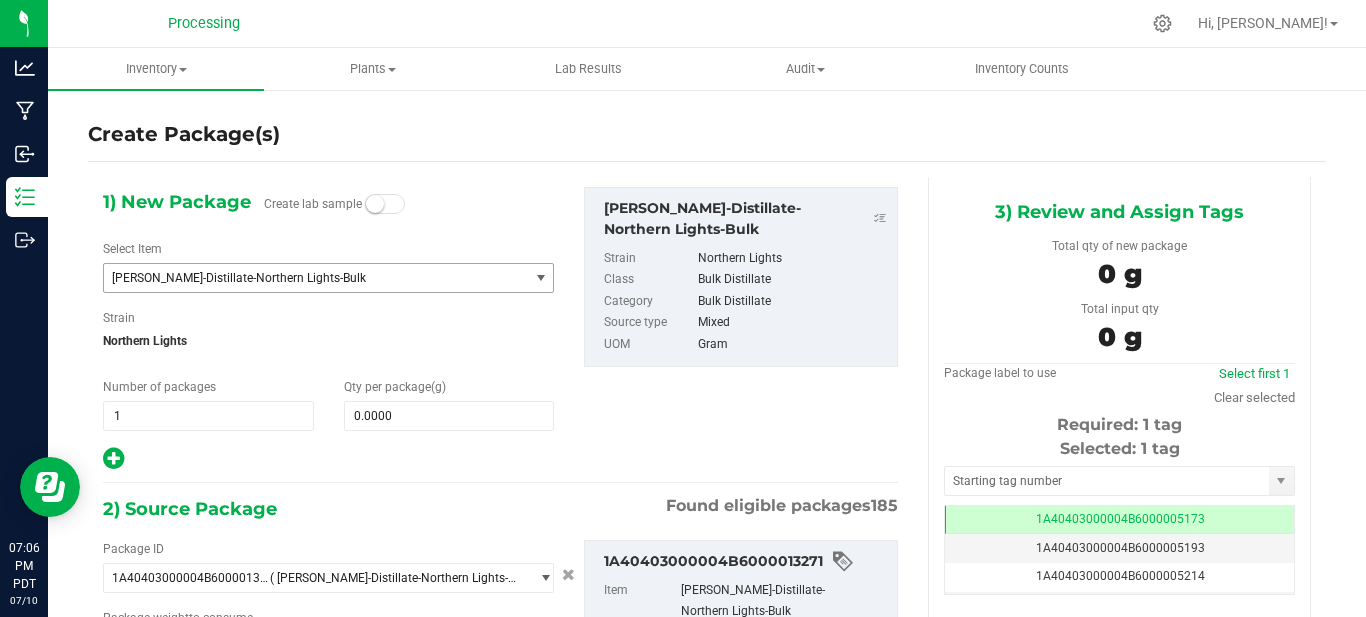 click on "[PERSON_NAME]-Distillate-Northern Lights-Bulk" at bounding box center (308, 278) 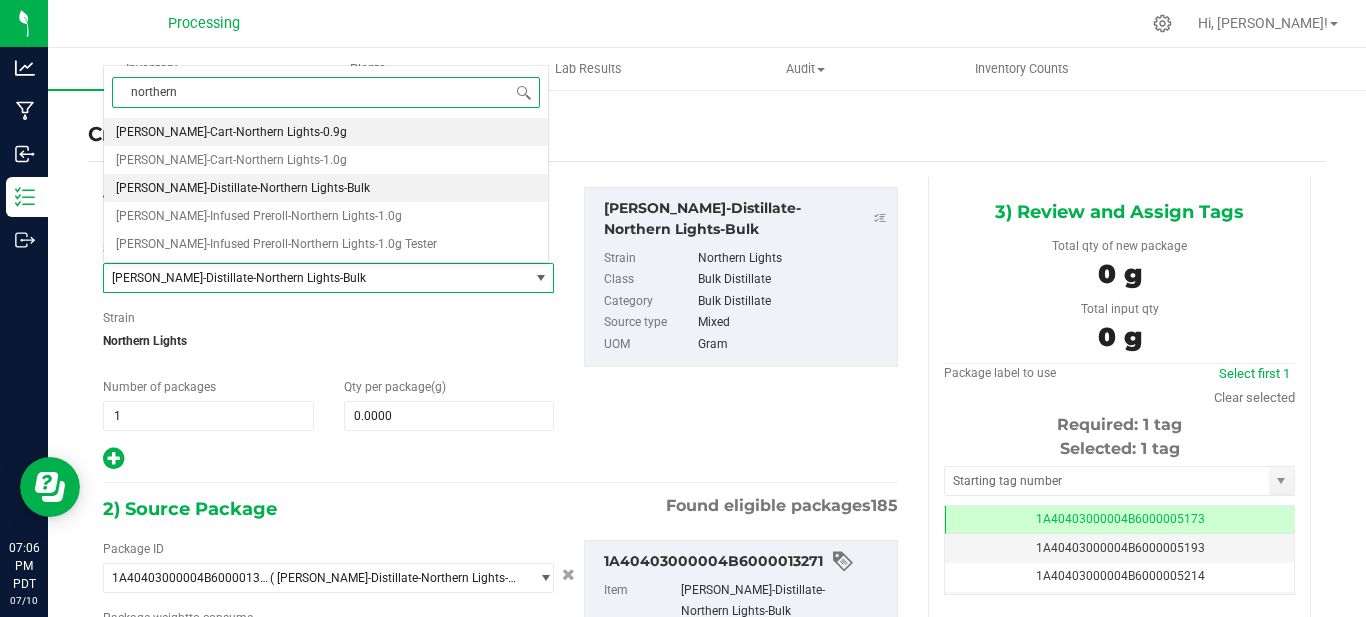 scroll, scrollTop: 0, scrollLeft: 0, axis: both 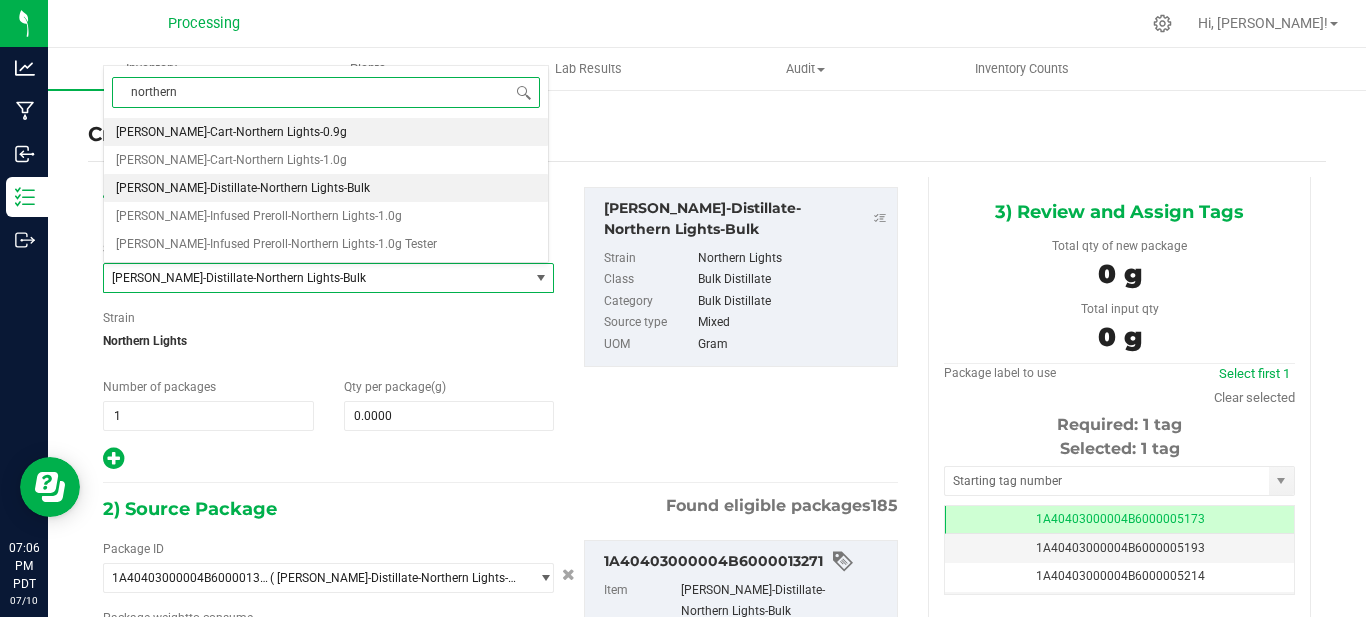 click on "[PERSON_NAME]-Cart-Northern Lights-0.9g" at bounding box center (231, 132) 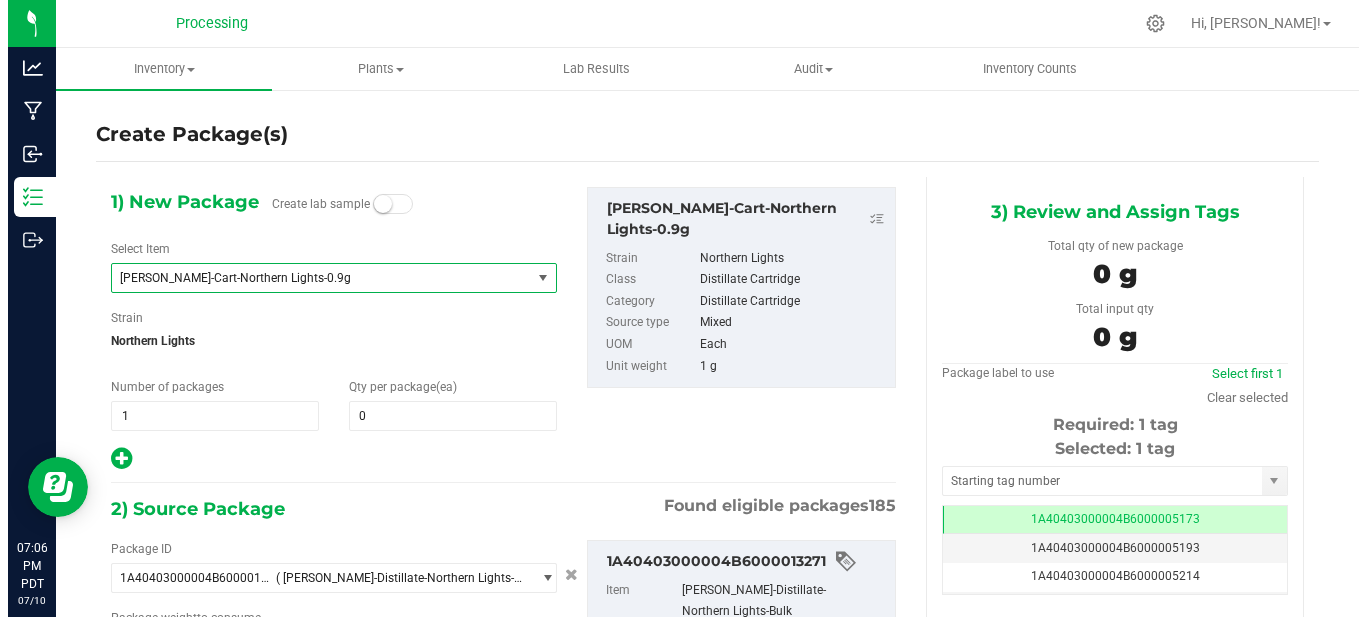scroll, scrollTop: 0, scrollLeft: 0, axis: both 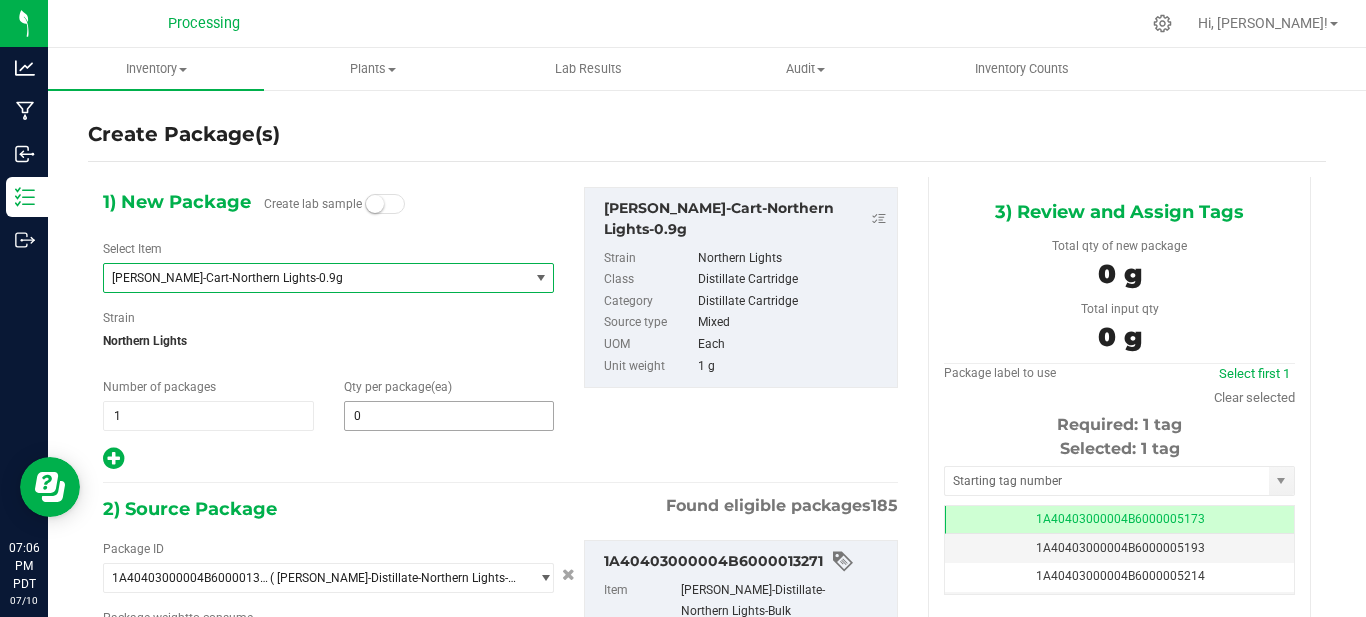 click on "0 0" at bounding box center [449, 416] 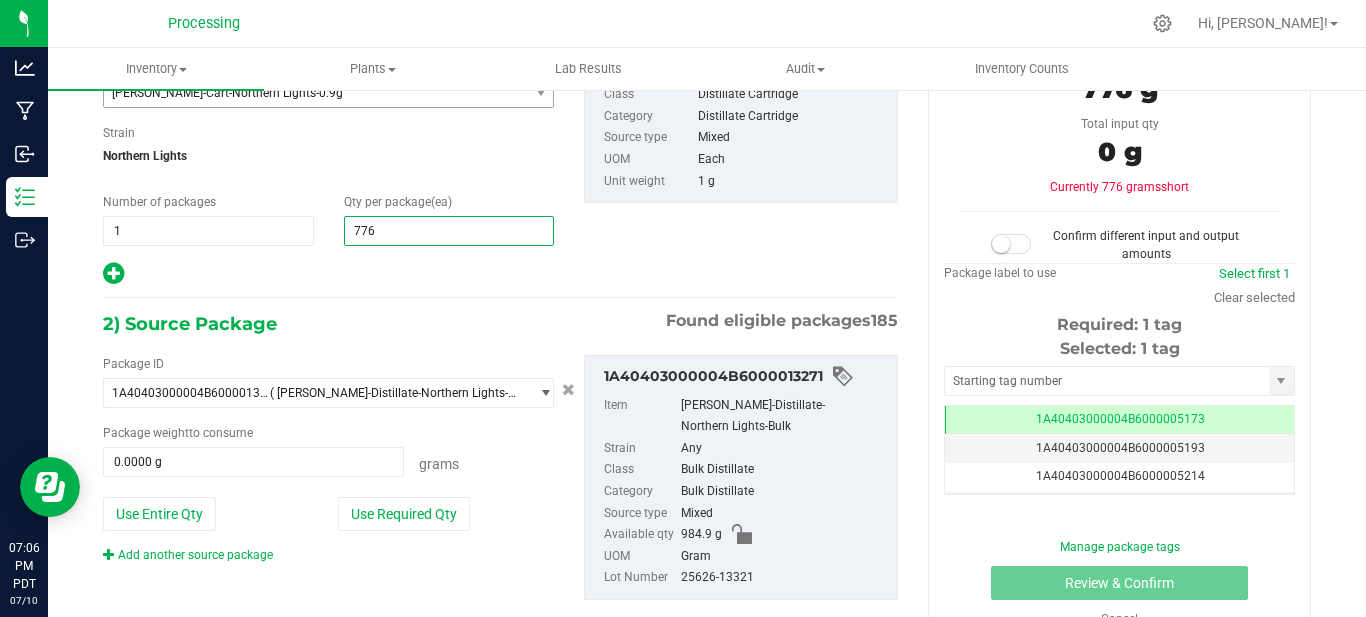 scroll, scrollTop: 200, scrollLeft: 0, axis: vertical 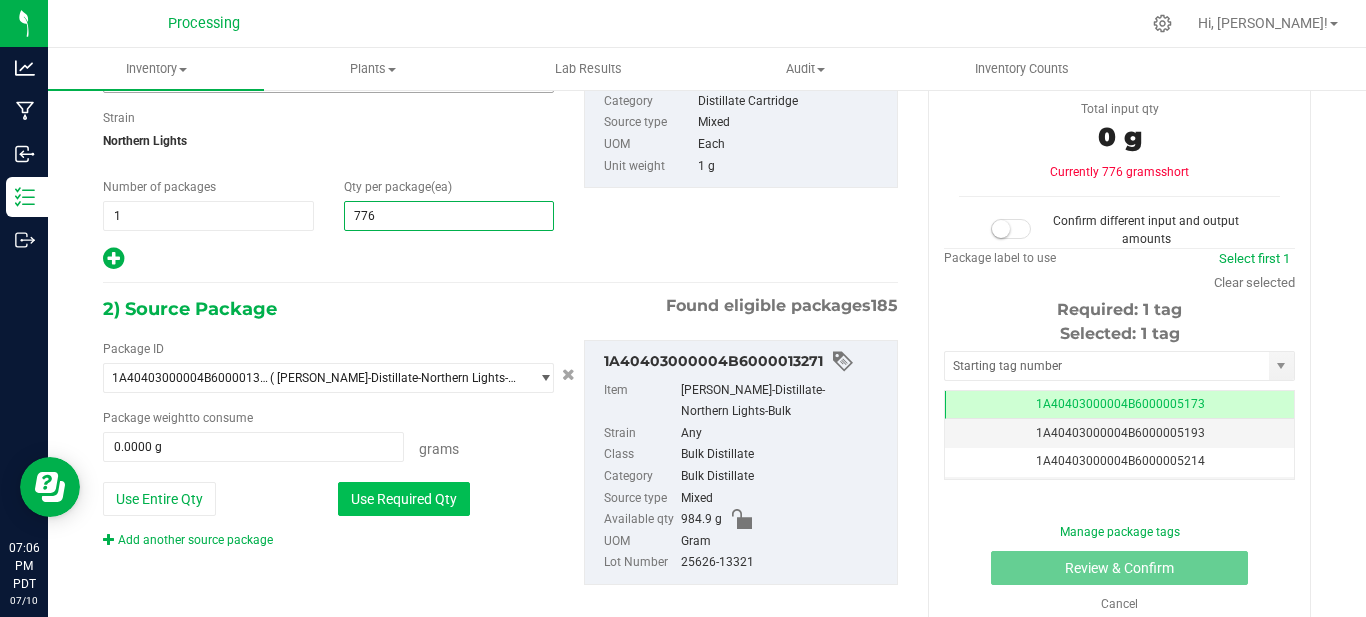 click on "Use Required Qty" at bounding box center (404, 499) 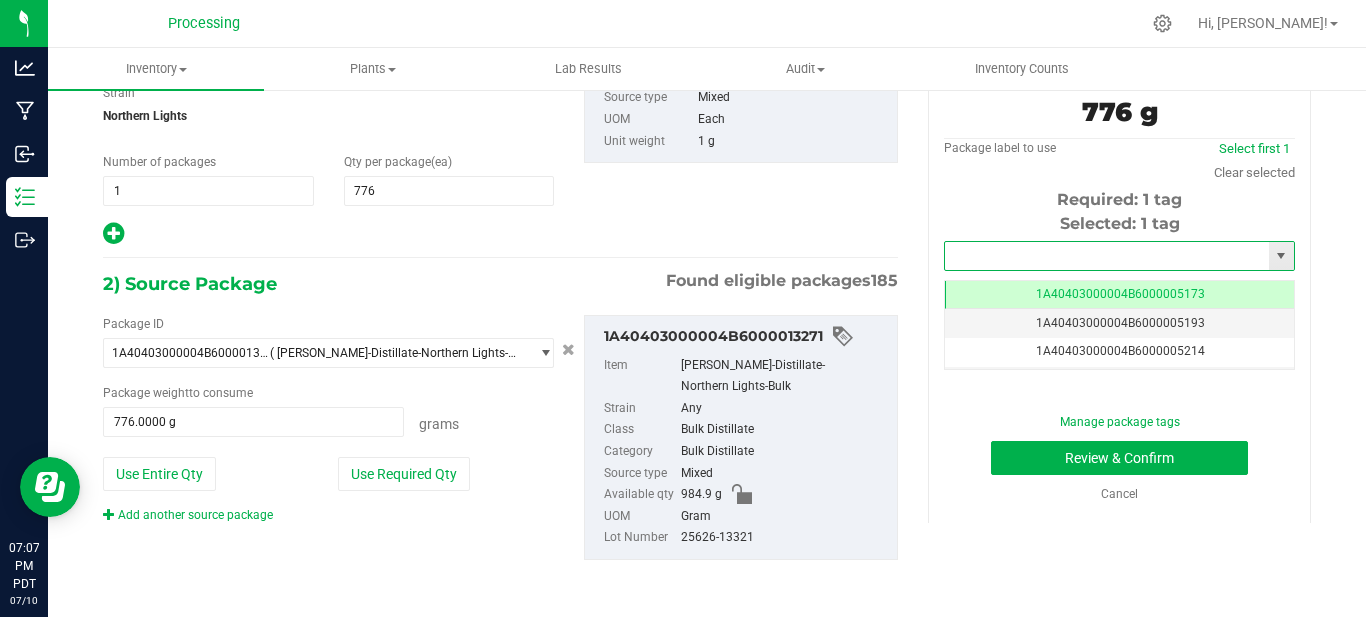 click at bounding box center [1107, 256] 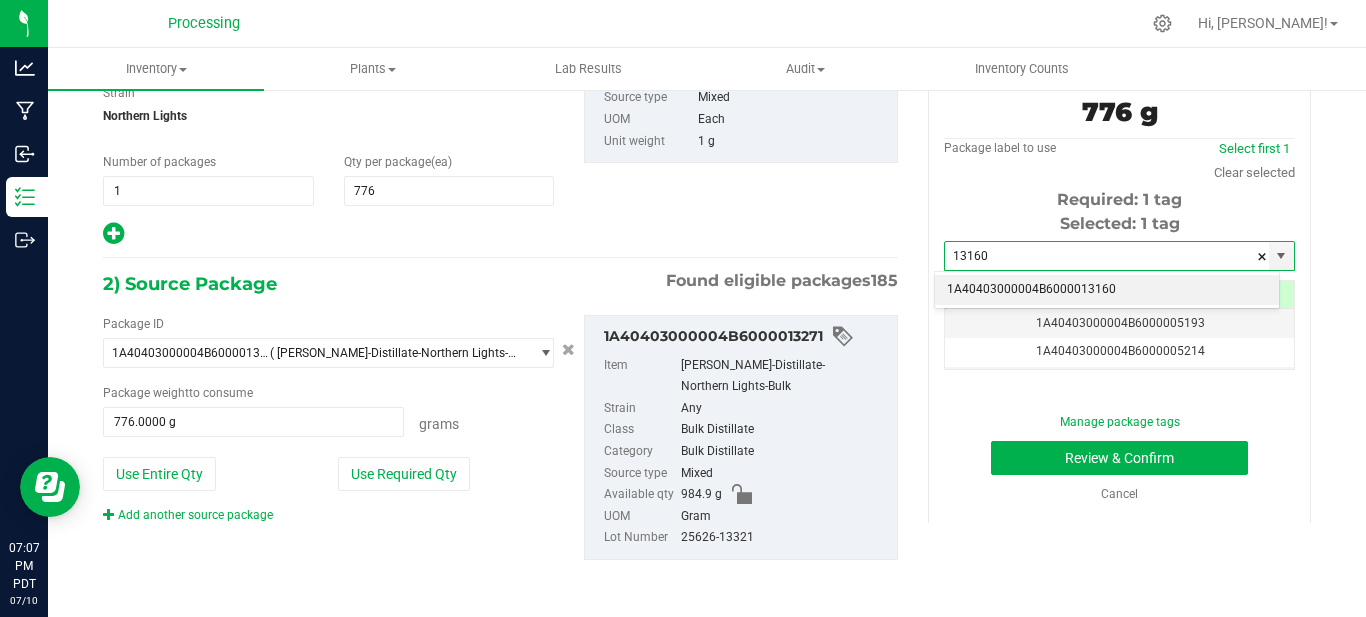 click on "1A40403000004B6000013160" at bounding box center [1107, 290] 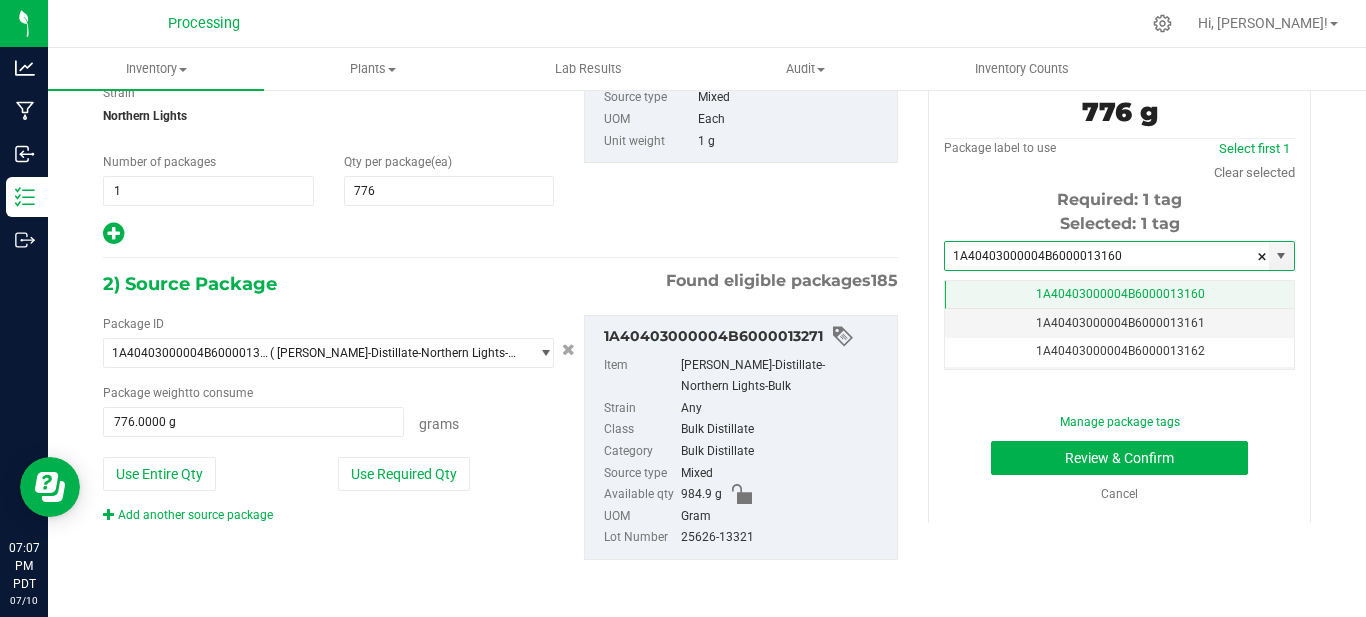 click on "1A40403000004B6000013160" at bounding box center (1120, 294) 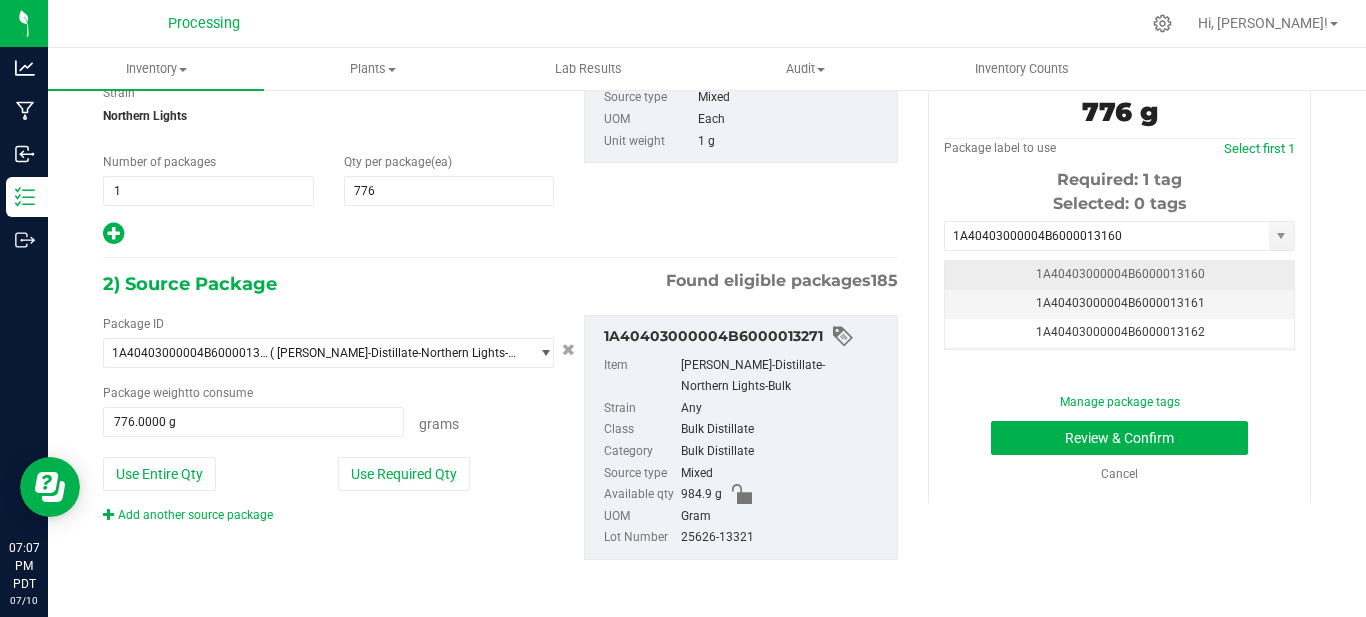 click on "1A40403000004B6000013160" at bounding box center (1120, 274) 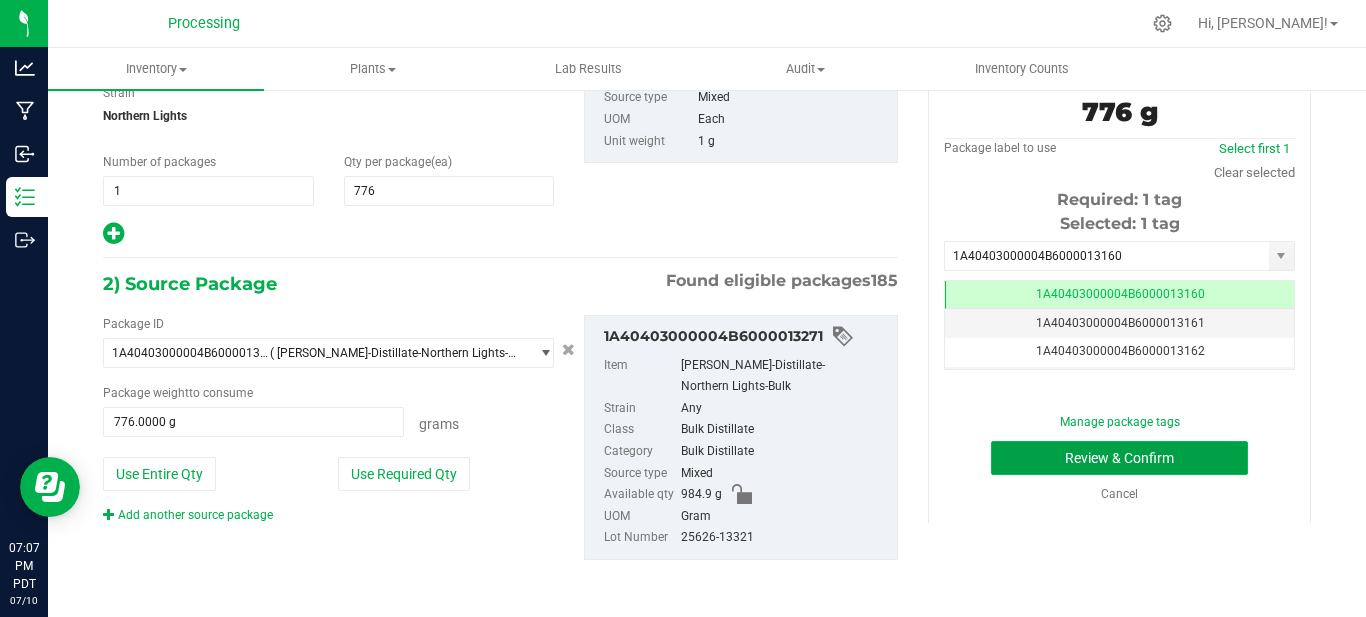 click on "Review & Confirm" at bounding box center [1119, 458] 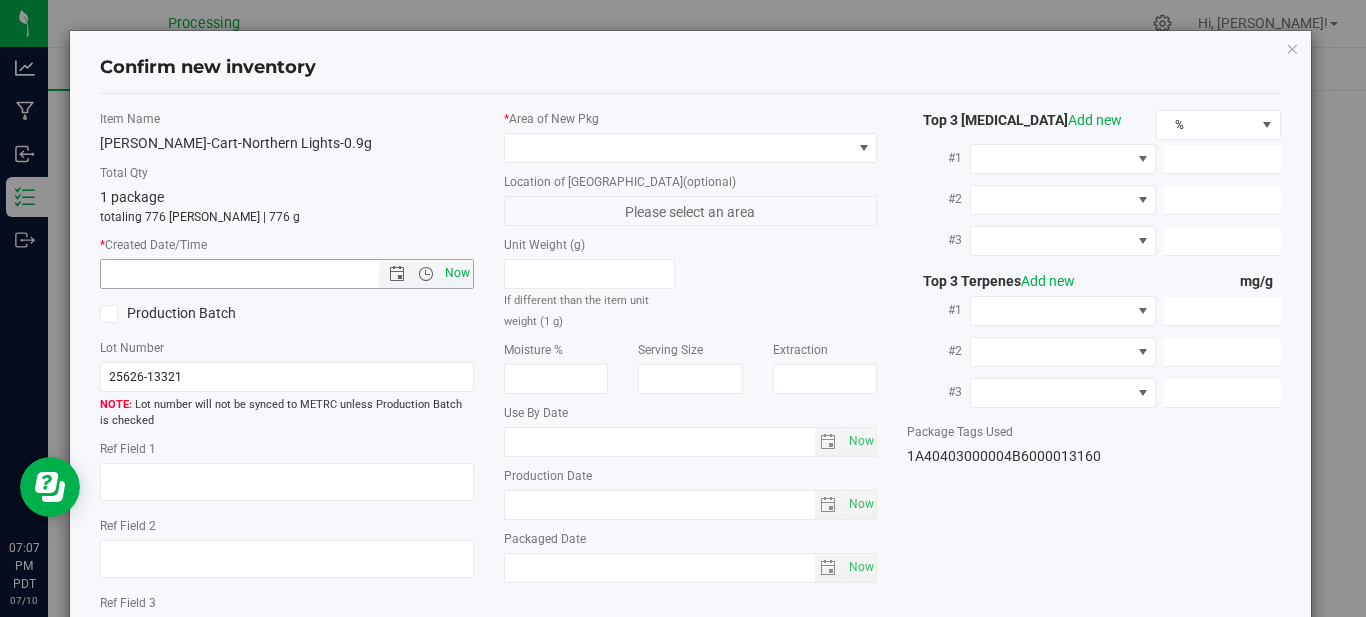click on "Now" at bounding box center (457, 273) 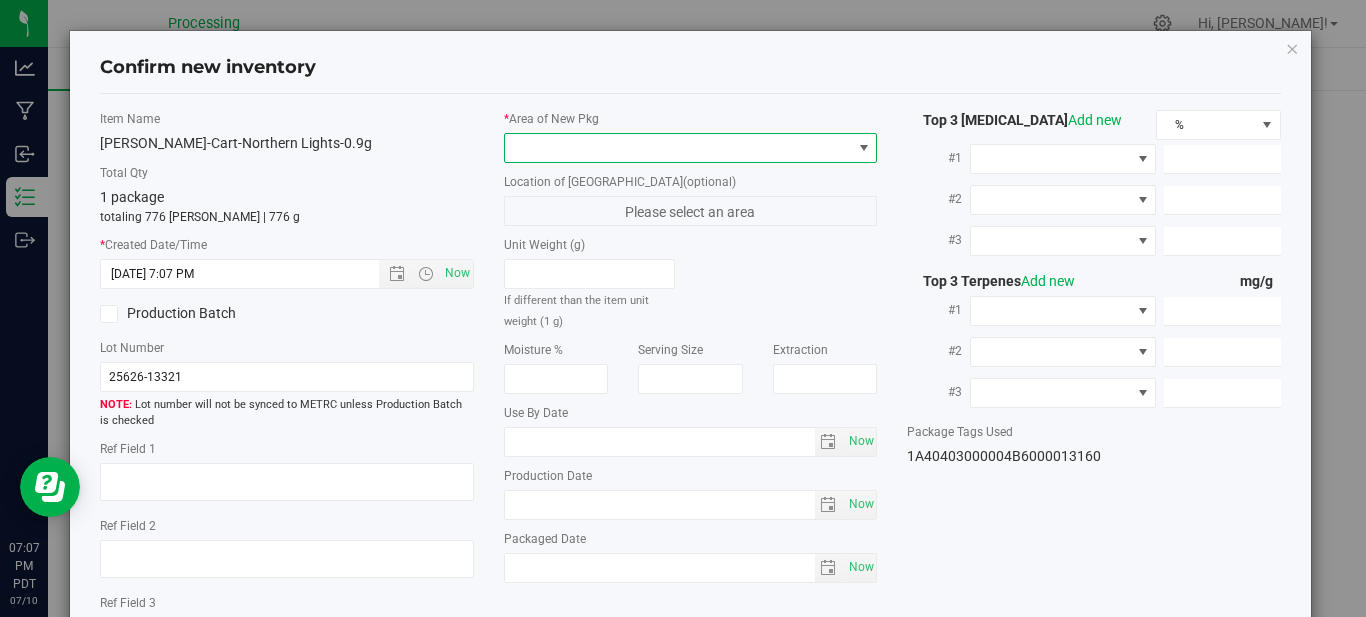 click at bounding box center [864, 148] 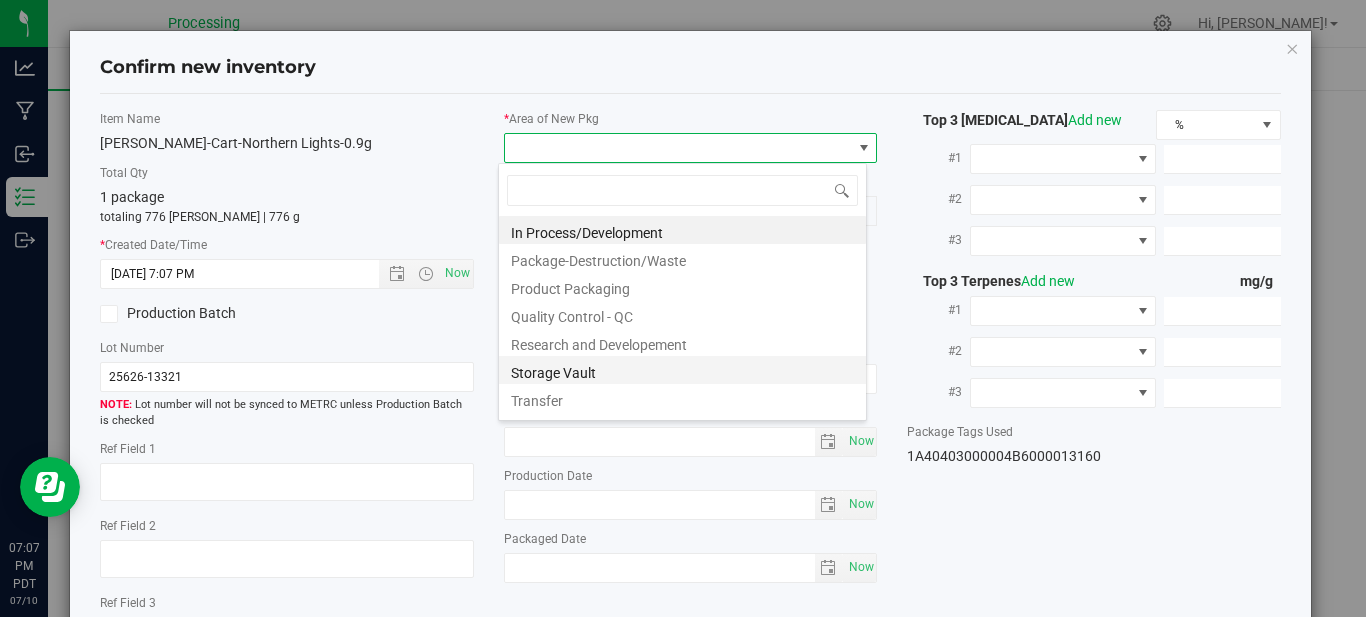 click on "Storage Vault" at bounding box center (682, 370) 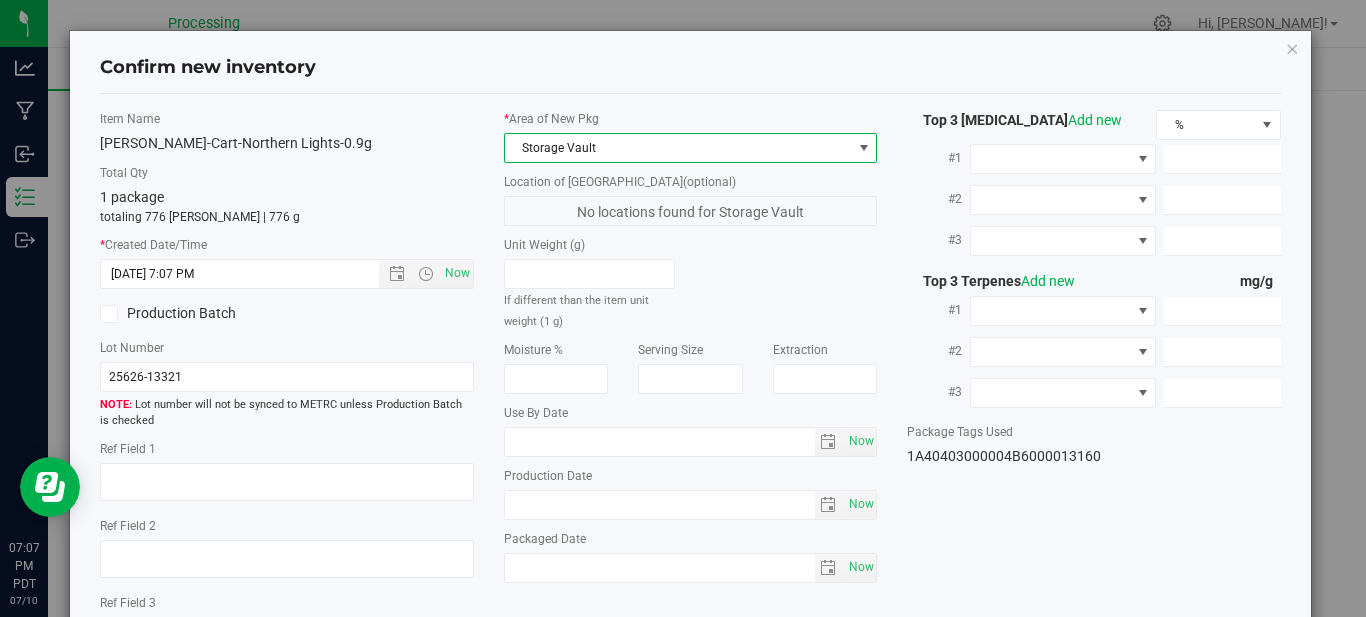 click on "Ref Field 1" at bounding box center [287, 449] 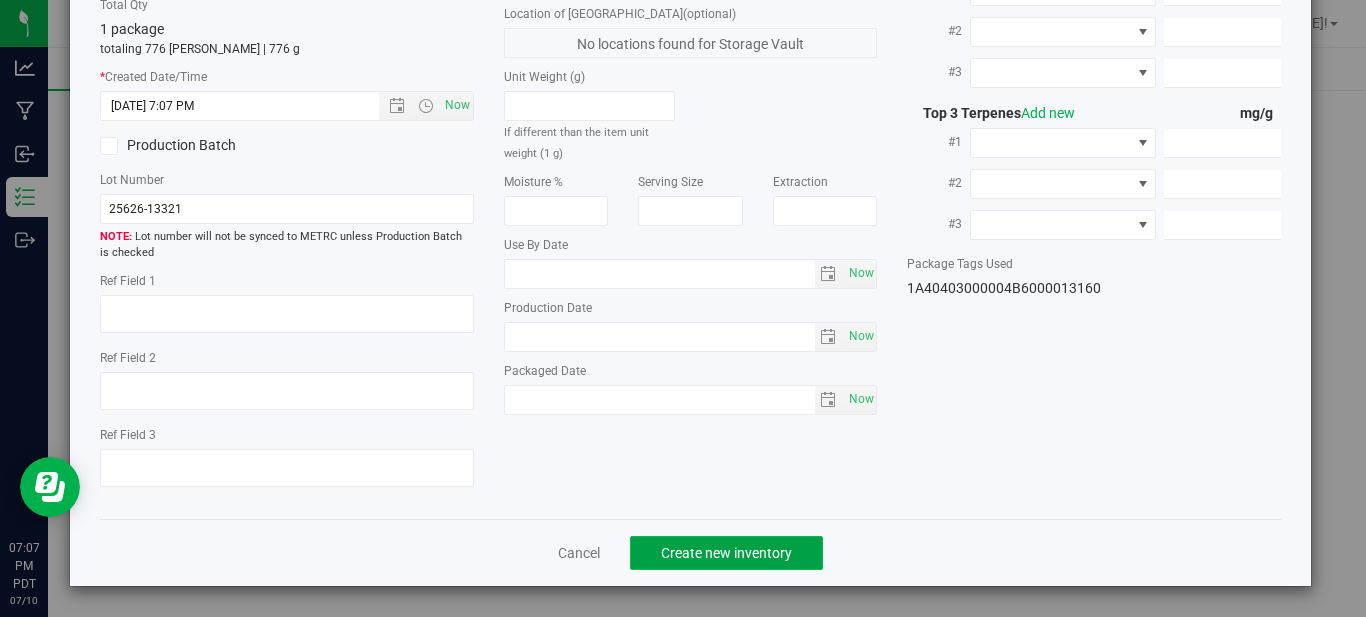 click on "Create new inventory" 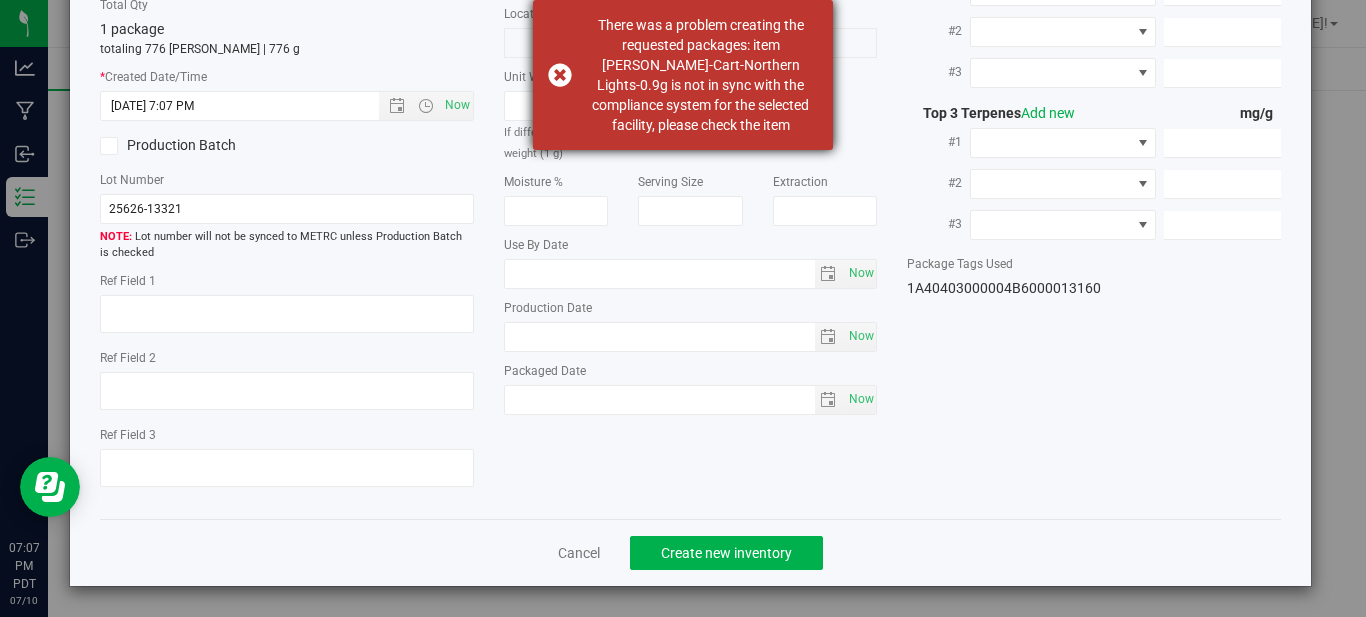 click on "There was a problem creating the requested packages: item HUST-Cart-Northern Lights-0.9g is not in sync with the compliance system for the selected facility, please check the item" at bounding box center [683, 75] 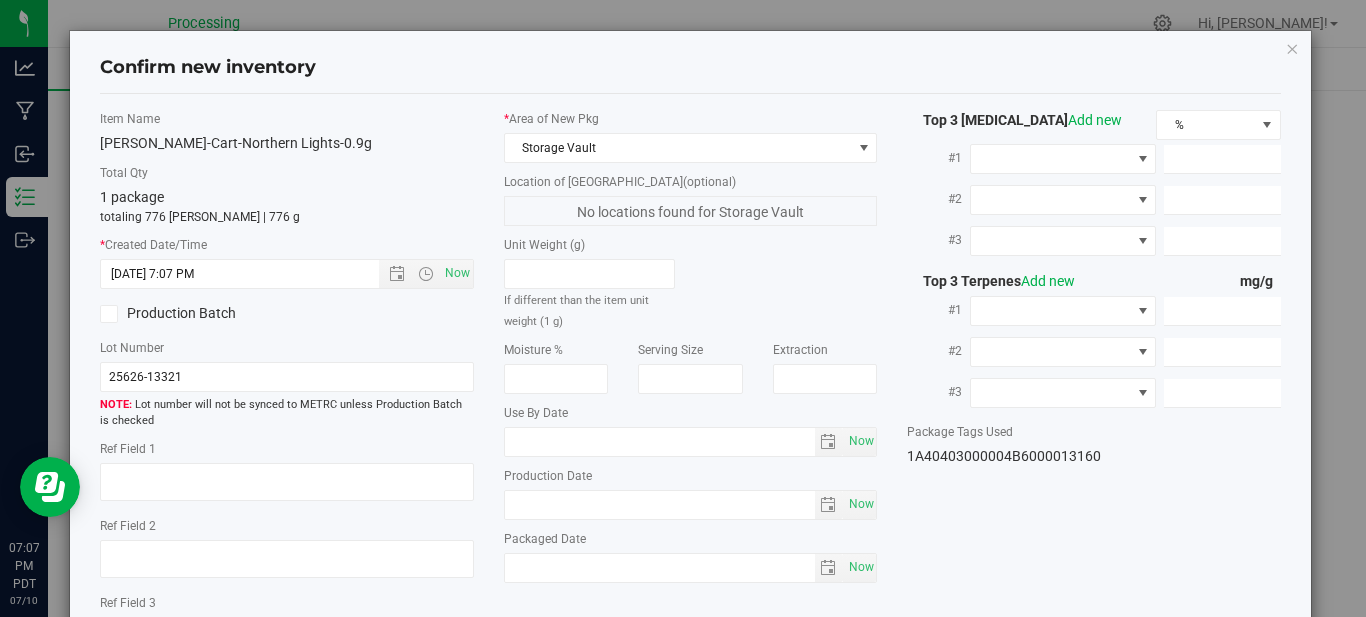 click on "Confirm new inventory
Item Name
HUST-Cart-Northern Lights-0.9g
Total Qty
1 package  totaling 776 eaches | 776 g
*
Created Date/Time
7/10/2025 7:07 PM
Now
Production Batch" at bounding box center [690, 392] 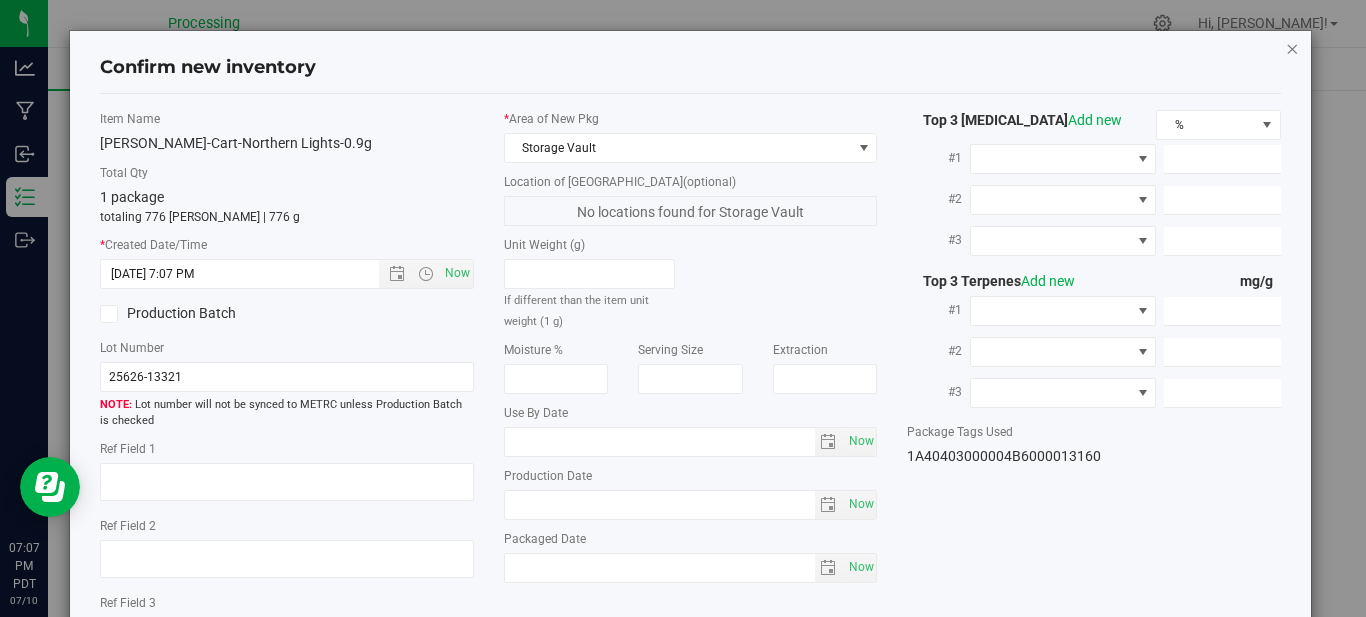 click at bounding box center [1292, 48] 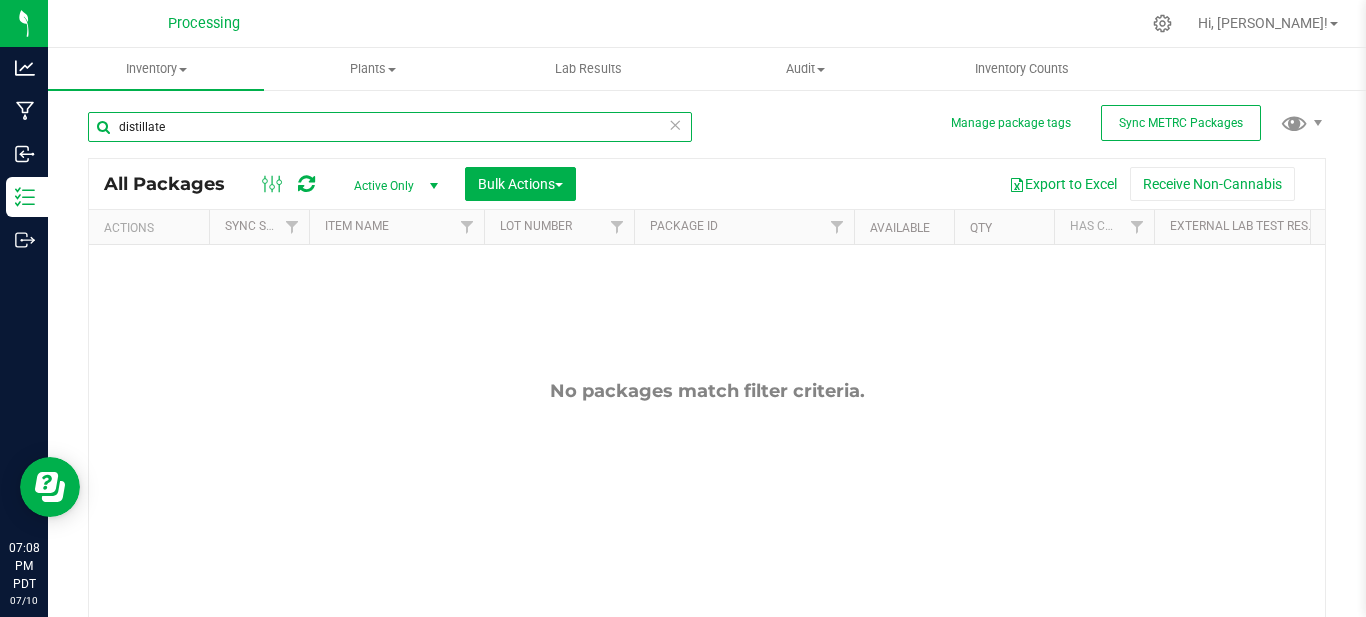 click on "distillate" at bounding box center (390, 127) 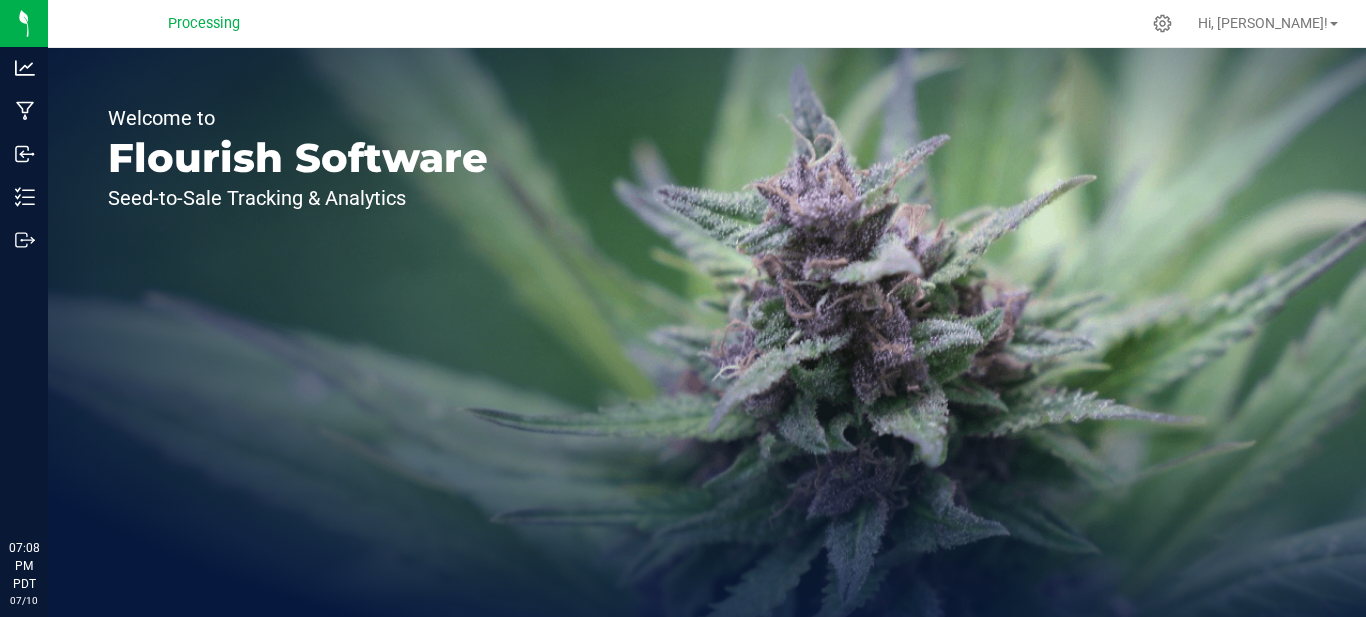scroll, scrollTop: 0, scrollLeft: 0, axis: both 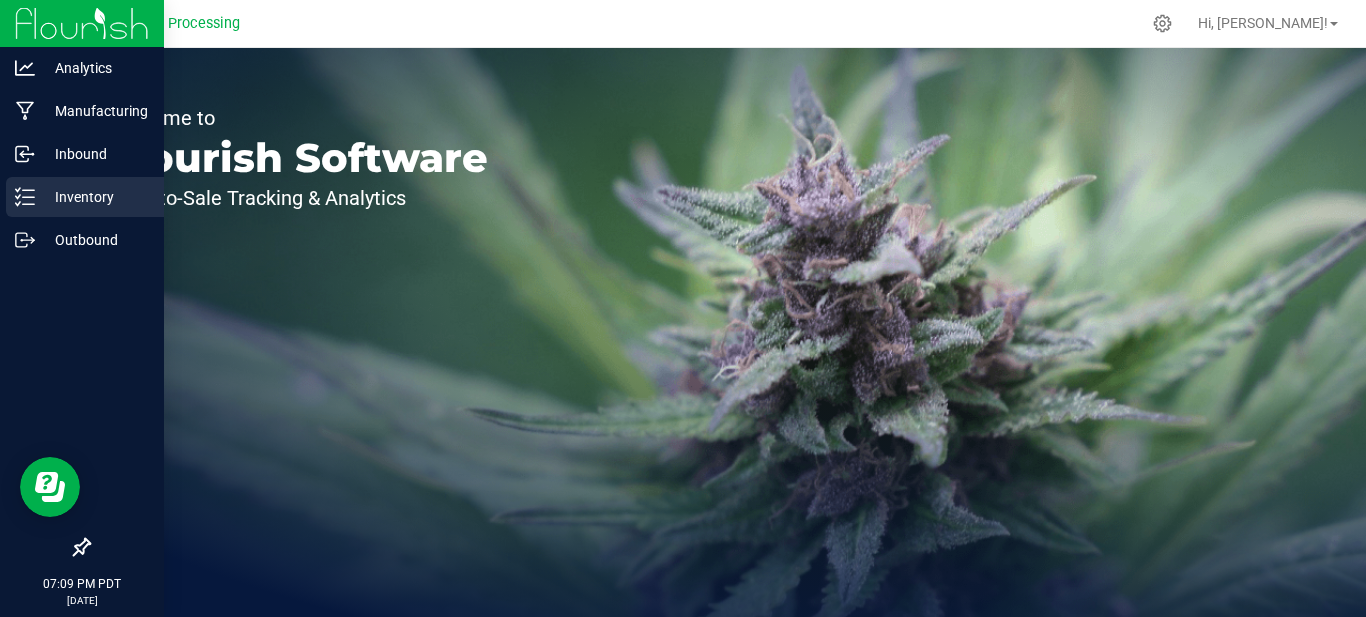 click on "Inventory" at bounding box center [95, 197] 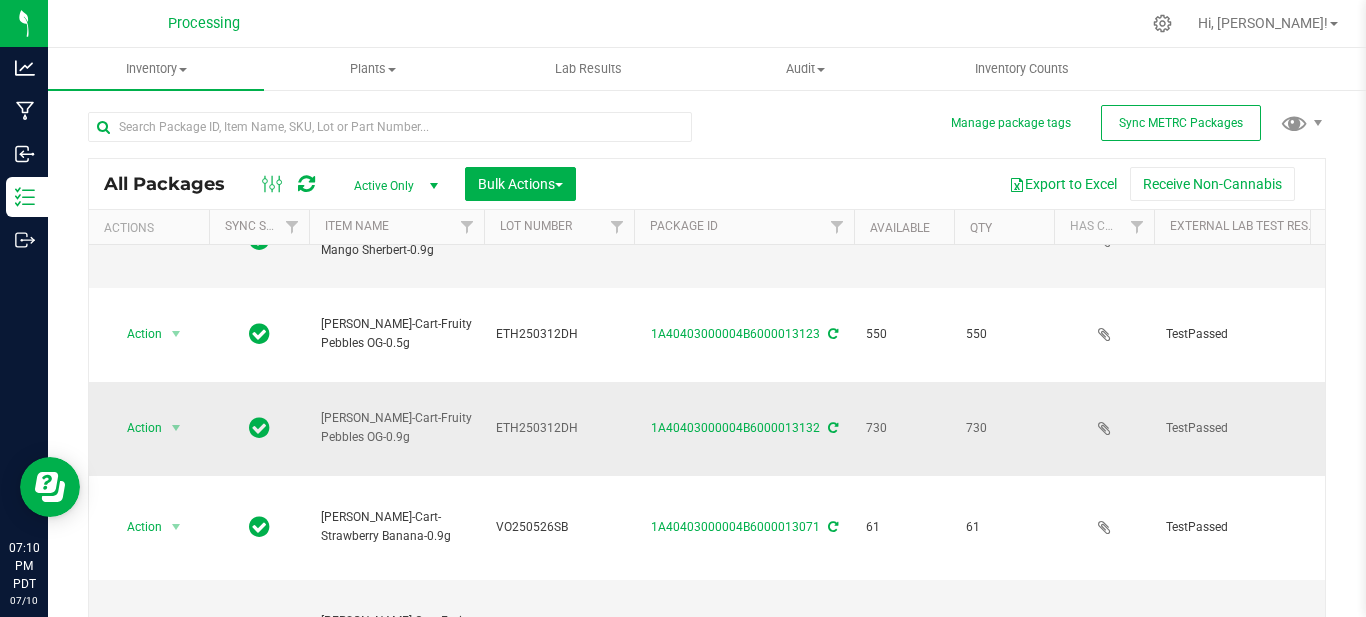 scroll, scrollTop: 1520, scrollLeft: 346, axis: both 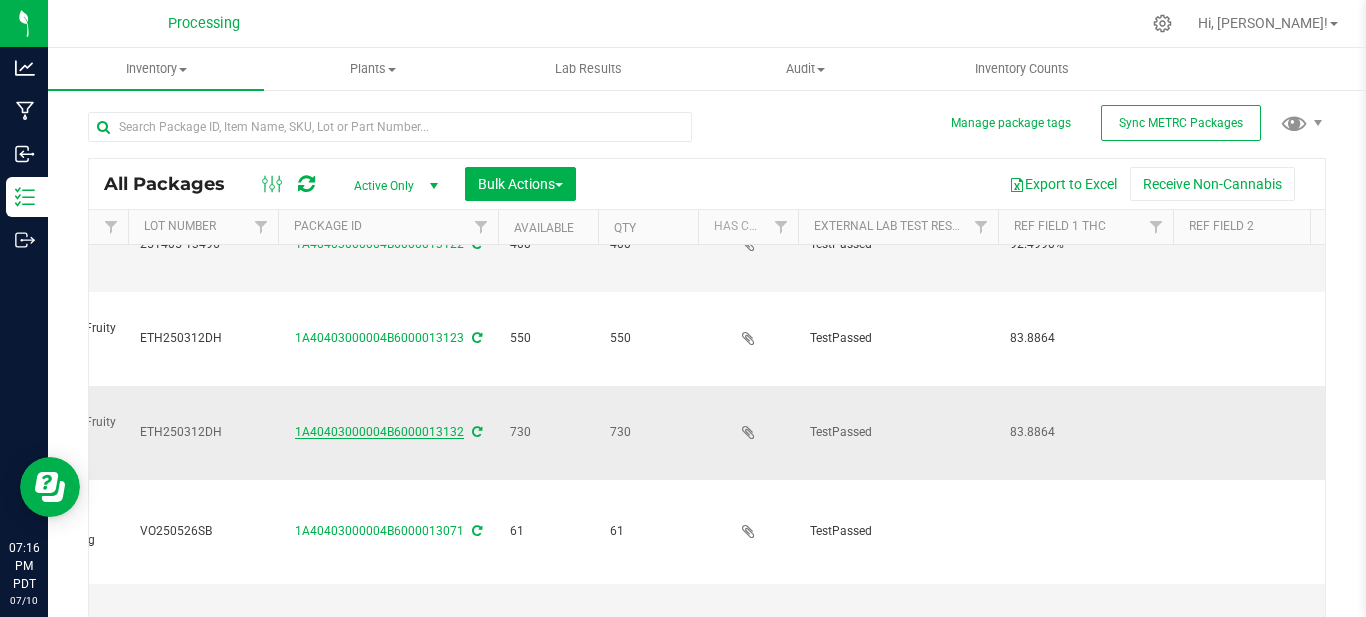 click on "1A40403000004B6000013132" at bounding box center (379, 432) 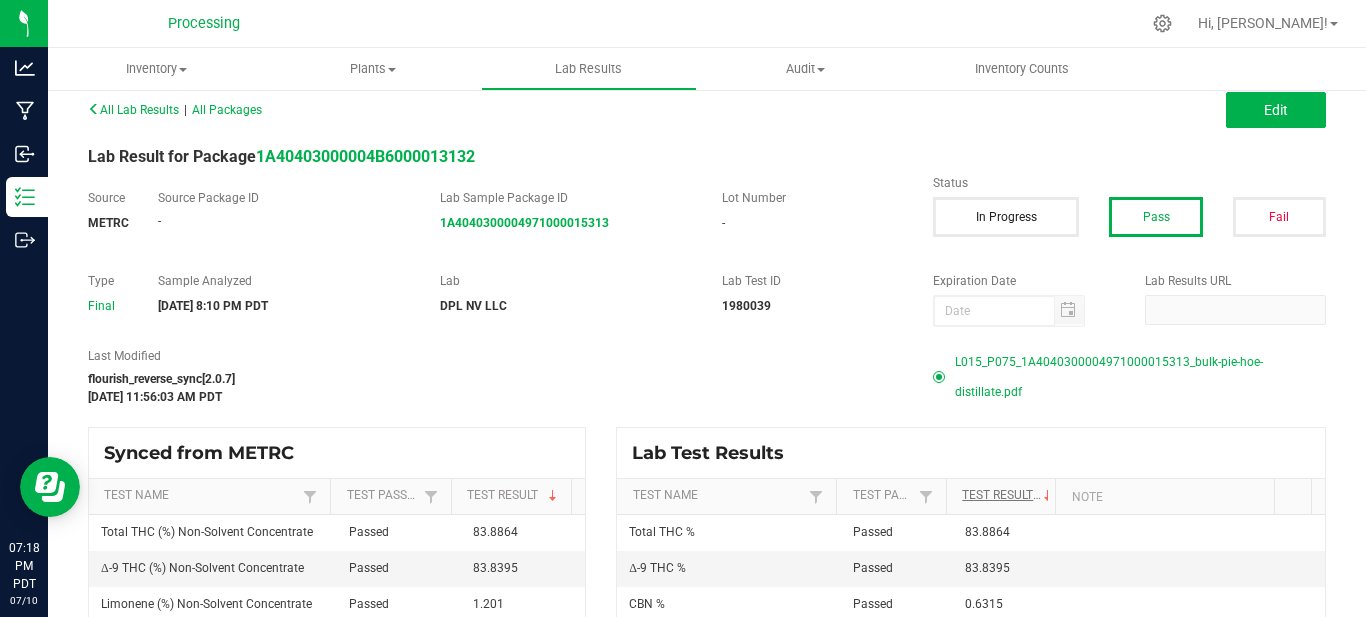 scroll, scrollTop: 0, scrollLeft: 0, axis: both 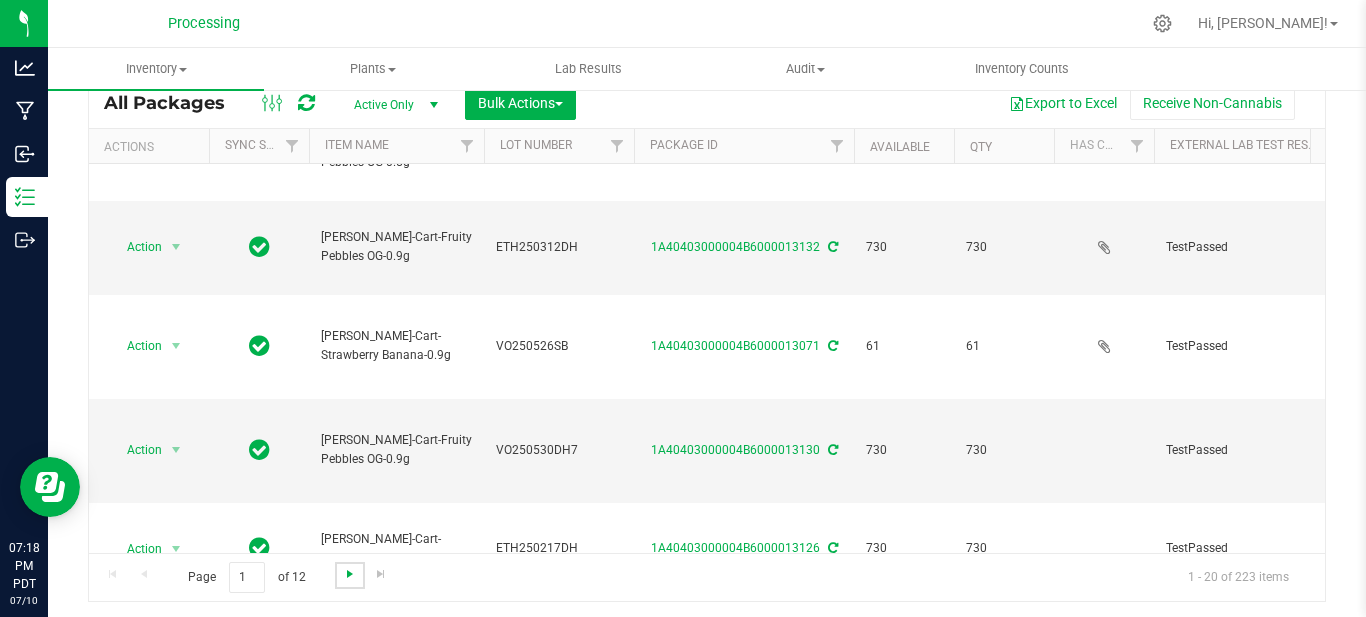 click at bounding box center (350, 574) 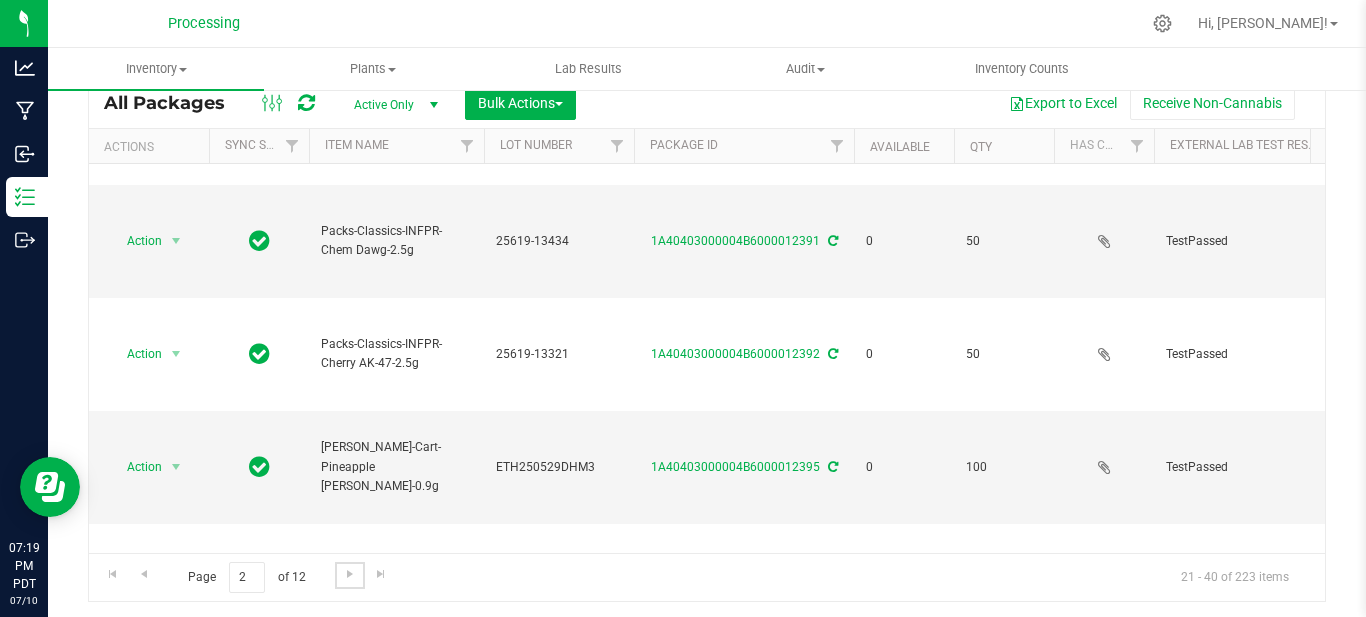 scroll, scrollTop: 0, scrollLeft: 0, axis: both 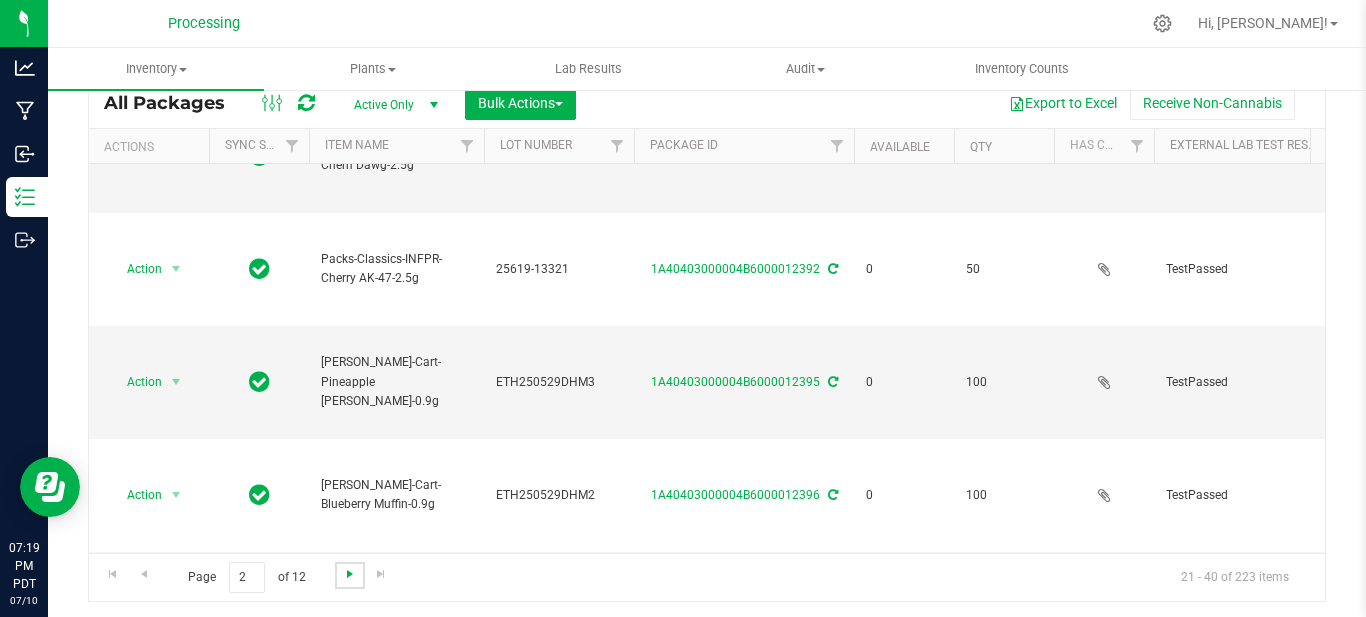 click at bounding box center [350, 574] 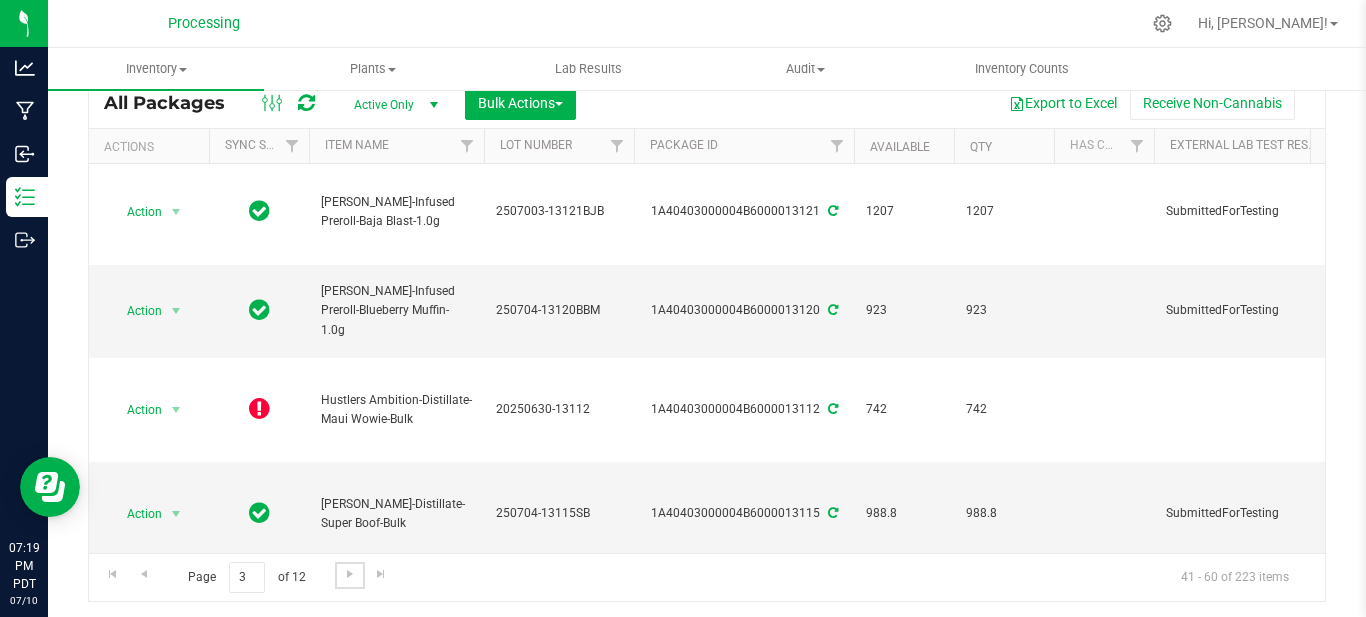 scroll, scrollTop: 1449, scrollLeft: 0, axis: vertical 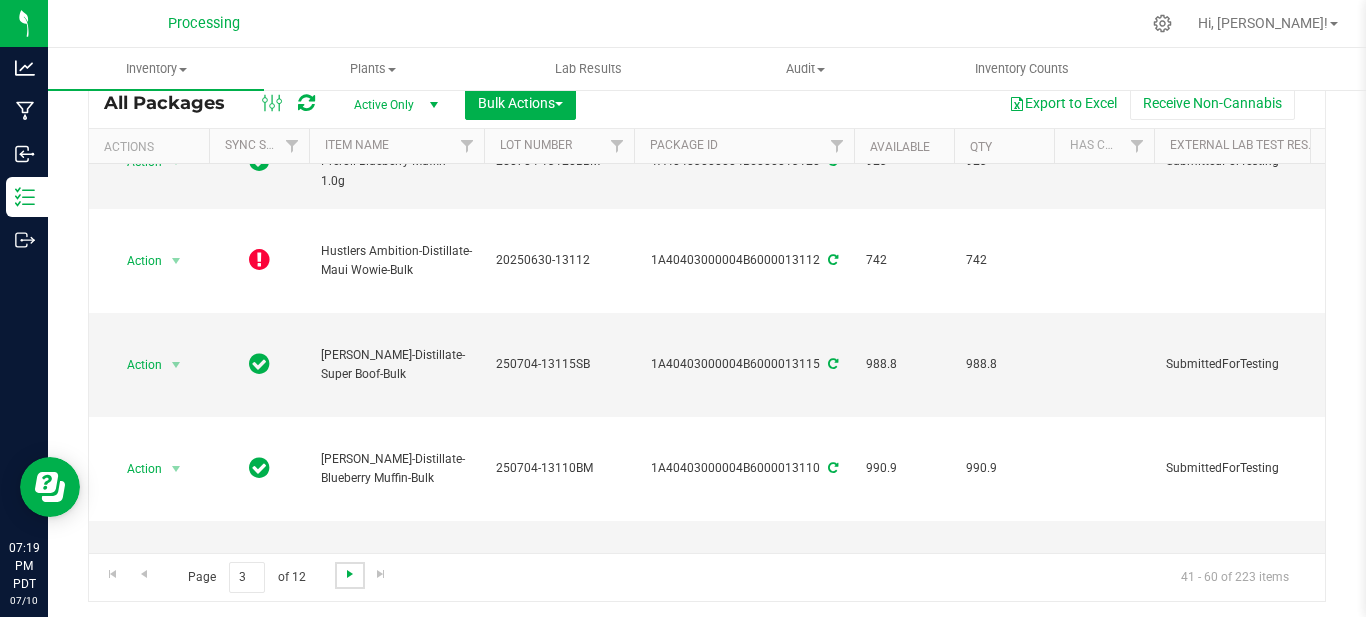click at bounding box center [350, 574] 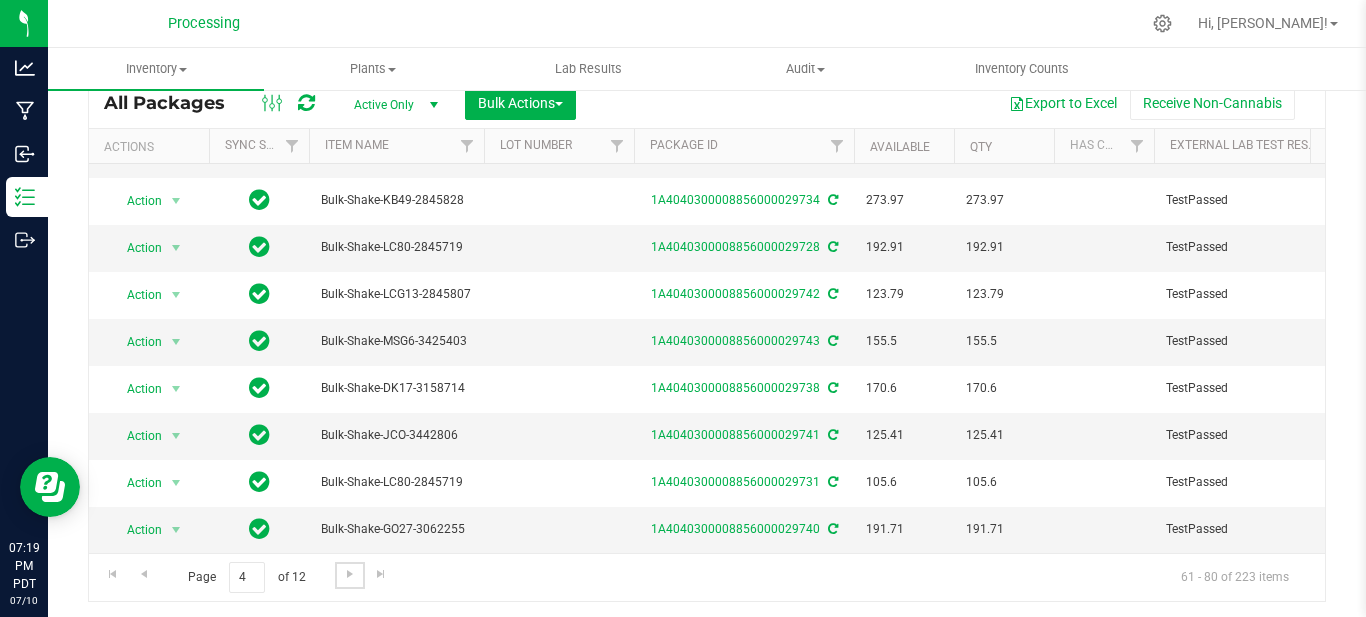 scroll, scrollTop: 0, scrollLeft: 0, axis: both 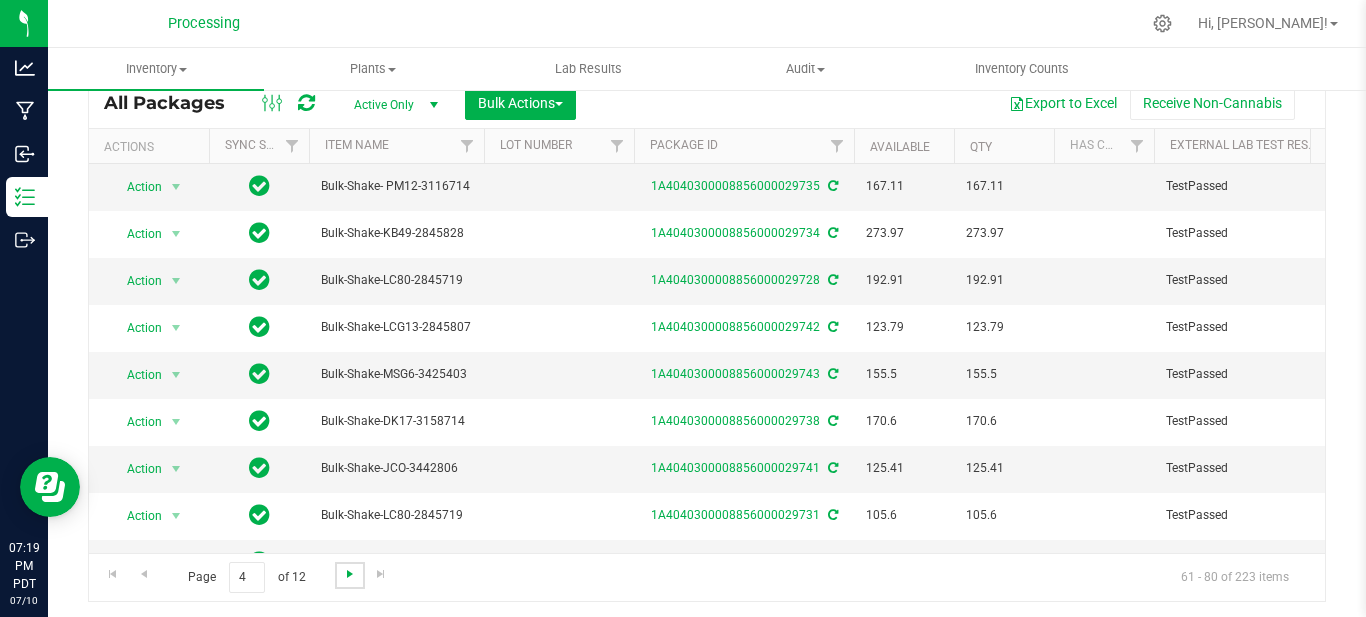 click at bounding box center (350, 574) 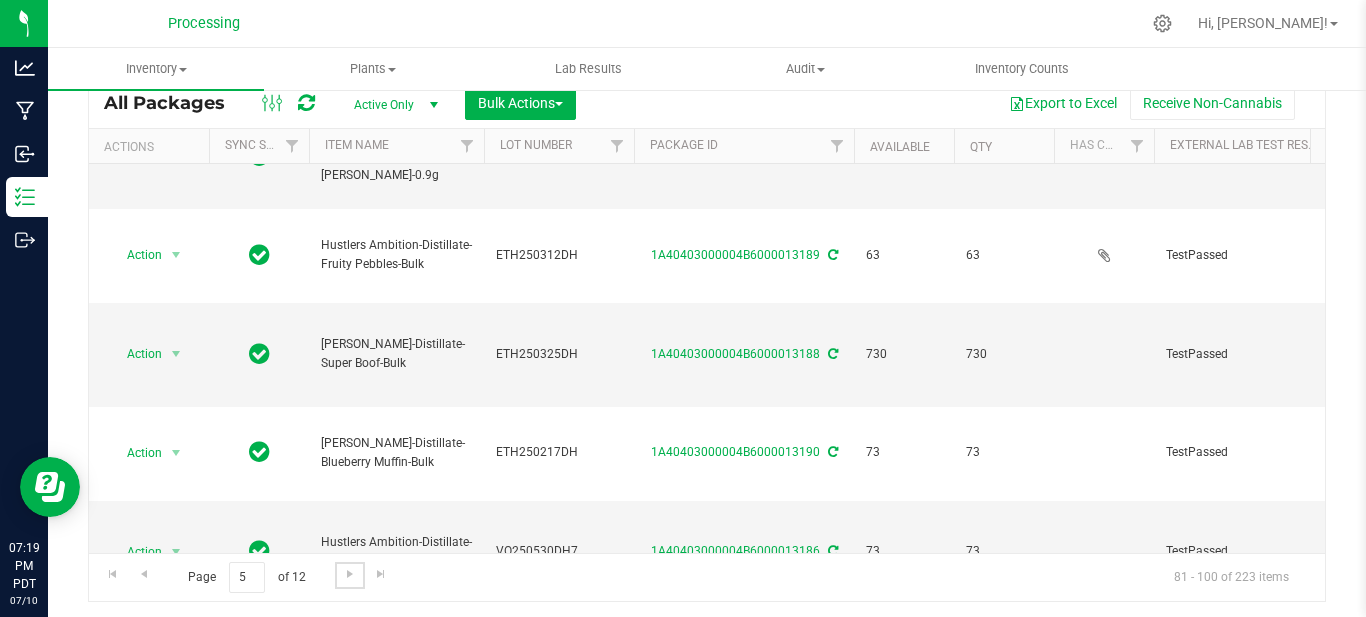 scroll, scrollTop: 0, scrollLeft: 0, axis: both 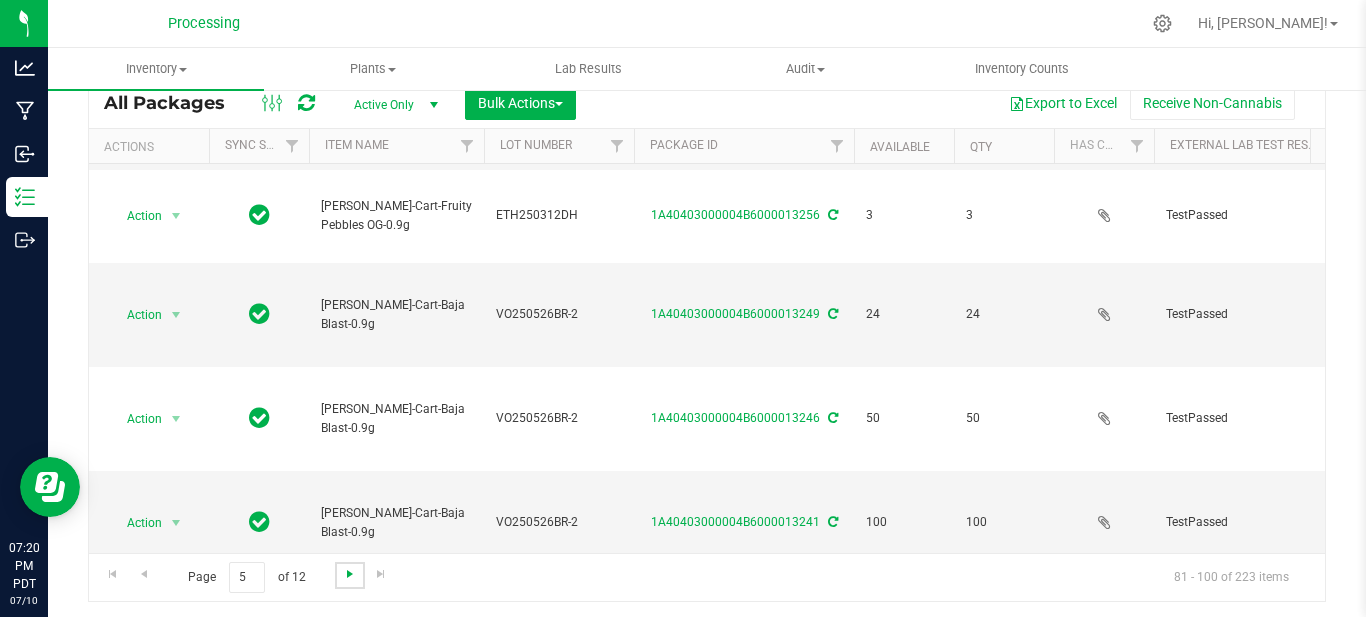 click at bounding box center [350, 574] 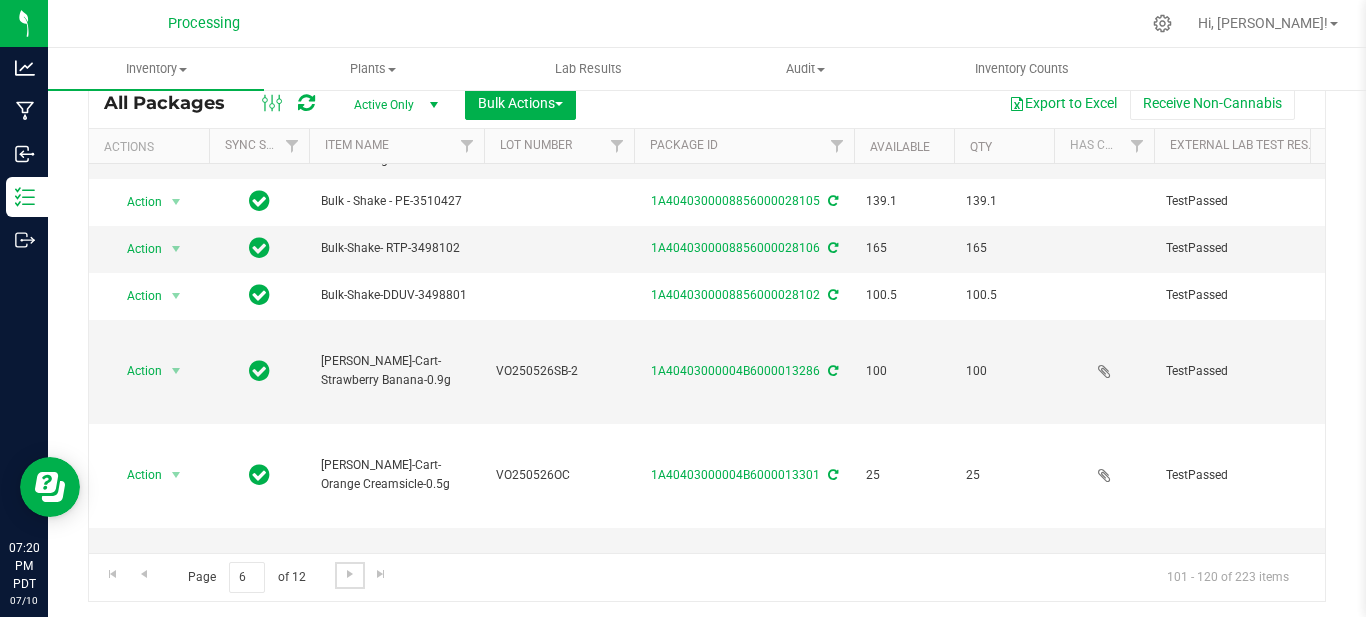 scroll, scrollTop: 200, scrollLeft: 0, axis: vertical 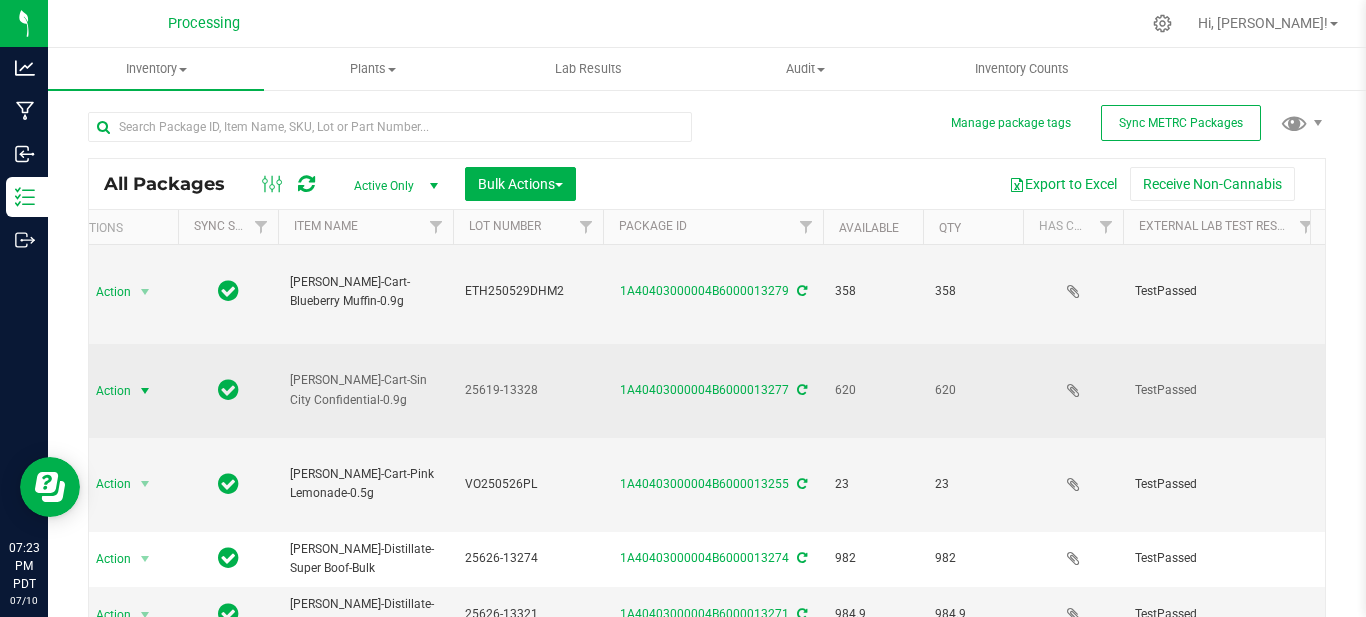 click at bounding box center (145, 391) 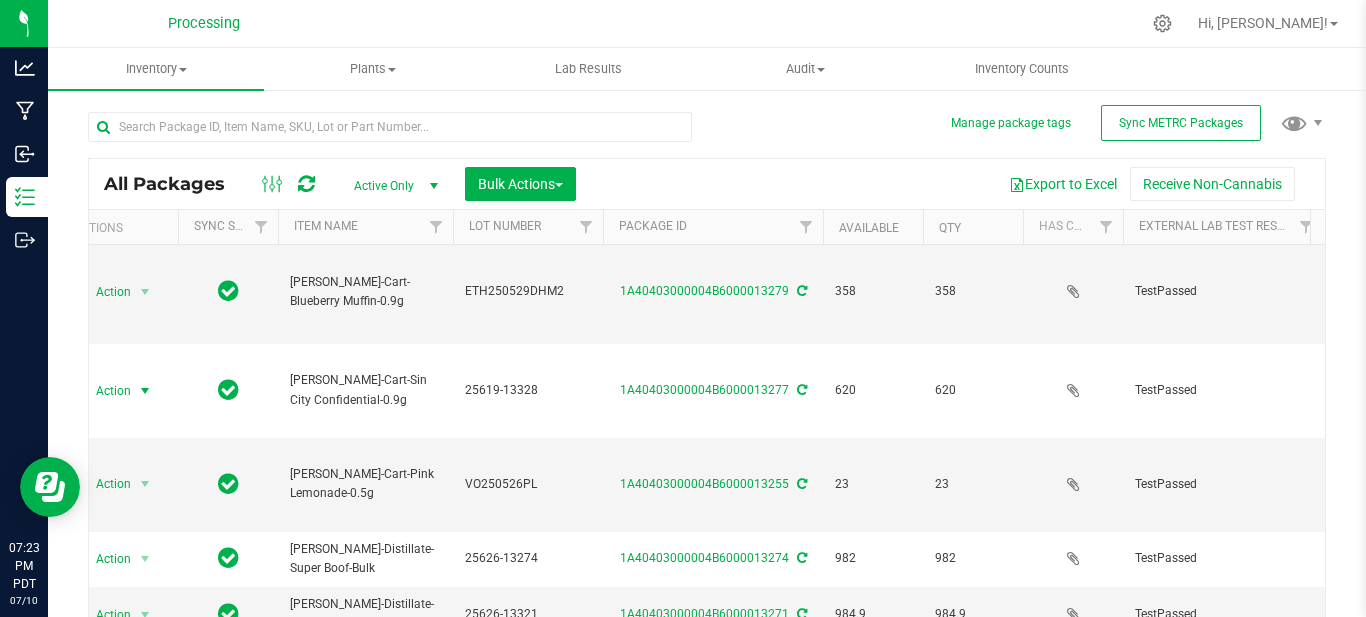 drag, startPoint x: 1365, startPoint y: 330, endPoint x: 1332, endPoint y: 377, distance: 57.428215 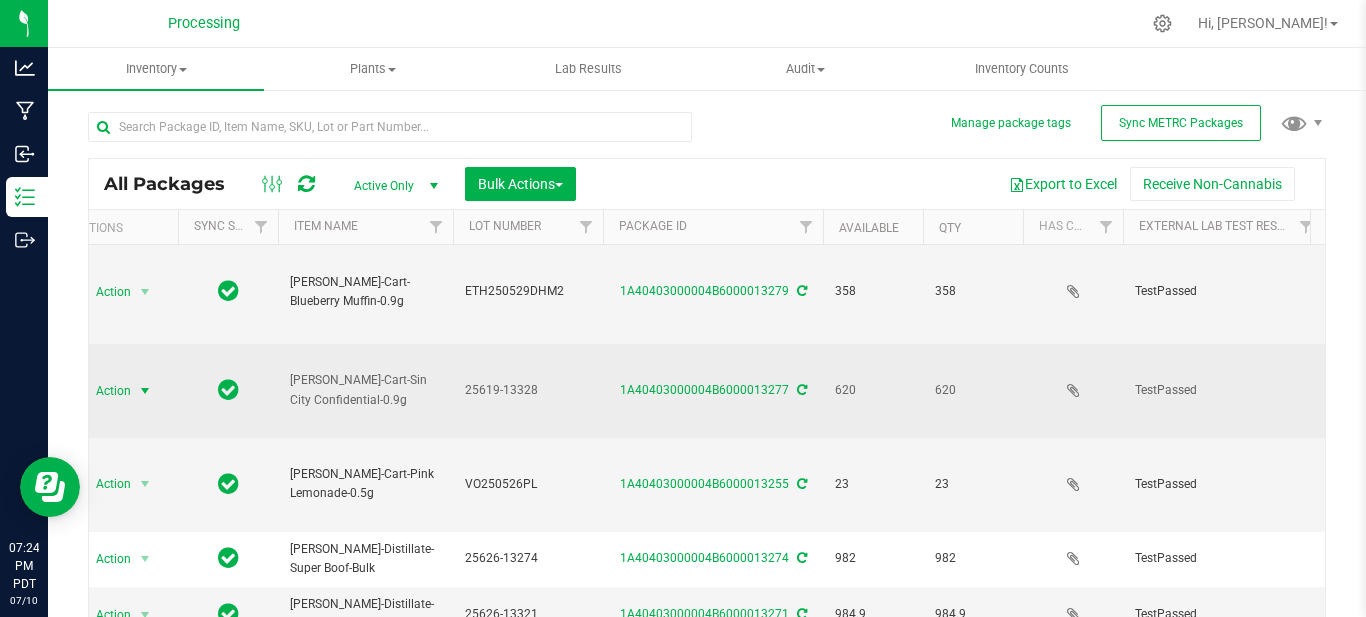 click at bounding box center (145, 391) 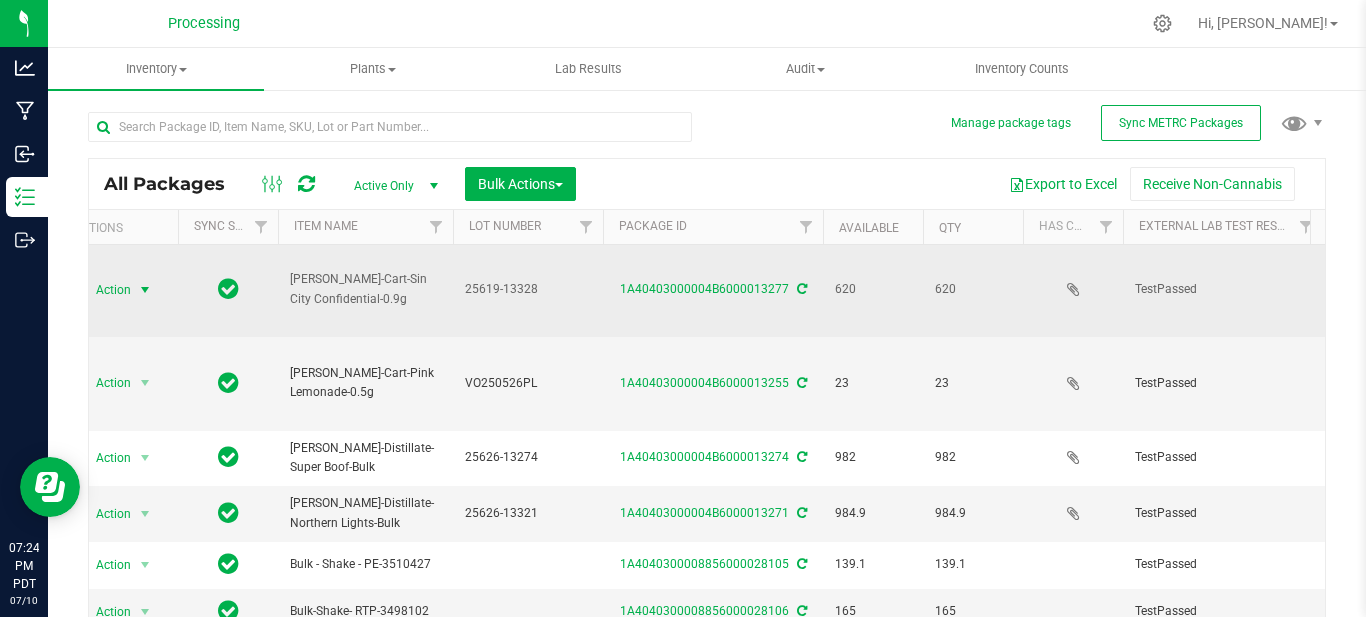 click at bounding box center [145, 290] 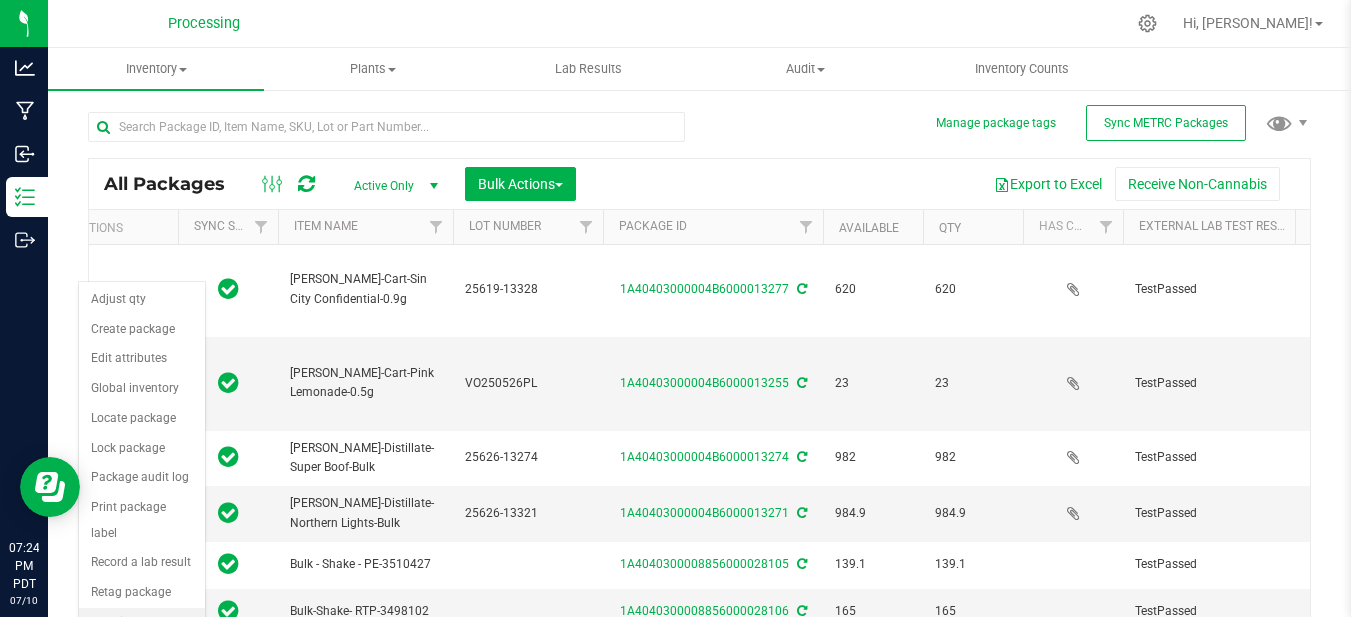 click on "See history" at bounding box center [142, 623] 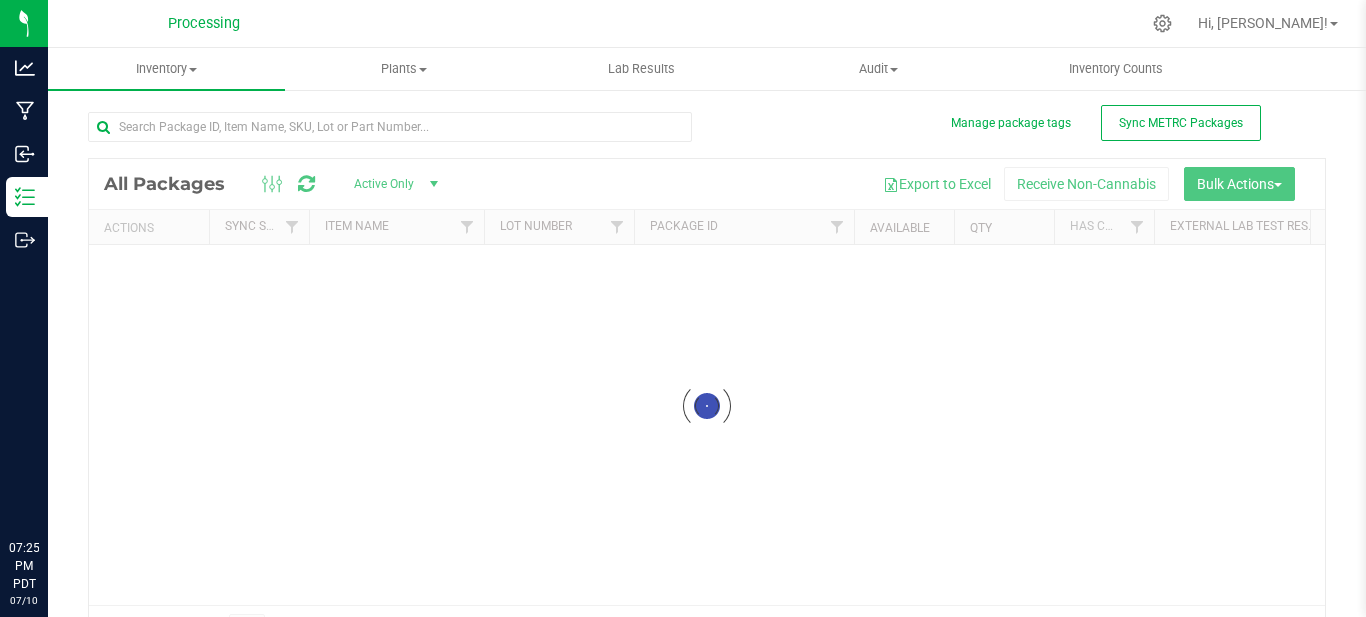 scroll, scrollTop: 0, scrollLeft: 0, axis: both 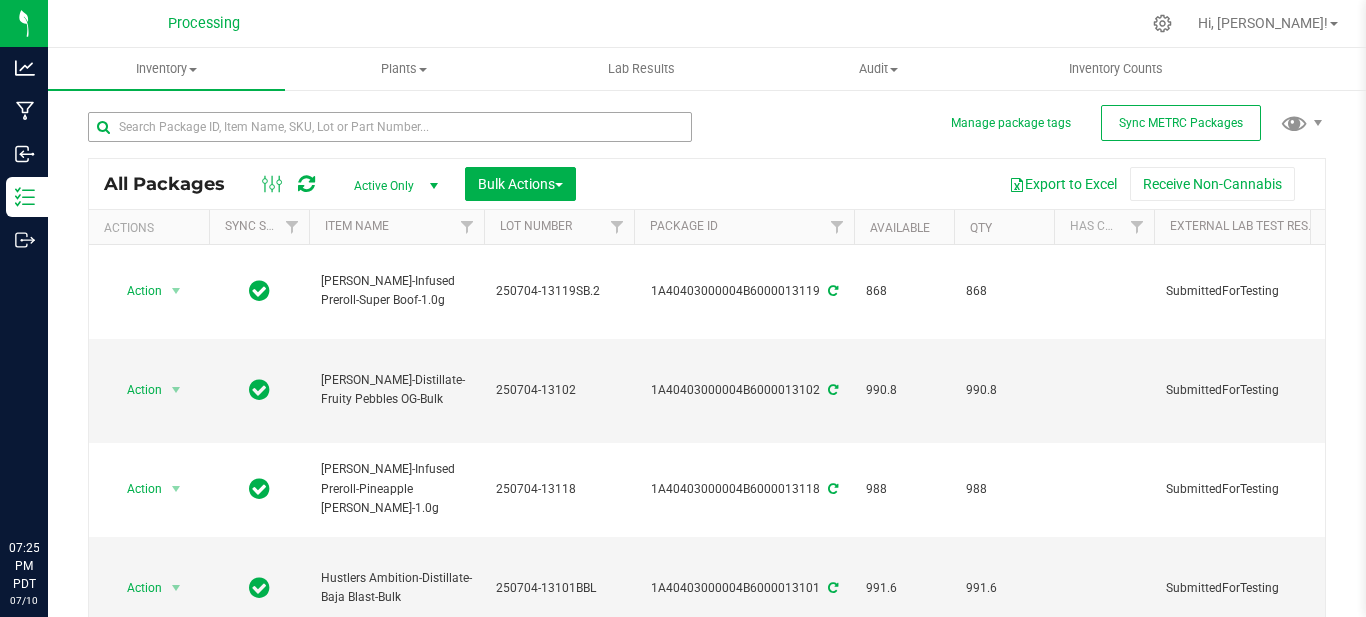 type on "[DATE]" 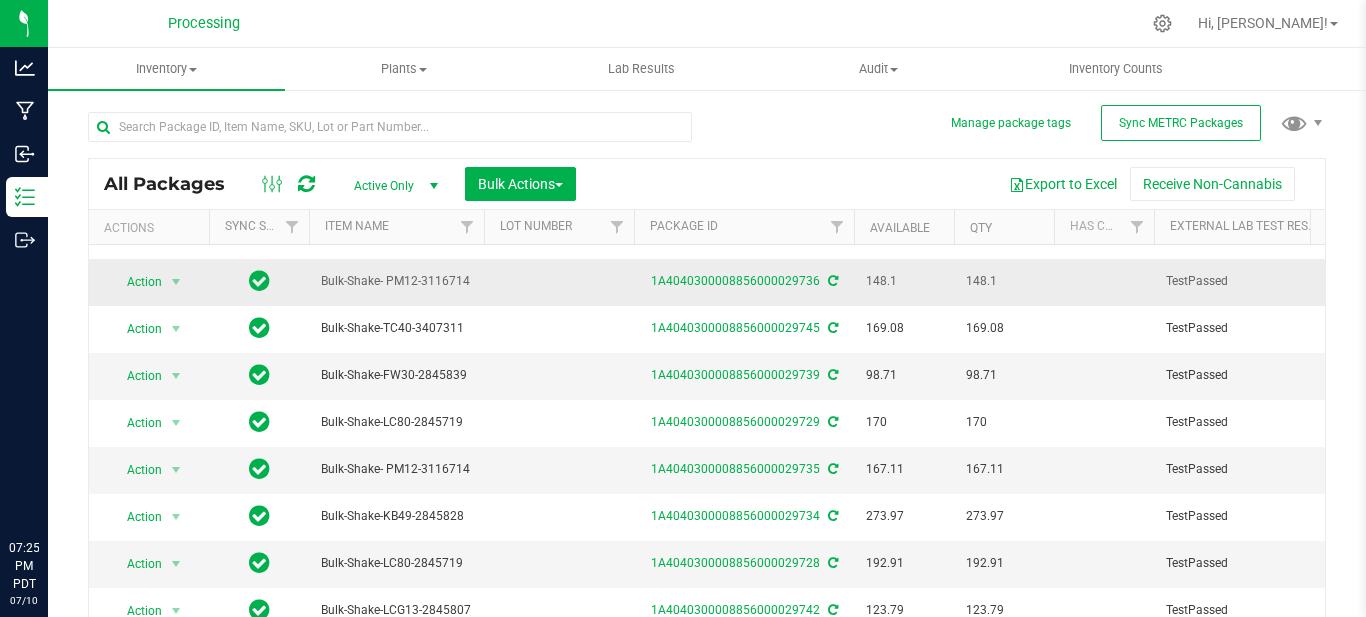 scroll, scrollTop: 848, scrollLeft: 0, axis: vertical 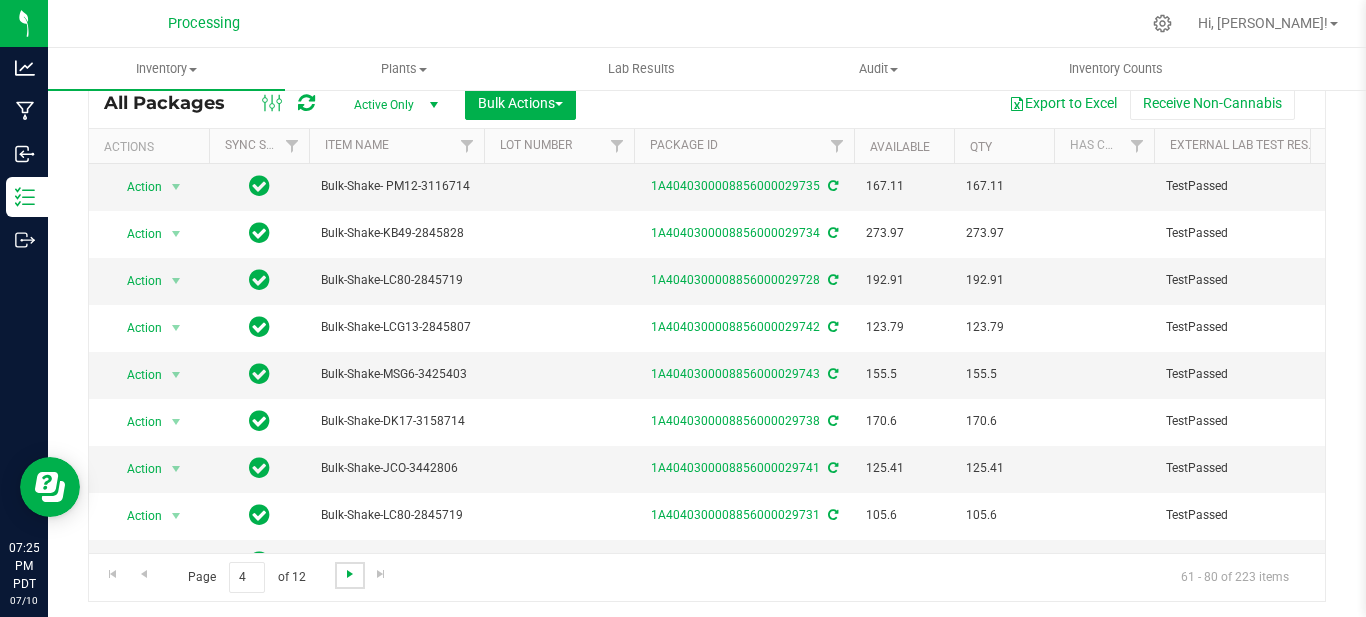 click at bounding box center [350, 574] 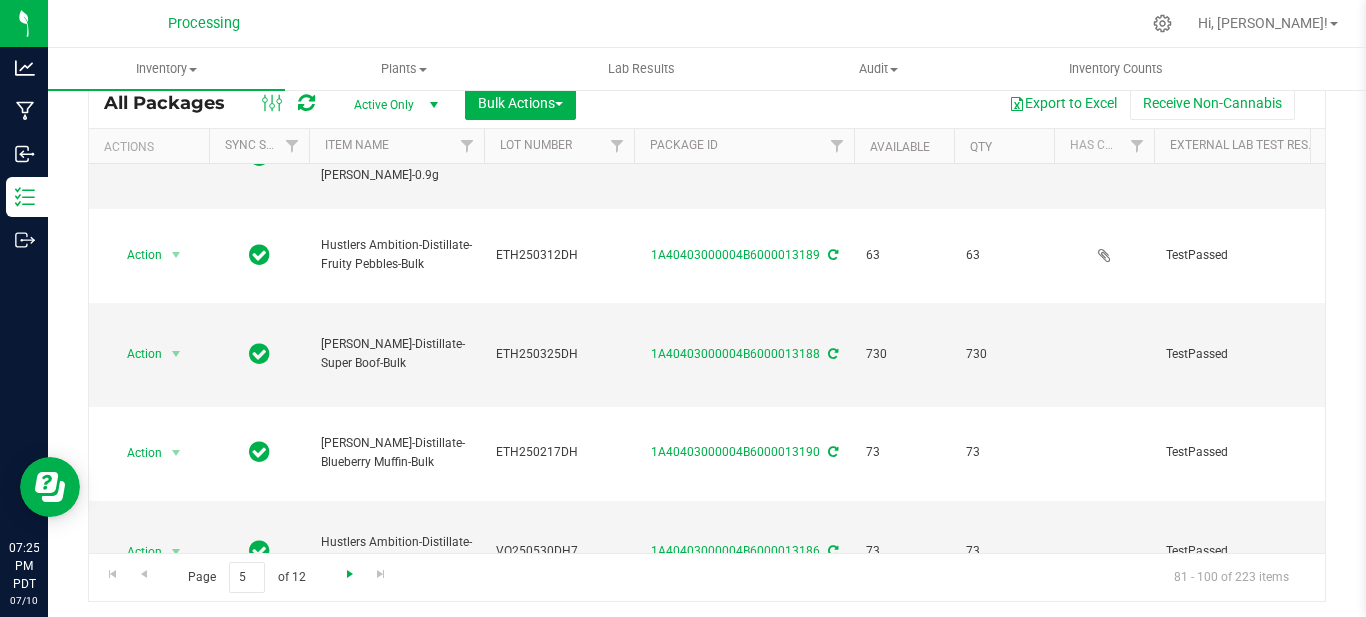 scroll, scrollTop: 0, scrollLeft: 0, axis: both 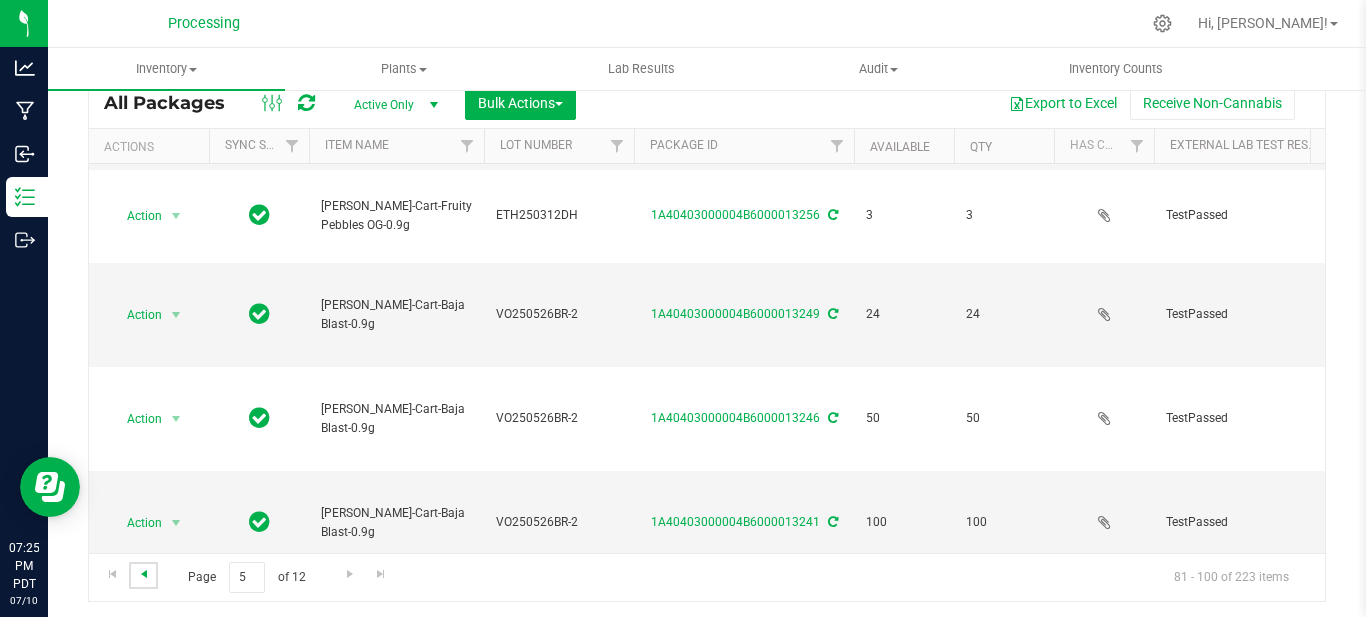 click at bounding box center (144, 574) 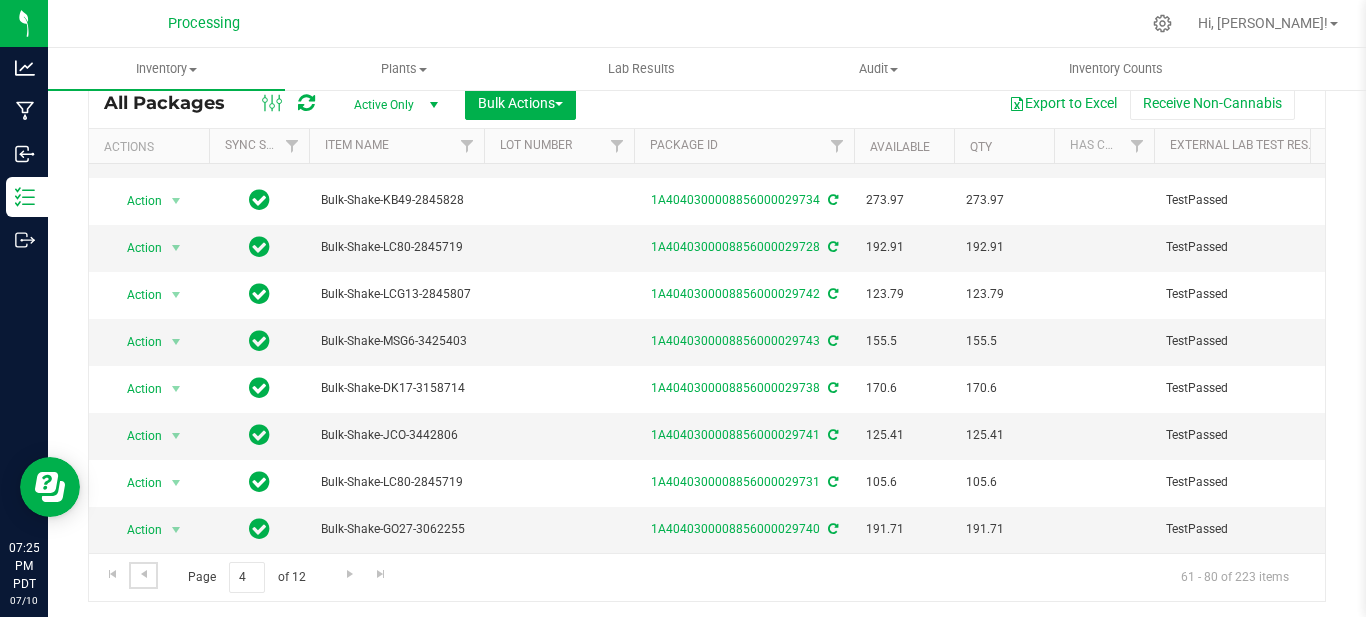 scroll, scrollTop: 0, scrollLeft: 0, axis: both 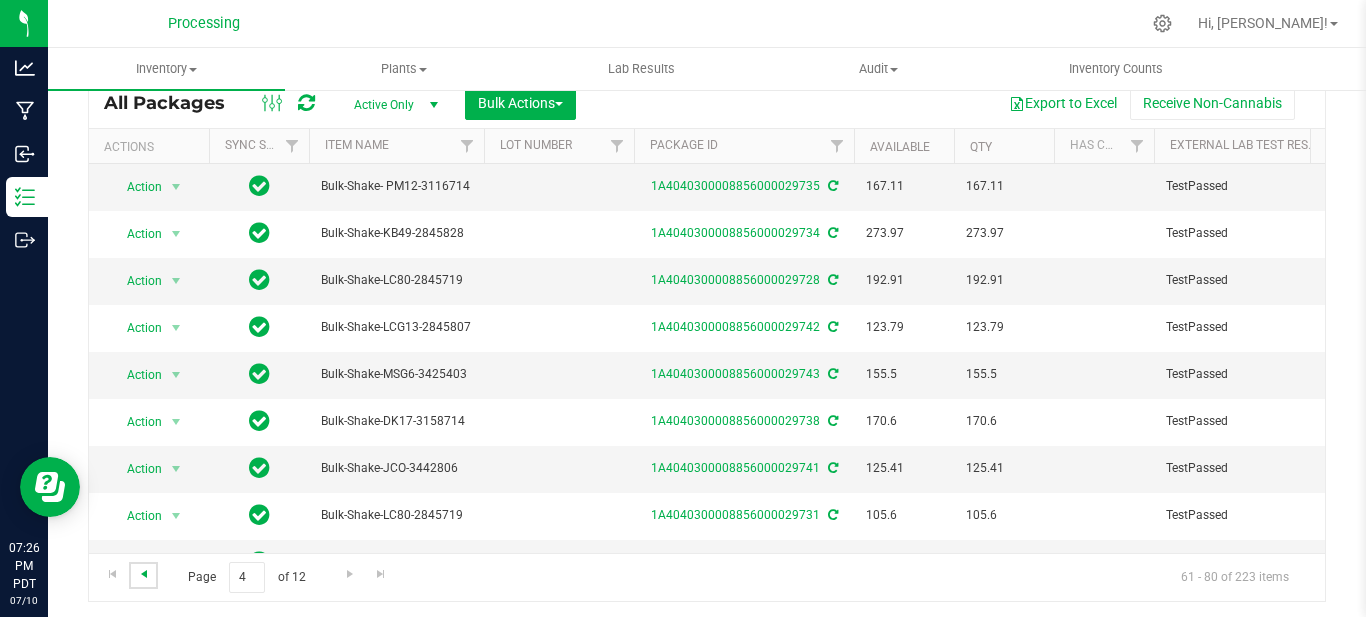 click at bounding box center [144, 574] 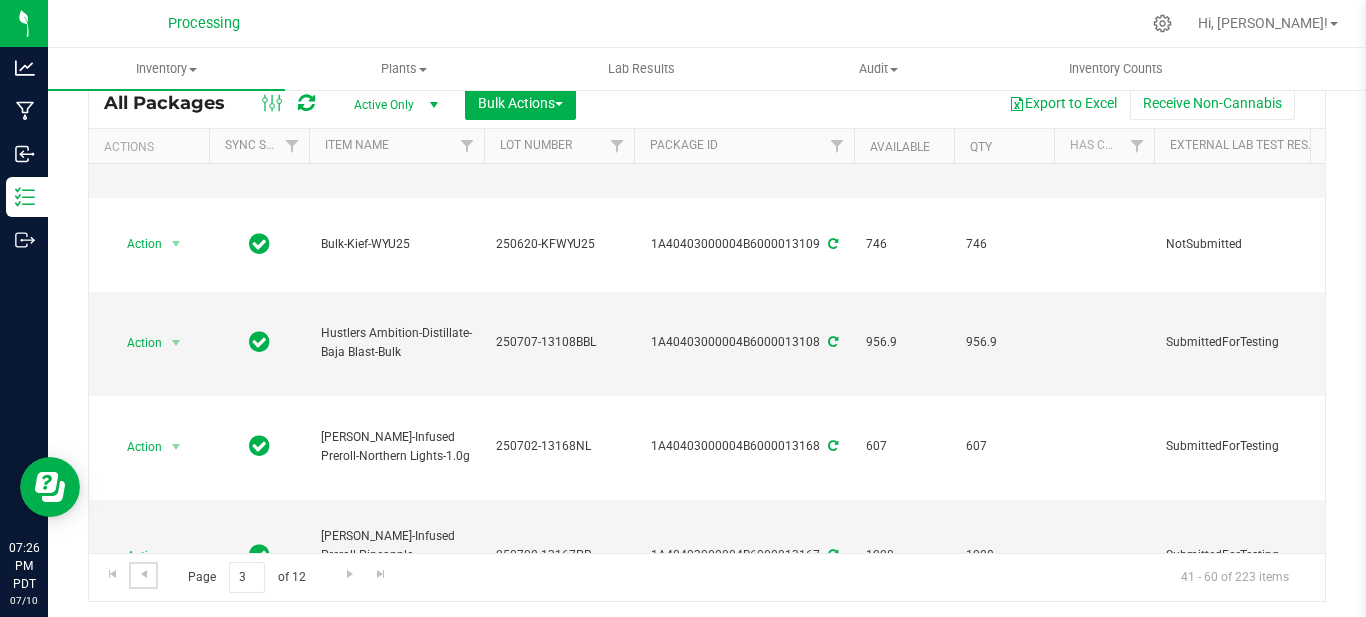 scroll, scrollTop: 8, scrollLeft: 0, axis: vertical 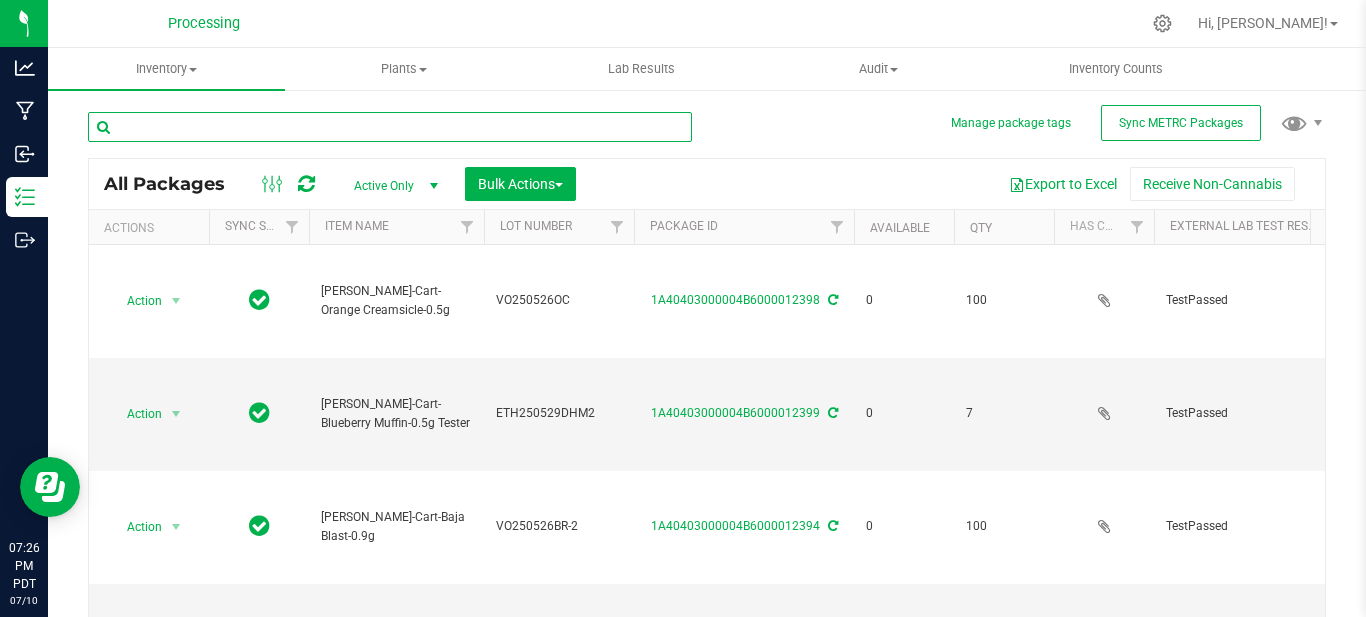 click at bounding box center [390, 127] 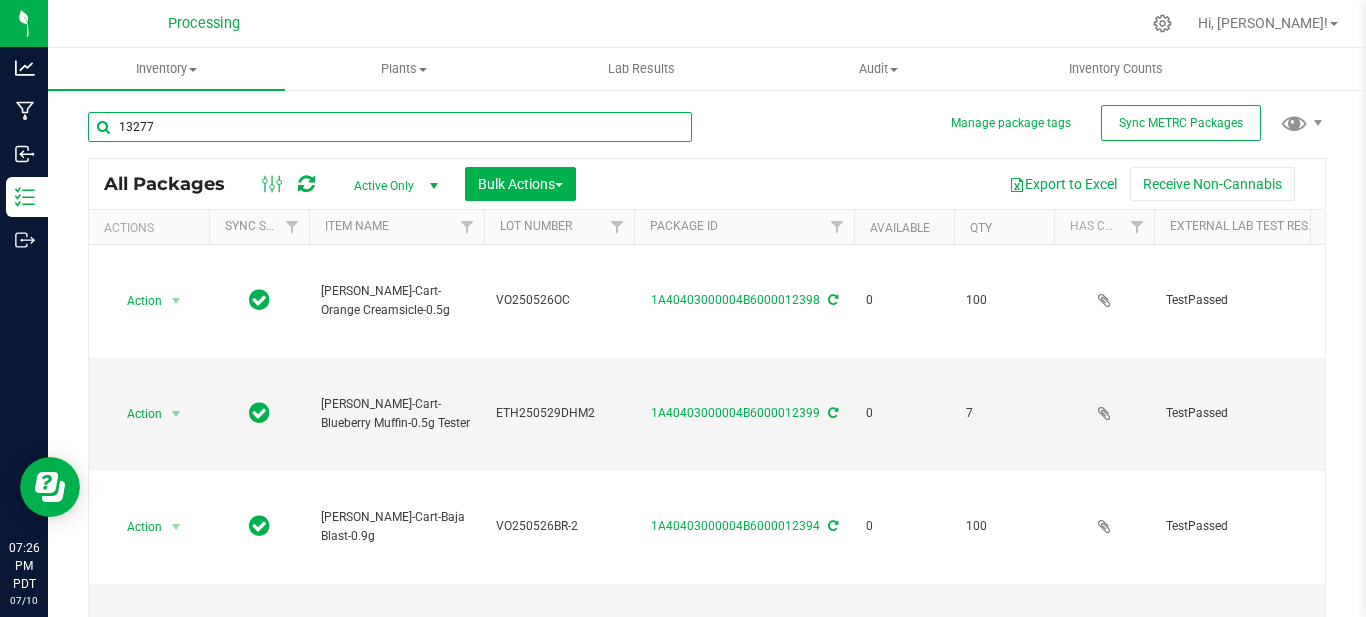 type on "13277" 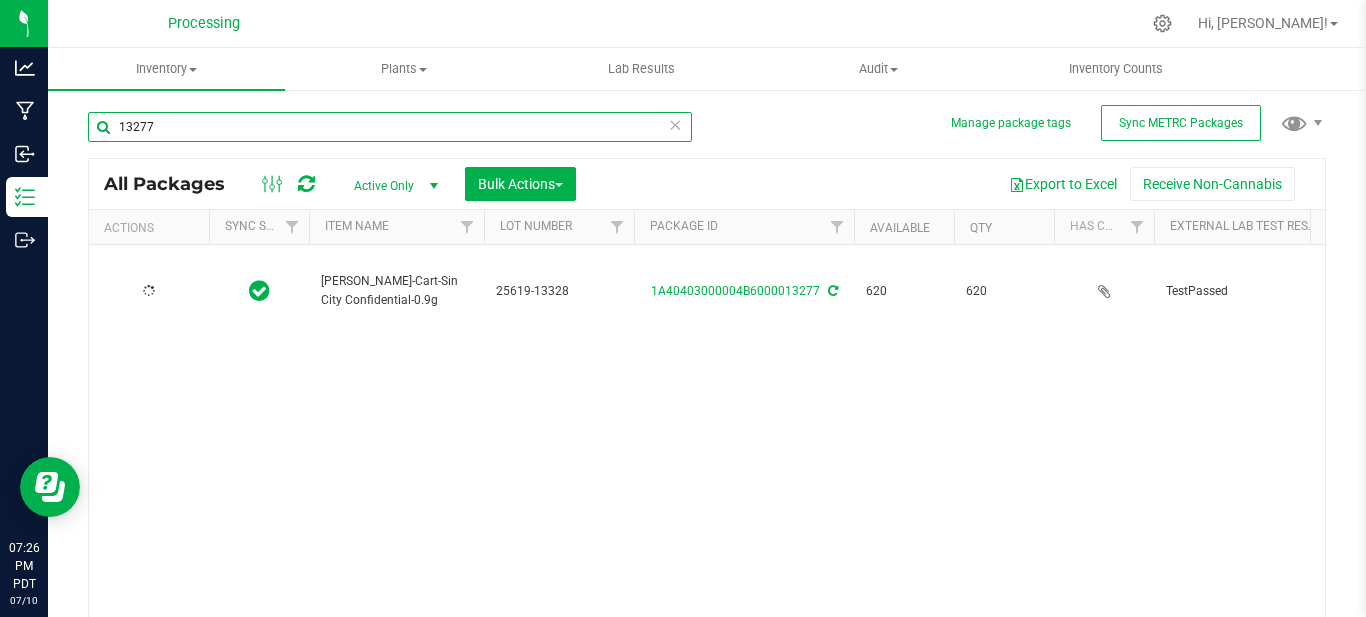 type on "[DATE]" 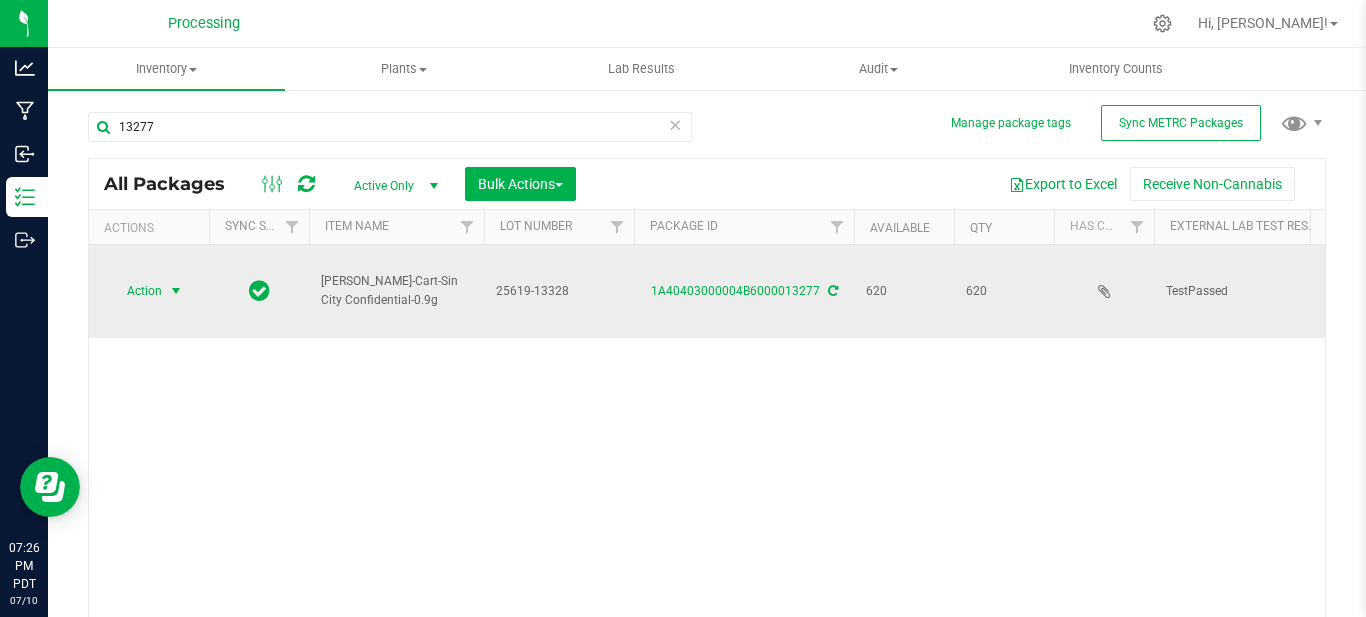 click at bounding box center (176, 291) 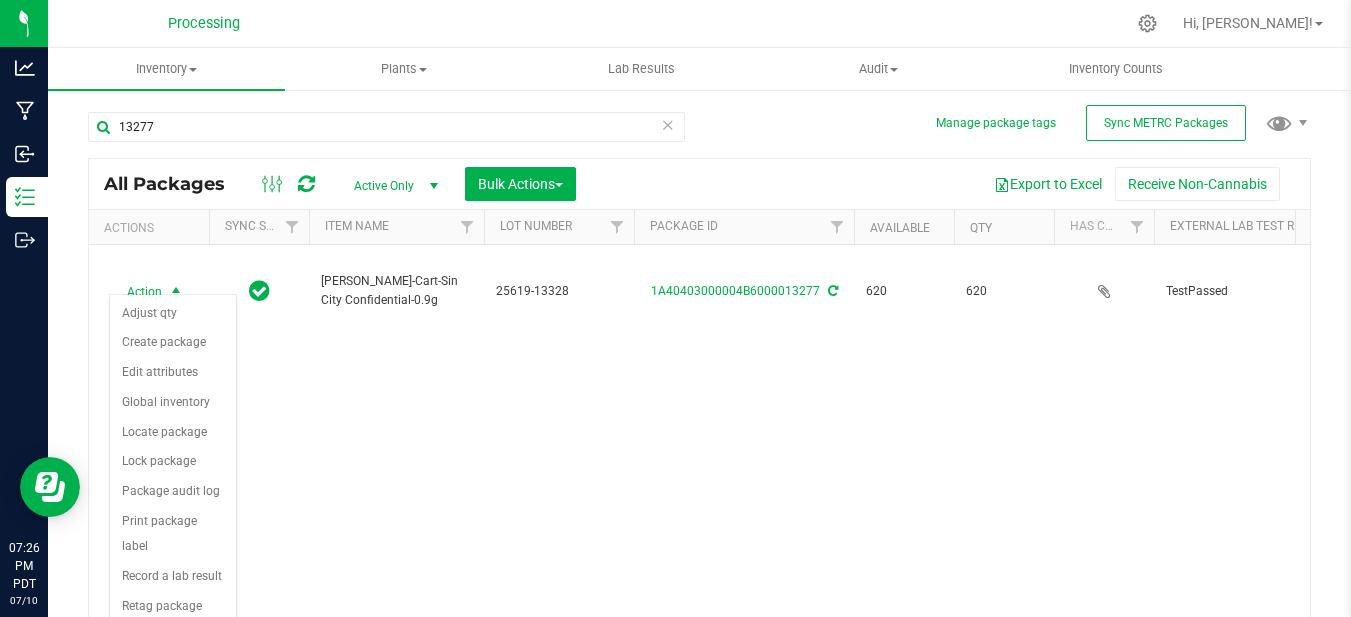 click on "See history" at bounding box center (173, 637) 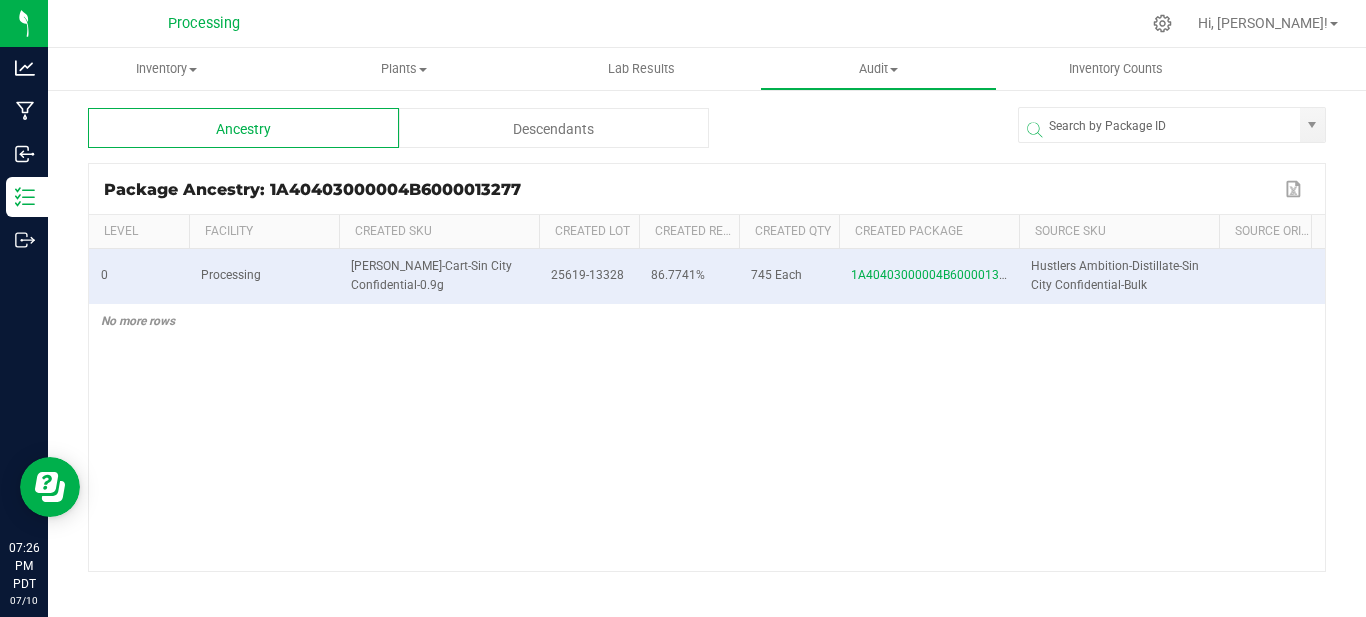scroll, scrollTop: 0, scrollLeft: 370, axis: horizontal 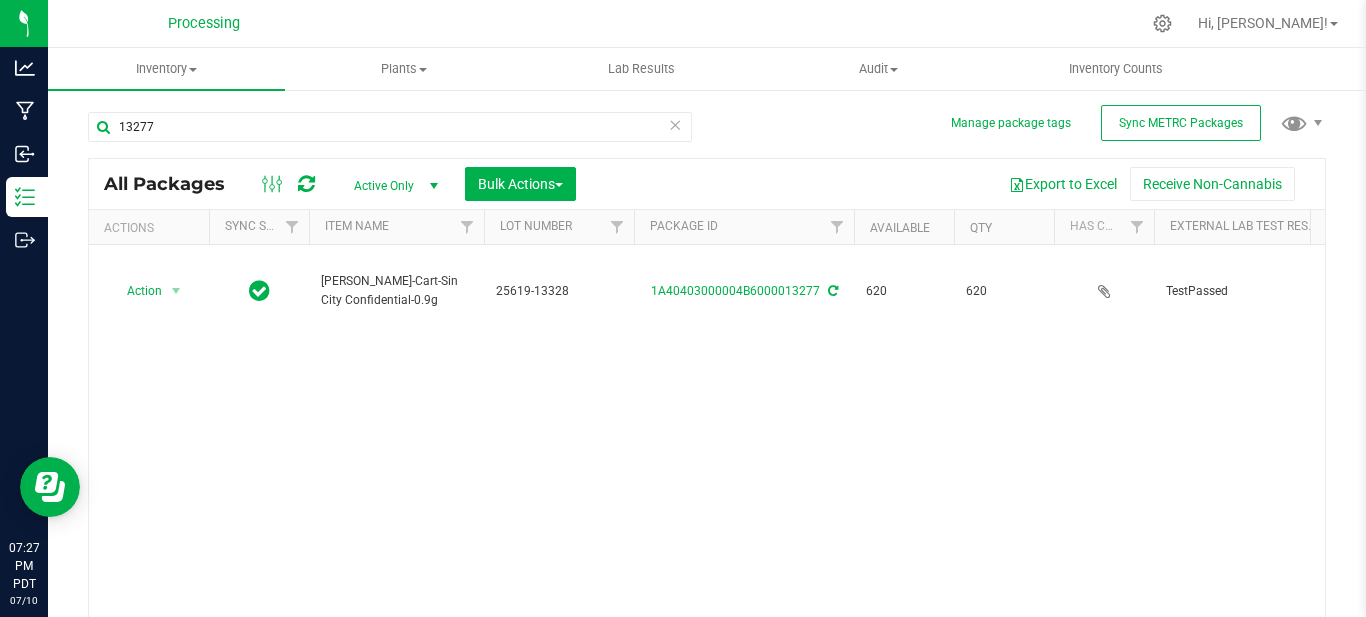 click on "Action Action Adjust qty Create package Edit attributes Global inventory Locate package Lock package Package audit log Print package label Record a lab result Retag package See history Take lab sample
HUST-Cart-Sin City Confidential-0.9g
25619-13328
1A40403000004B6000013277
620
620
TestPassed
86.7741%
Sin City Confidential
0.2474%
Created
Each
(0.9 g ea.)
86.7741
Storage Vault" at bounding box center [707, 439] 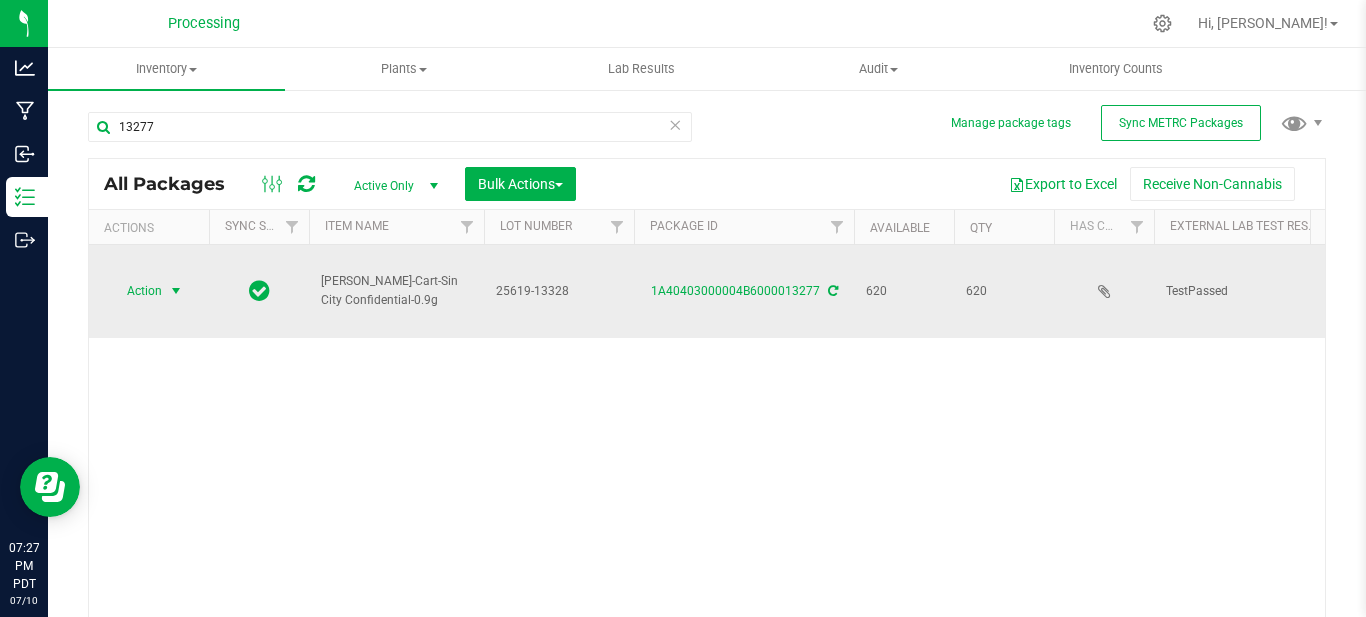 click at bounding box center [176, 291] 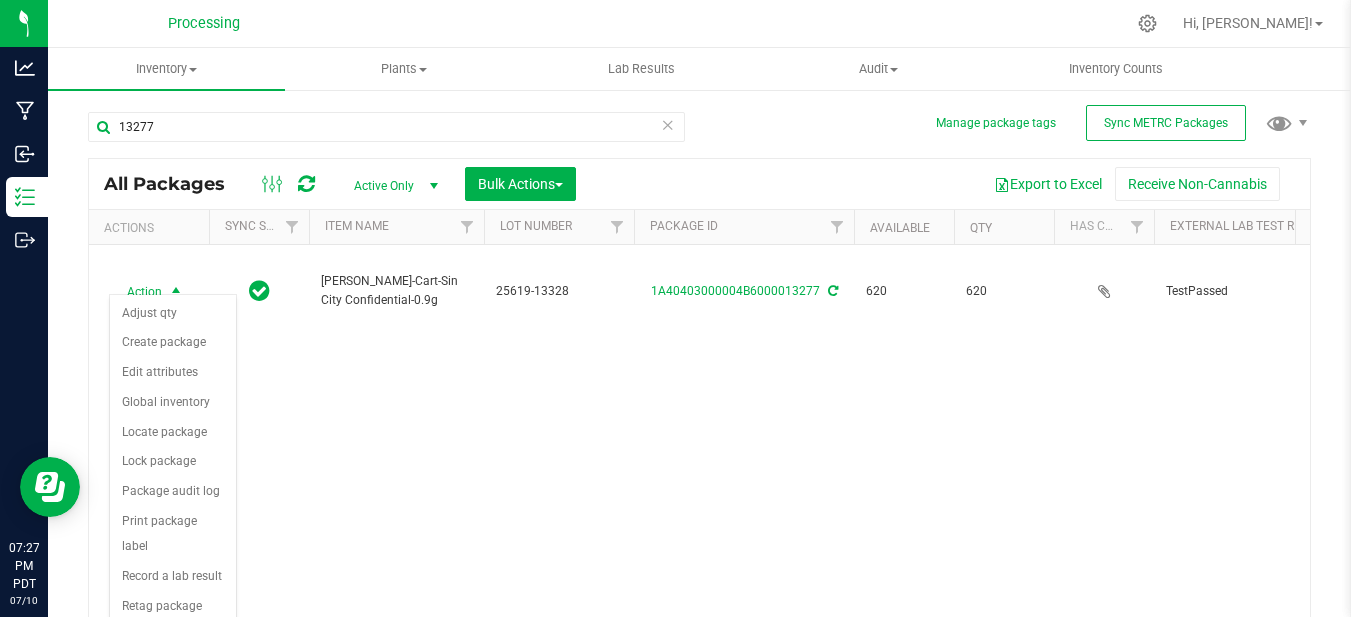 click on "See history" at bounding box center (173, 637) 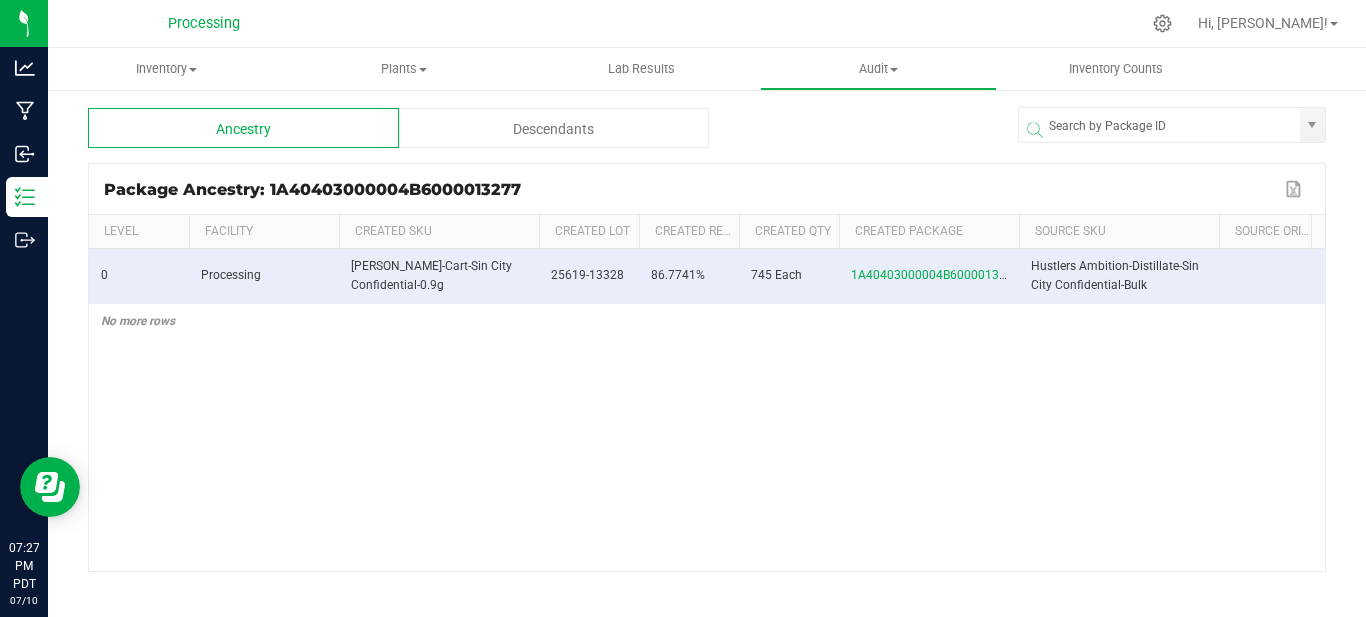 click on "Descendants" at bounding box center [554, 128] 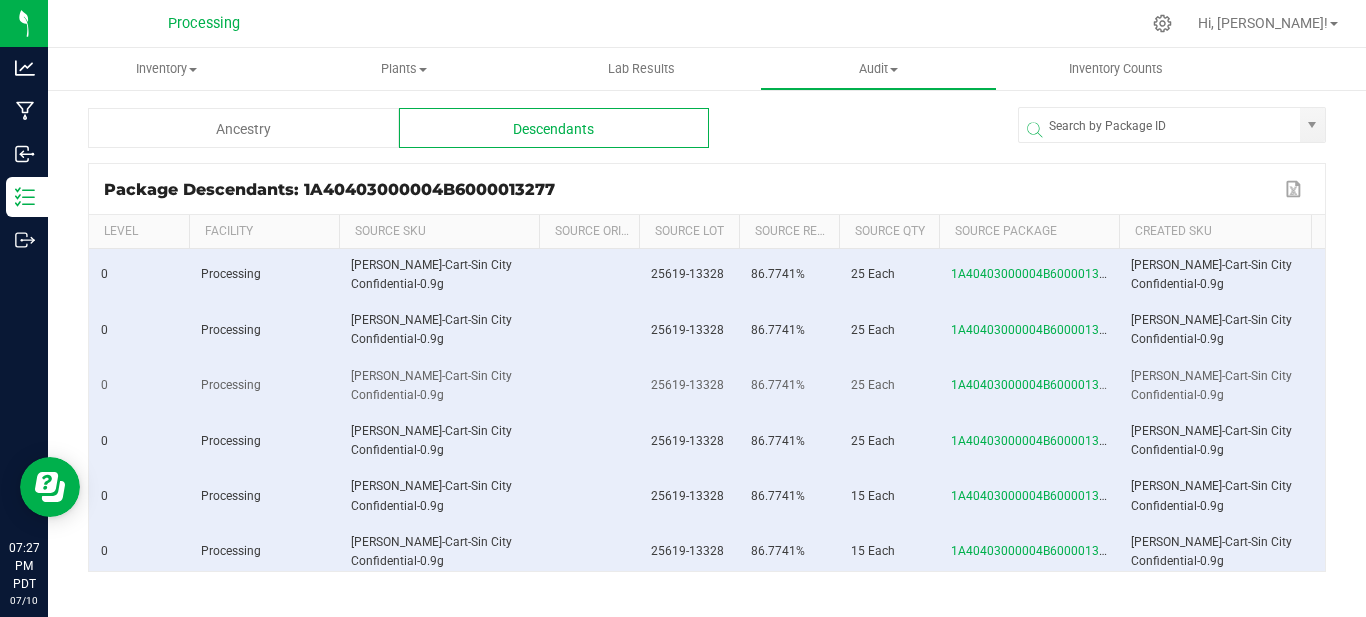 scroll, scrollTop: 0, scrollLeft: 0, axis: both 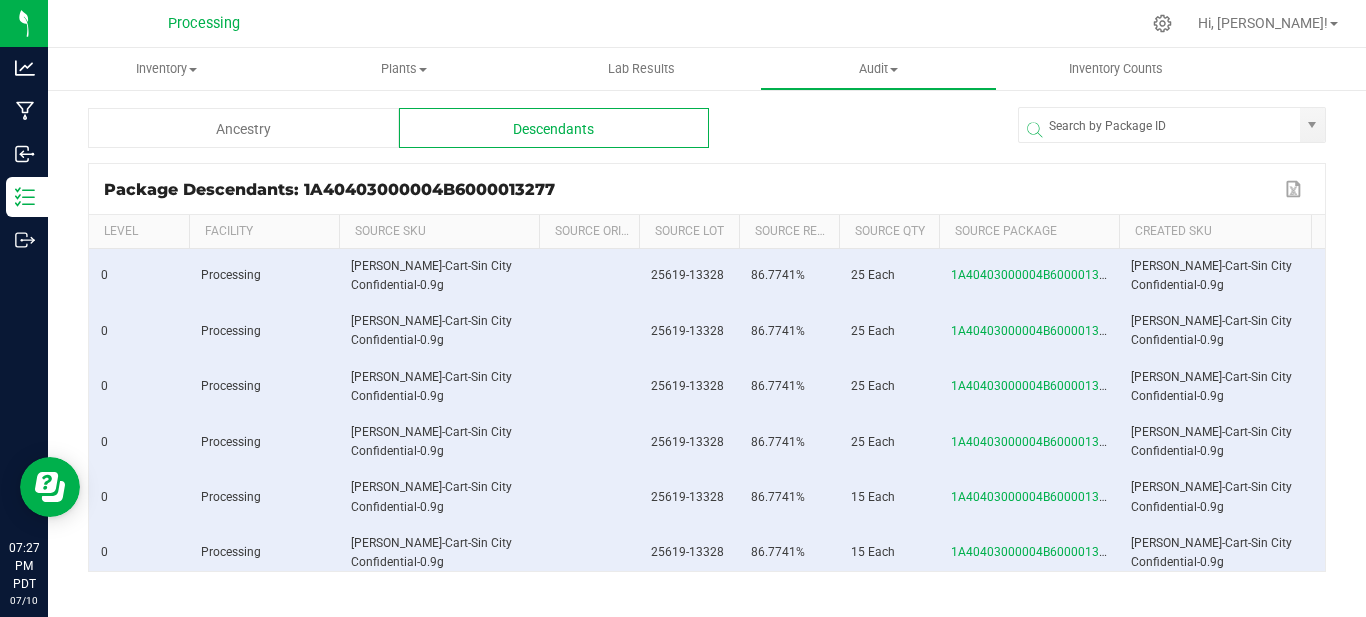 click on "Ancestry" at bounding box center (243, 128) 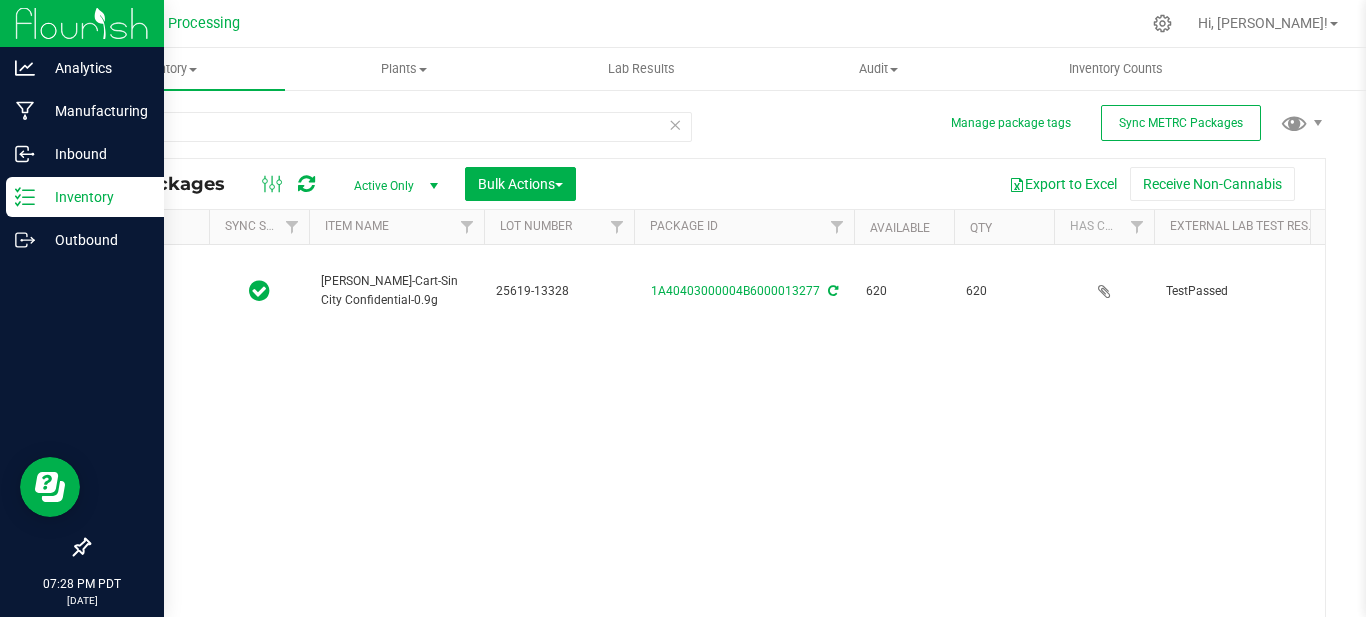 type on "[DATE]" 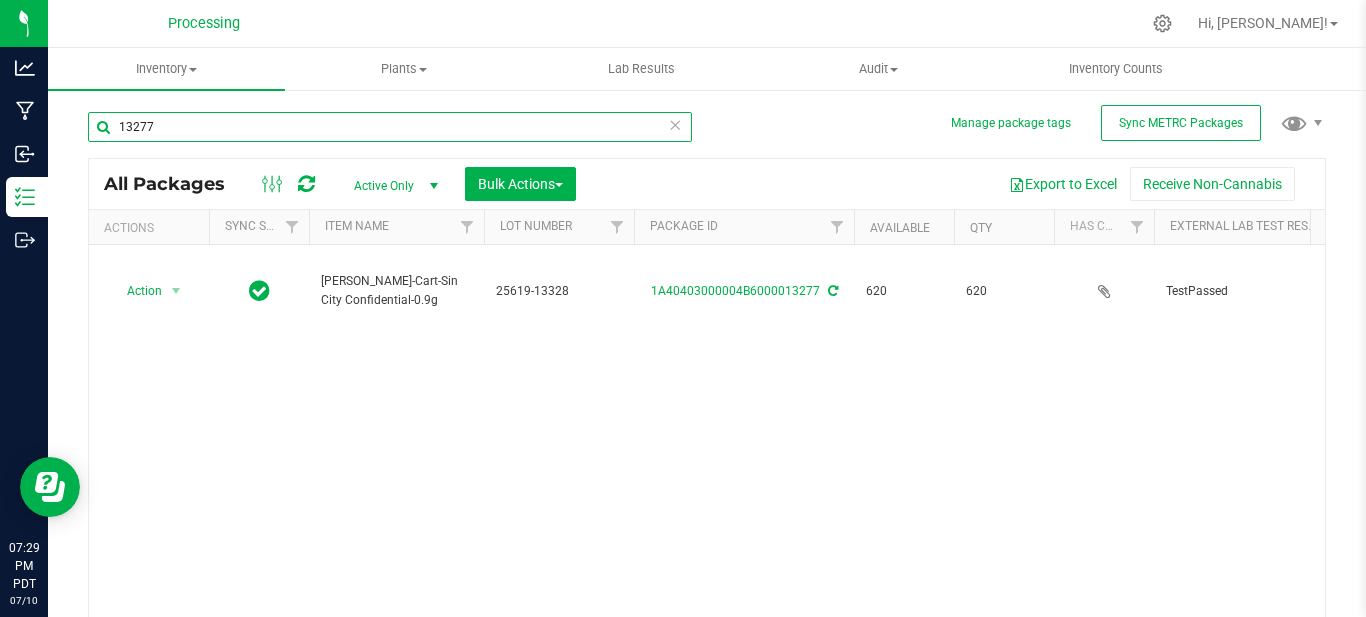 click on "13277" at bounding box center [390, 127] 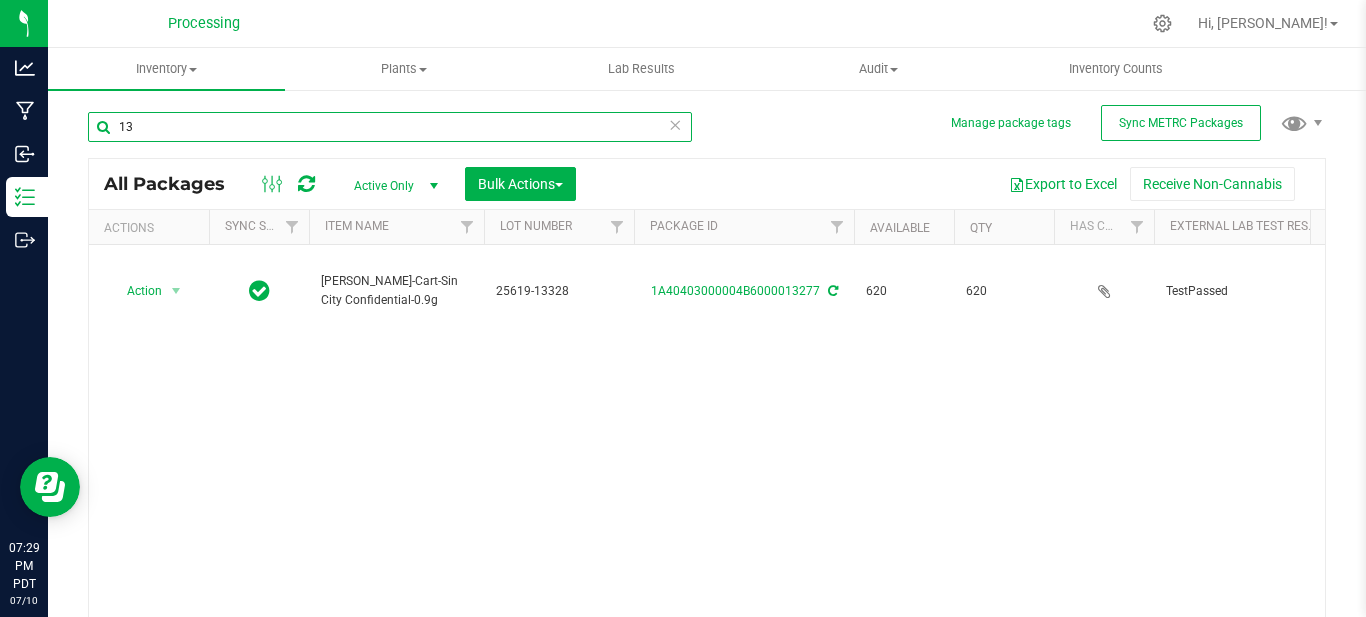 type on "1" 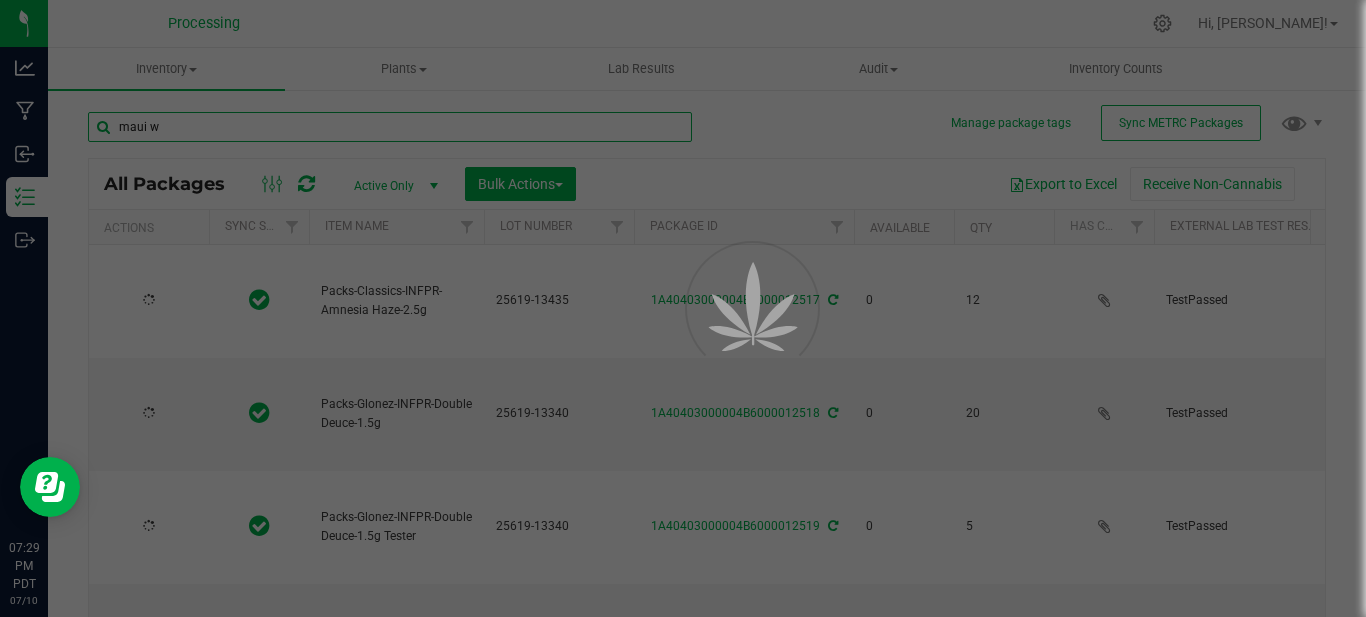 type on "maui wo" 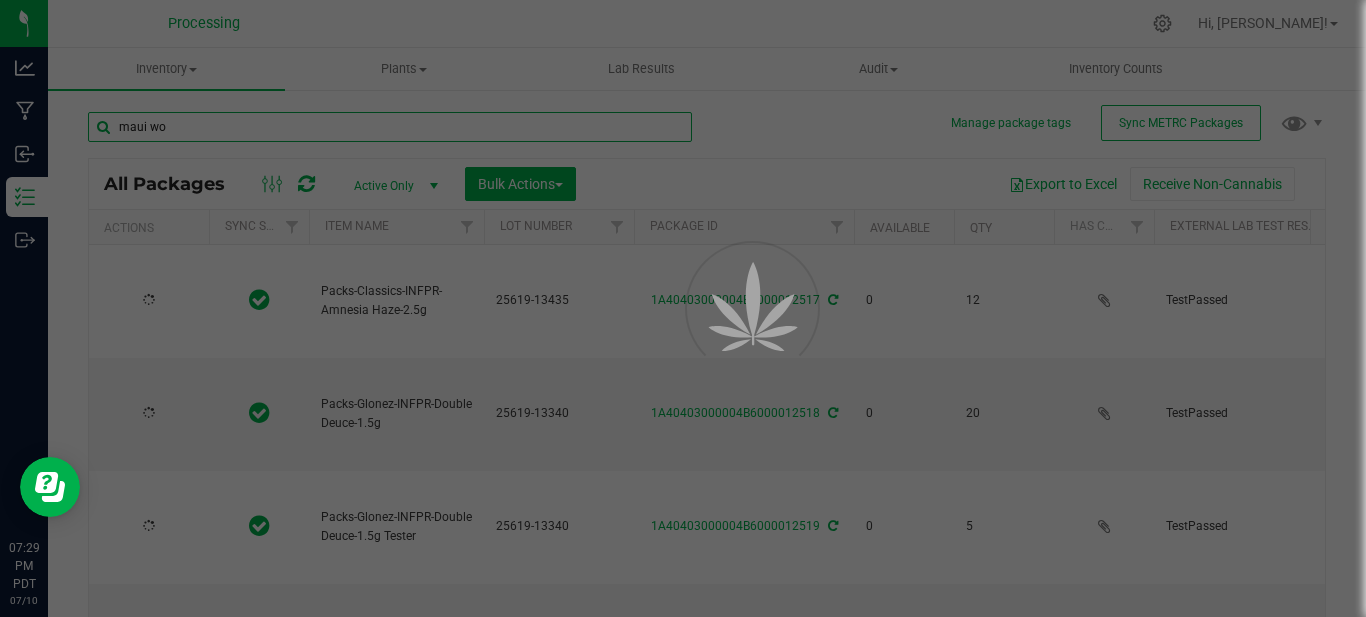 type on "[DATE]" 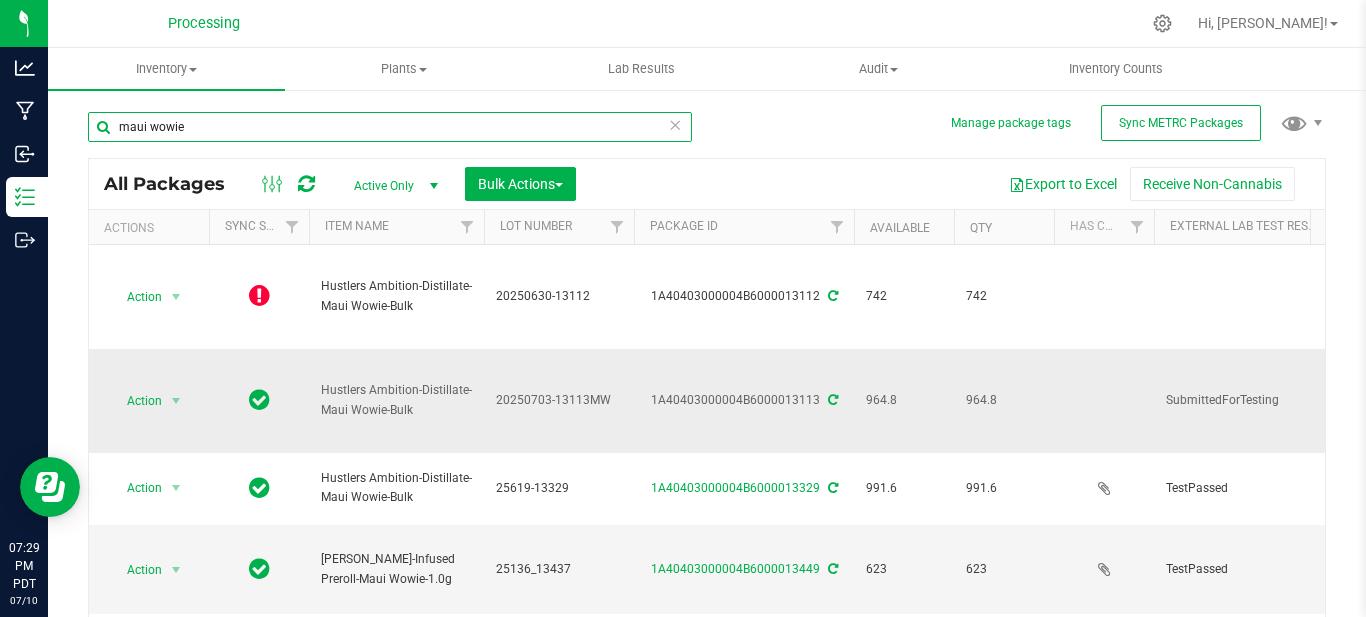 scroll, scrollTop: 81, scrollLeft: 0, axis: vertical 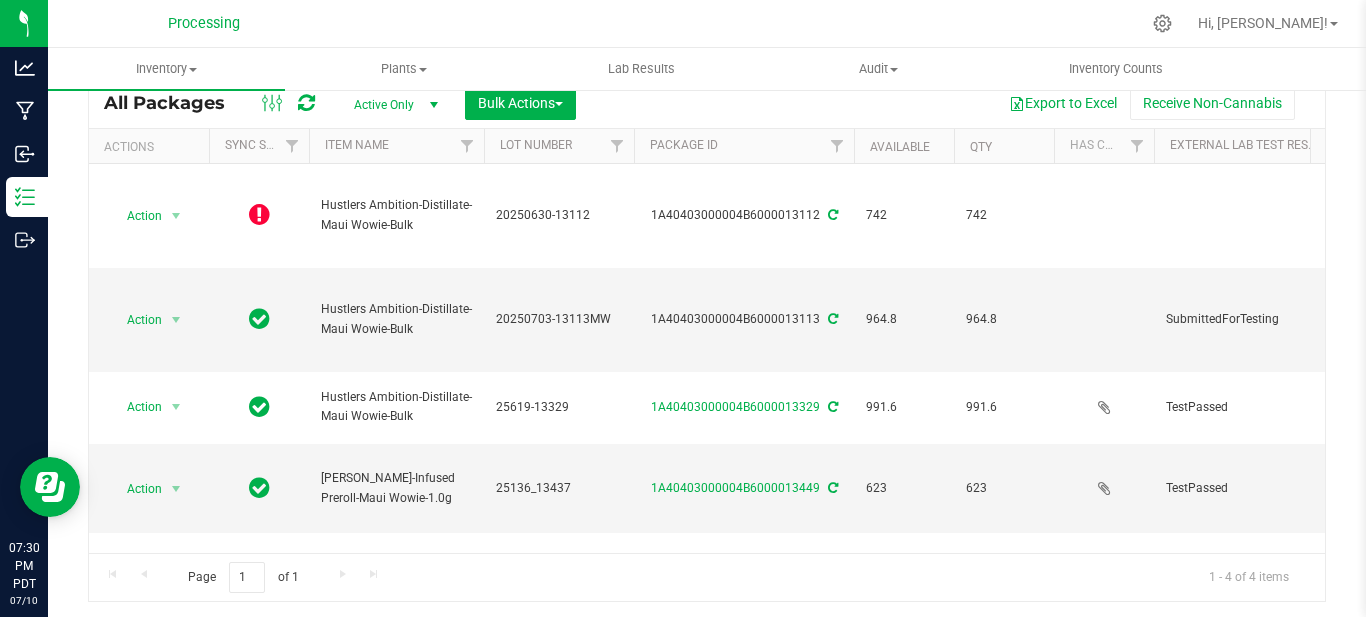 type on "maui wowie" 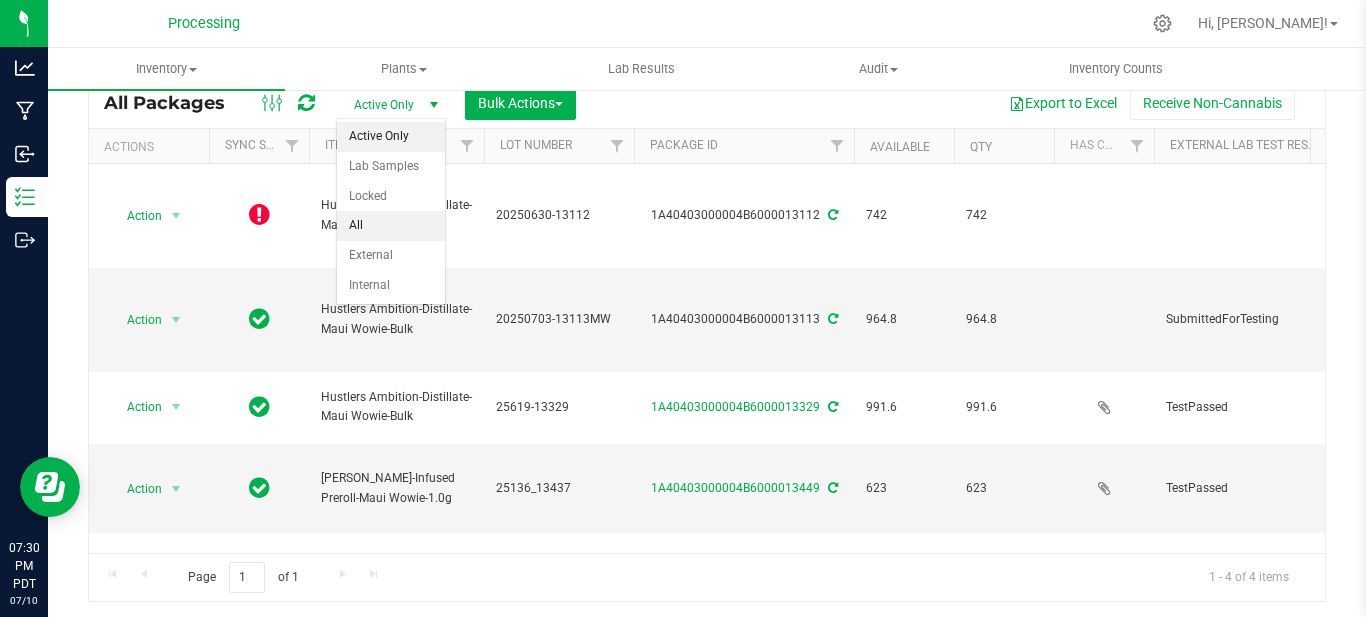click on "All" at bounding box center [391, 226] 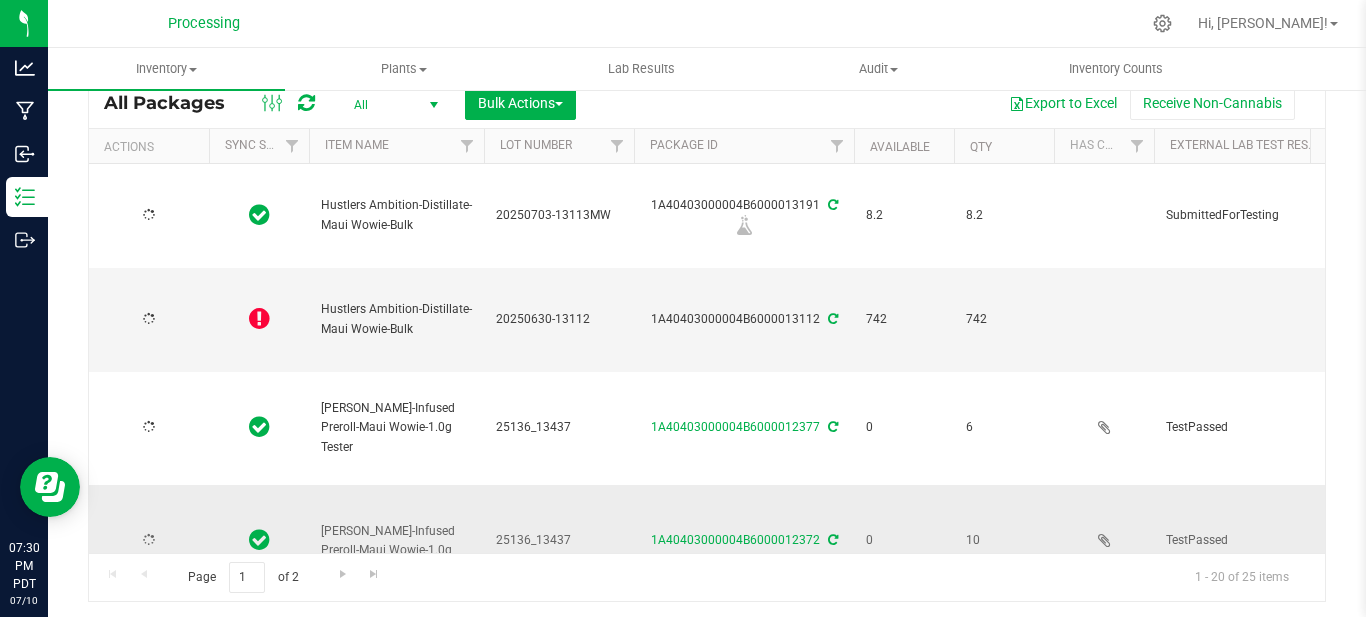type on "[DATE]" 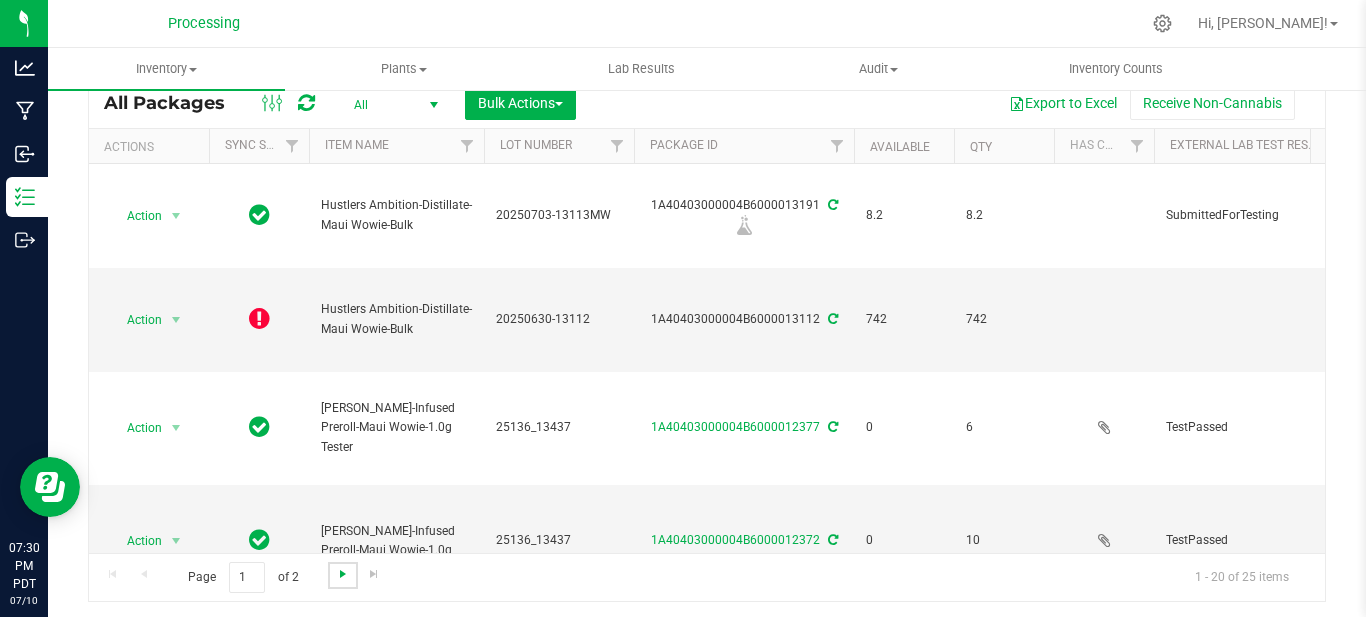 click at bounding box center [343, 574] 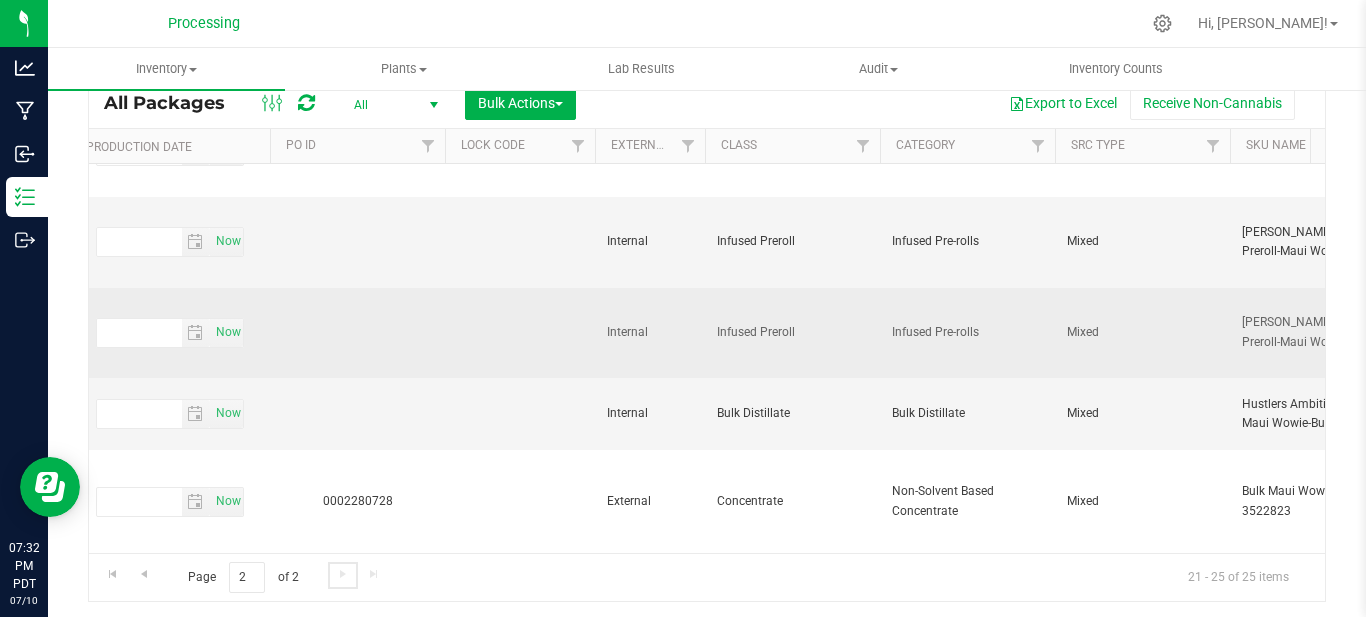 scroll, scrollTop: 73, scrollLeft: 2712, axis: both 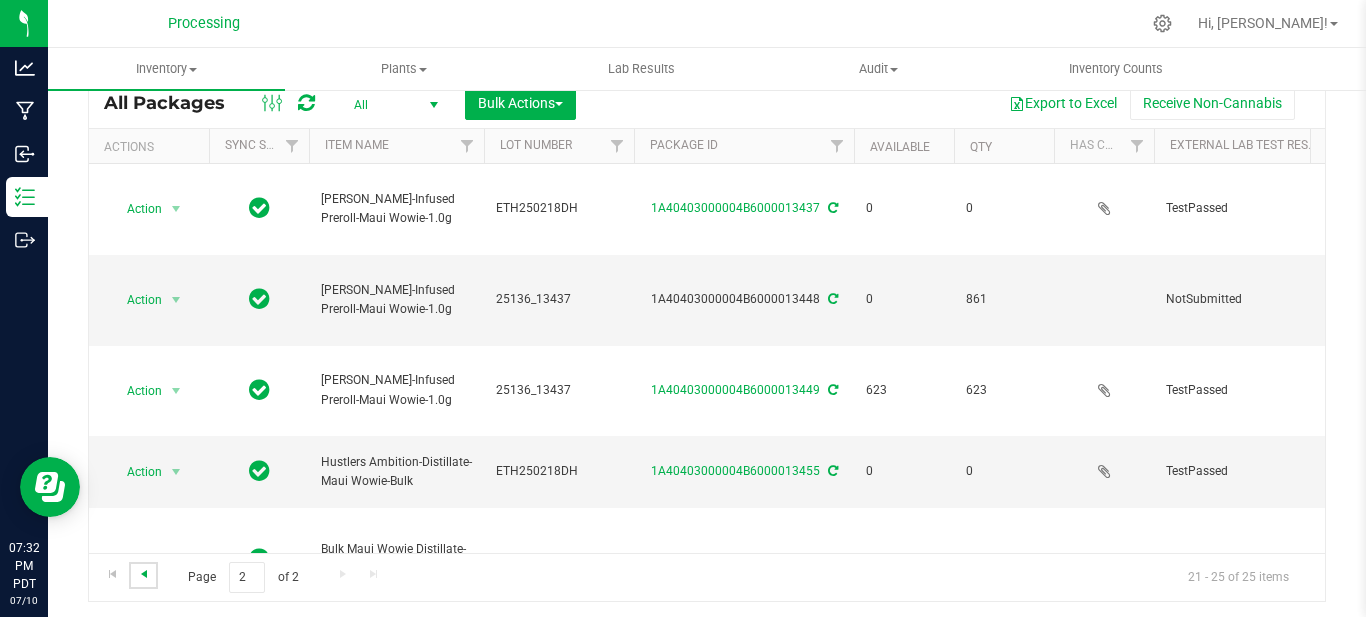 click at bounding box center [144, 574] 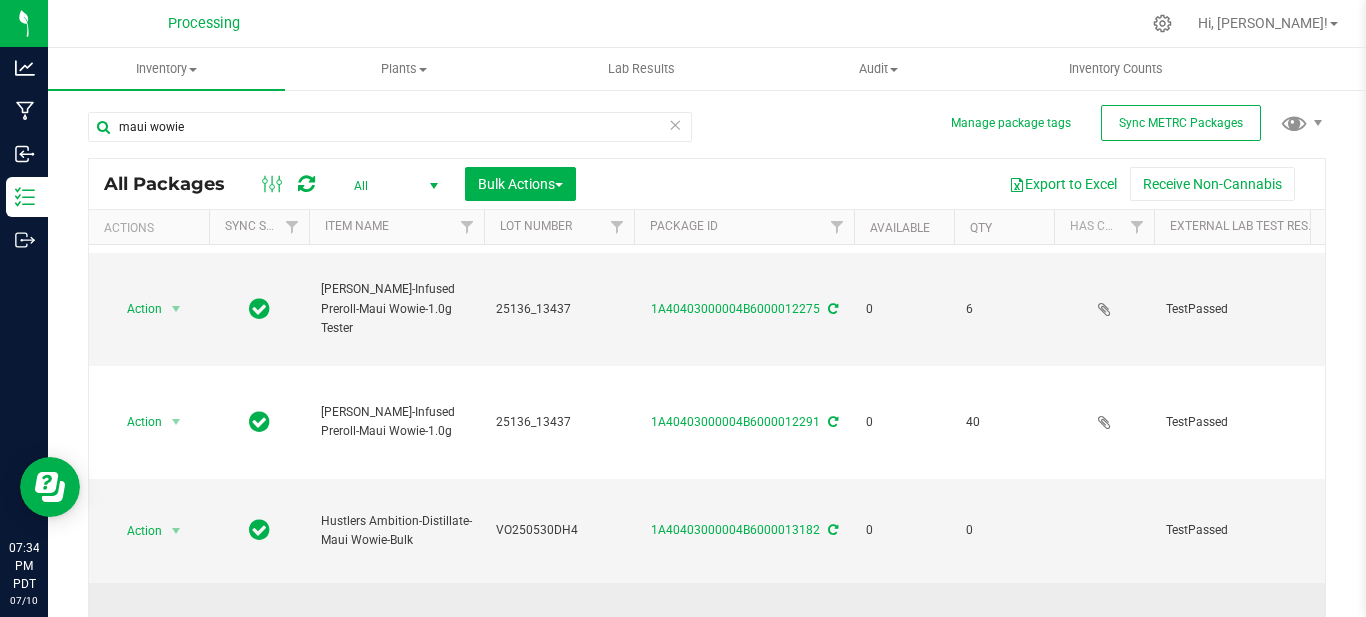 click at bounding box center [176, 635] 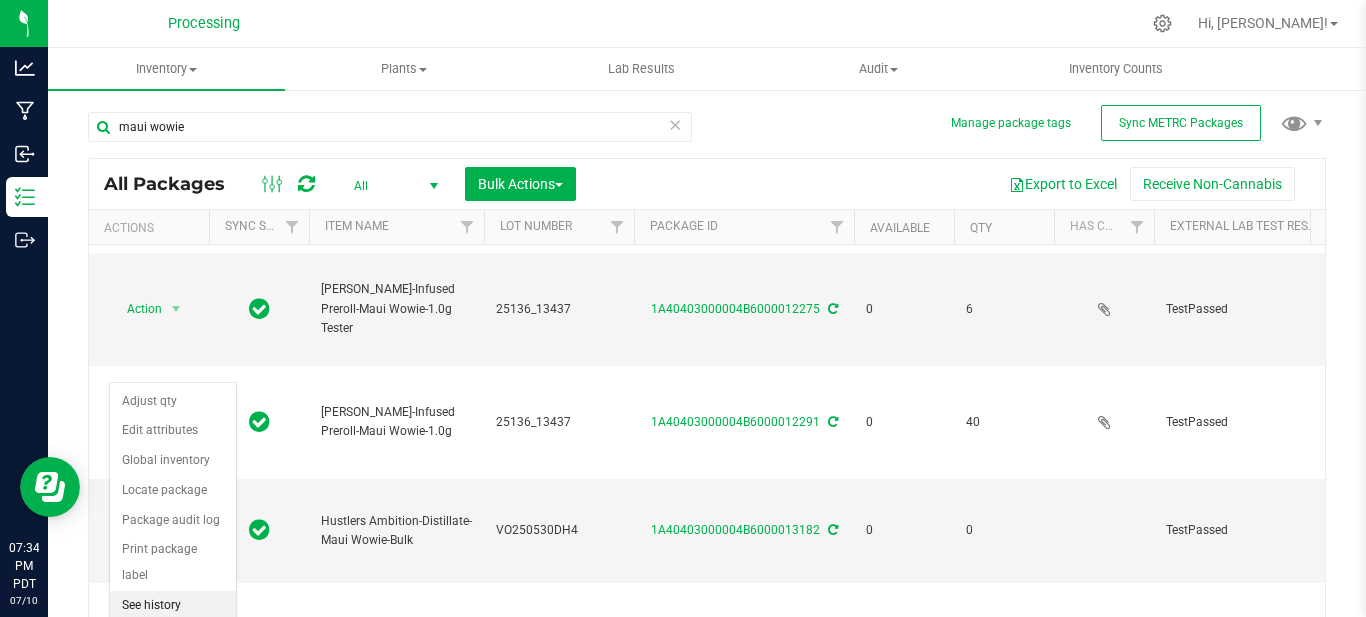 click on "See history" at bounding box center [173, 606] 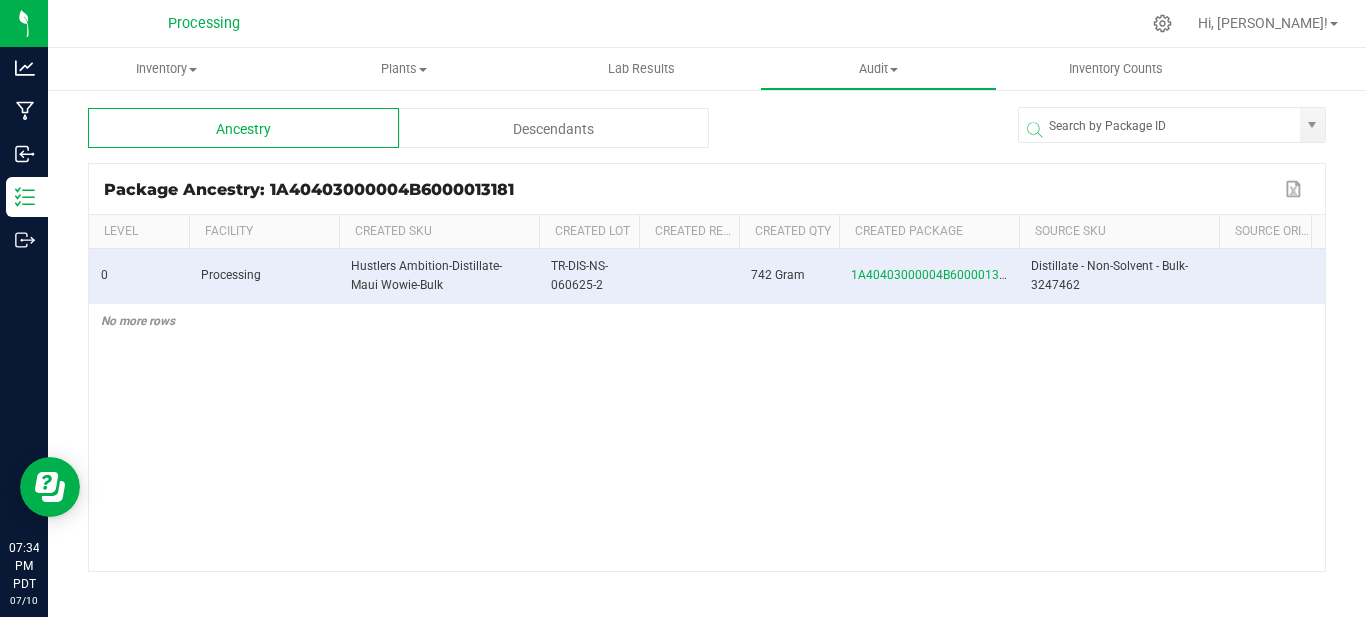 click on "Descendants" at bounding box center [554, 128] 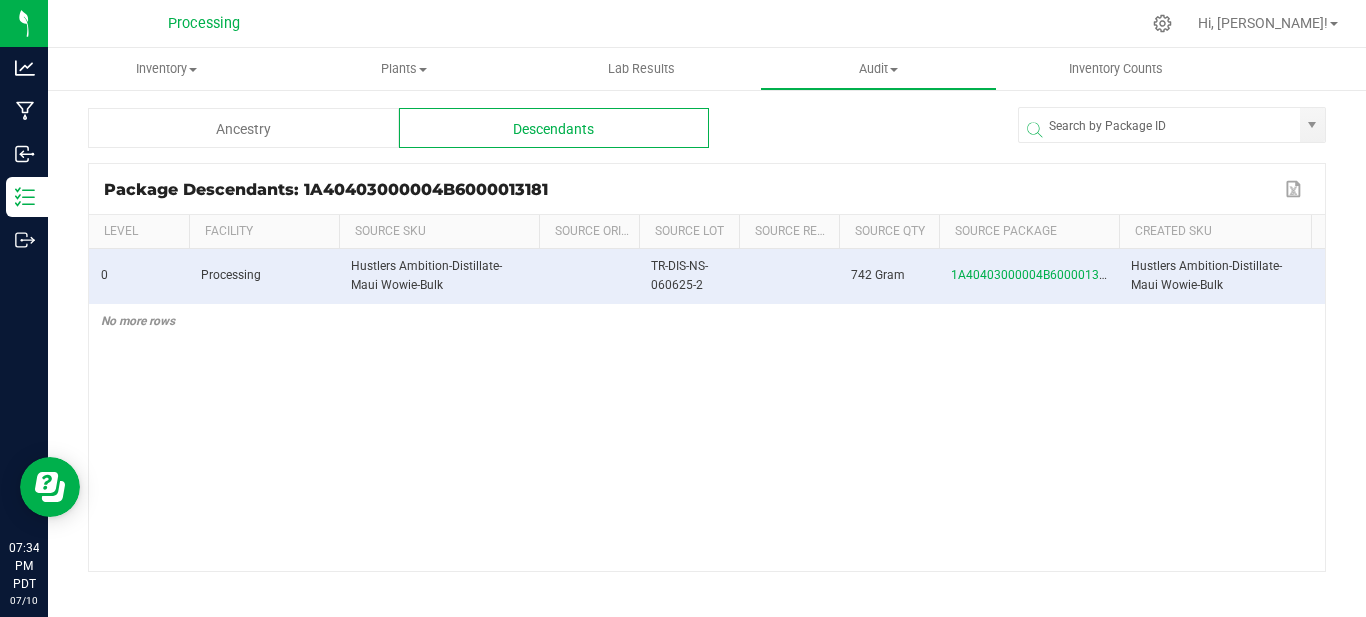 click on "Ancestry" at bounding box center [243, 128] 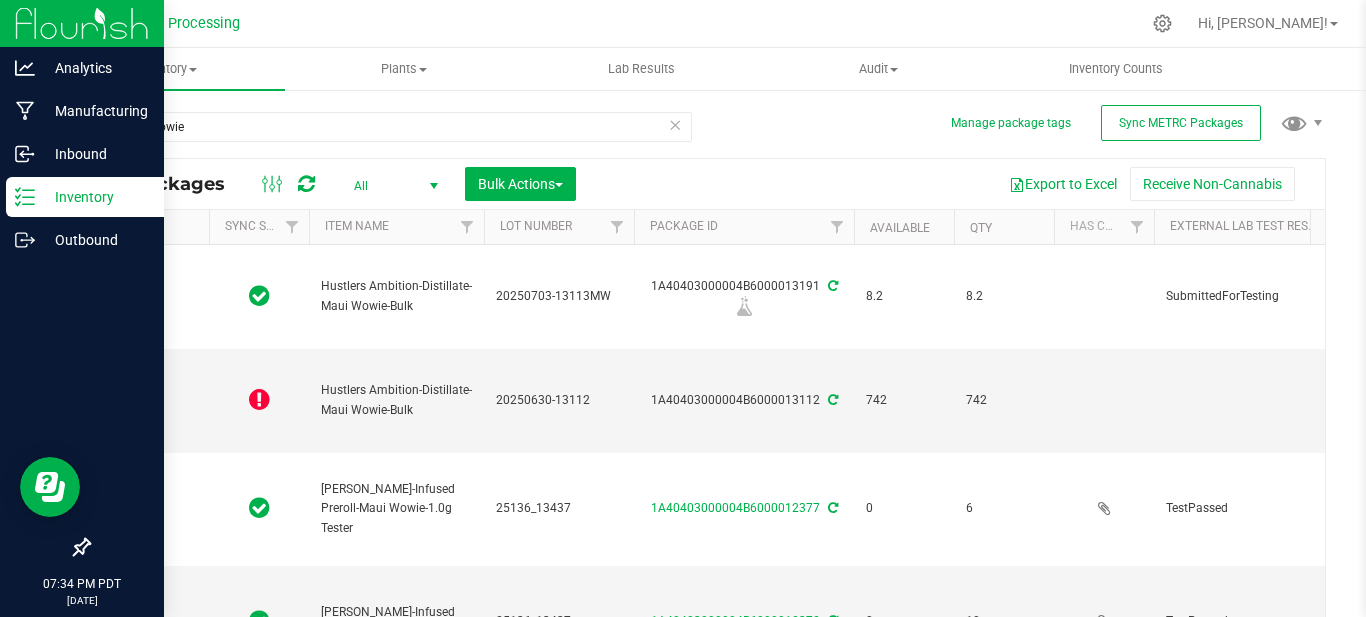type on "2025-06-30" 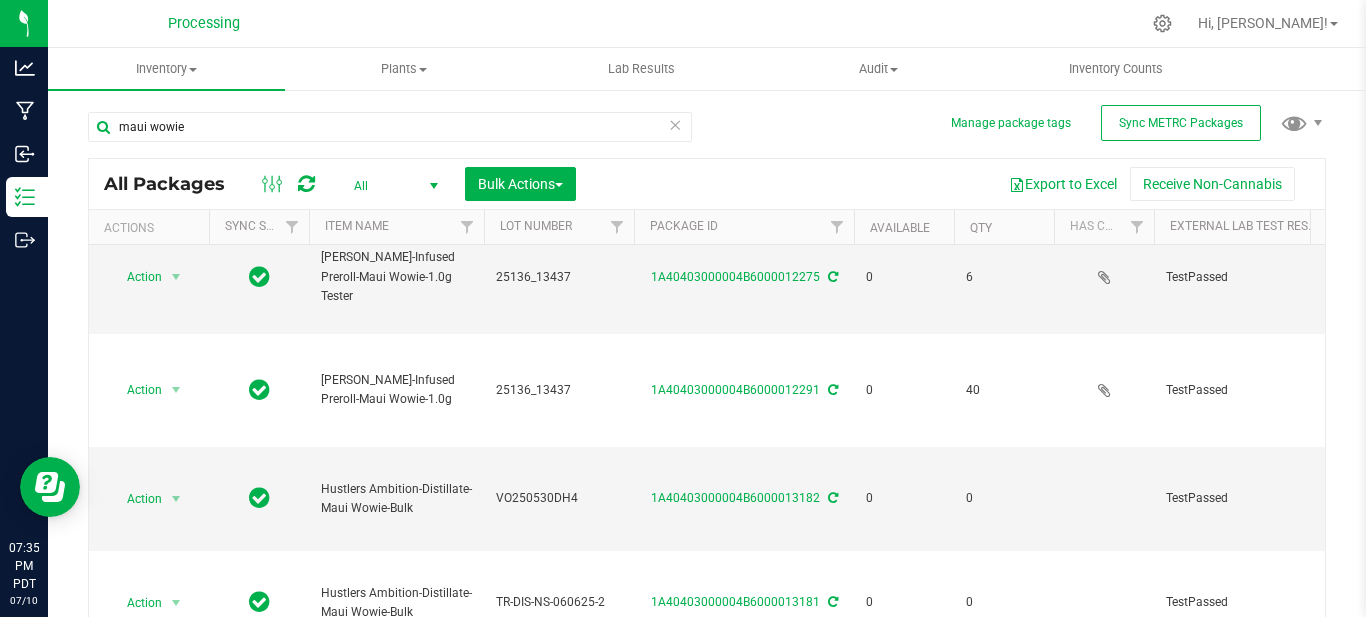 scroll, scrollTop: 1469, scrollLeft: 0, axis: vertical 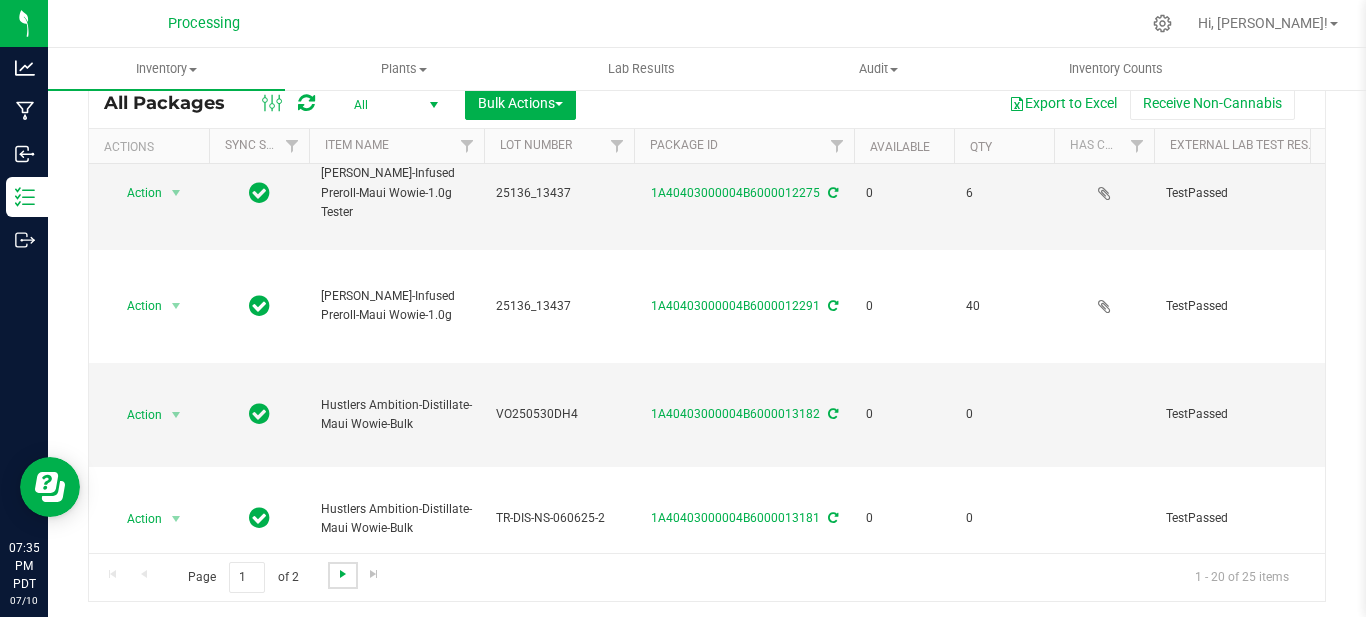 click at bounding box center (343, 574) 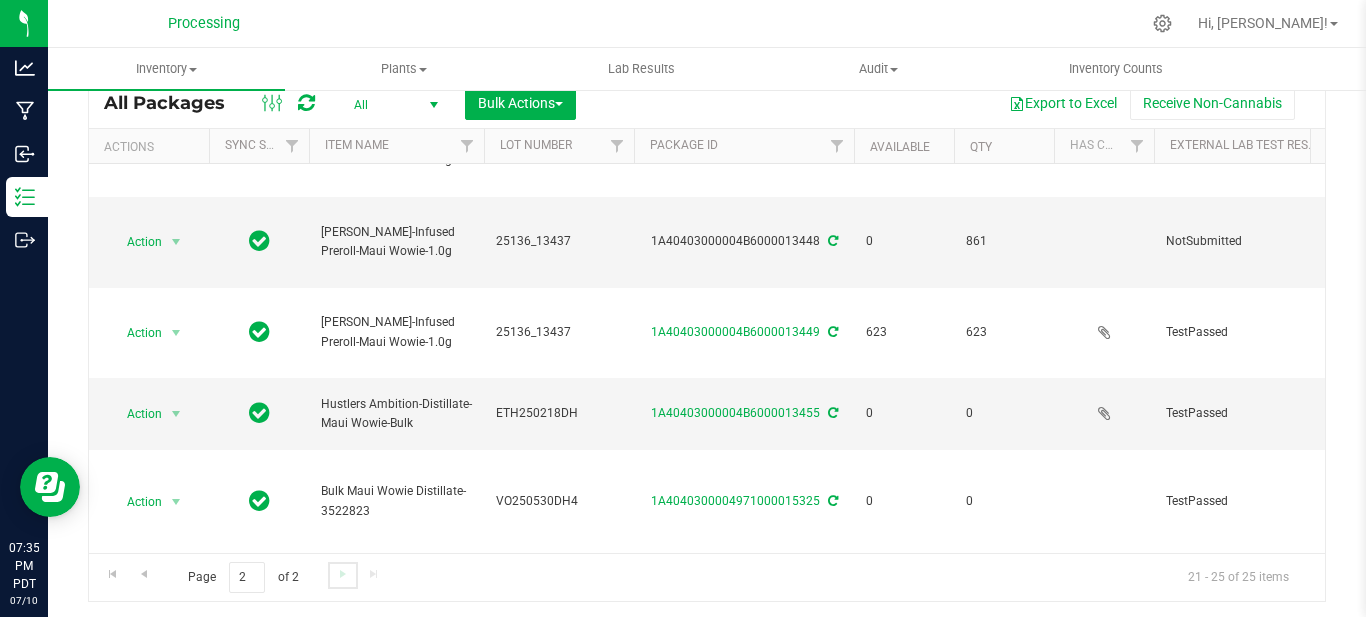 scroll, scrollTop: 0, scrollLeft: 0, axis: both 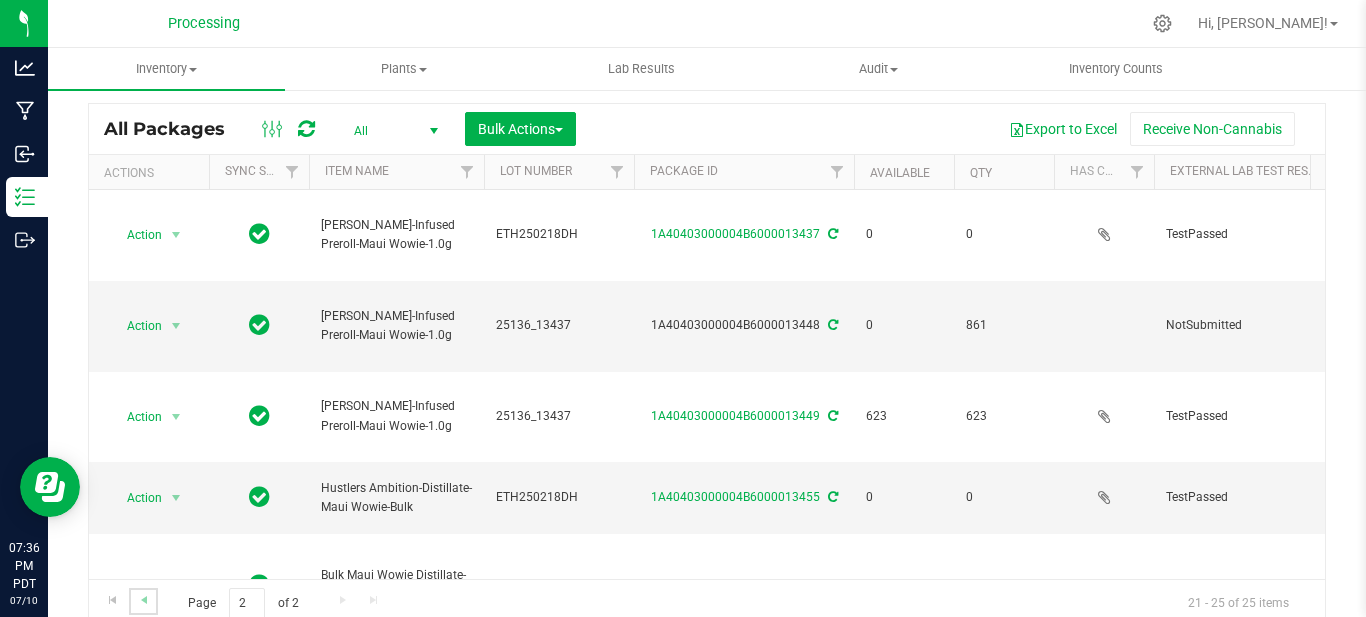 click at bounding box center [143, 601] 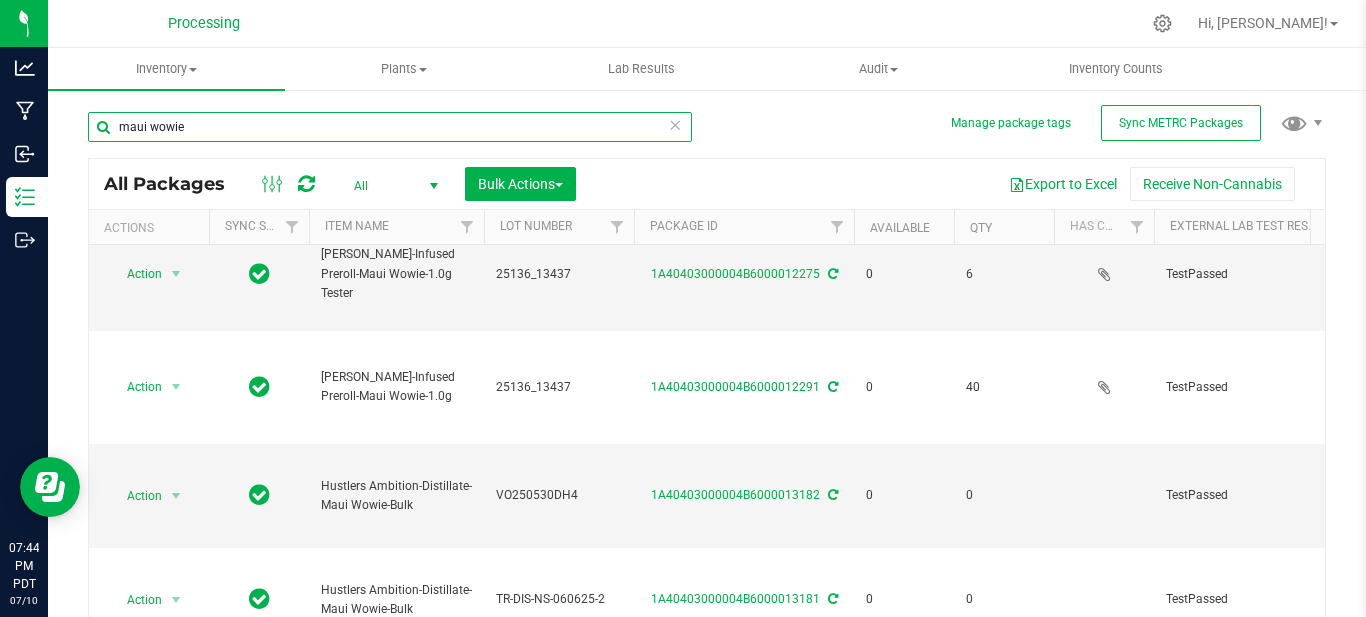 click on "maui wowie" at bounding box center [390, 127] 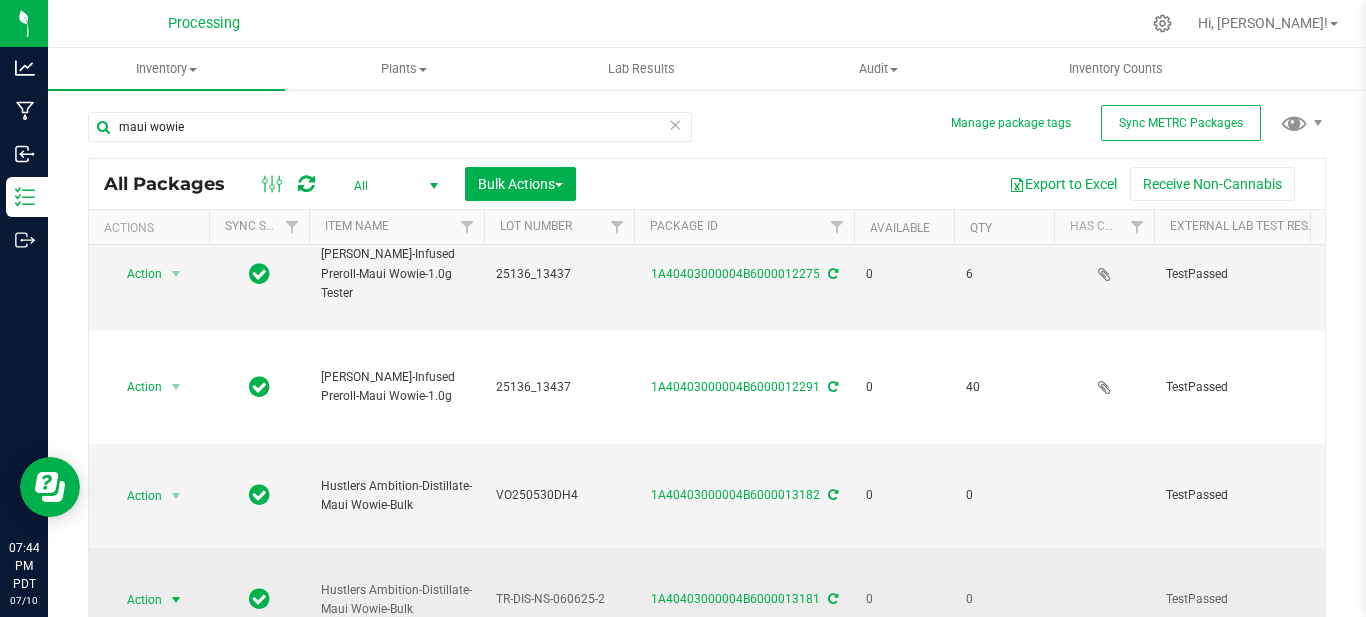 click at bounding box center [176, 600] 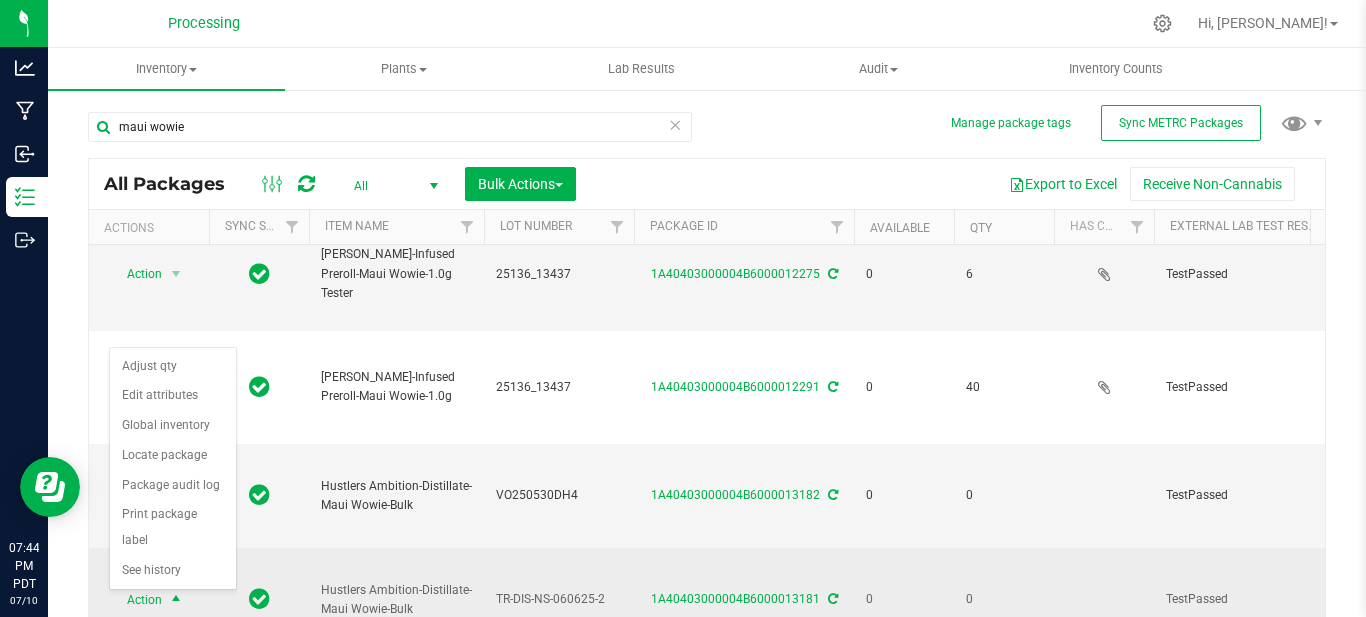 click on "0" at bounding box center (904, 600) 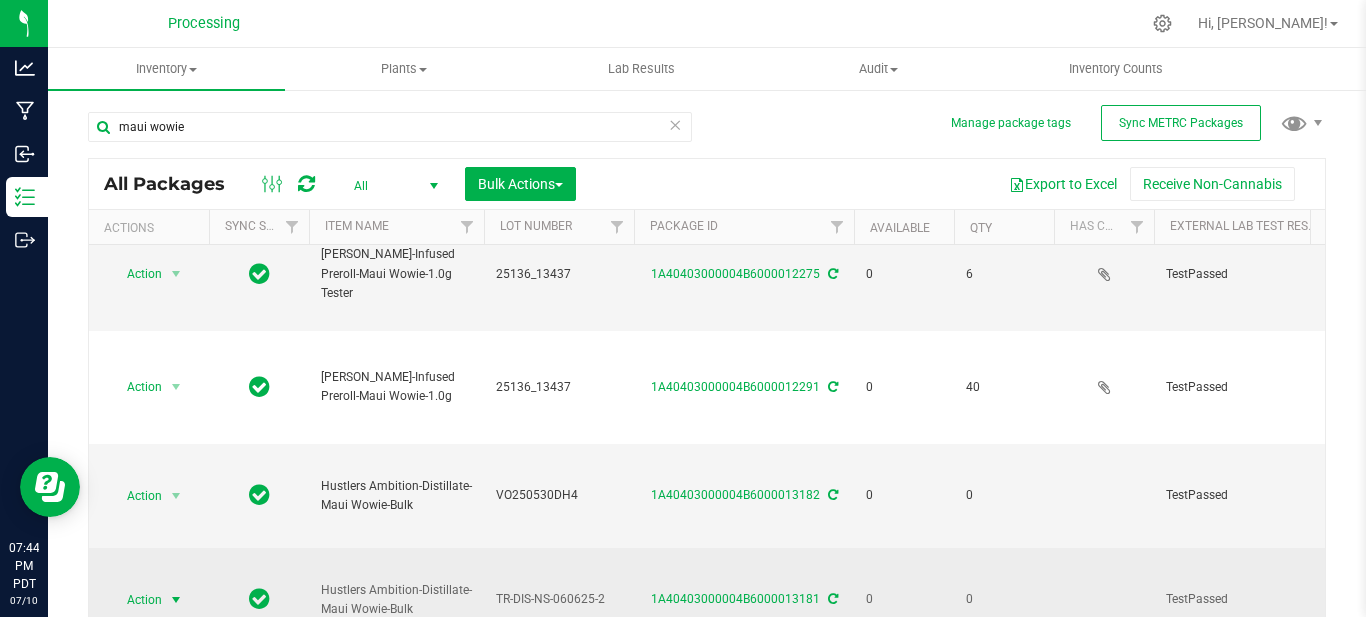 click at bounding box center (176, 600) 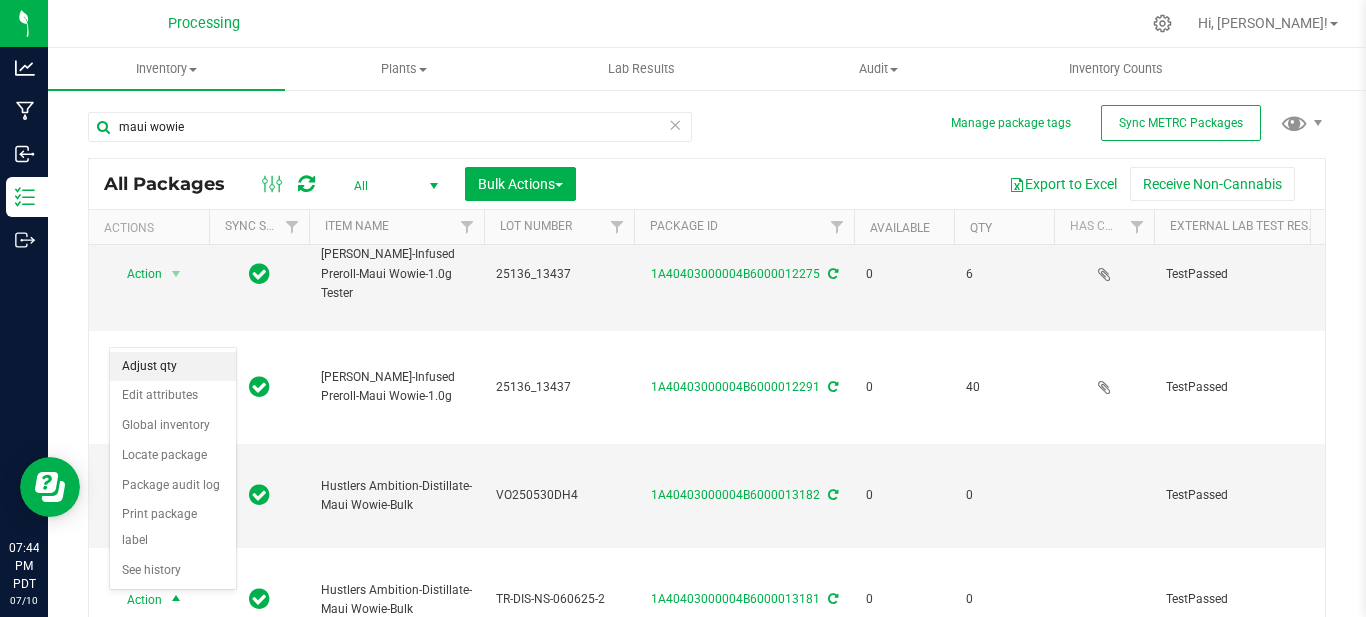 click on "Adjust qty" at bounding box center (173, 367) 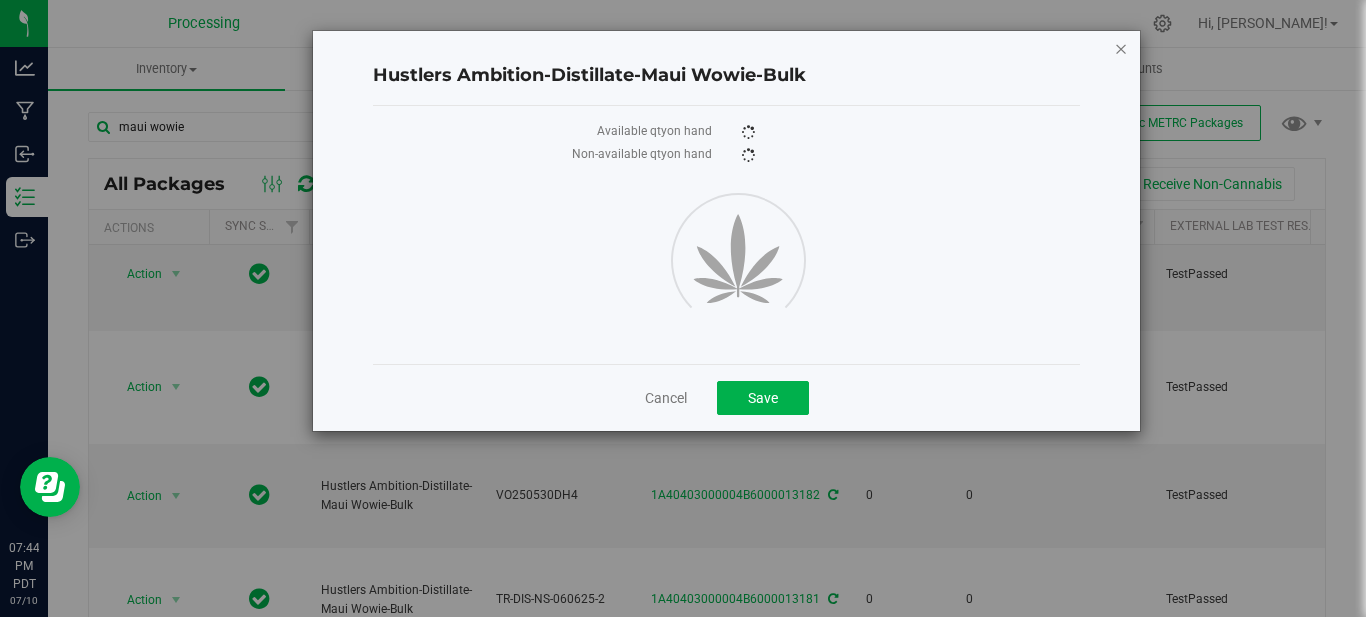 click at bounding box center [1121, 48] 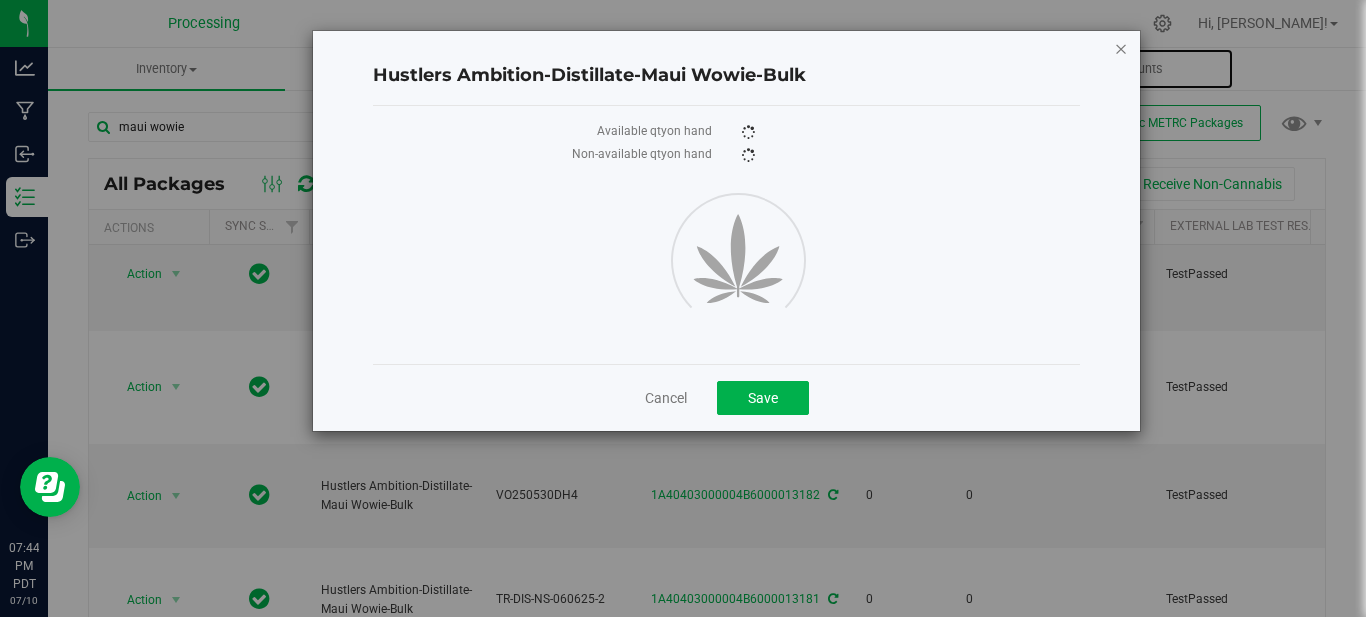click on "Inventory Counts" at bounding box center [1115, 69] 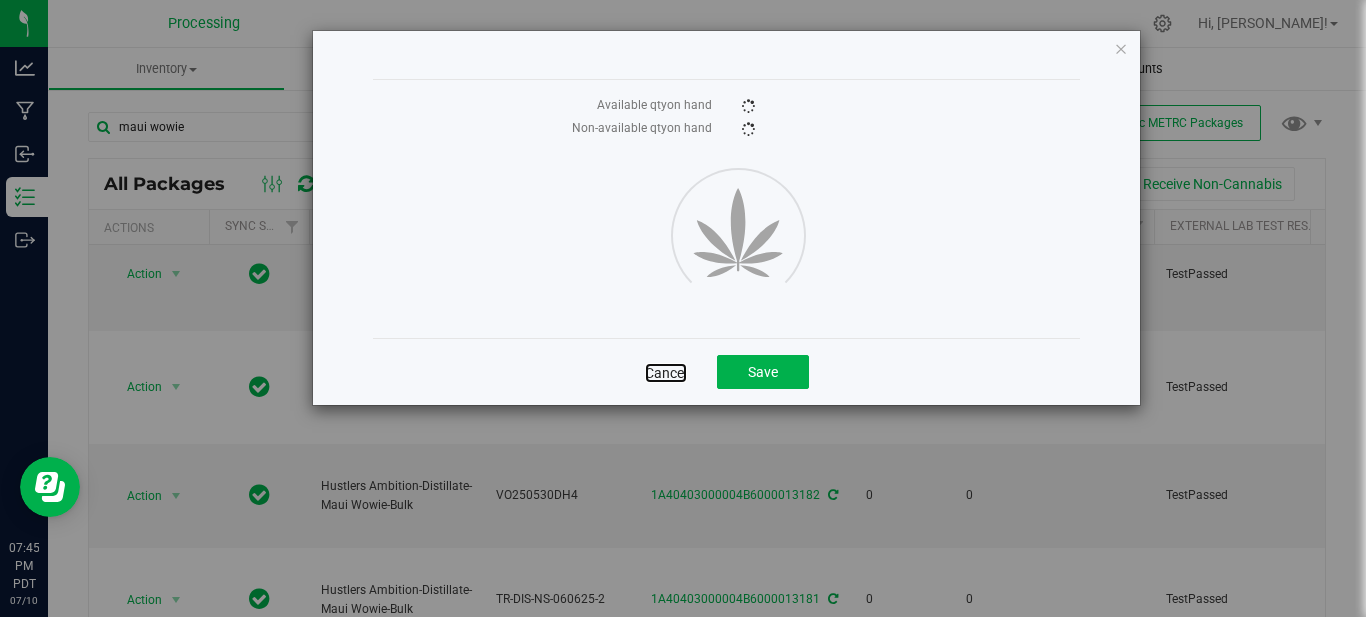 drag, startPoint x: 668, startPoint y: 381, endPoint x: 1112, endPoint y: 53, distance: 552.01447 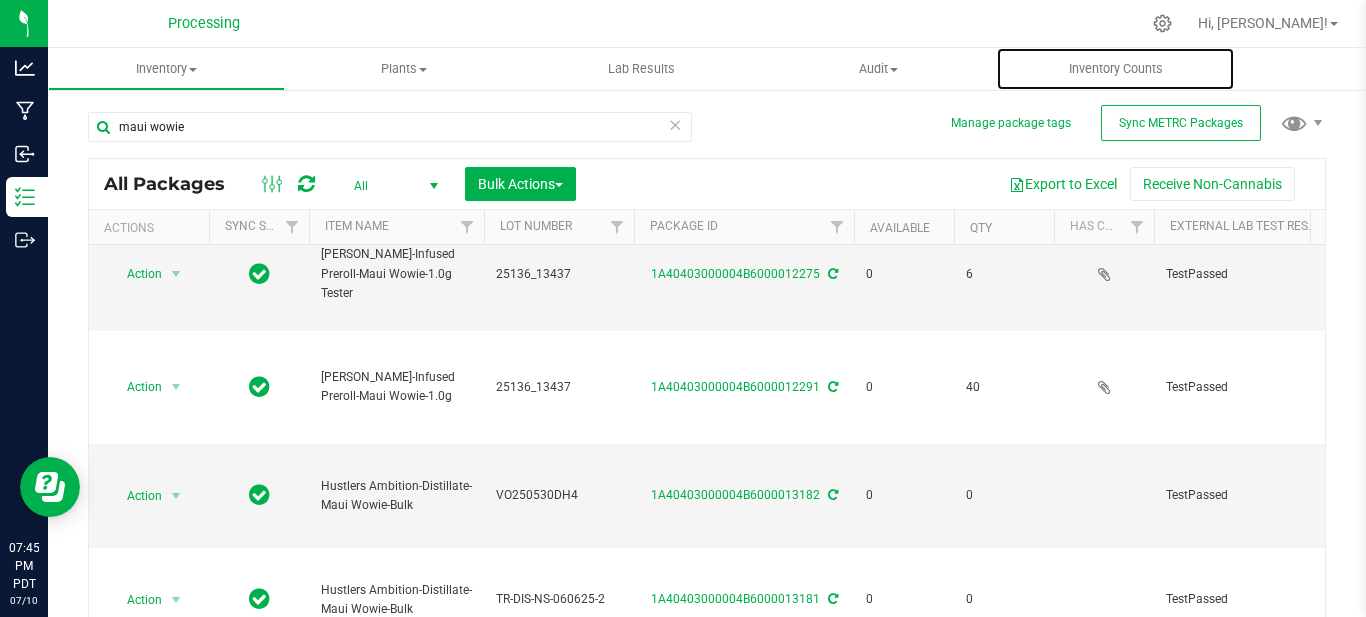 scroll, scrollTop: 1469, scrollLeft: 210, axis: both 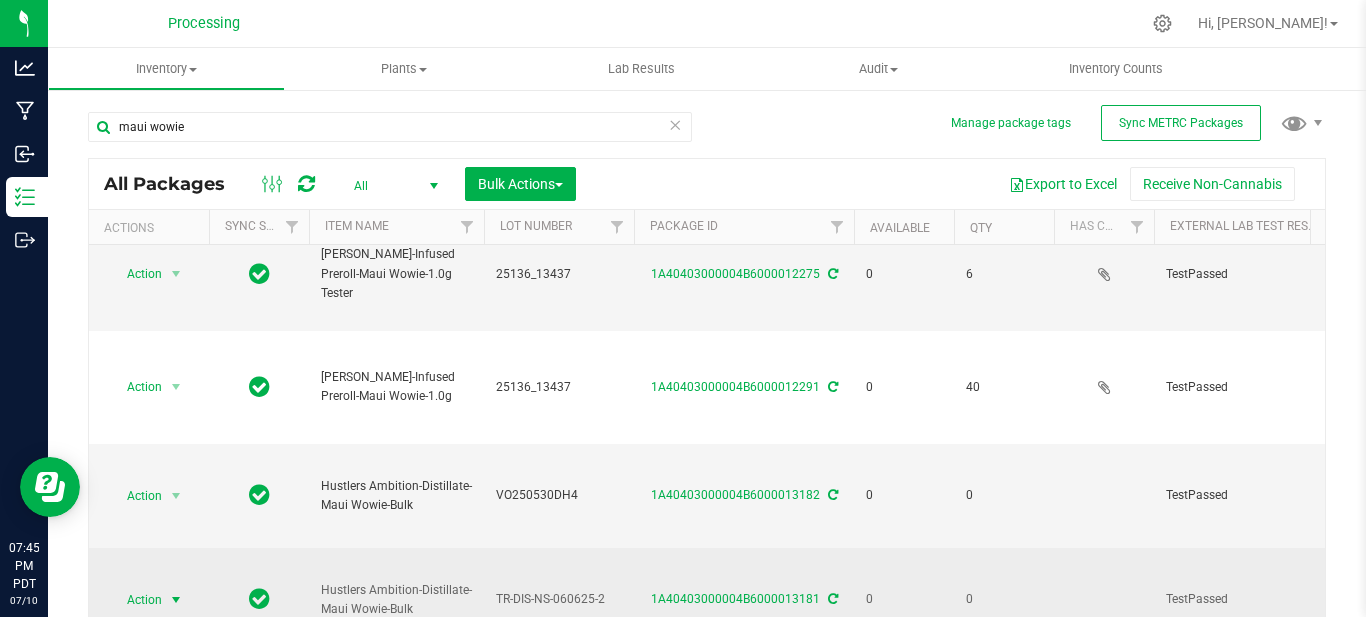 click at bounding box center (176, 600) 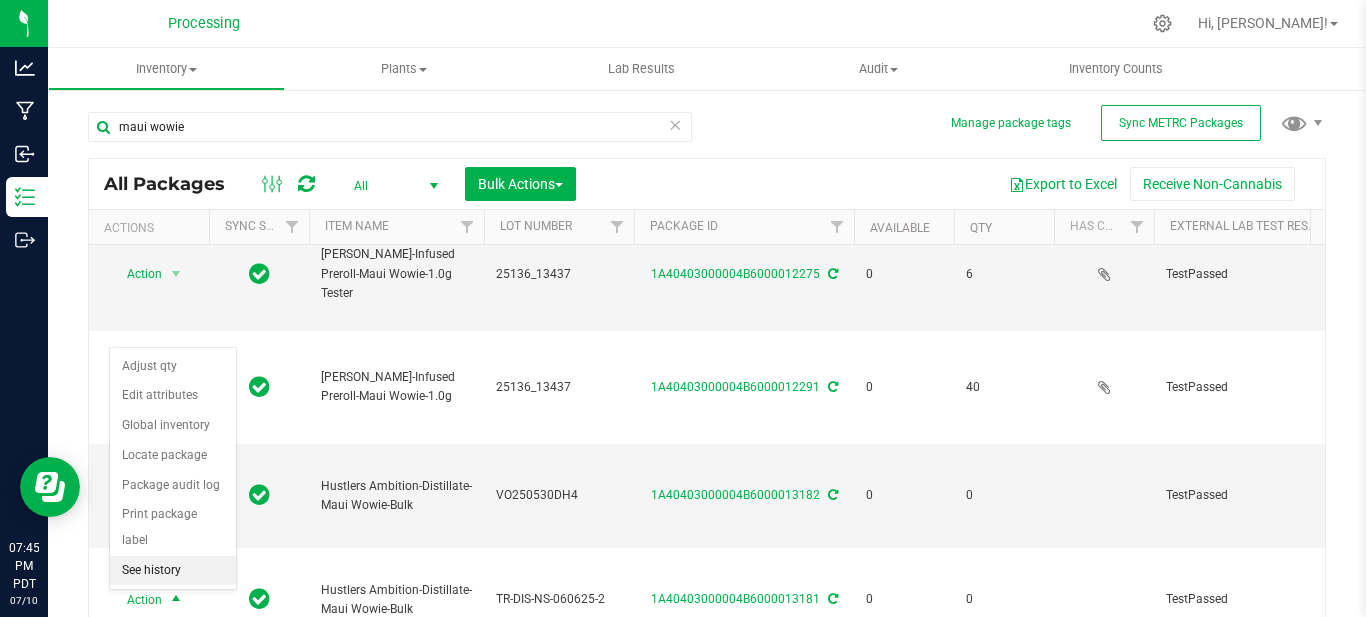 click on "See history" at bounding box center (173, 571) 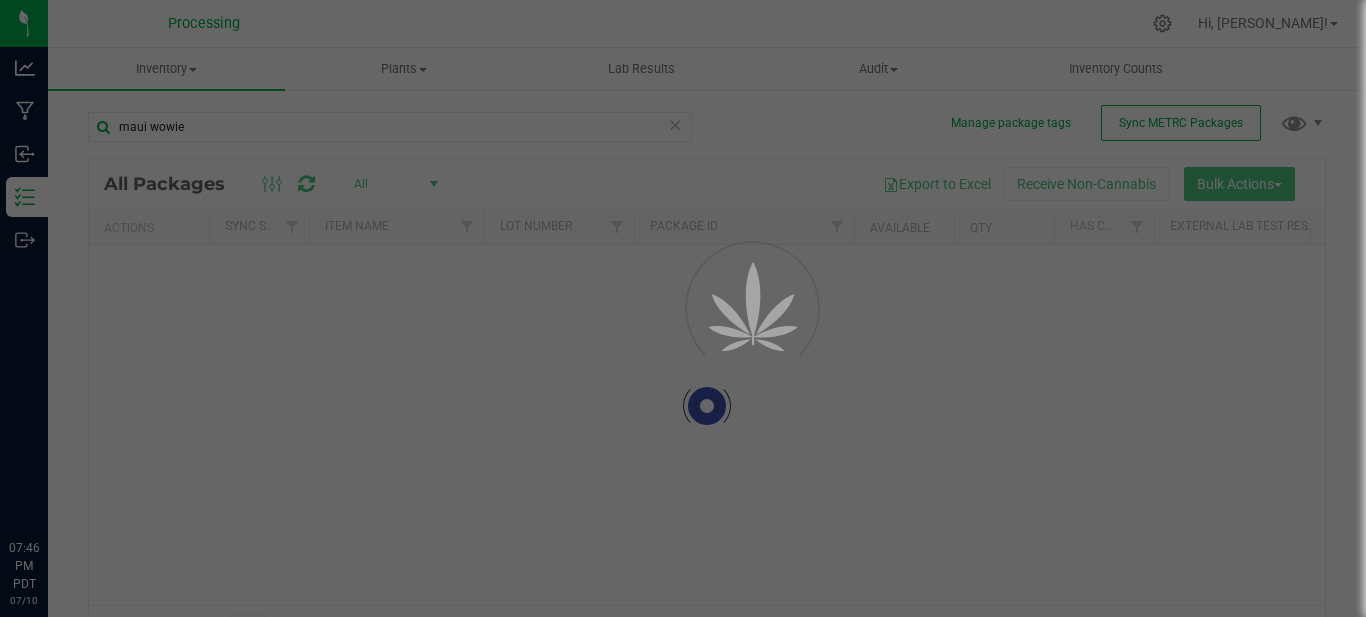 scroll, scrollTop: 0, scrollLeft: 0, axis: both 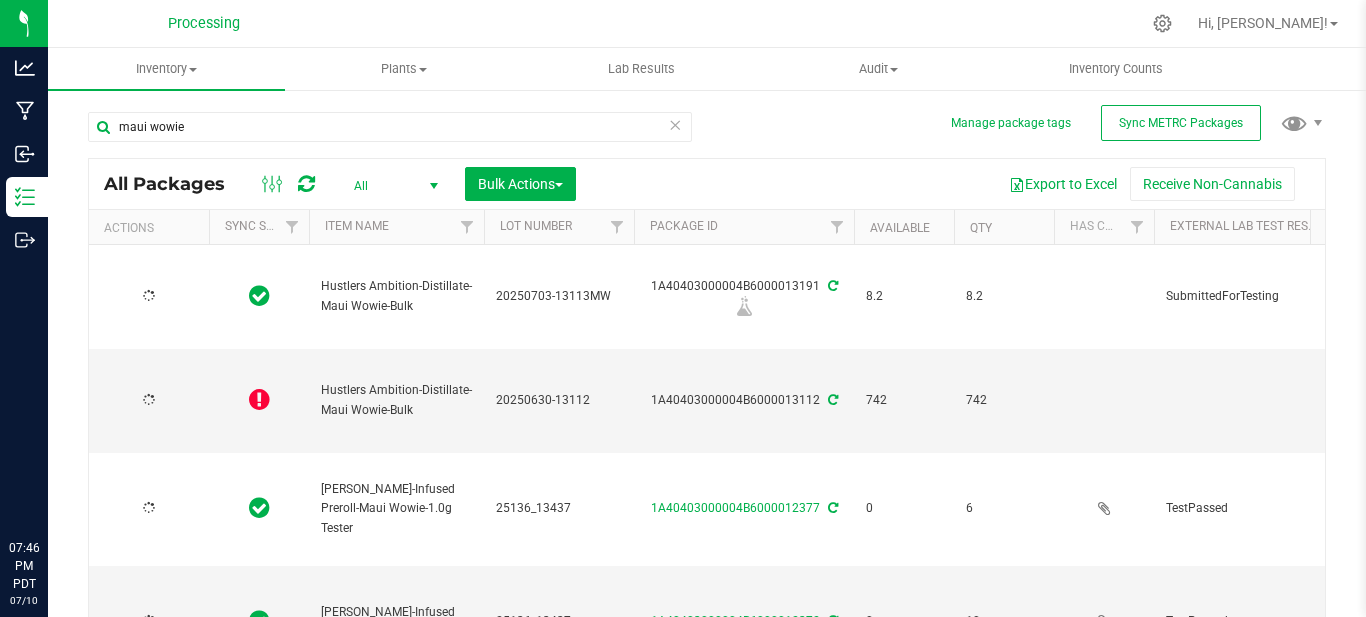 type on "[DATE]" 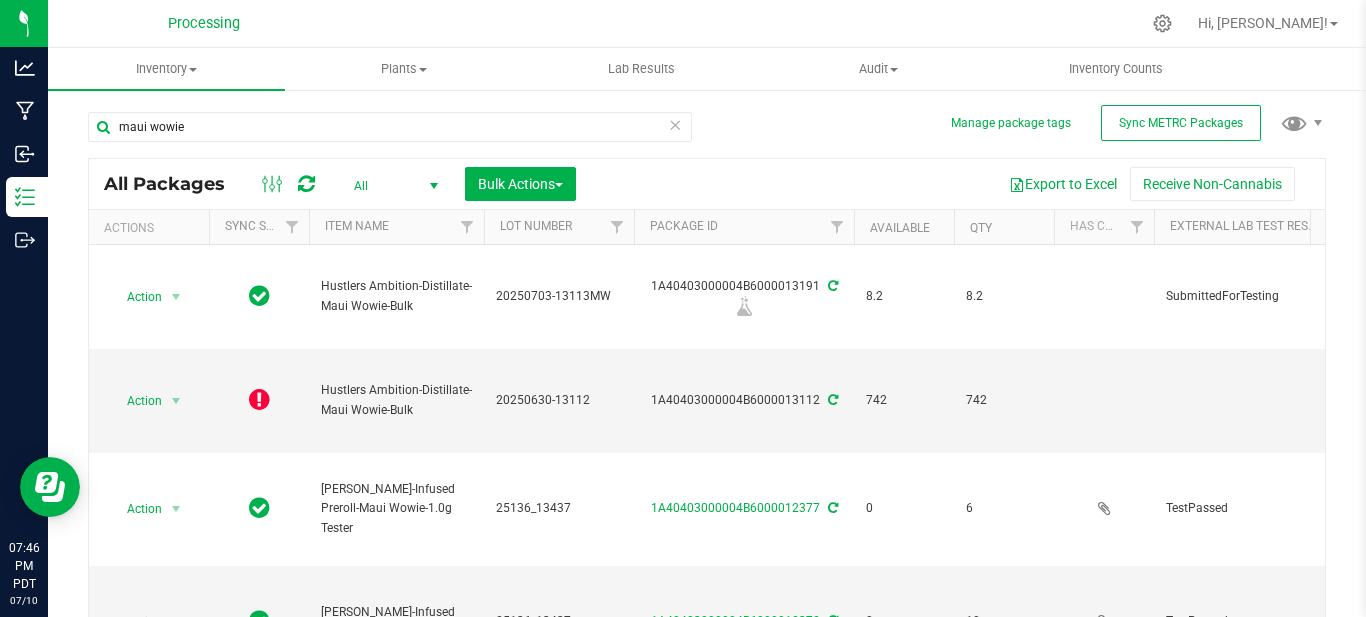scroll, scrollTop: 0, scrollLeft: 0, axis: both 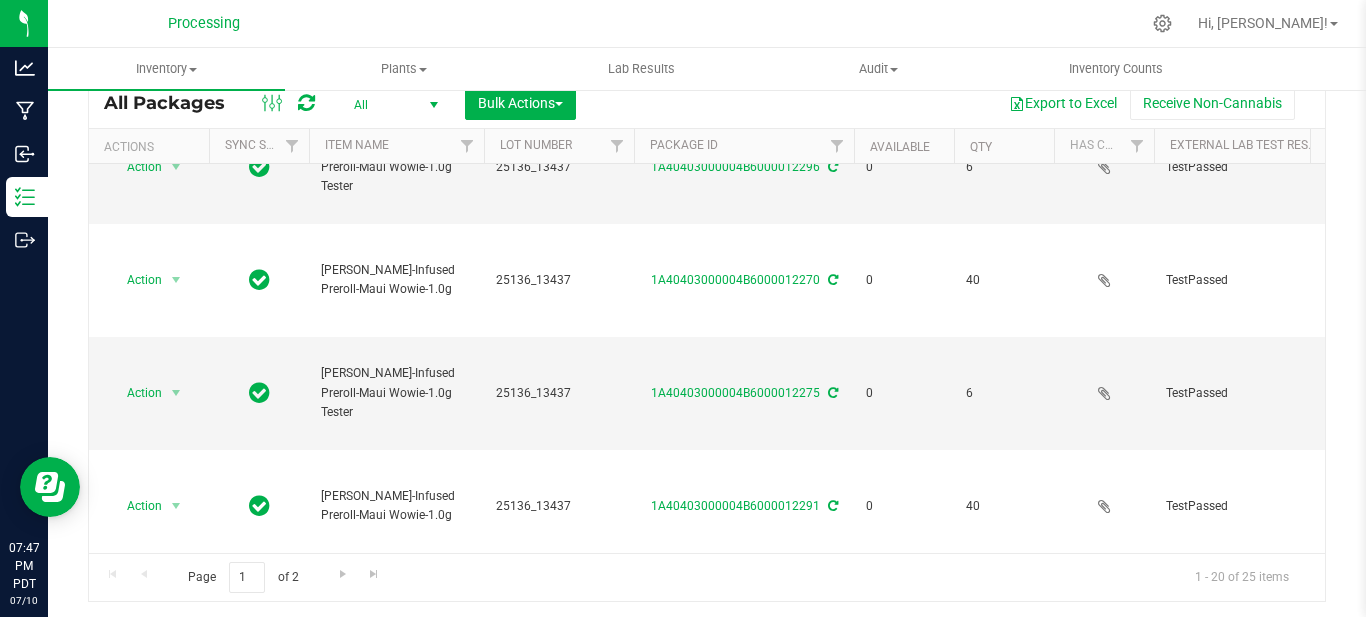 click at bounding box center (176, 719) 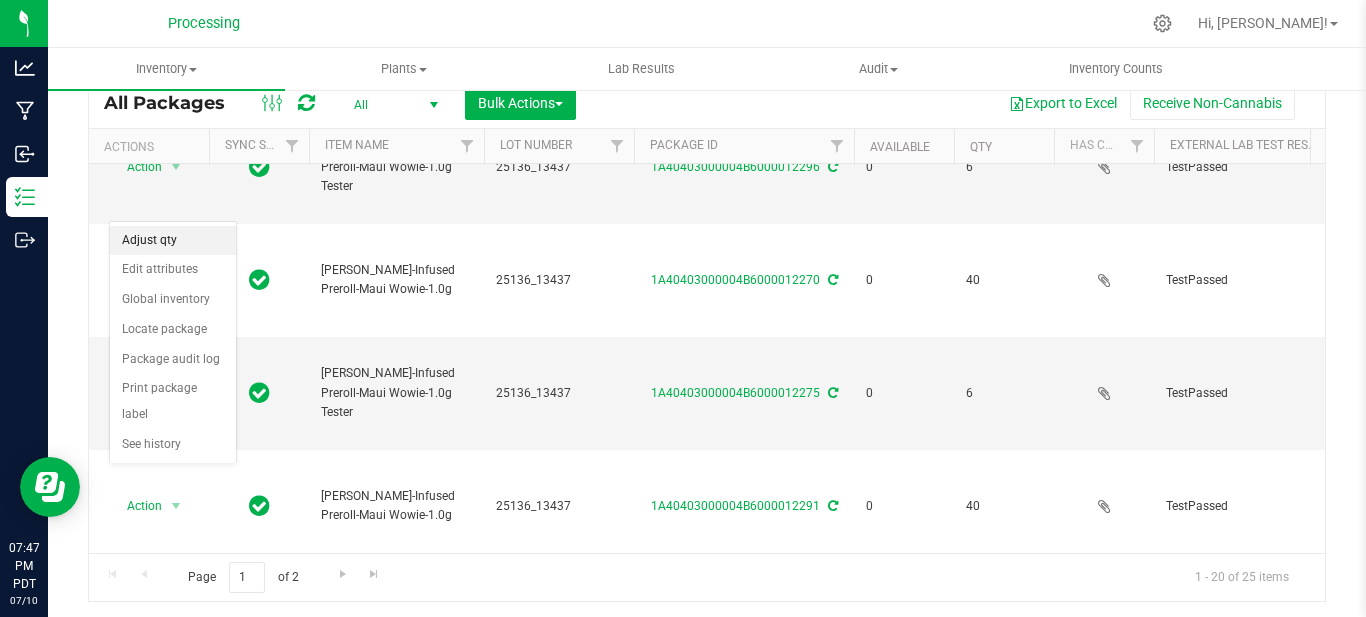 click on "Adjust qty" at bounding box center [173, 241] 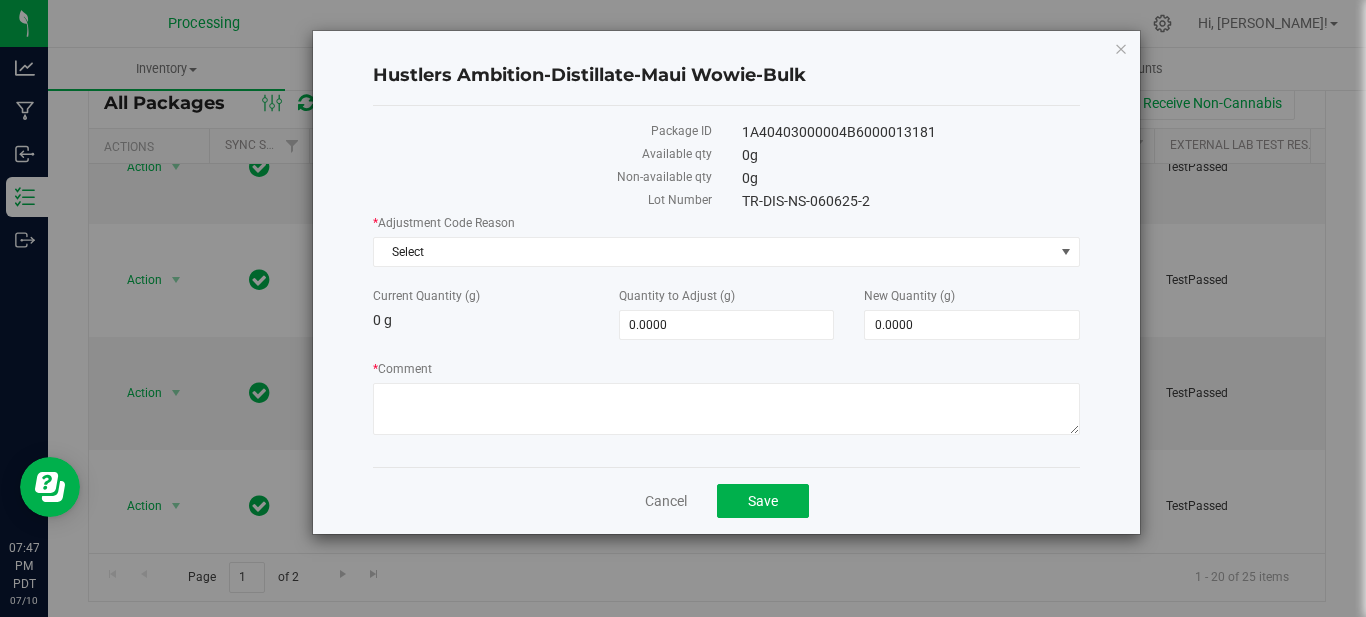 click on "Hustlers Ambition-Distillate-Maui Wowie-Bulk" at bounding box center (726, 76) 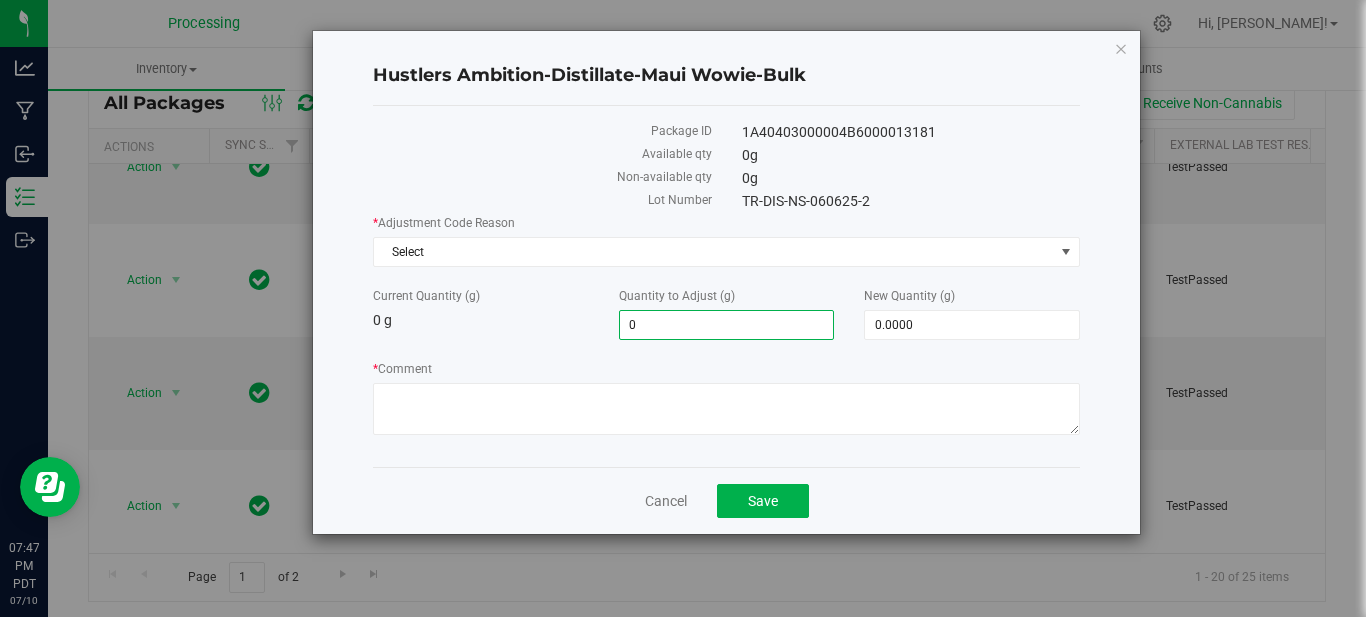 click on "0.0000 0" at bounding box center [727, 325] 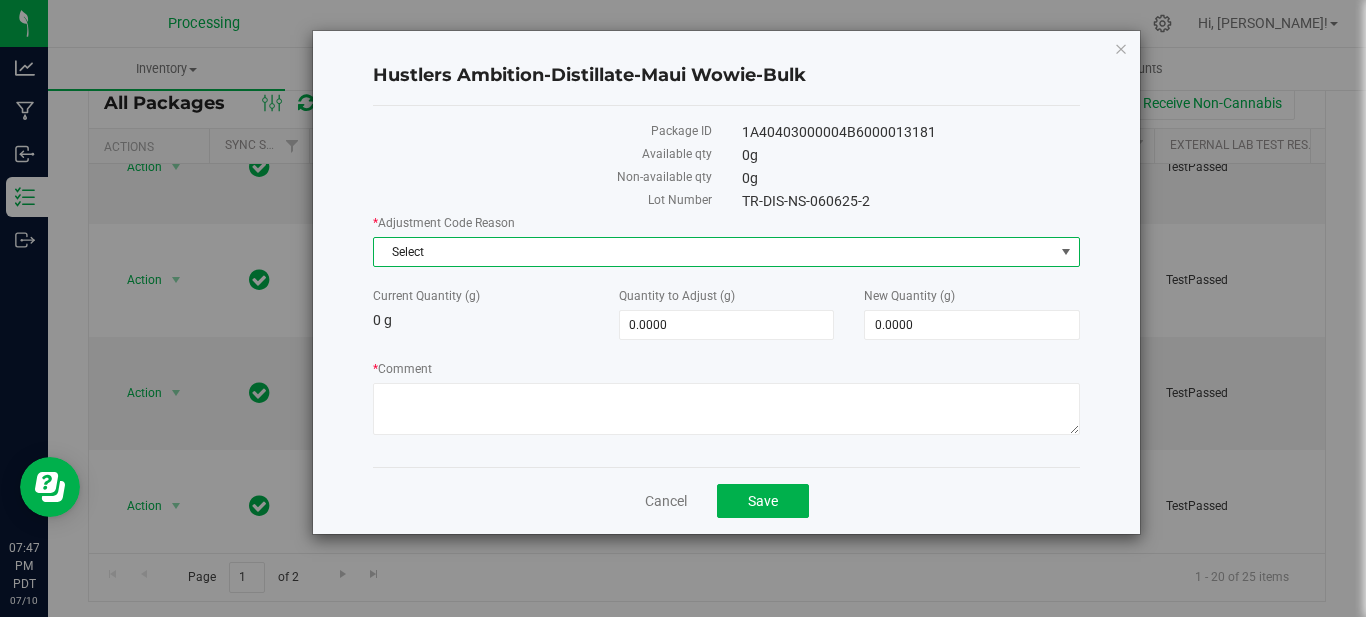 click on "Select" at bounding box center [714, 252] 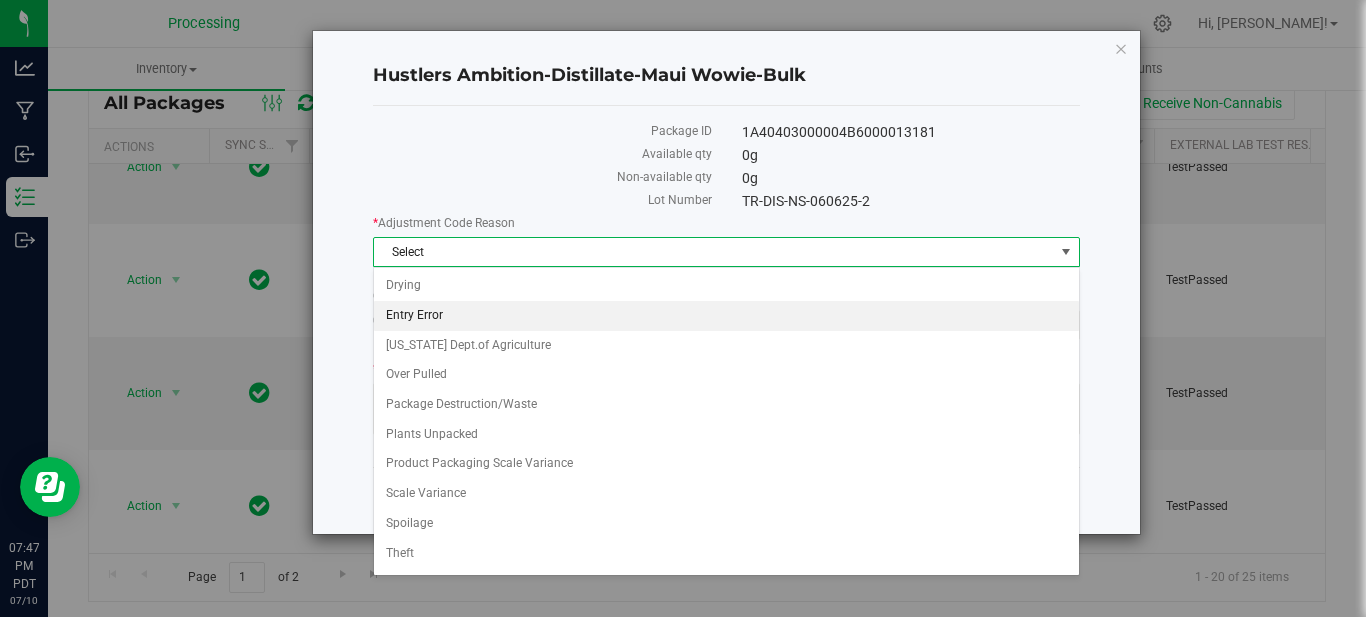 click on "Entry Error" at bounding box center [726, 316] 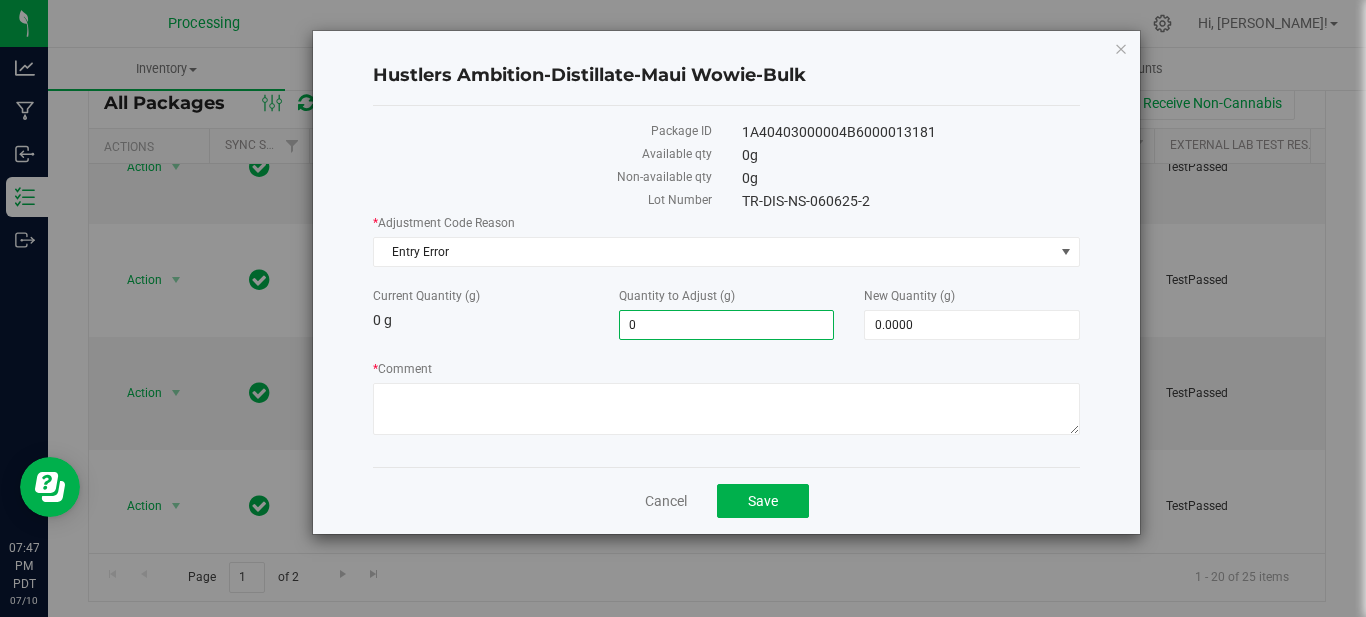 click on "0.0000 0" at bounding box center (727, 325) 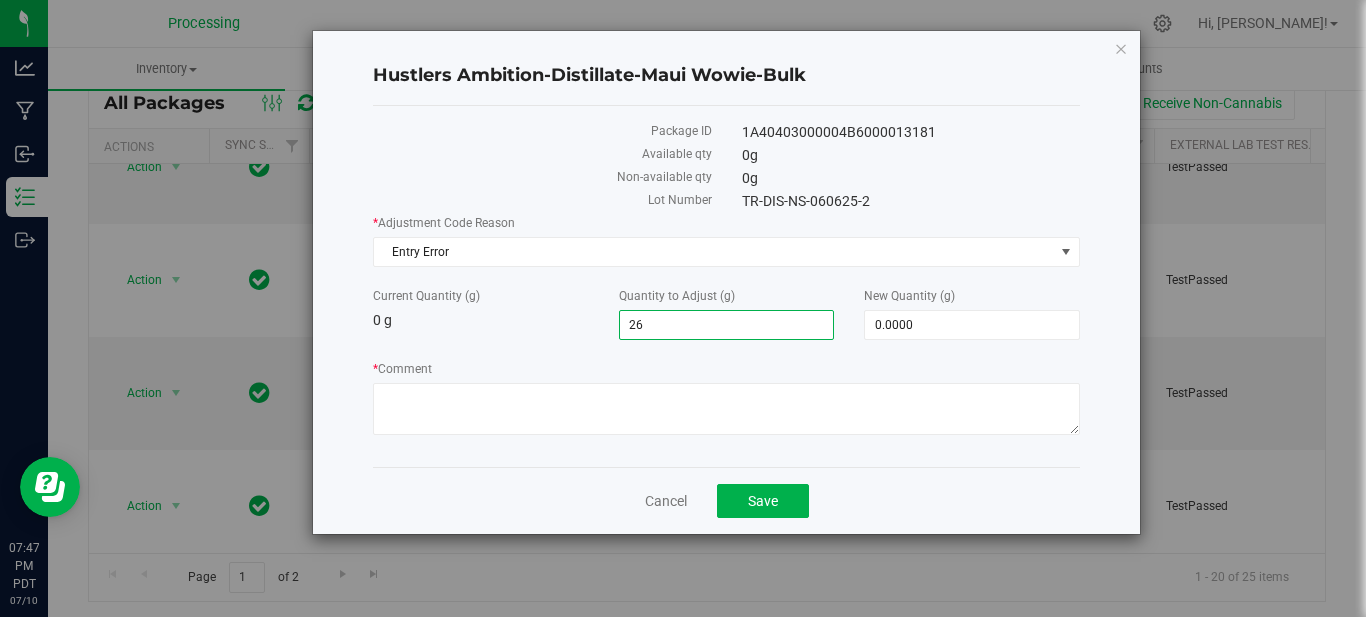 type on "261" 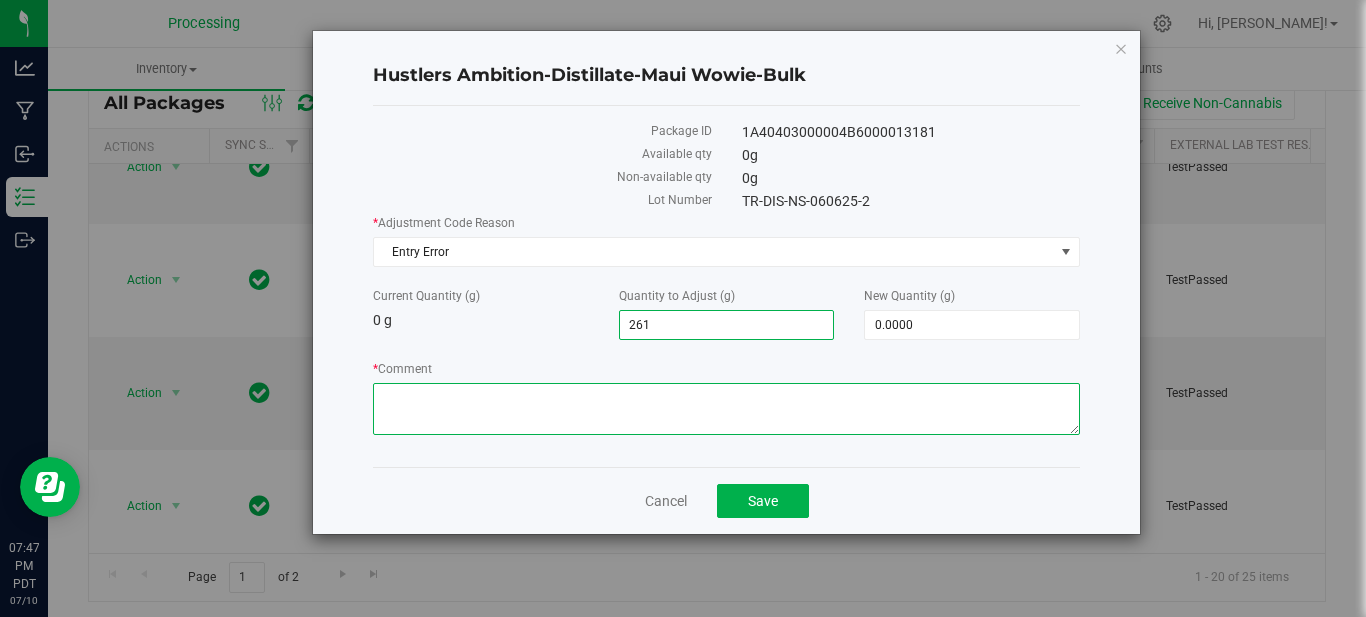 type on "261.0000" 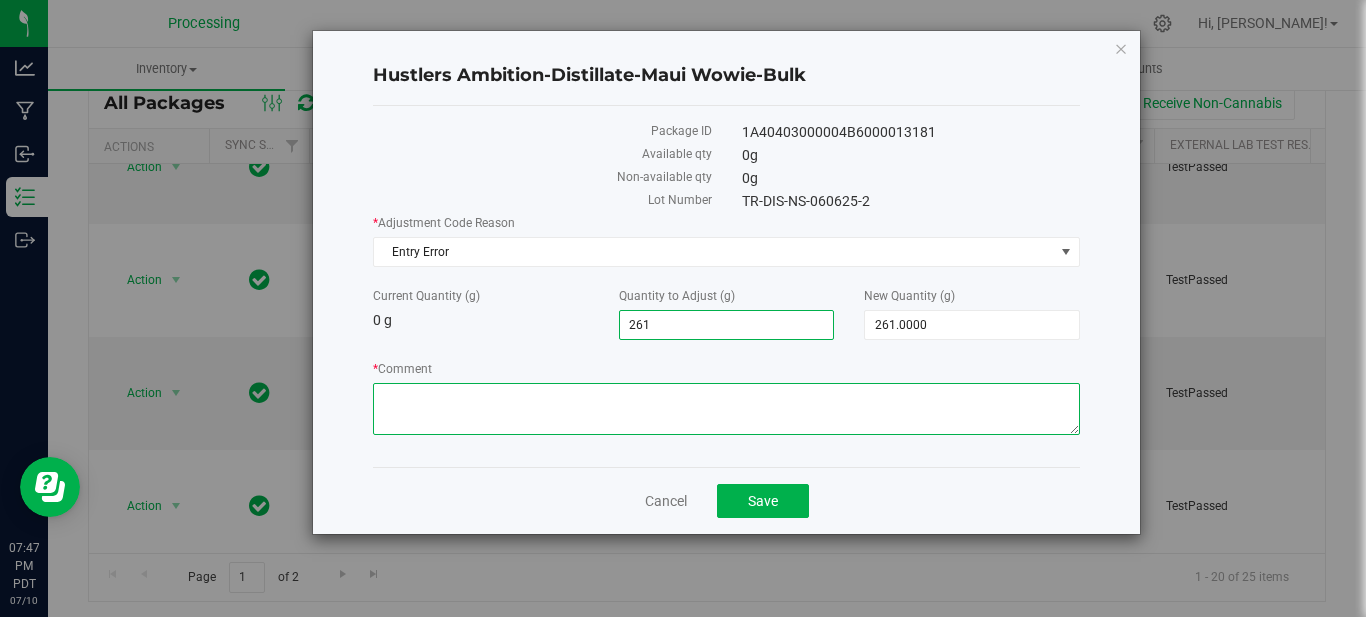 click on "*
Comment" at bounding box center (726, 409) 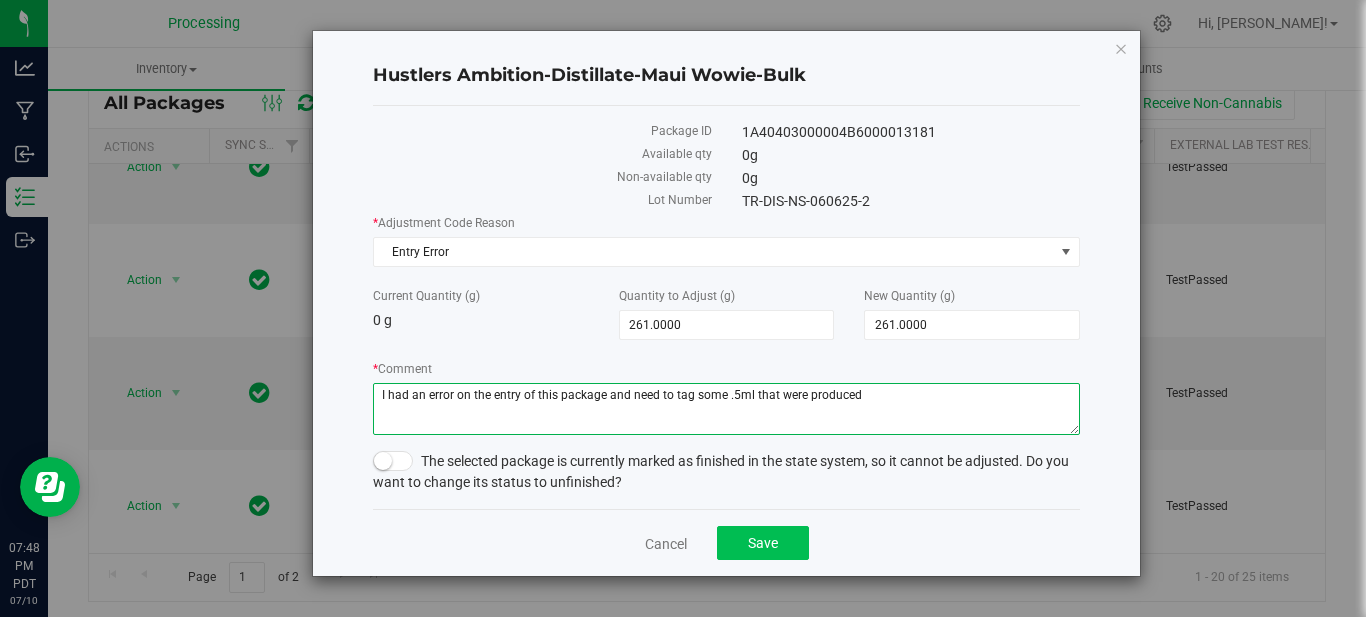 type on "I had an error on the entry of this package and need to tag some .5ml that were produced" 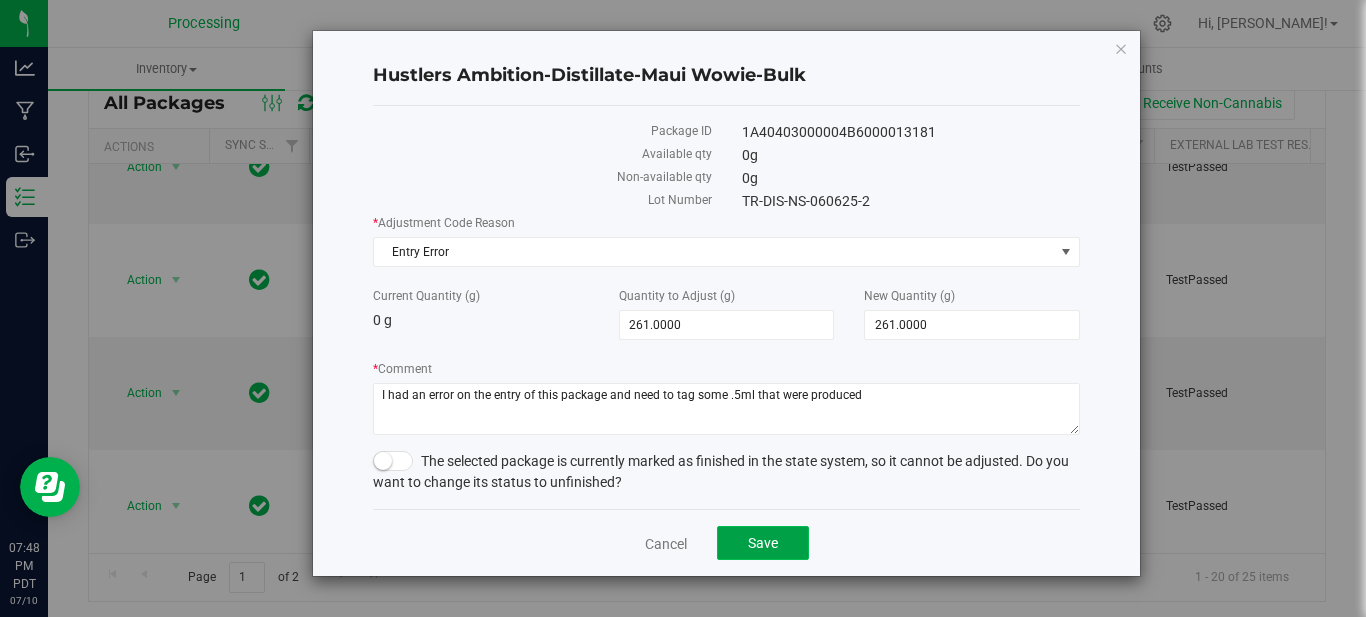 click on "Save" 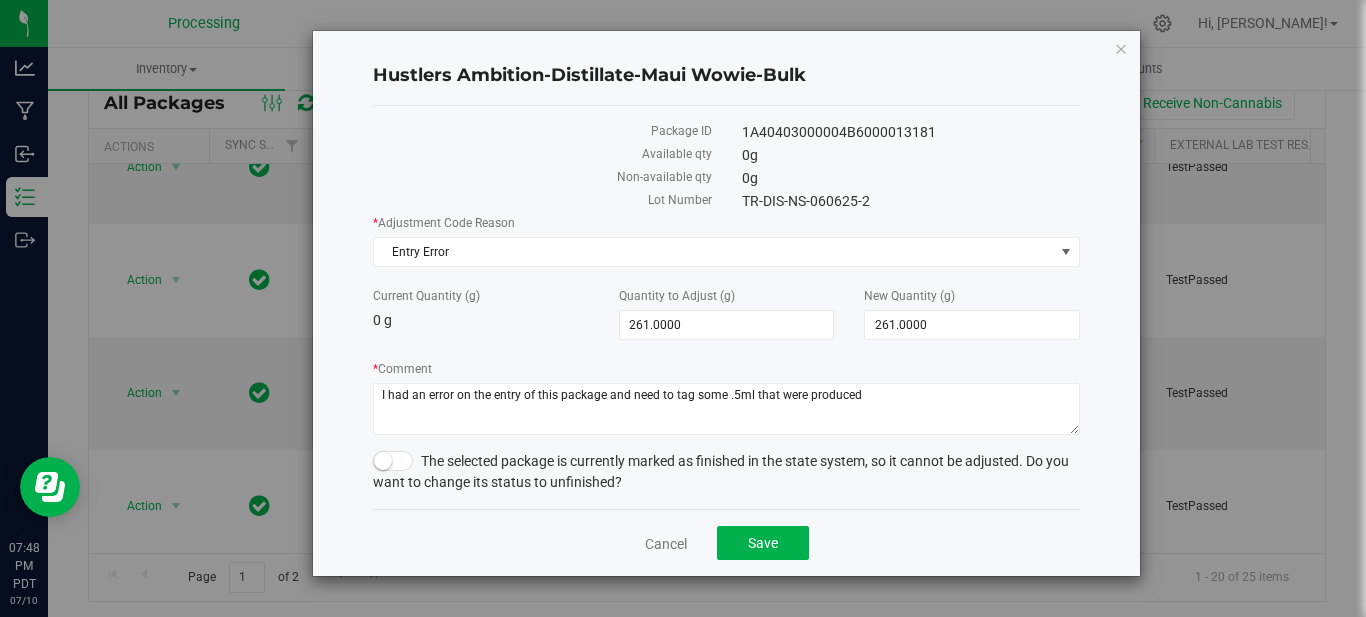 click at bounding box center [393, 461] 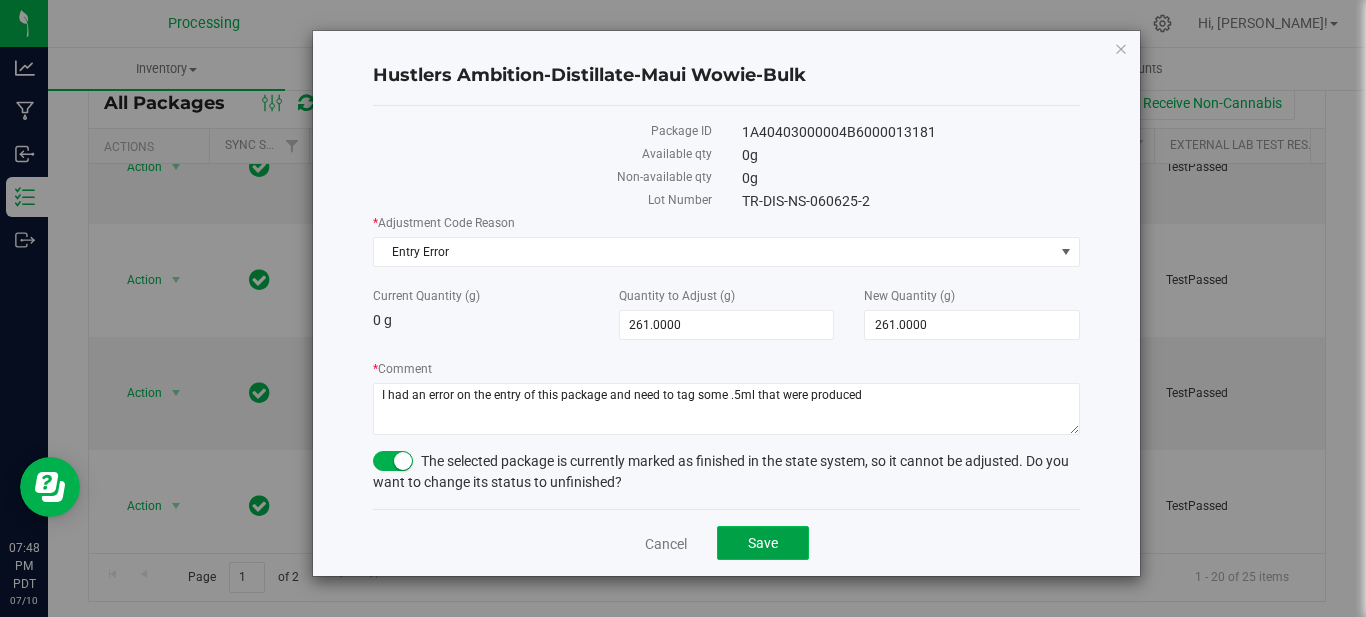 click on "Save" 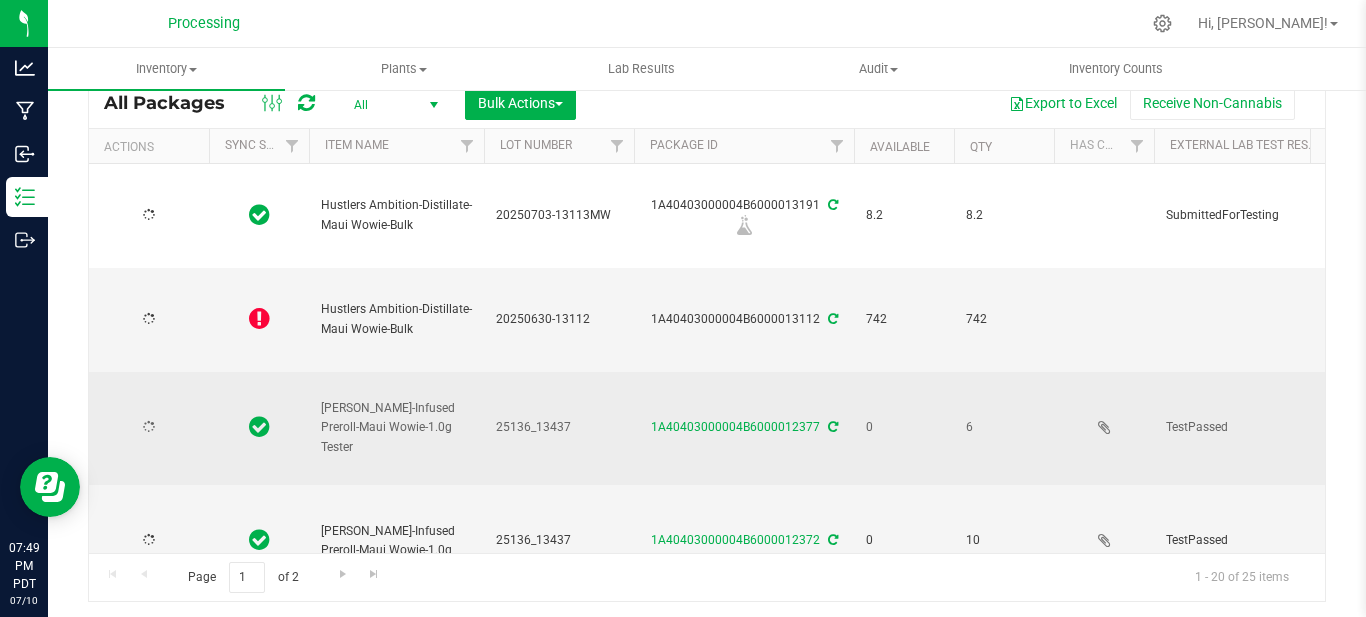 type on "2025-06-30" 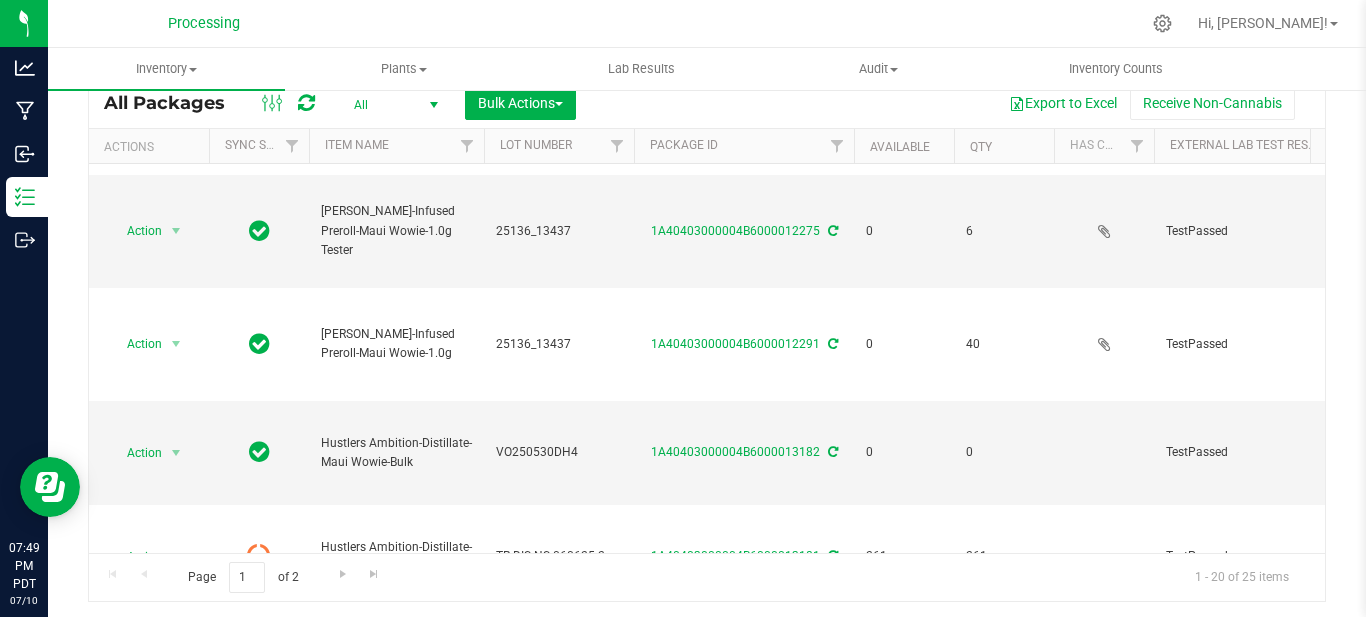 scroll, scrollTop: 1469, scrollLeft: 0, axis: vertical 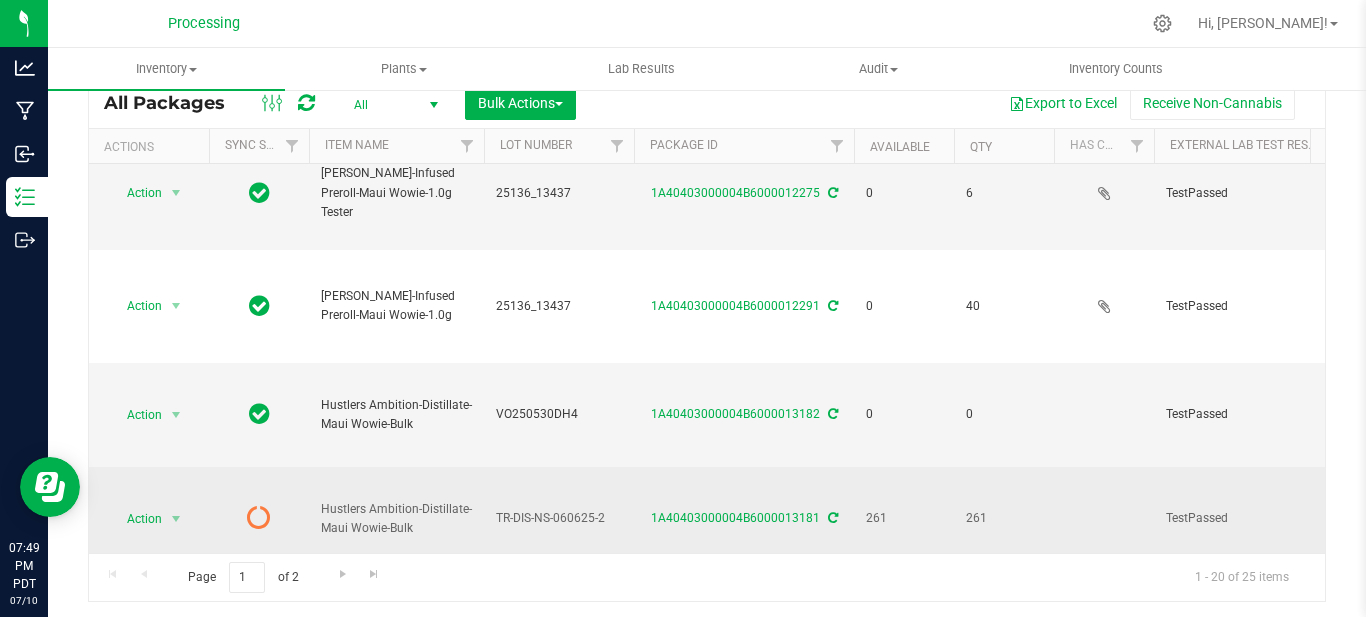 click at bounding box center (833, 518) 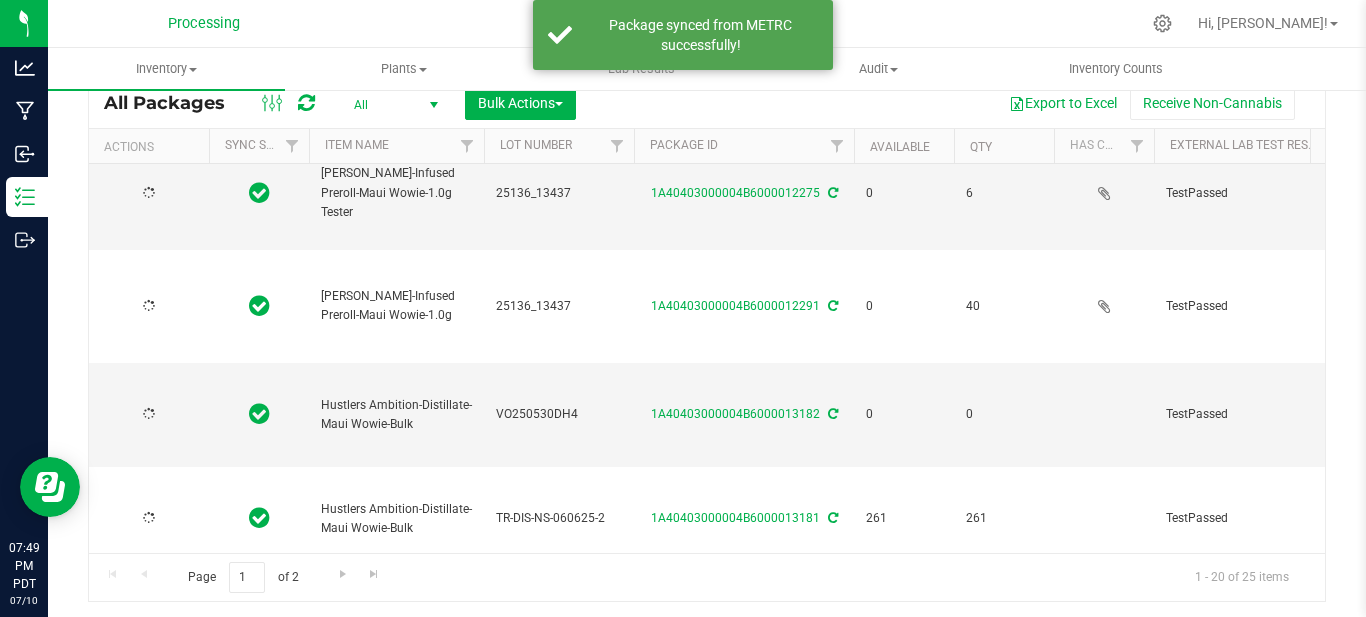 type on "2025-06-30" 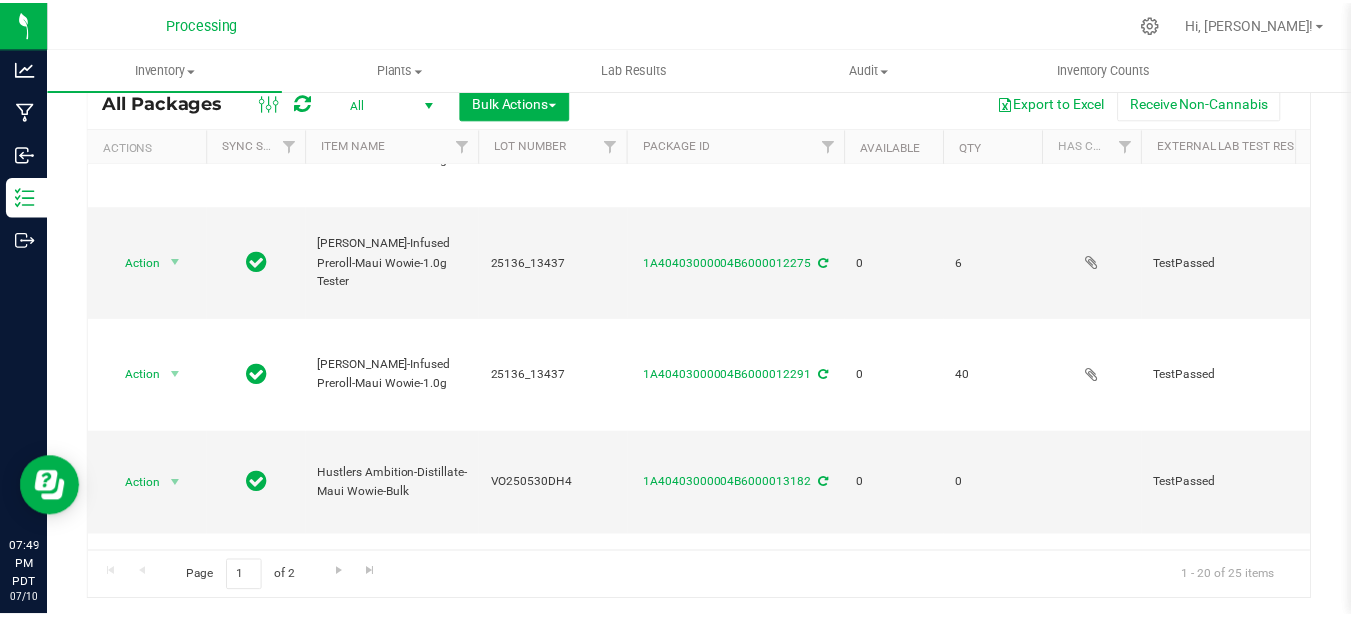 scroll, scrollTop: 1400, scrollLeft: 0, axis: vertical 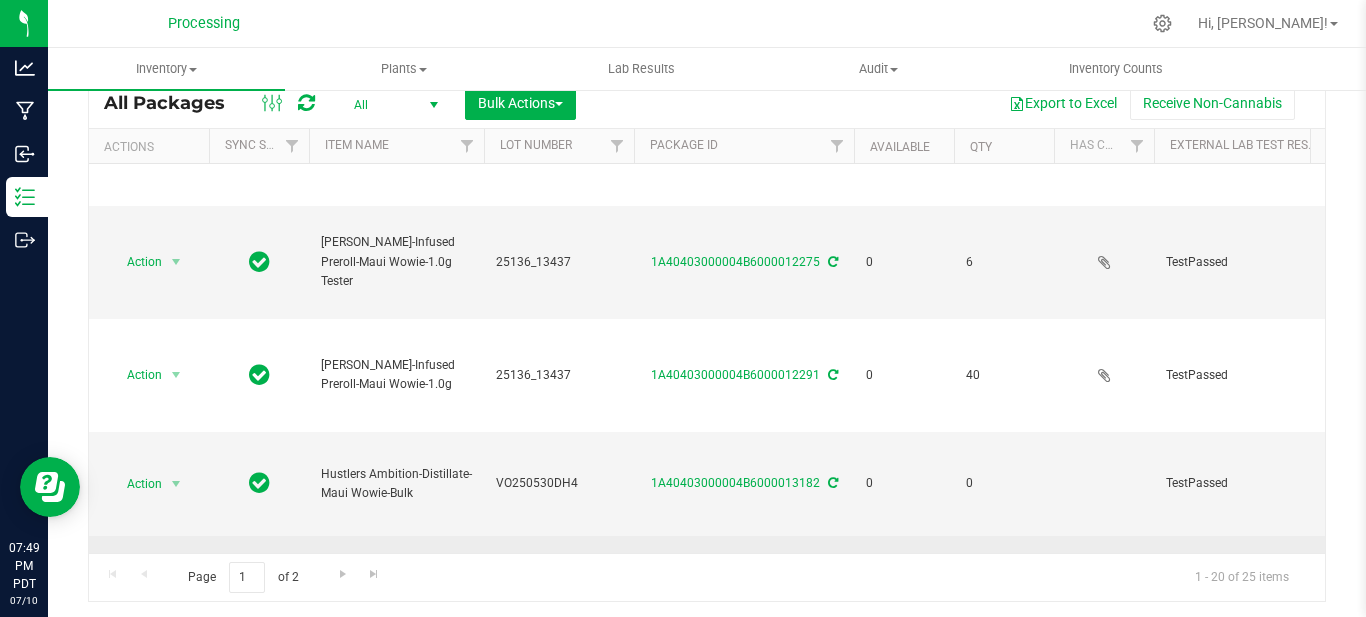 click at bounding box center (176, 588) 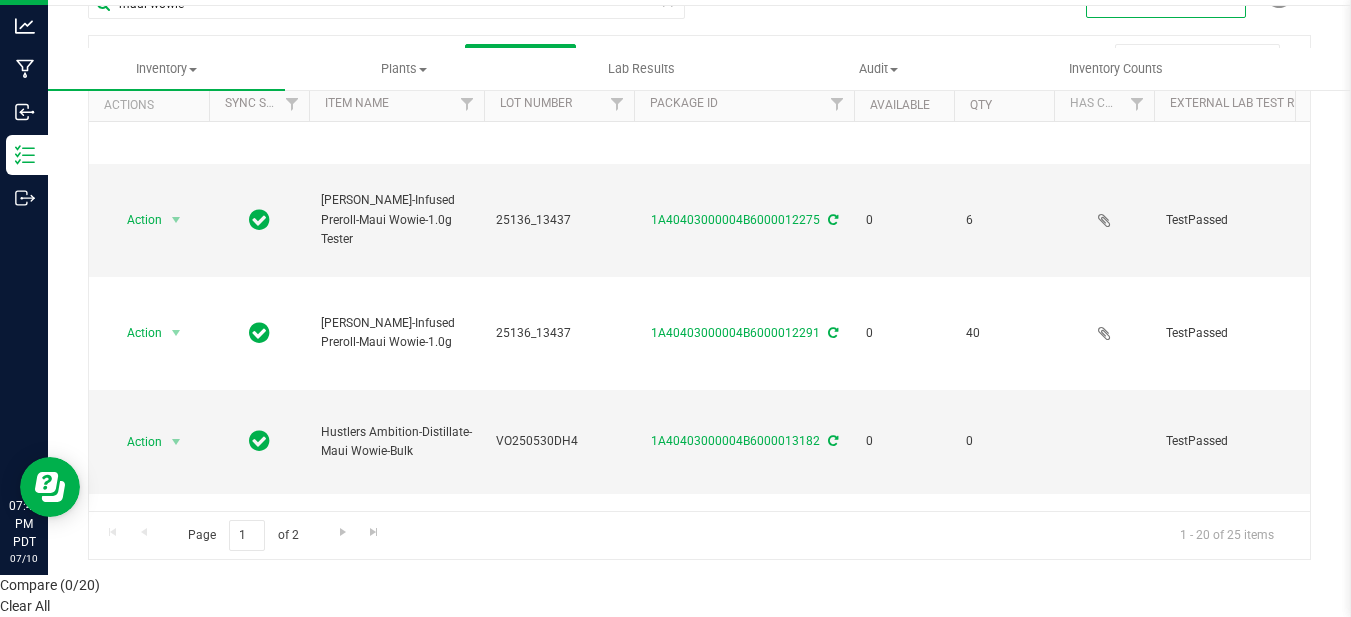 scroll, scrollTop: 0, scrollLeft: 0, axis: both 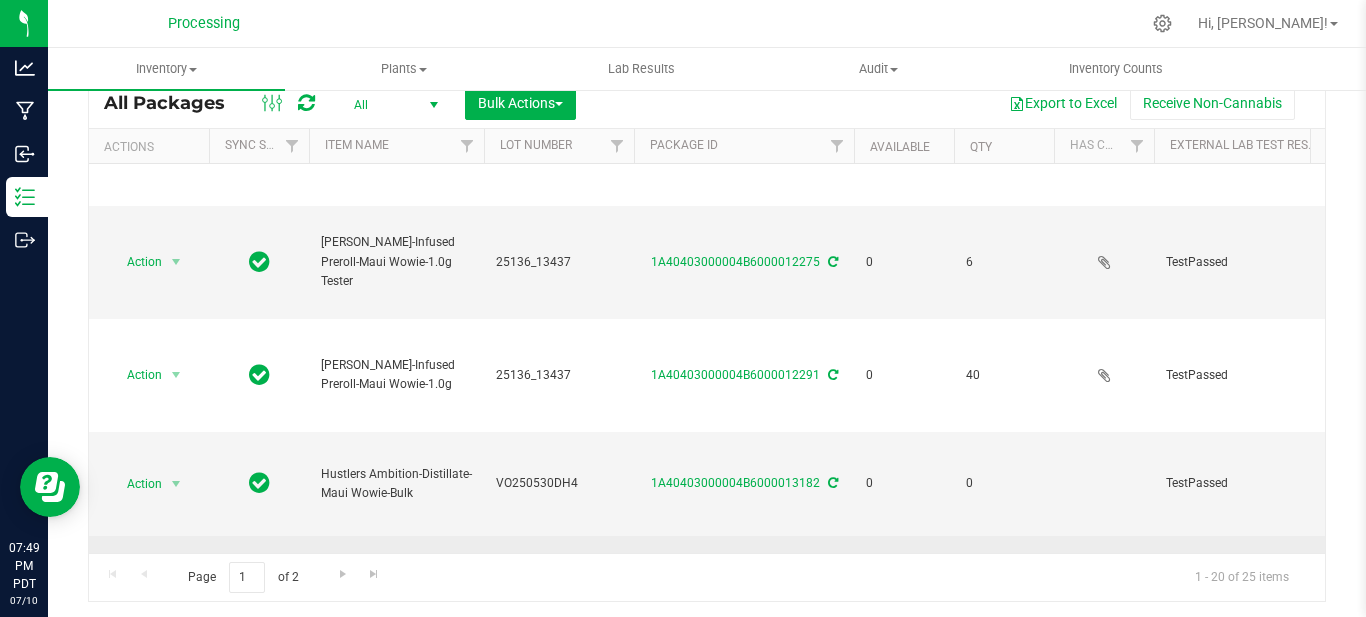 click at bounding box center [176, 588] 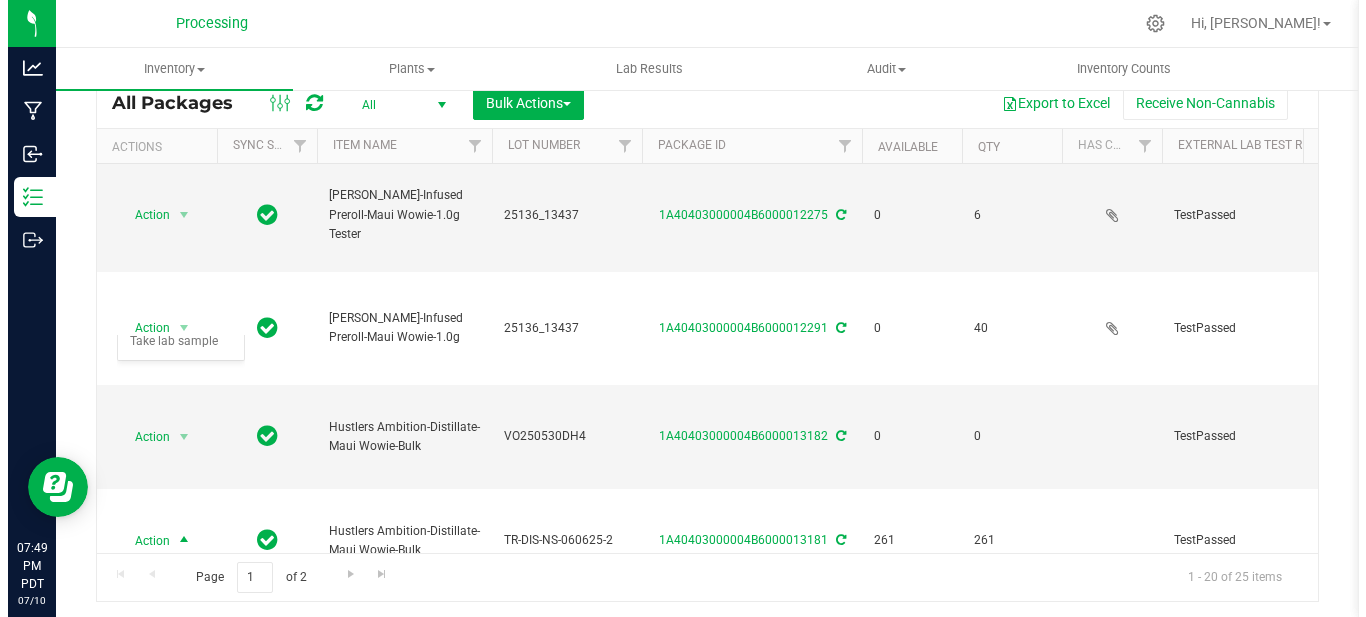 scroll, scrollTop: 1469, scrollLeft: 0, axis: vertical 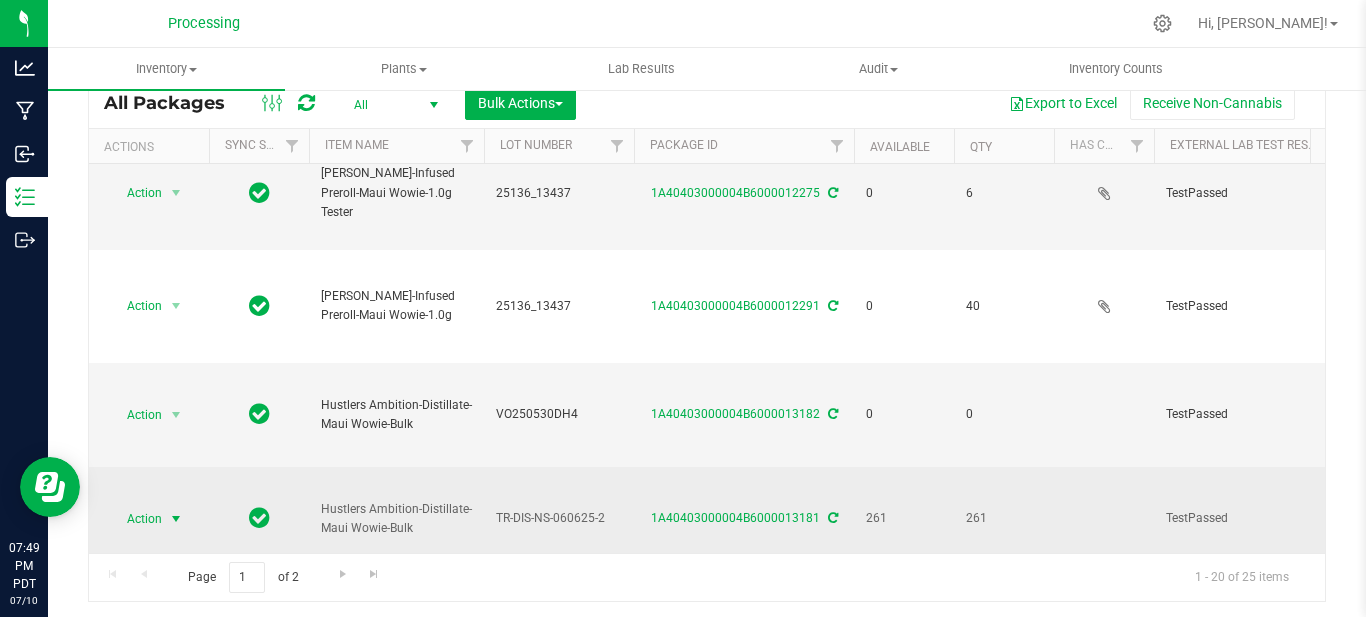 click at bounding box center [176, 519] 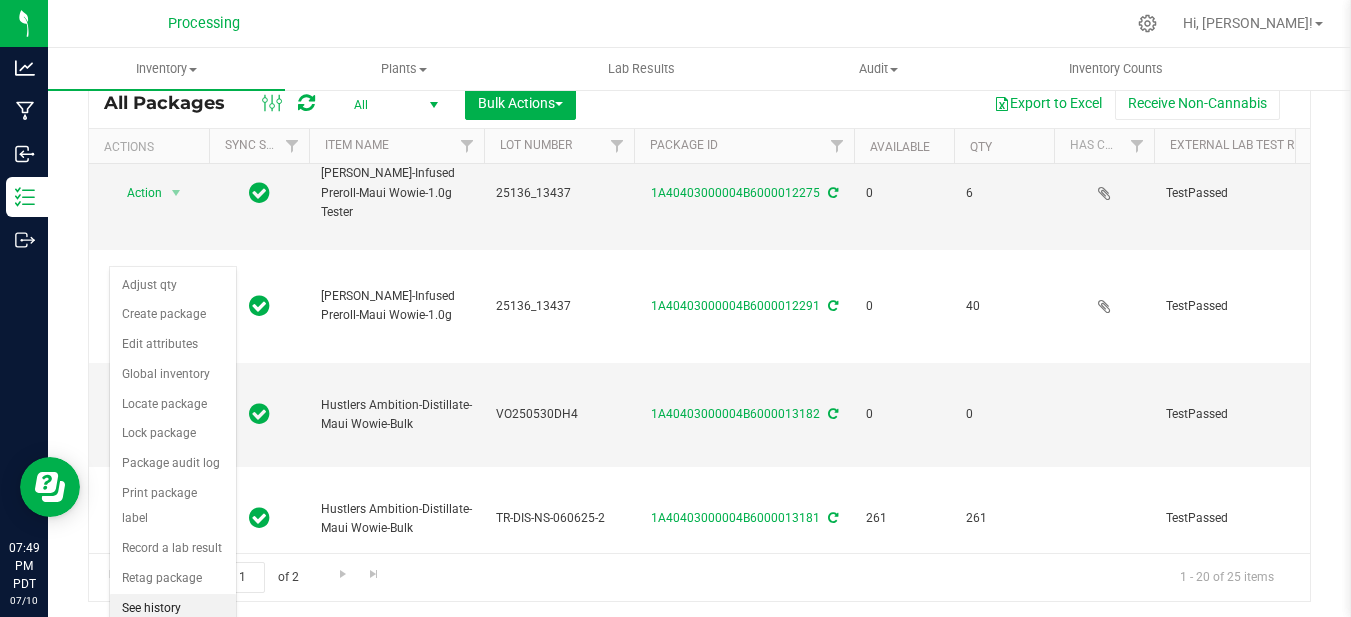 click on "See history" at bounding box center [173, 609] 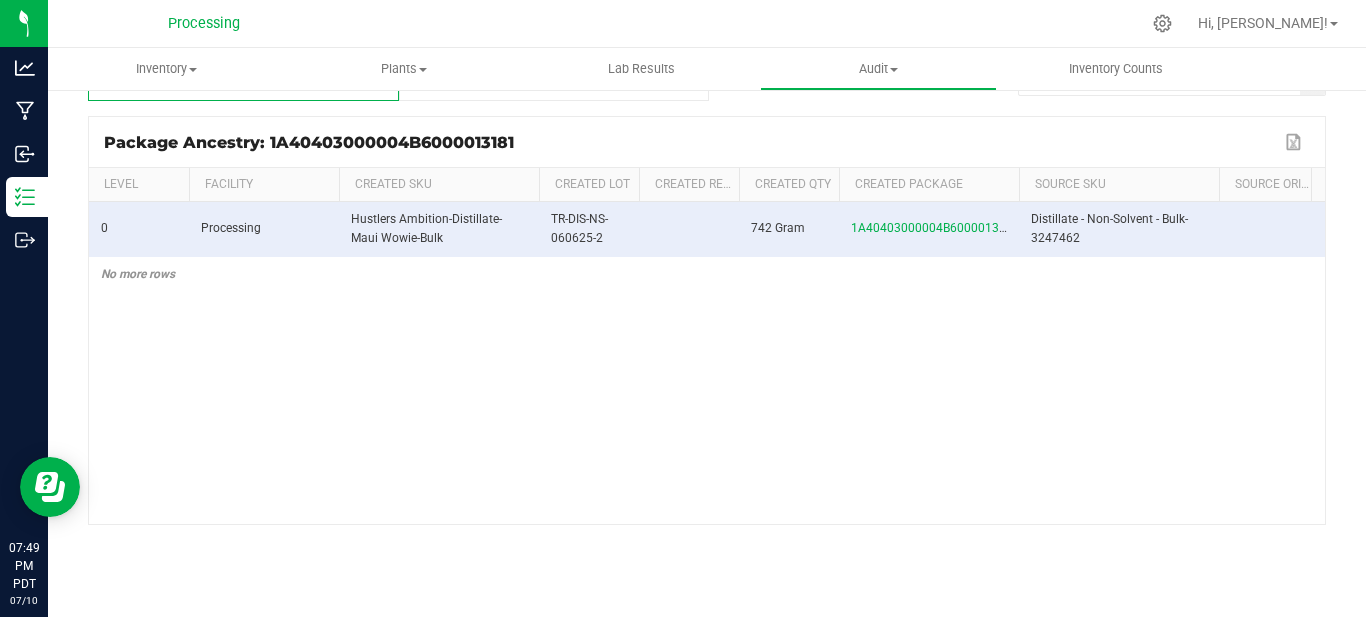 scroll, scrollTop: 0, scrollLeft: 0, axis: both 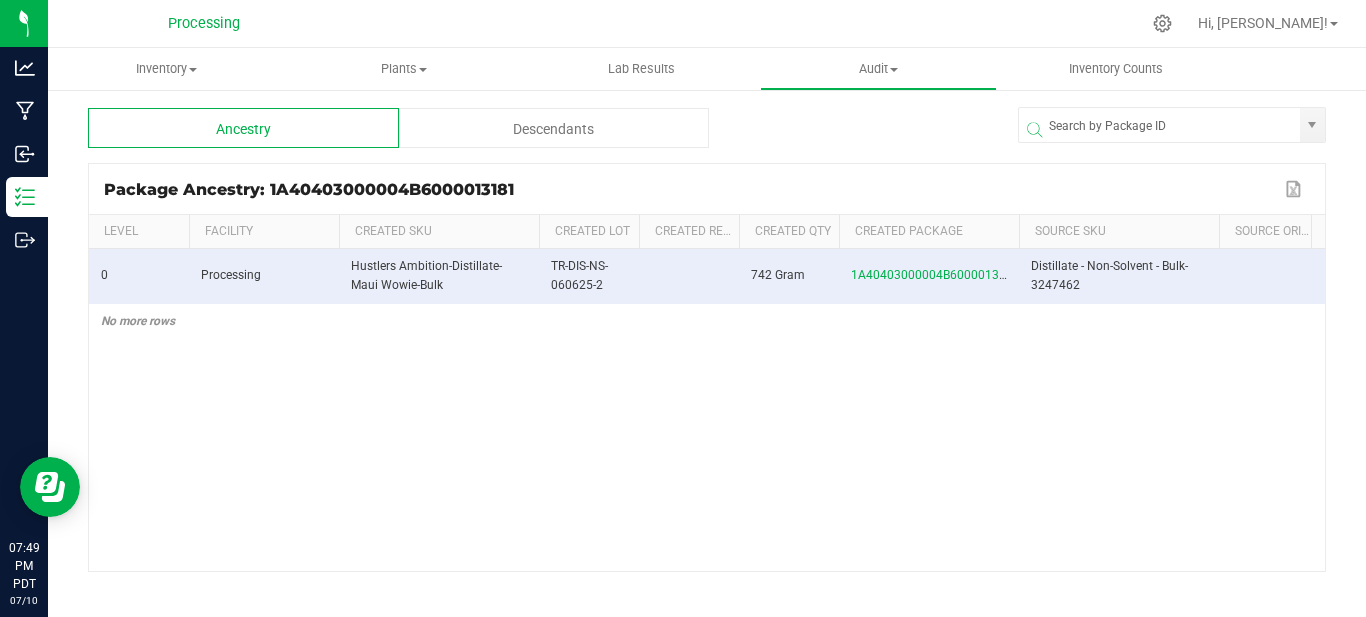 click on "Descendants" at bounding box center (554, 128) 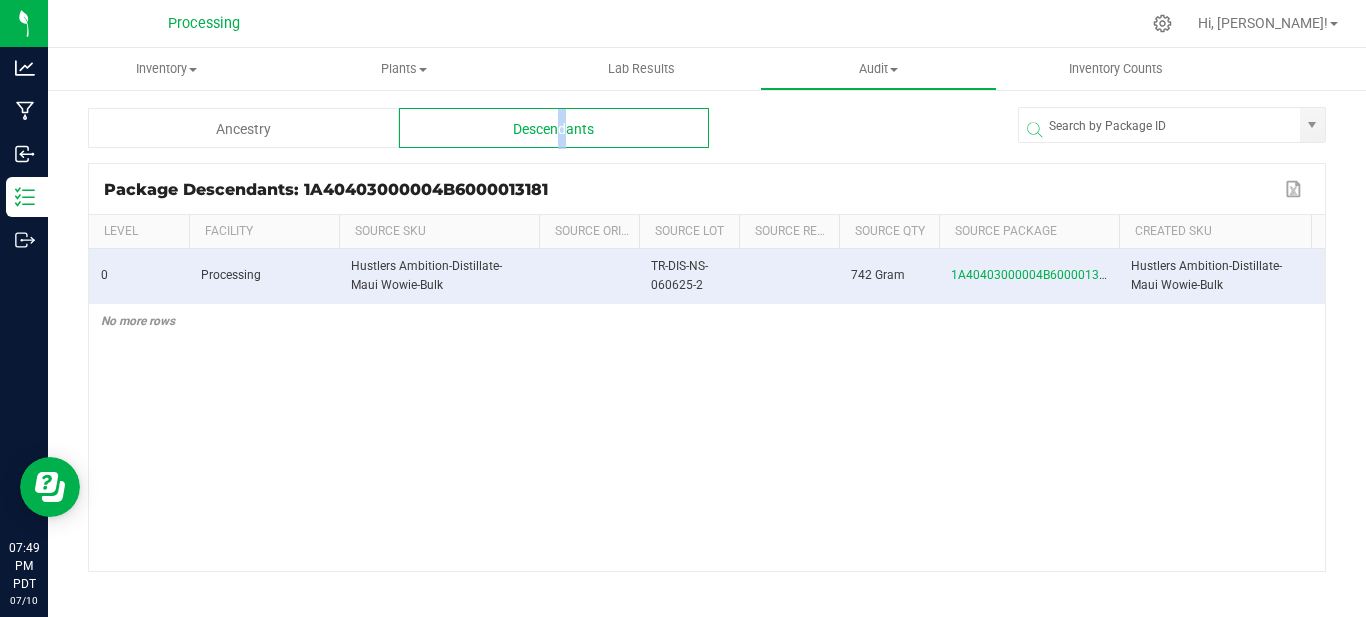 scroll, scrollTop: 0, scrollLeft: 654, axis: horizontal 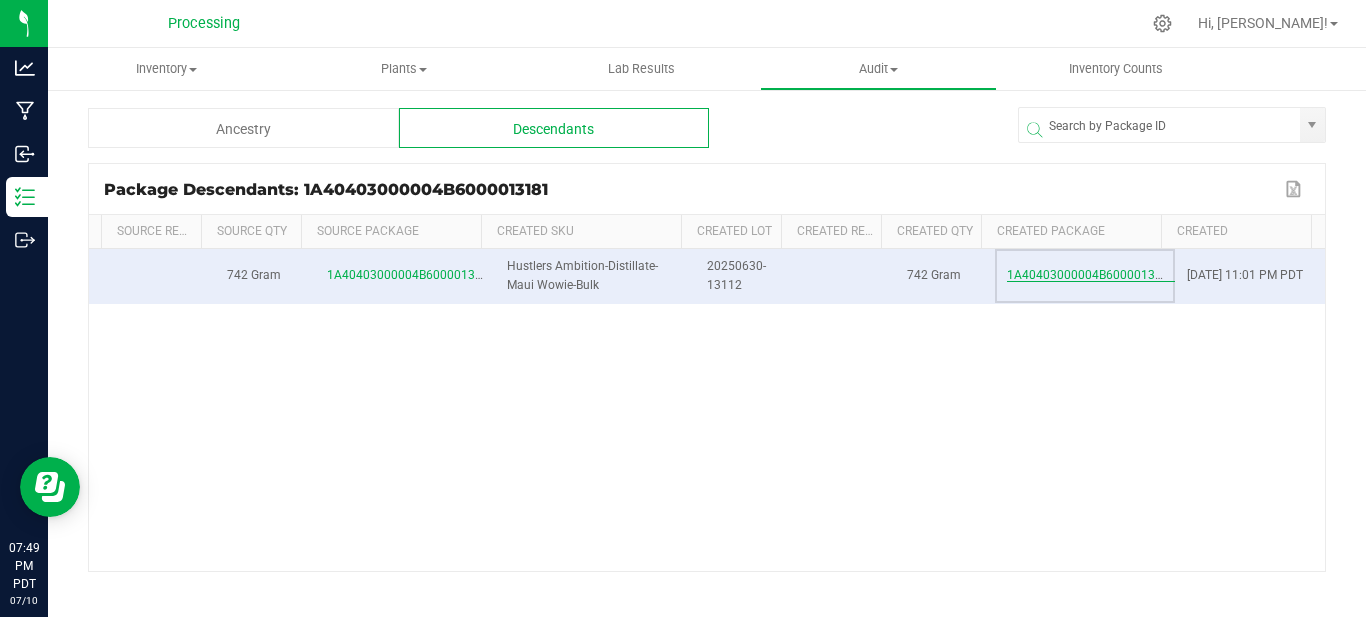 click on "1A40403000004B6000013112" at bounding box center (1091, 275) 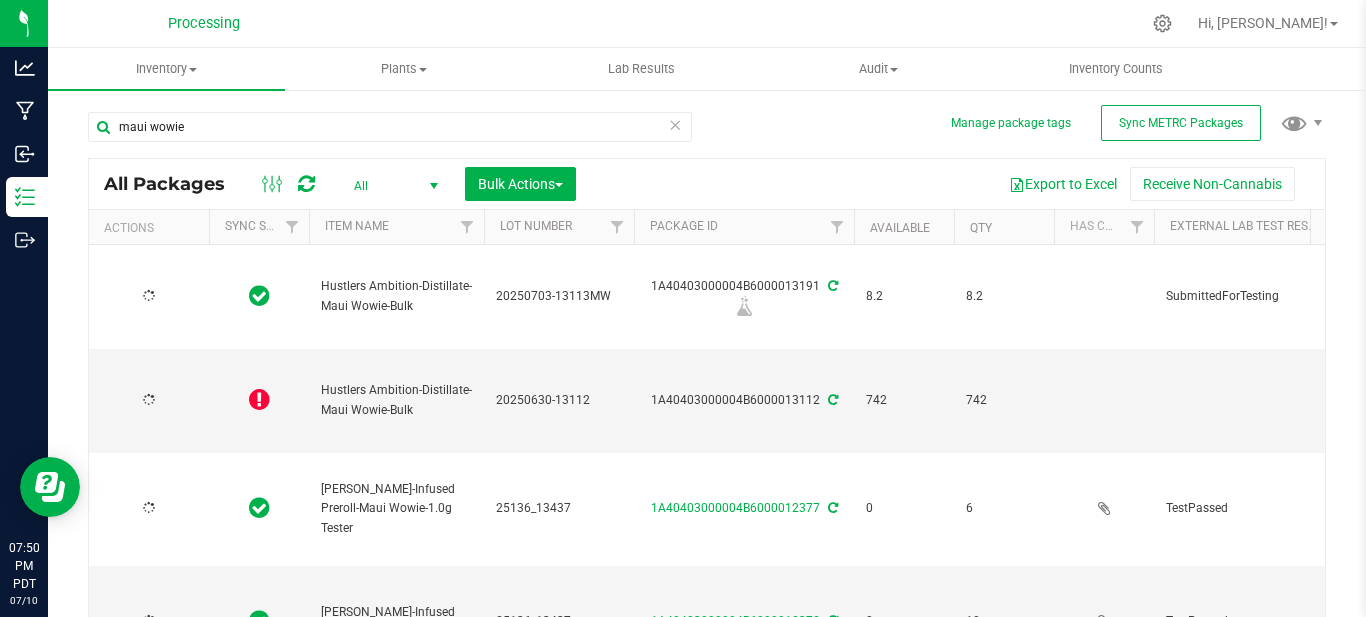 type on "2025-06-30" 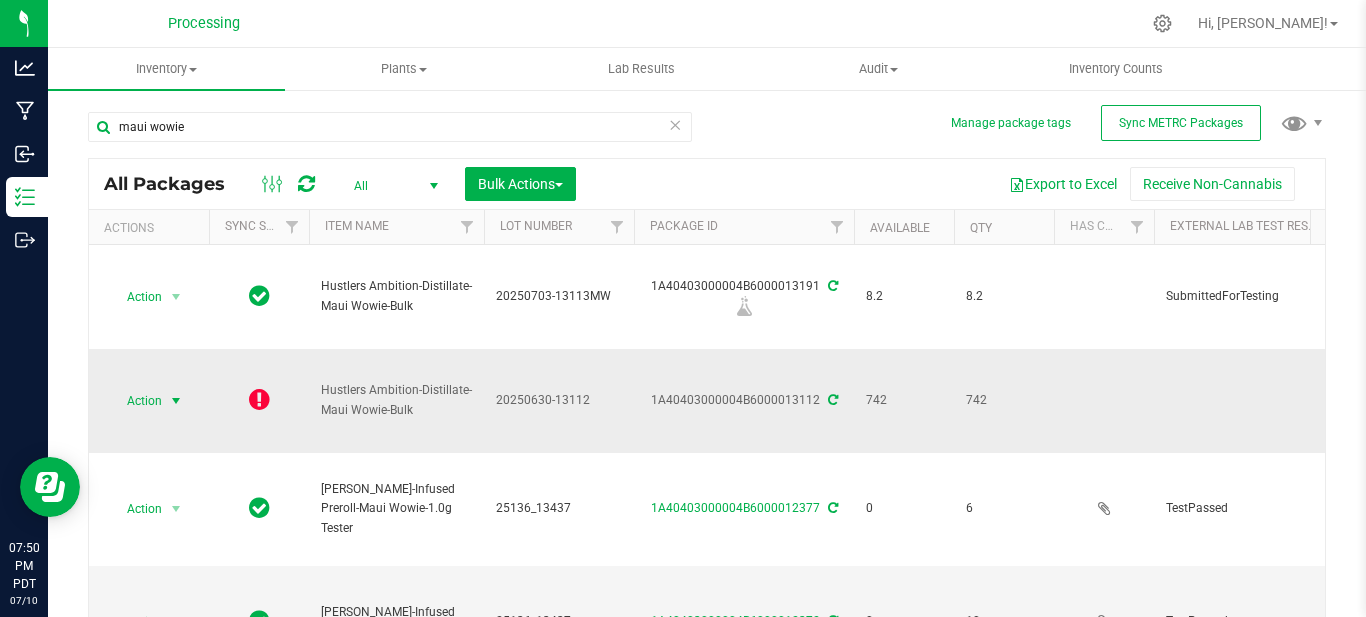 click at bounding box center [176, 401] 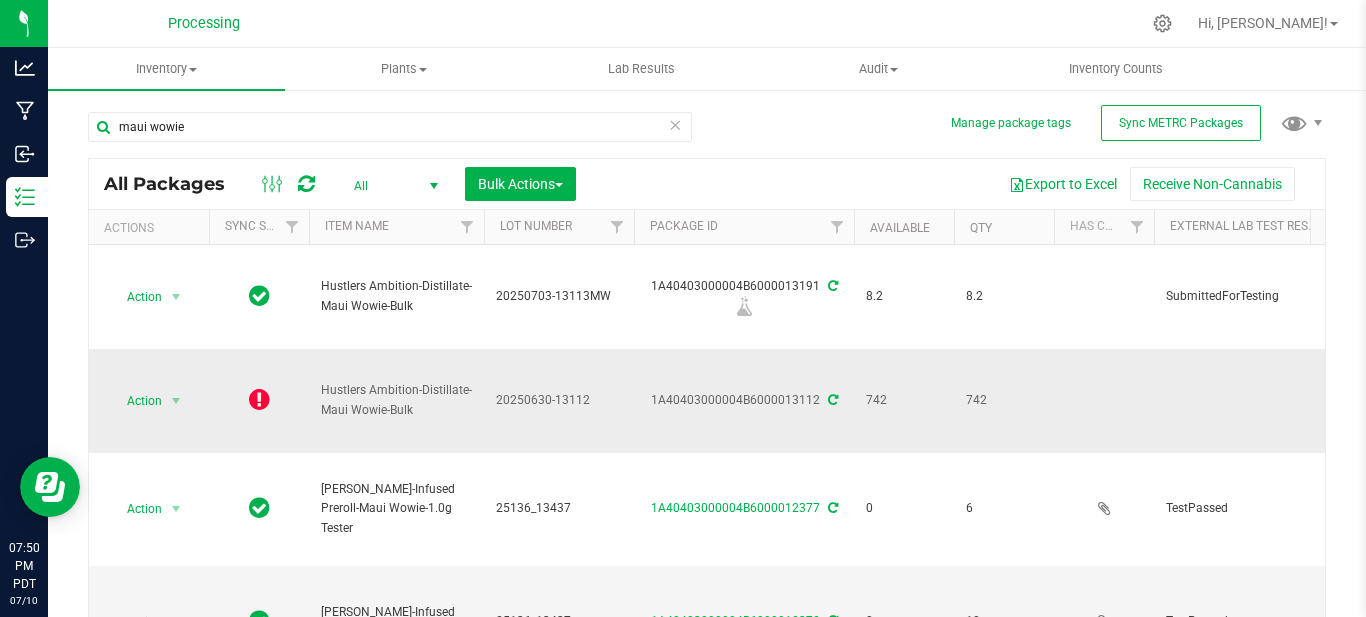 click on "20250630-13112" at bounding box center (559, 401) 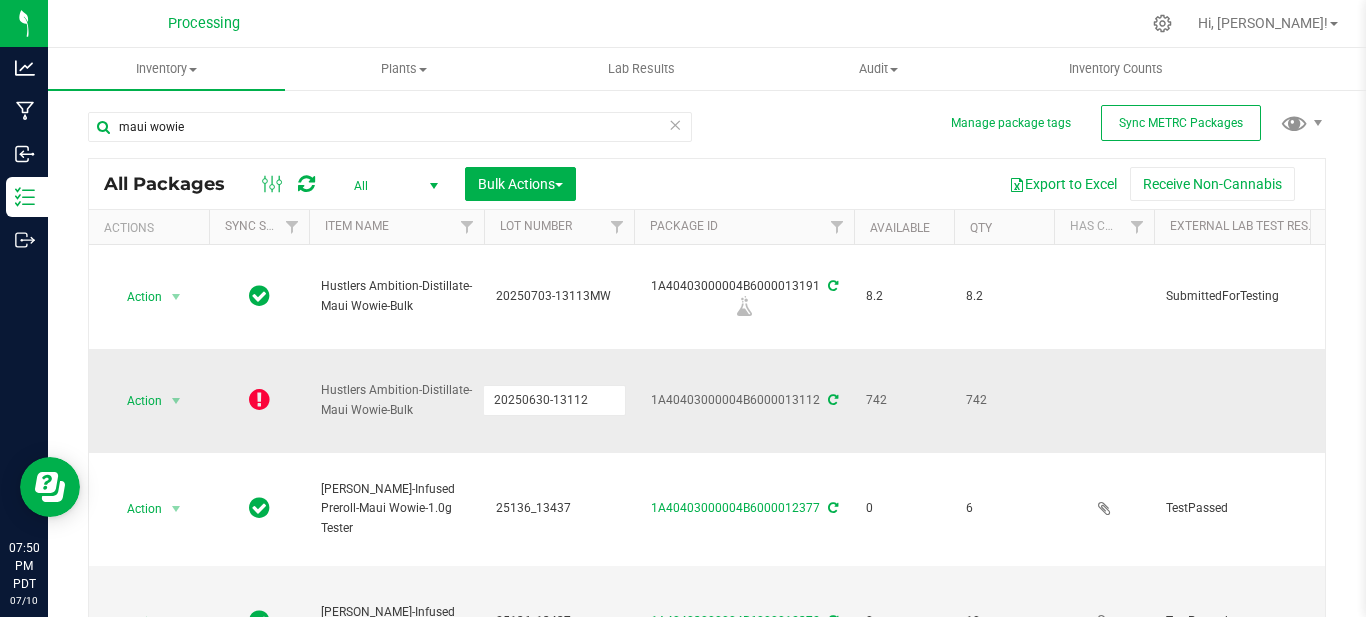 scroll, scrollTop: 0, scrollLeft: 1145, axis: horizontal 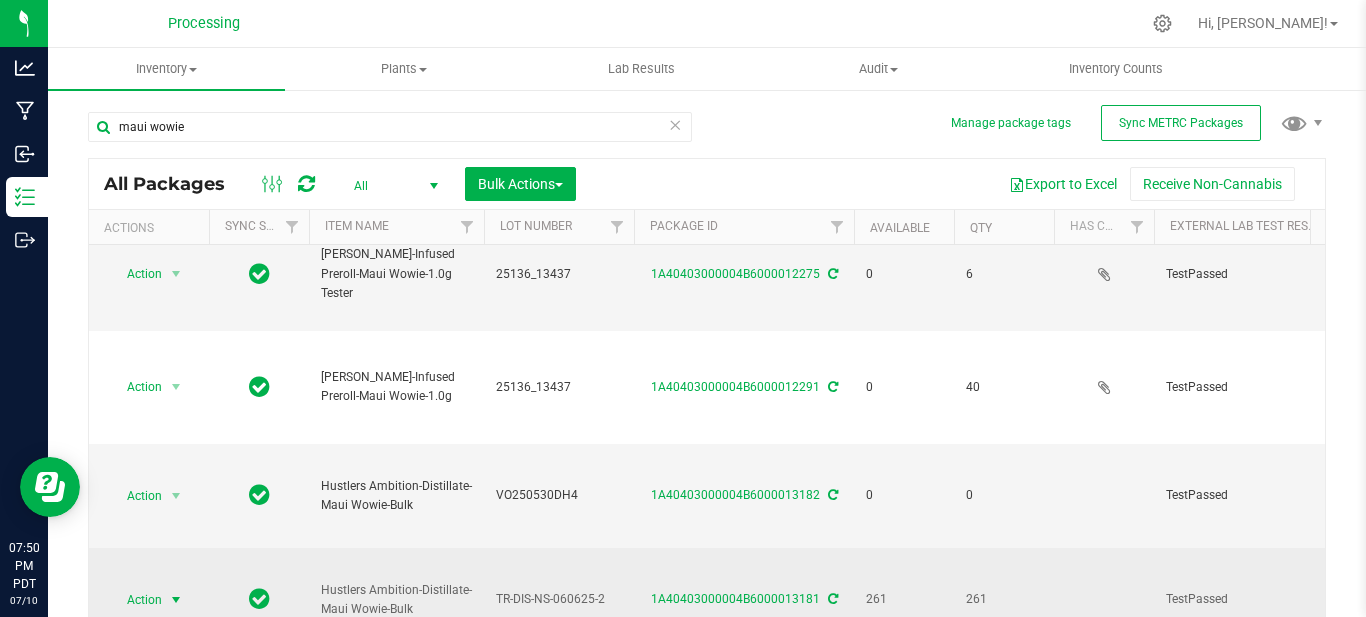 click at bounding box center [176, 600] 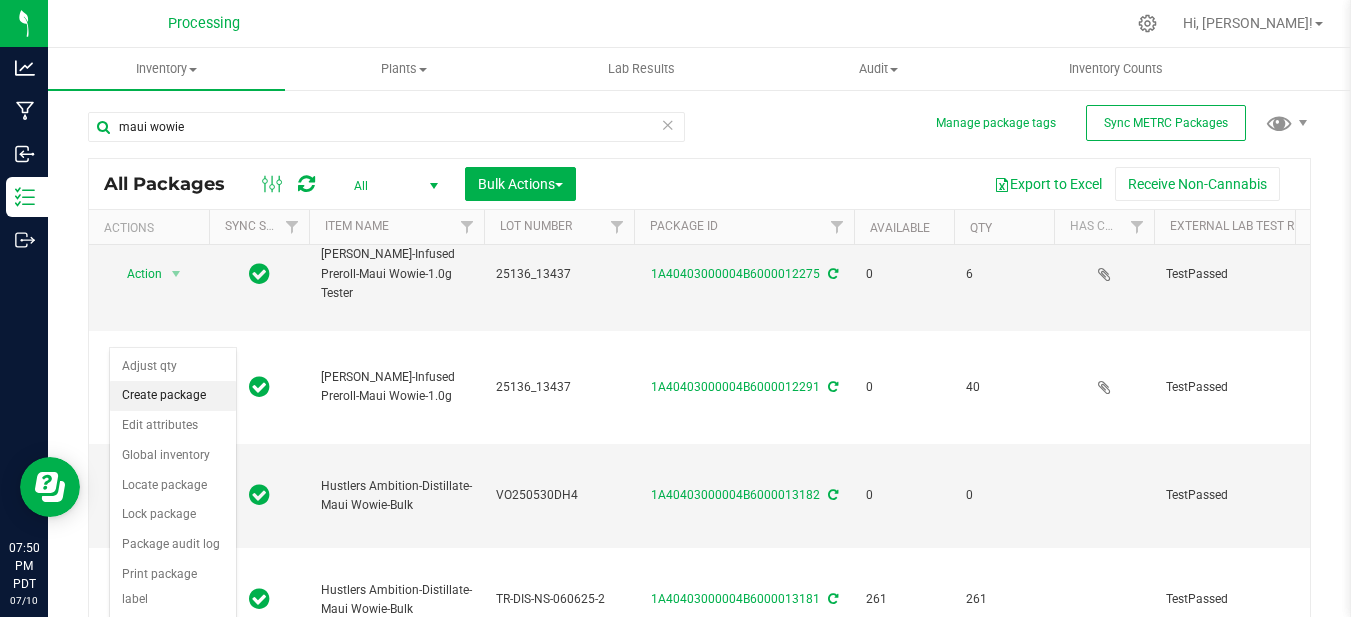 click on "Create package" at bounding box center (173, 396) 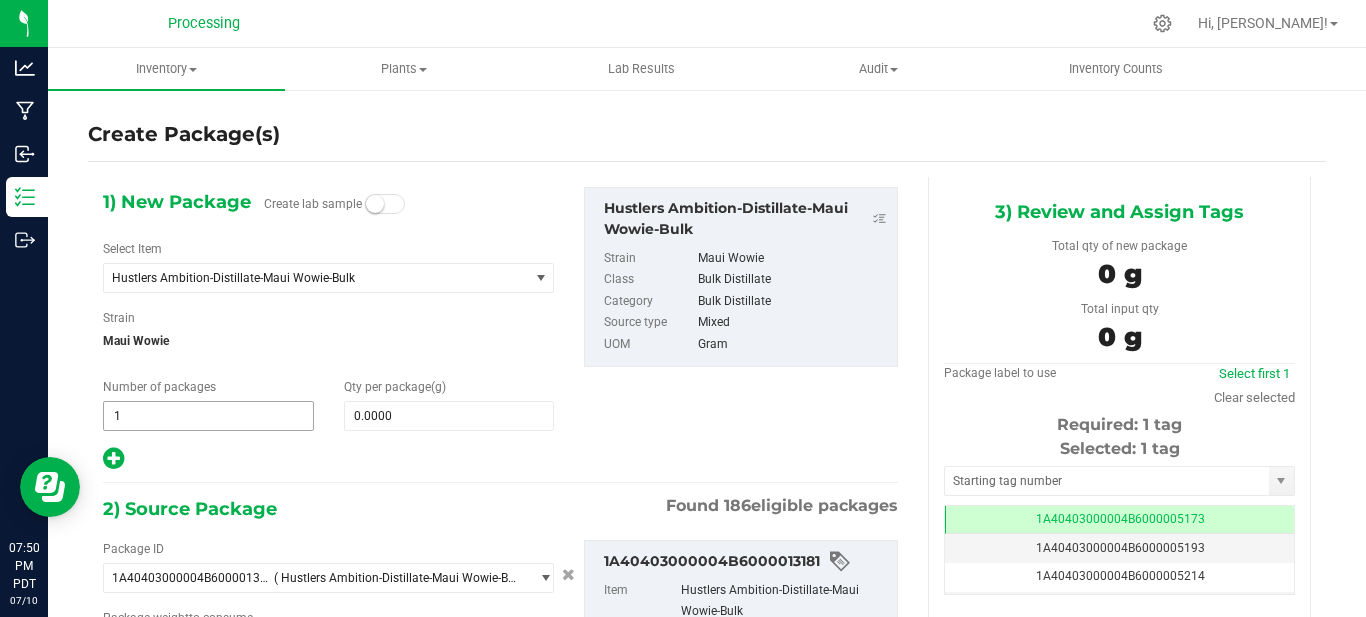type on "0.0000 g" 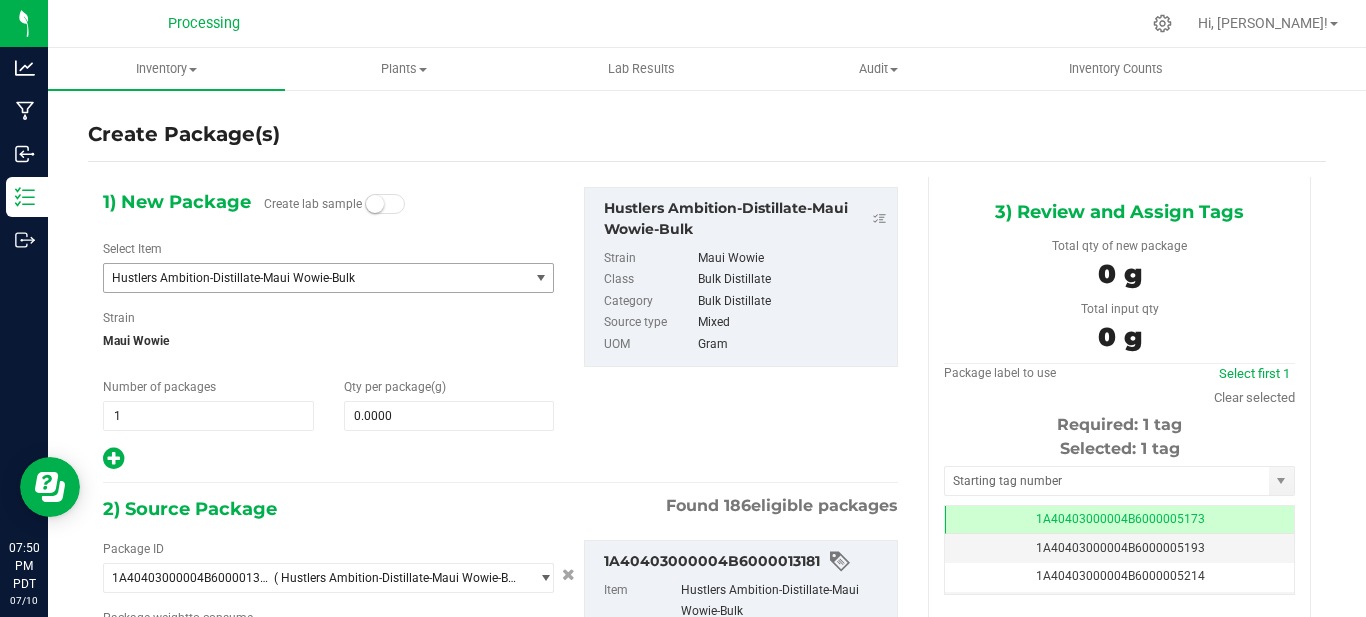 click on "Hustlers Ambition-Distillate-Maui Wowie-Bulk" at bounding box center (308, 278) 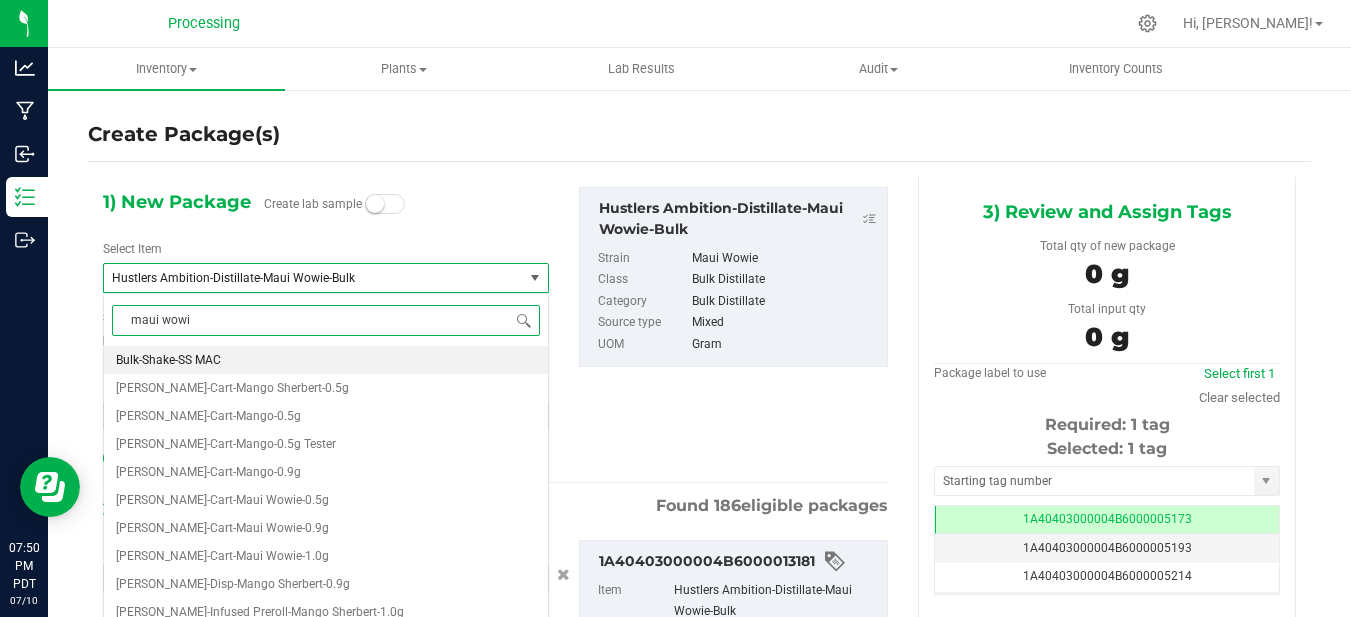 type on "maui wowie" 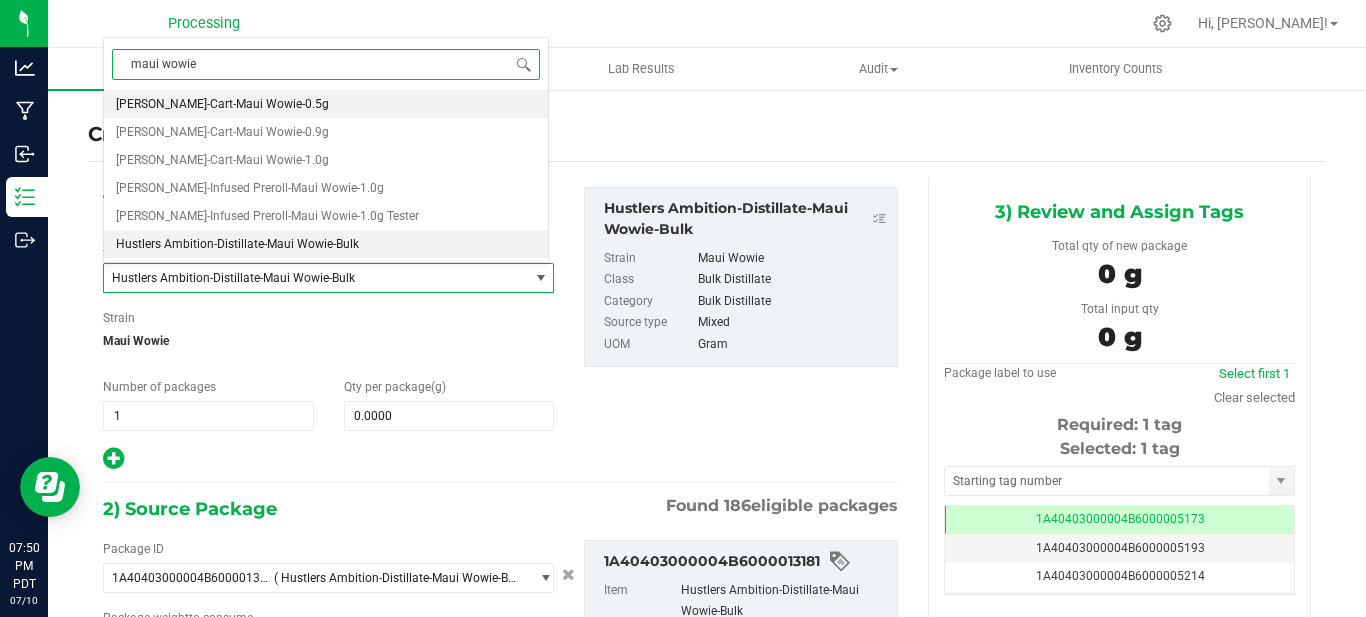 click on "[PERSON_NAME]-Cart-Maui Wowie-0.5g" at bounding box center (326, 104) 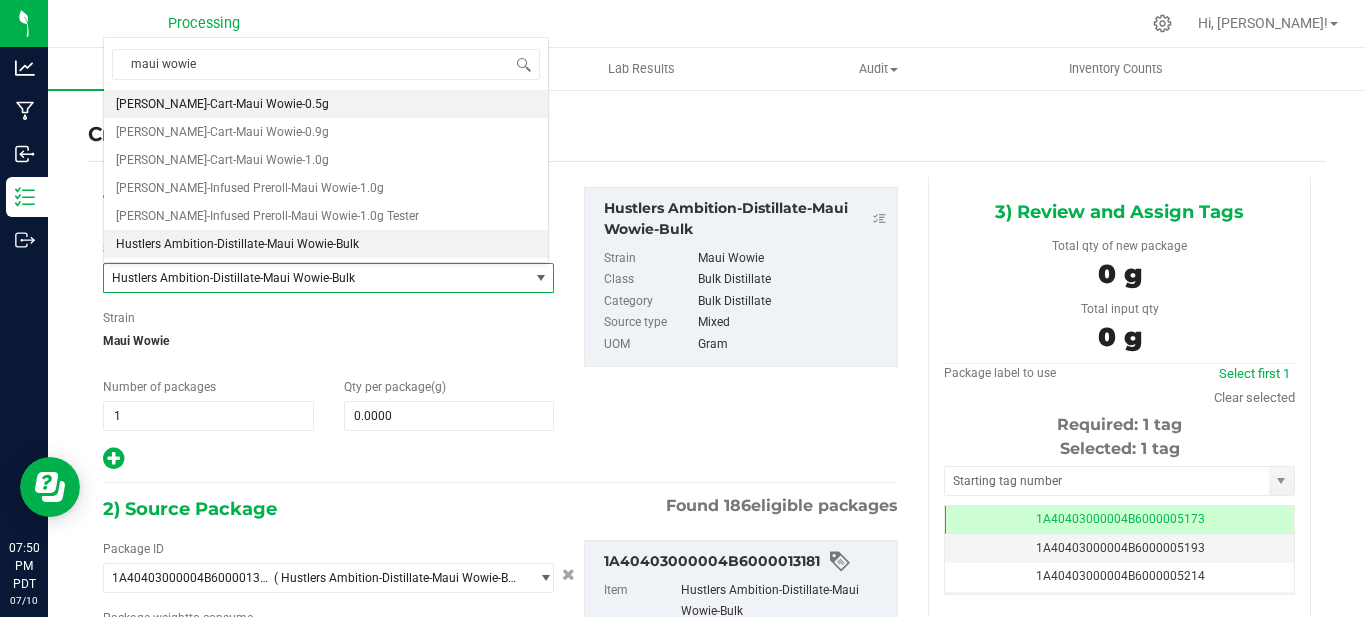 type 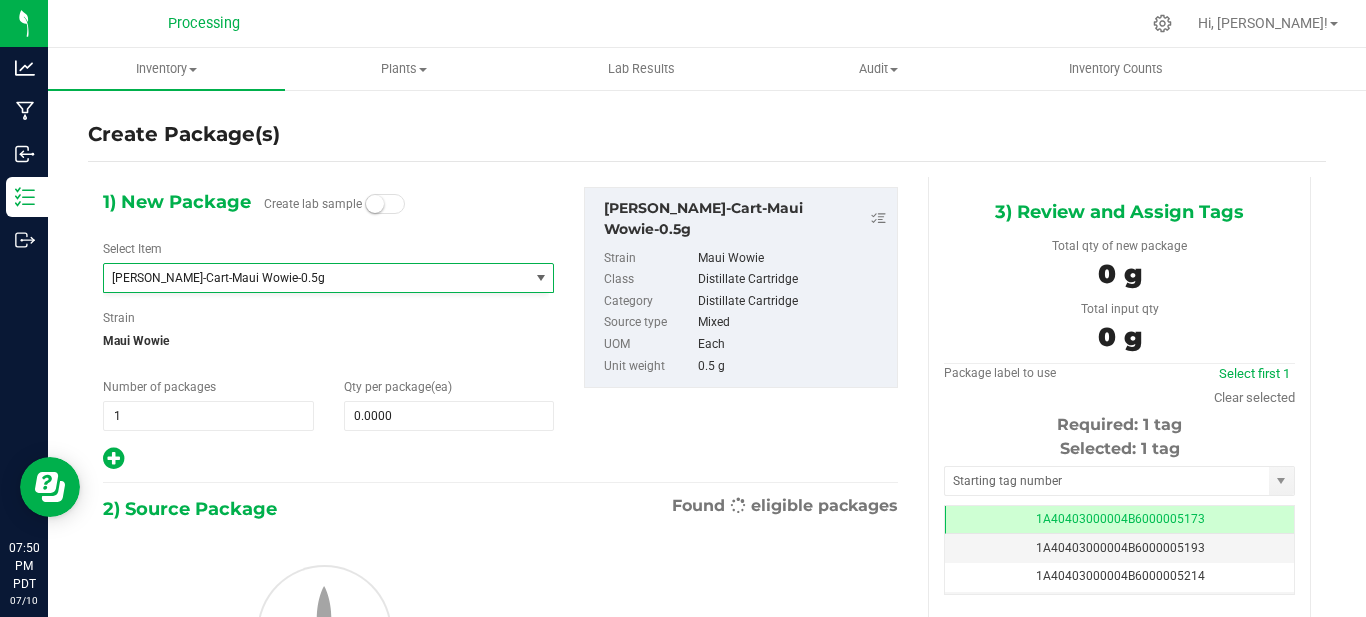 type on "0" 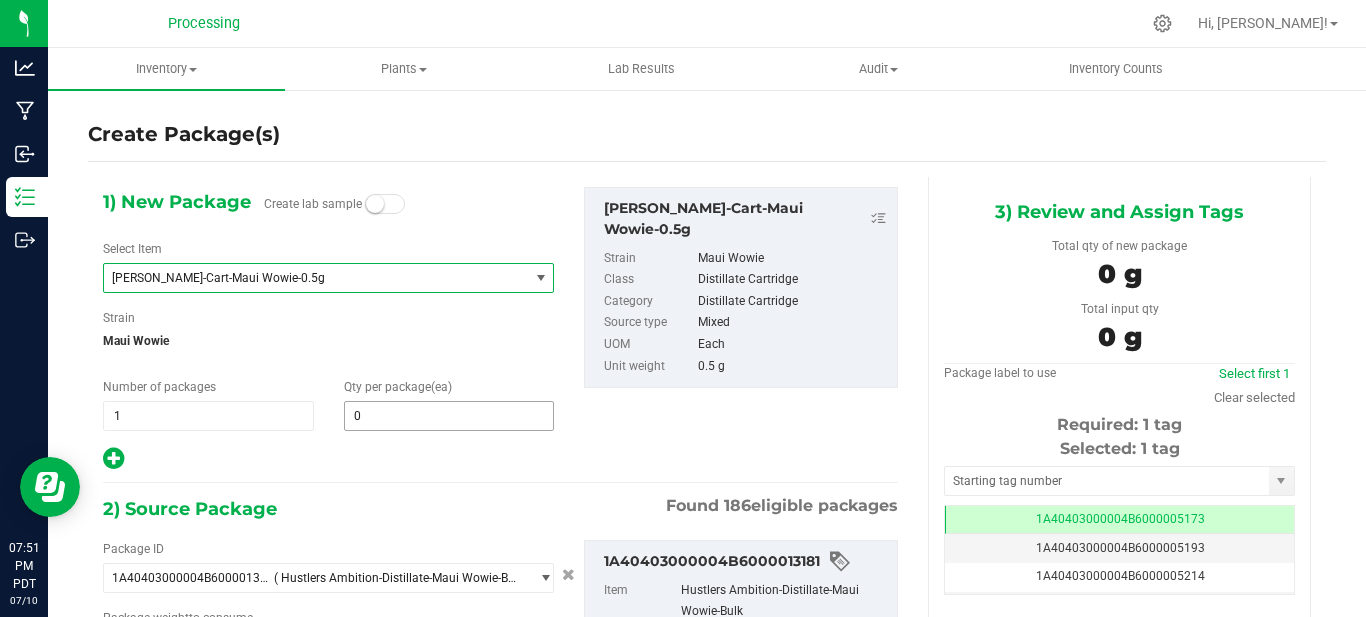 click on "0 0" at bounding box center [449, 416] 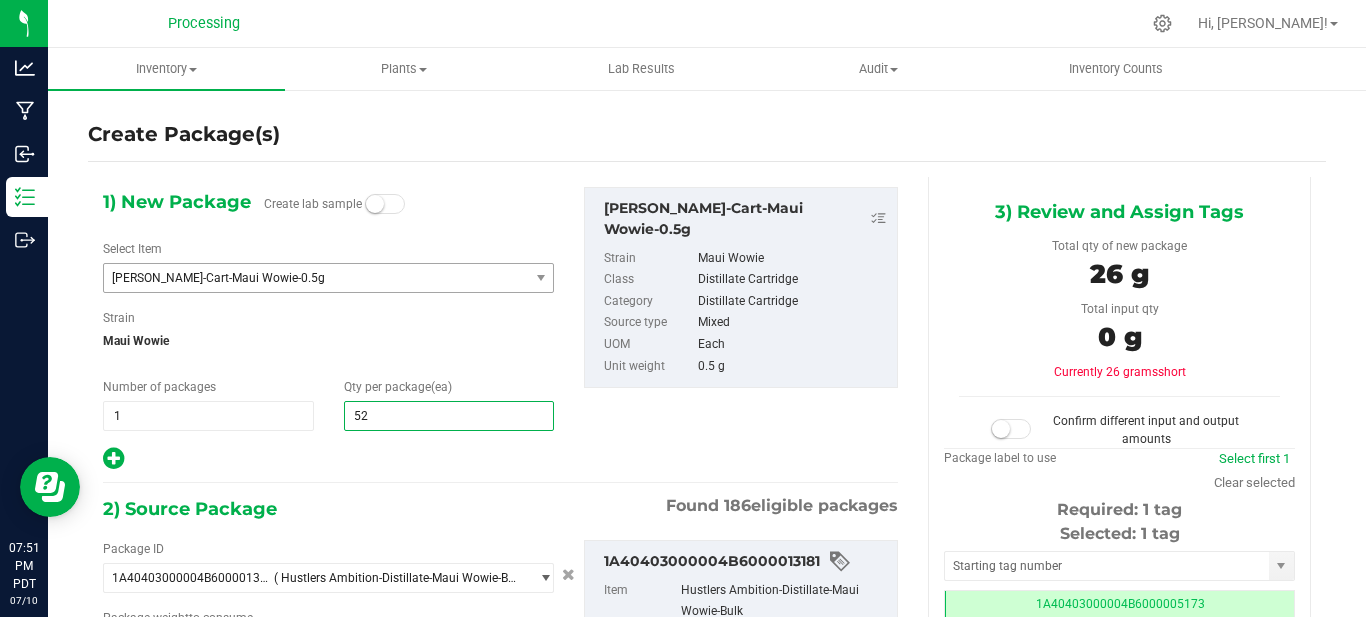 type on "522" 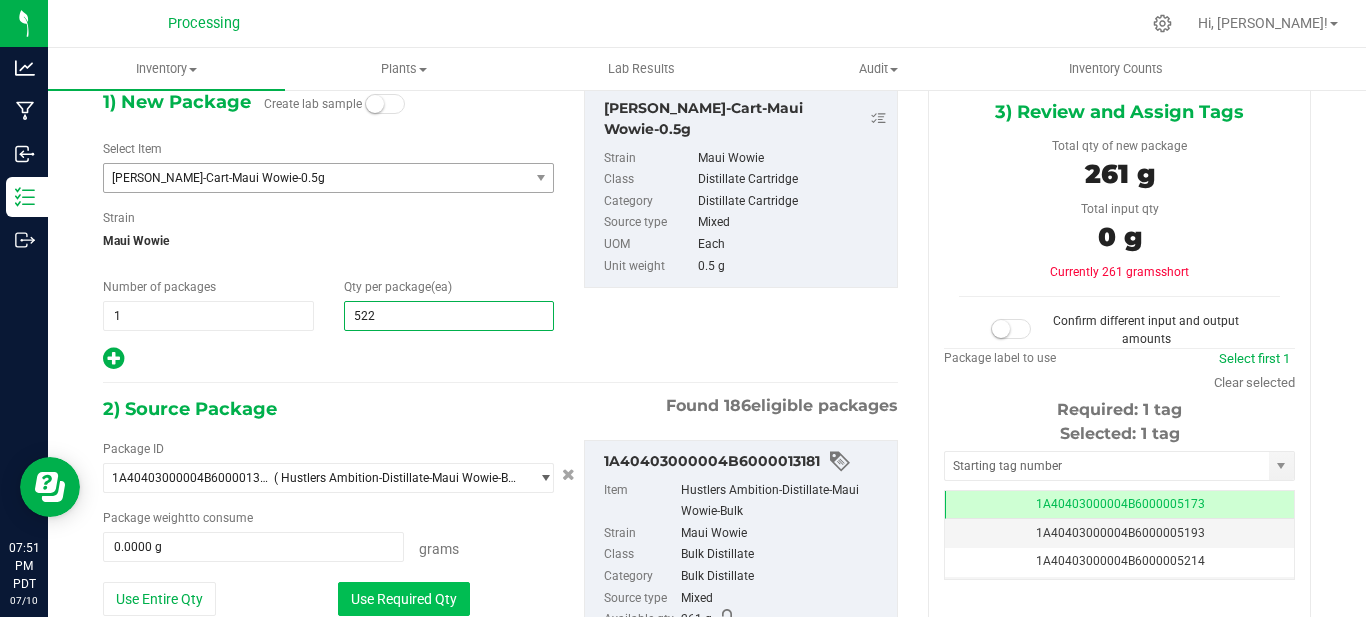type on "522" 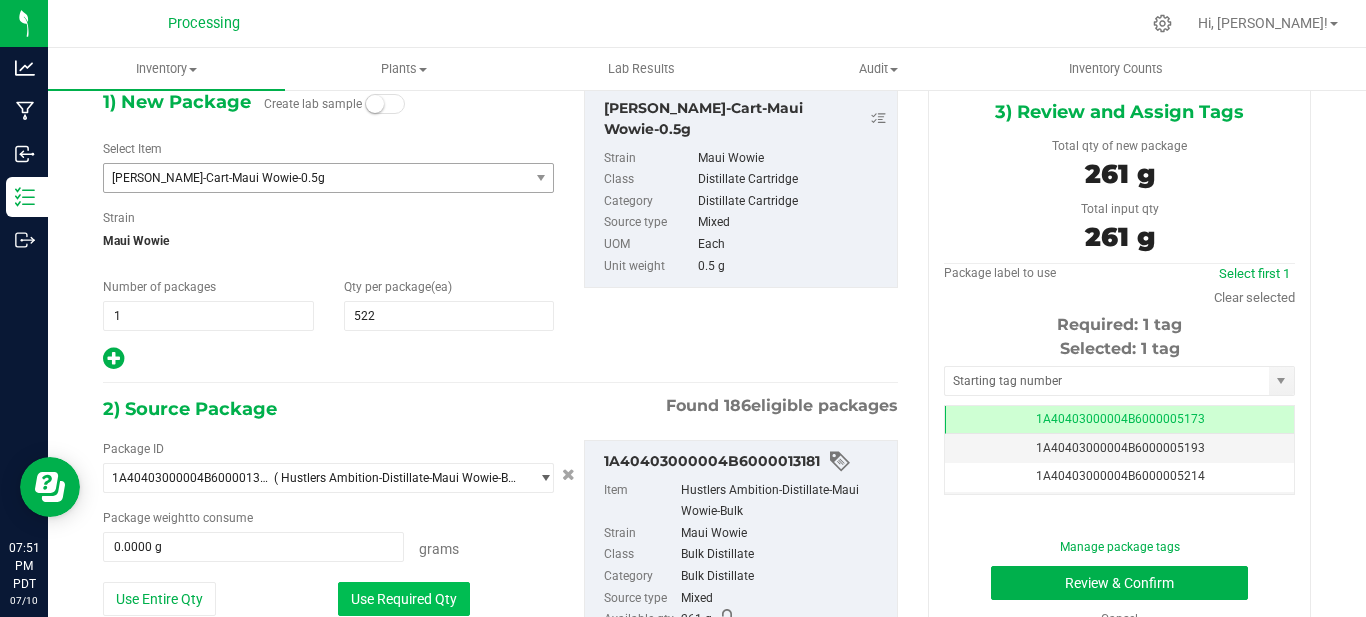 type on "261.0000 g" 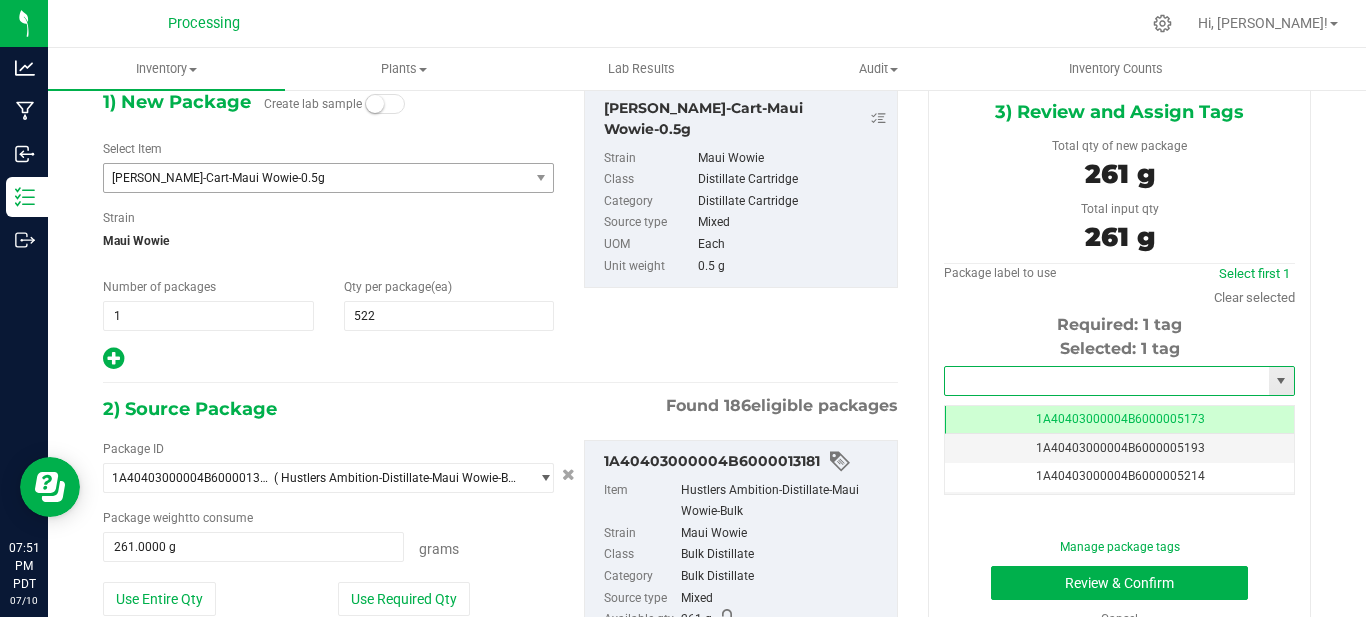 click at bounding box center [1107, 381] 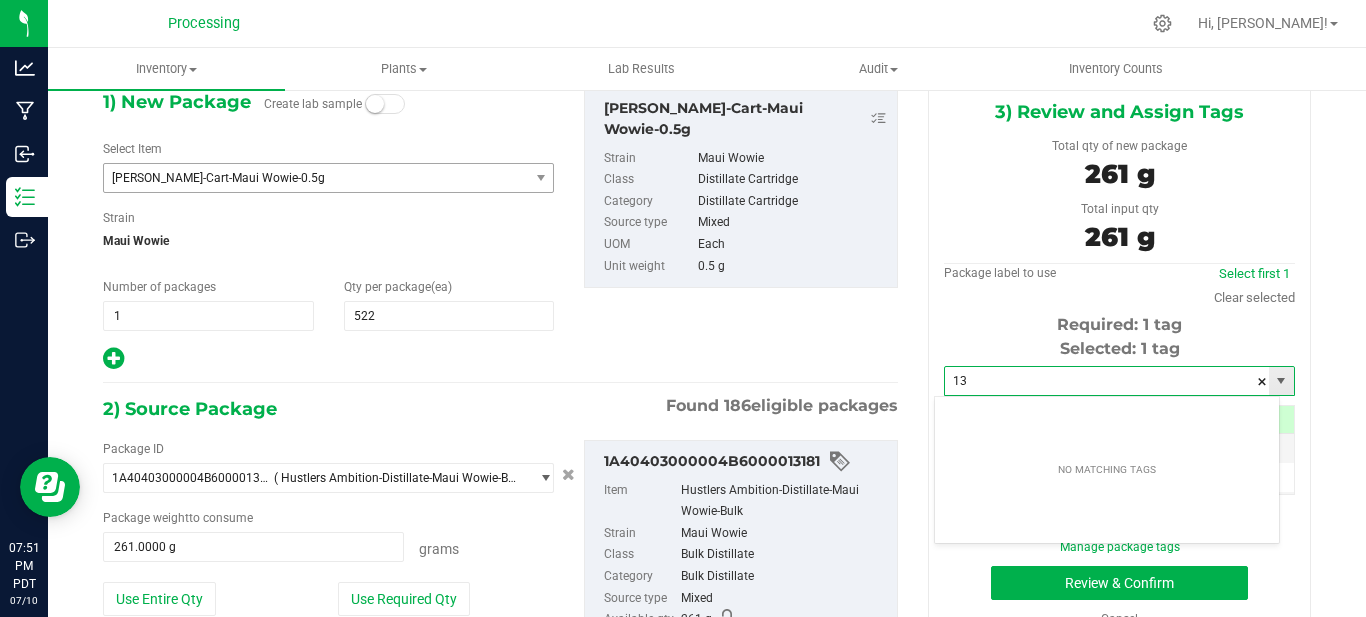 type on "1" 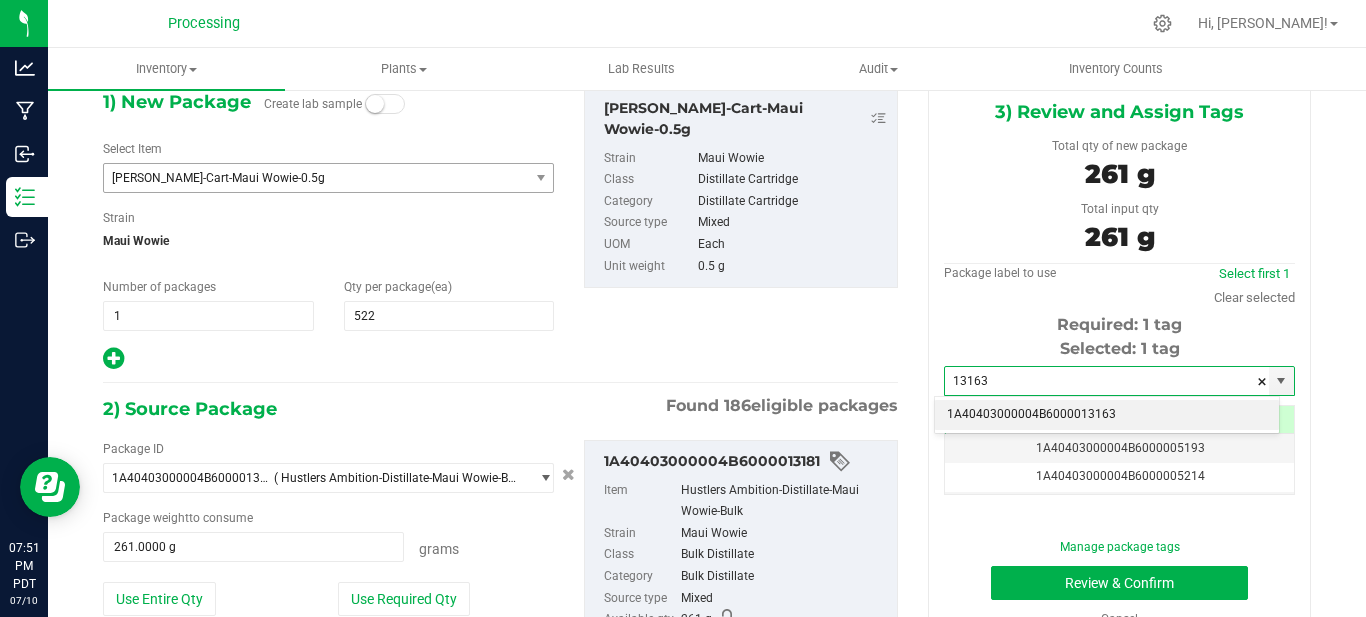 click on "1A40403000004B6000013163" at bounding box center [1107, 415] 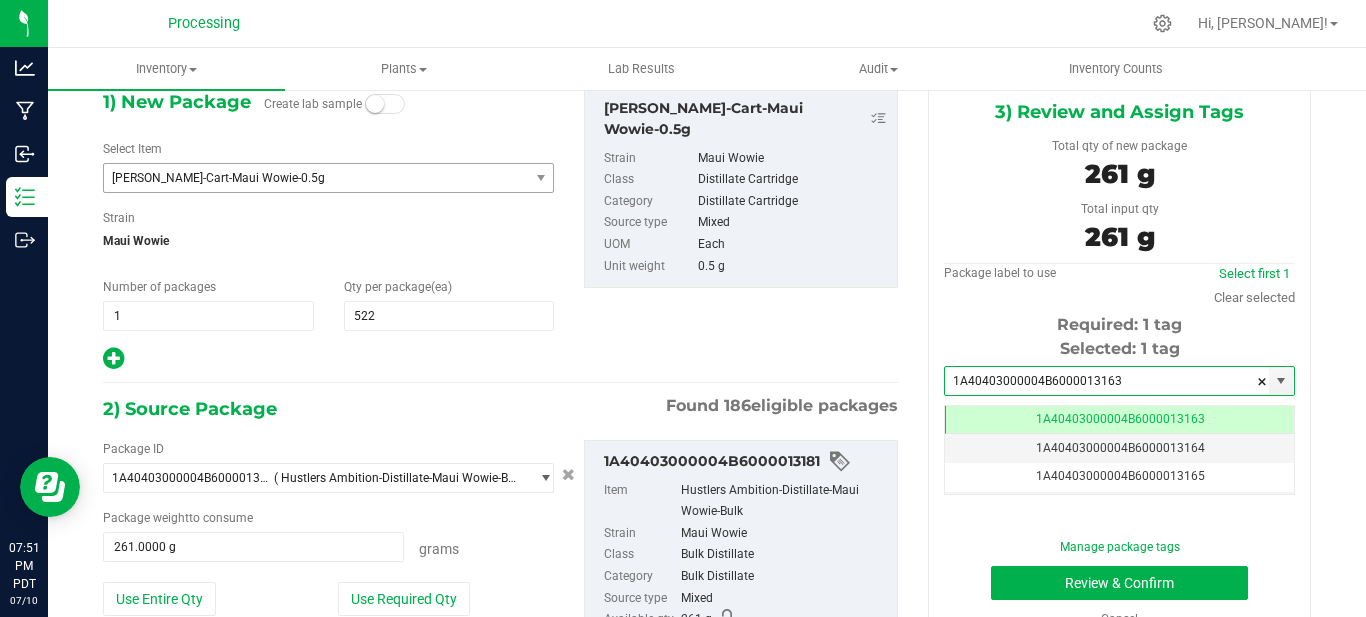 type on "1A40403000004B6000013163" 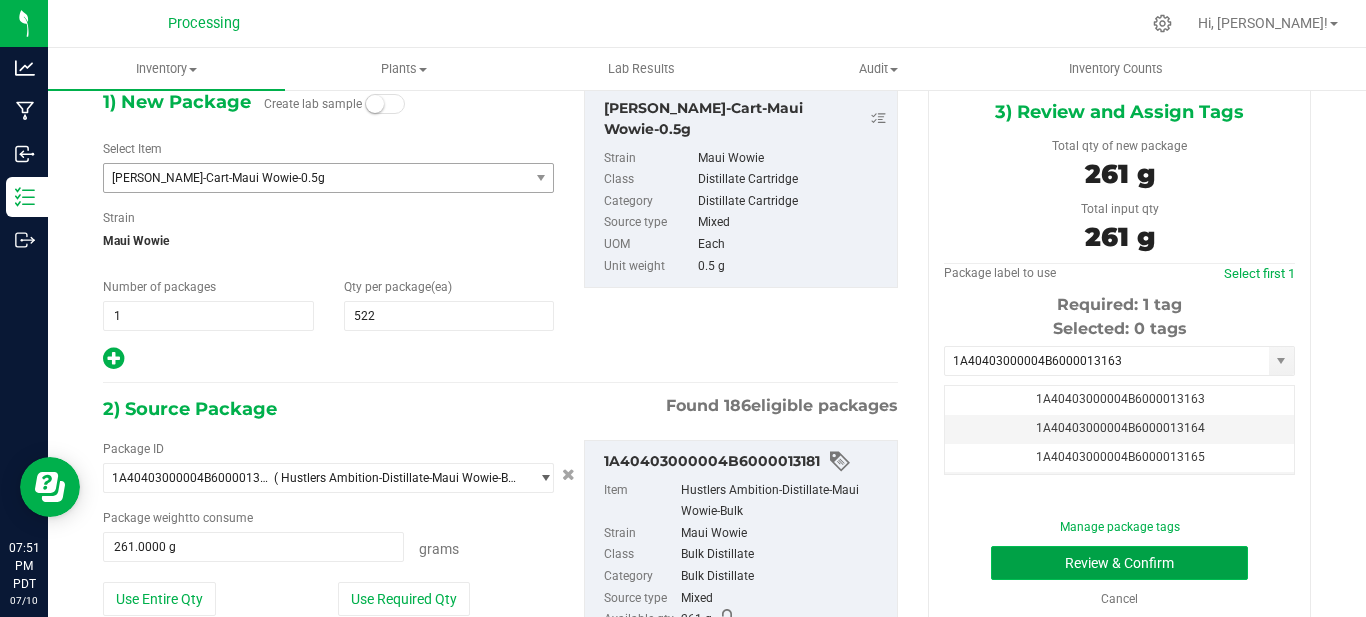 click on "Review & Confirm" at bounding box center [1119, 563] 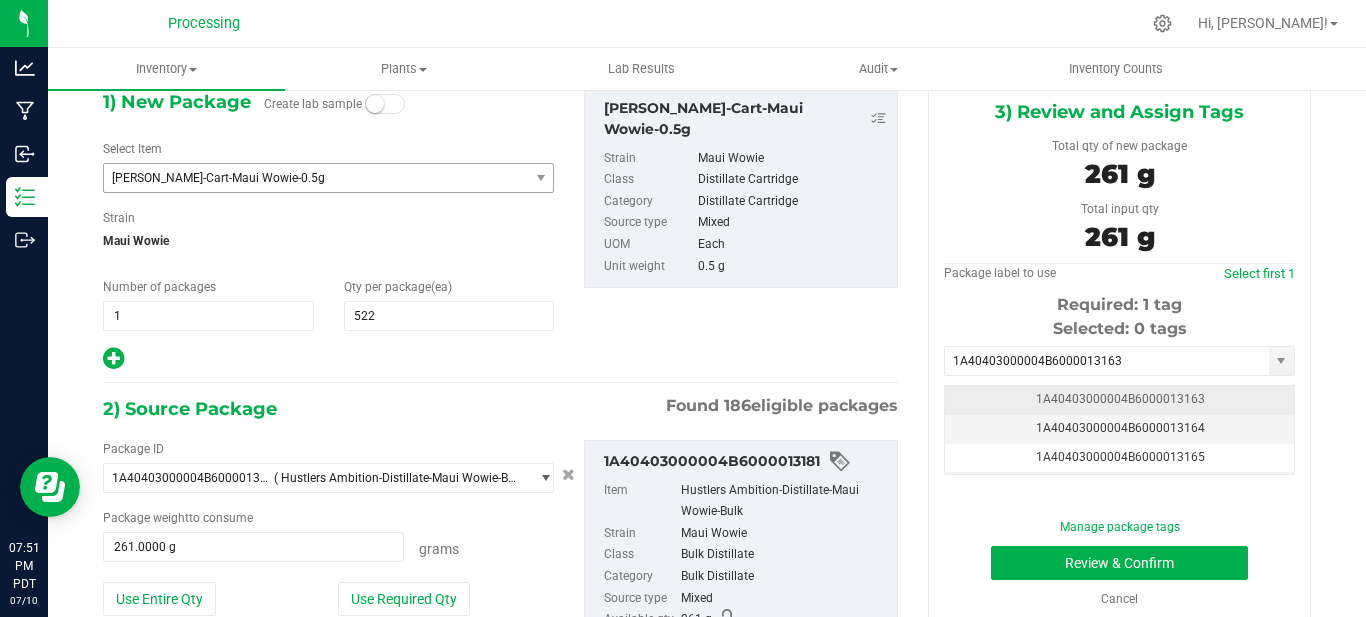 click on "1A40403000004B6000013163" at bounding box center [1120, 399] 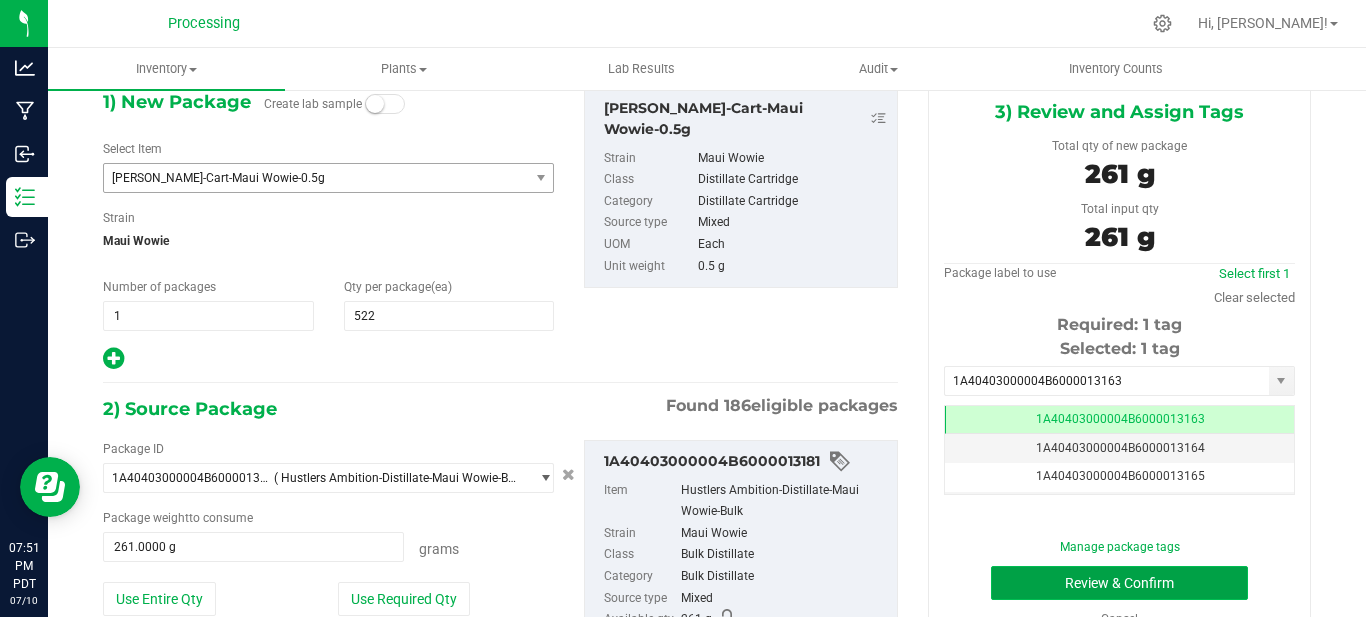 click on "Review & Confirm" at bounding box center [1119, 583] 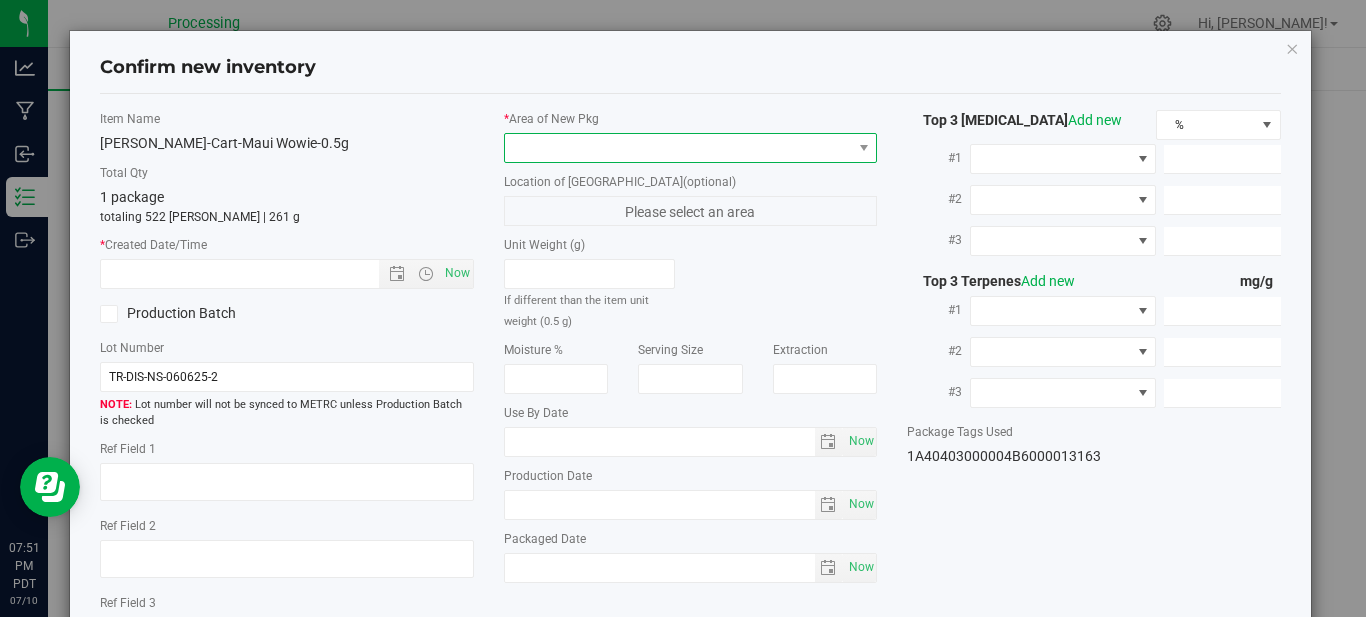 click at bounding box center (678, 148) 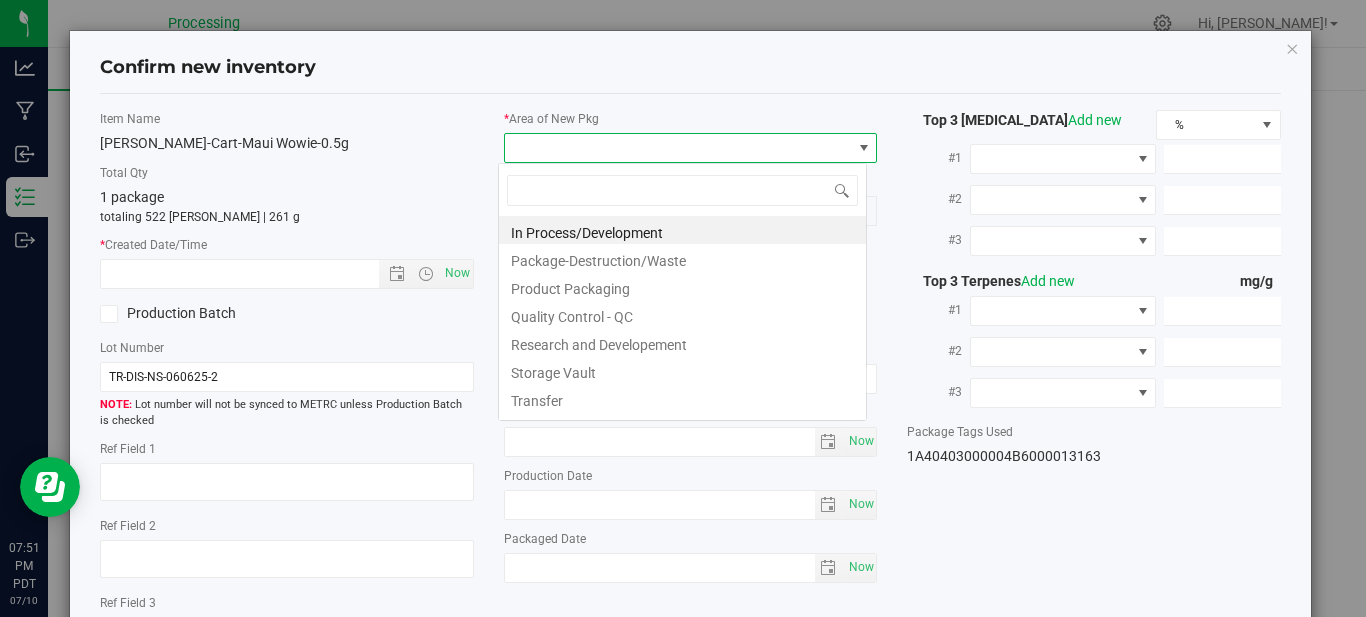 scroll, scrollTop: 99970, scrollLeft: 99631, axis: both 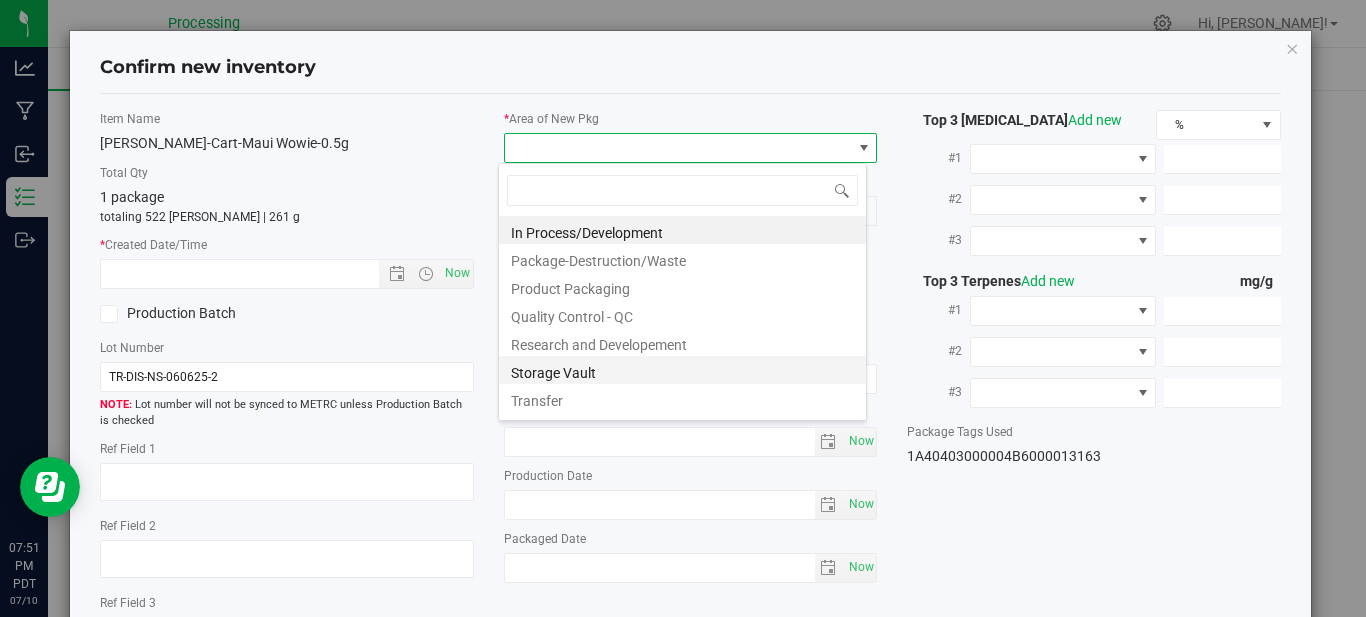 click on "Storage Vault" at bounding box center (682, 370) 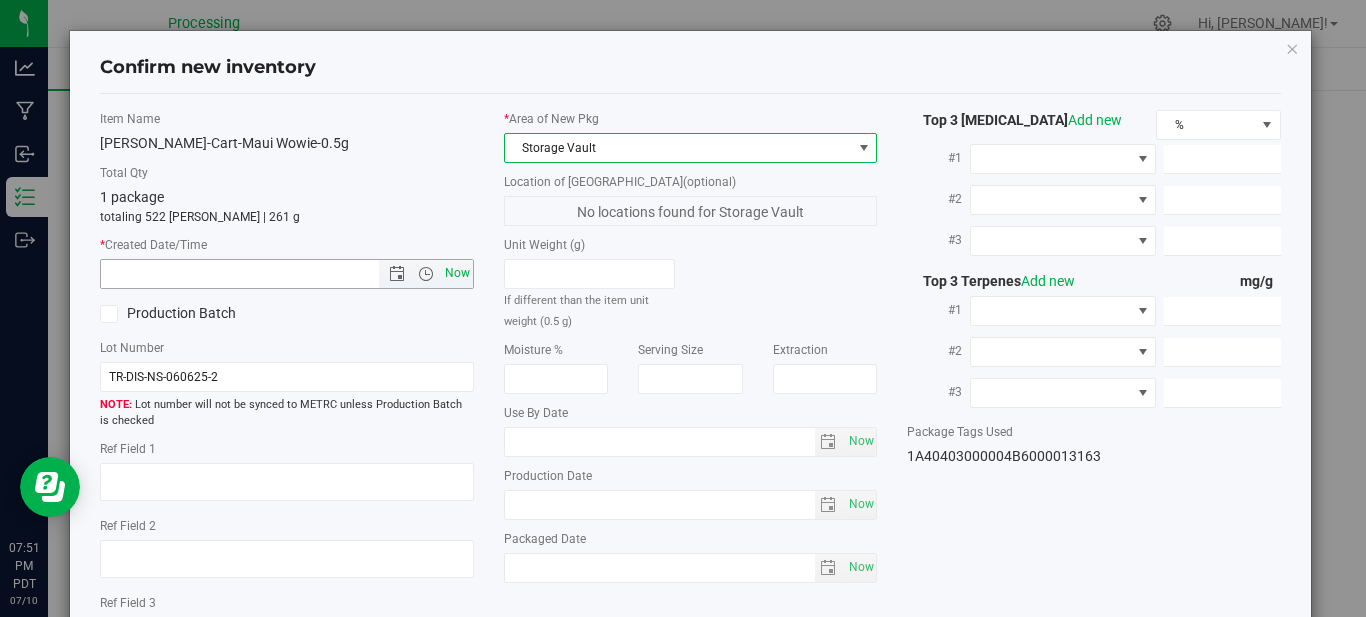 click on "Now" at bounding box center (457, 273) 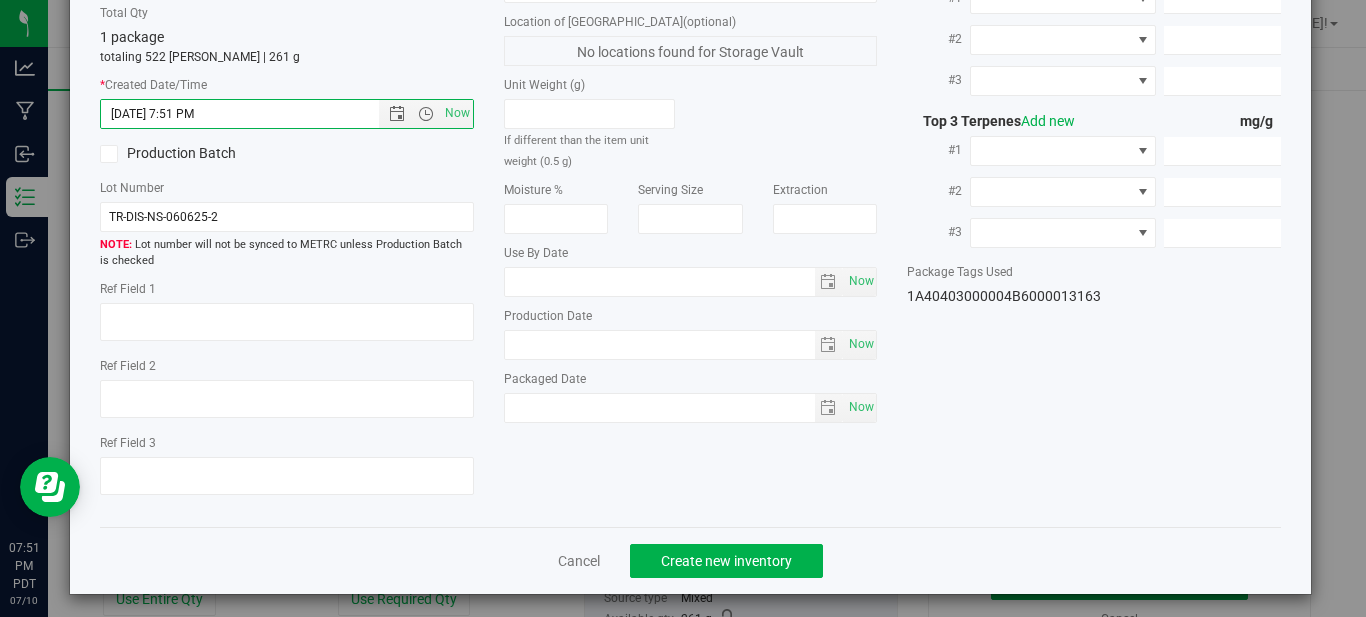 scroll, scrollTop: 168, scrollLeft: 0, axis: vertical 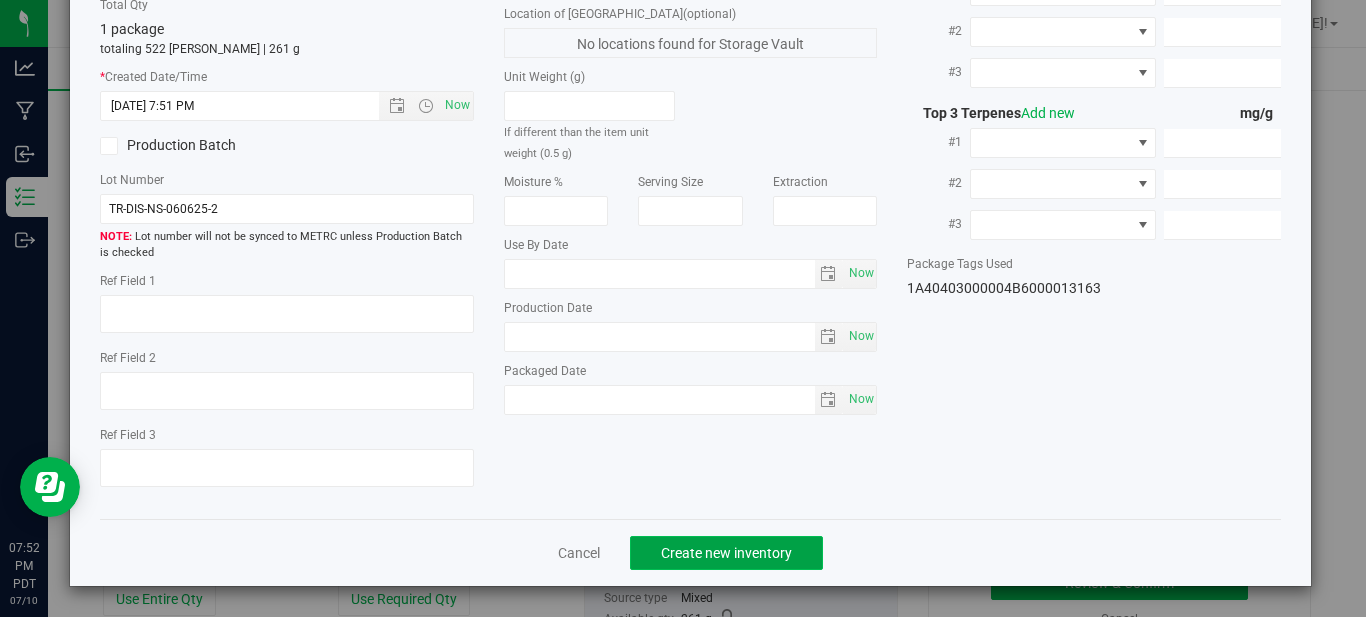 click on "Create new inventory" 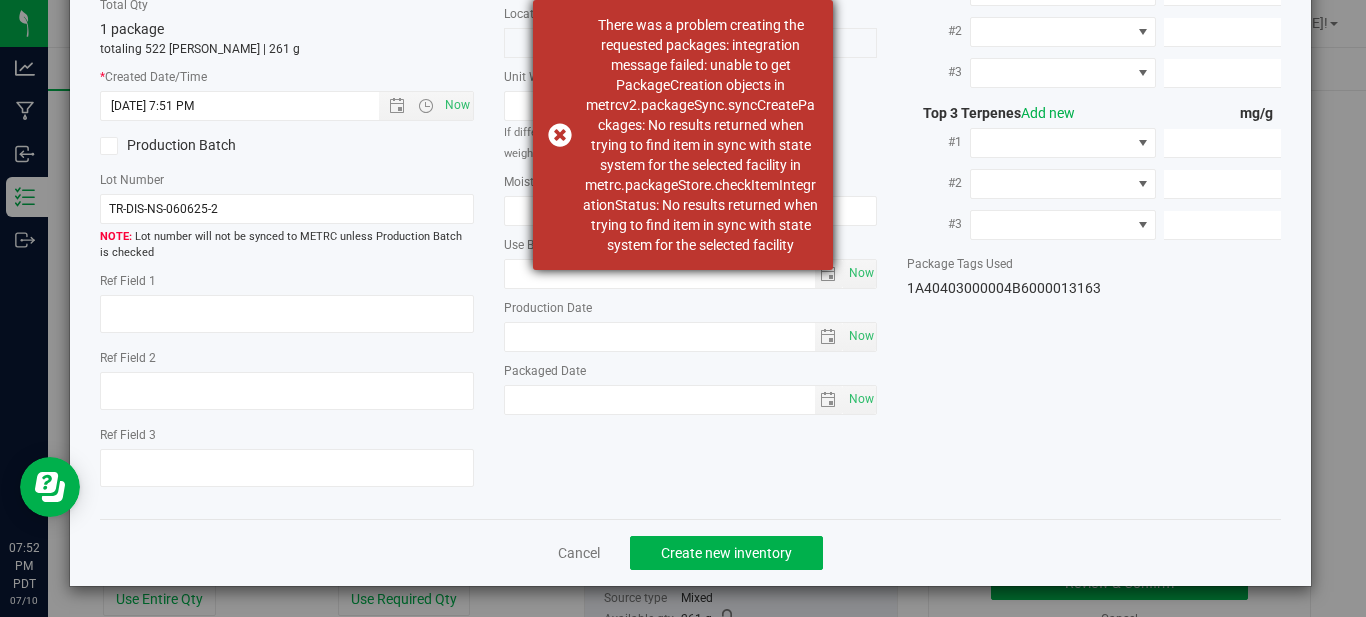click on "There was a problem creating the requested packages: integration message failed: unable to get PackageCreation objects in metrcv2.packageSync.syncCreatePackages: No results returned when trying to find item in sync with state system for the selected facility in metrc.packageStore.checkItemIntegrationStatus: No results returned when trying to find item in sync with state system for the selected facility" at bounding box center (683, 135) 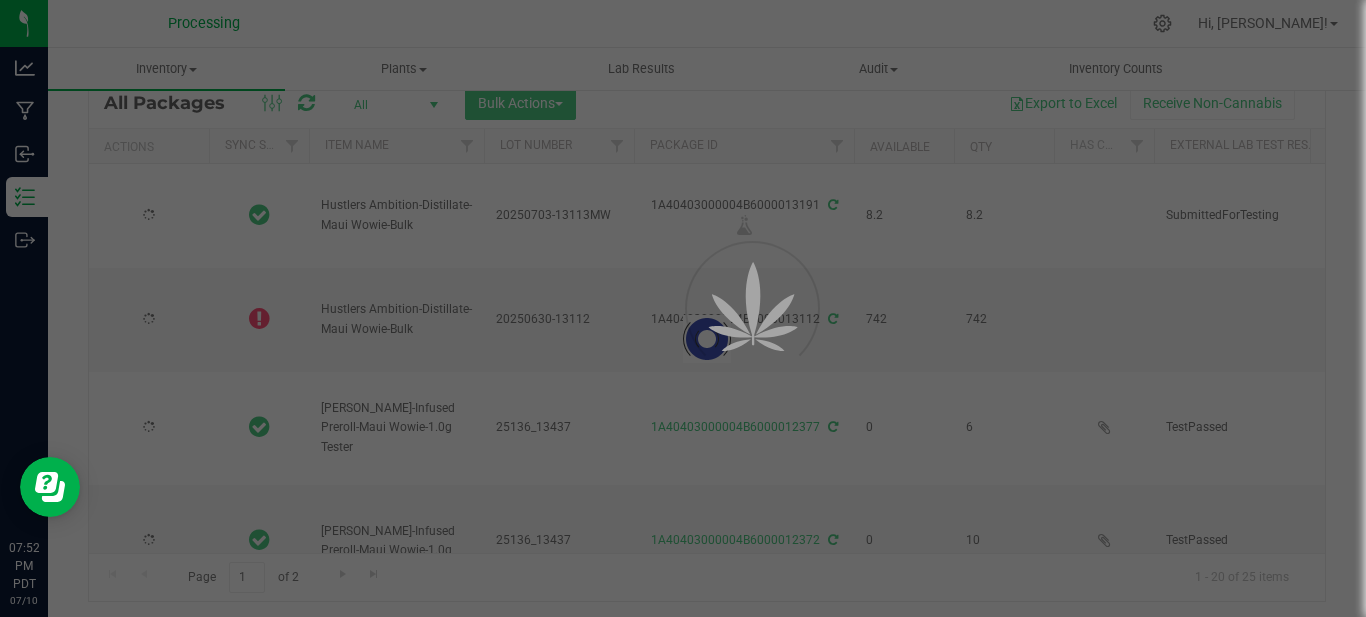 scroll, scrollTop: 81, scrollLeft: 0, axis: vertical 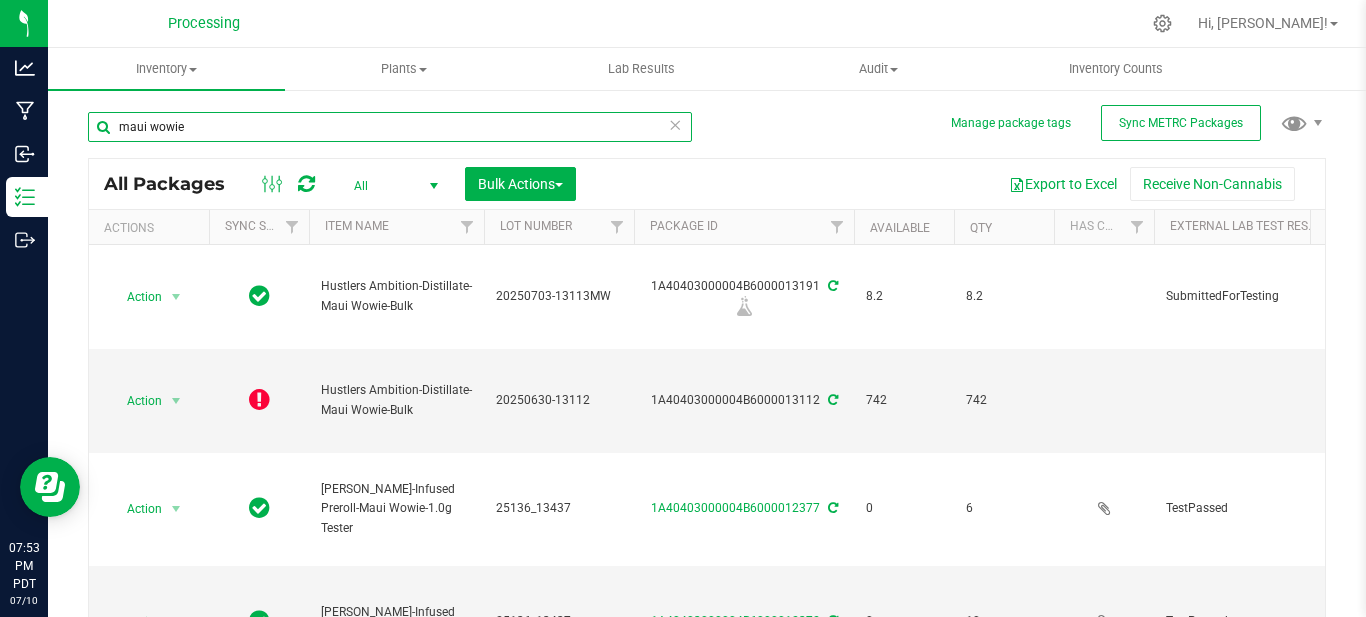 click on "maui wowie" at bounding box center (390, 127) 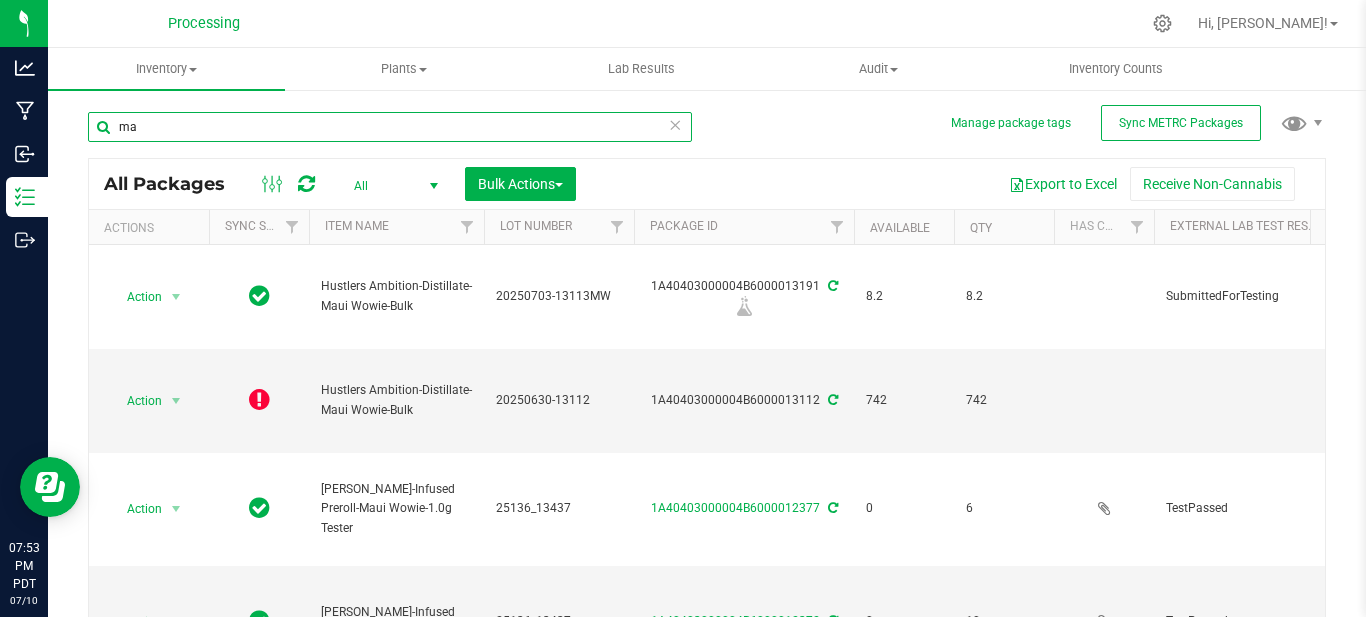 type on "m" 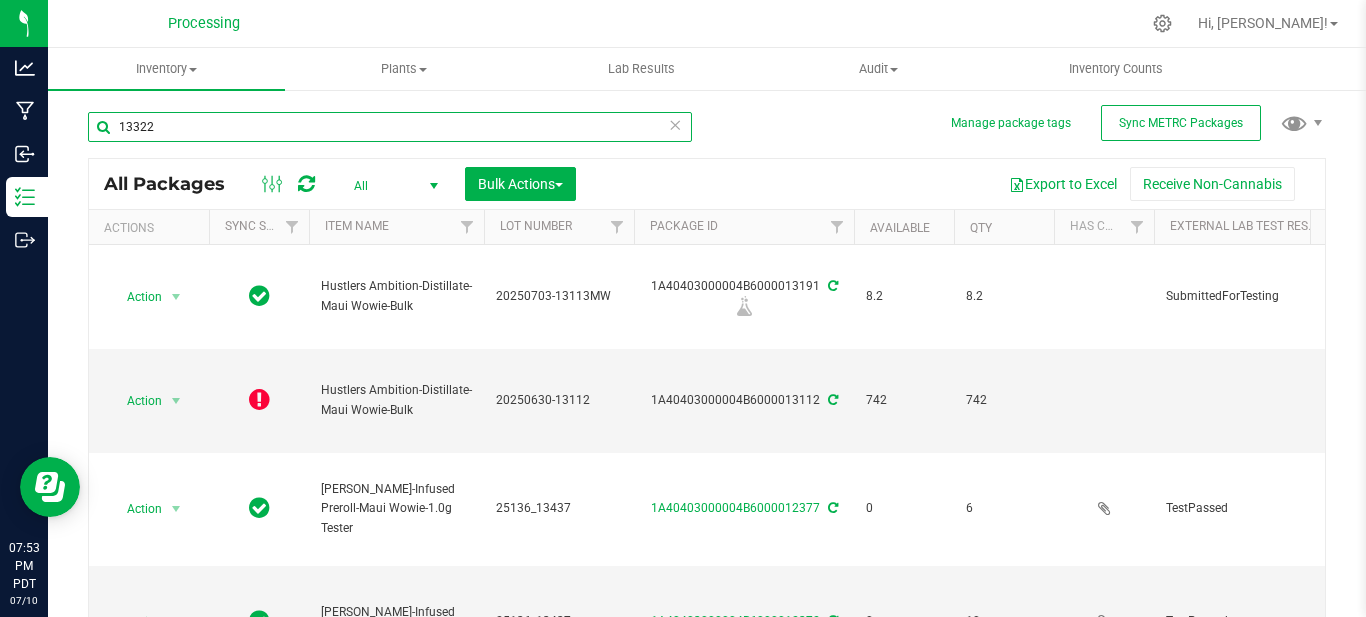 type on "13322" 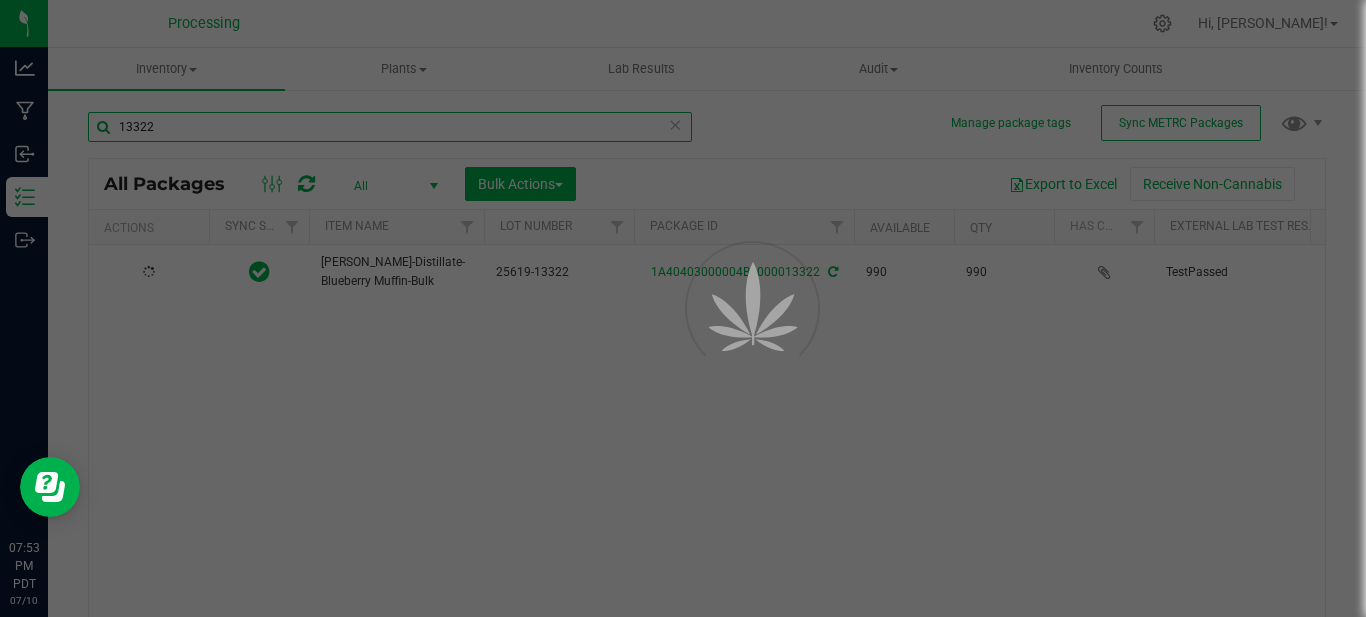 type on "2025-06-18" 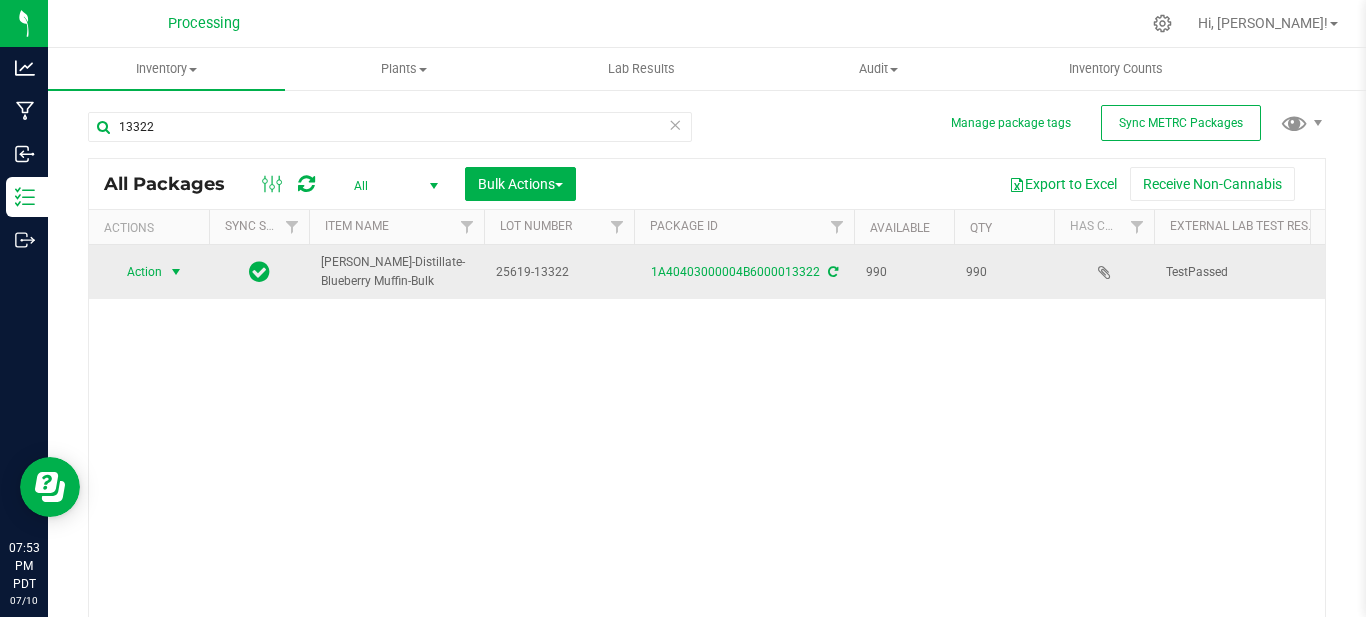 click at bounding box center (176, 272) 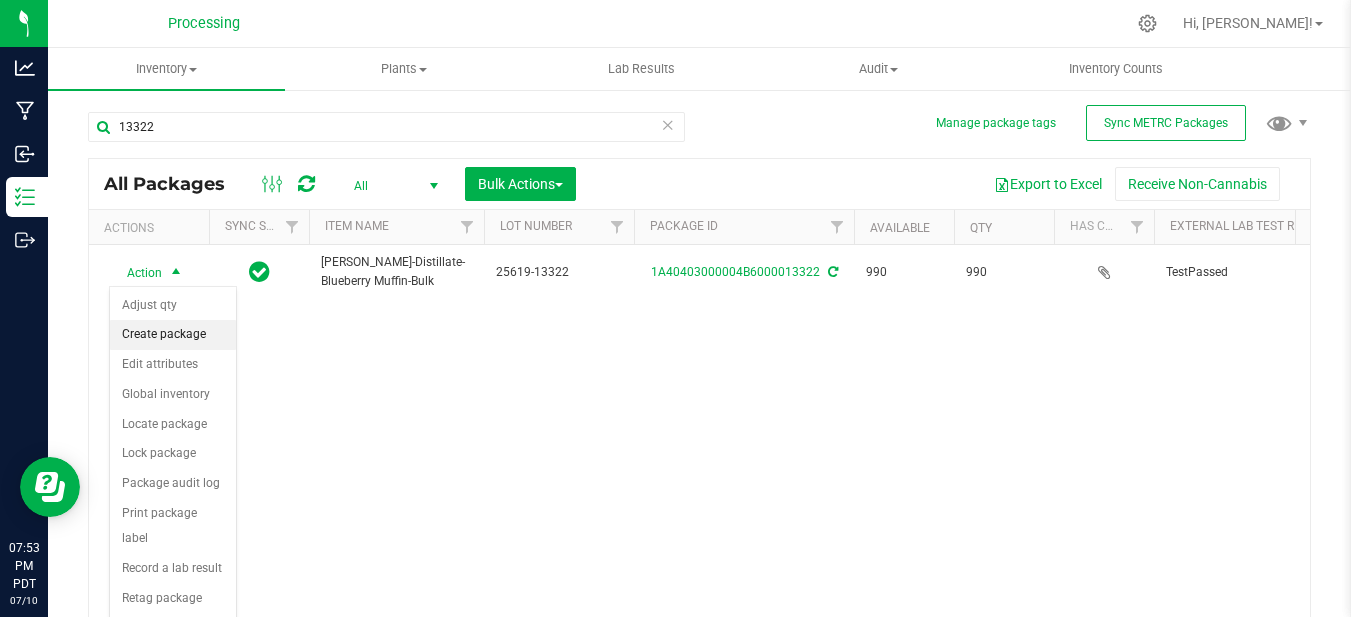click on "Create package" at bounding box center (173, 335) 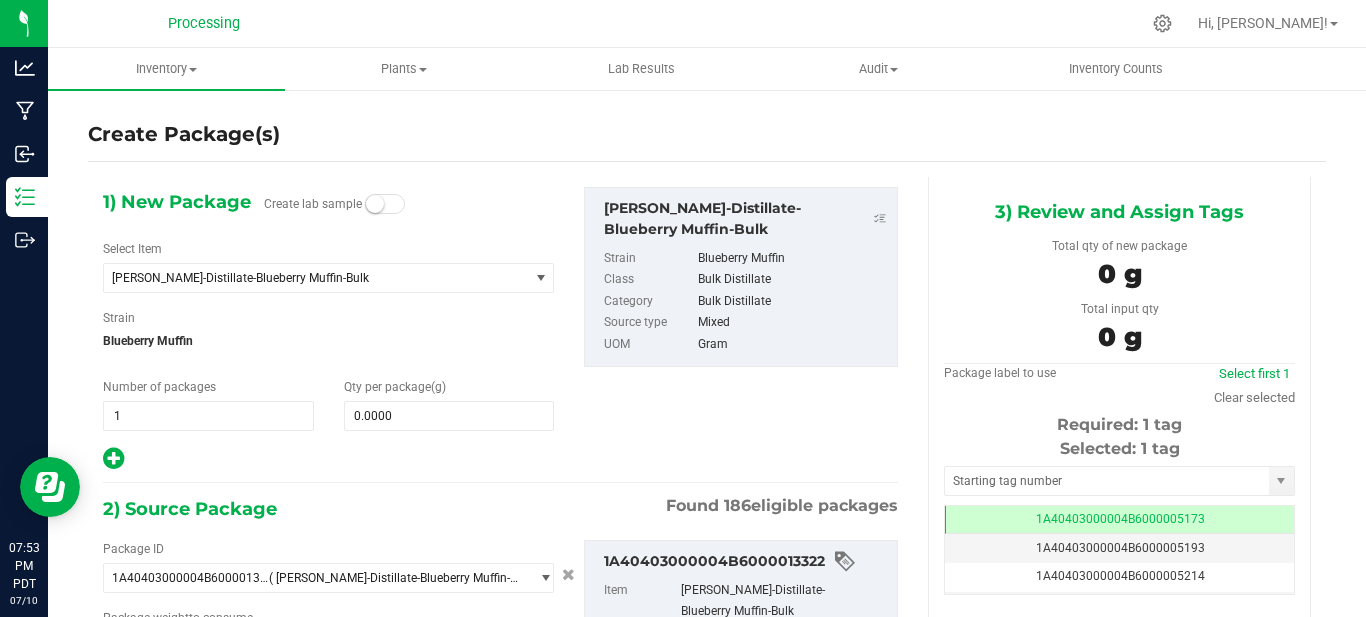 type on "0.0000 g" 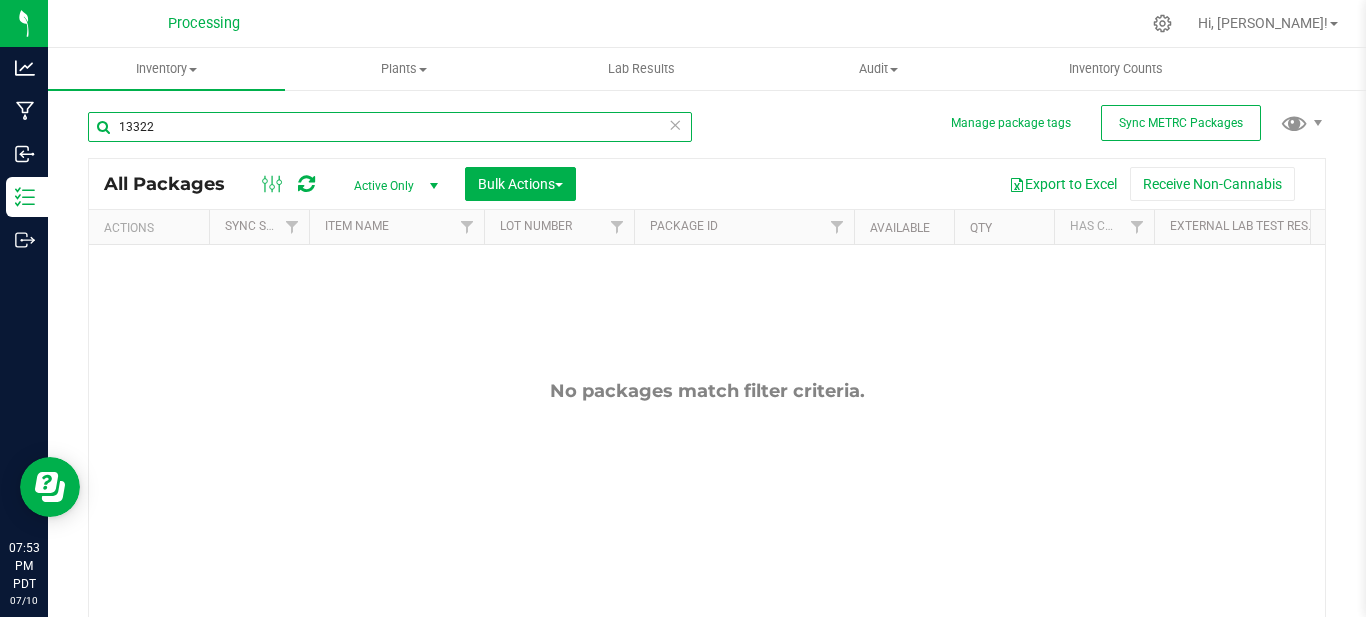 click on "13322" at bounding box center (390, 127) 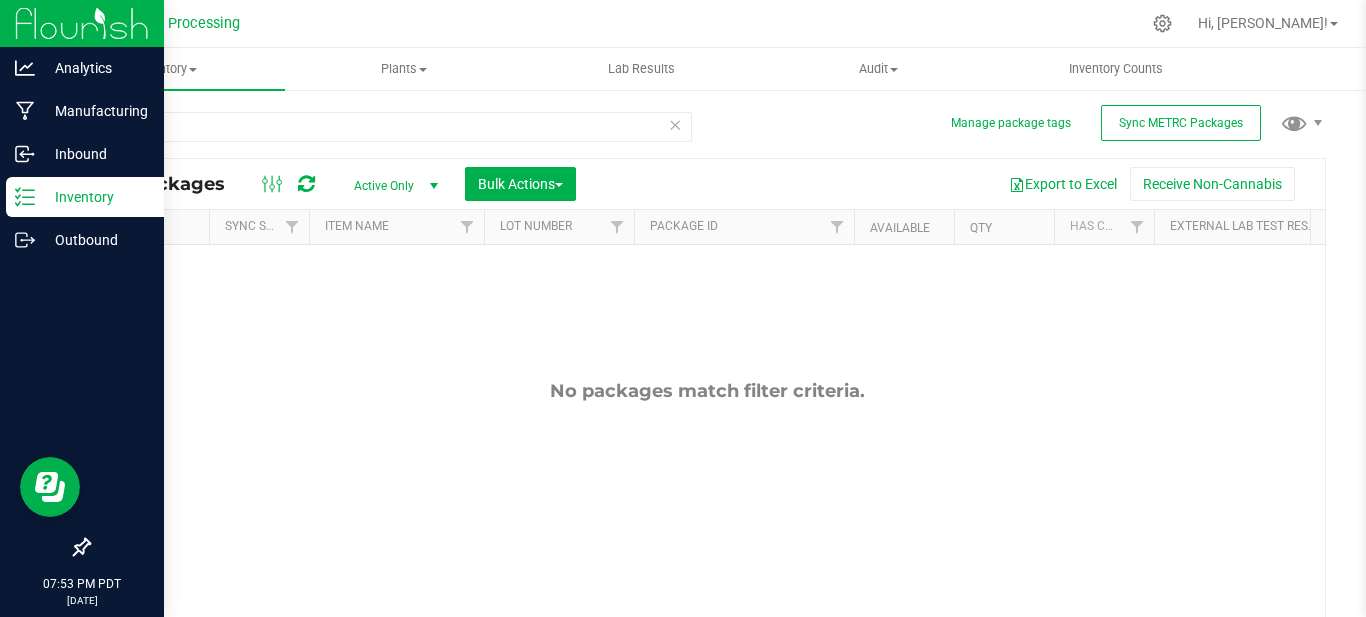 click on "Inventory" at bounding box center [95, 197] 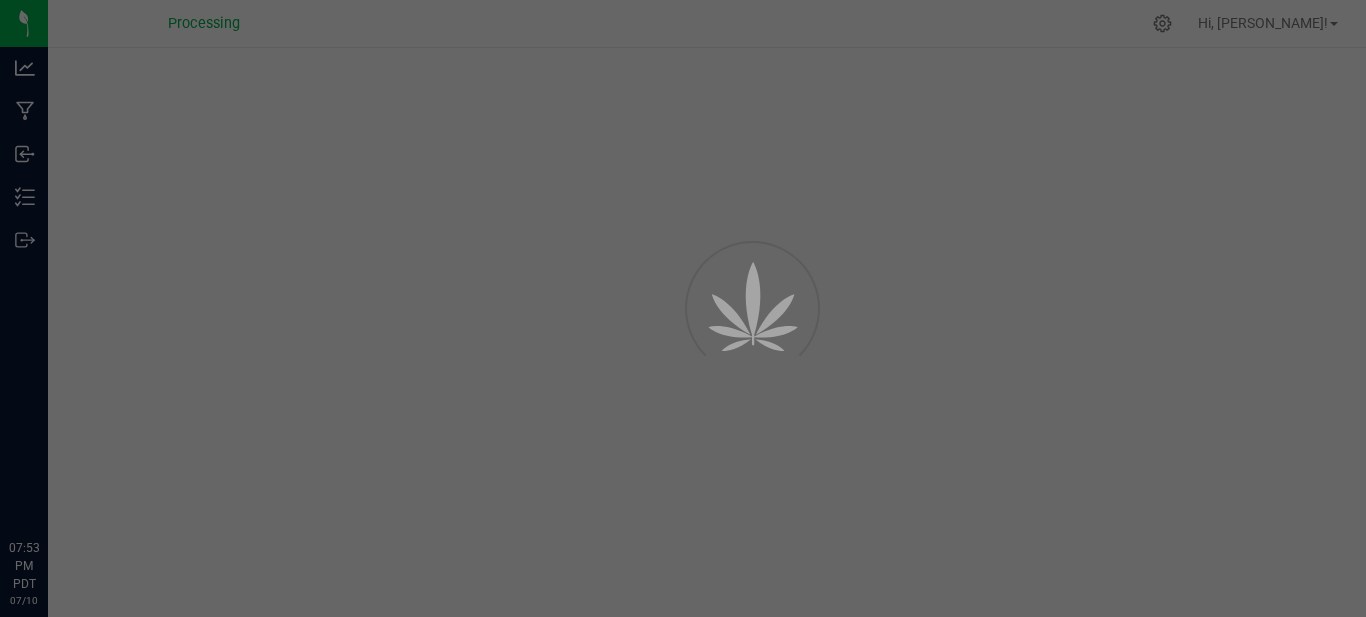 scroll, scrollTop: 0, scrollLeft: 0, axis: both 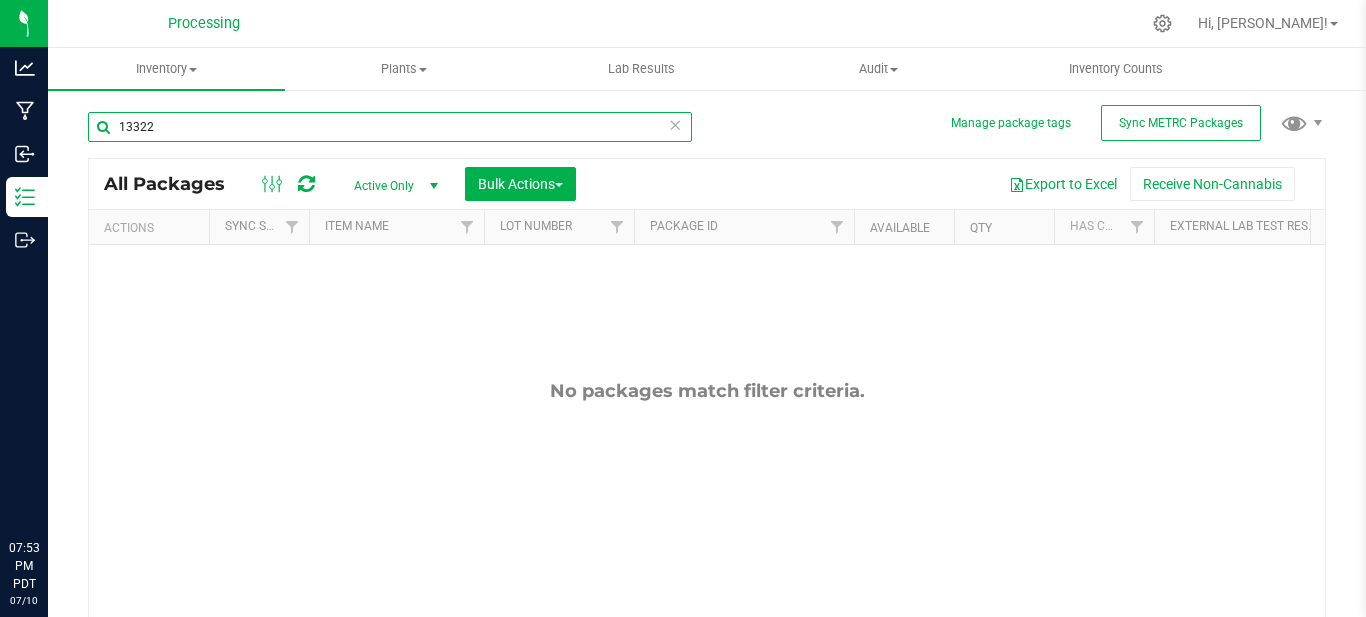 click on "13322" at bounding box center (390, 127) 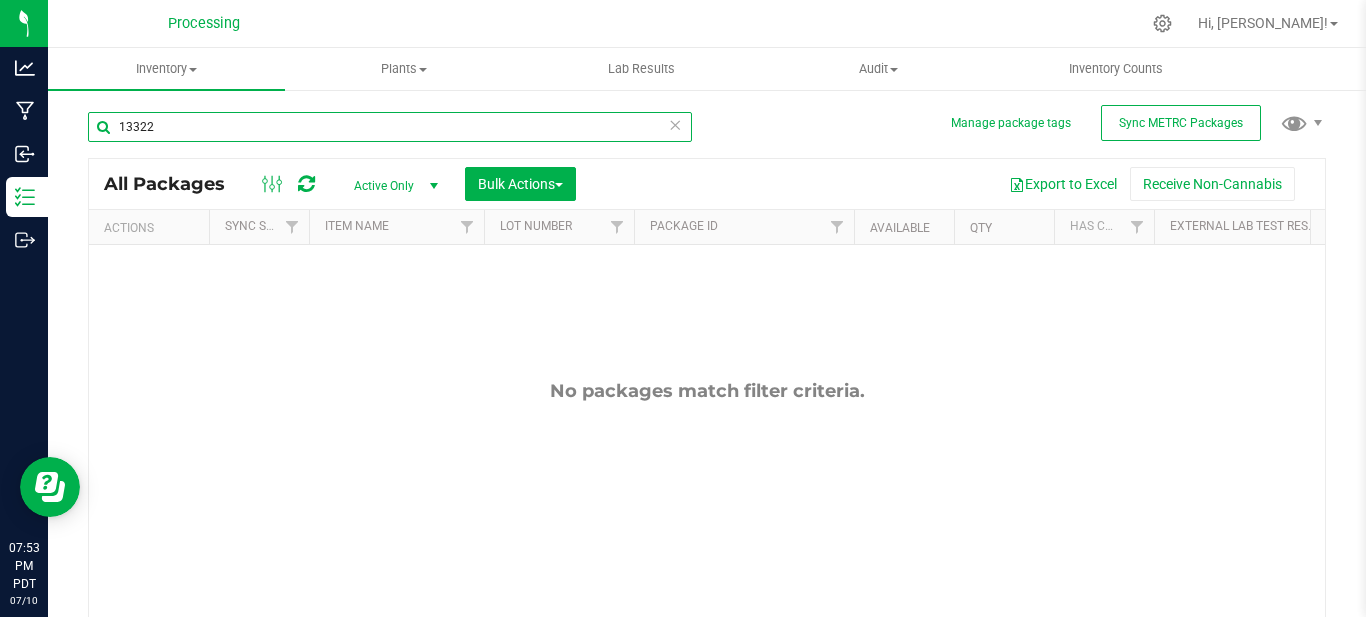 scroll, scrollTop: 0, scrollLeft: 0, axis: both 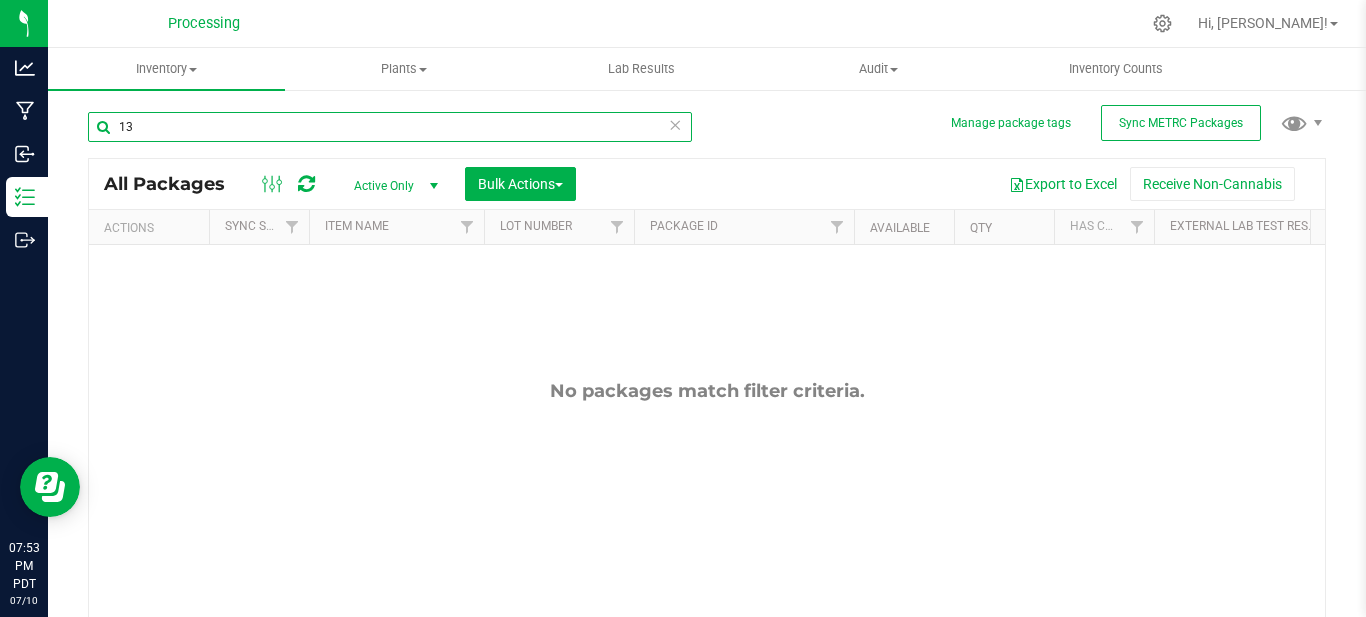 type on "1" 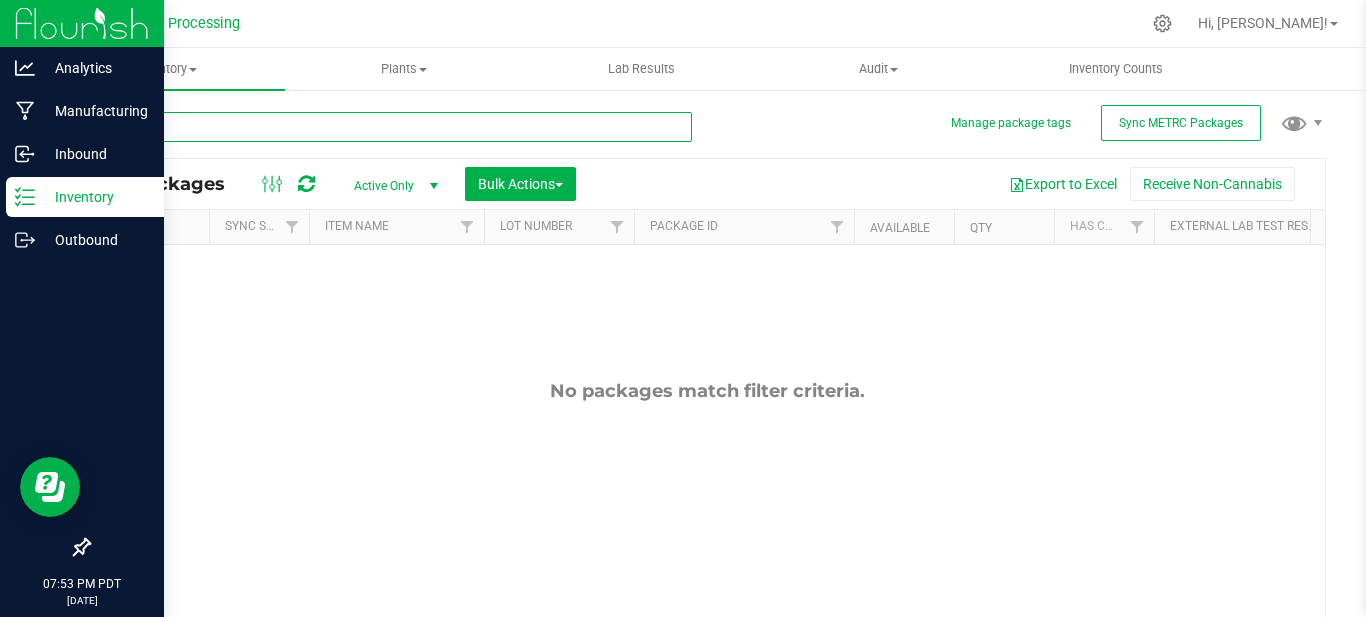 type 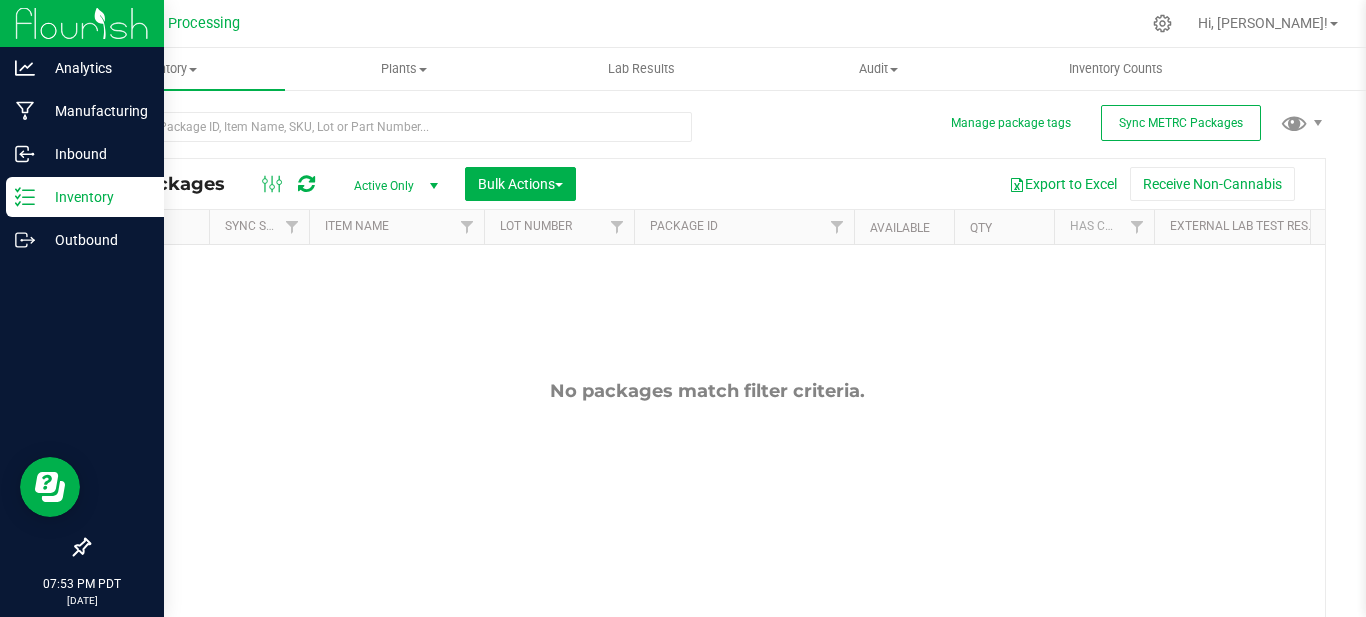 click on "Inventory" at bounding box center (95, 197) 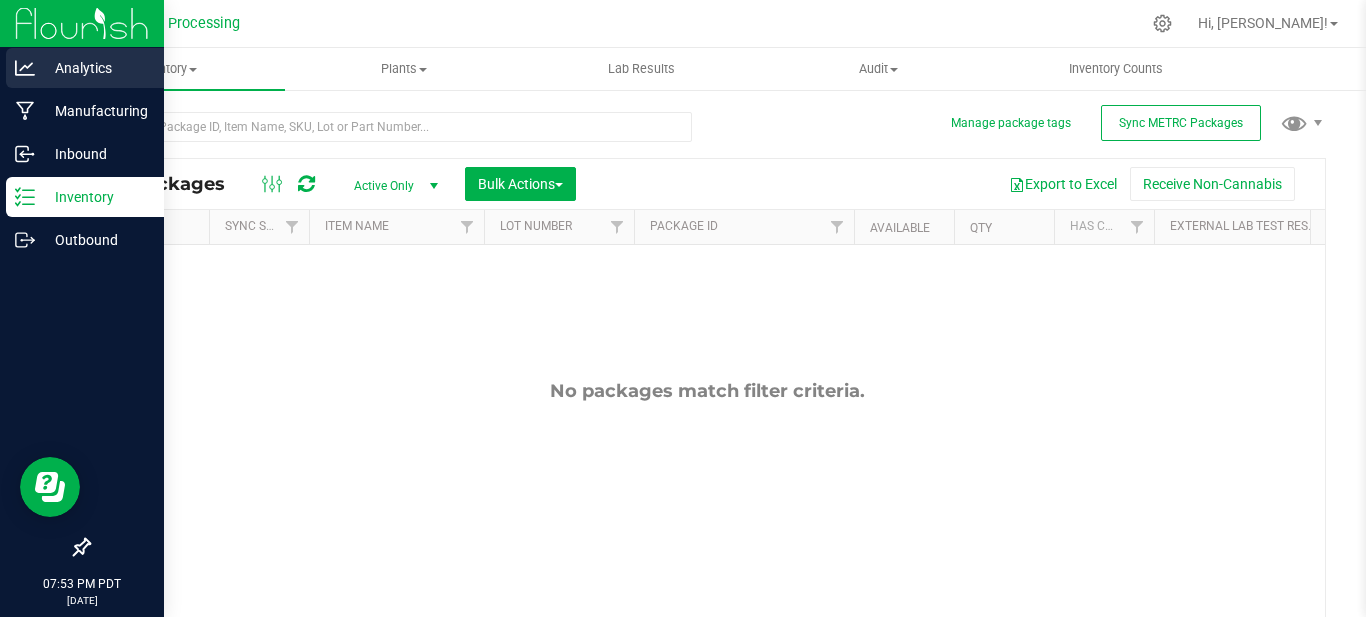 click on "Analytics" at bounding box center [95, 68] 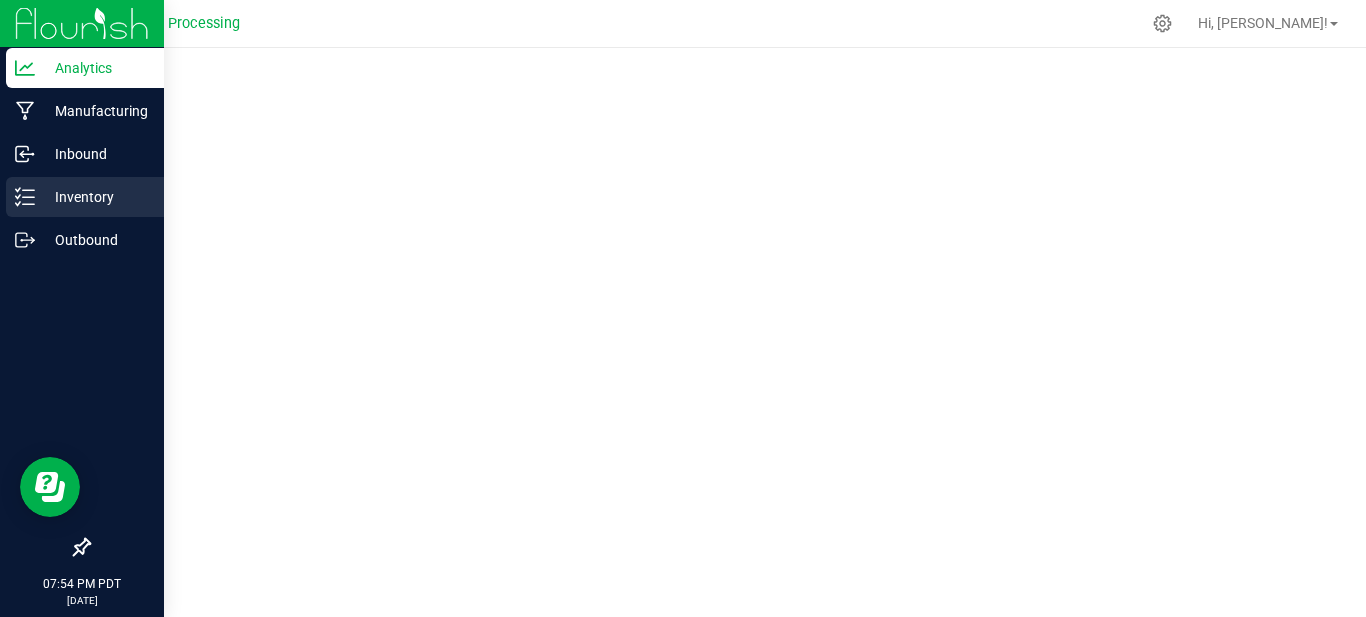 click on "Inventory" at bounding box center [95, 197] 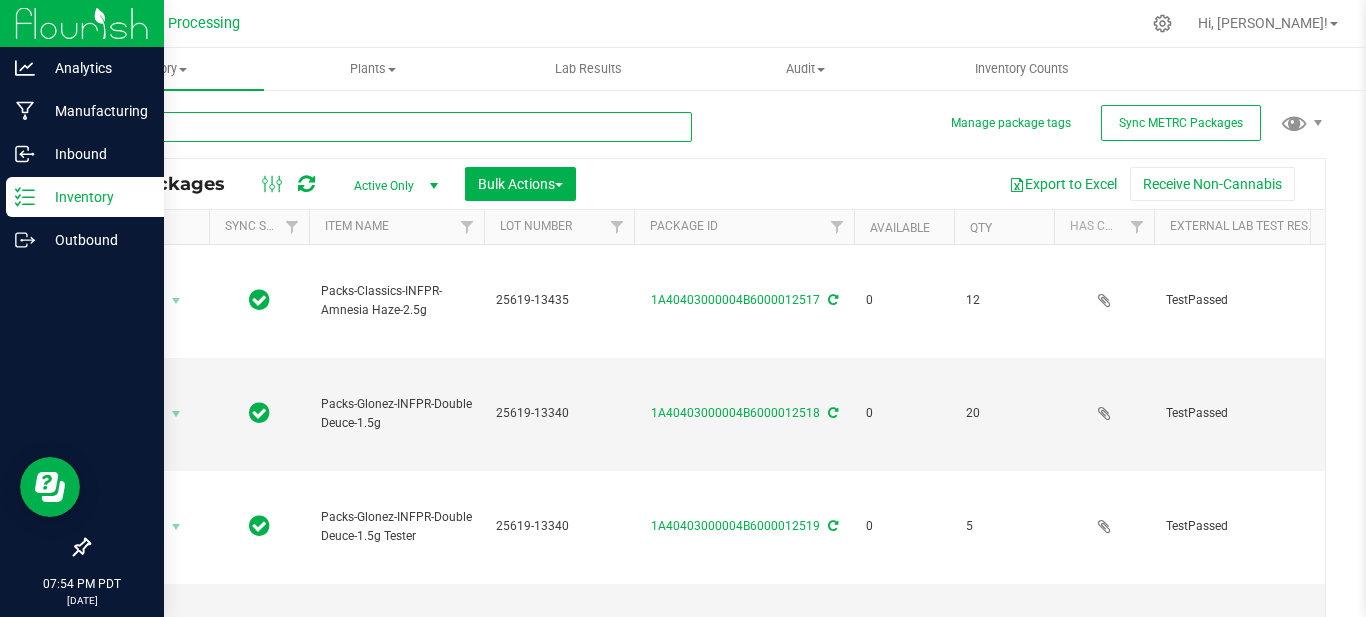 click at bounding box center (390, 127) 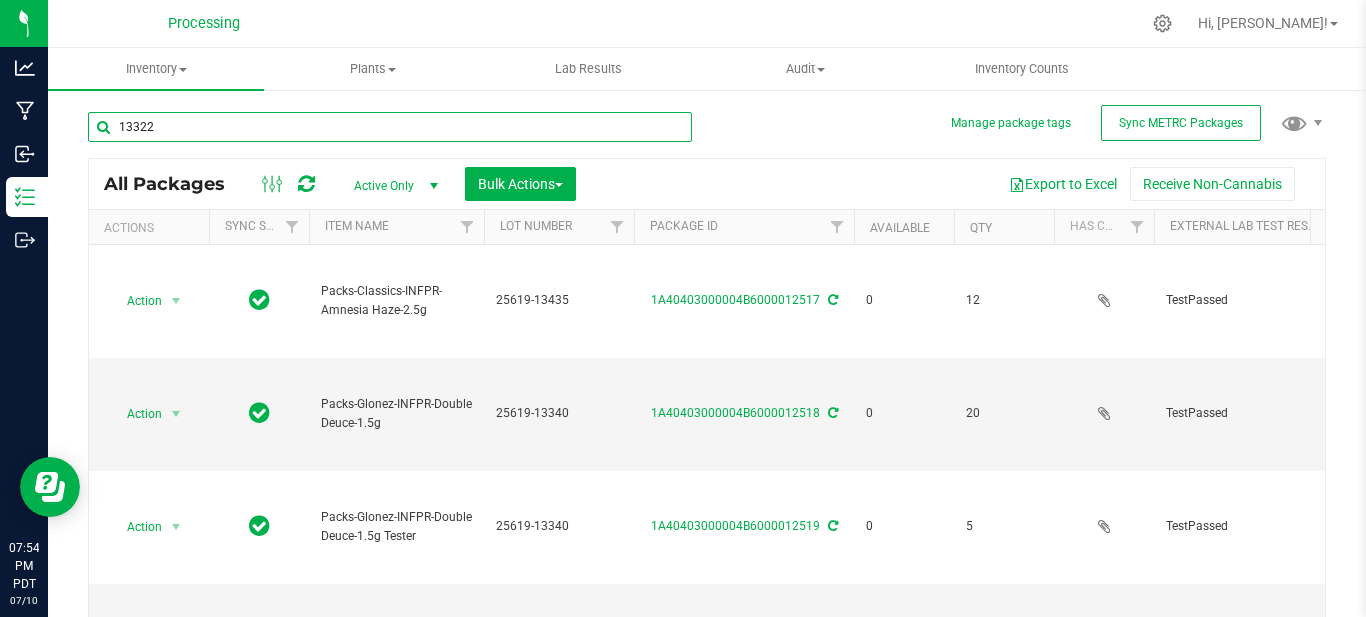 type on "13322" 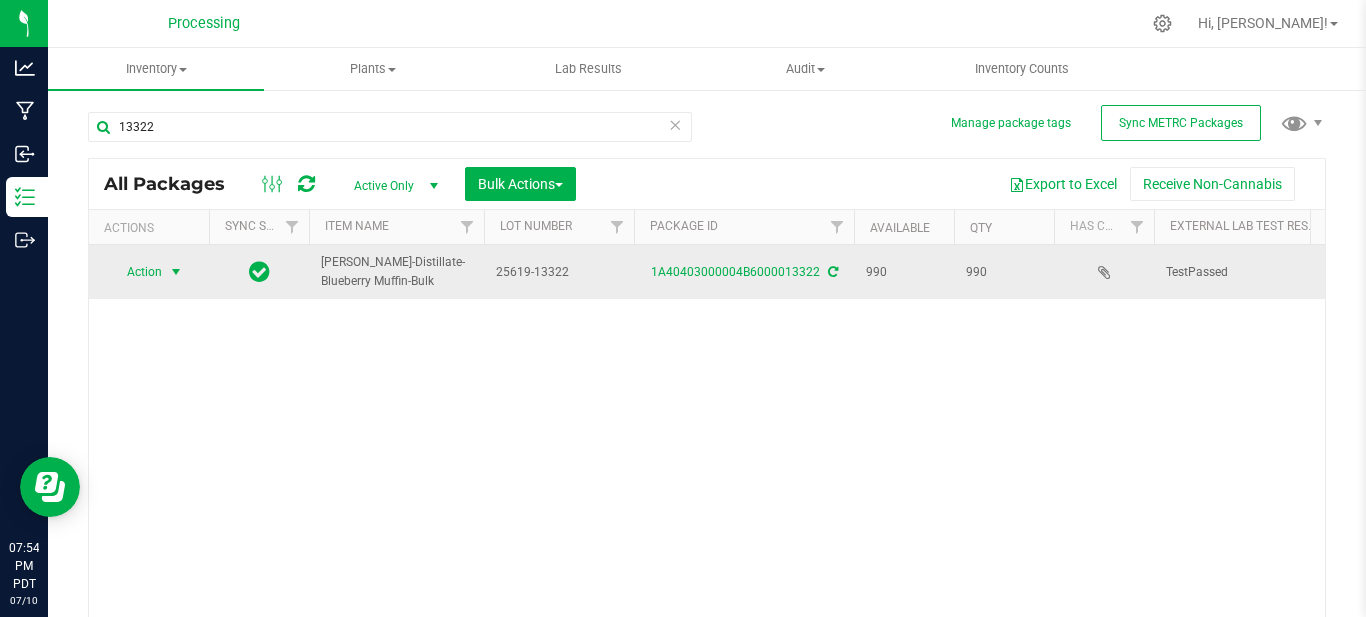 click at bounding box center [176, 272] 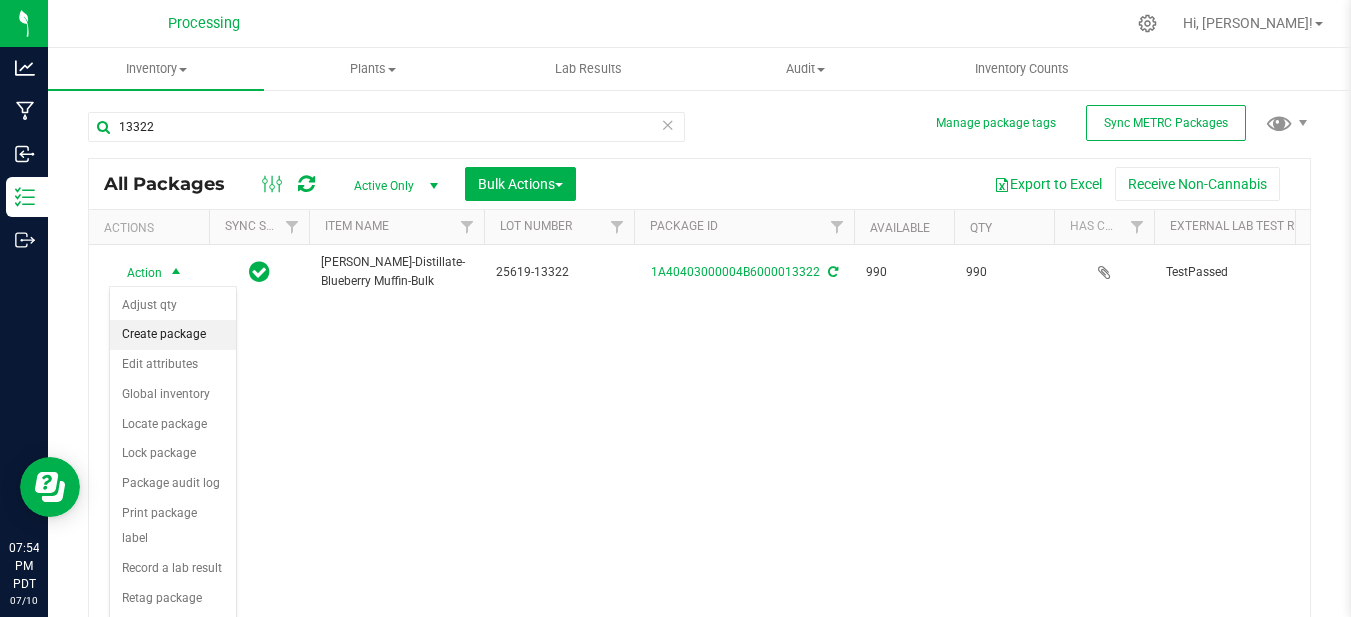 click on "Create package" at bounding box center [173, 335] 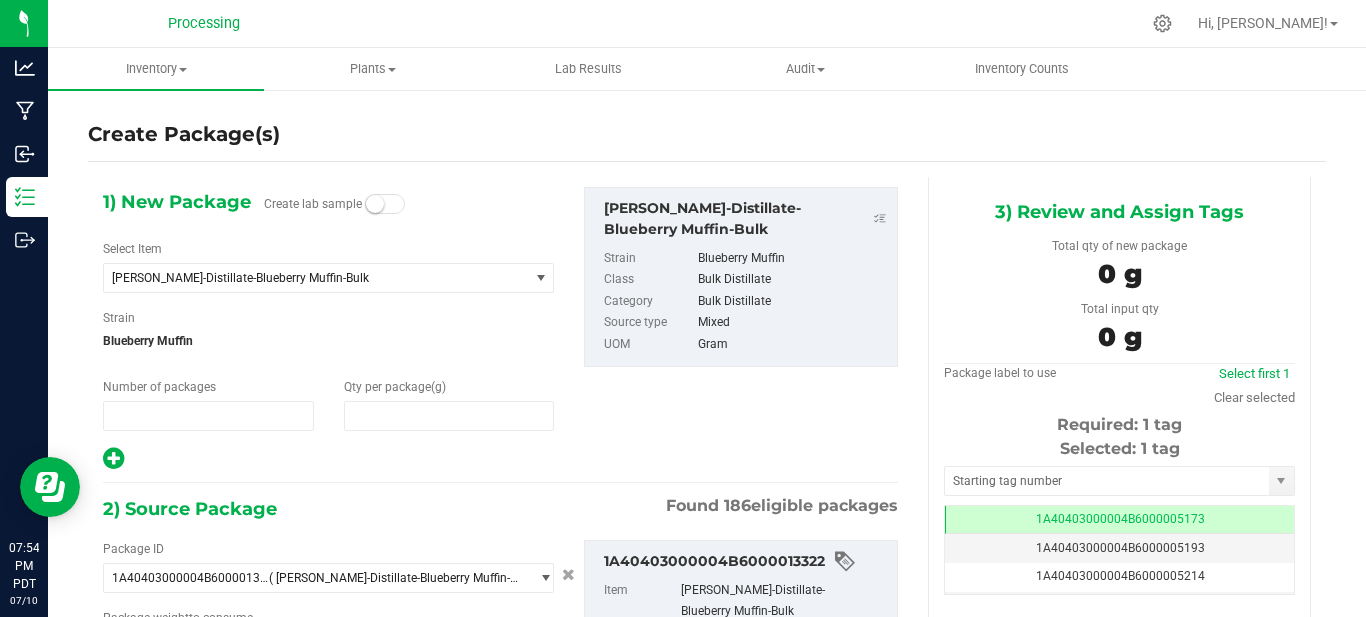 type on "1" 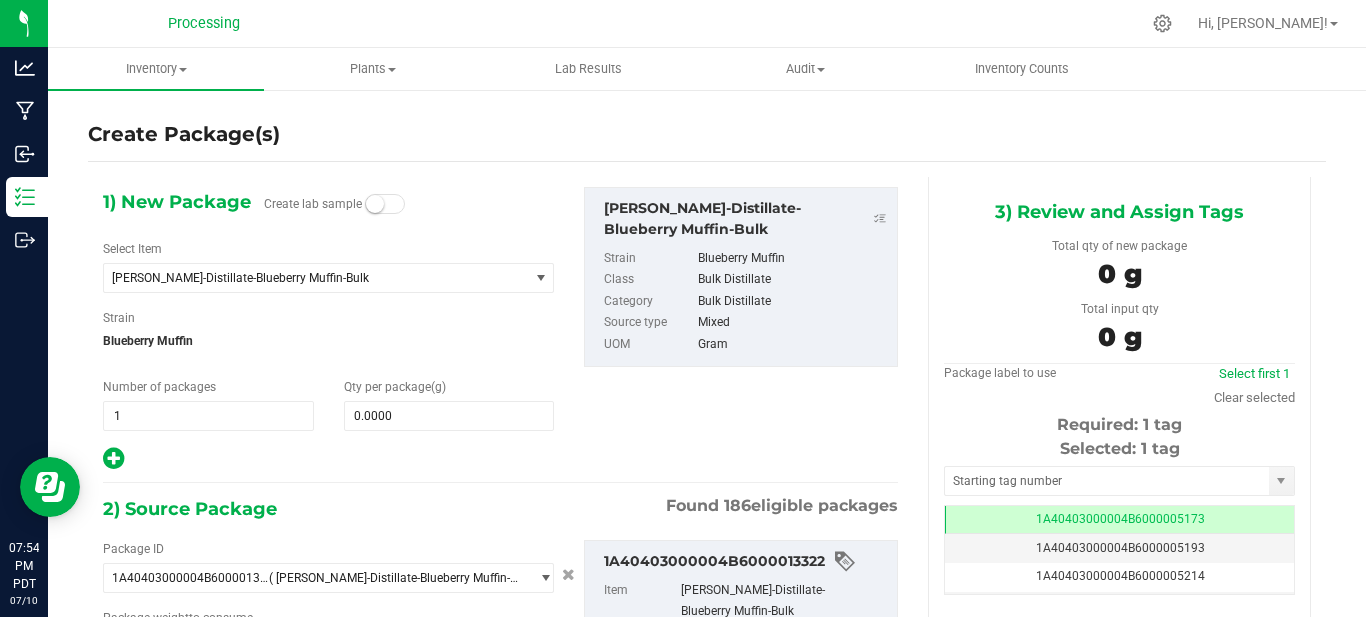 type on "0.0000 g" 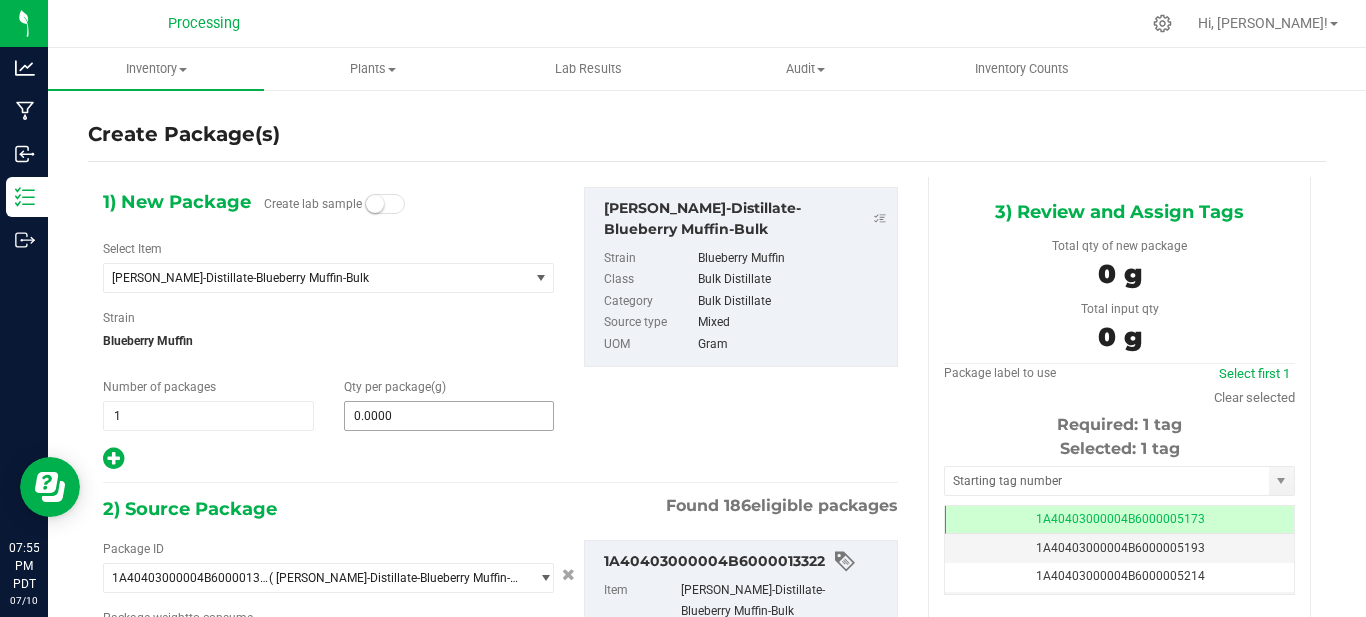 click on "0.0000 0" at bounding box center [449, 416] 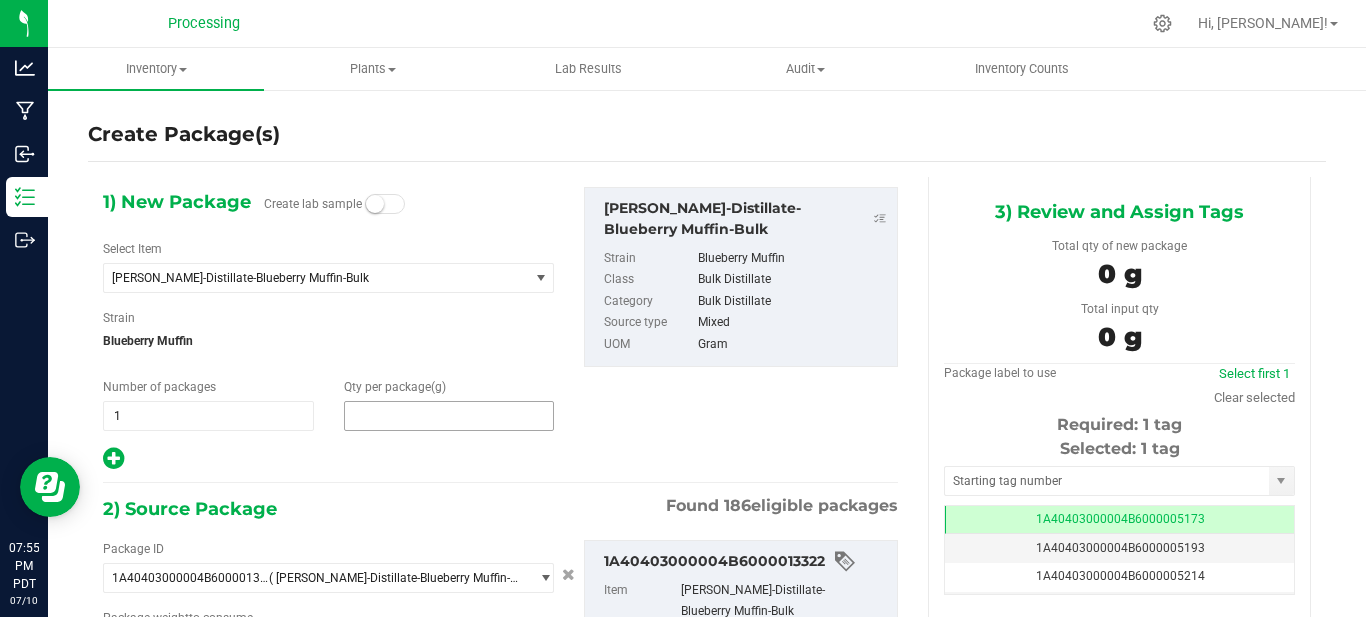 type 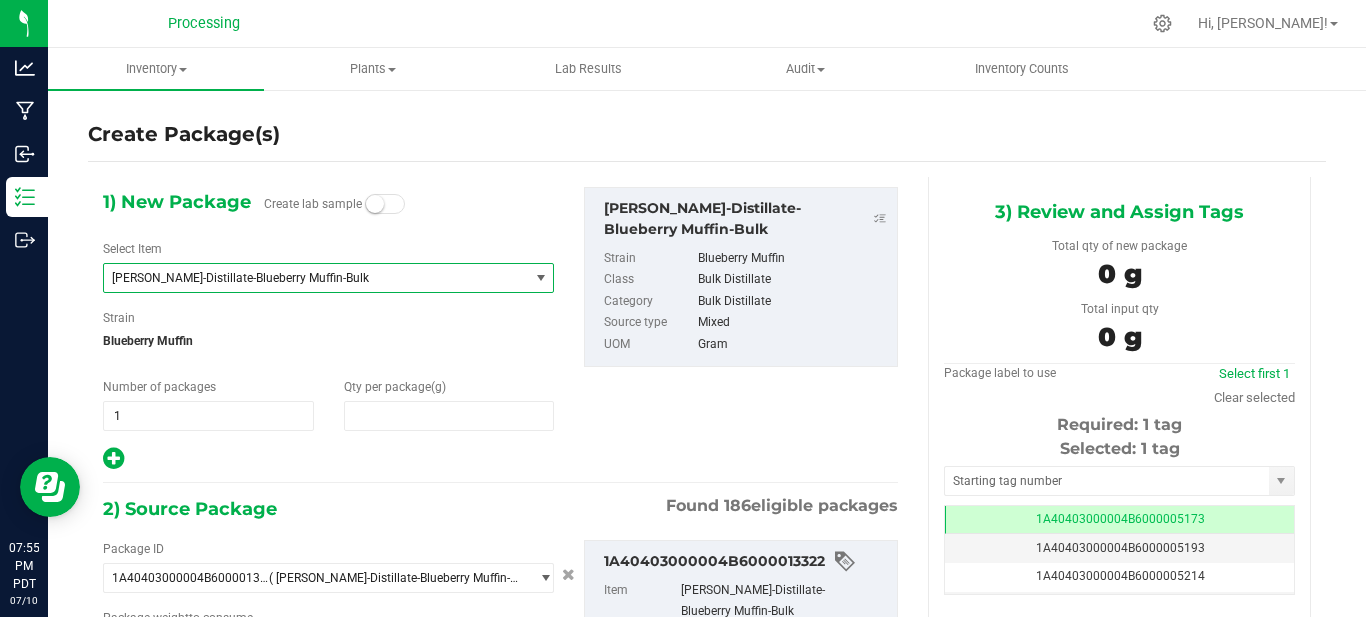 type on "0.0000" 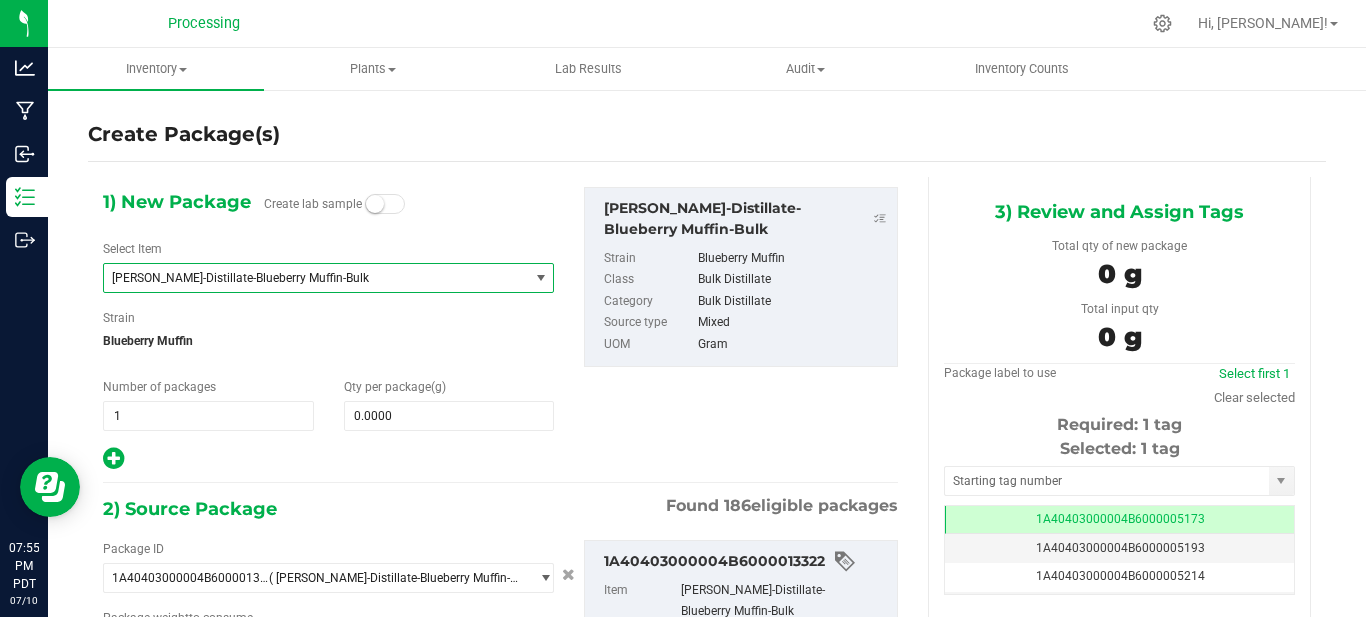 click on "[PERSON_NAME]-Distillate-Blueberry Muffin-Bulk" at bounding box center [308, 278] 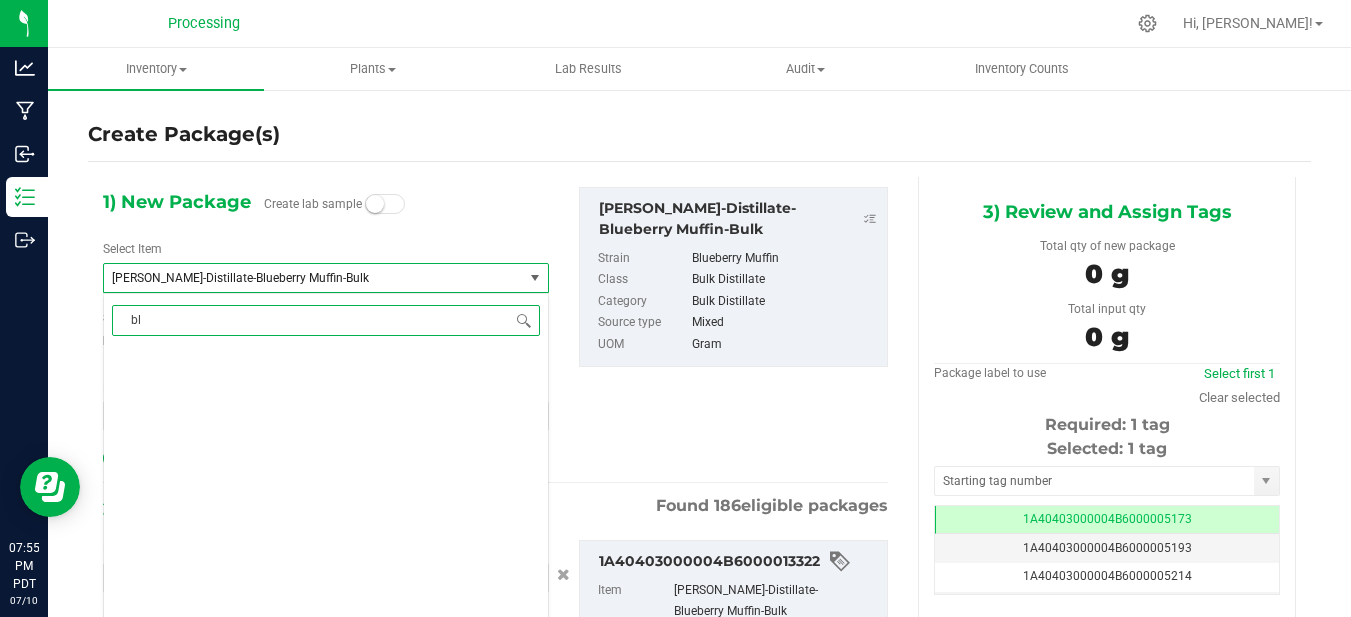 scroll, scrollTop: 0, scrollLeft: 0, axis: both 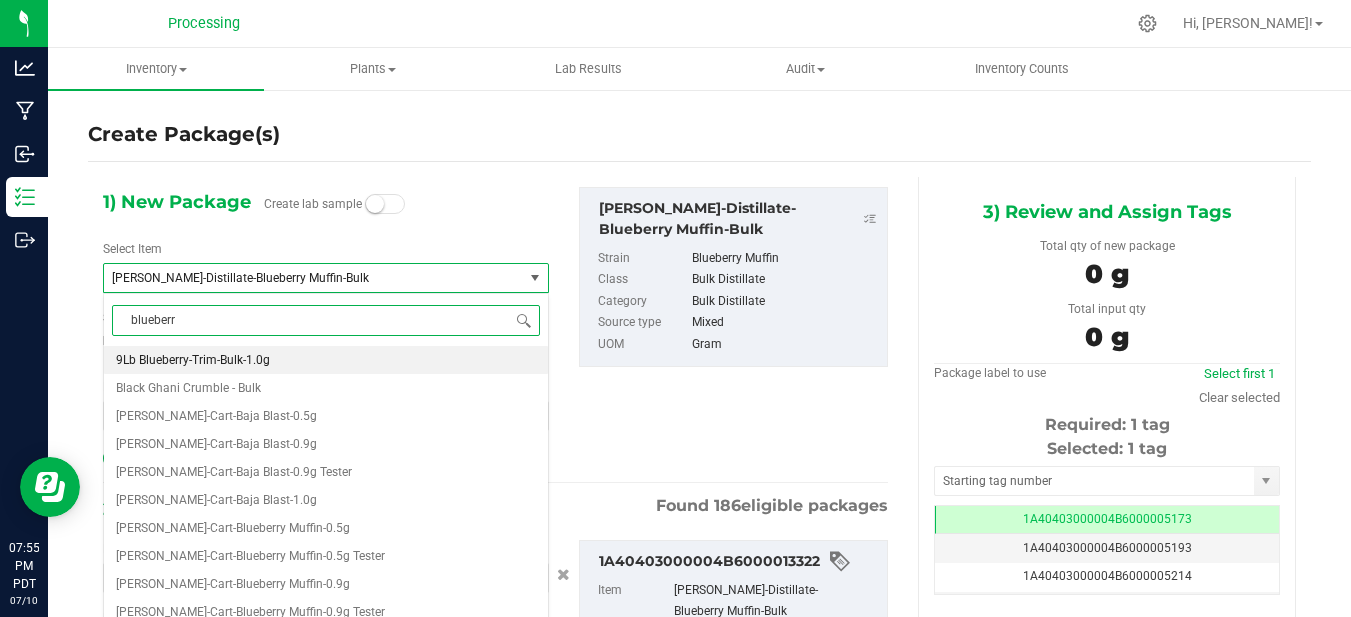 type on "blueberry" 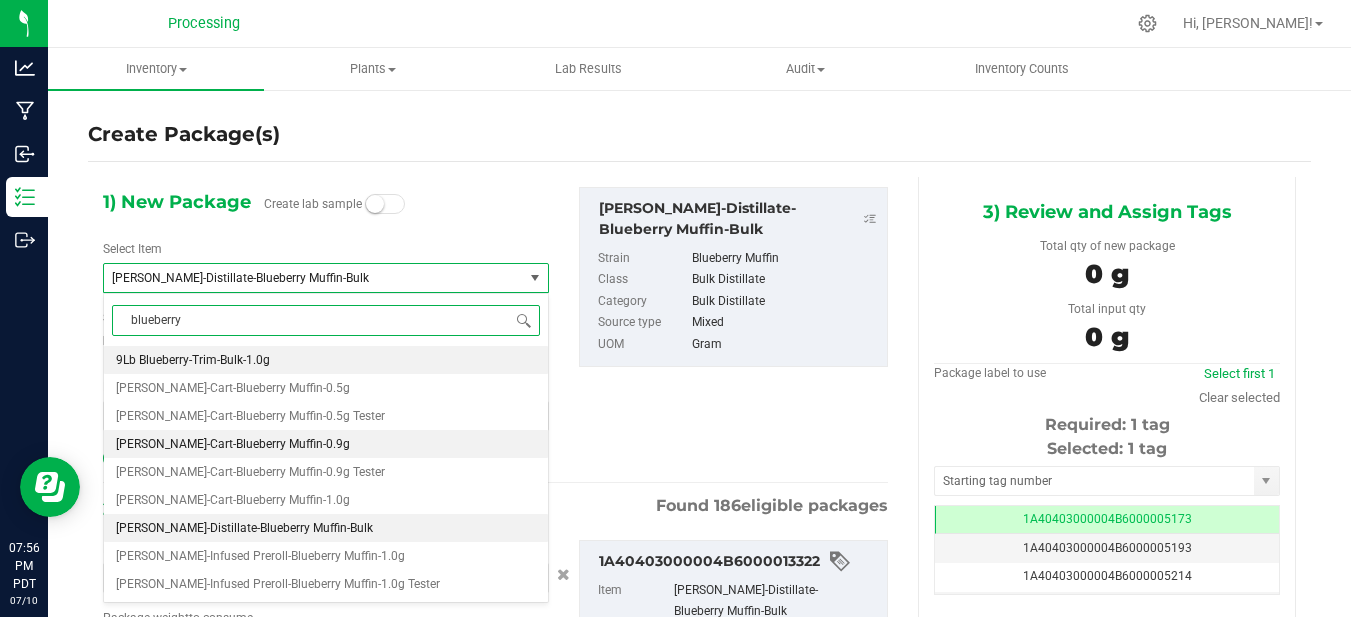 click on "[PERSON_NAME]-Cart-Blueberry Muffin-0.9g" at bounding box center (233, 444) 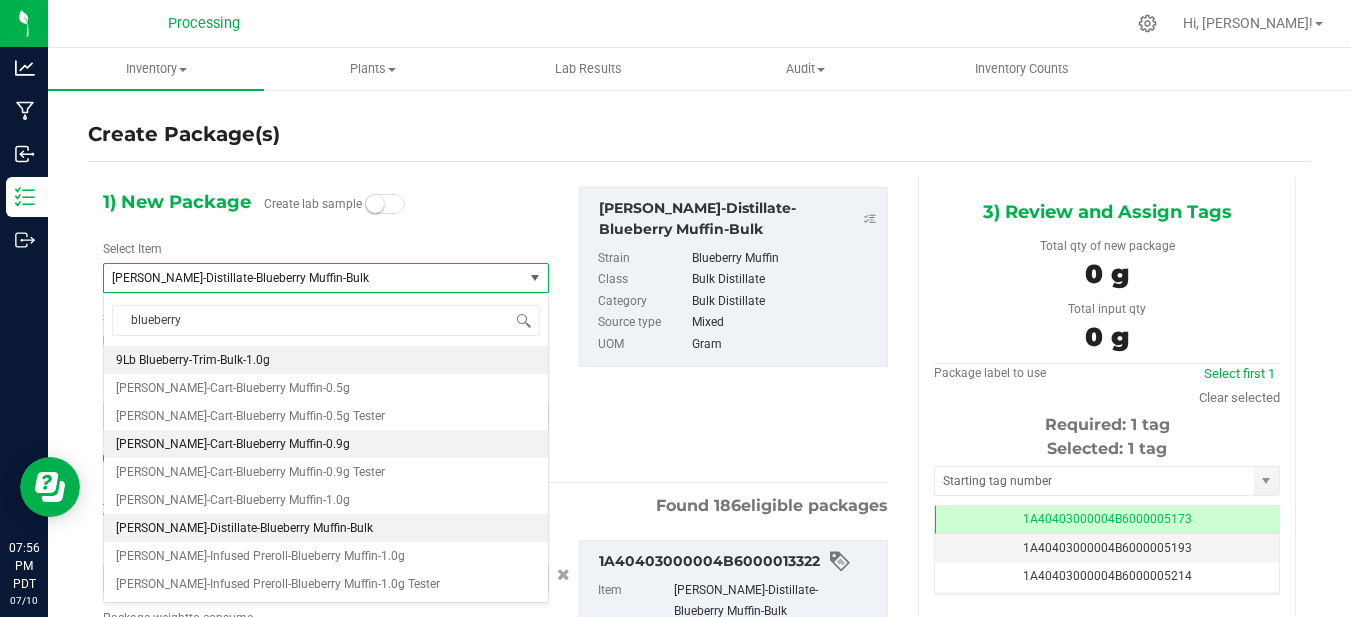 type 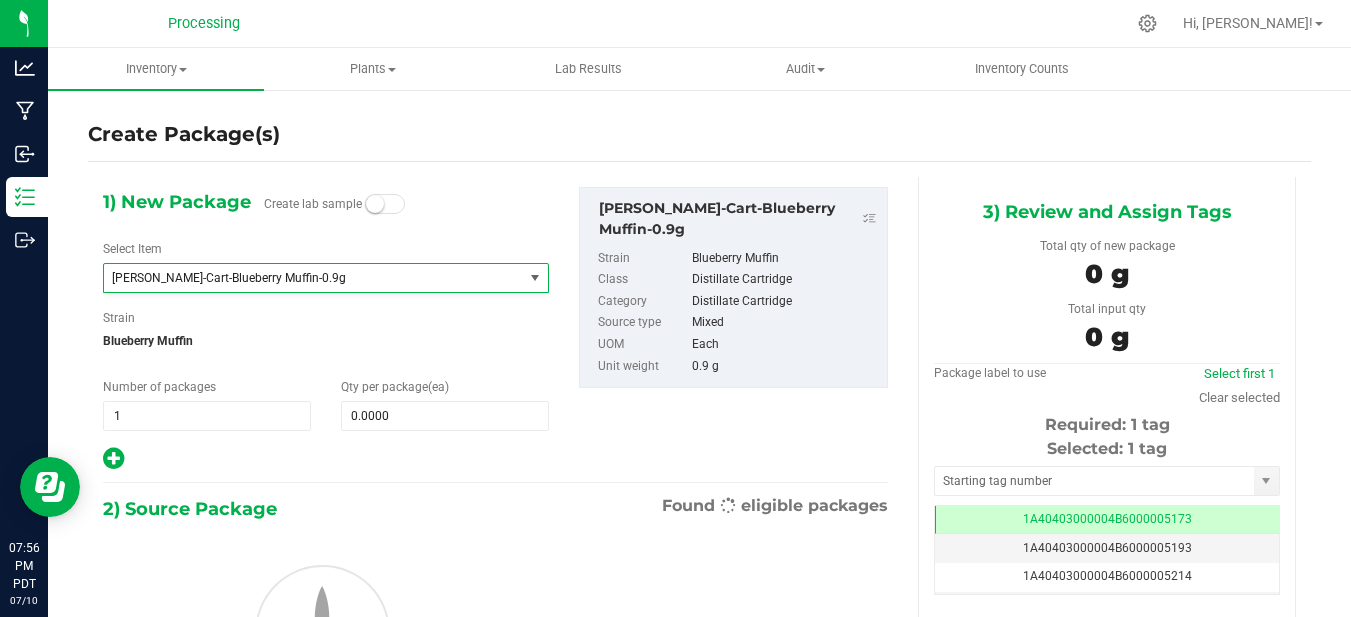 type on "0" 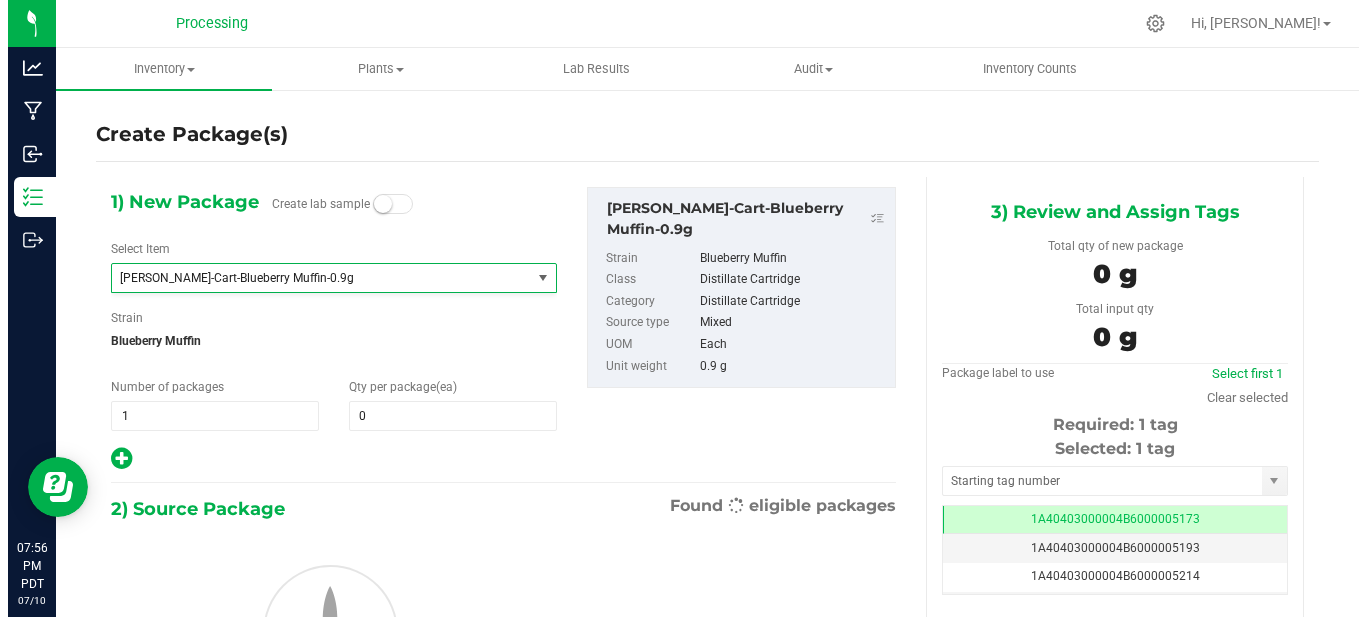 scroll, scrollTop: 2828, scrollLeft: 0, axis: vertical 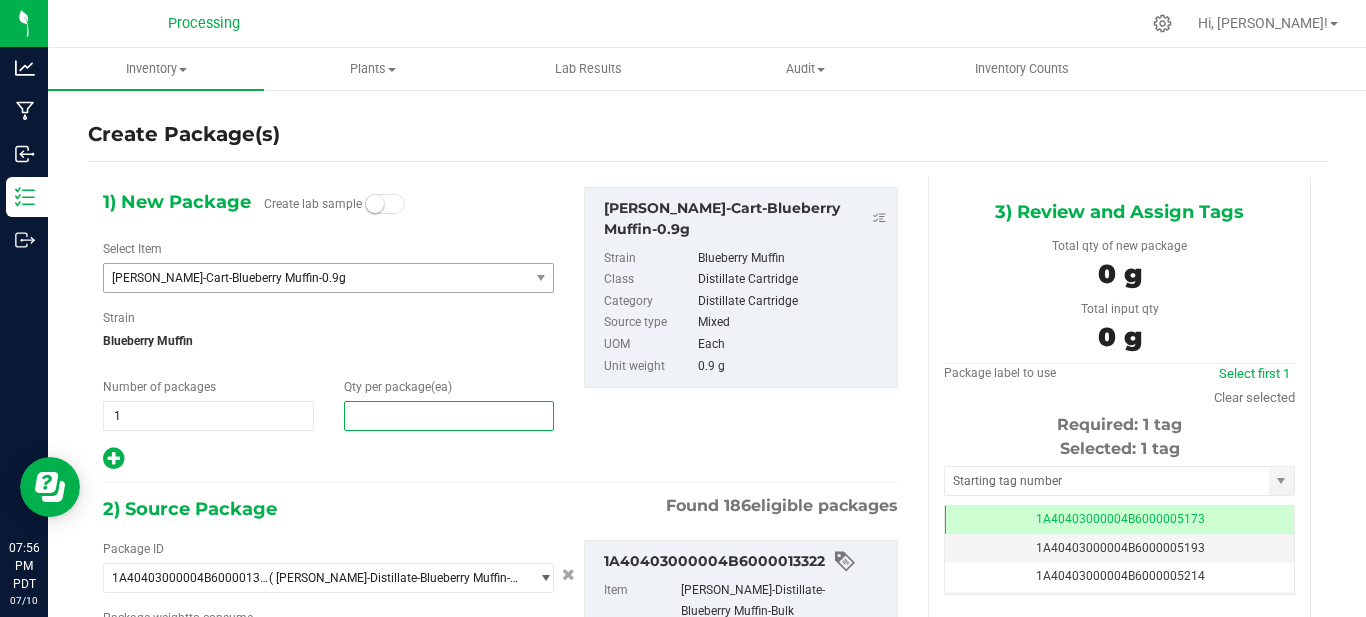 click at bounding box center [449, 416] 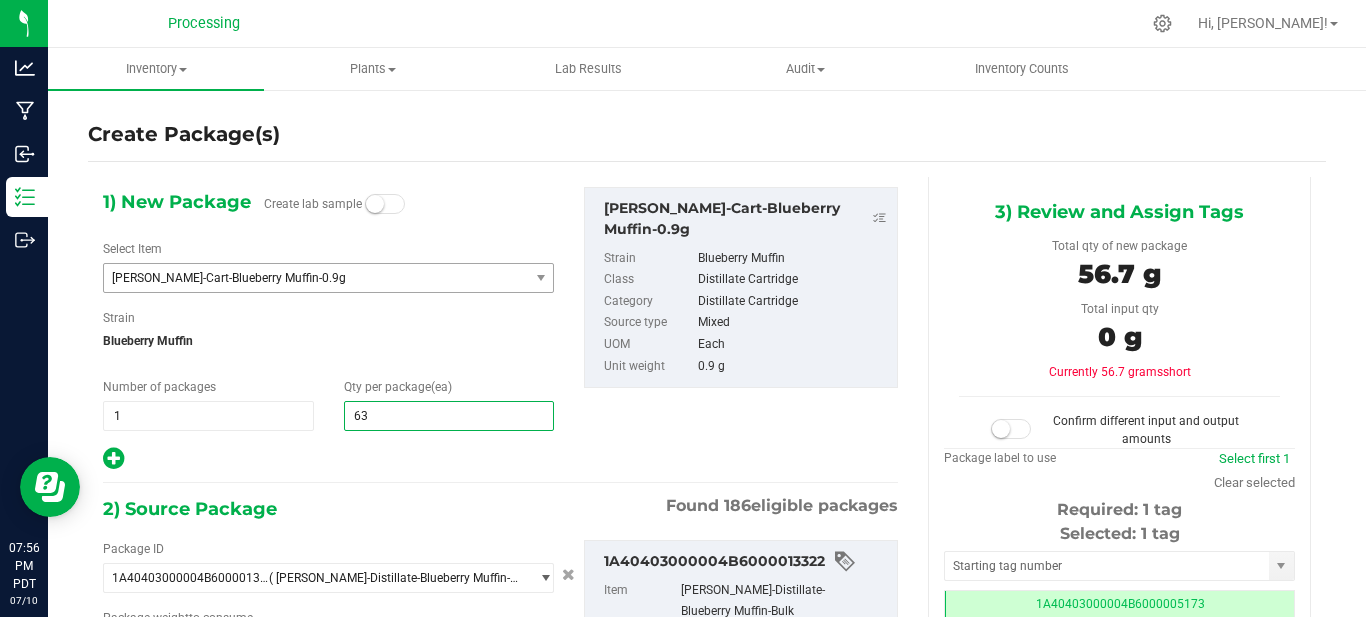 type on "638" 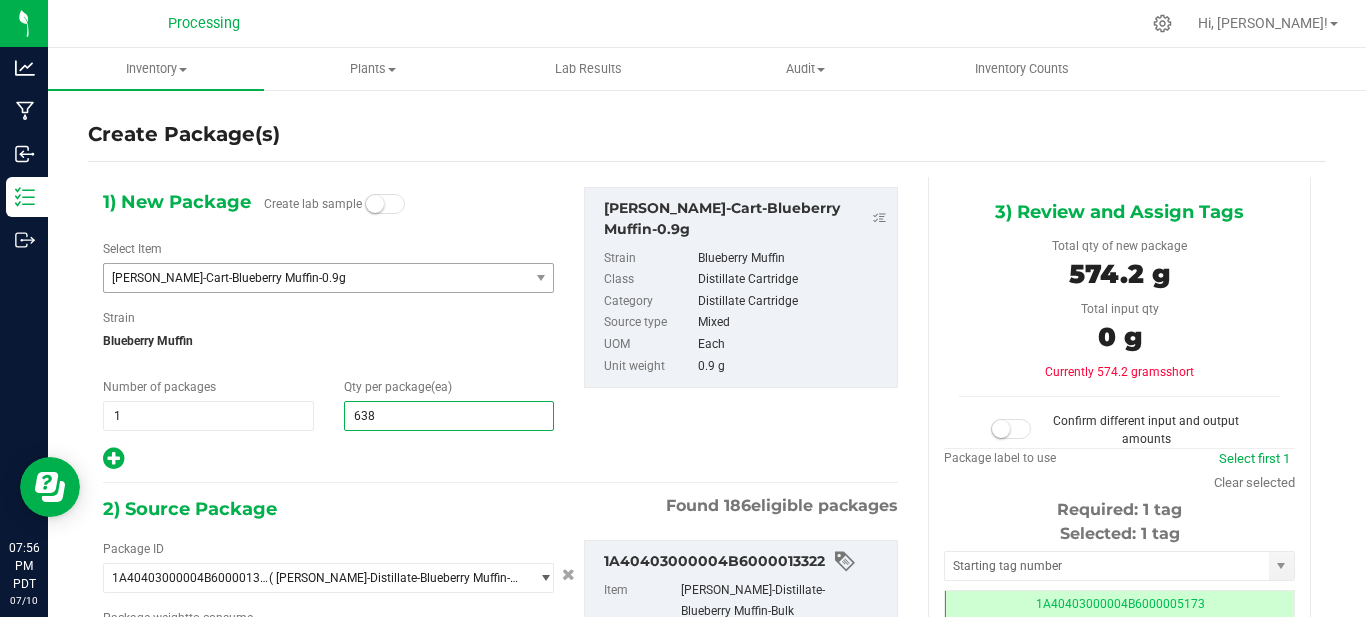 type on "638" 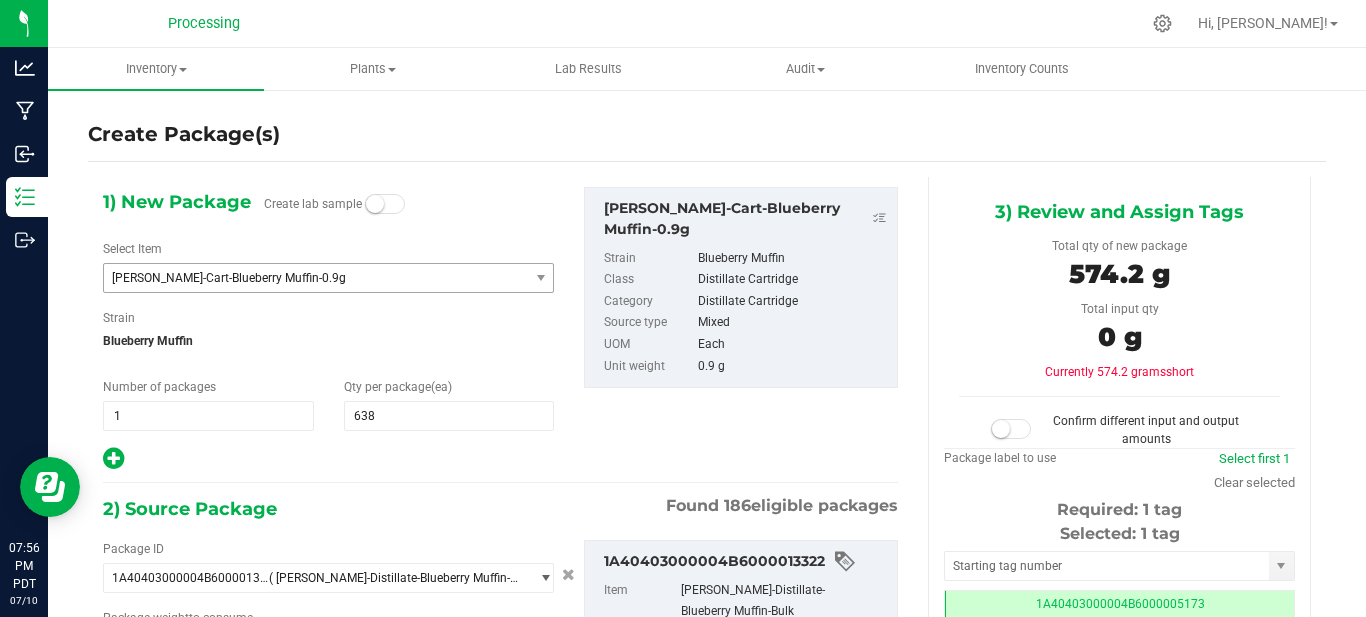click on "1) New Package
Create lab sample
Select Item
[PERSON_NAME]-Cart-Blueberry Muffin-0.9g
[PERSON_NAME]-Cart-Baja Blast-0.9g [PERSON_NAME]-Cart-Baja Blast-0.9g Tester [PERSON_NAME]-Cart-Baja Blast-1.0g [PERSON_NAME]-Cart-Banana Cake-0.5g [PERSON_NAME]-Cart-Banana Cake-0.5g Tester [PERSON_NAME]-Cart-Banana Cake-0.84g [PERSON_NAME]-Cart-Banana Cake-0.84g Tester [PERSON_NAME]-Cart-Banana-0.5g [PERSON_NAME]-Cart-Banana-0.9g [PERSON_NAME]-Cart-Blueberry Muffin-0.5g [PERSON_NAME]-Cart-Blueberry Muffin-0.5g Tester [PERSON_NAME]-Cart-Blueberry Muffin-0.9g [PERSON_NAME]-Cart-Blueberry Muffin-0.9g Tester [PERSON_NAME]-Cart-Blueberry Muffin-1.0g [PERSON_NAME]-Cart-Fruity Pebbles OG-0.5g" at bounding box center (500, 502) 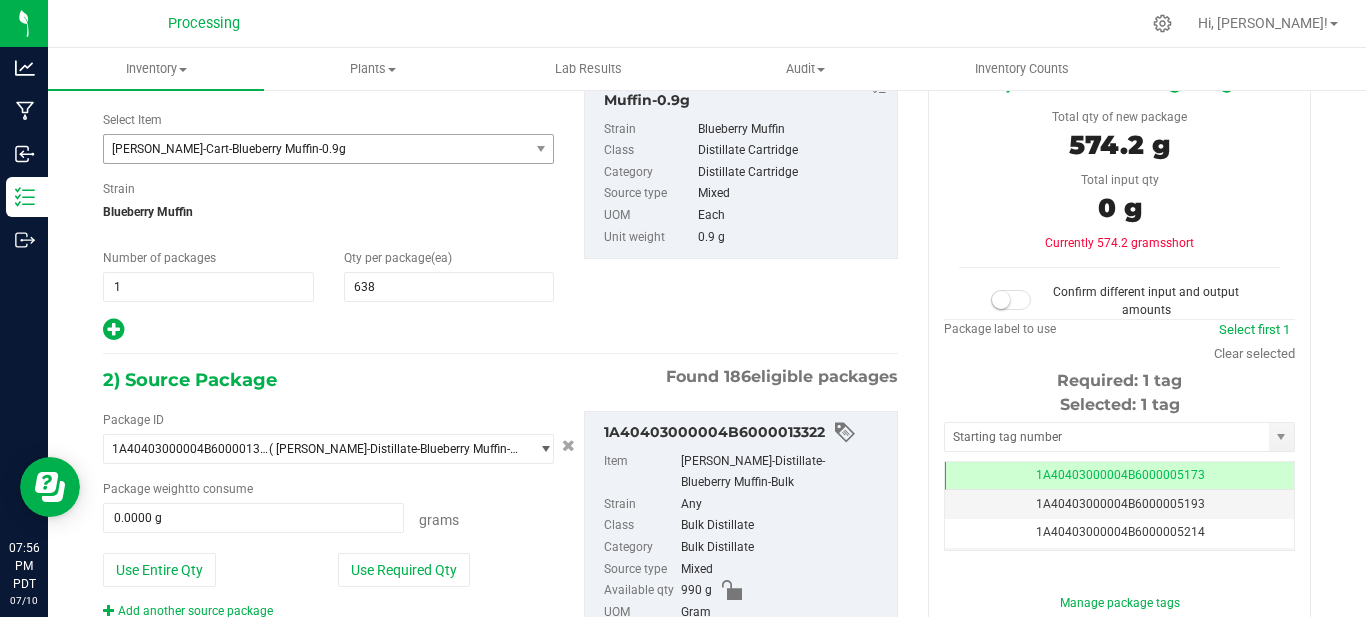 scroll, scrollTop: 200, scrollLeft: 0, axis: vertical 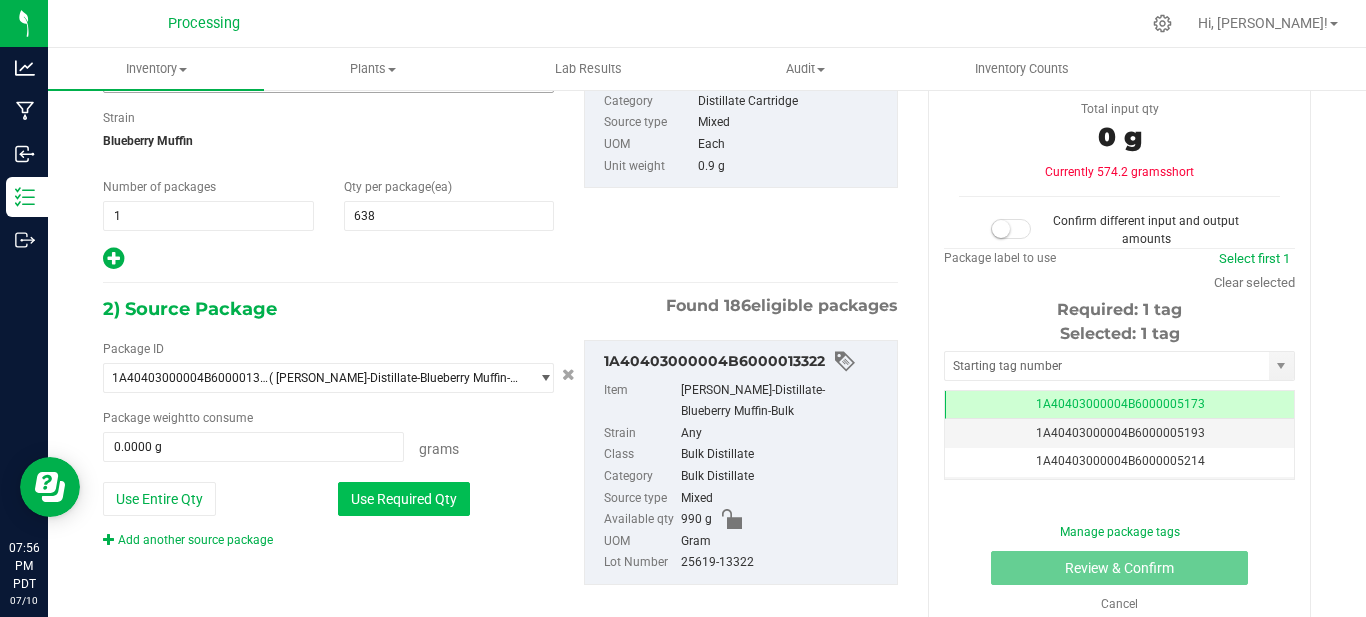 click on "Use Required Qty" at bounding box center (404, 499) 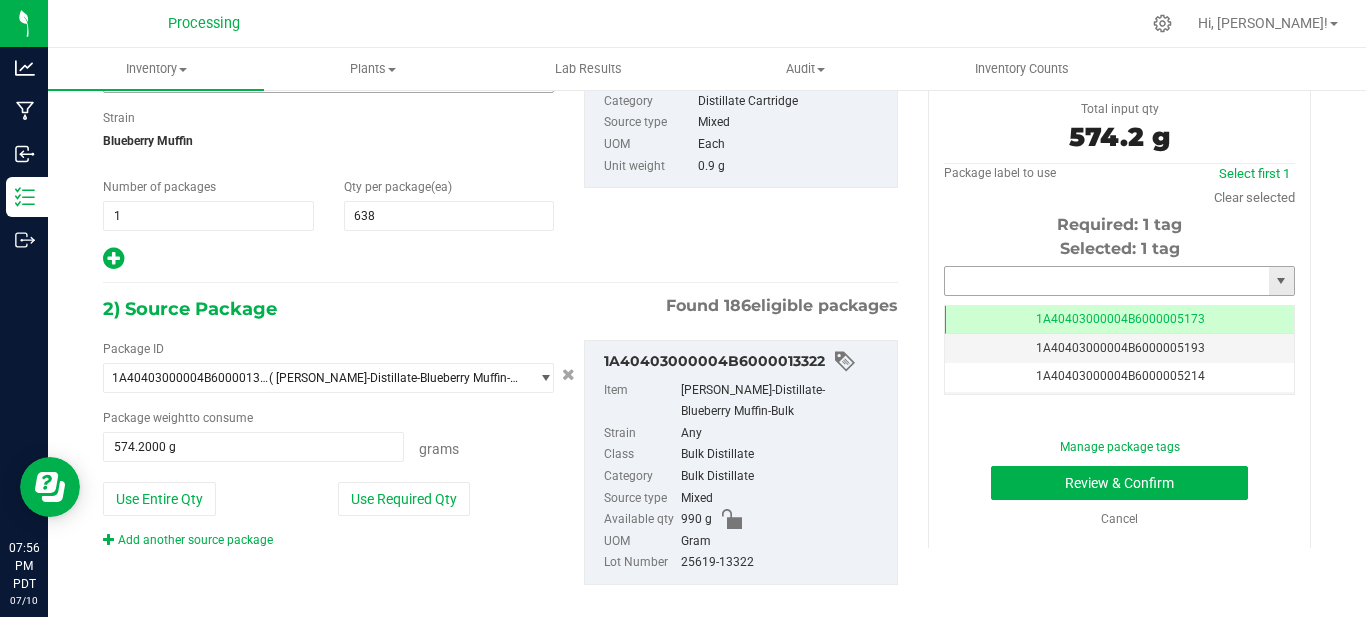 click at bounding box center (1107, 281) 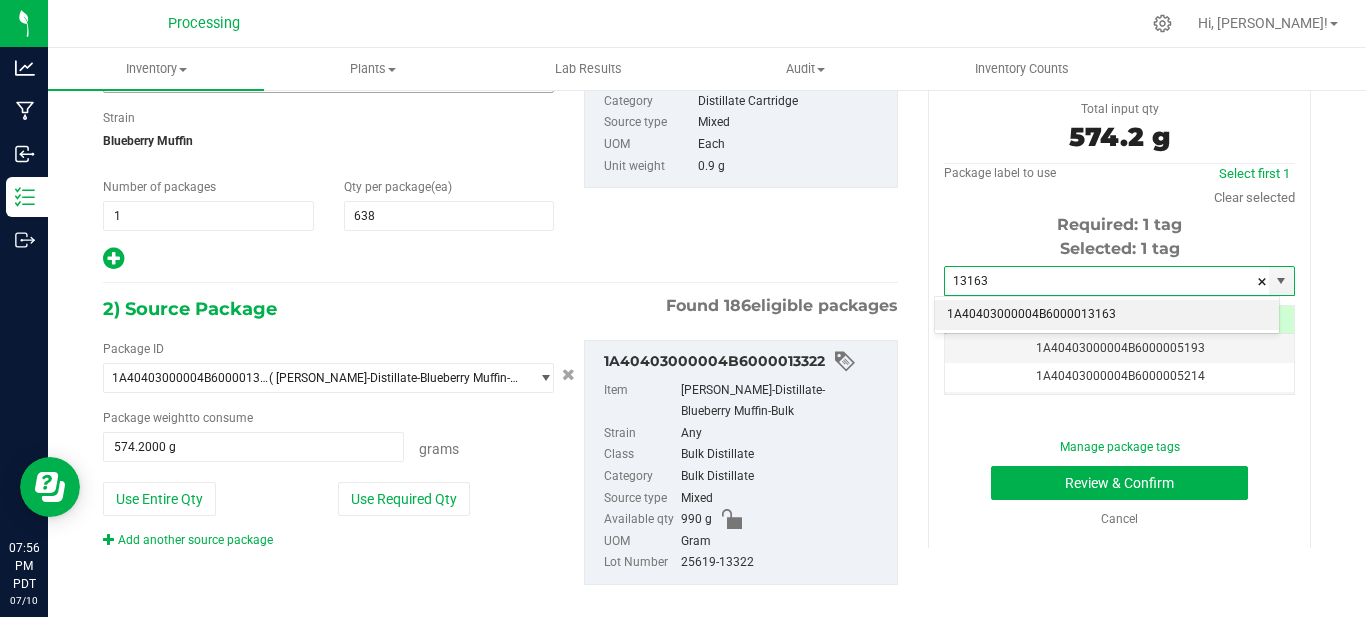click on "1A40403000004B6000013163" at bounding box center [1107, 315] 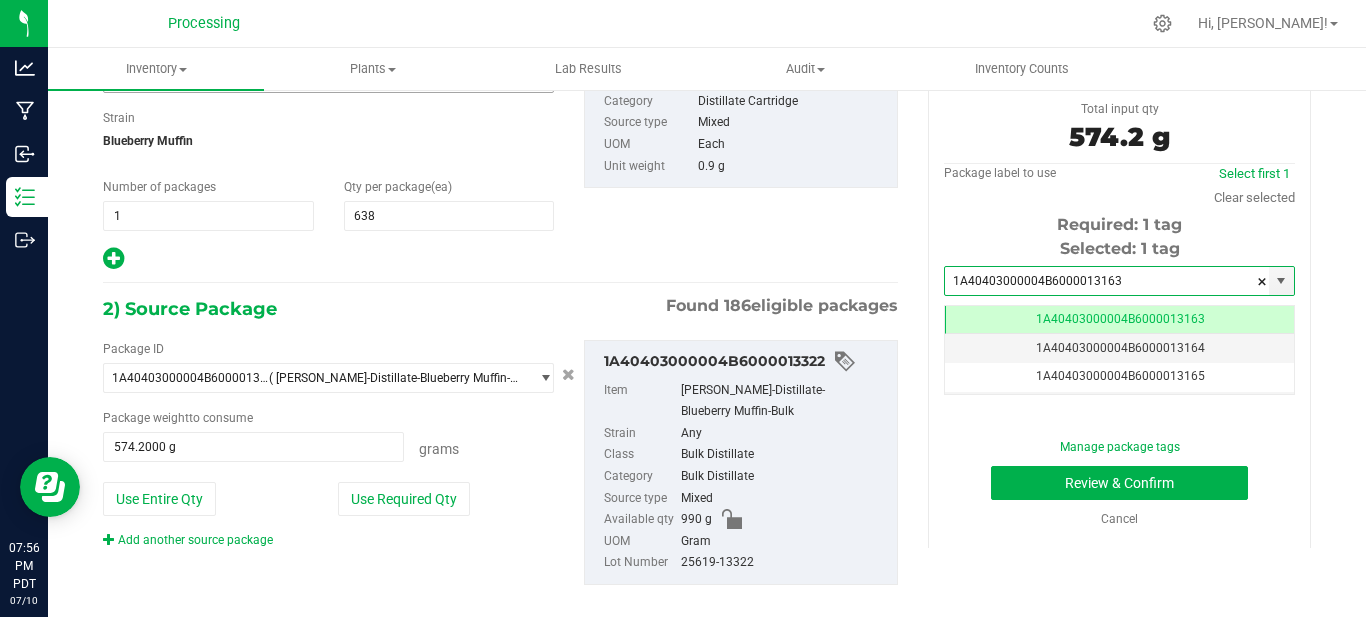 scroll, scrollTop: 0, scrollLeft: -1, axis: horizontal 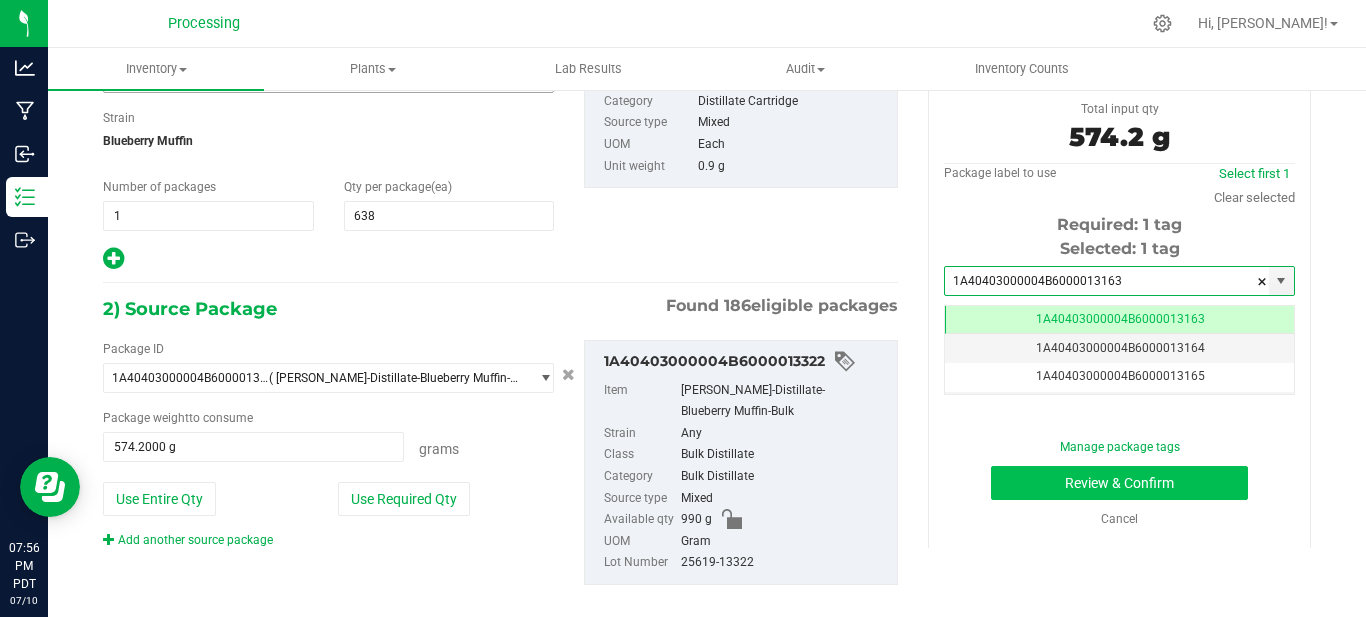 type on "1A40403000004B6000013163" 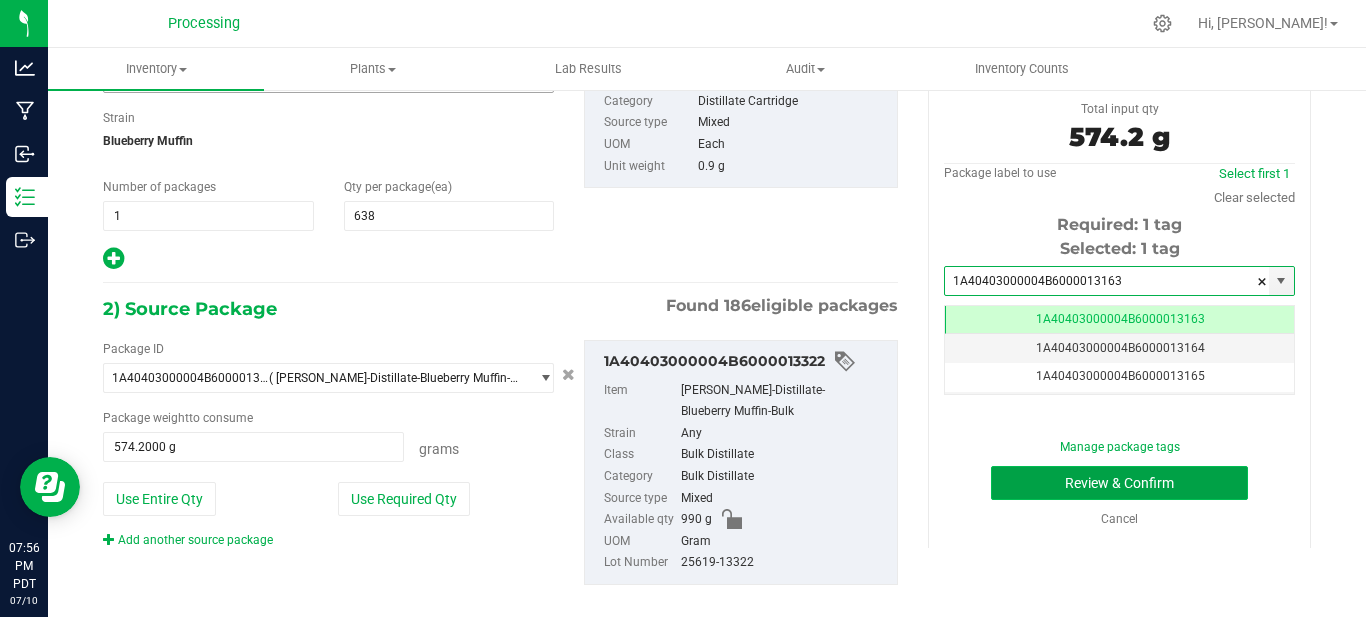 click on "Review & Confirm" at bounding box center [1119, 483] 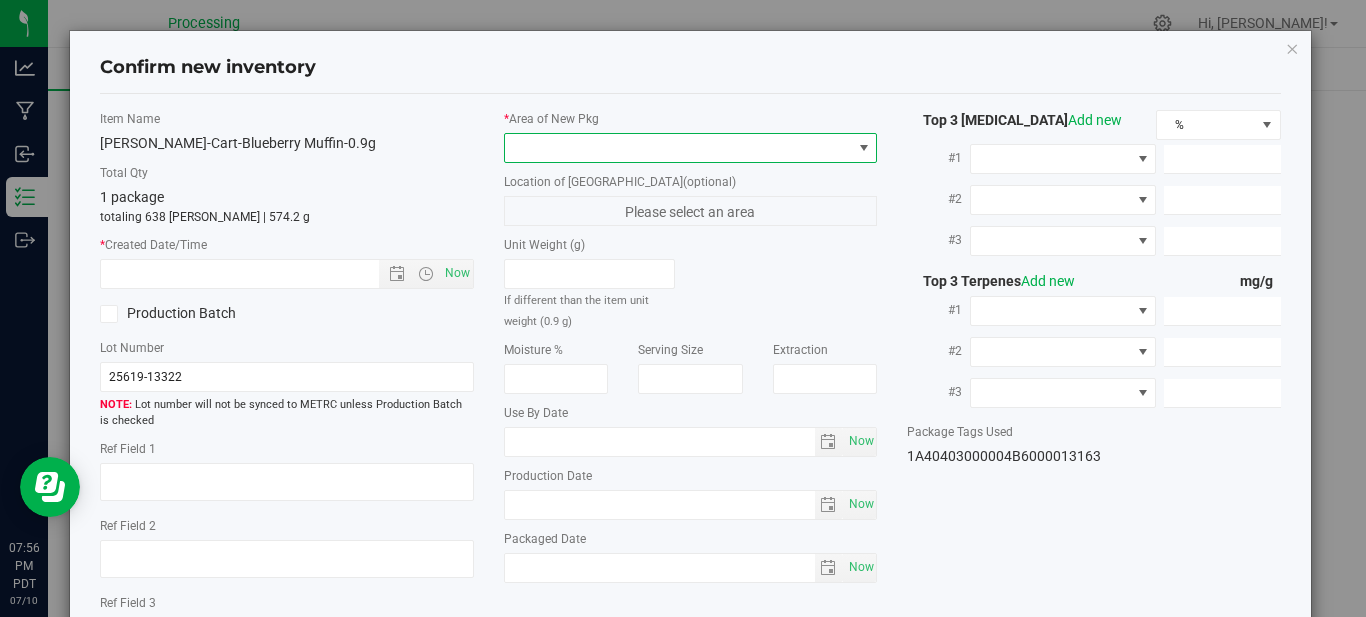click at bounding box center (678, 148) 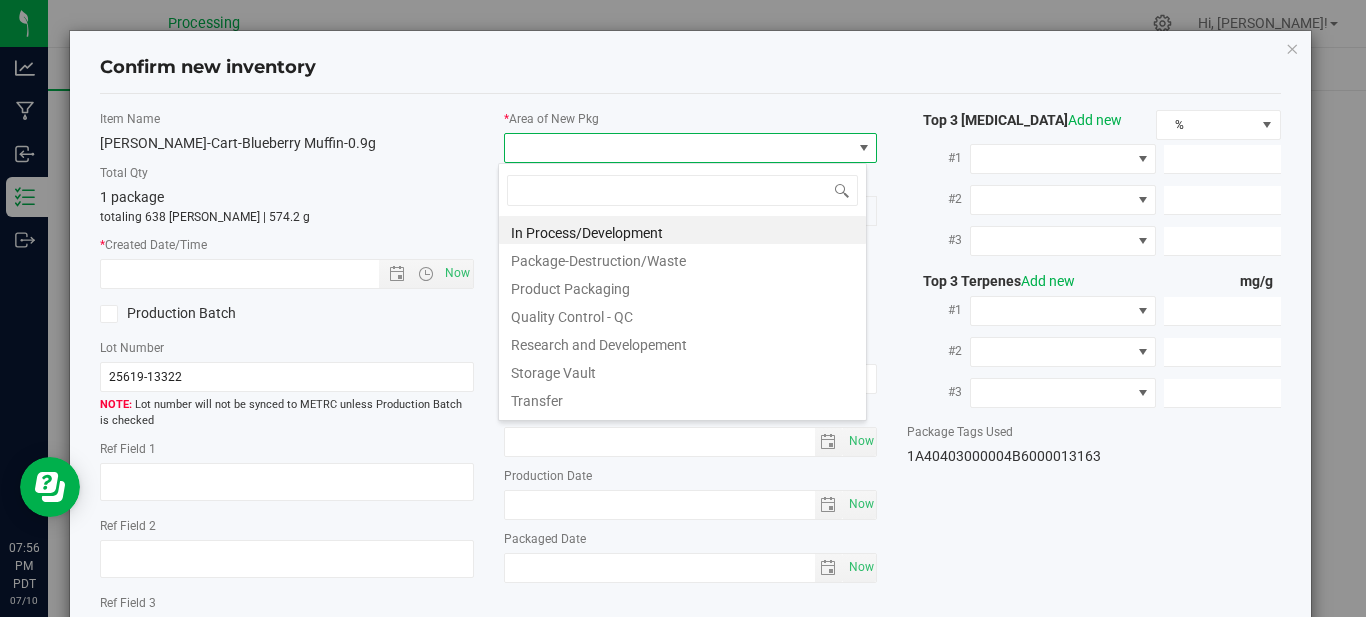 click on "Storage Vault" at bounding box center (682, 370) 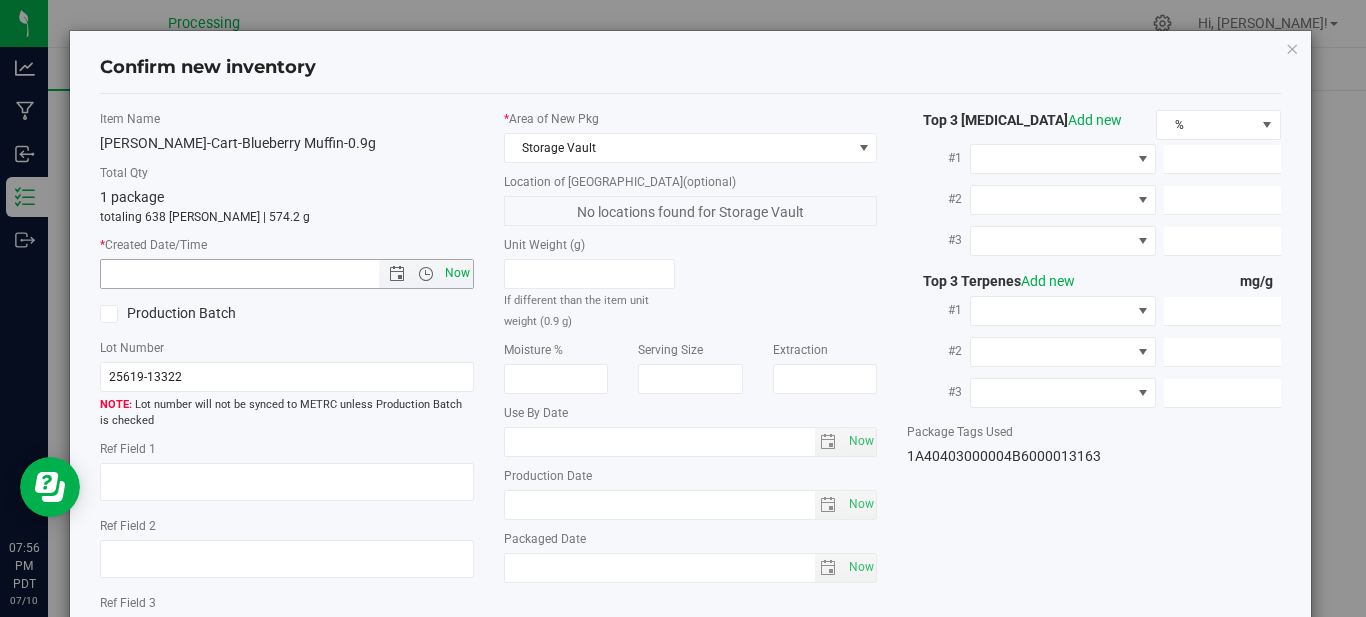 click on "Now" at bounding box center (457, 273) 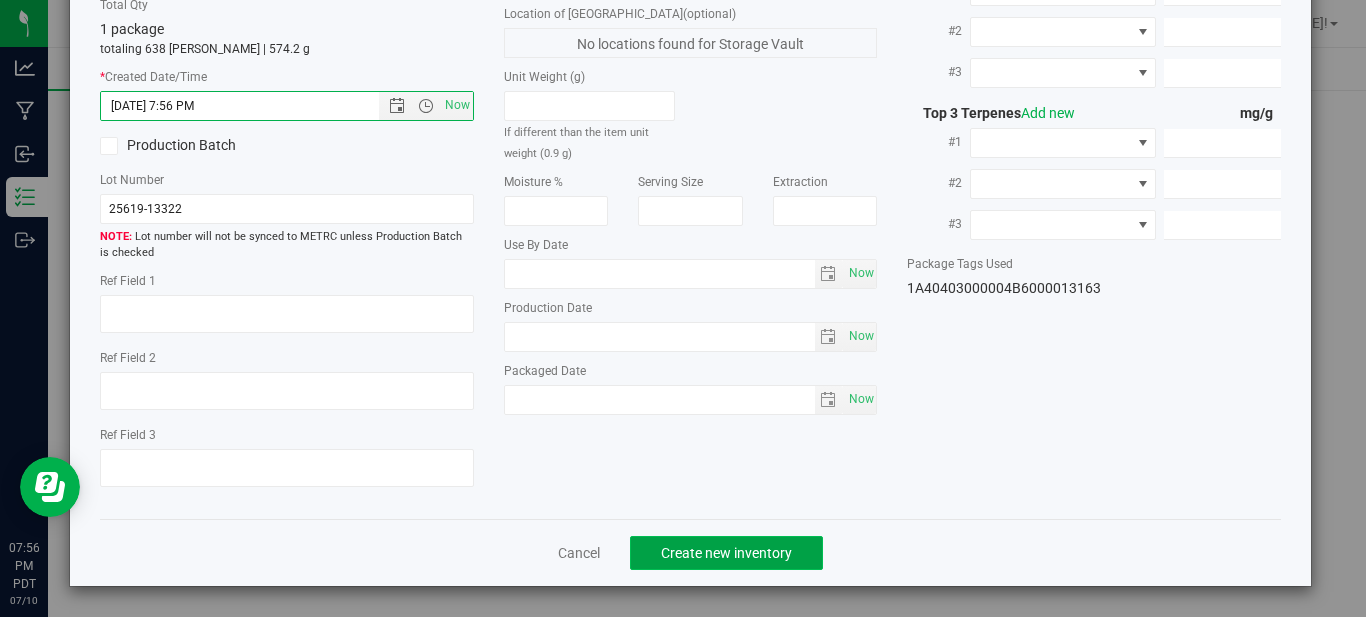 click on "Create new inventory" 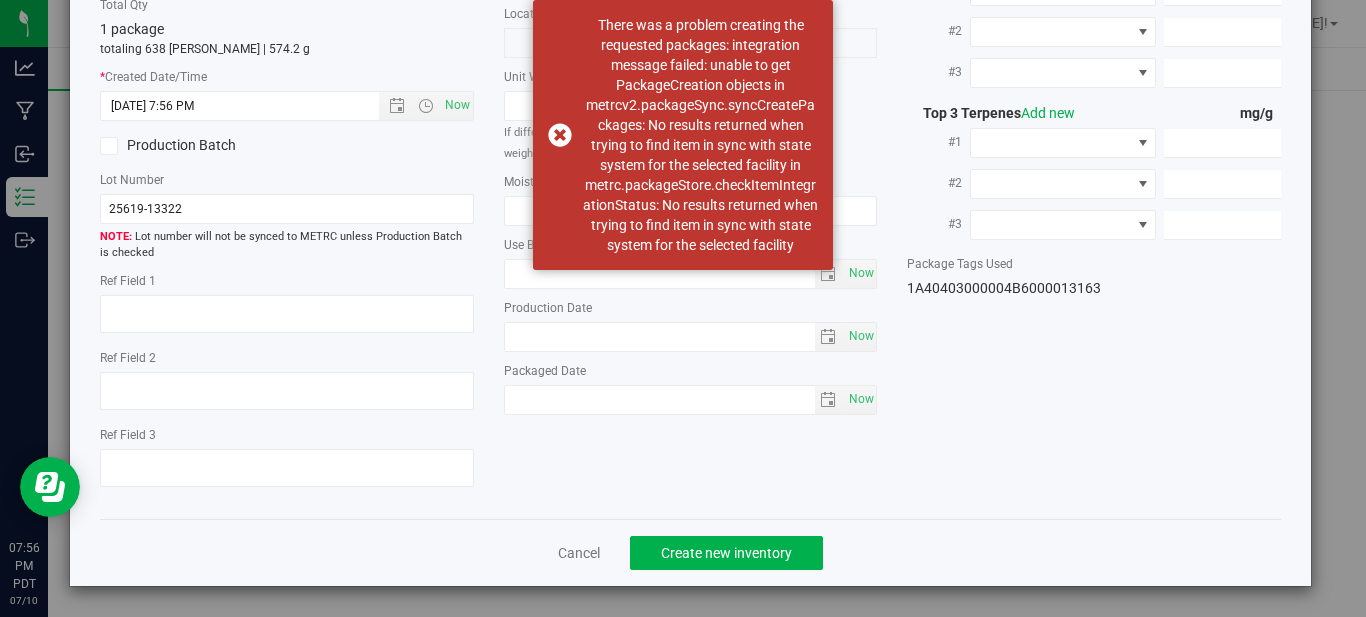 click on "#3" at bounding box center (938, 72) 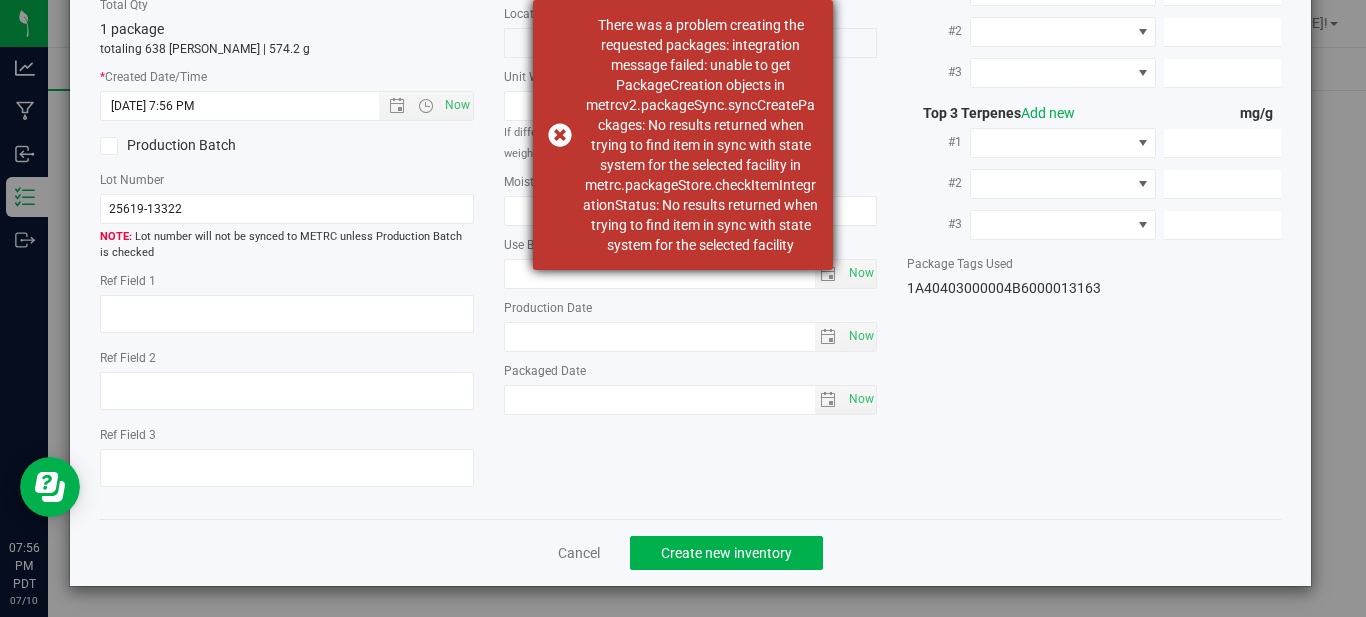 click on "There was a problem creating the requested packages: integration message failed: unable to get PackageCreation objects in metrcv2.packageSync.syncCreatePackages: No results returned when trying to find item in sync with state system for the selected facility in metrc.packageStore.checkItemIntegrationStatus: No results returned when trying to find item in sync with state system for the selected facility" at bounding box center [683, 135] 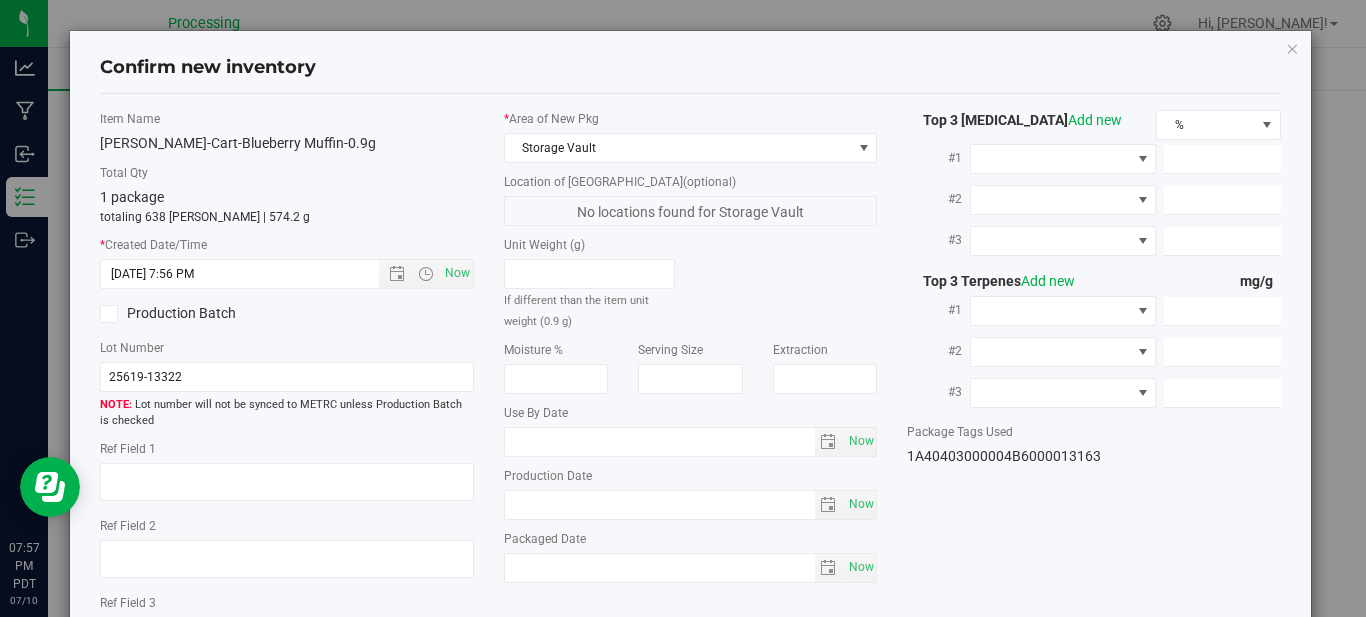 drag, startPoint x: 1272, startPoint y: 43, endPoint x: 1266, endPoint y: 34, distance: 10.816654 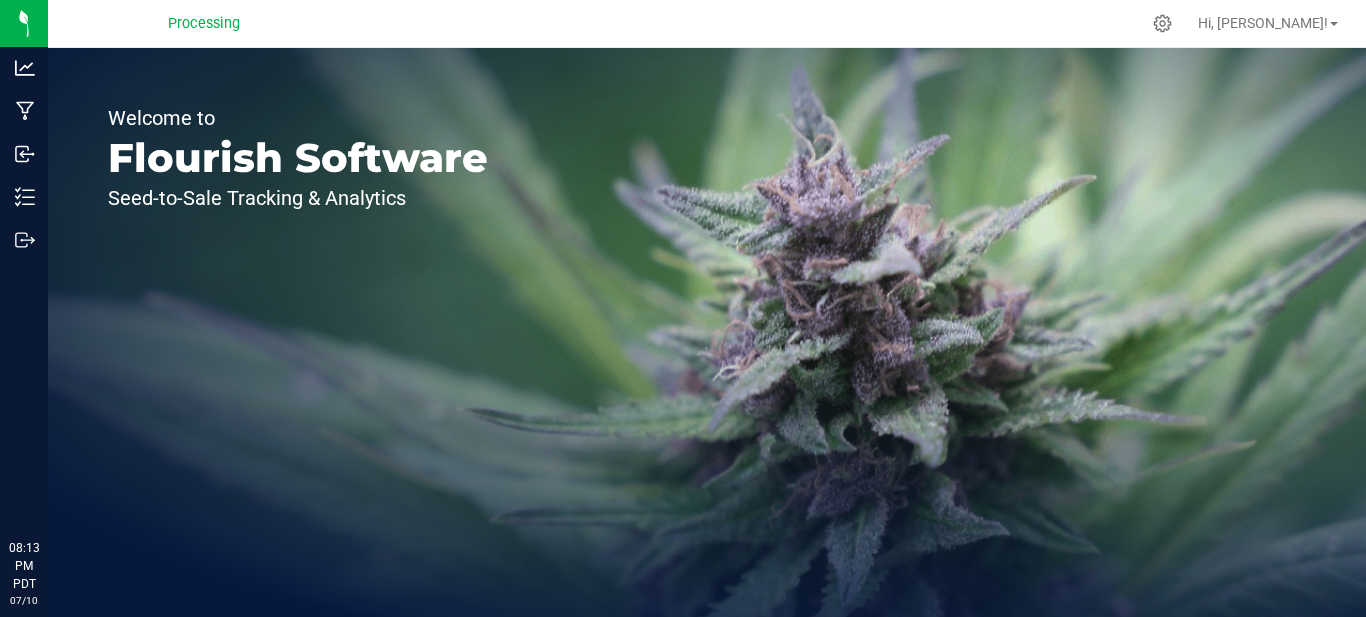 scroll, scrollTop: 0, scrollLeft: 0, axis: both 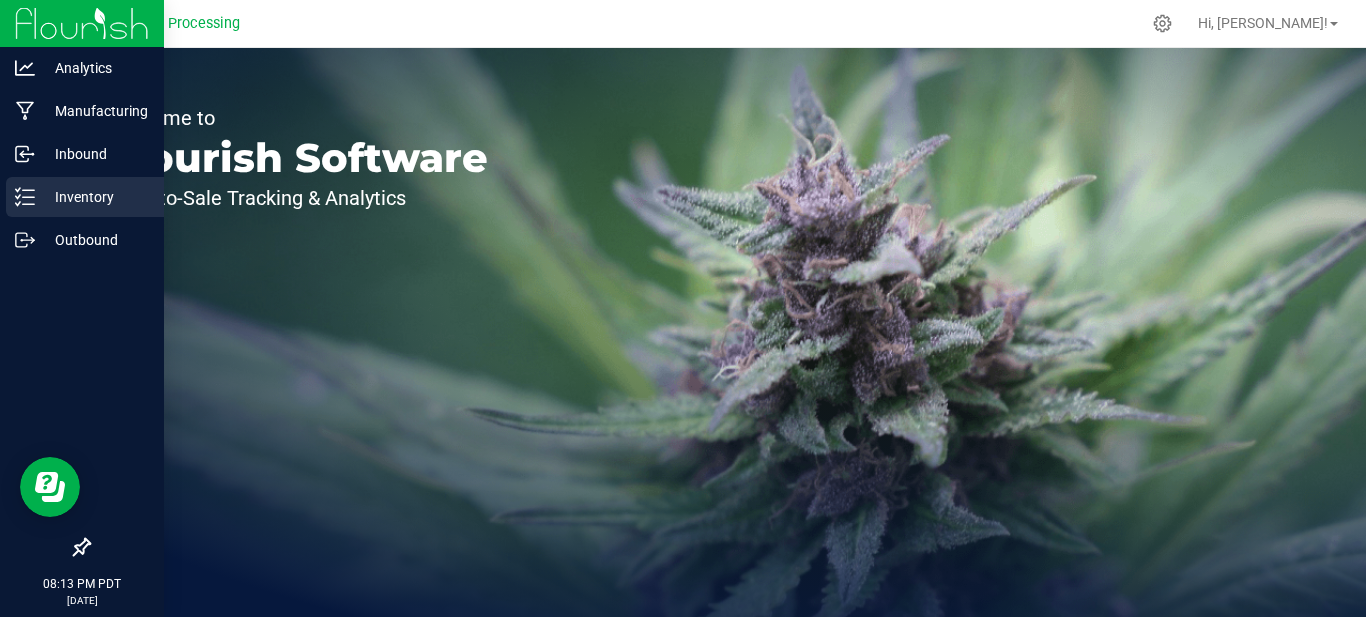 click 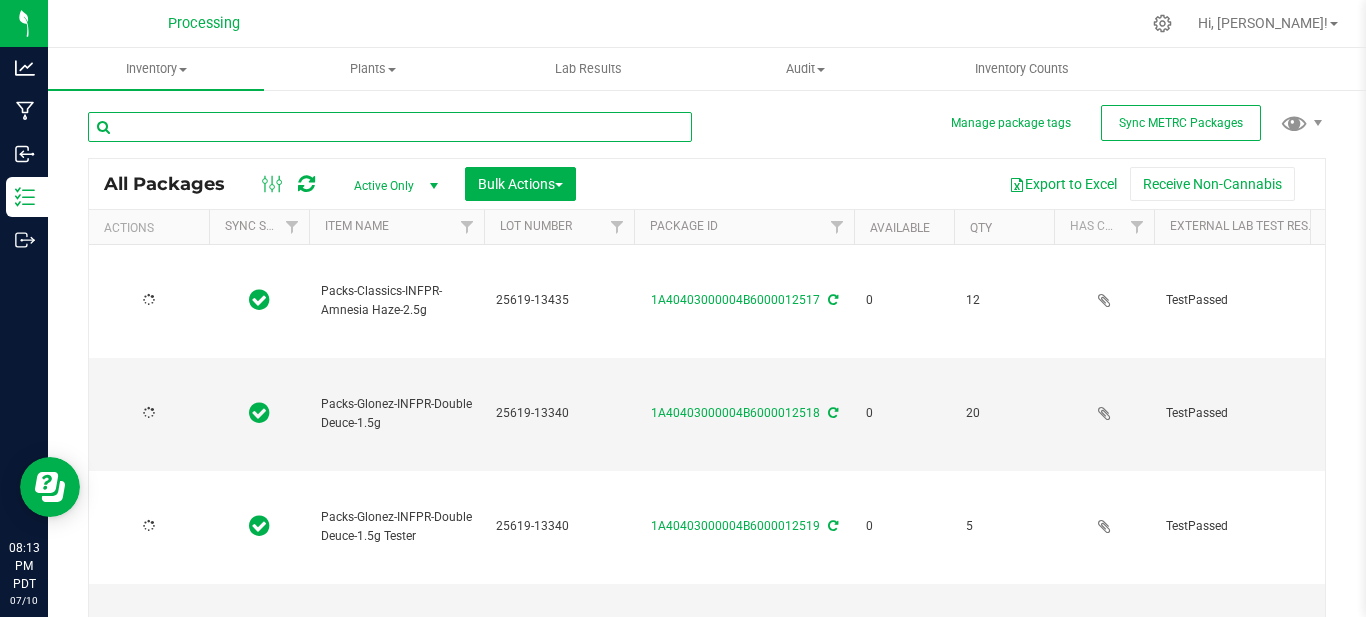 click at bounding box center (390, 127) 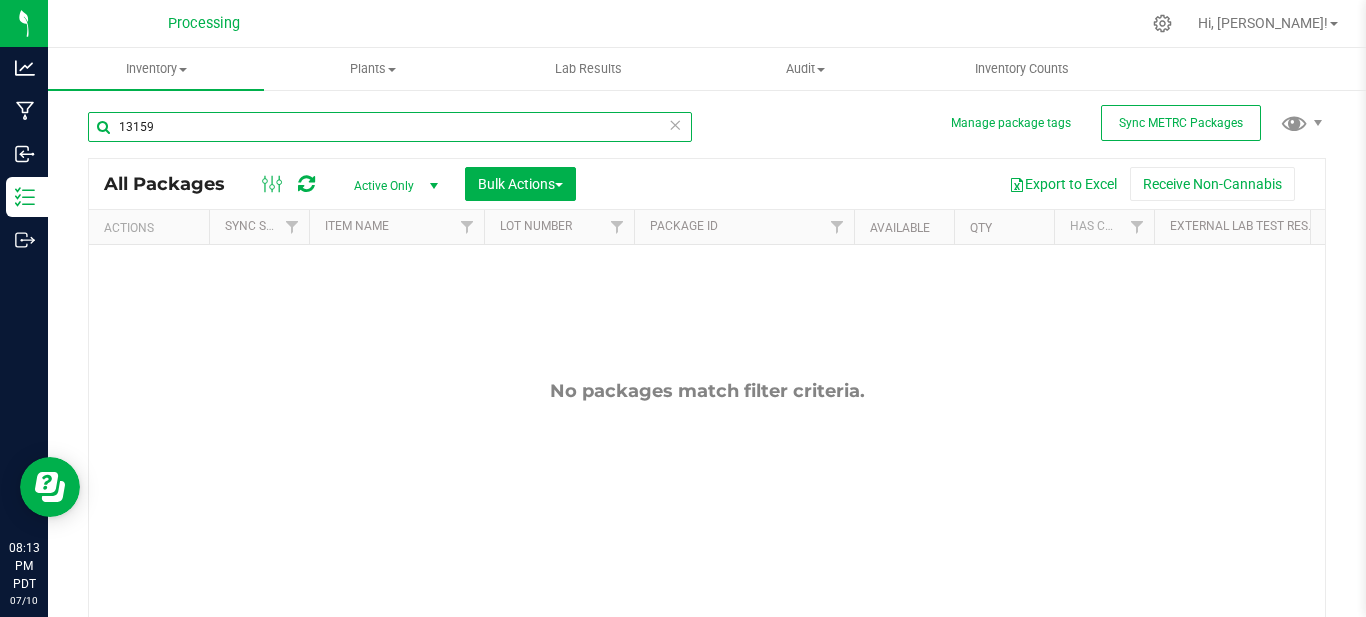 type on "13159" 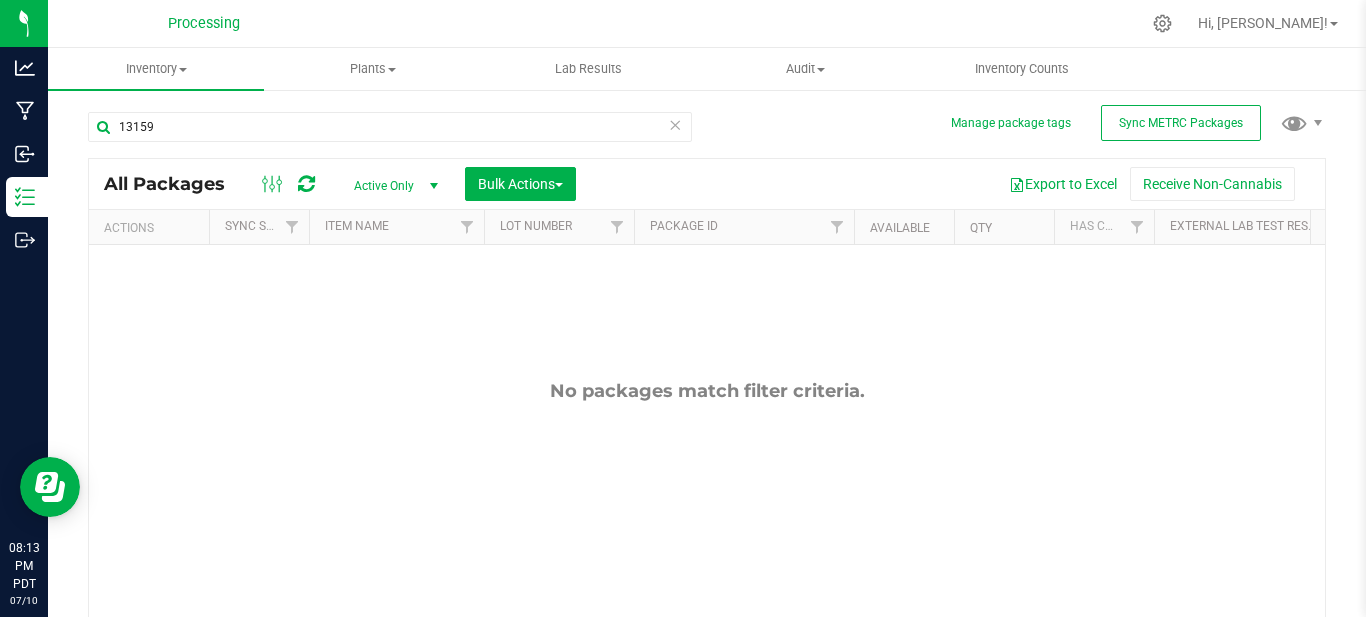 click on "Active Only" at bounding box center [392, 186] 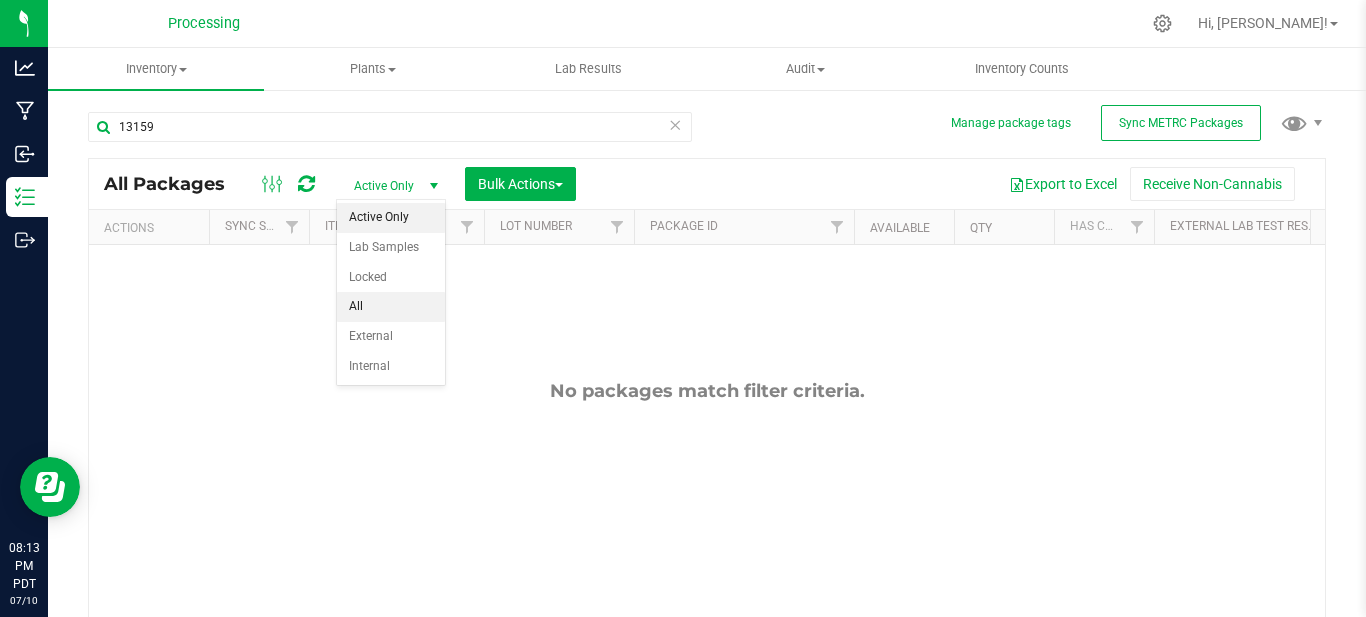 click on "All" at bounding box center [391, 307] 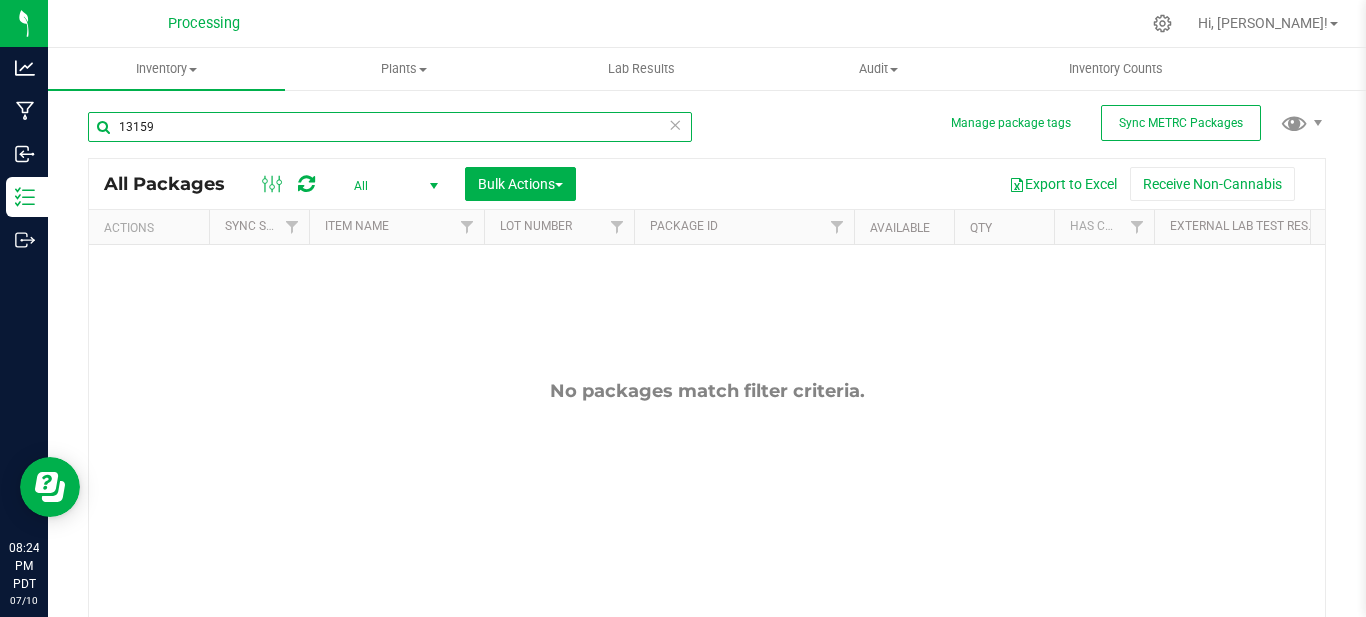 click on "13159" at bounding box center [390, 127] 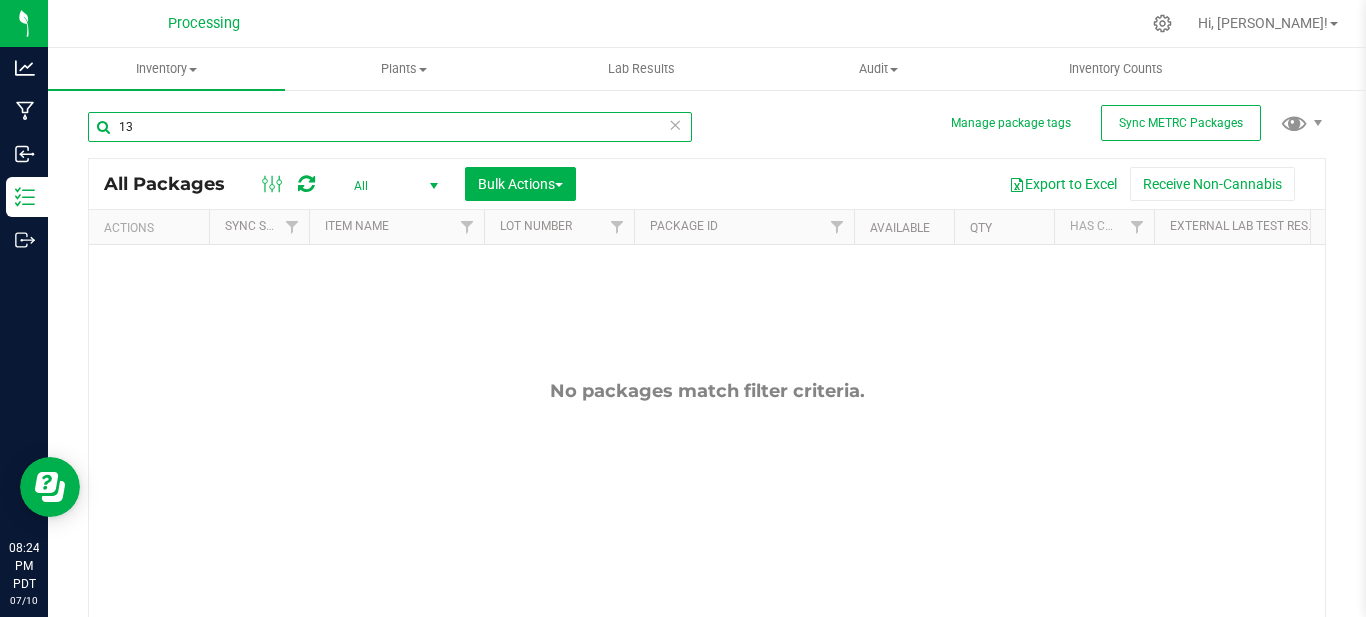 type on "1" 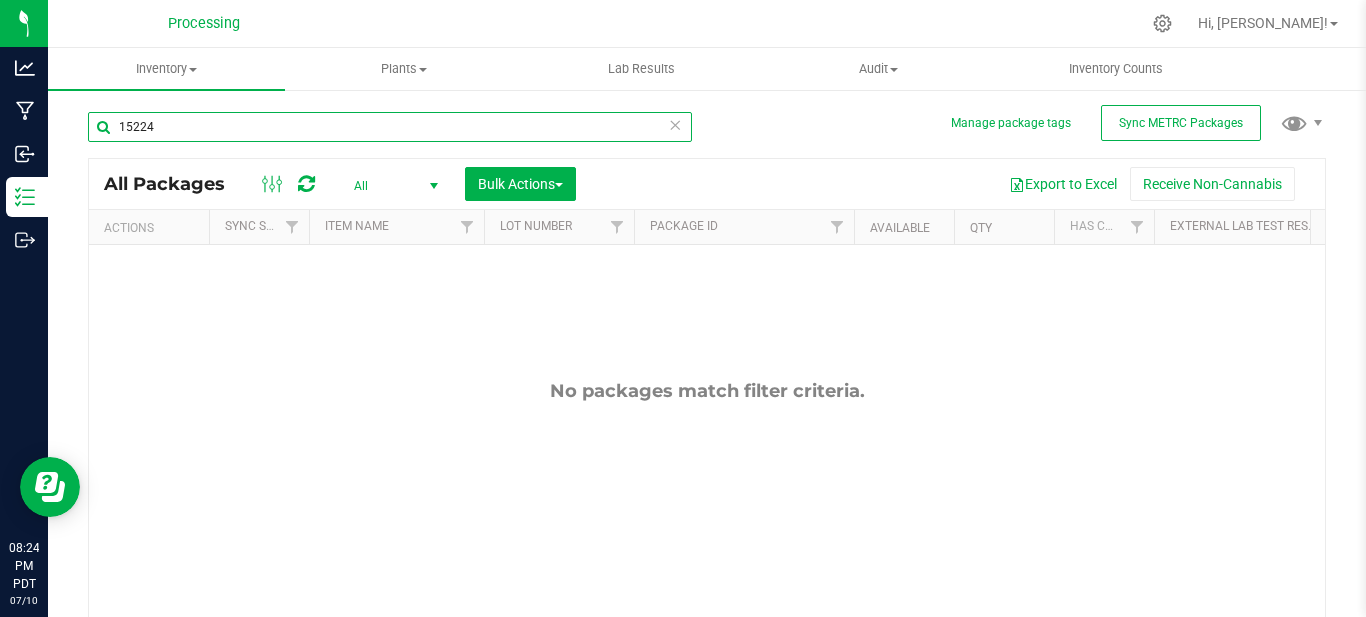 type on "15224" 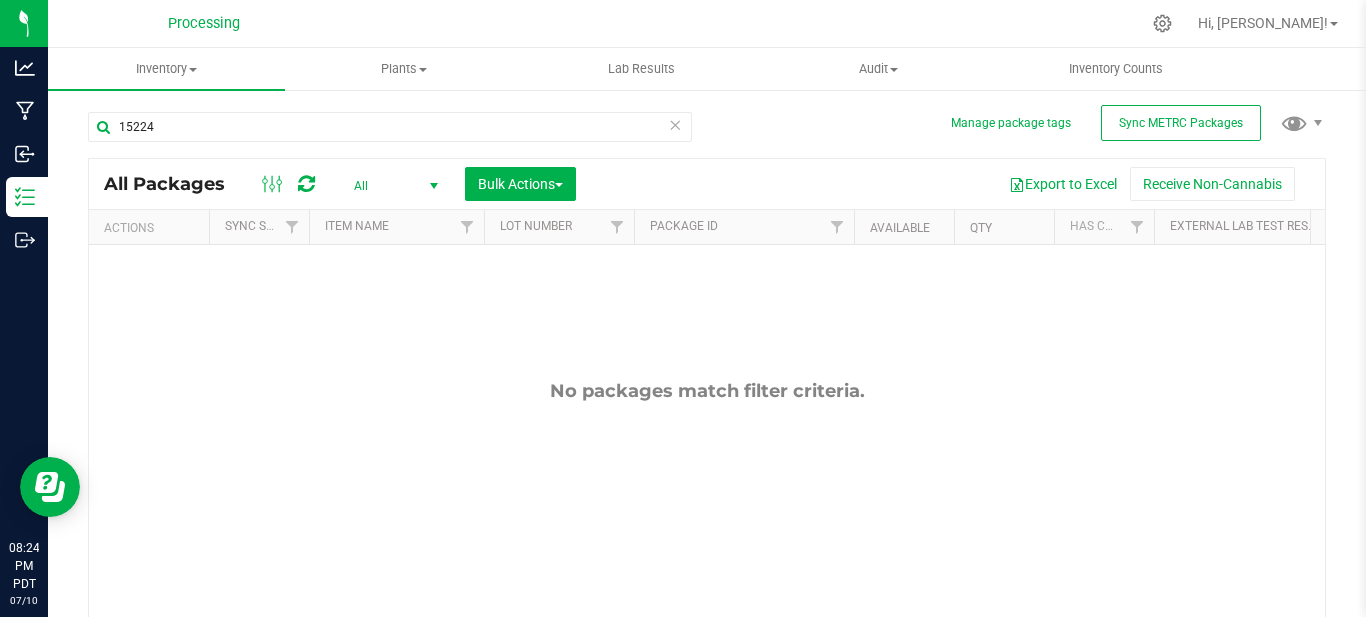 click at bounding box center (434, 186) 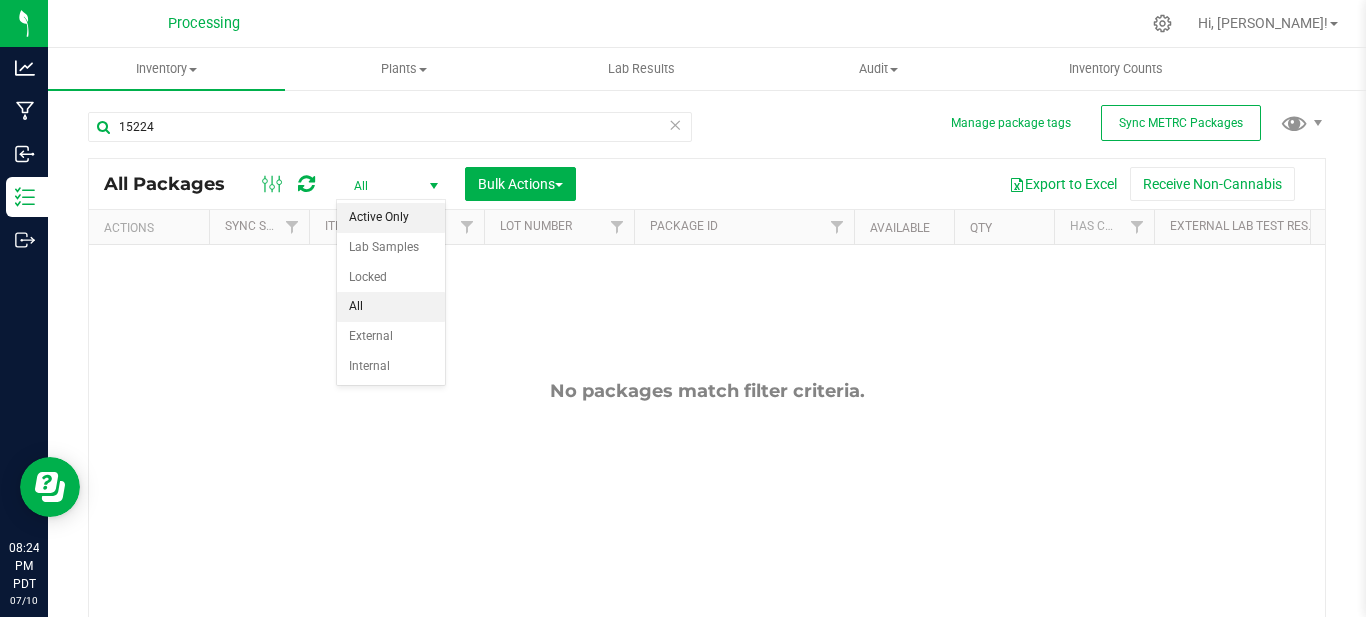click on "Active Only" at bounding box center [391, 218] 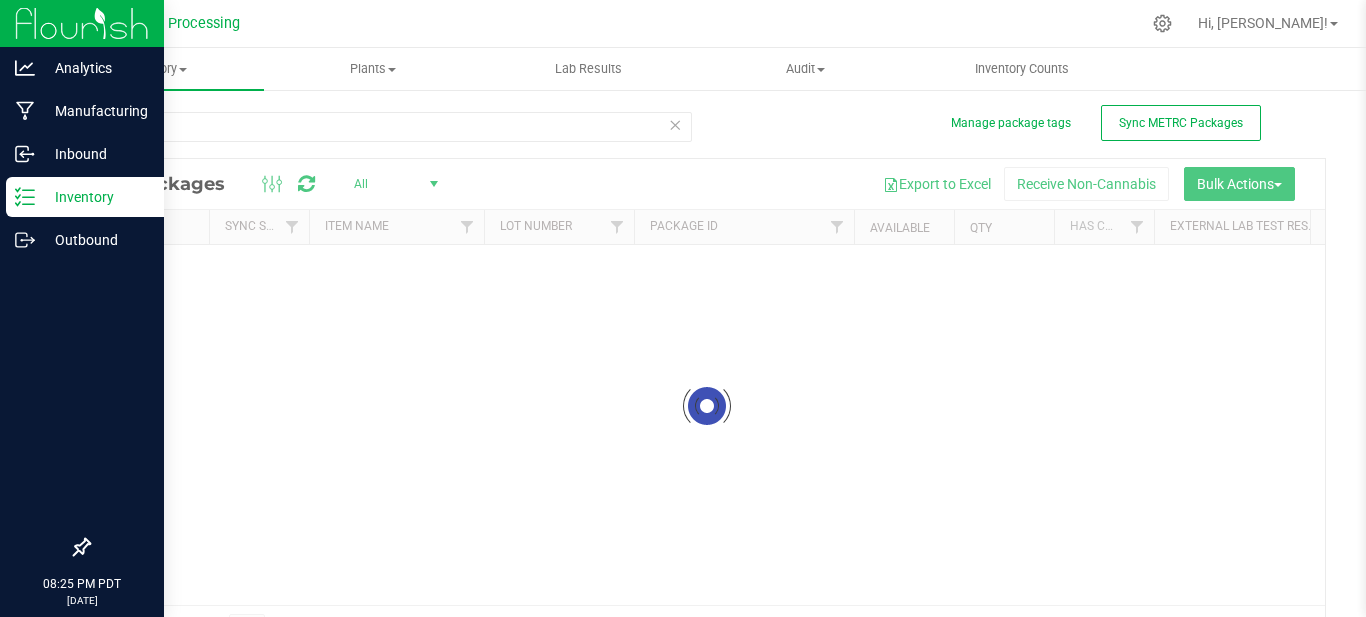 scroll, scrollTop: 0, scrollLeft: 0, axis: both 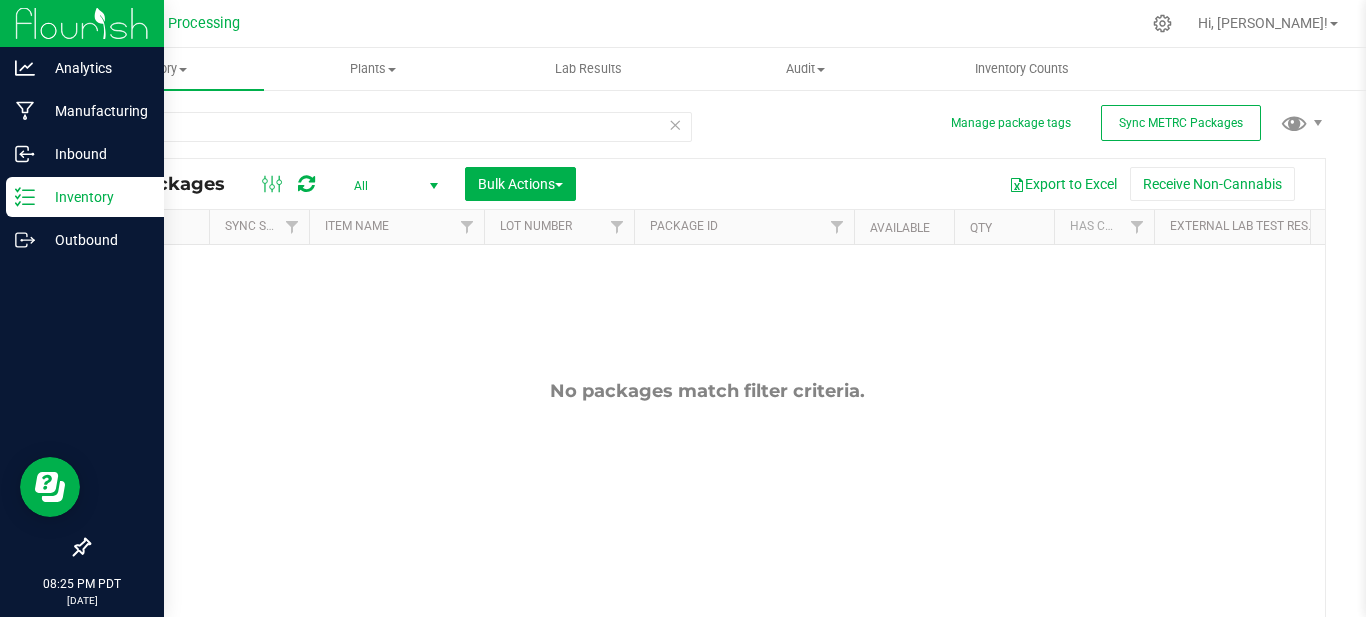 click on "Inventory" at bounding box center [95, 197] 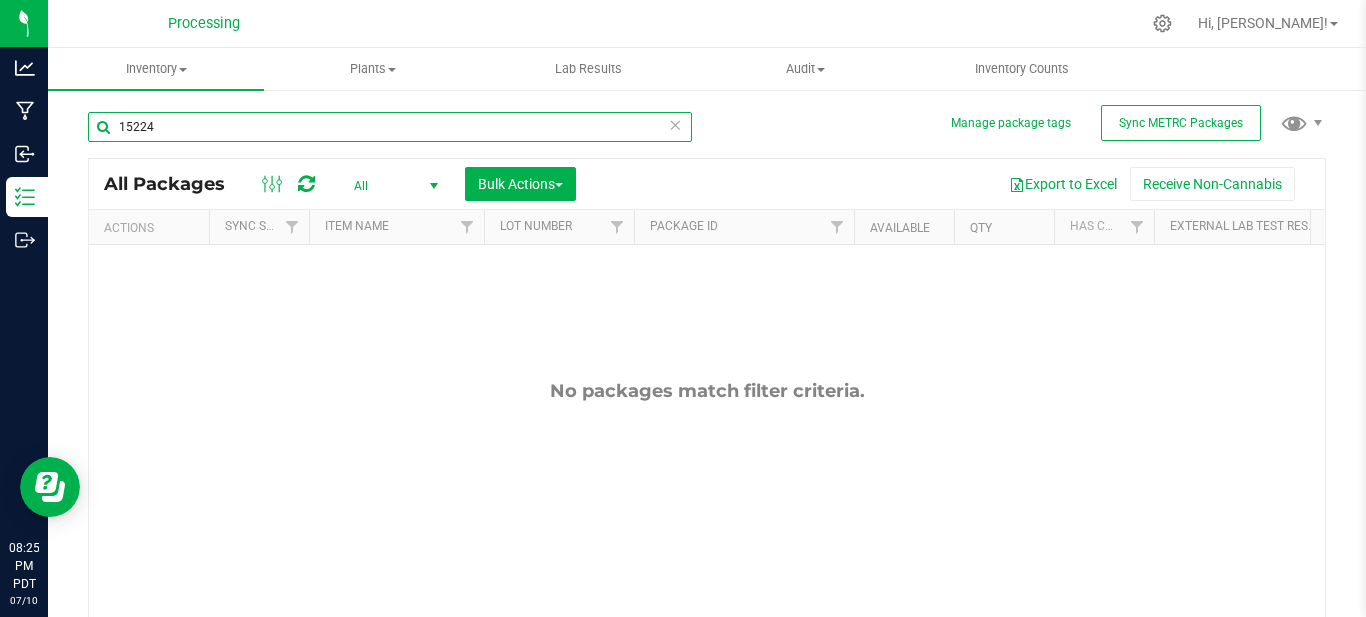 click on "15224" at bounding box center (390, 127) 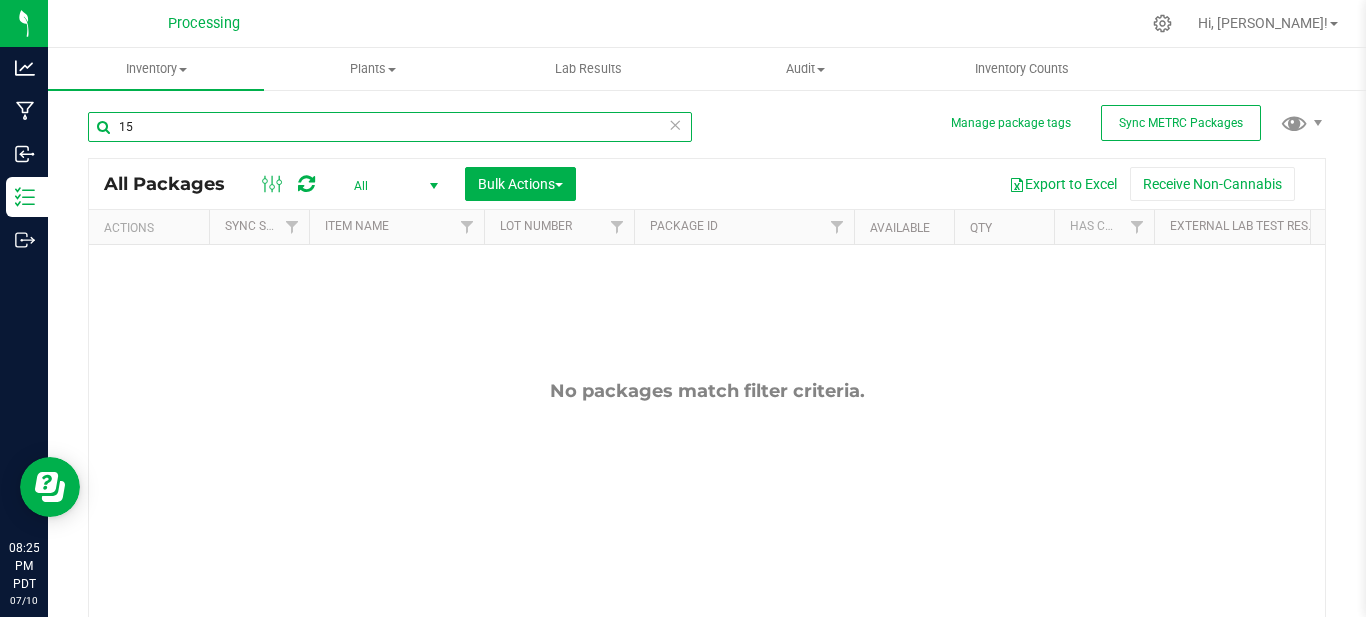 type on "1" 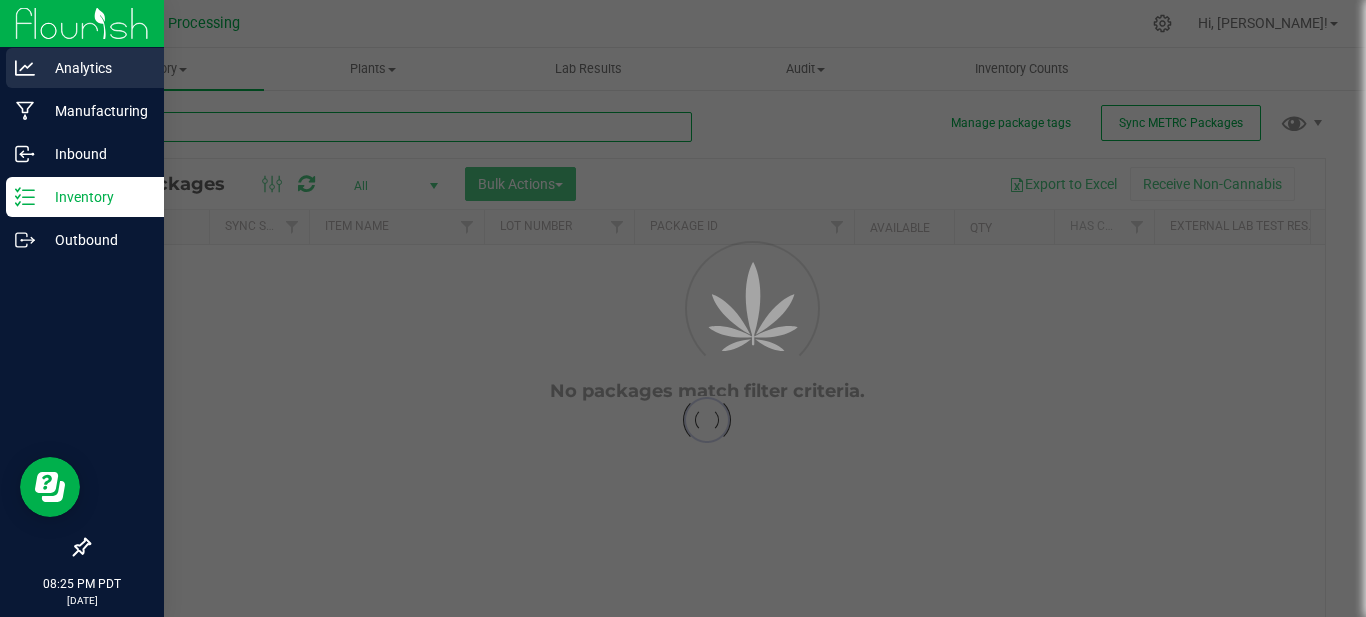 type 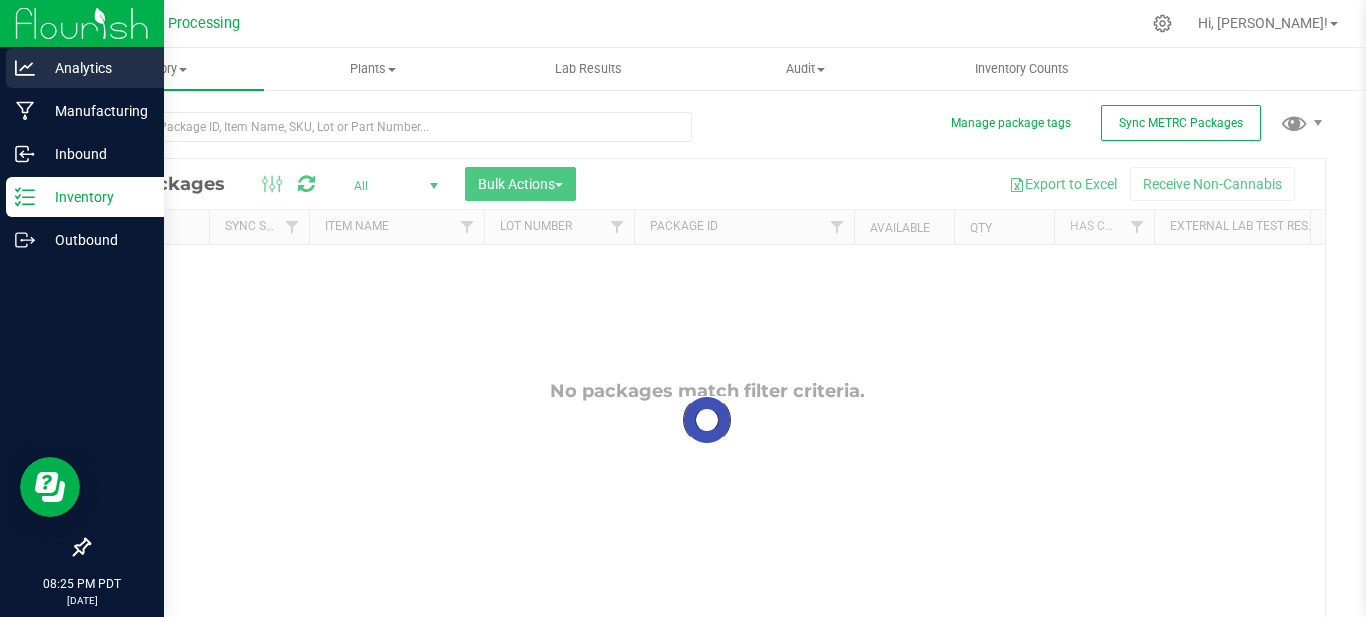 click on "Analytics" at bounding box center (95, 68) 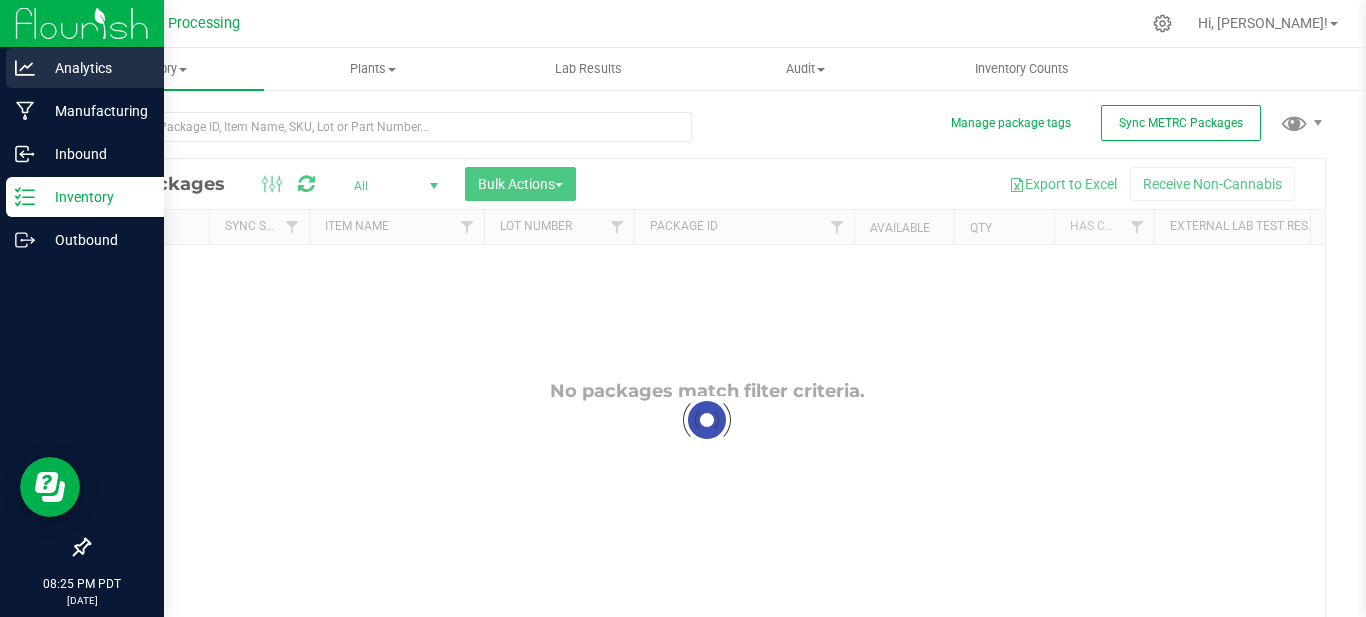 click on "Analytics" at bounding box center (95, 68) 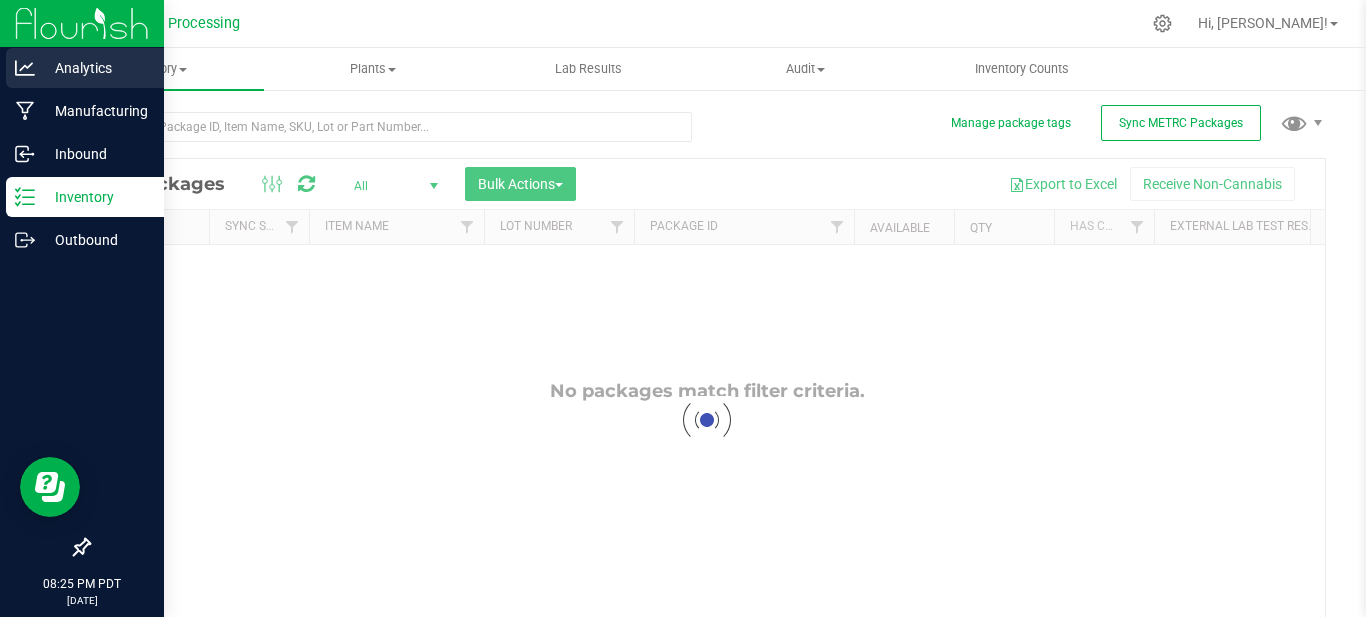 click on "Analytics" at bounding box center [95, 68] 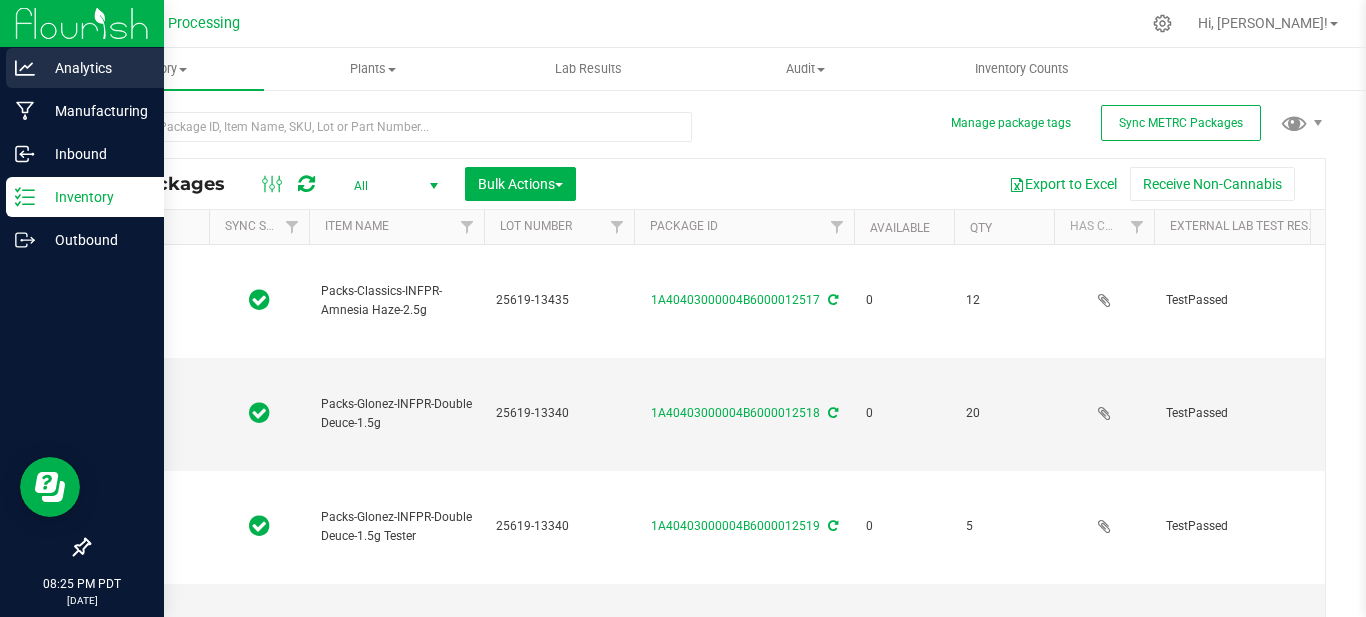 type on "[DATE]" 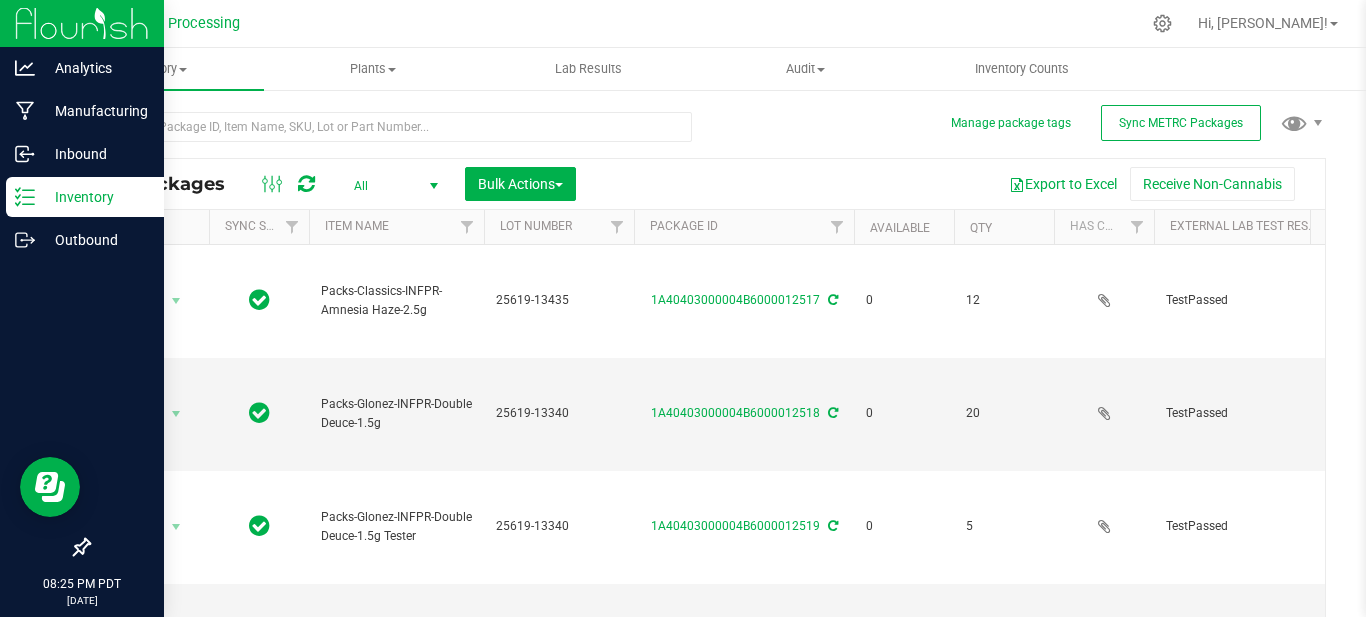 click on "Inventory" at bounding box center (95, 197) 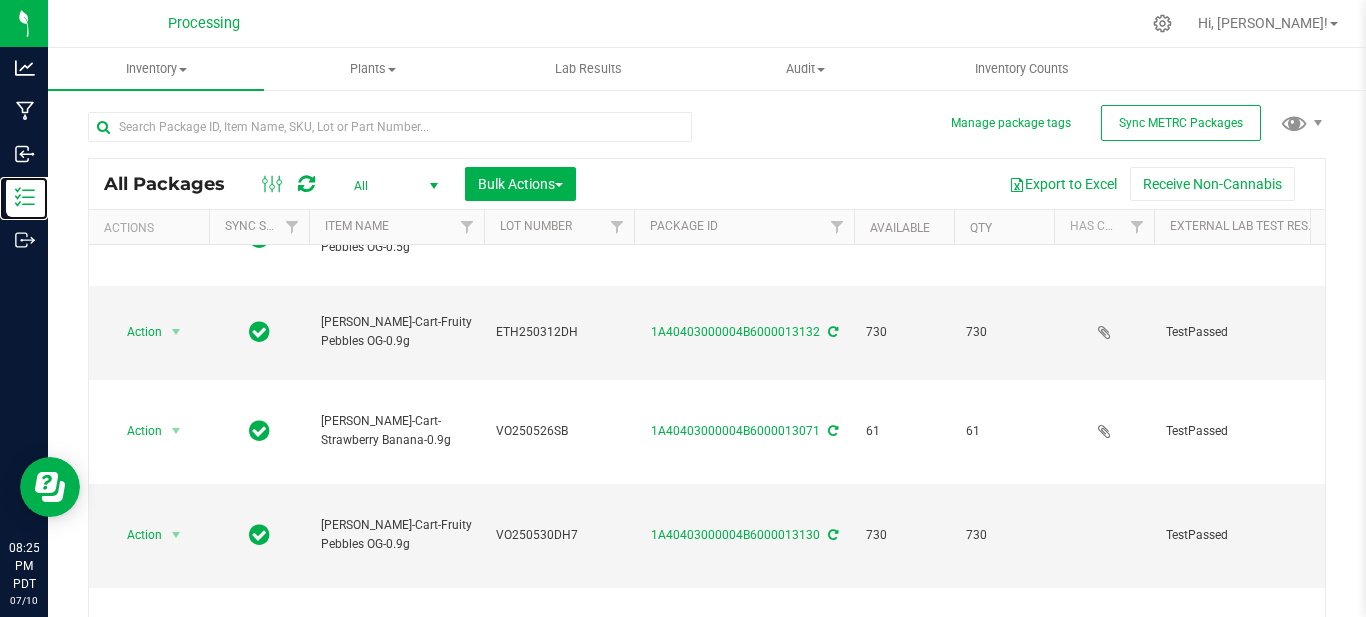 scroll, scrollTop: 1620, scrollLeft: 0, axis: vertical 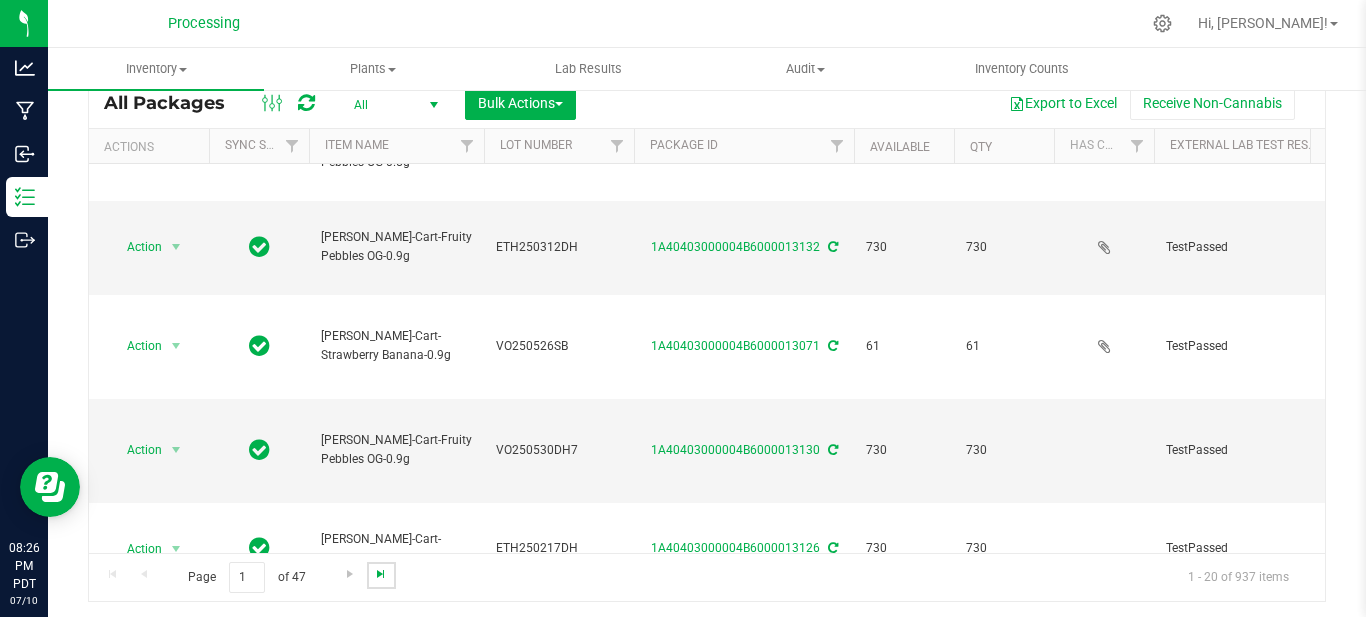click at bounding box center (381, 574) 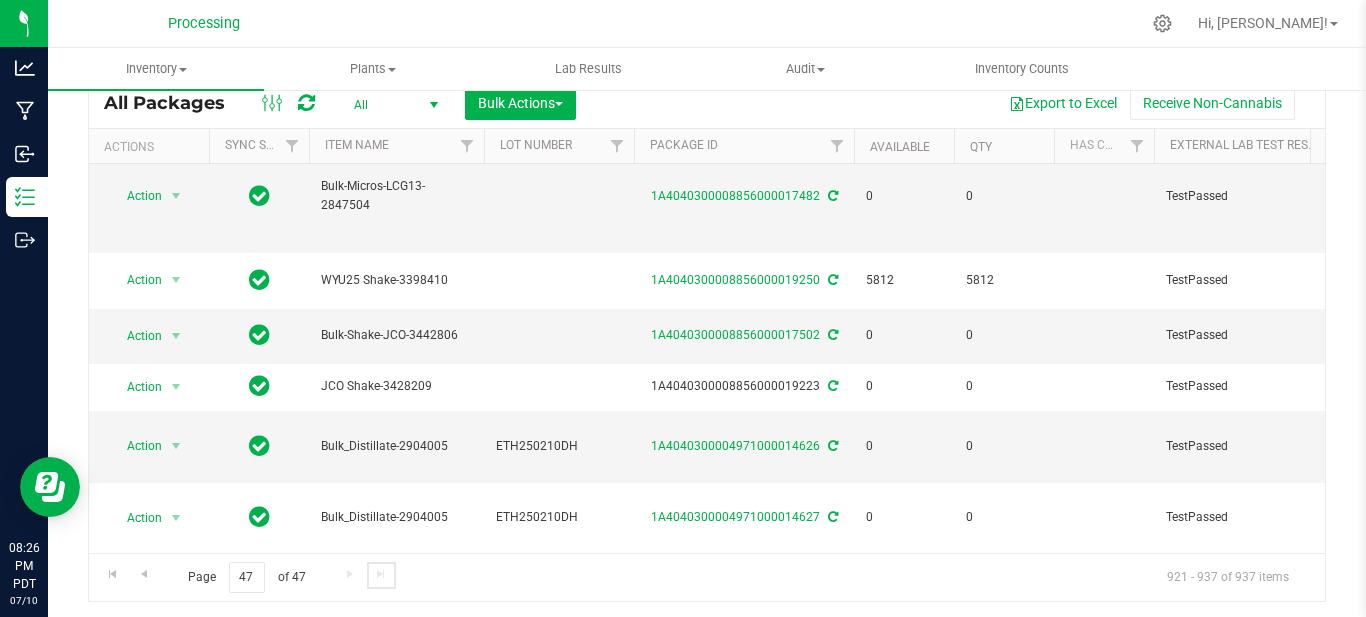 scroll, scrollTop: 0, scrollLeft: 0, axis: both 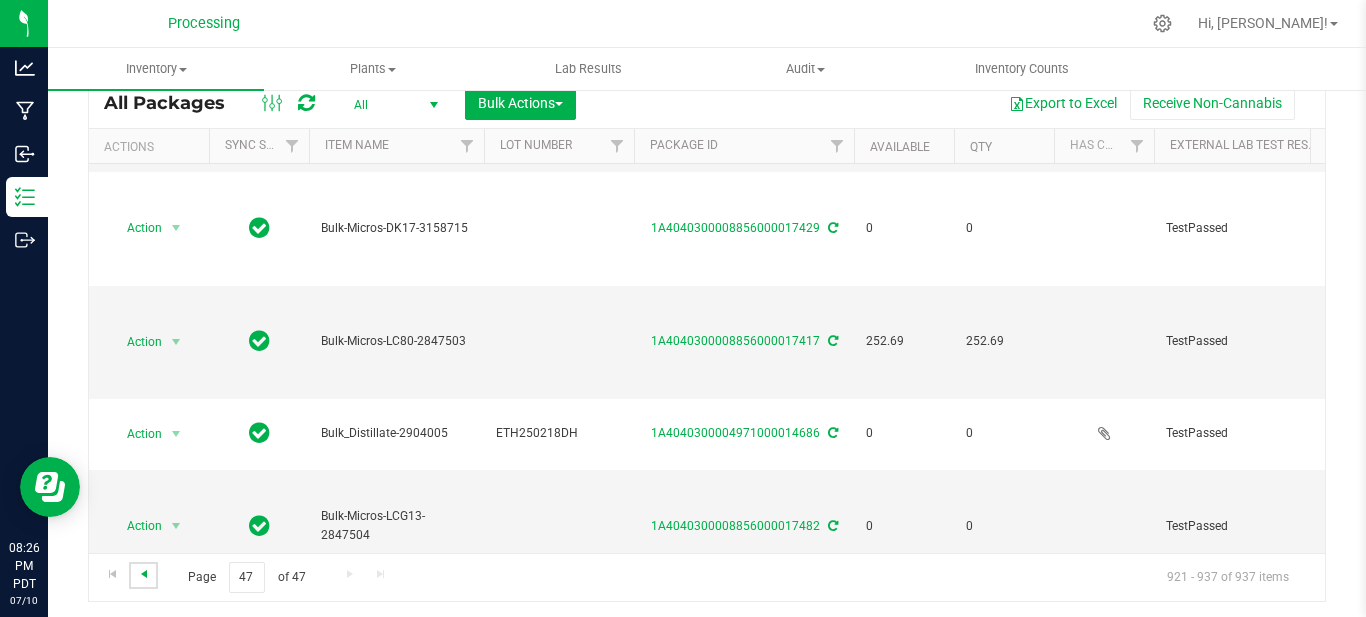 click at bounding box center [144, 574] 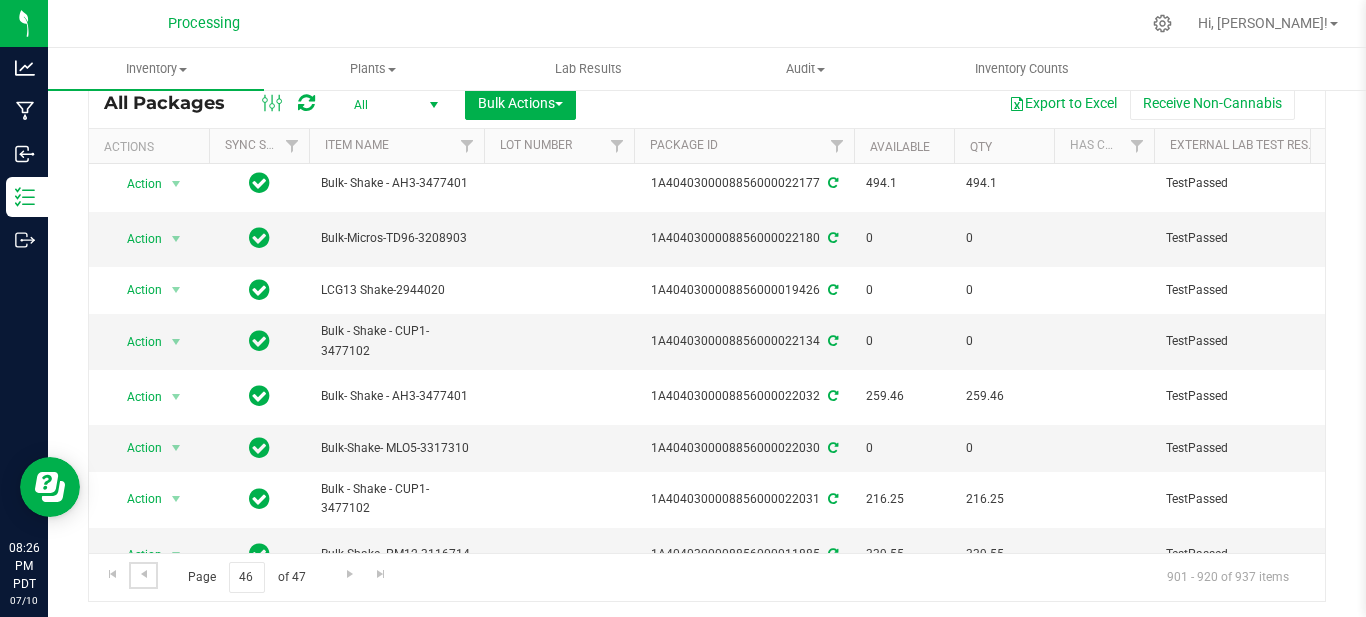 scroll, scrollTop: 0, scrollLeft: 0, axis: both 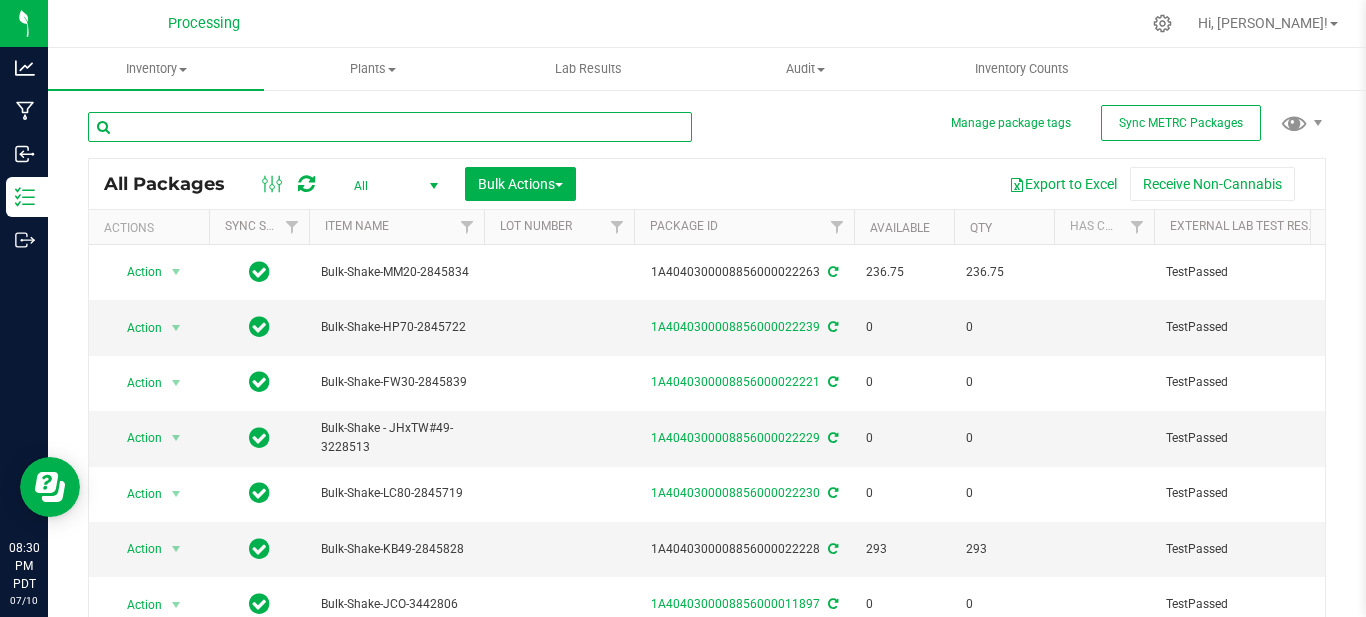 click at bounding box center [390, 127] 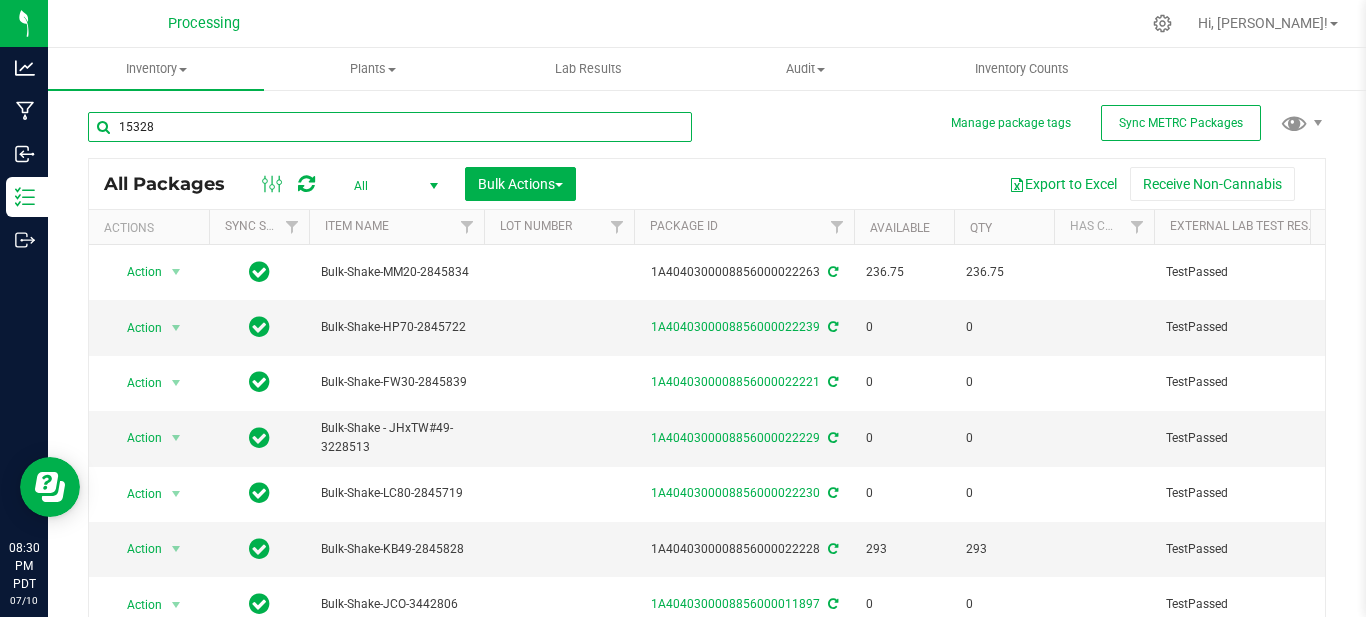 type on "15328" 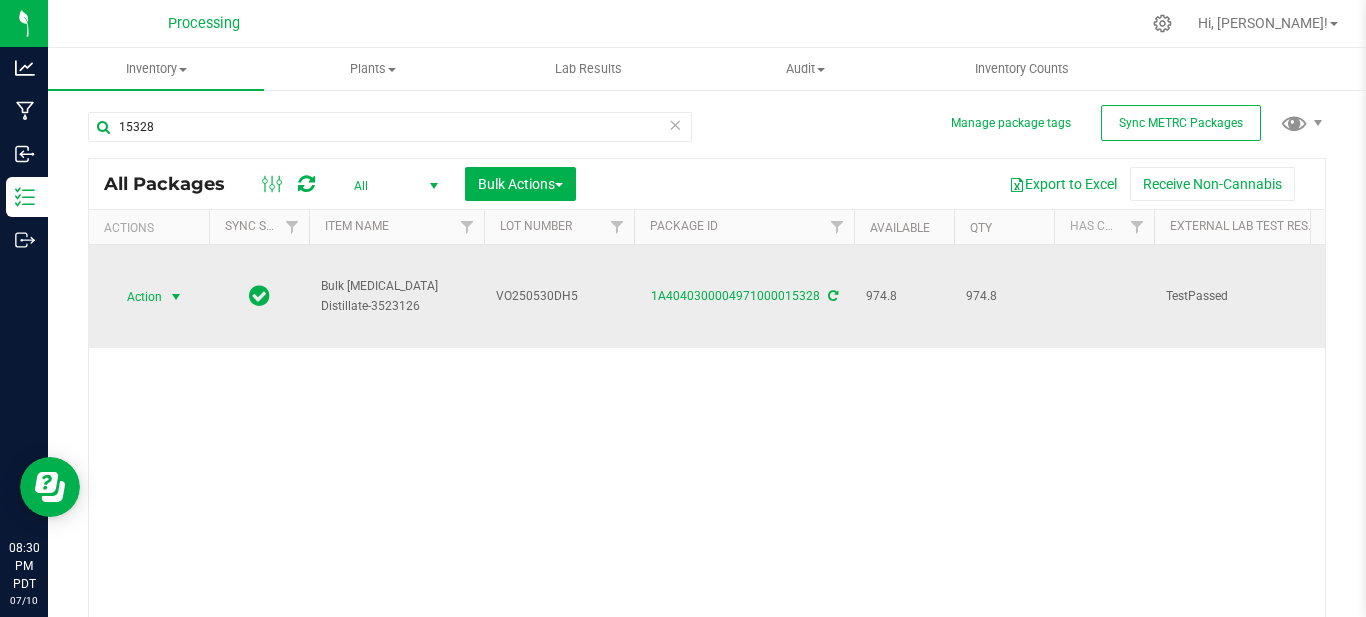 click at bounding box center [176, 297] 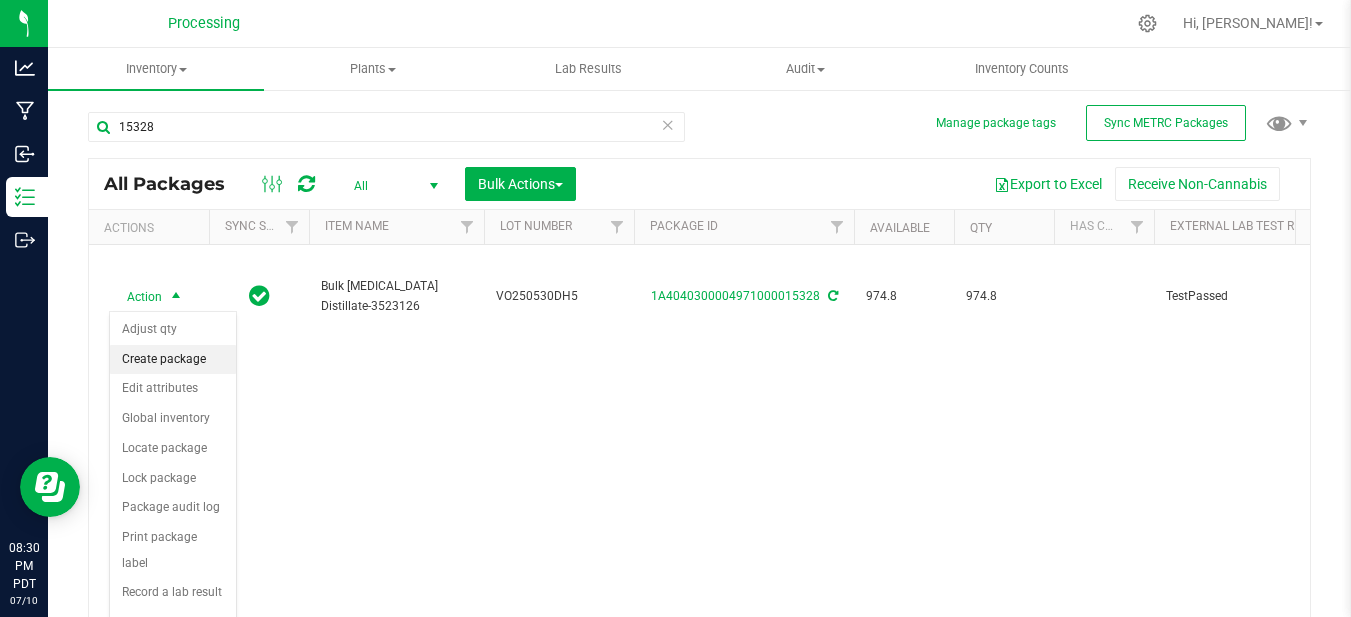 click on "Create package" at bounding box center [173, 360] 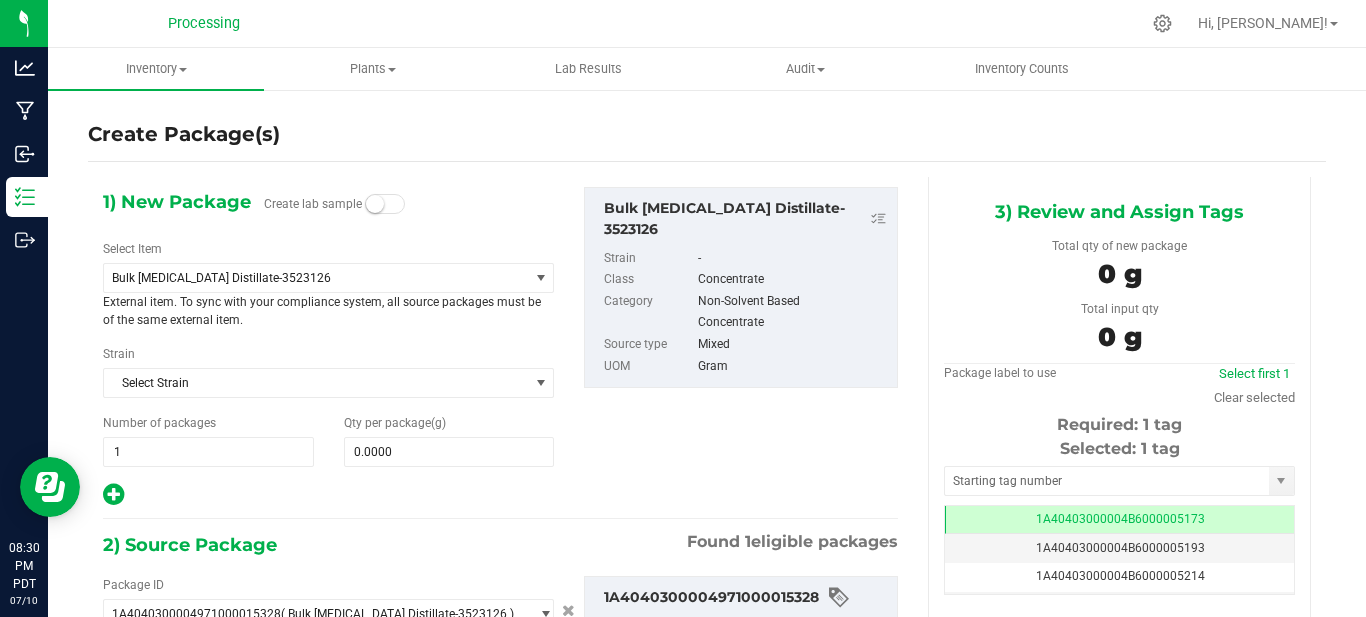 type on "0.0000 g" 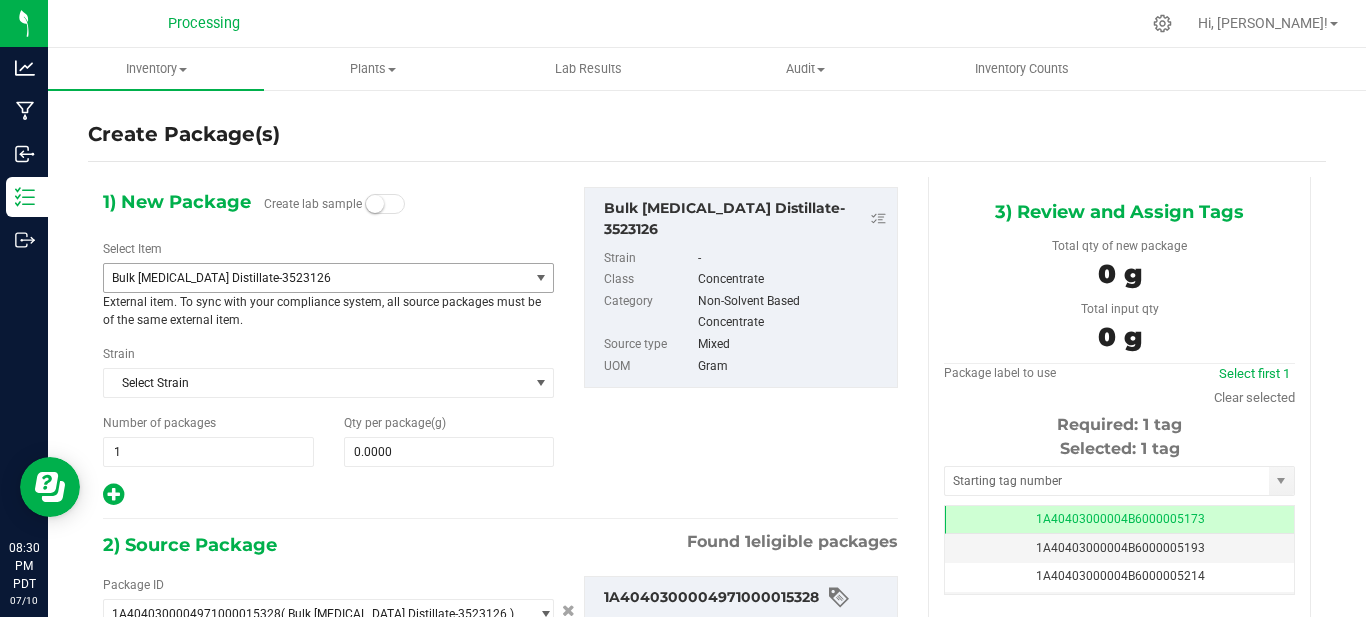 click on "Bulk Amnesia Distillate-3523126" at bounding box center (308, 278) 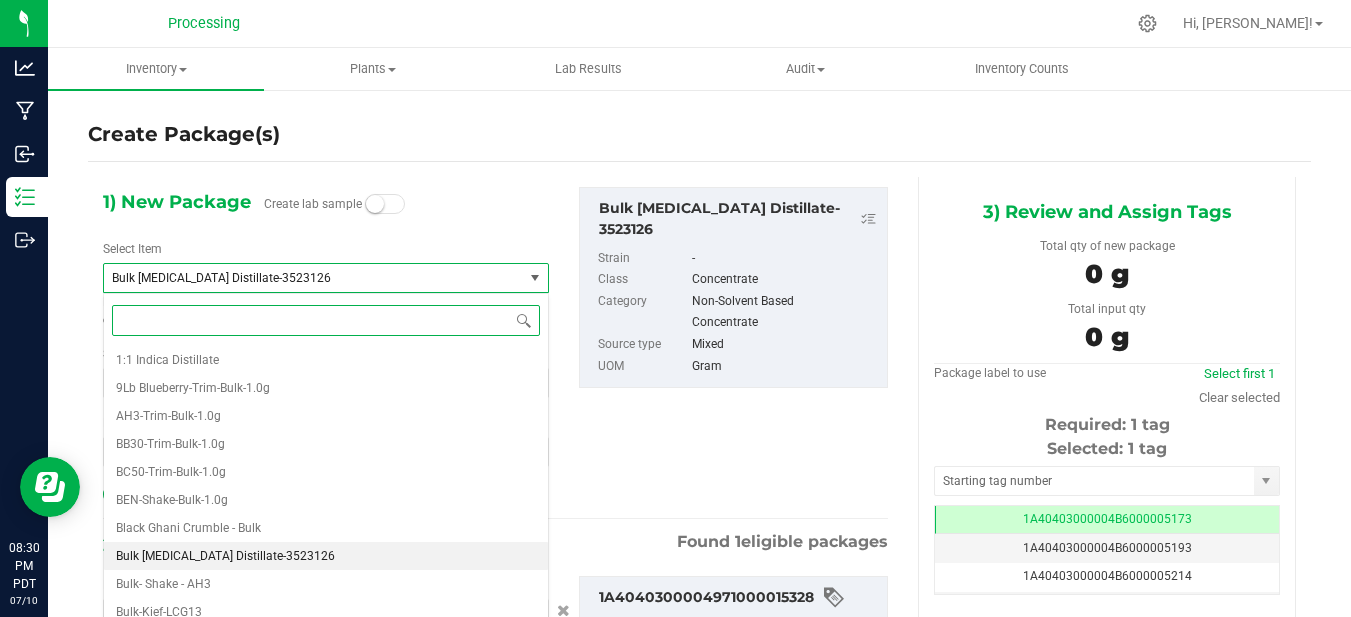 click at bounding box center (326, 320) 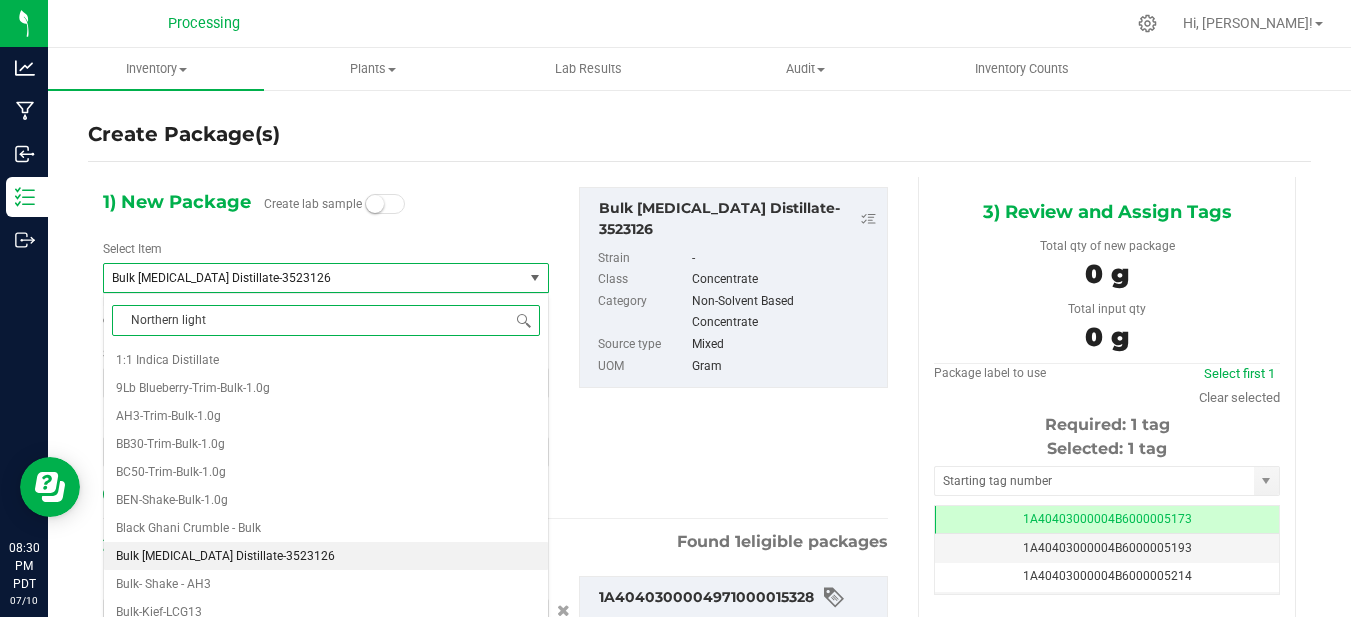 type on "Northern lights" 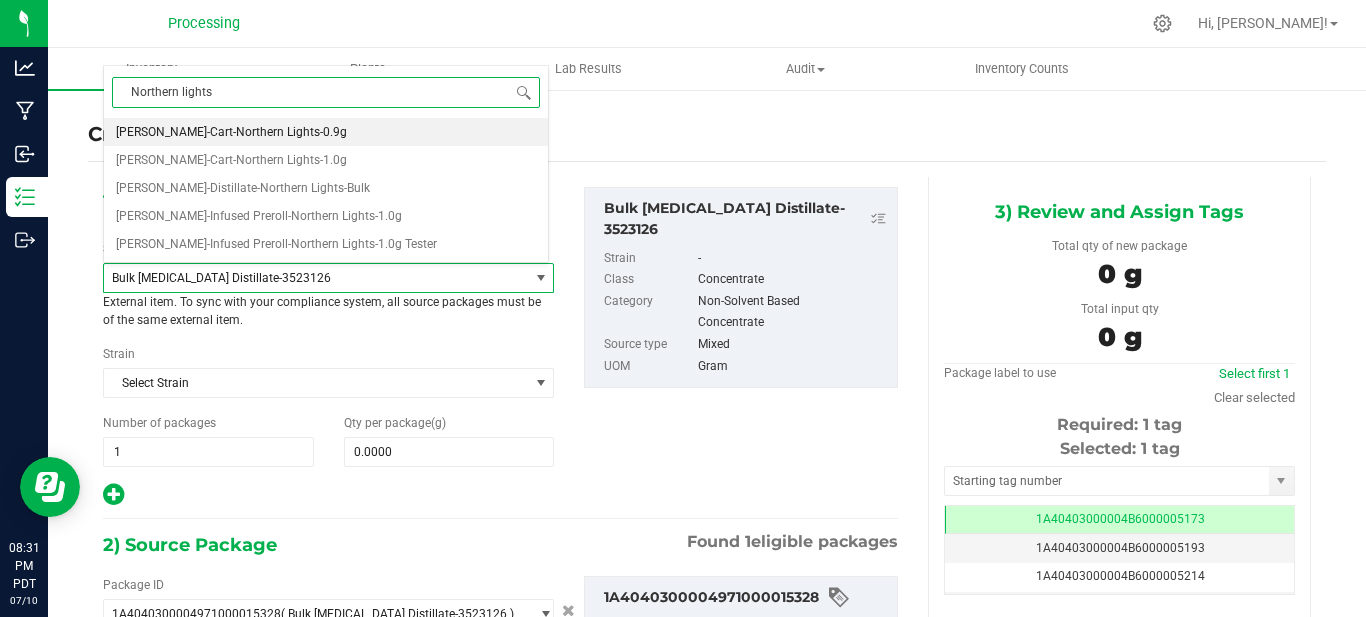 click on "[PERSON_NAME]-Cart-Northern Lights-0.9g" at bounding box center [231, 132] 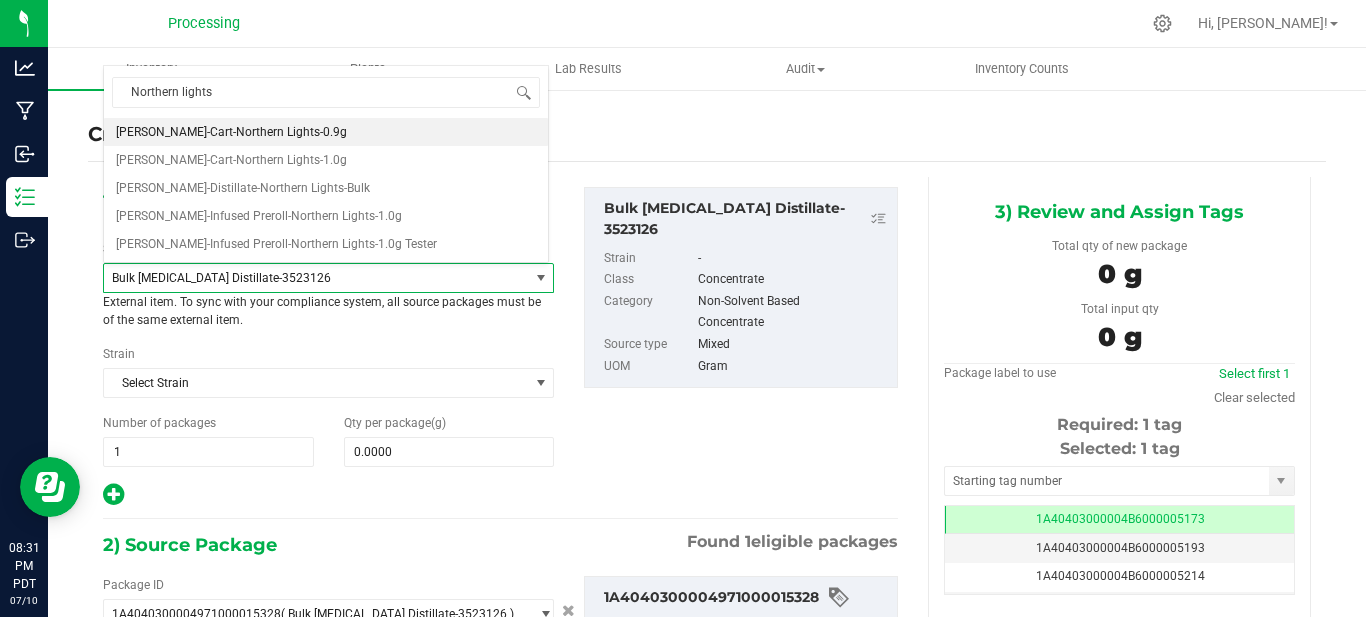 type 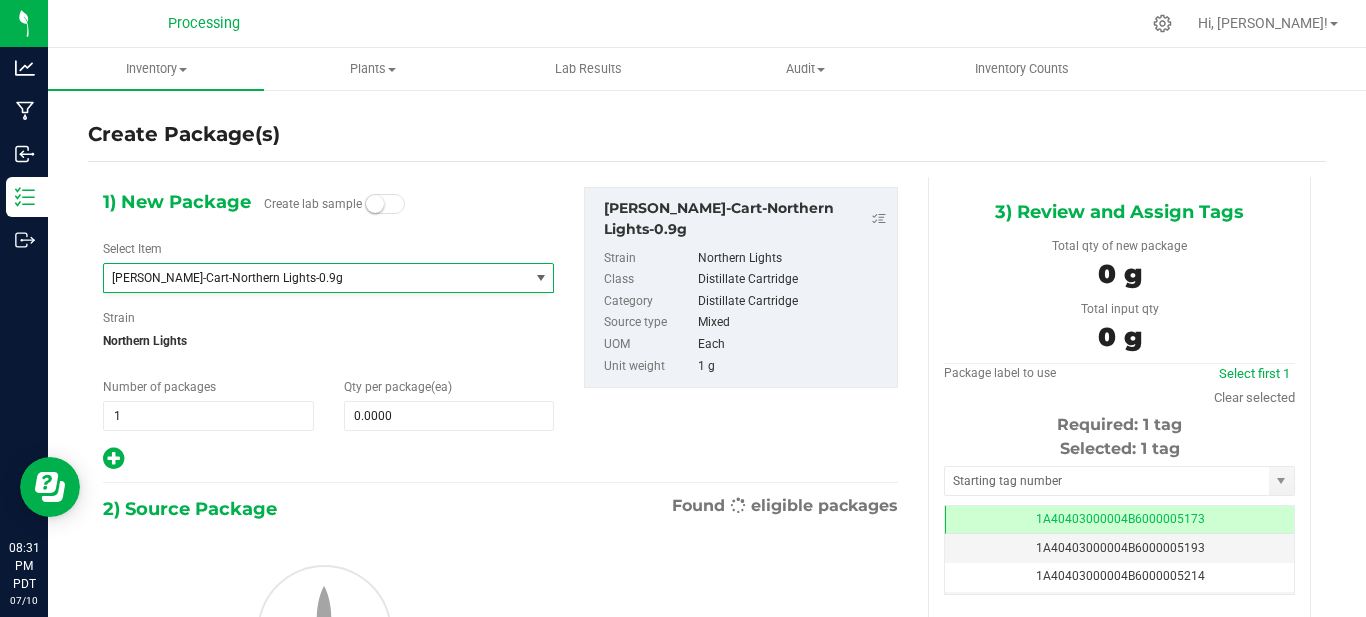 type on "0" 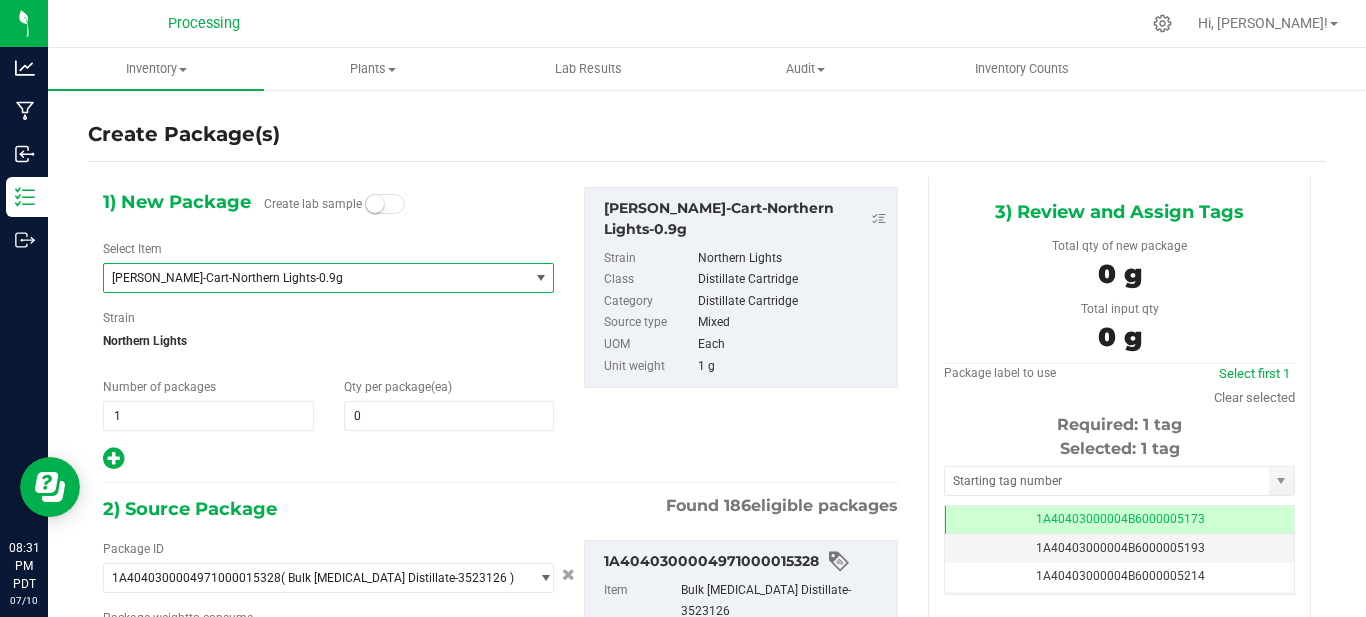 type on "0.0000 g" 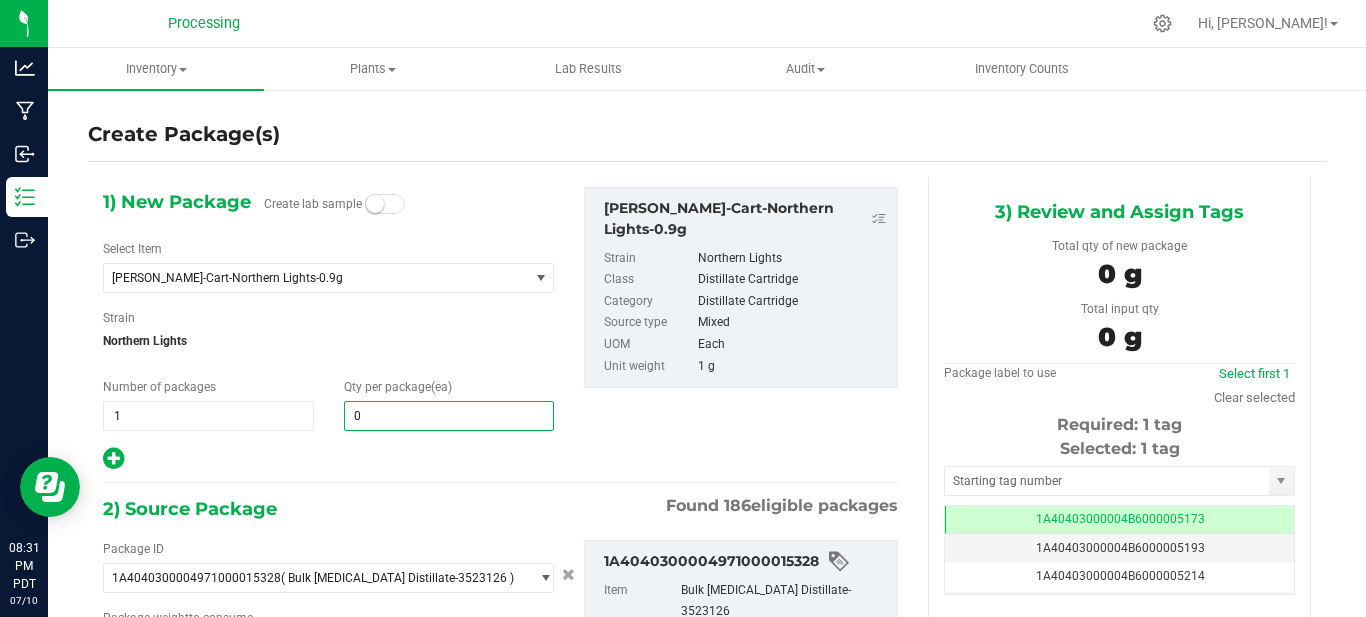 type 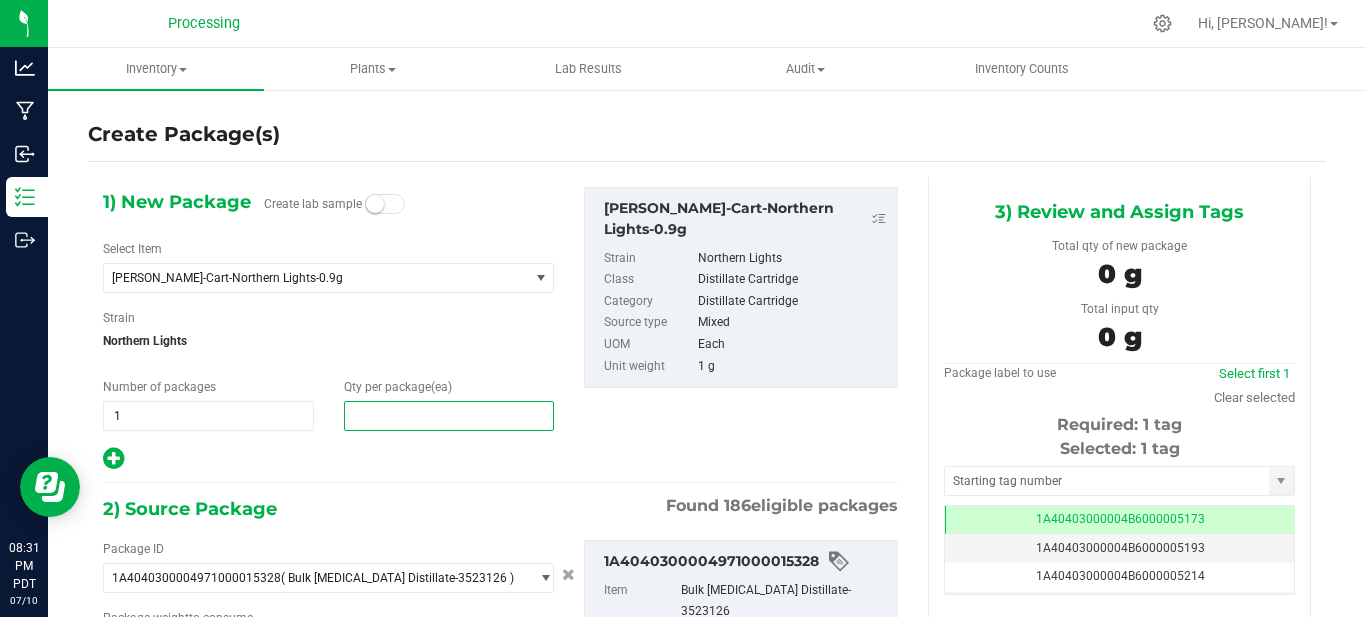 click at bounding box center [449, 416] 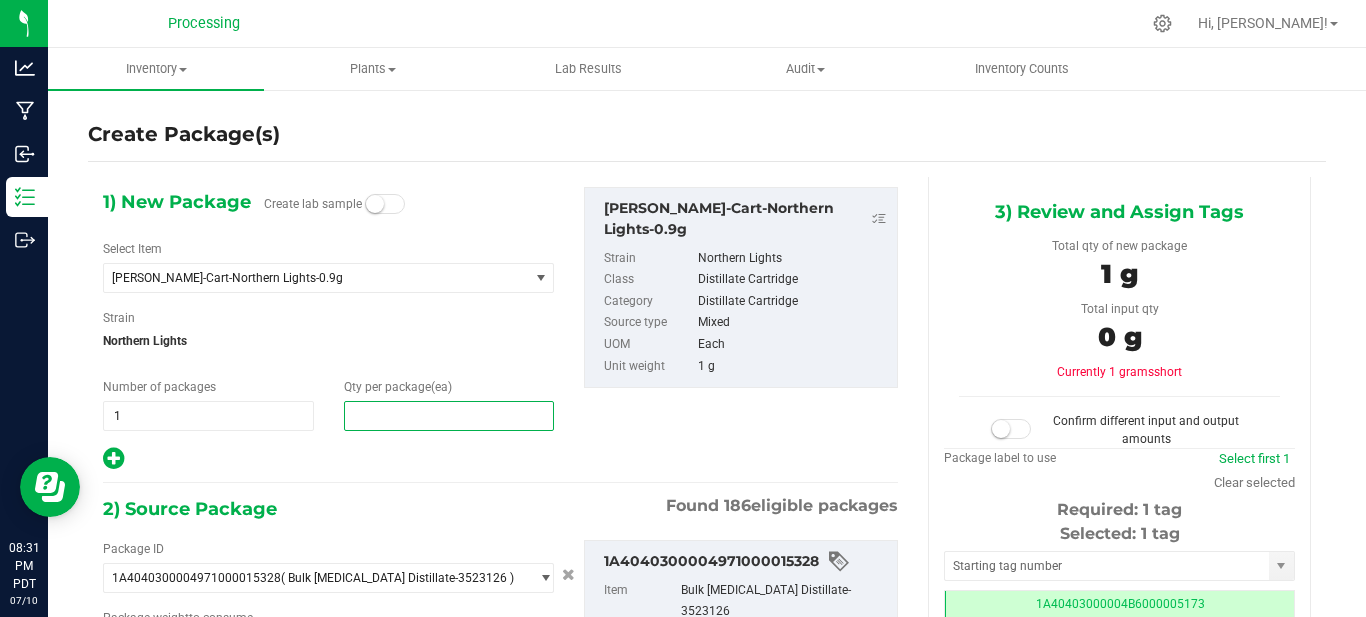 type on "1" 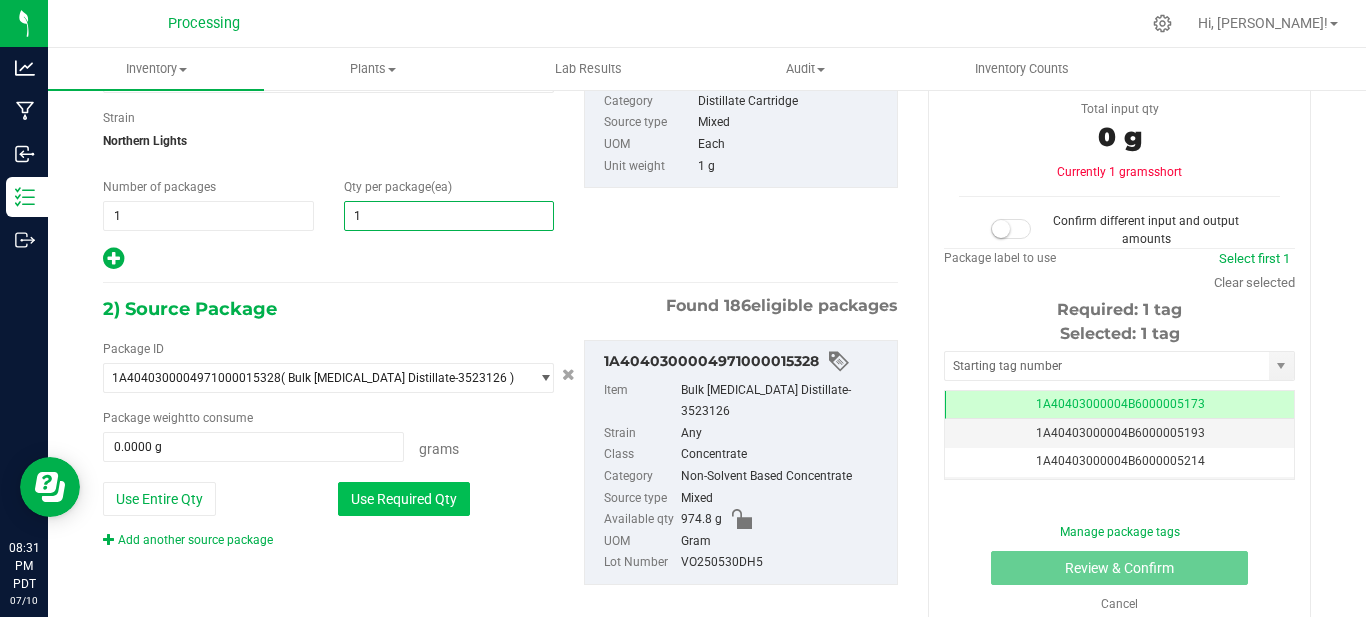 type on "1" 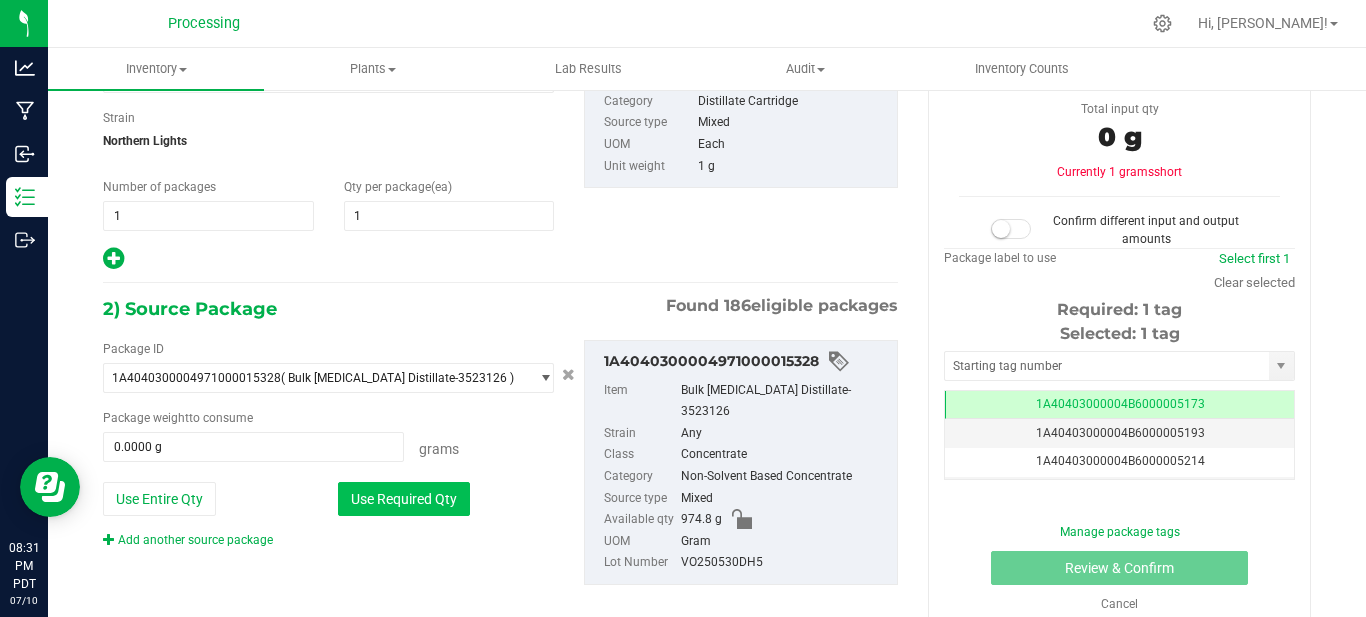 click on "Use Required Qty" at bounding box center [404, 499] 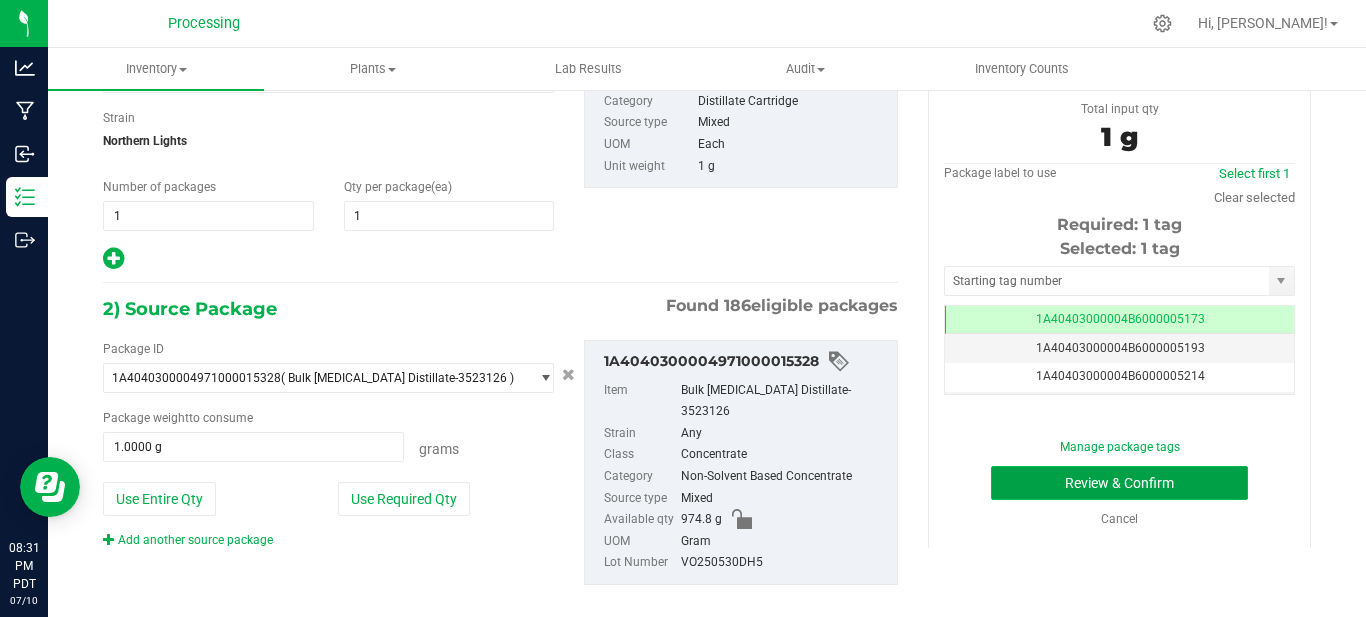 click on "Review & Confirm" at bounding box center [1119, 483] 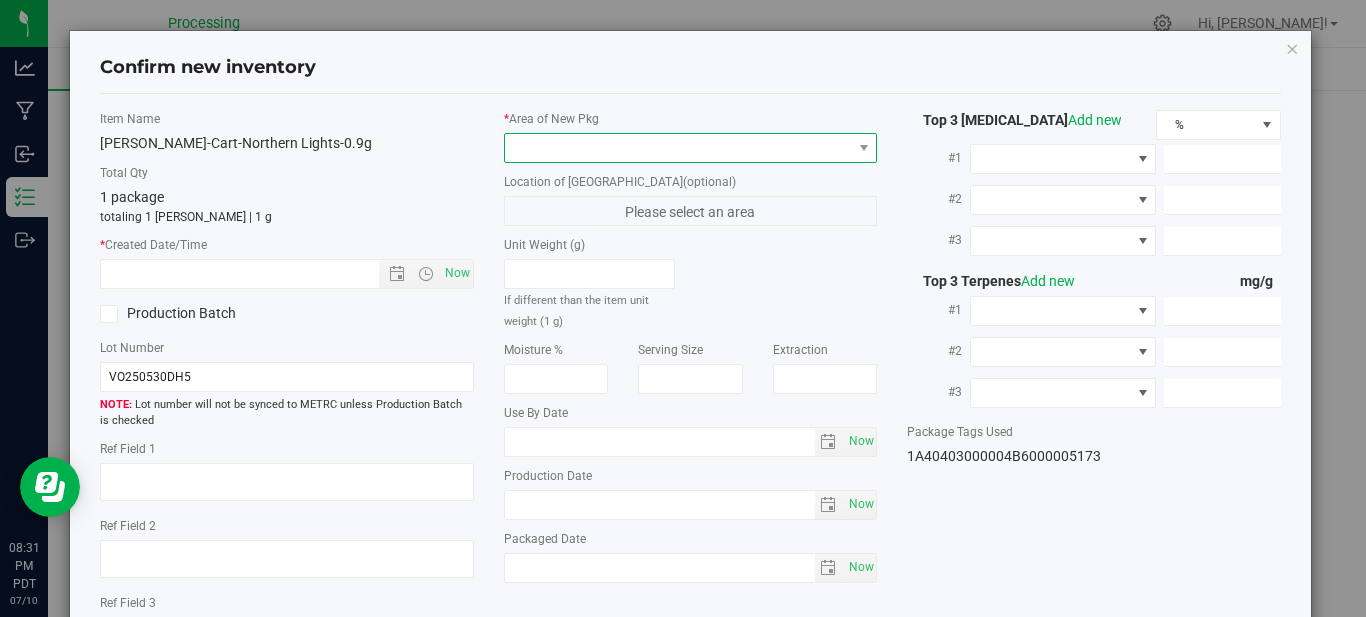 click at bounding box center [678, 148] 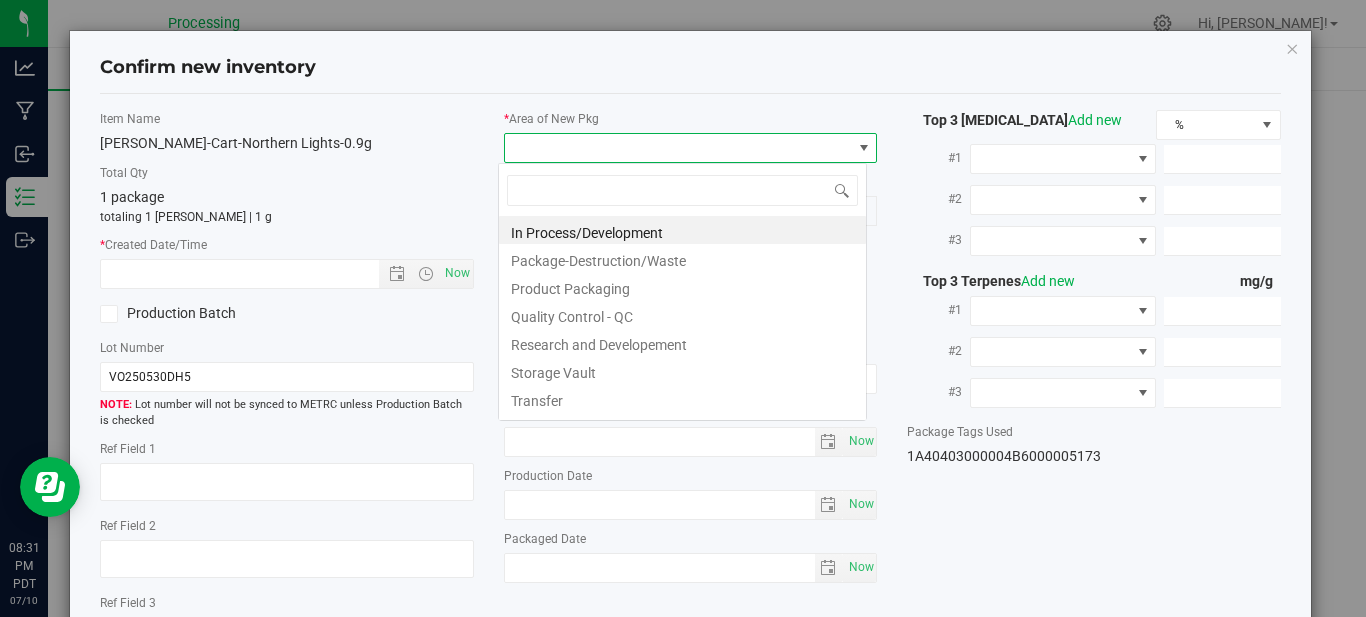 scroll, scrollTop: 99970, scrollLeft: 99631, axis: both 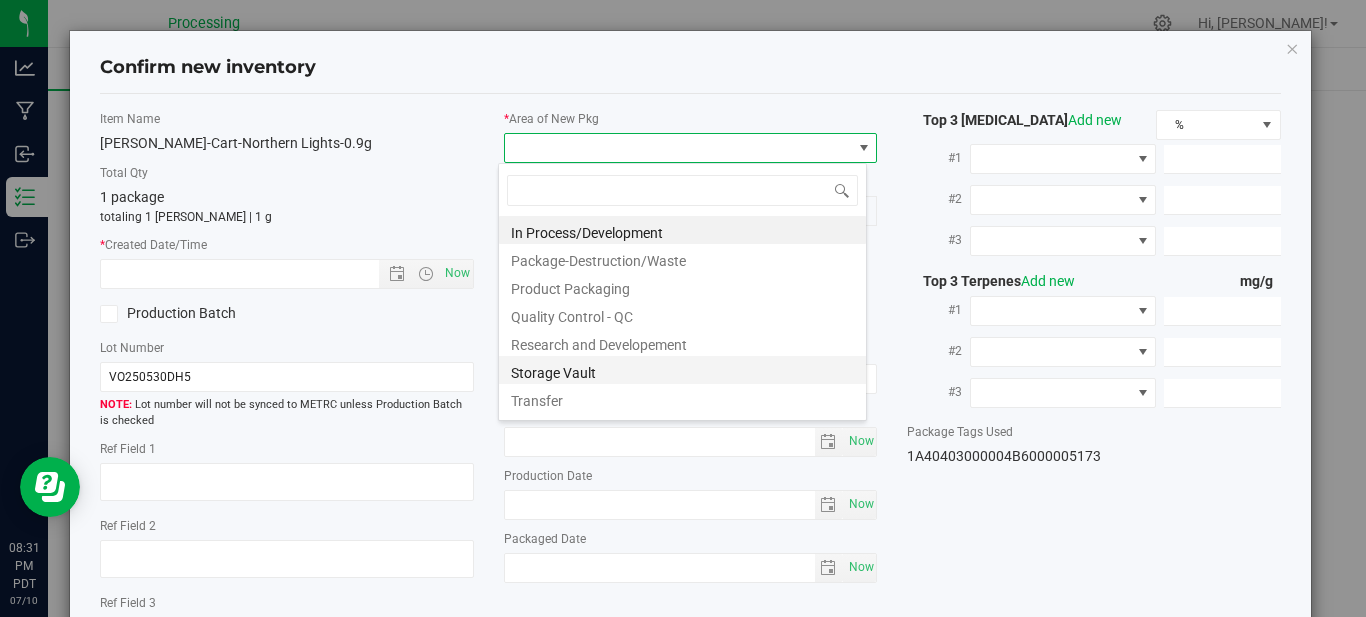 click on "Storage Vault" at bounding box center (682, 370) 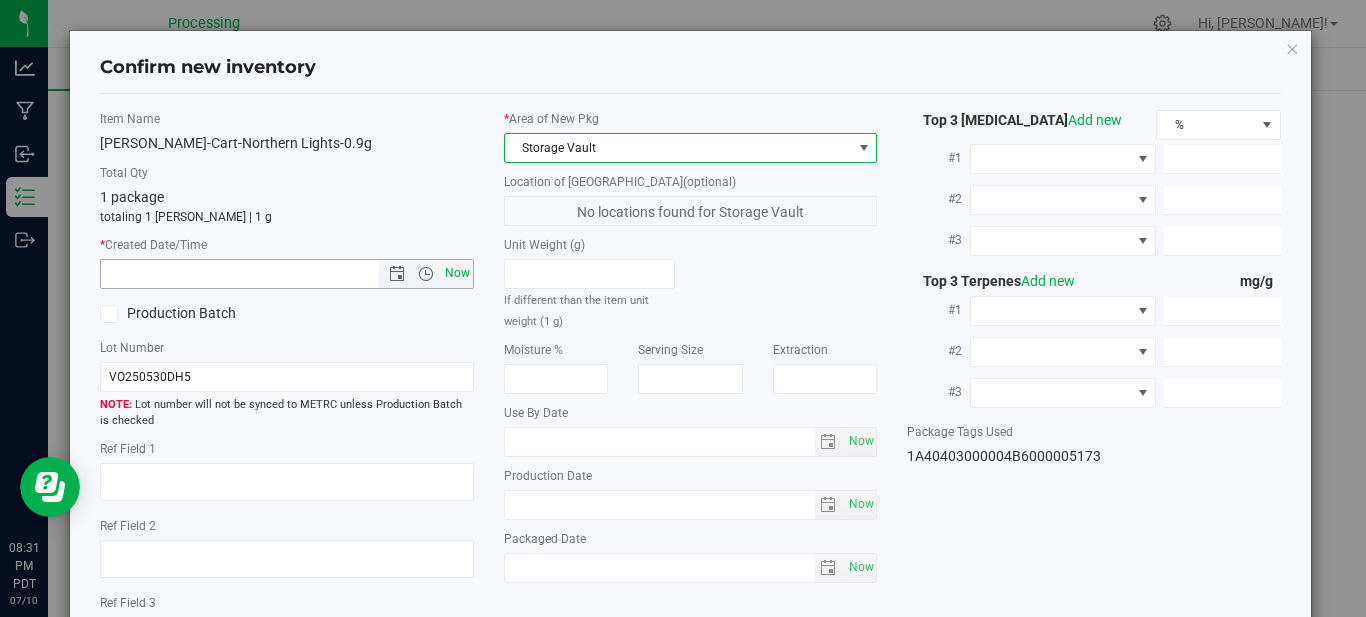 click on "Now" at bounding box center [457, 273] 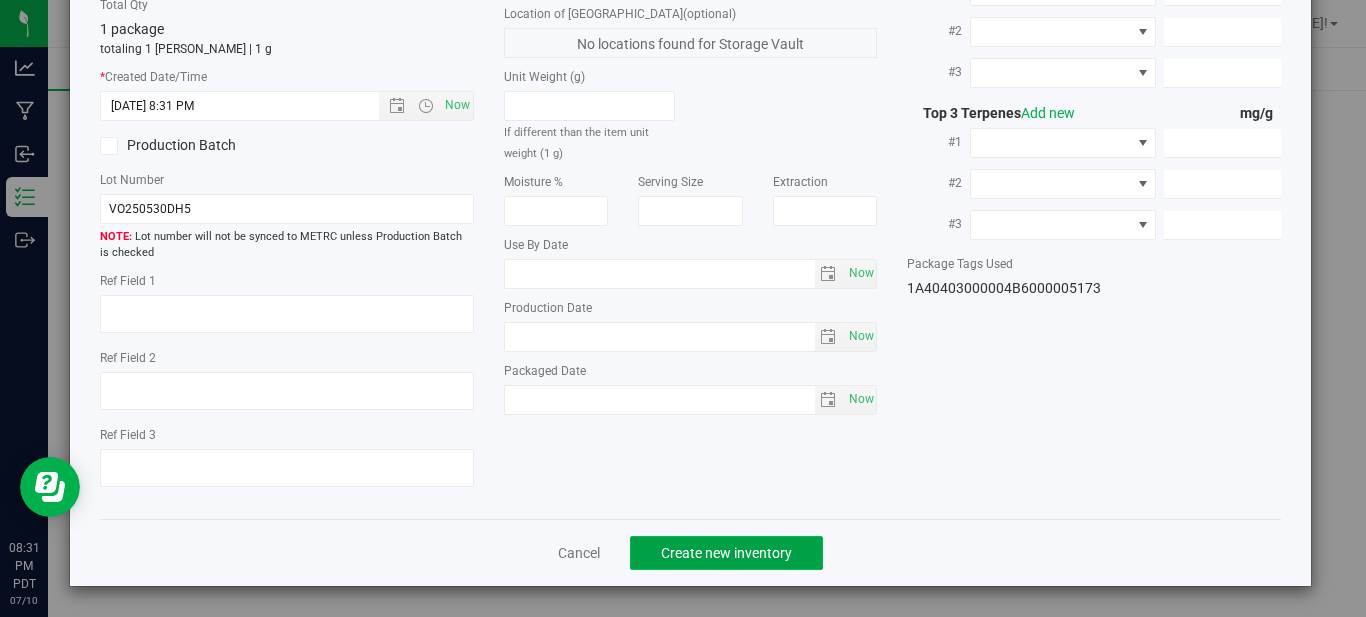 click on "Create new inventory" 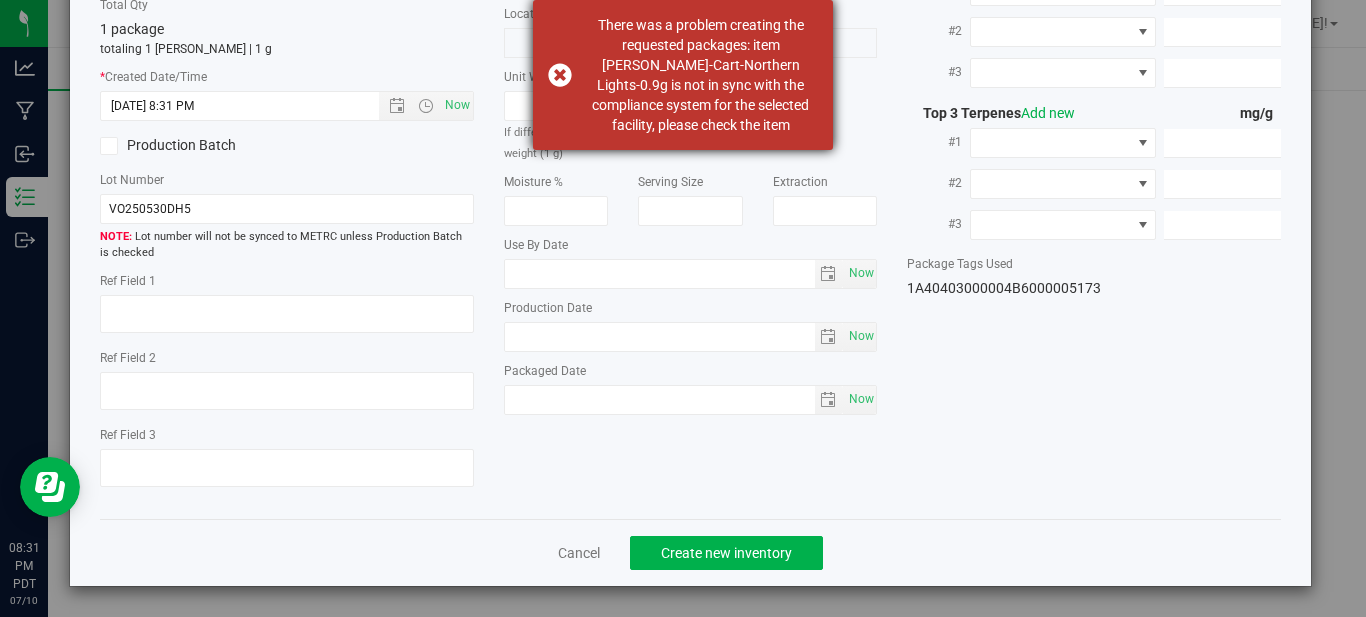 click on "There was a problem creating the requested packages: item HUST-Cart-Northern Lights-0.9g is not in sync with the compliance system for the selected facility, please check the item" at bounding box center (683, 75) 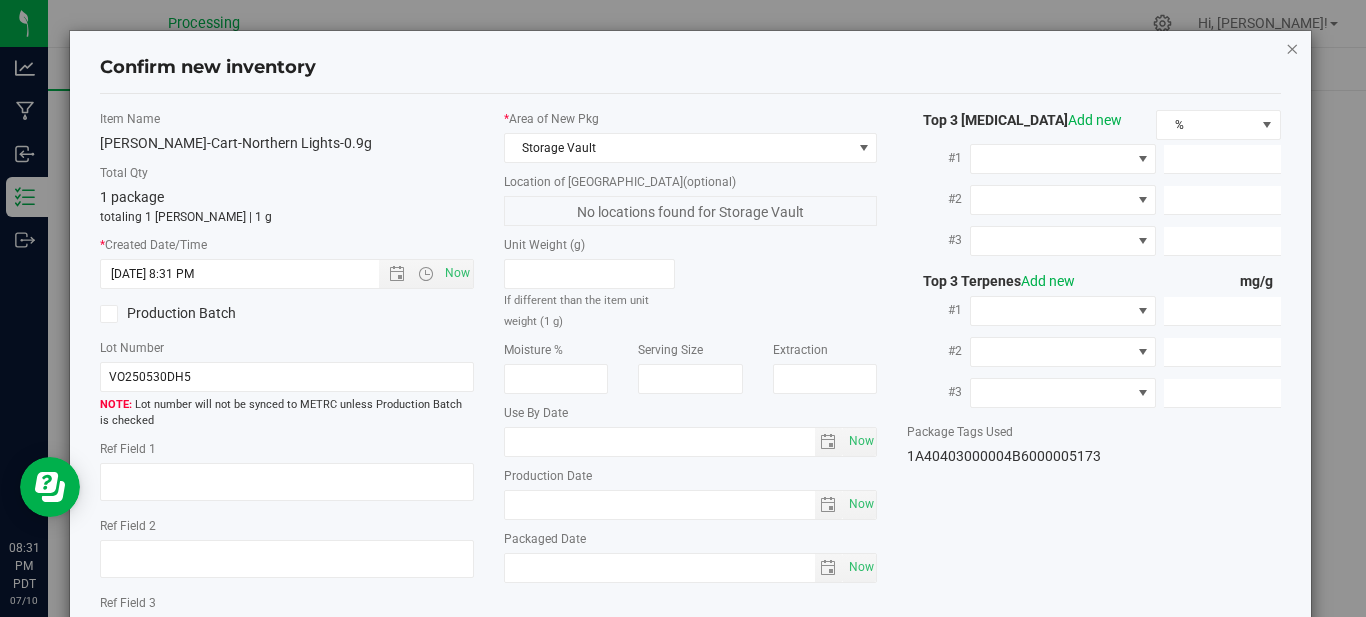 click at bounding box center (1292, 48) 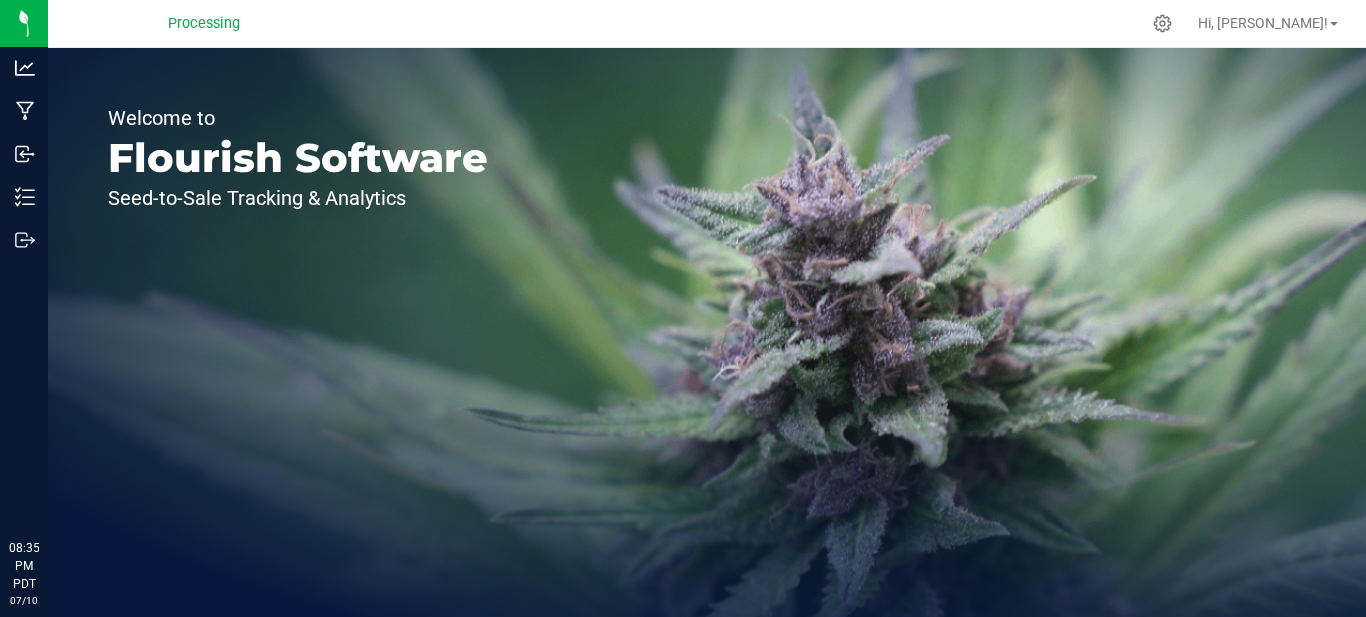 scroll, scrollTop: 0, scrollLeft: 0, axis: both 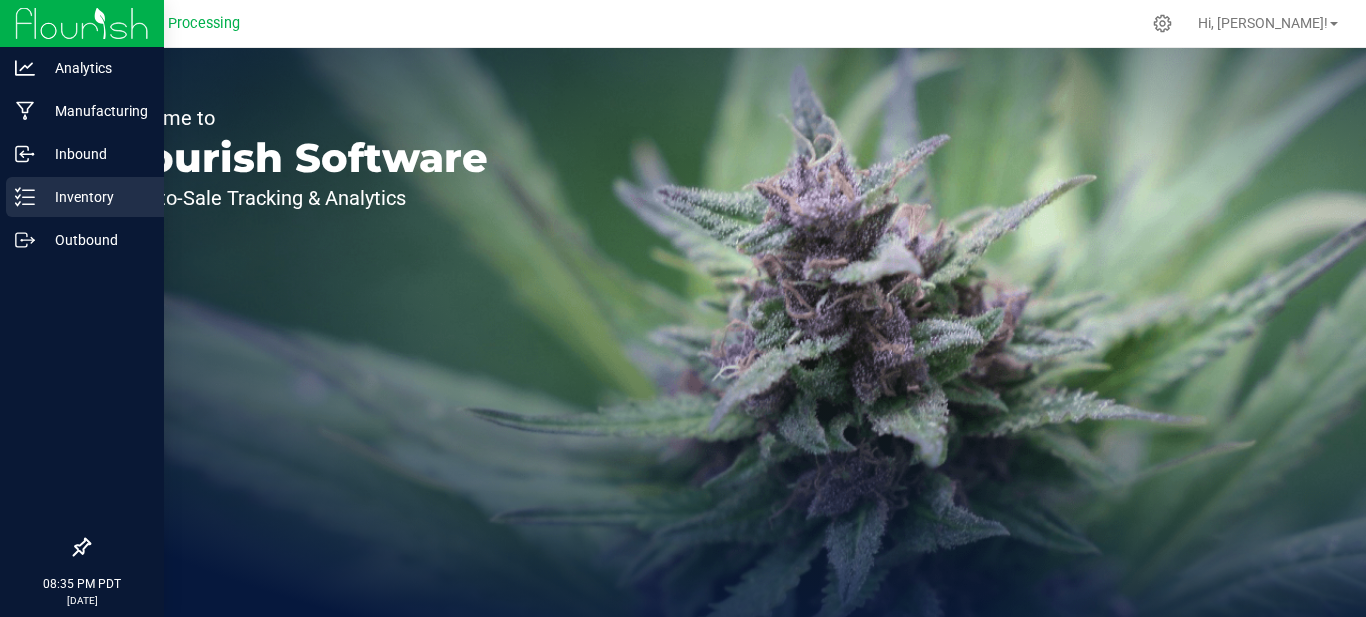 click on "Inventory" at bounding box center (95, 197) 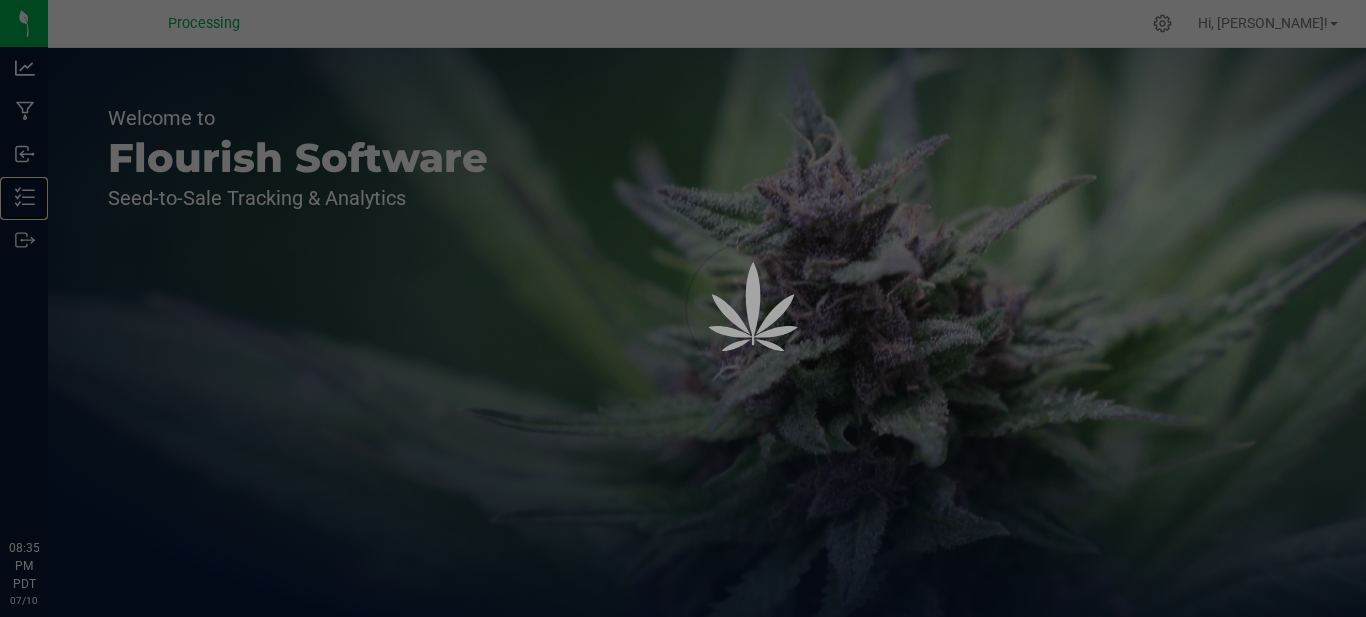 drag, startPoint x: 85, startPoint y: 197, endPoint x: 275, endPoint y: 130, distance: 201.46712 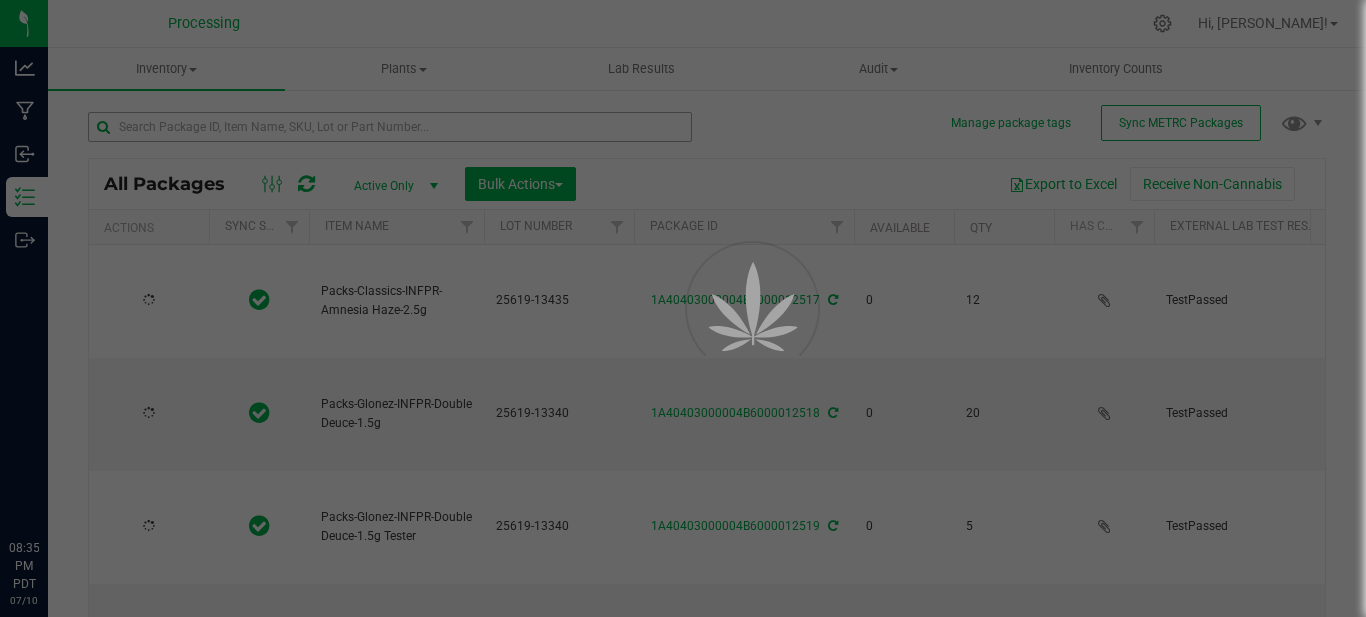 click at bounding box center (683, 308) 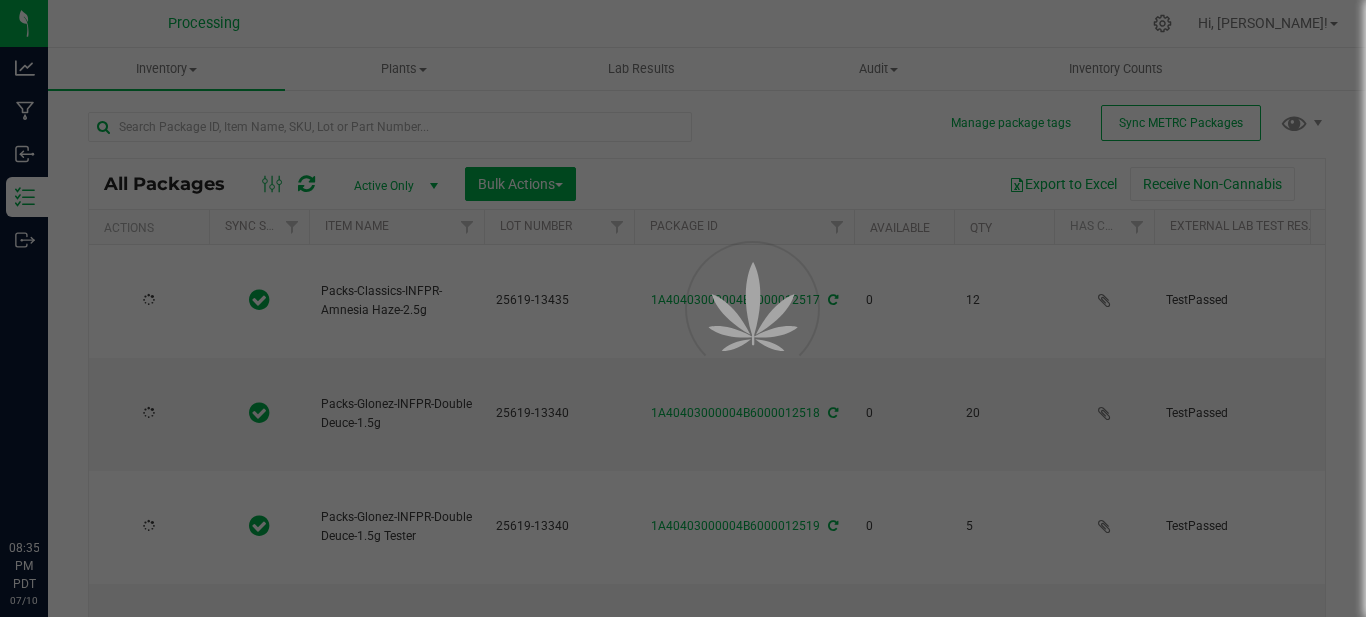 type on "[DATE]" 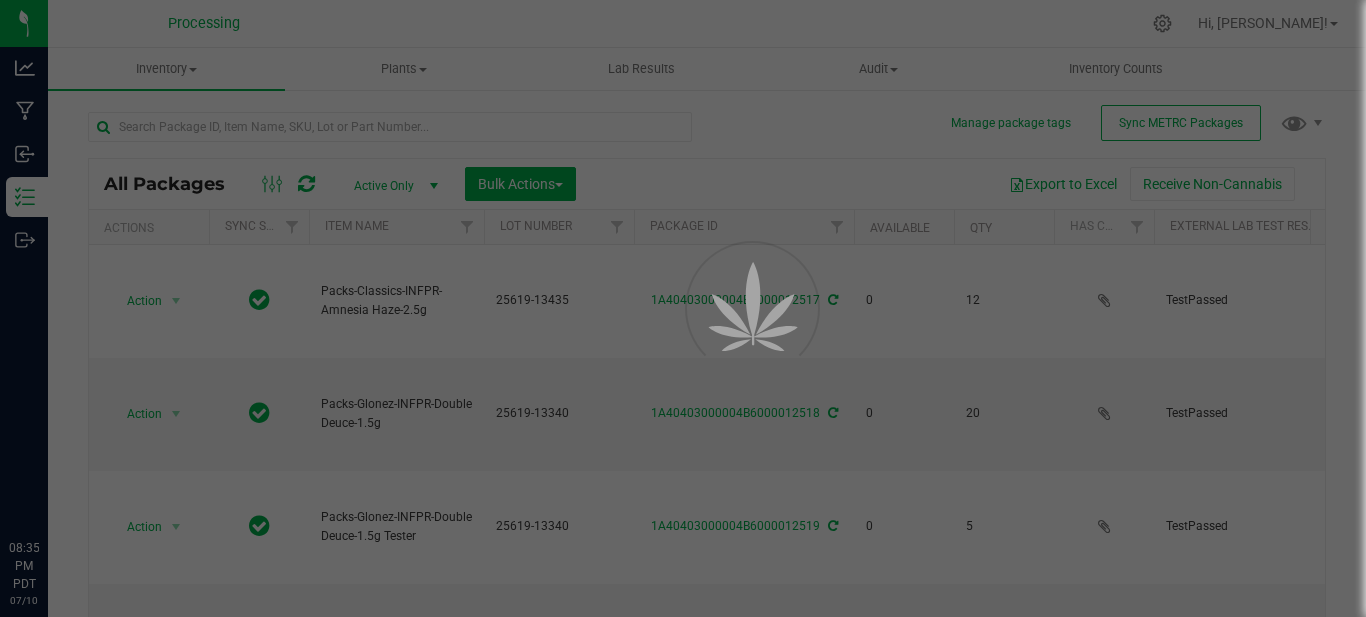 click at bounding box center (683, 308) 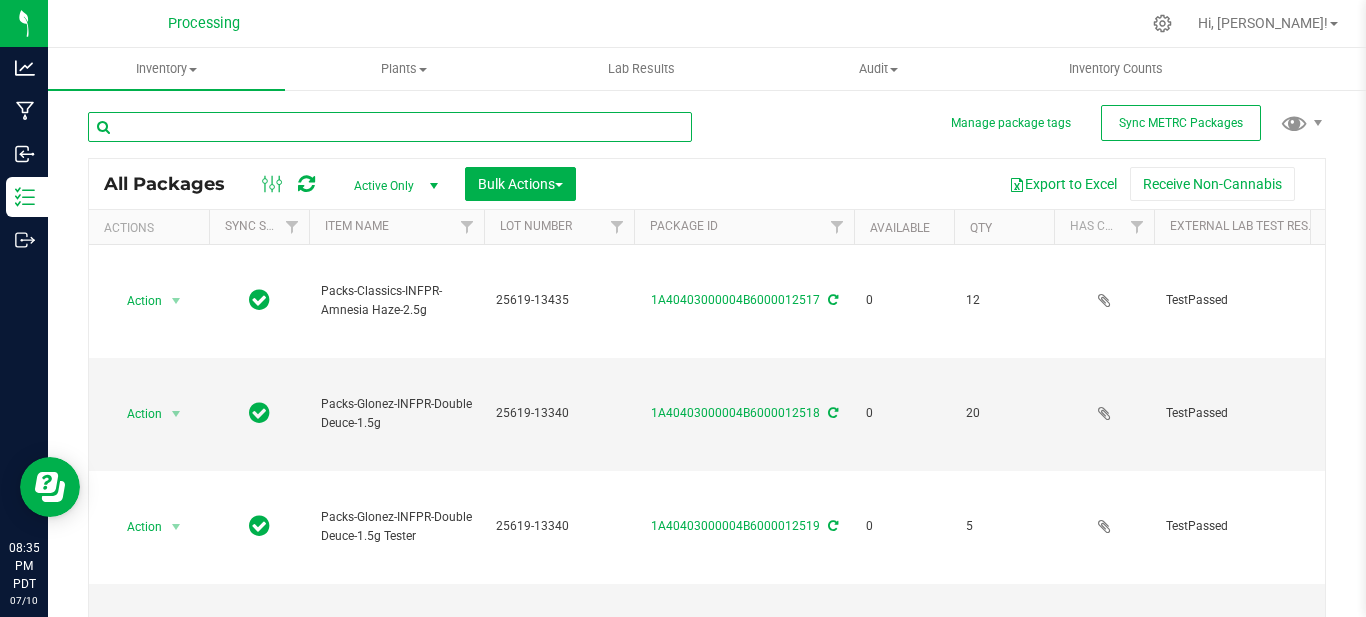 scroll, scrollTop: 0, scrollLeft: 0, axis: both 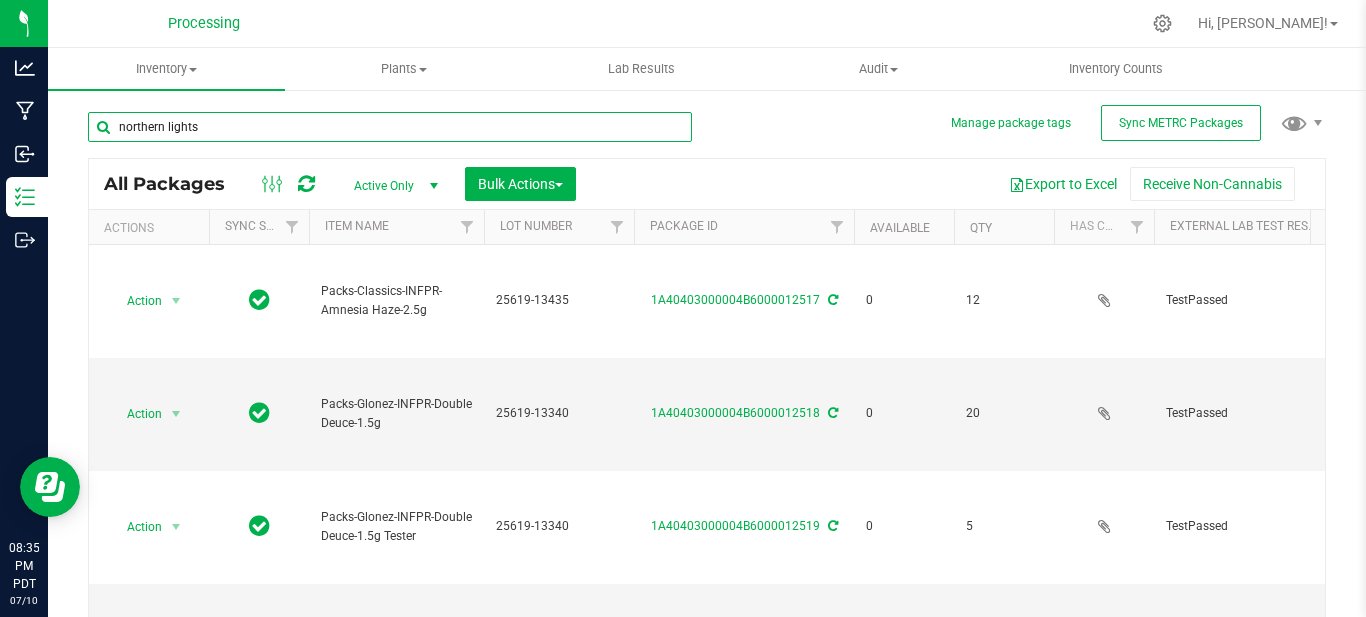 type on "northern lights" 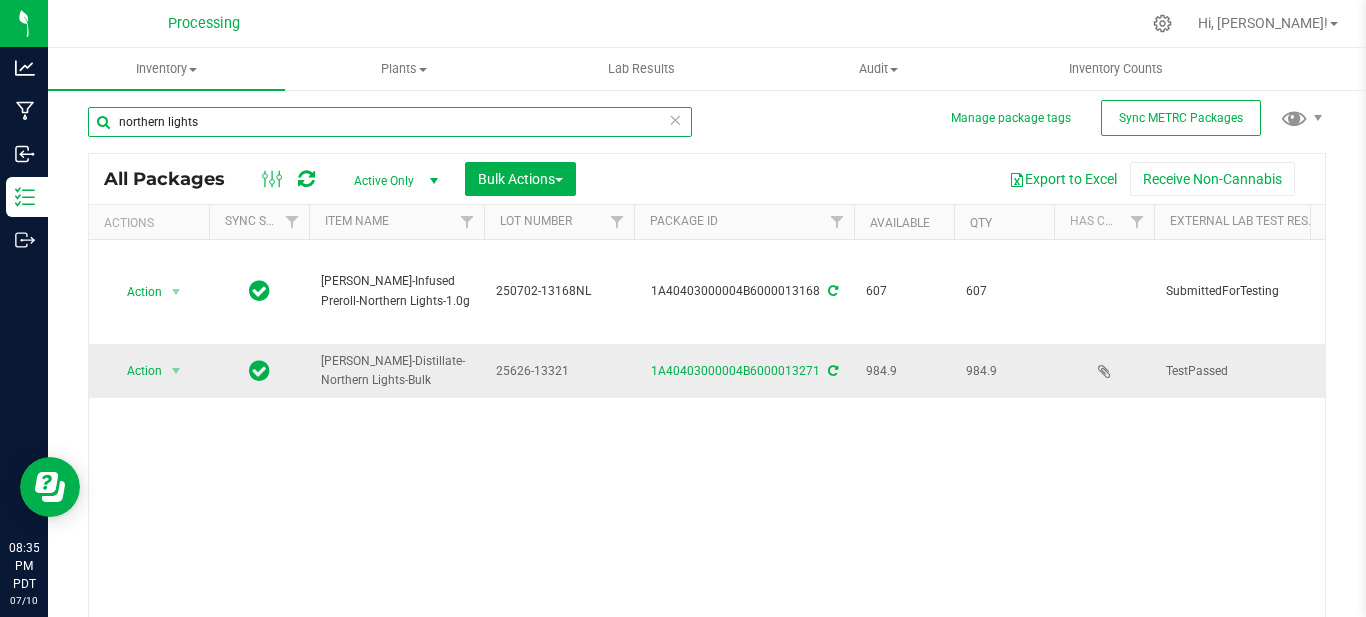 scroll, scrollTop: 0, scrollLeft: 0, axis: both 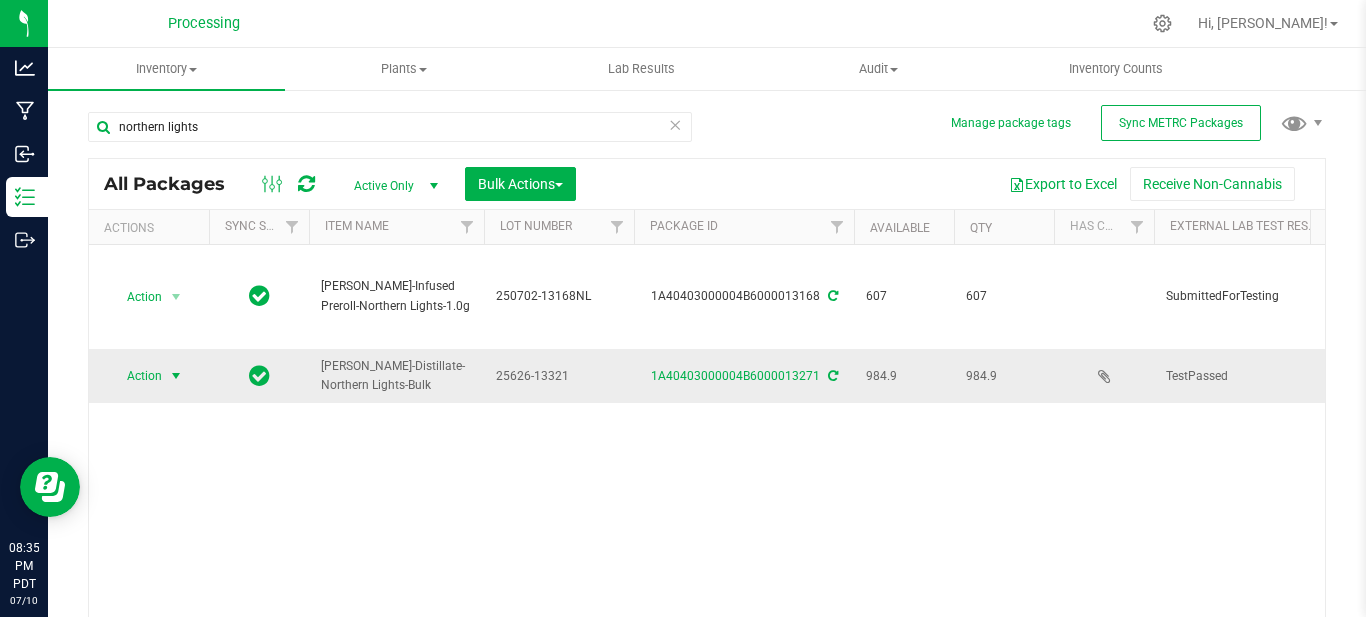 click at bounding box center (176, 376) 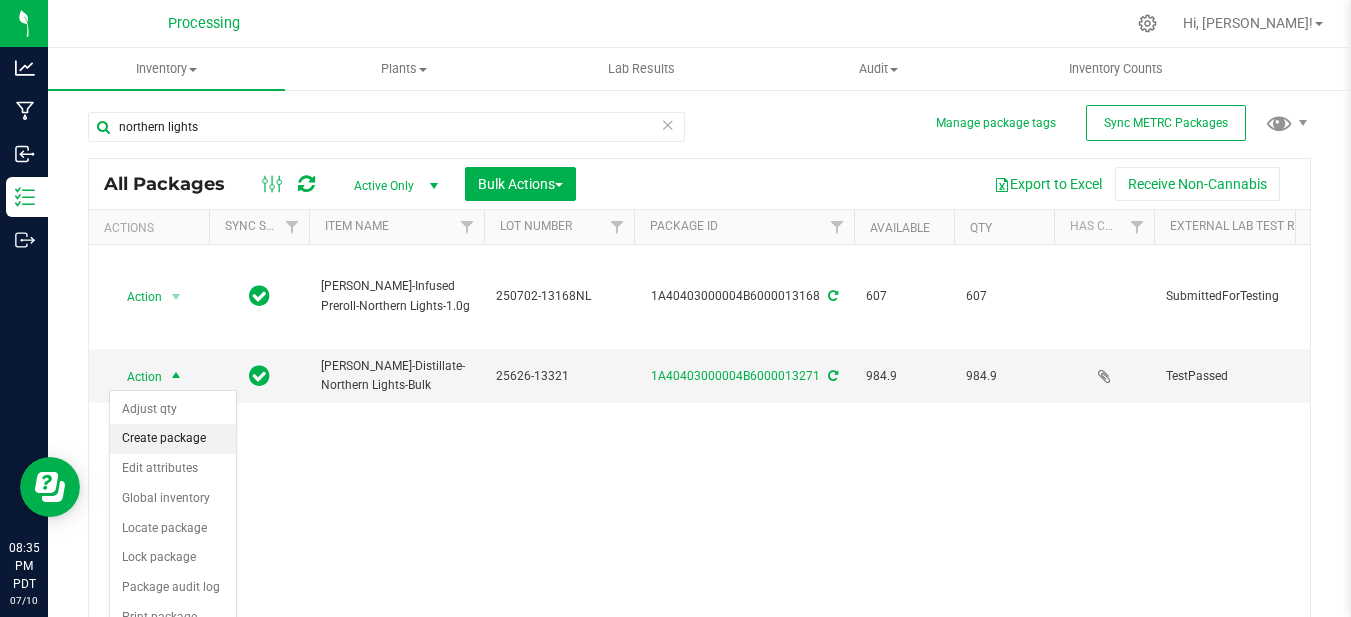 click on "Create package" at bounding box center [173, 439] 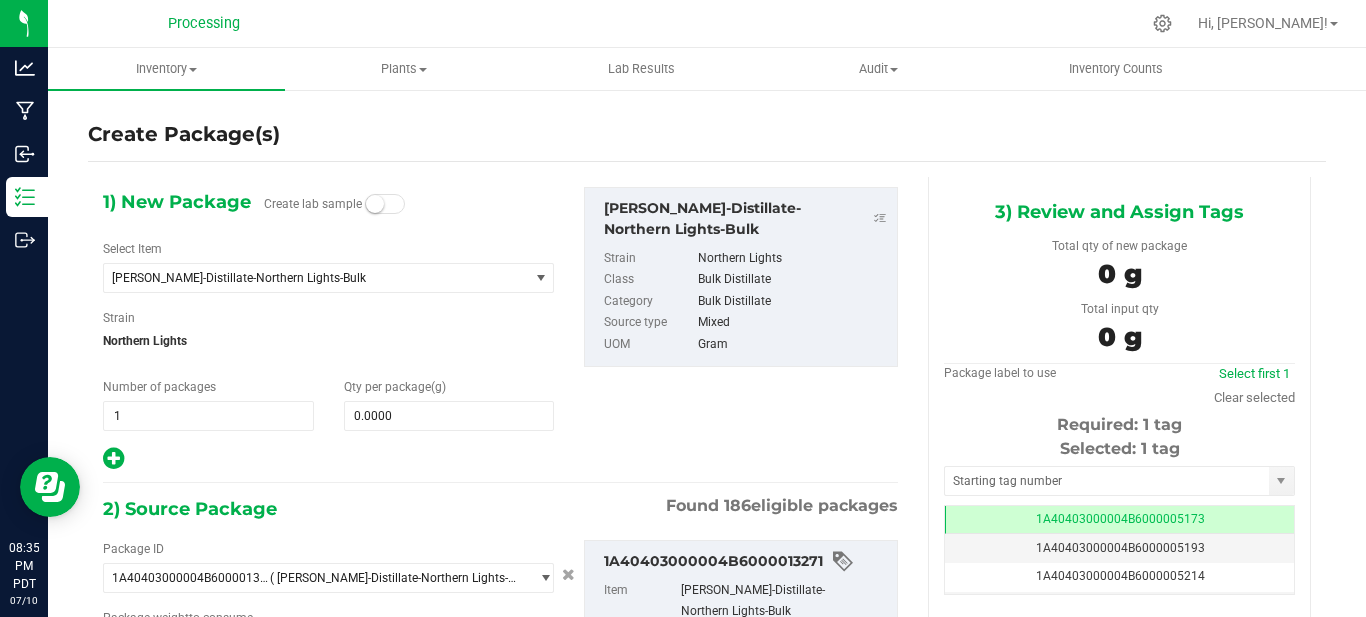 type on "0.0000 g" 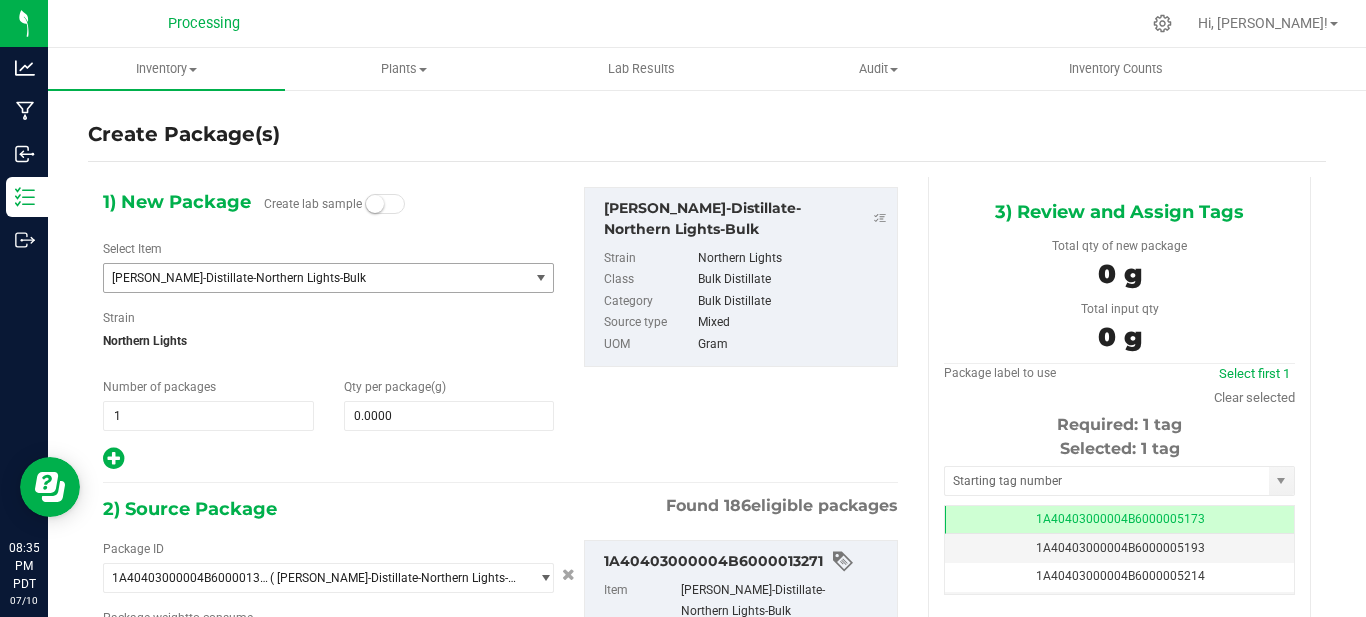 click on "[PERSON_NAME]-Distillate-Northern Lights-Bulk" at bounding box center (308, 278) 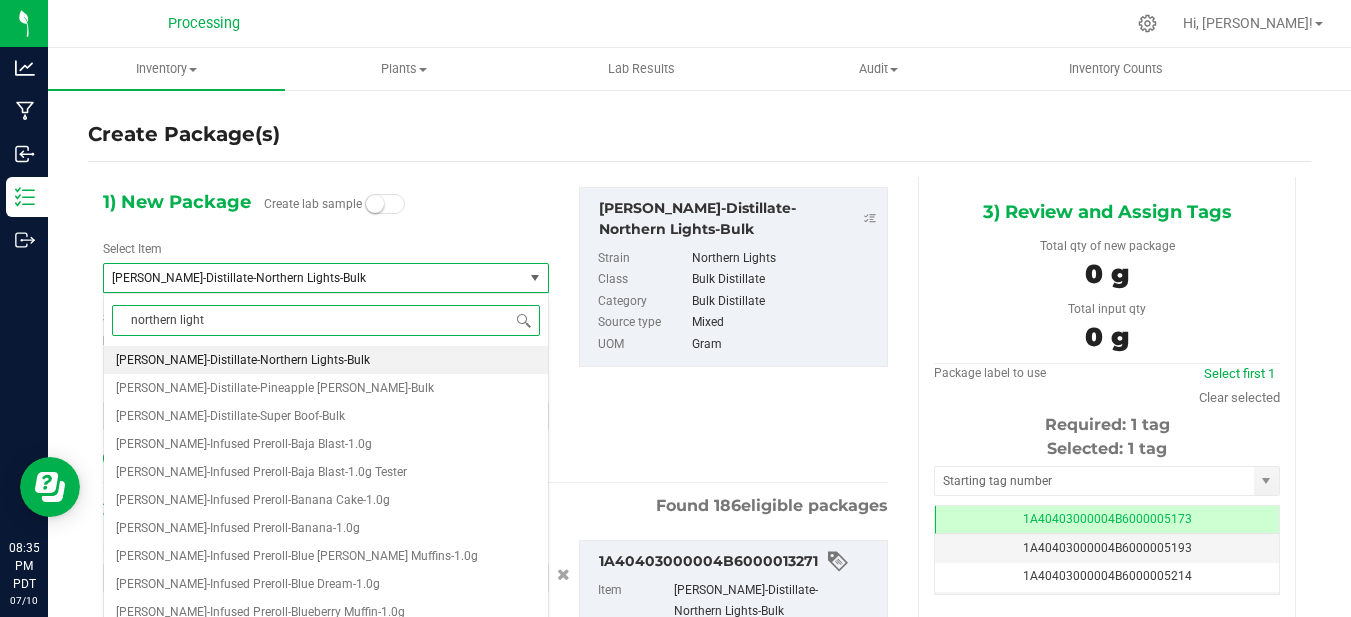 type on "northern lights" 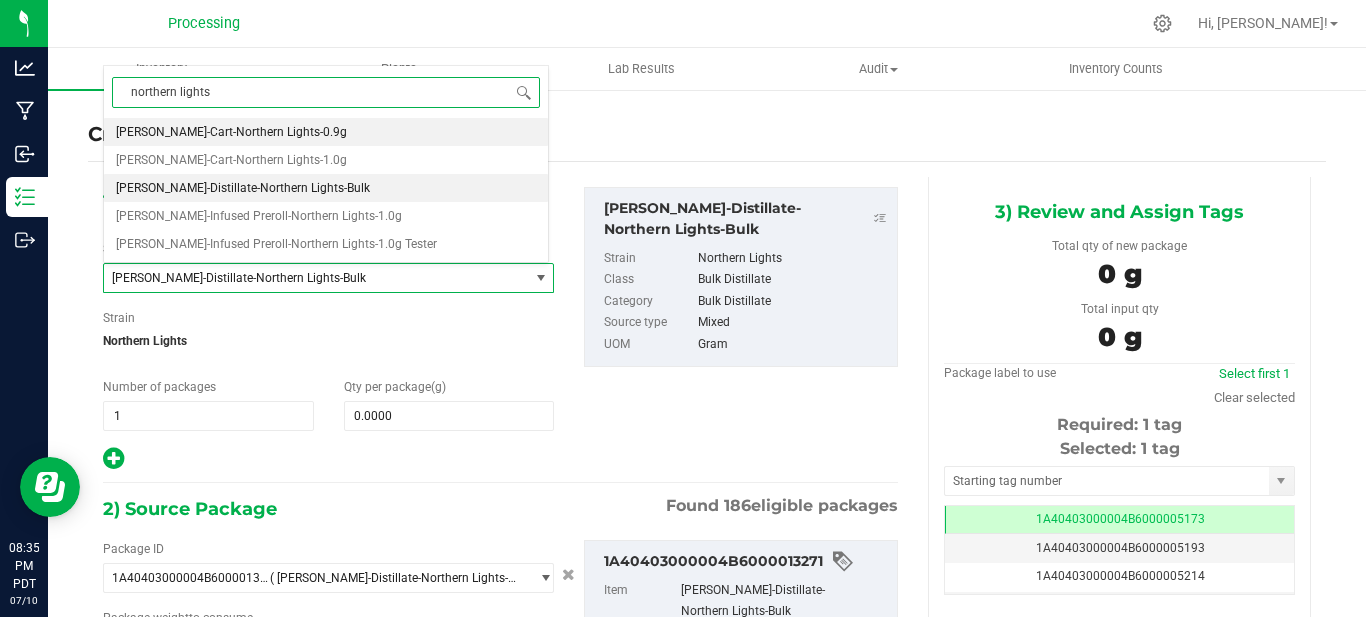 drag, startPoint x: 115, startPoint y: 125, endPoint x: 256, endPoint y: 128, distance: 141.0319 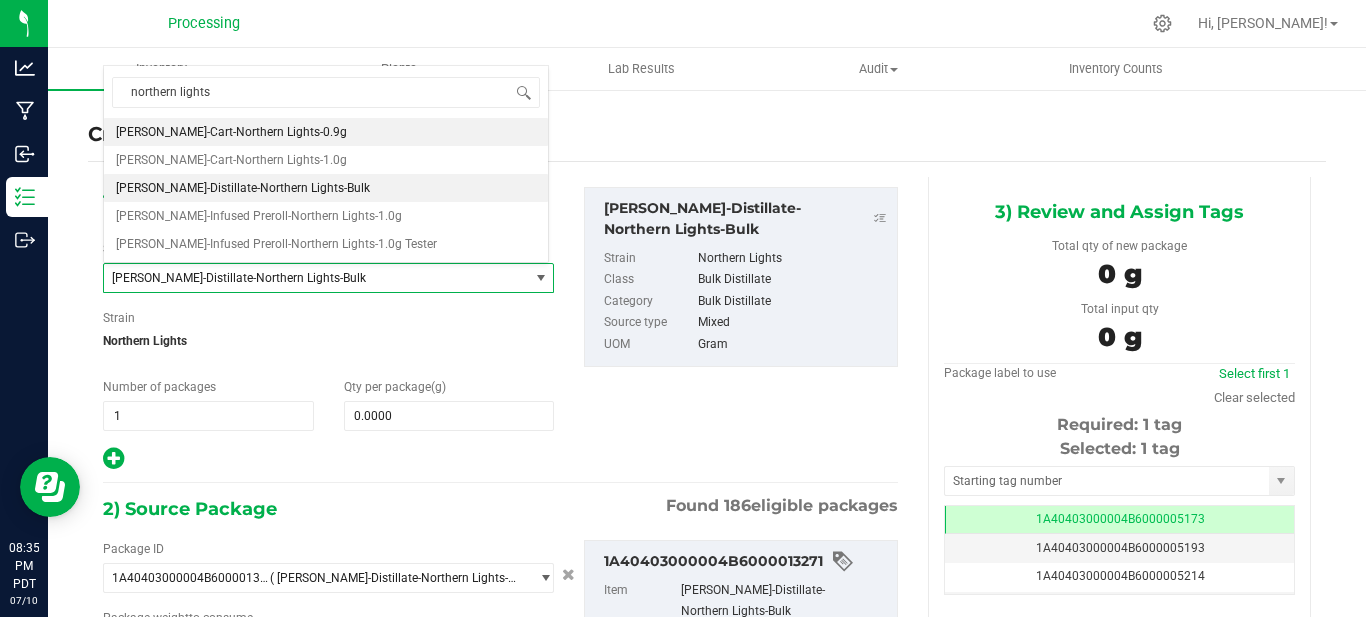 type 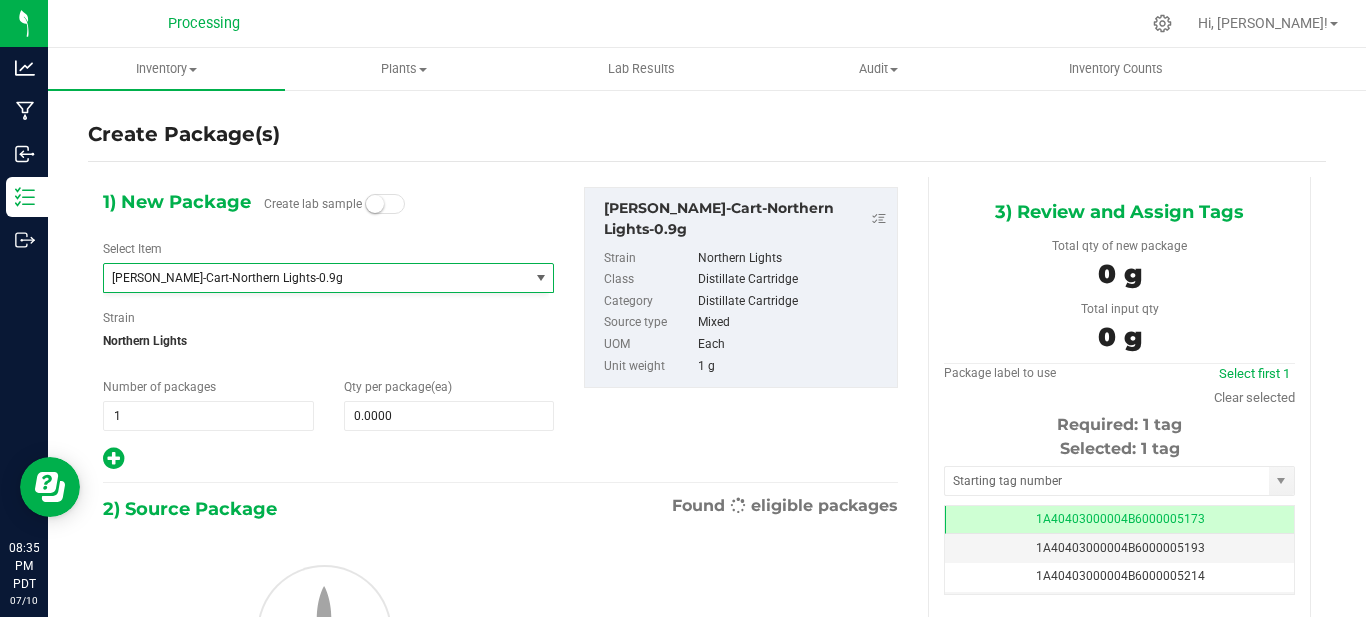 type on "0" 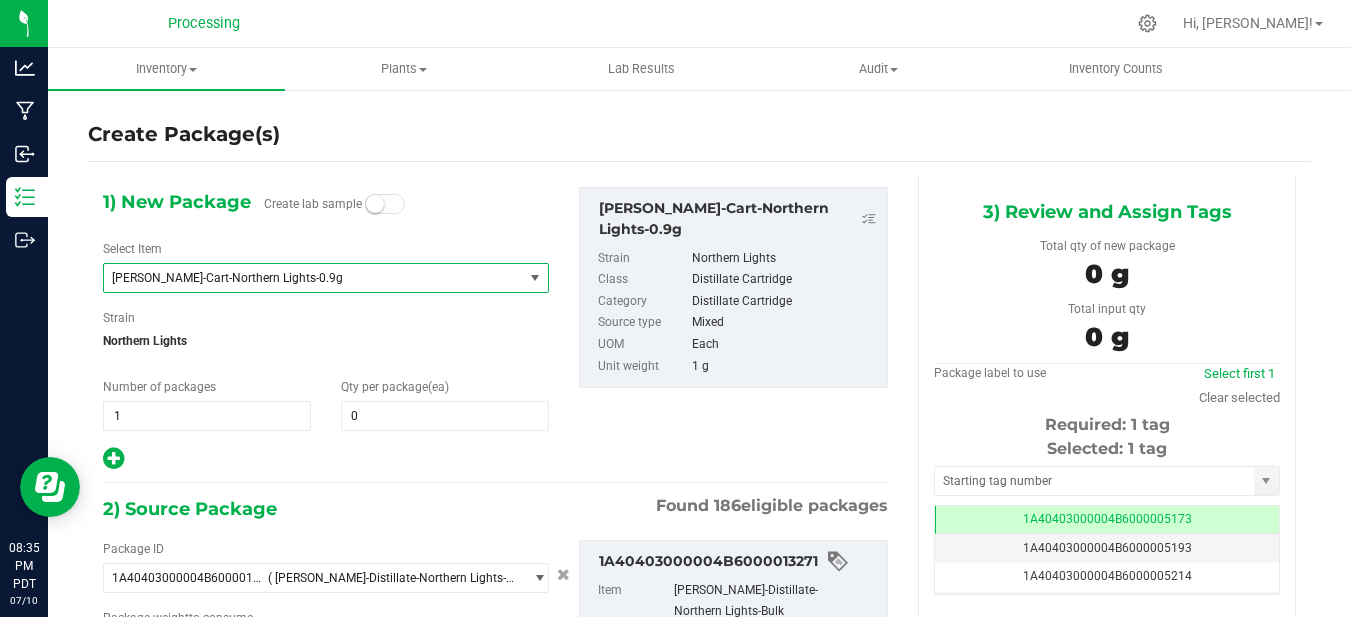 type on "0.0000 g" 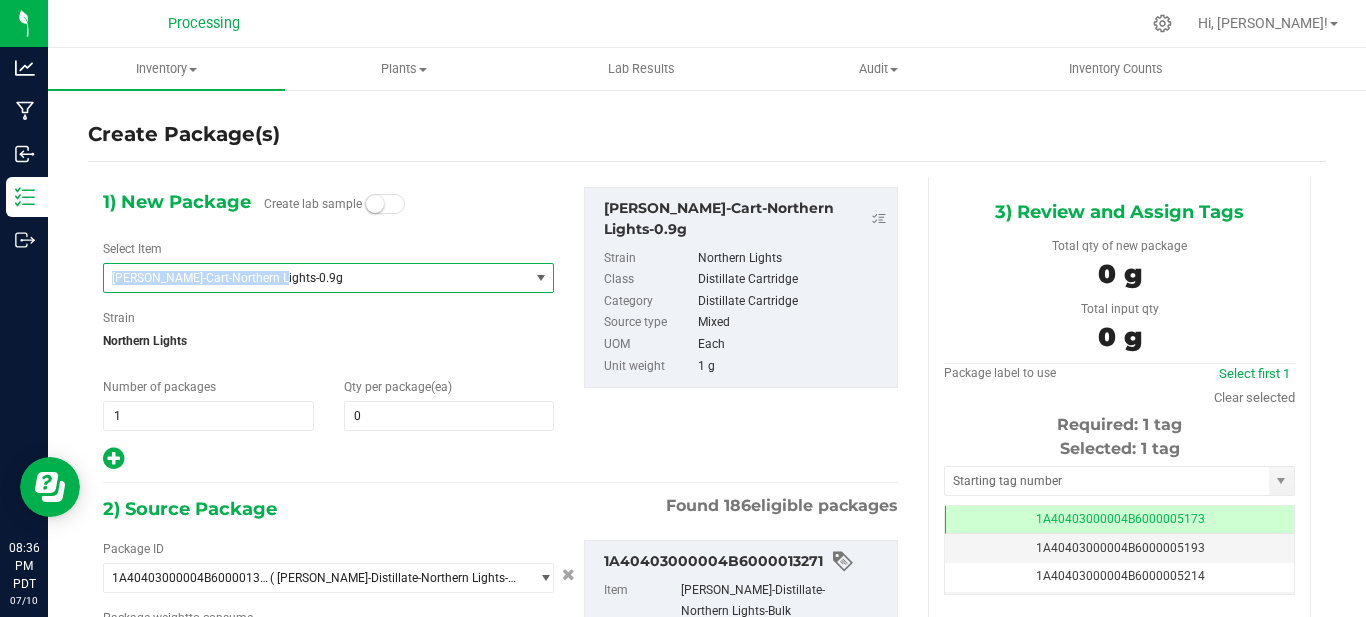 drag, startPoint x: 277, startPoint y: 270, endPoint x: 89, endPoint y: 276, distance: 188.09572 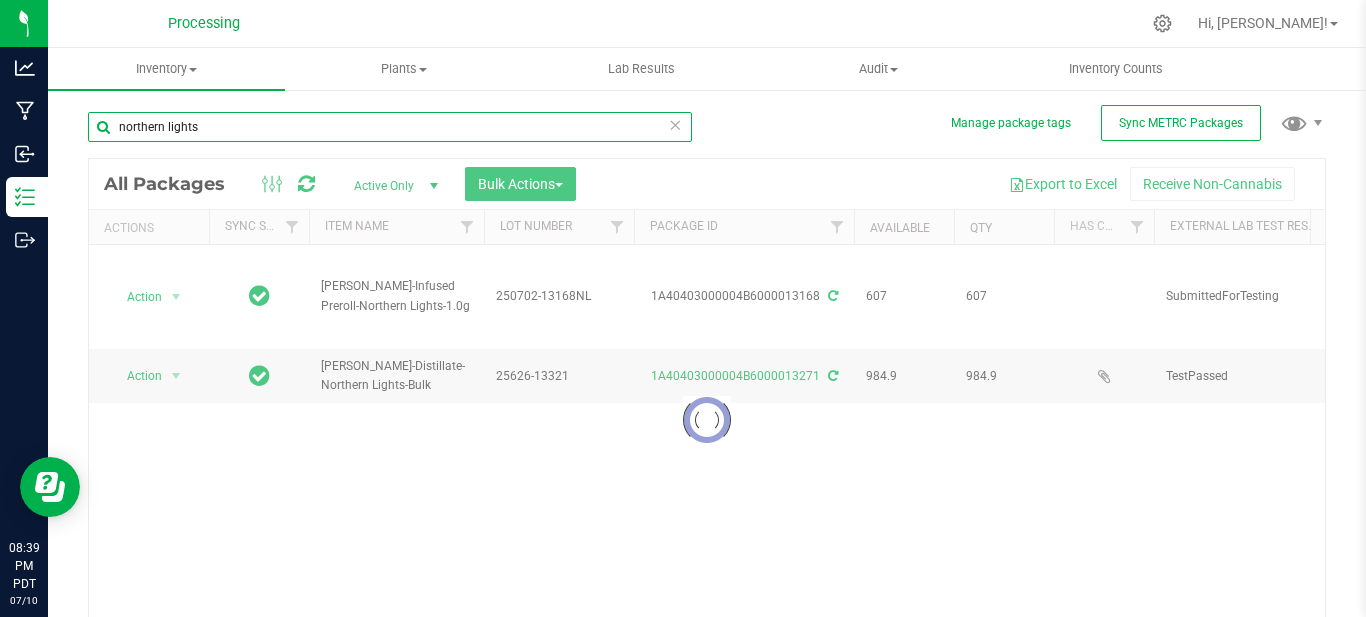 click on "northern lights" at bounding box center [390, 127] 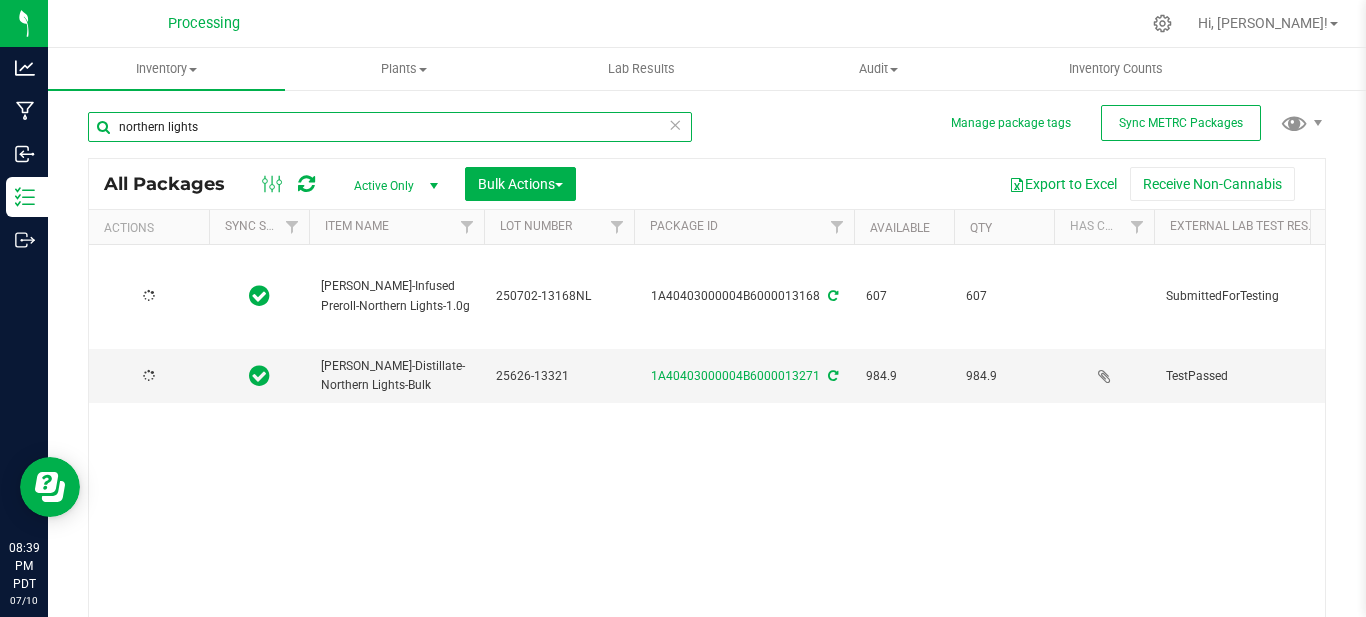 type on "[DATE]" 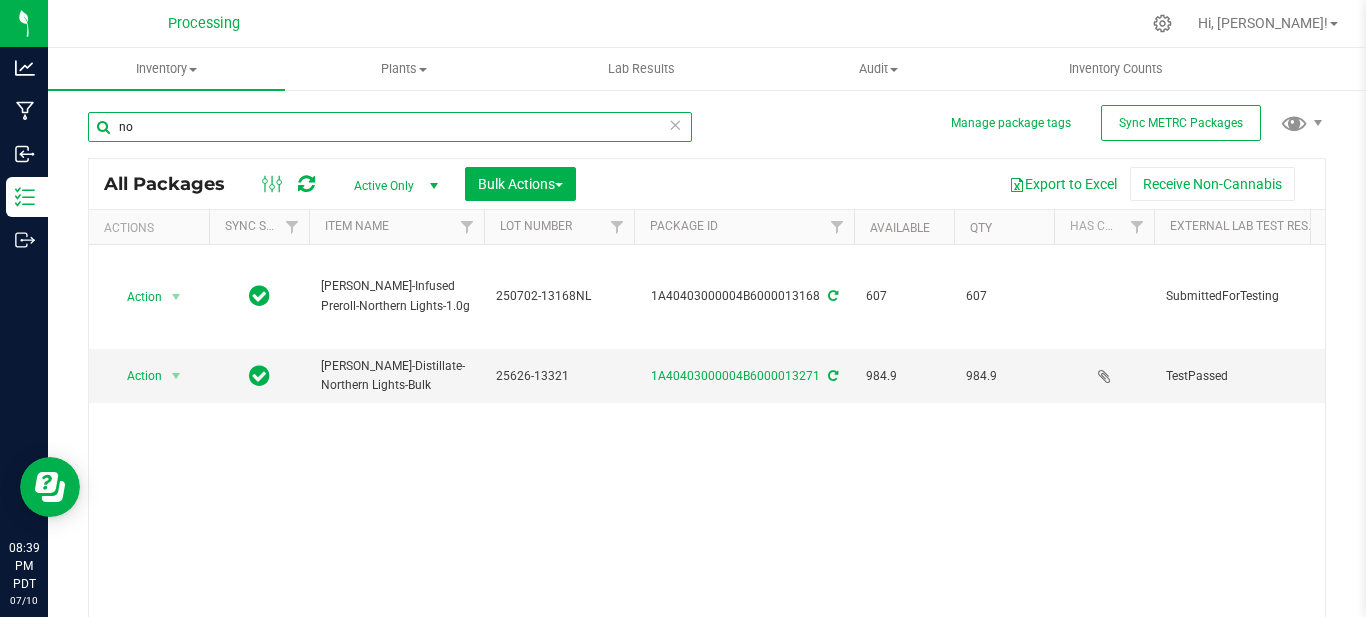 type on "n" 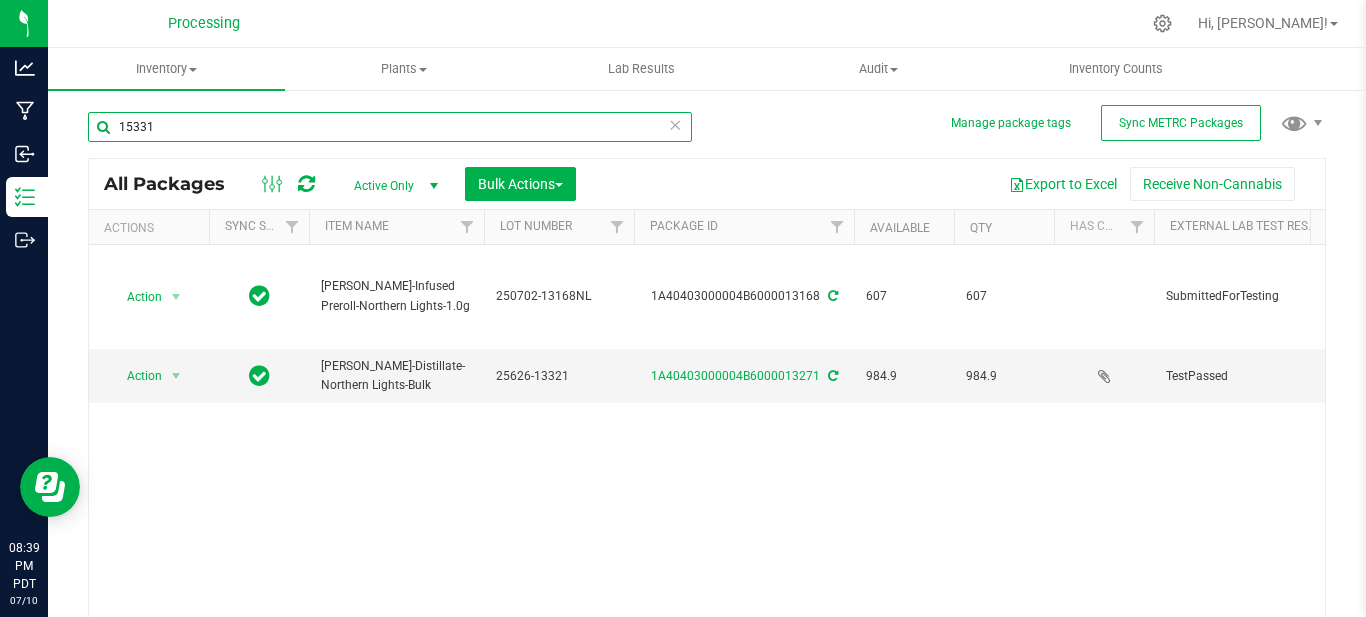 type on "15331" 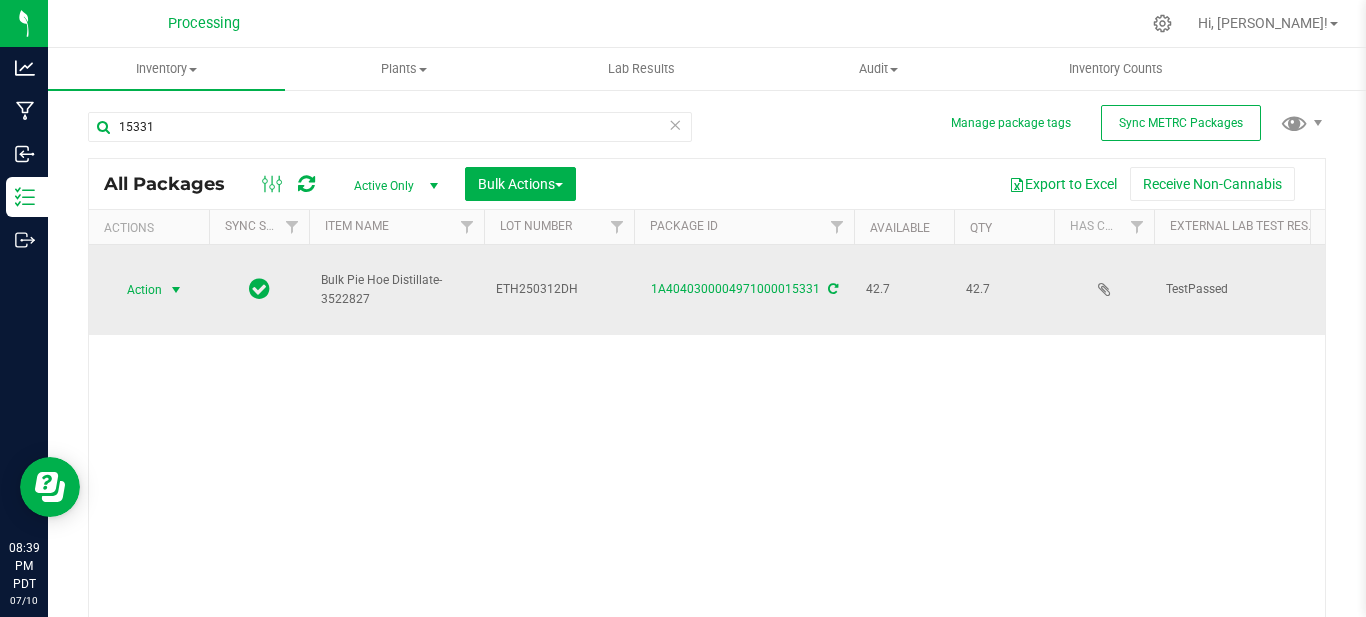click at bounding box center [176, 290] 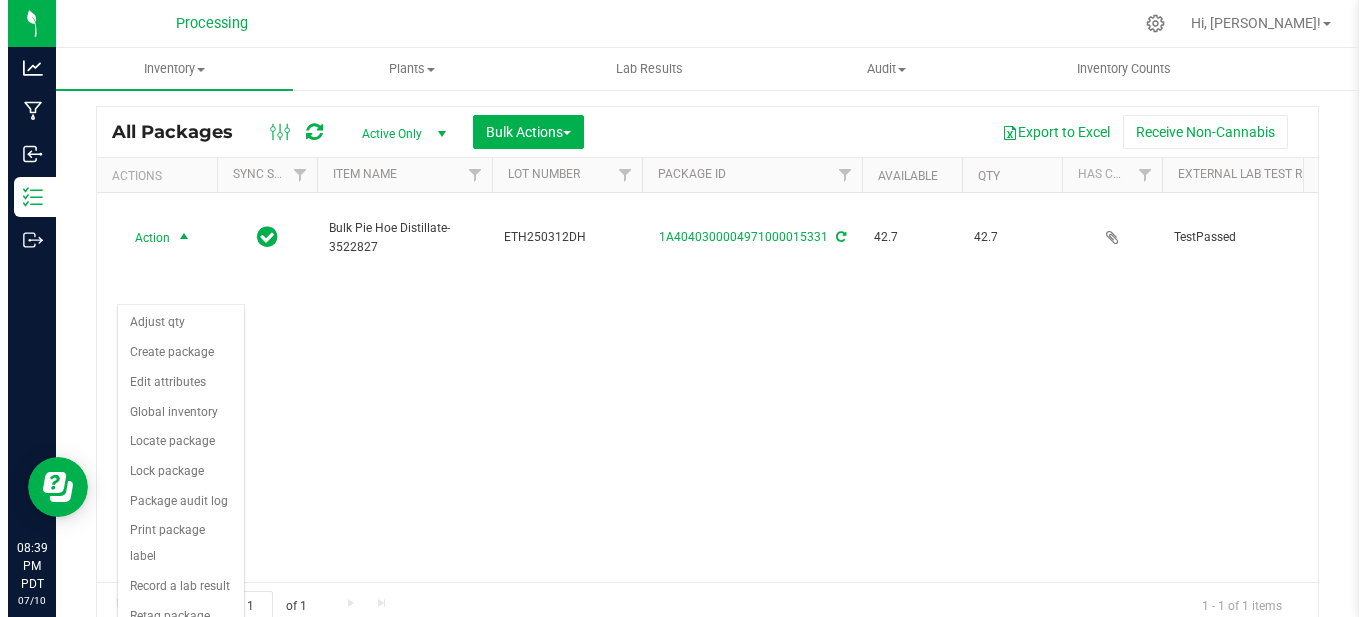 scroll, scrollTop: 81, scrollLeft: 0, axis: vertical 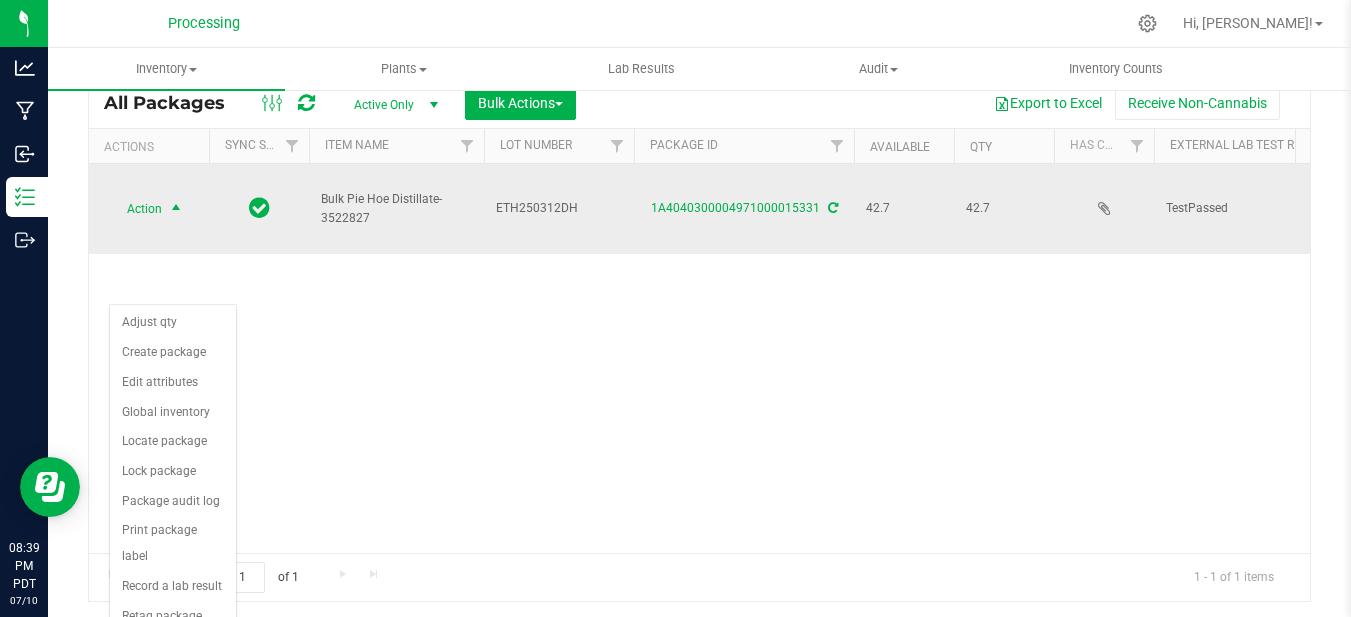 click at bounding box center [176, 209] 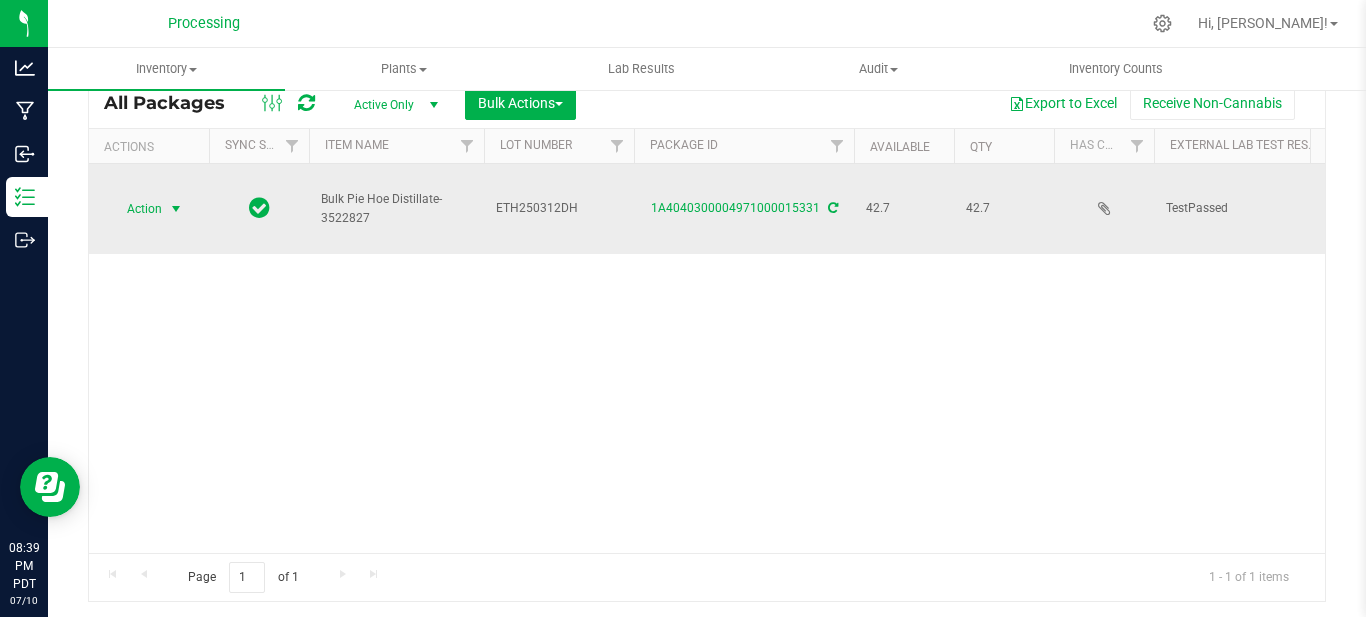 click at bounding box center (176, 209) 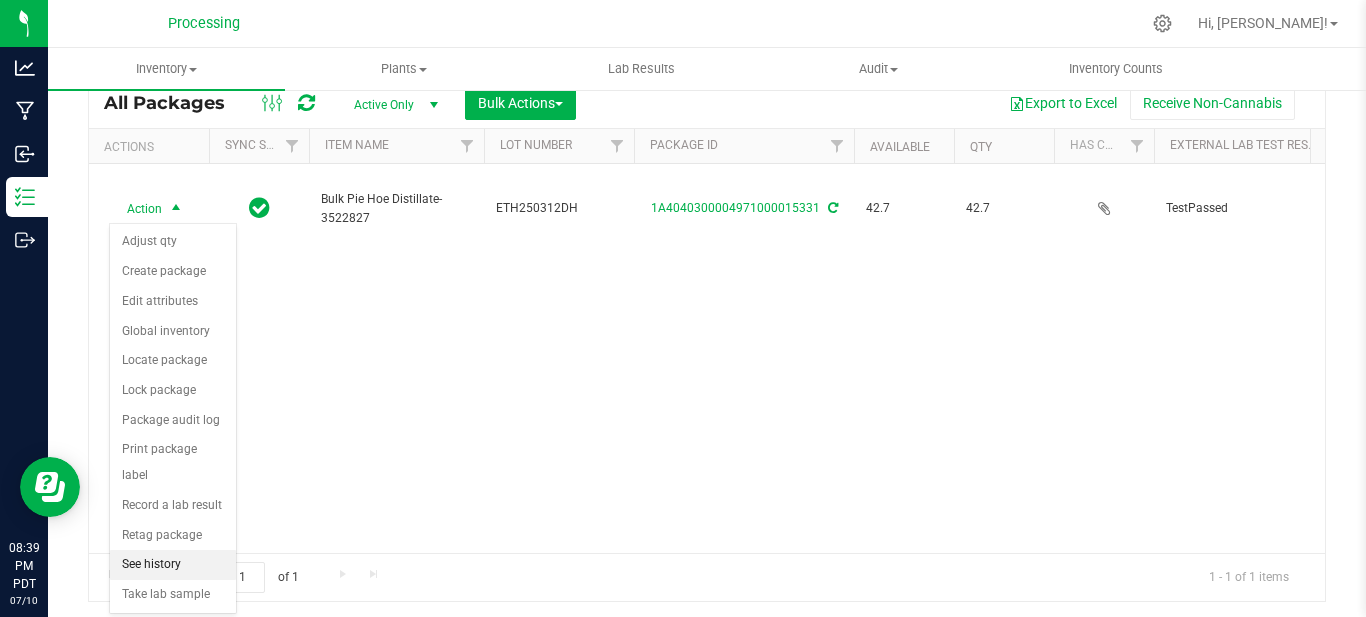 click on "See history" at bounding box center (173, 565) 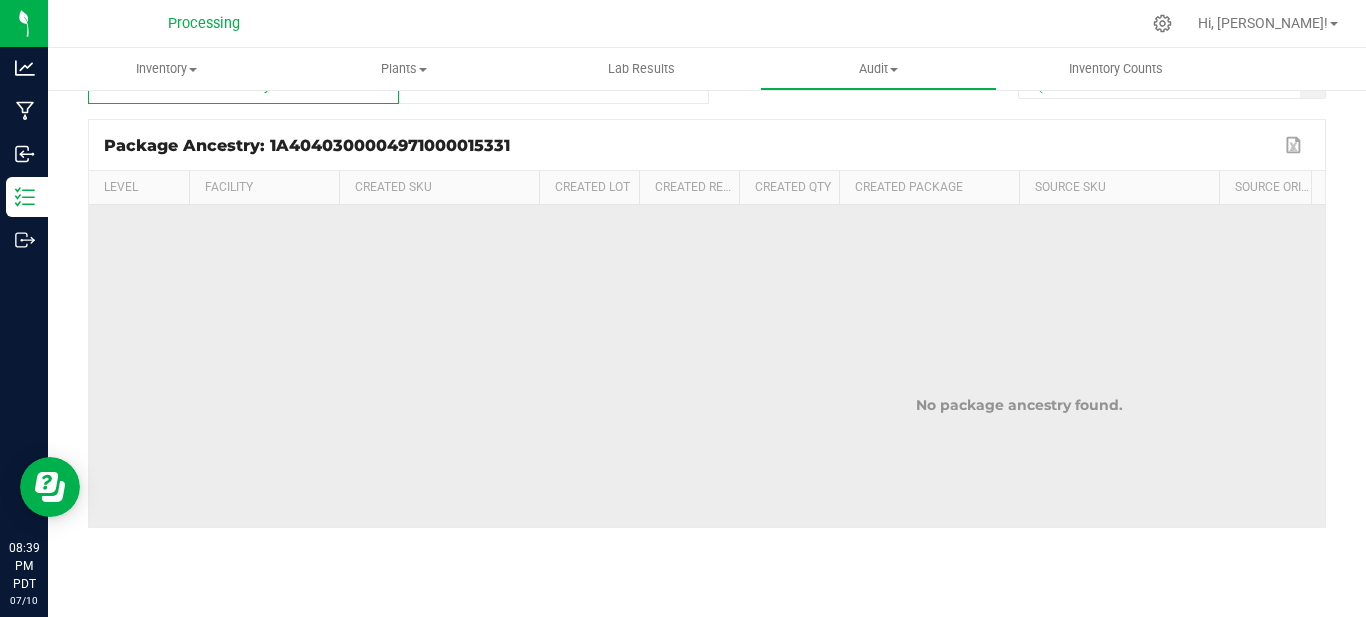 scroll, scrollTop: 0, scrollLeft: 0, axis: both 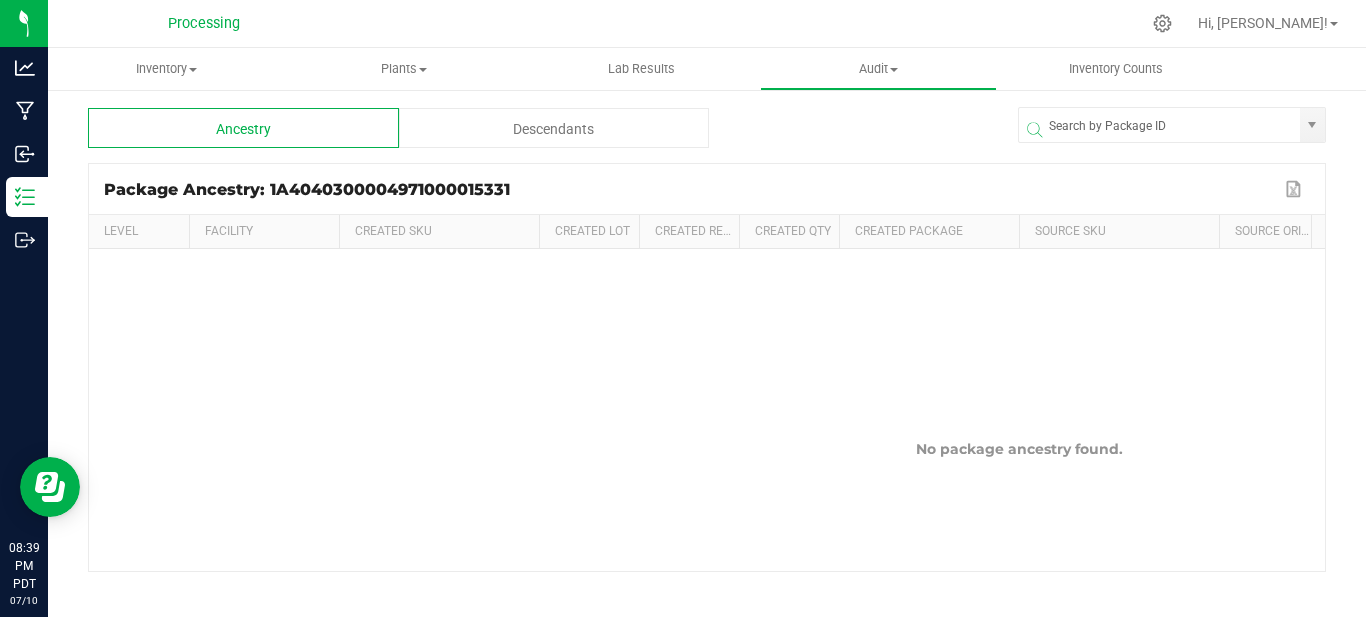 click on "Descendants" at bounding box center [554, 128] 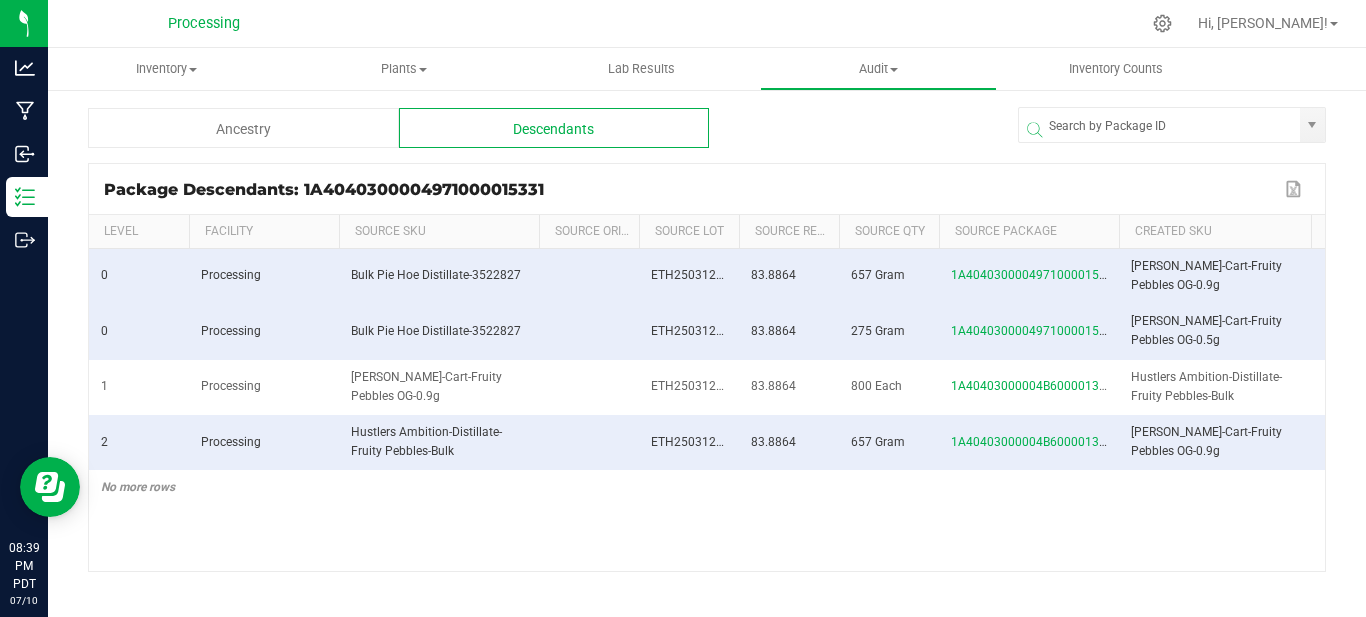 scroll, scrollTop: 0, scrollLeft: 498, axis: horizontal 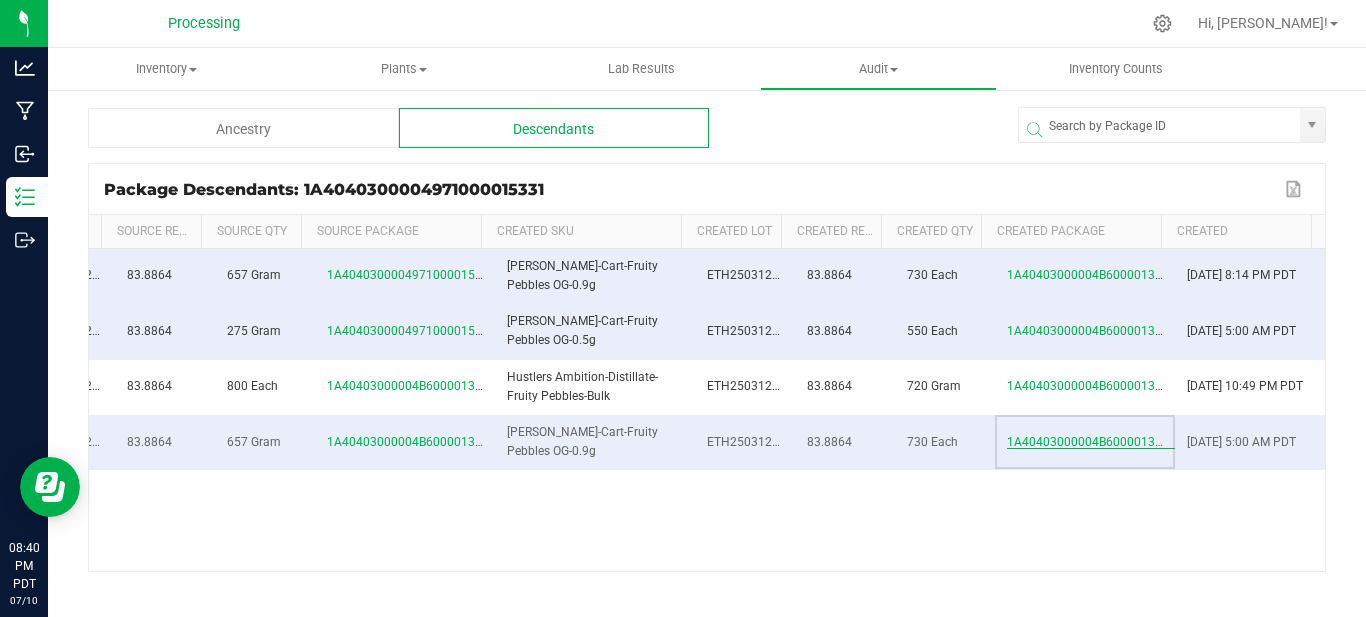 click on "1A40403000004B6000013132" at bounding box center (1091, 442) 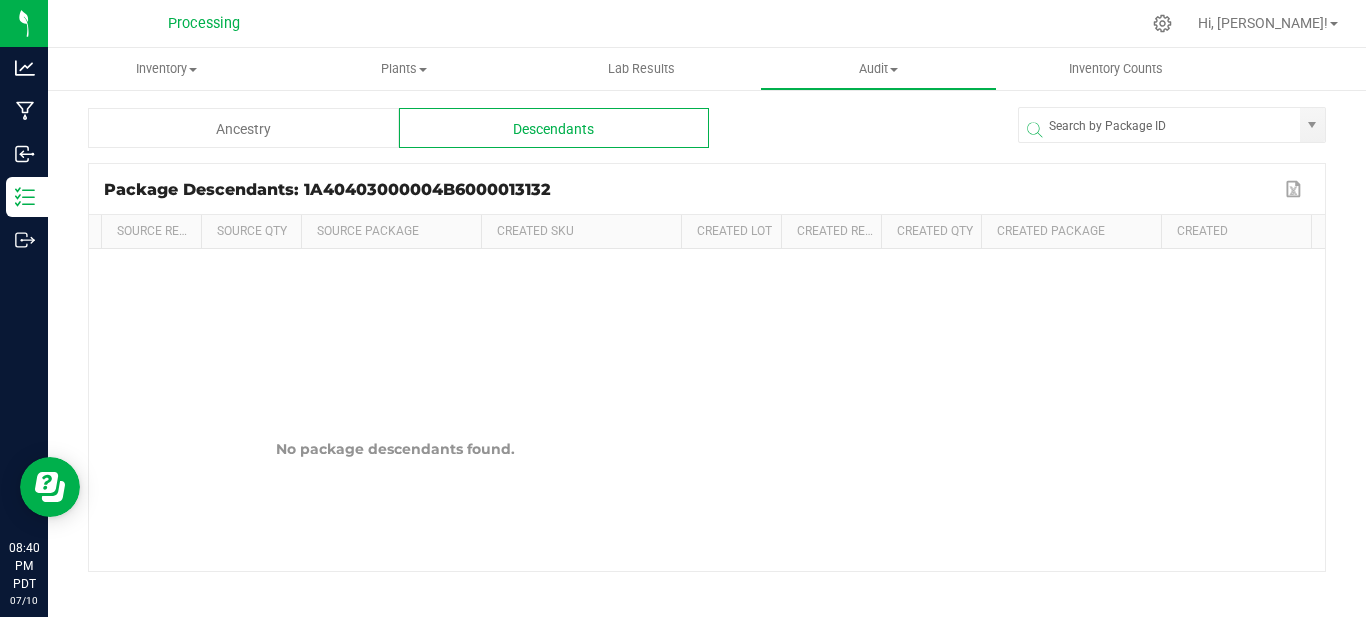 click on "Descendants" at bounding box center [554, 128] 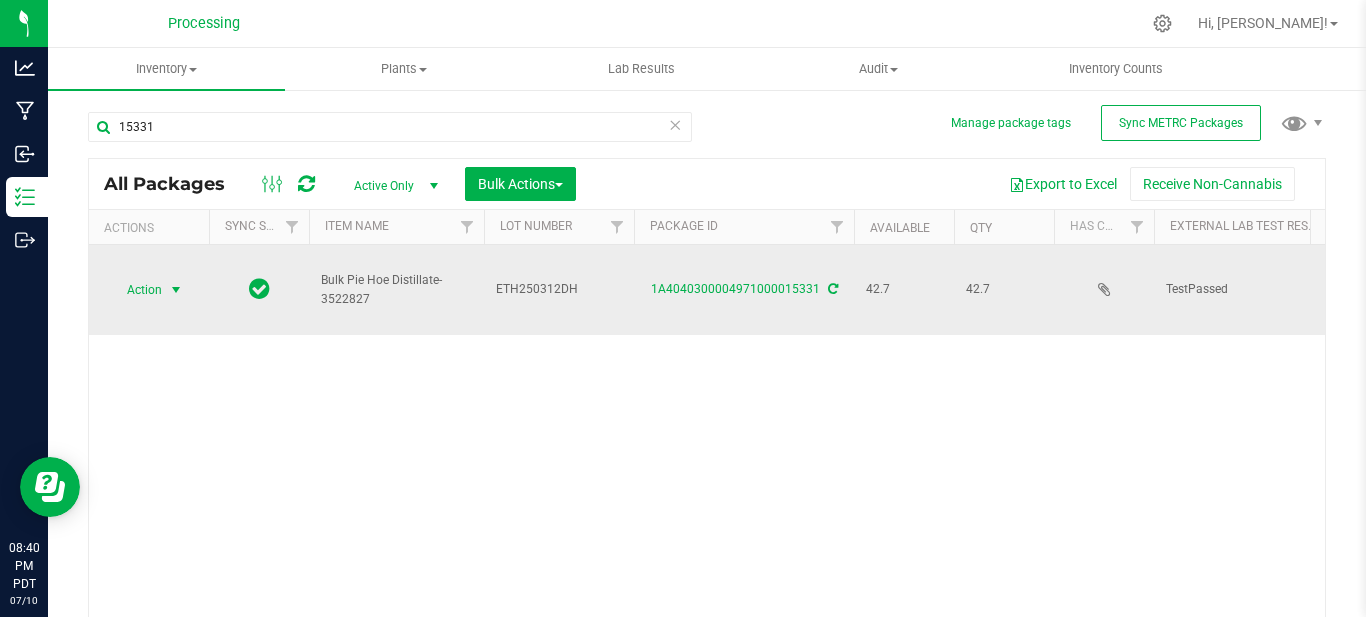 click at bounding box center [176, 290] 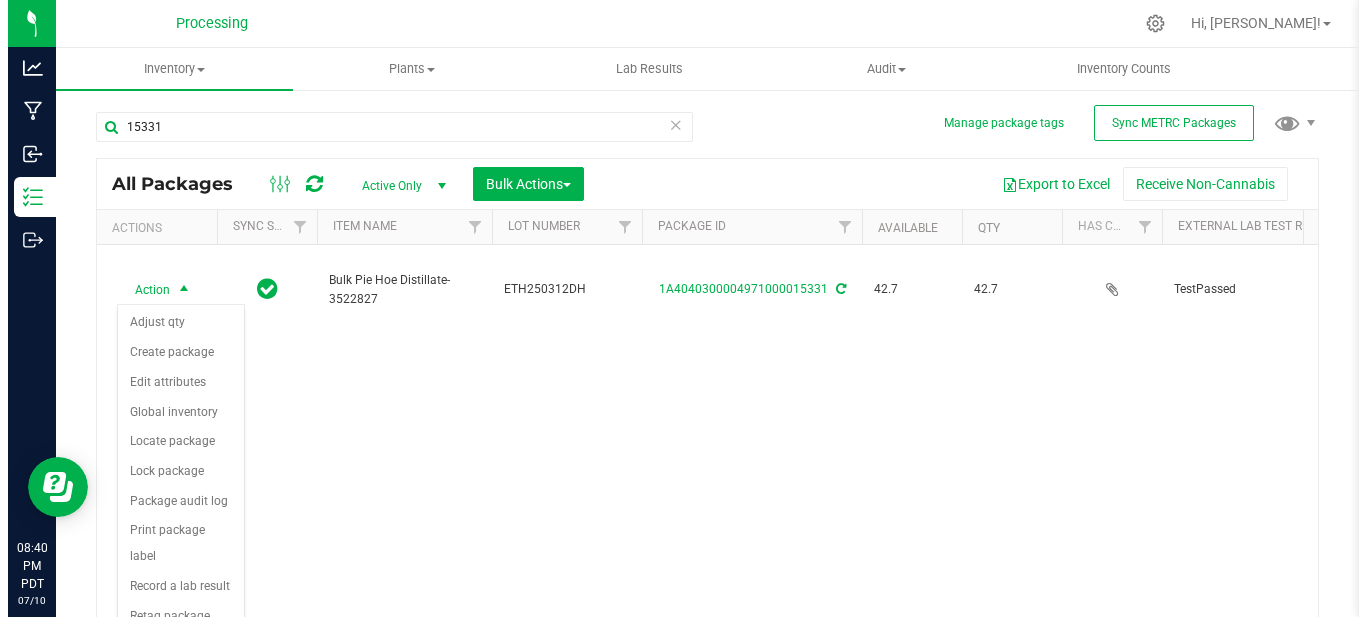 scroll, scrollTop: 81, scrollLeft: 0, axis: vertical 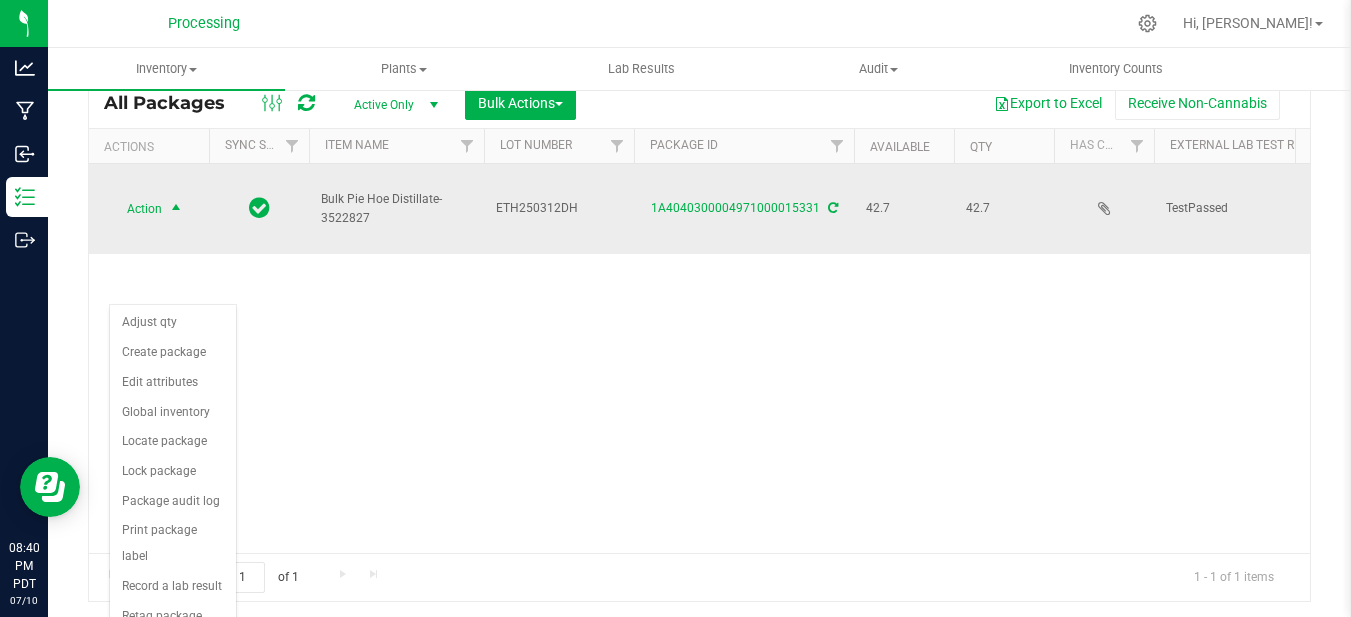 click at bounding box center [176, 209] 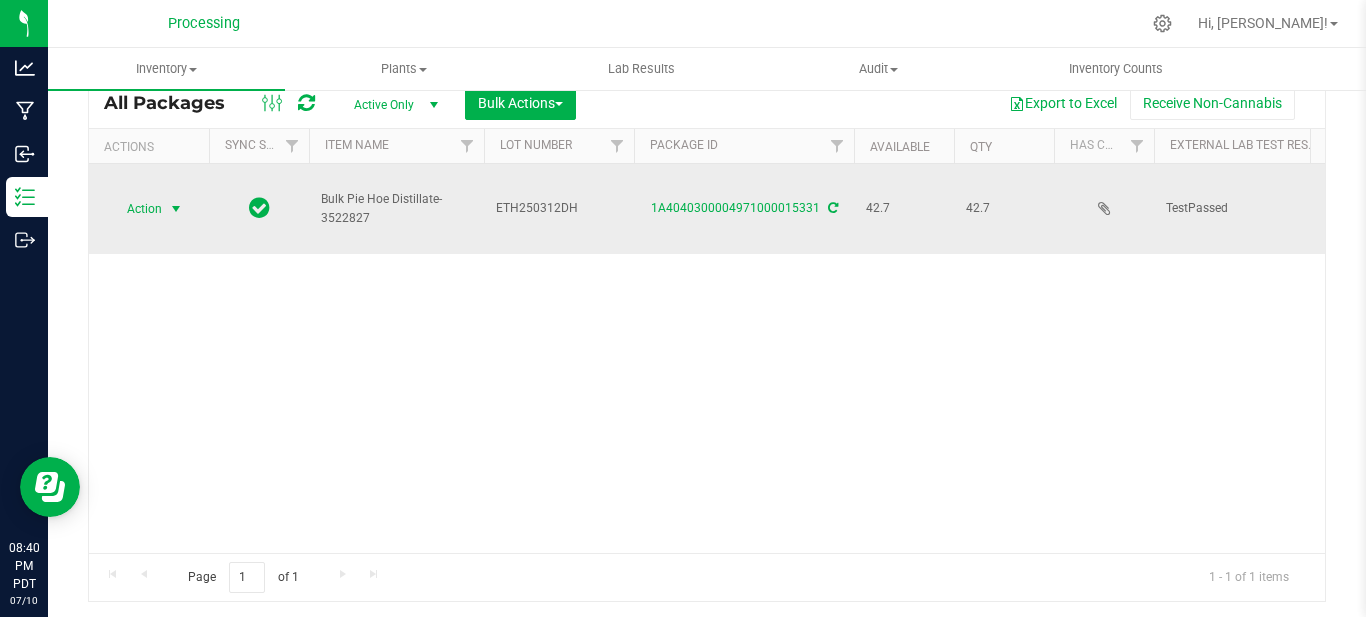 click at bounding box center (176, 209) 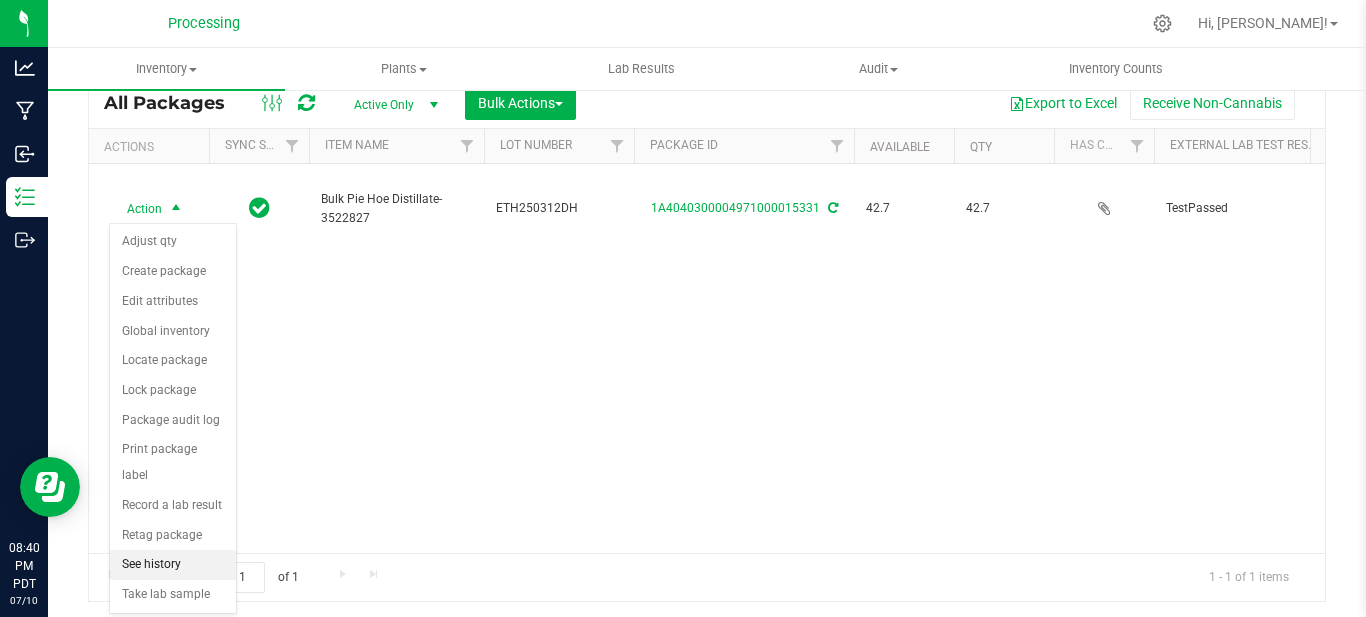 click on "See history" at bounding box center [173, 565] 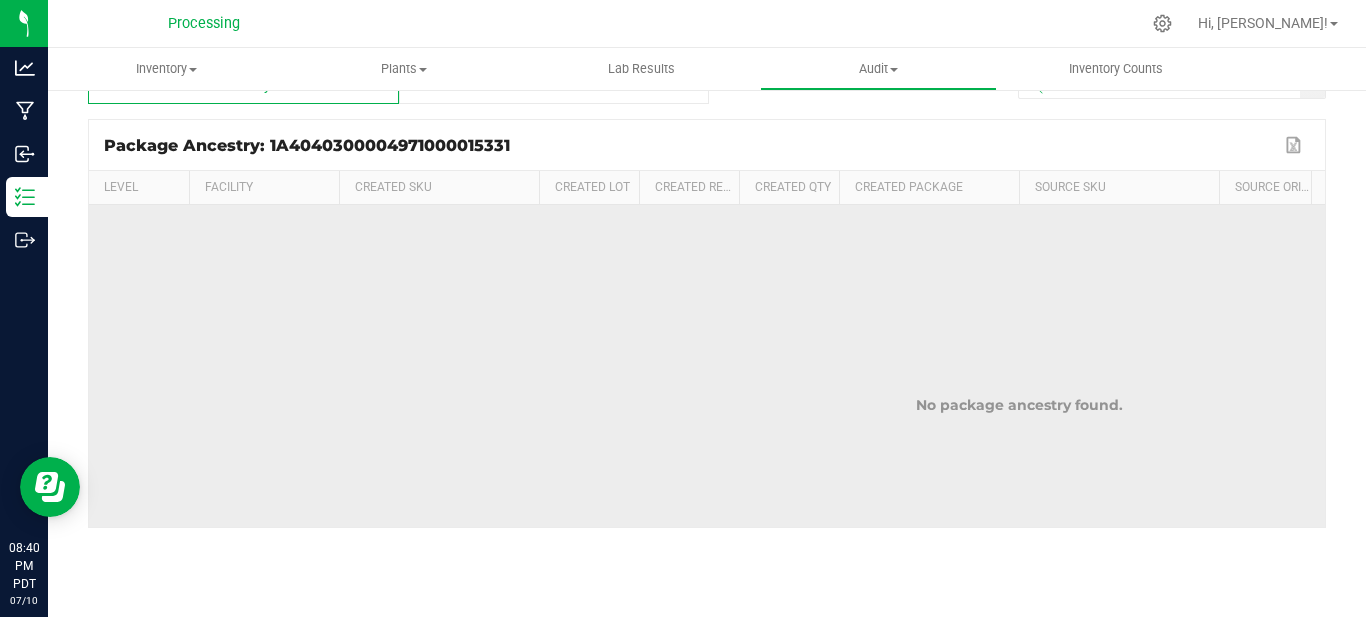 scroll, scrollTop: 0, scrollLeft: 0, axis: both 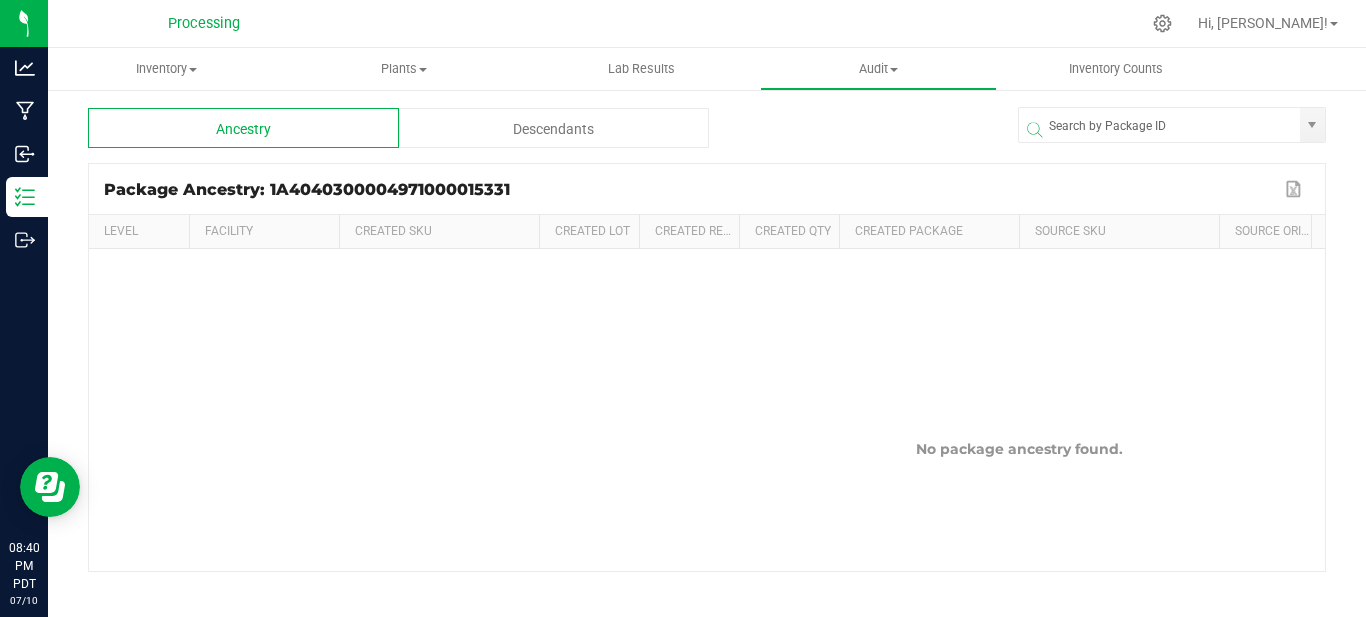 click on "Descendants" at bounding box center (554, 128) 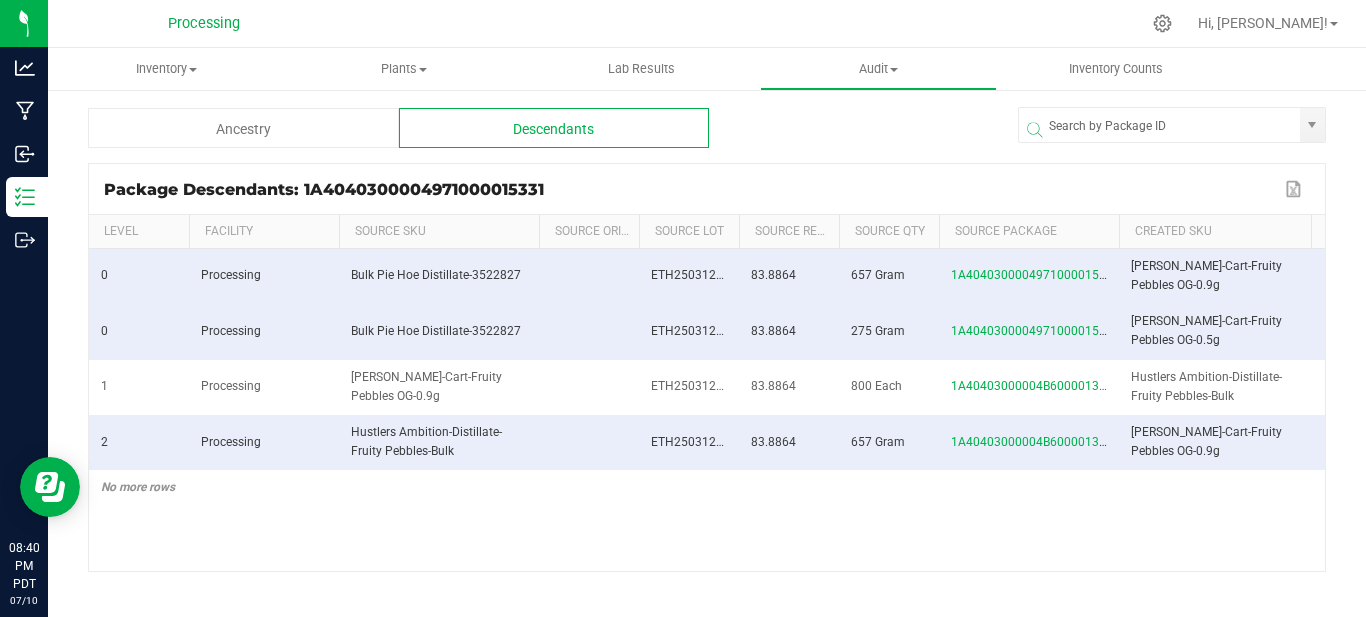 scroll, scrollTop: 0, scrollLeft: 44, axis: horizontal 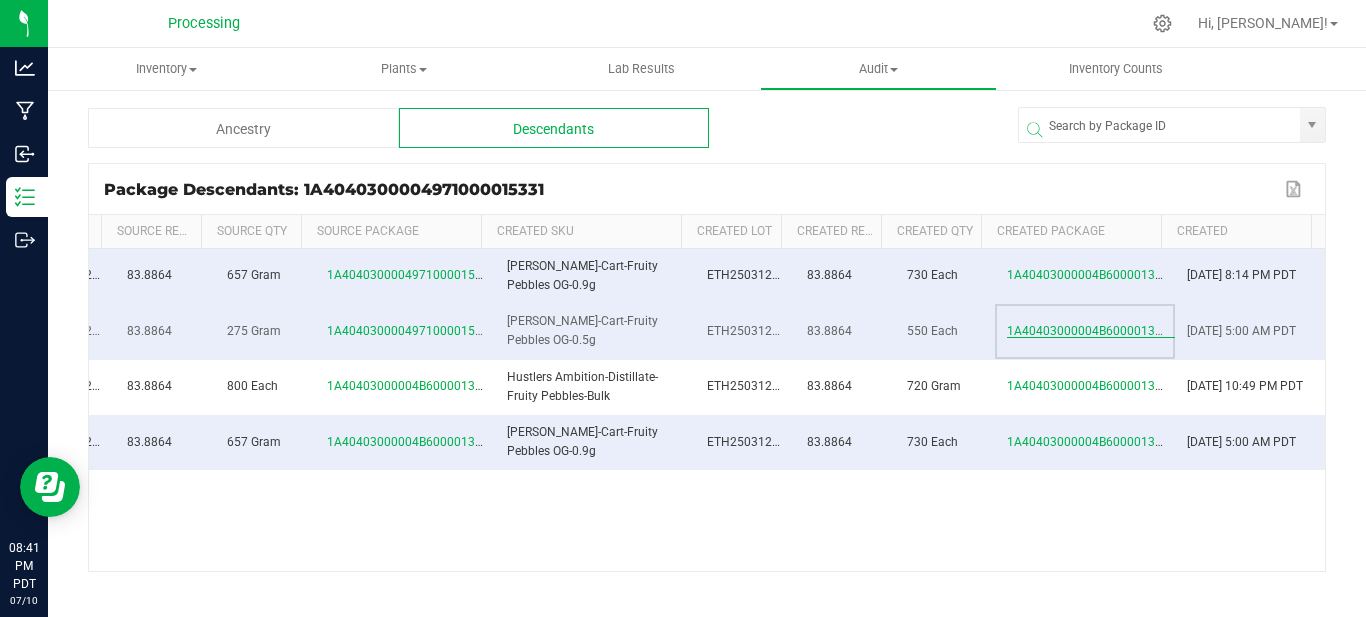 click on "1A40403000004B6000013123" at bounding box center [1091, 331] 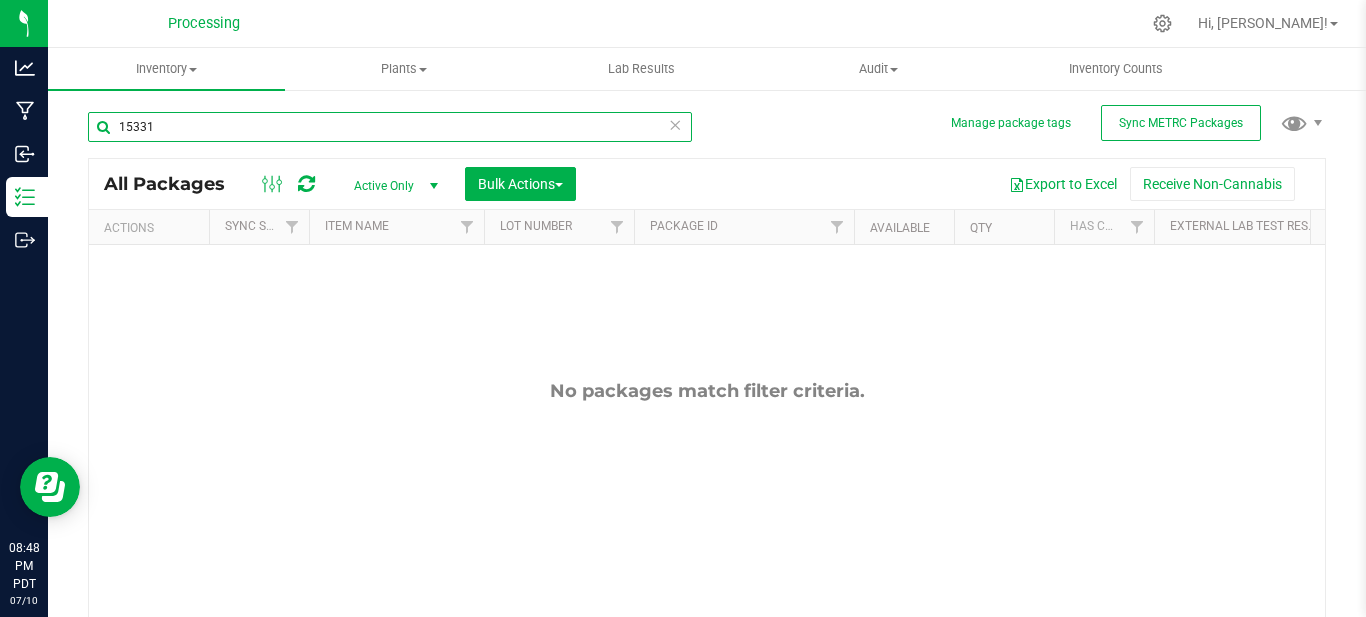 click on "15331" at bounding box center [390, 127] 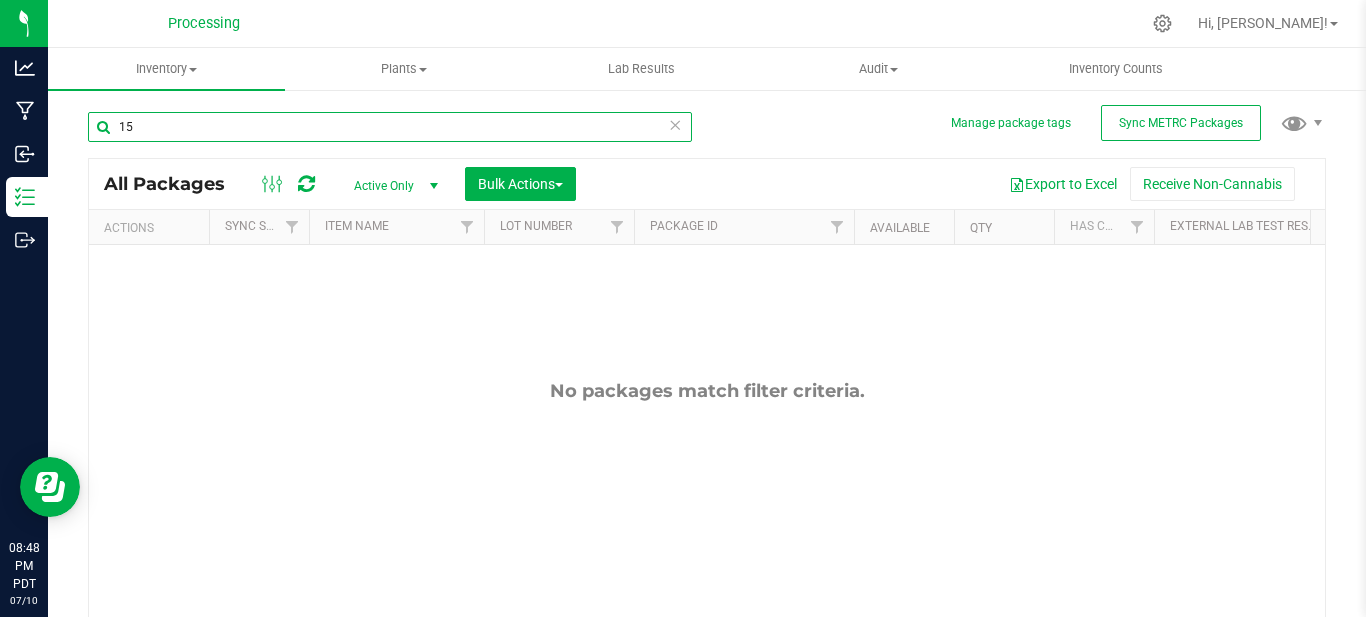 type on "1" 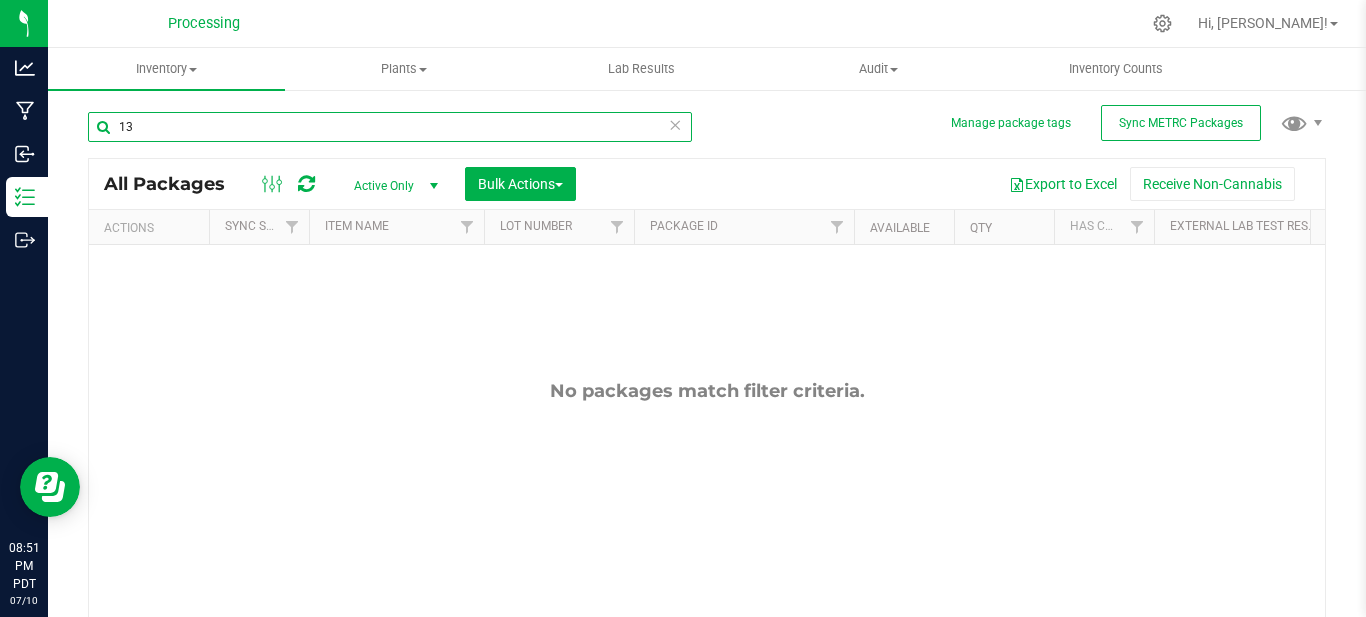 type on "1" 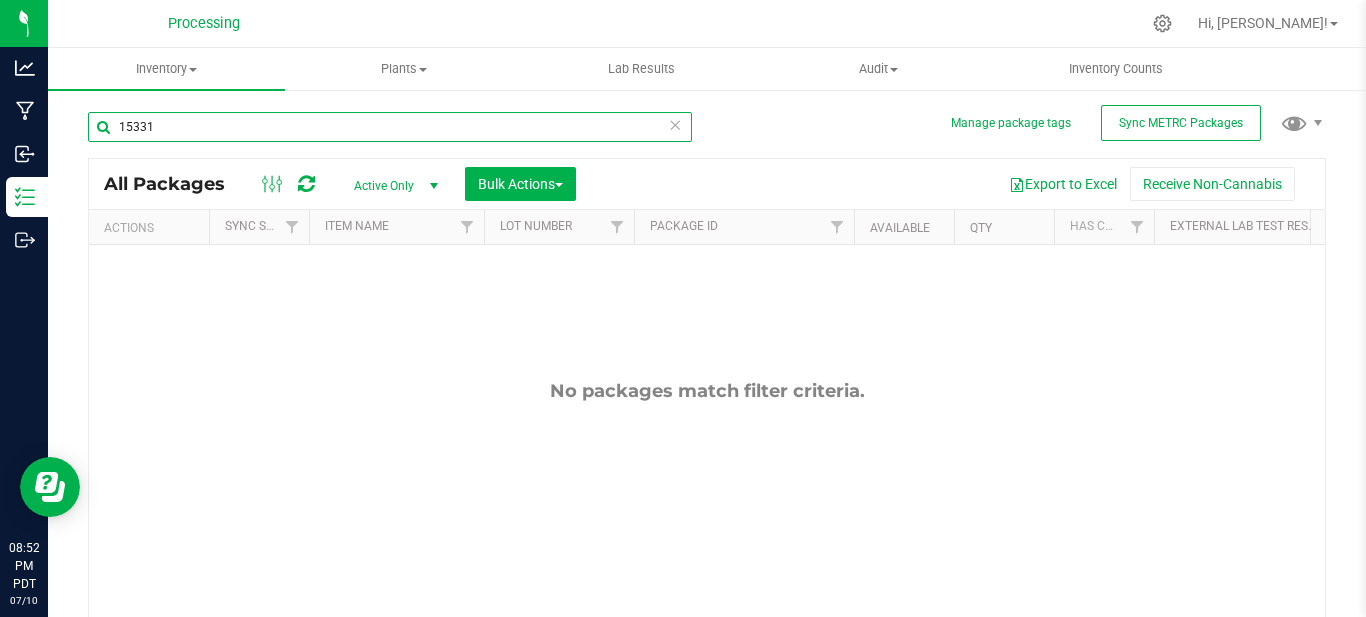 type on "15331" 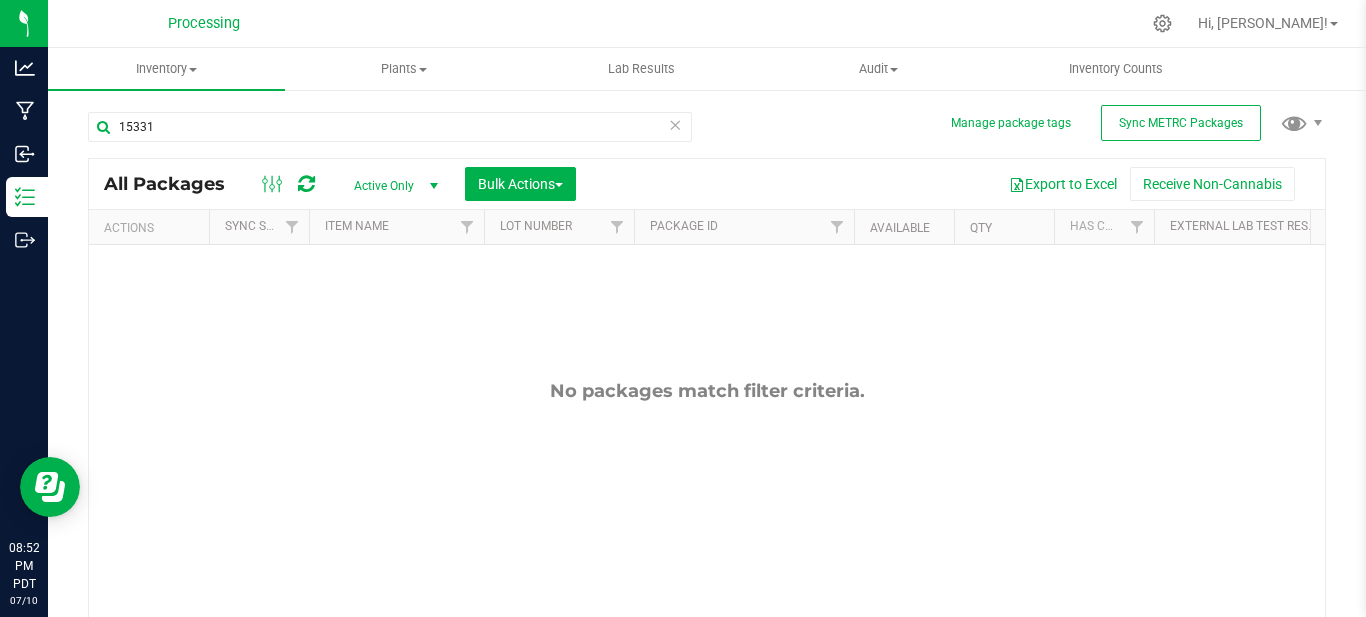 click on "Active Only" at bounding box center (392, 186) 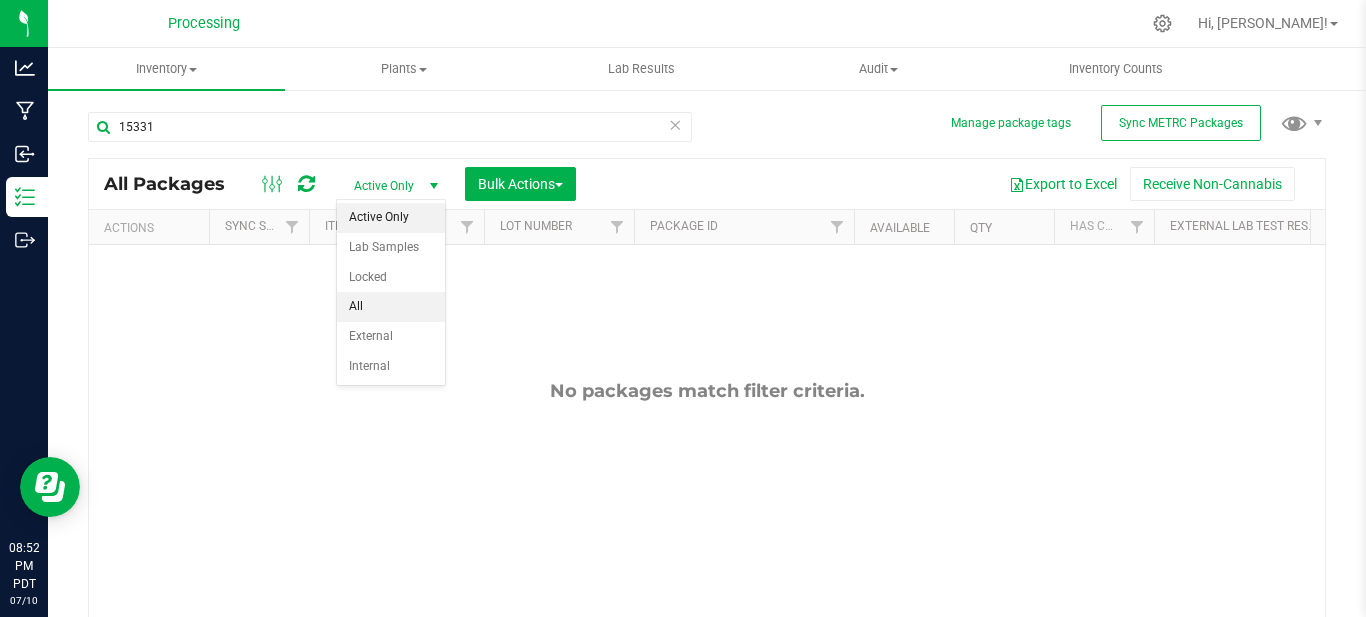 click on "All" at bounding box center [391, 307] 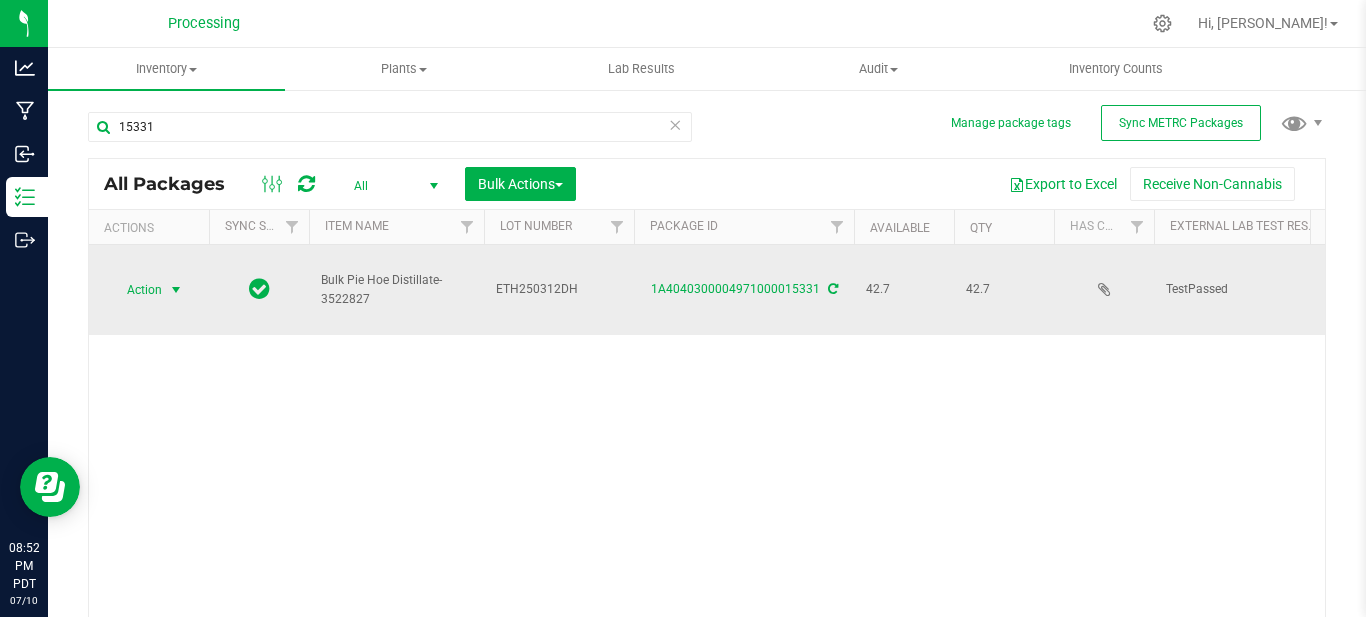 click at bounding box center (176, 290) 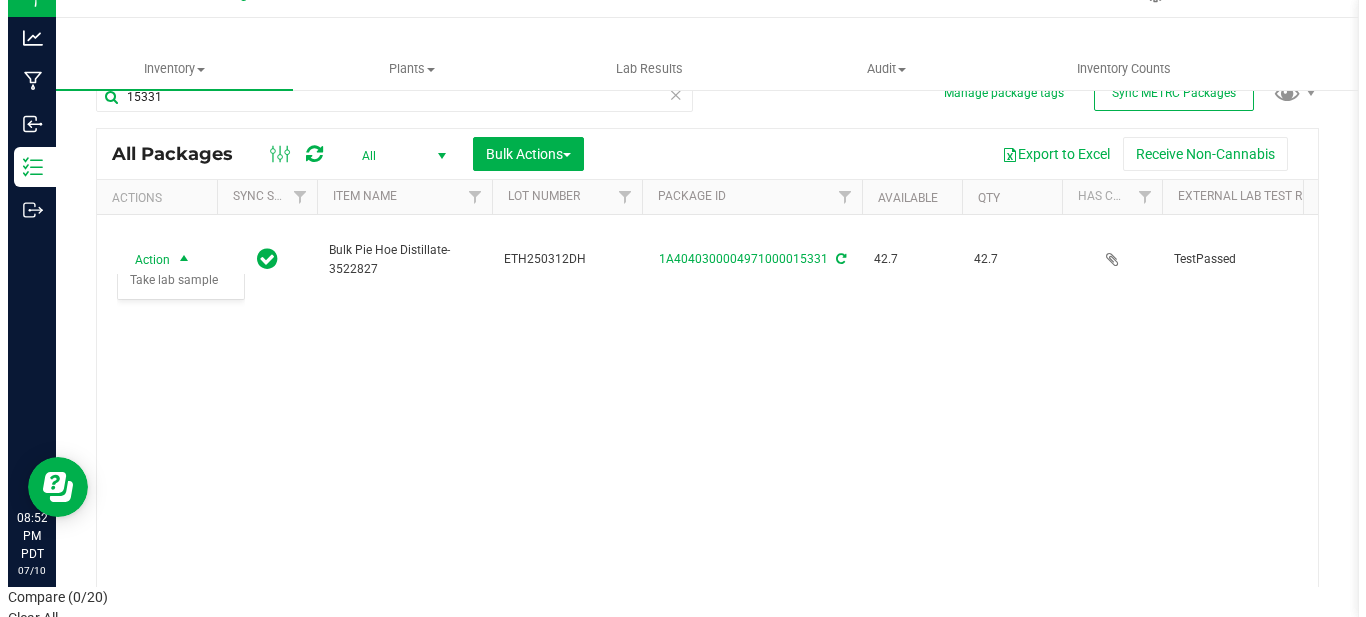 scroll, scrollTop: 0, scrollLeft: 0, axis: both 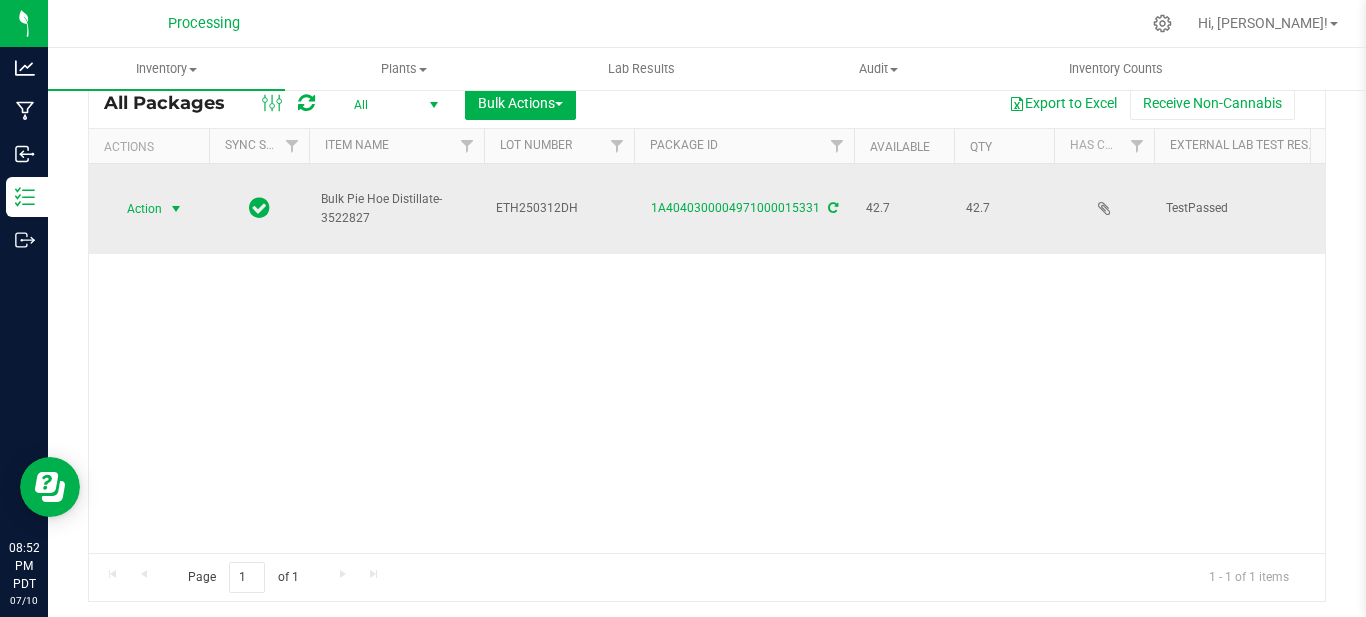click at bounding box center [176, 209] 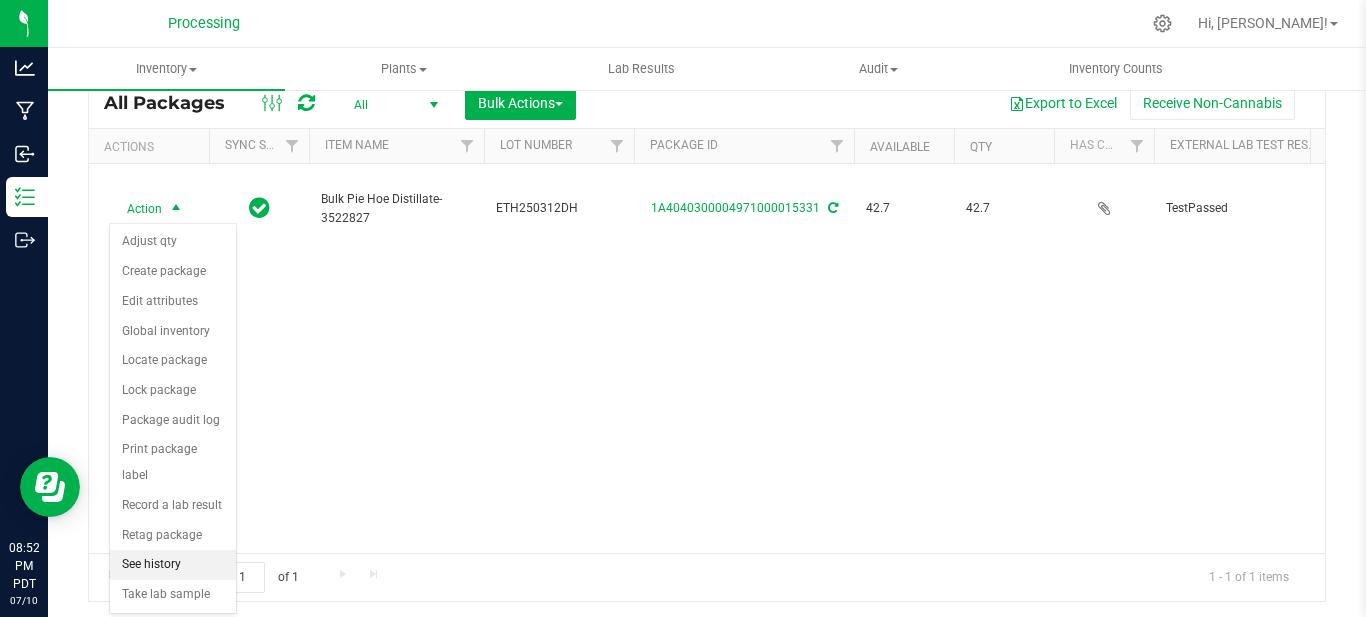 click on "See history" at bounding box center (173, 565) 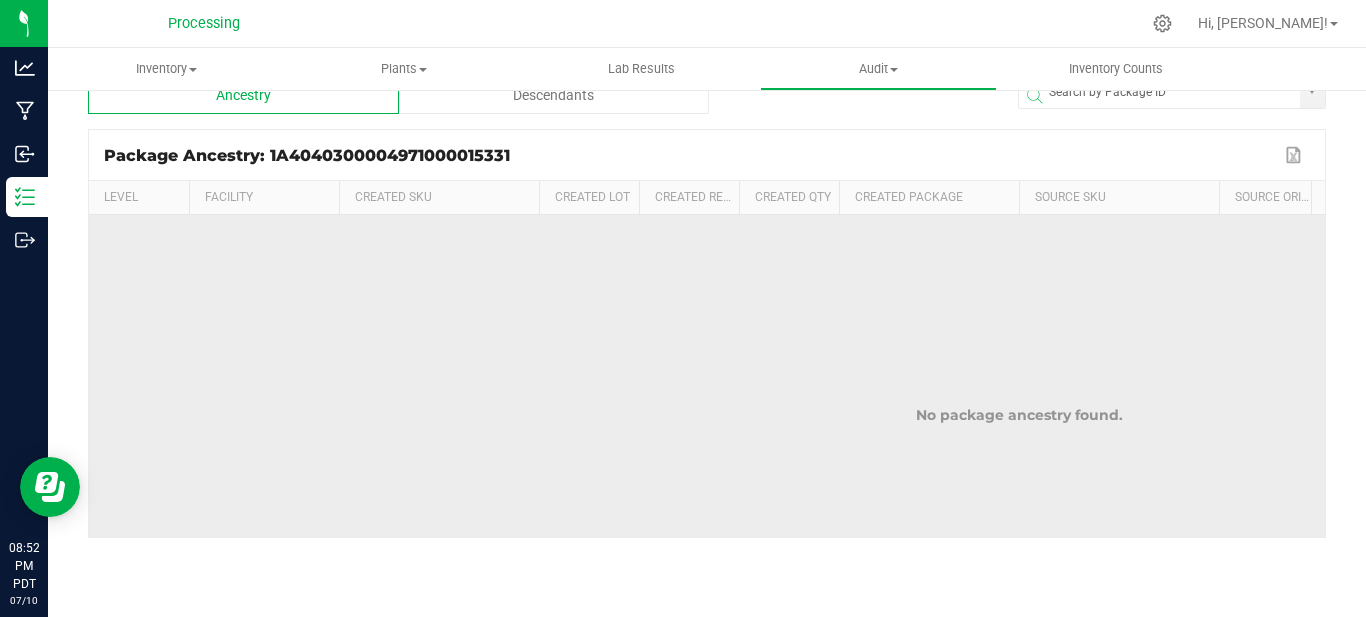 scroll, scrollTop: 0, scrollLeft: 0, axis: both 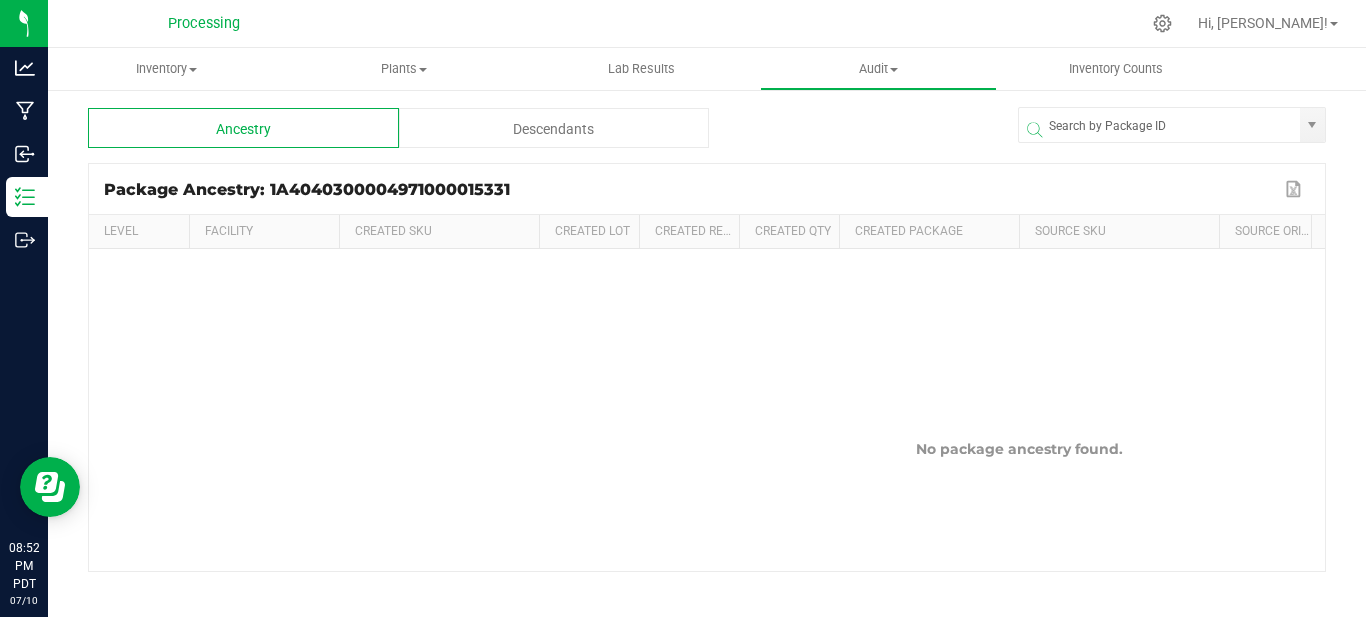 click on "Descendants" at bounding box center (554, 128) 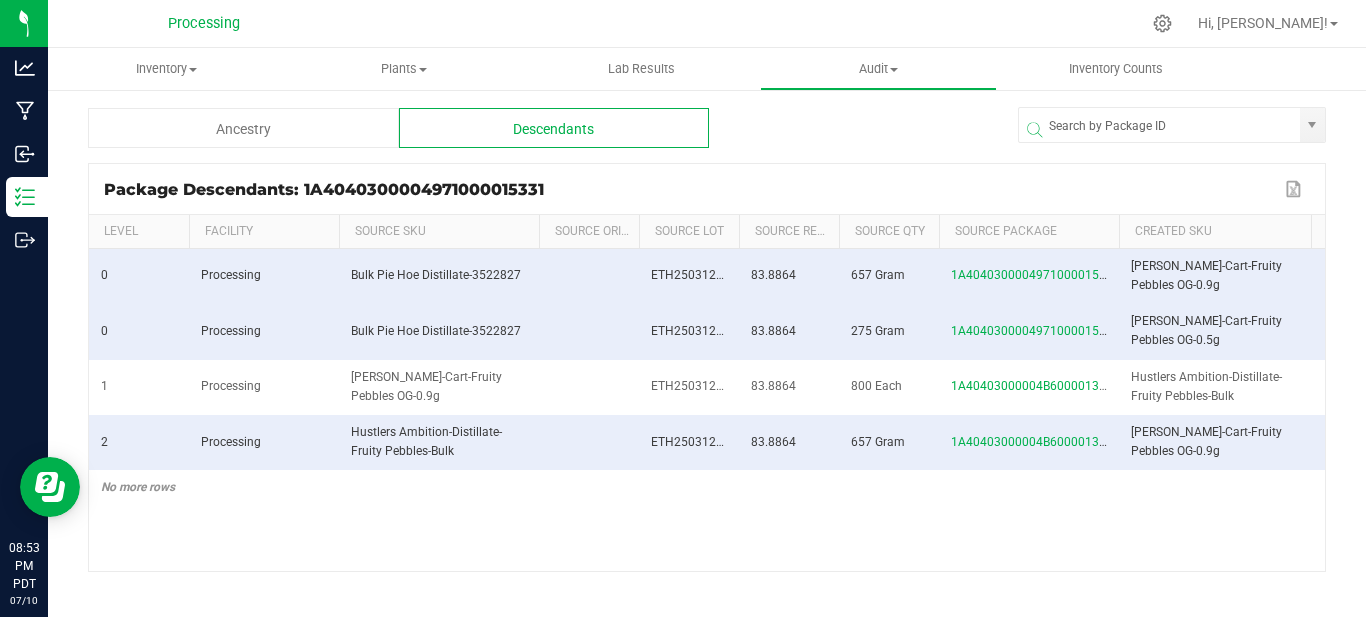 scroll, scrollTop: 0, scrollLeft: 307, axis: horizontal 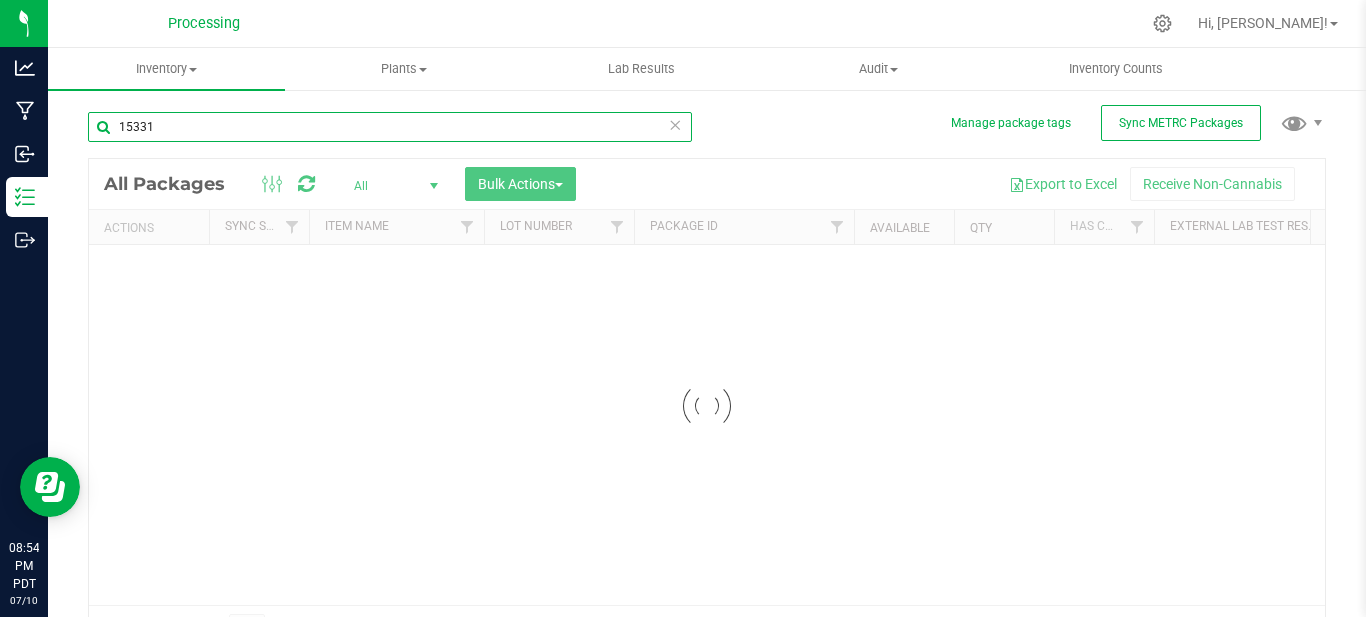 click on "15331" at bounding box center (390, 127) 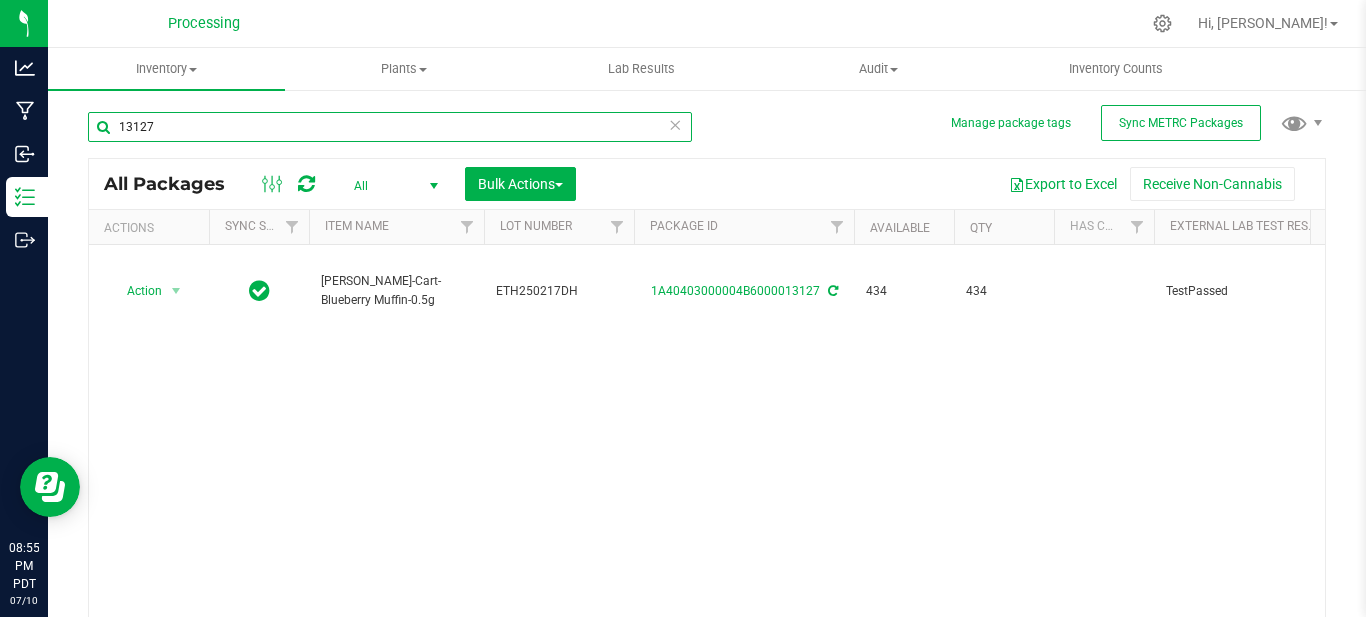 click on "13127" at bounding box center [390, 127] 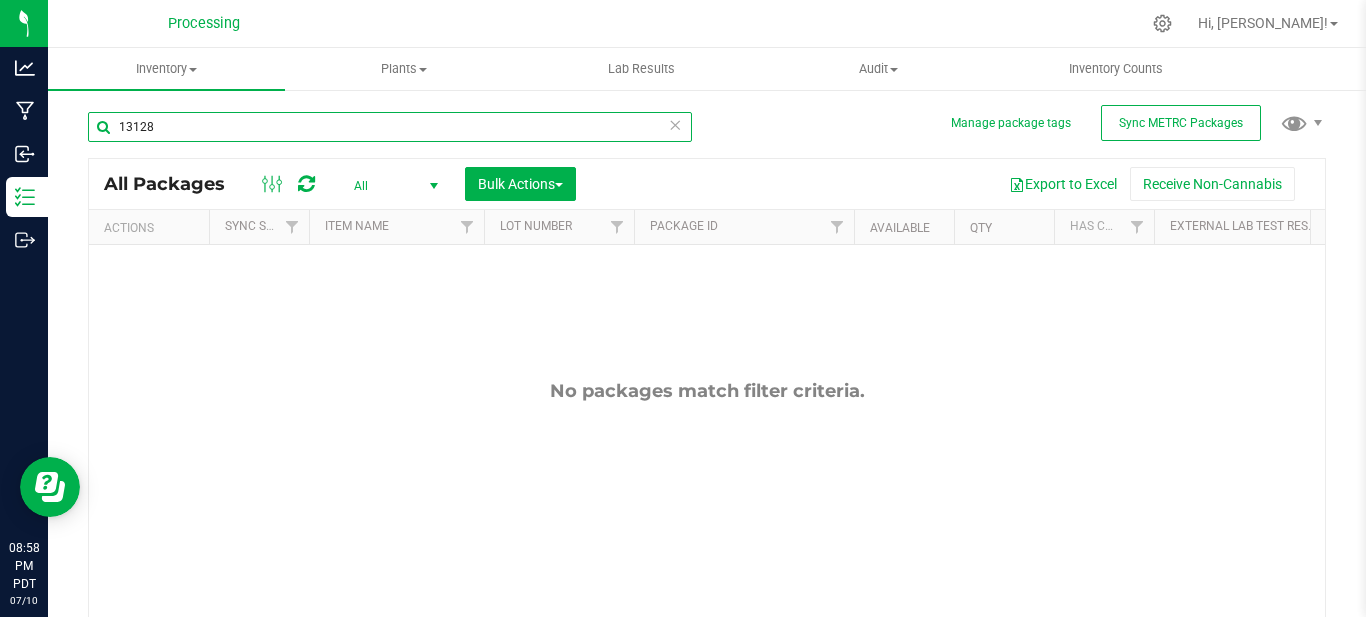 click on "13128" at bounding box center (390, 127) 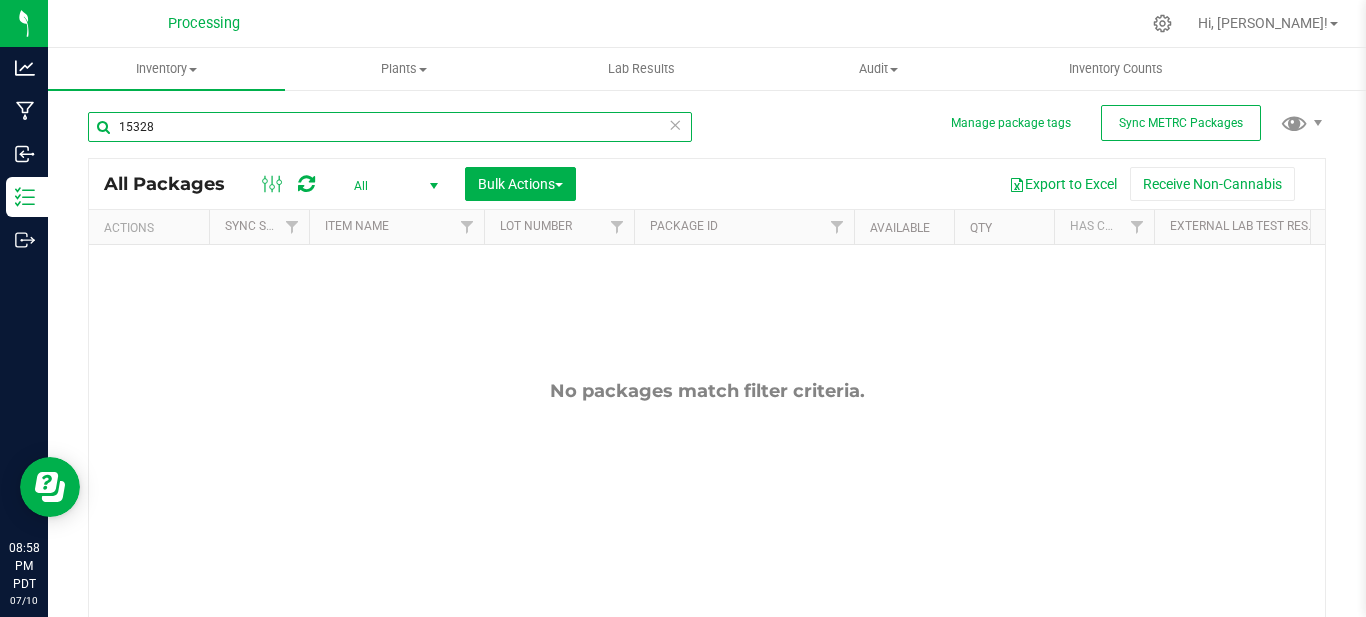 type on "15328" 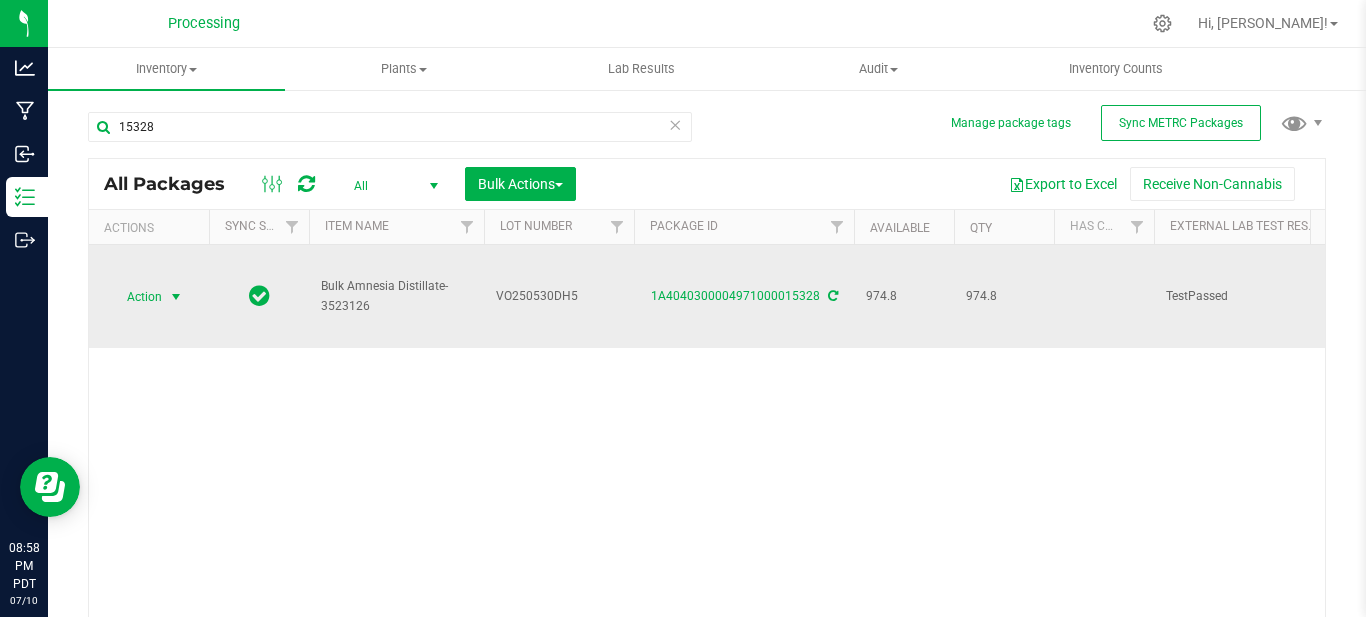 click at bounding box center (176, 297) 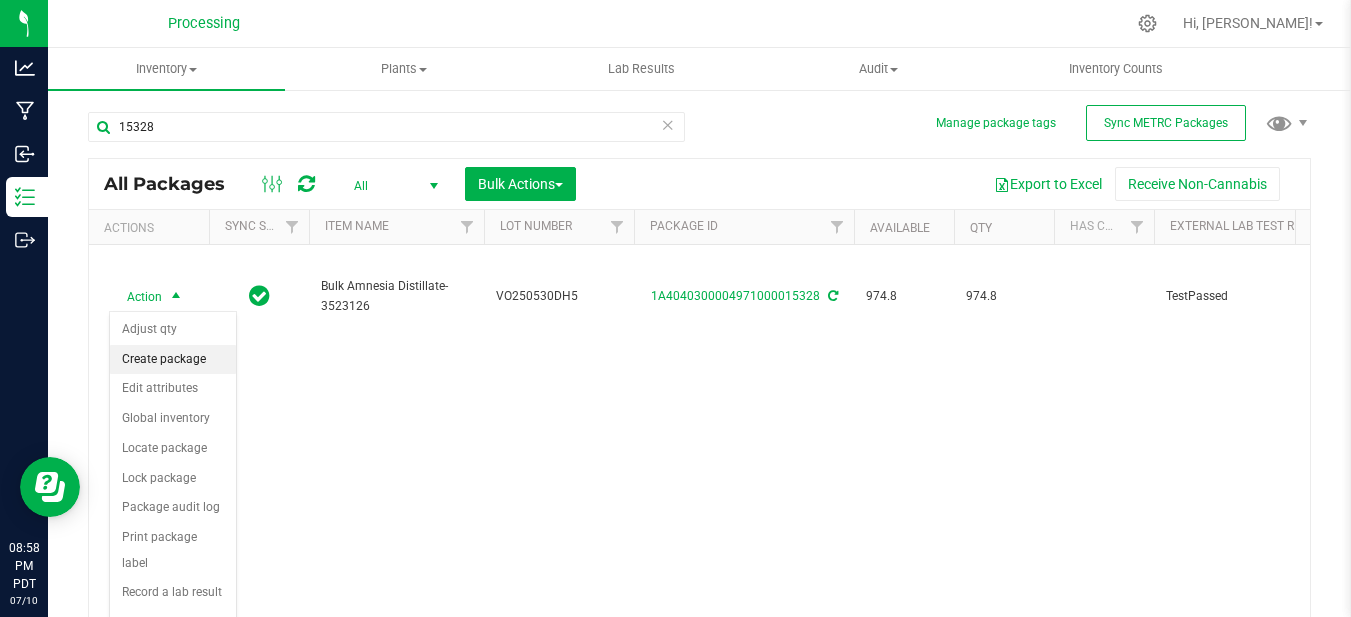 click on "Create package" at bounding box center [173, 360] 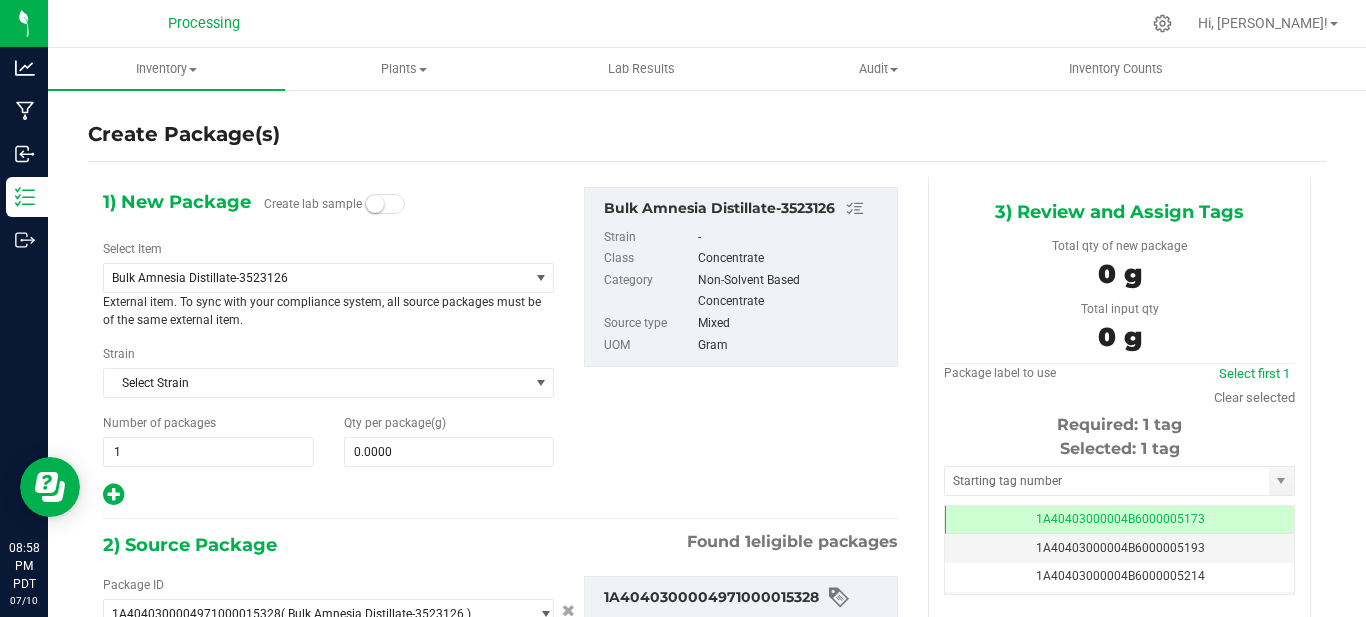 type on "0.0000 g" 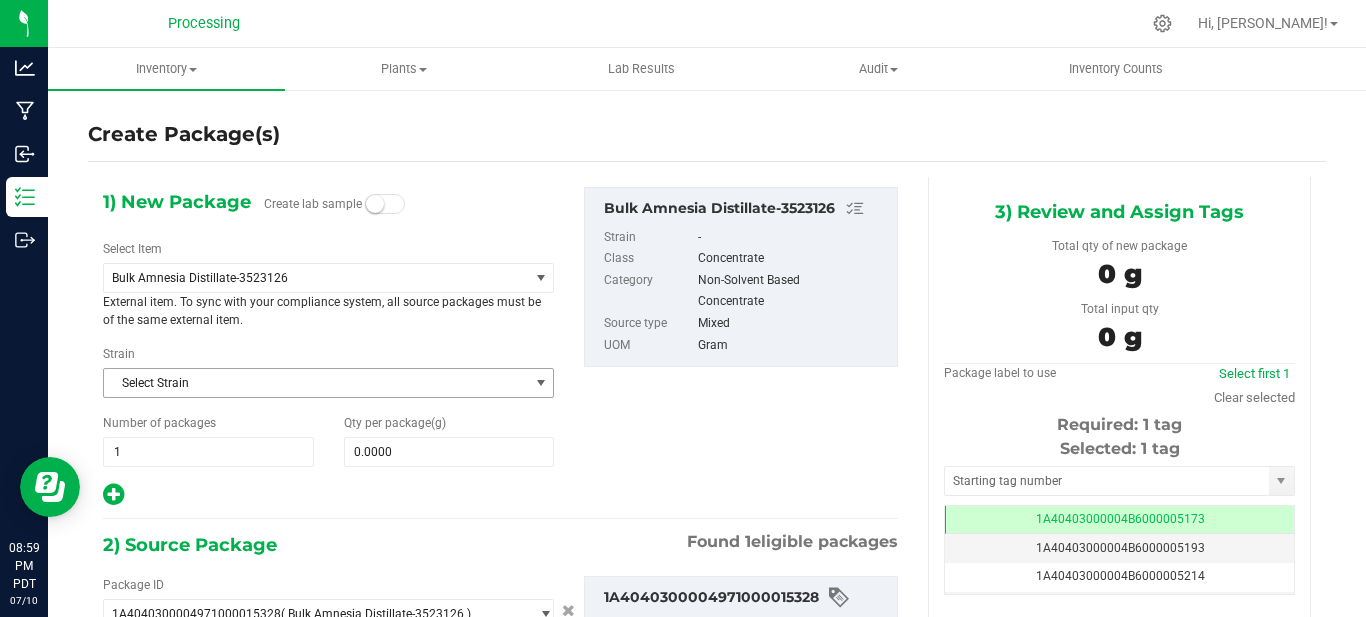 scroll, scrollTop: 0, scrollLeft: -1, axis: horizontal 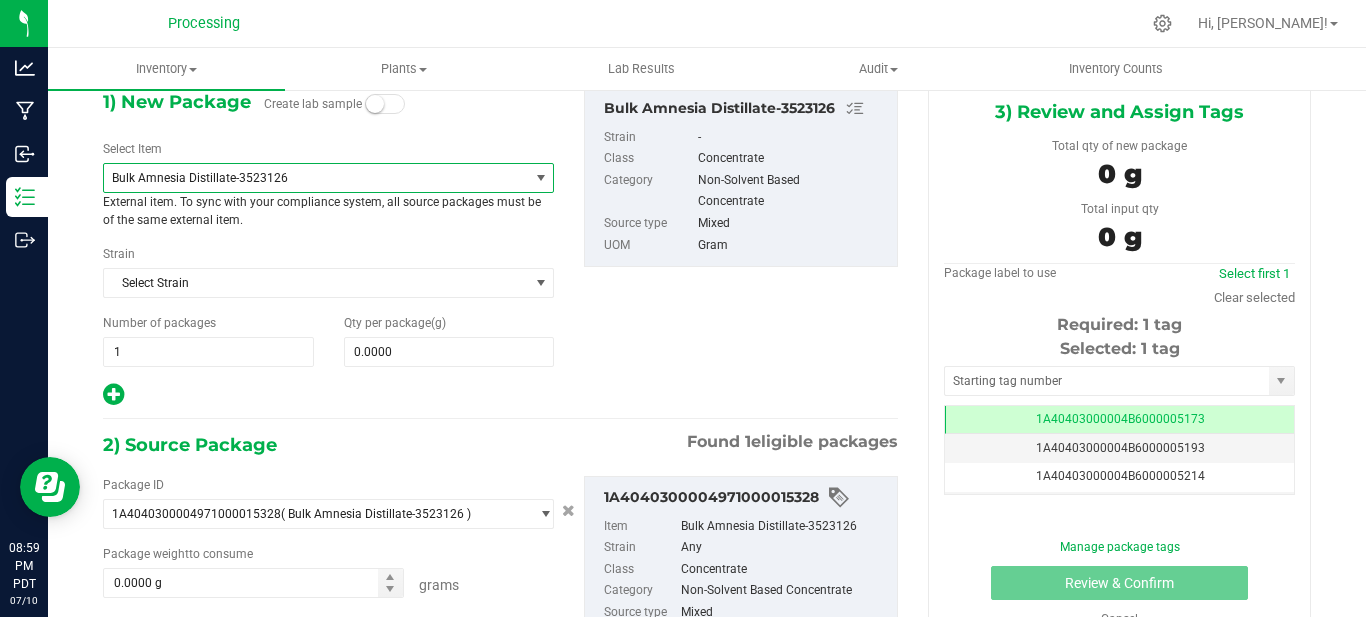 click on "Bulk Amnesia Distillate-3523126" at bounding box center (308, 178) 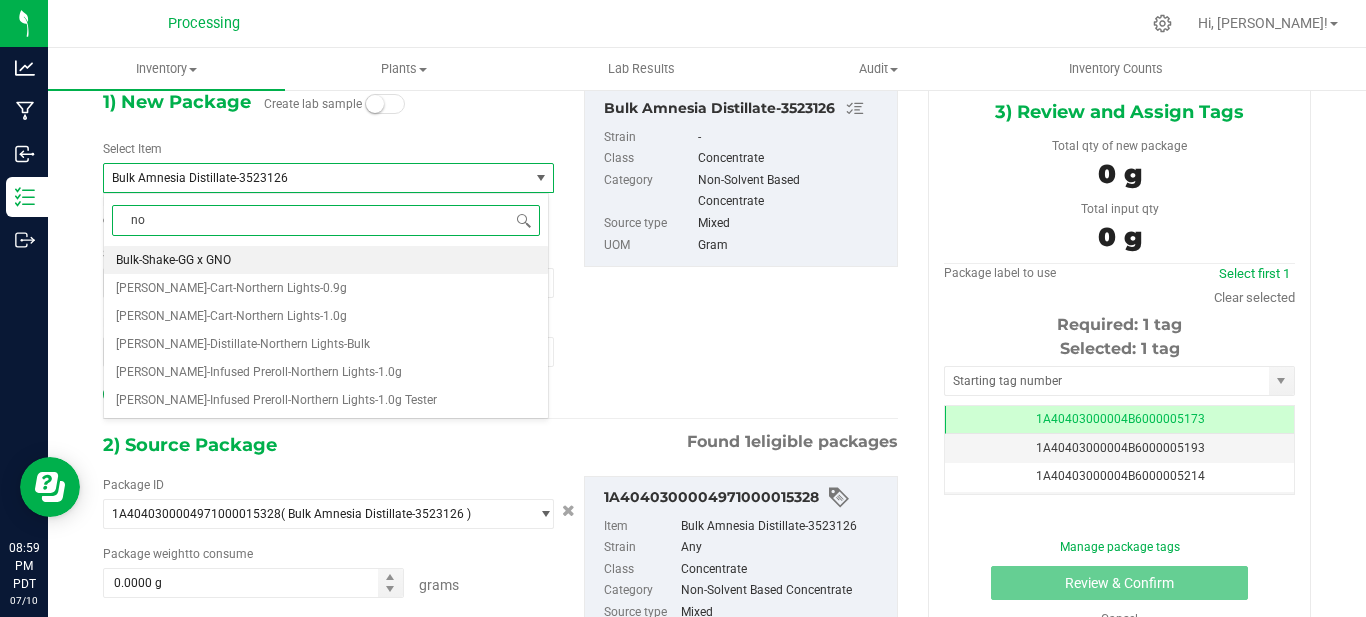 type on "no" 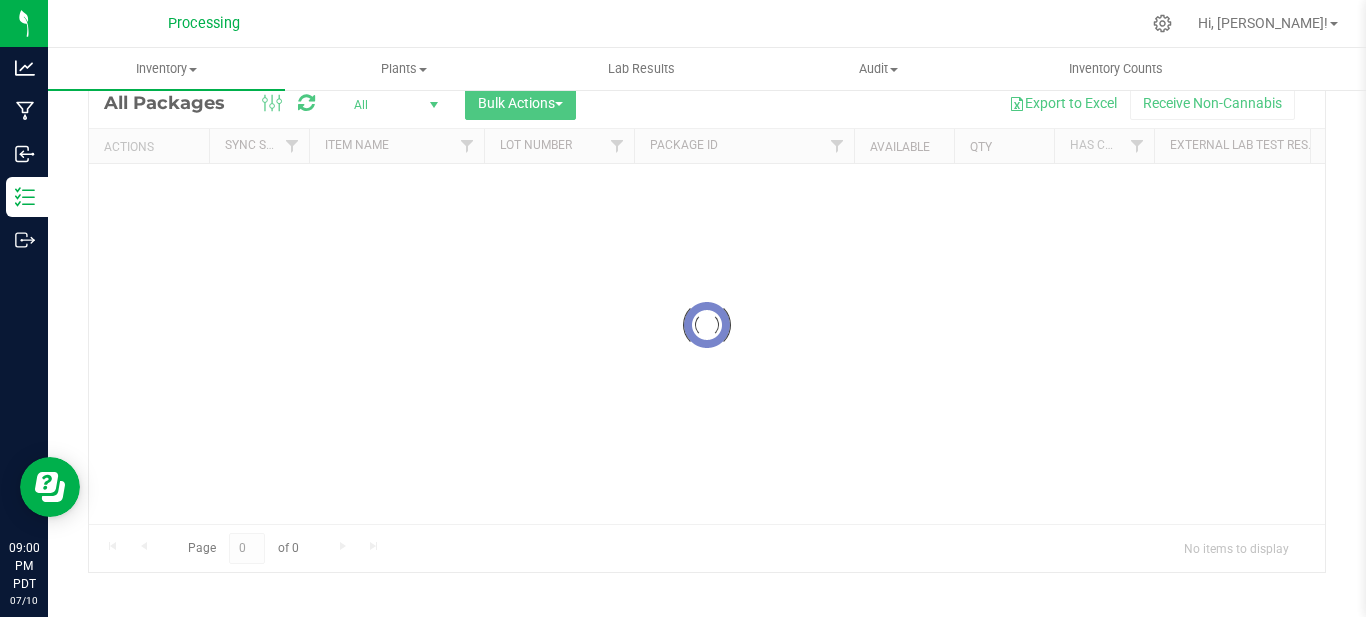 scroll, scrollTop: 81, scrollLeft: 0, axis: vertical 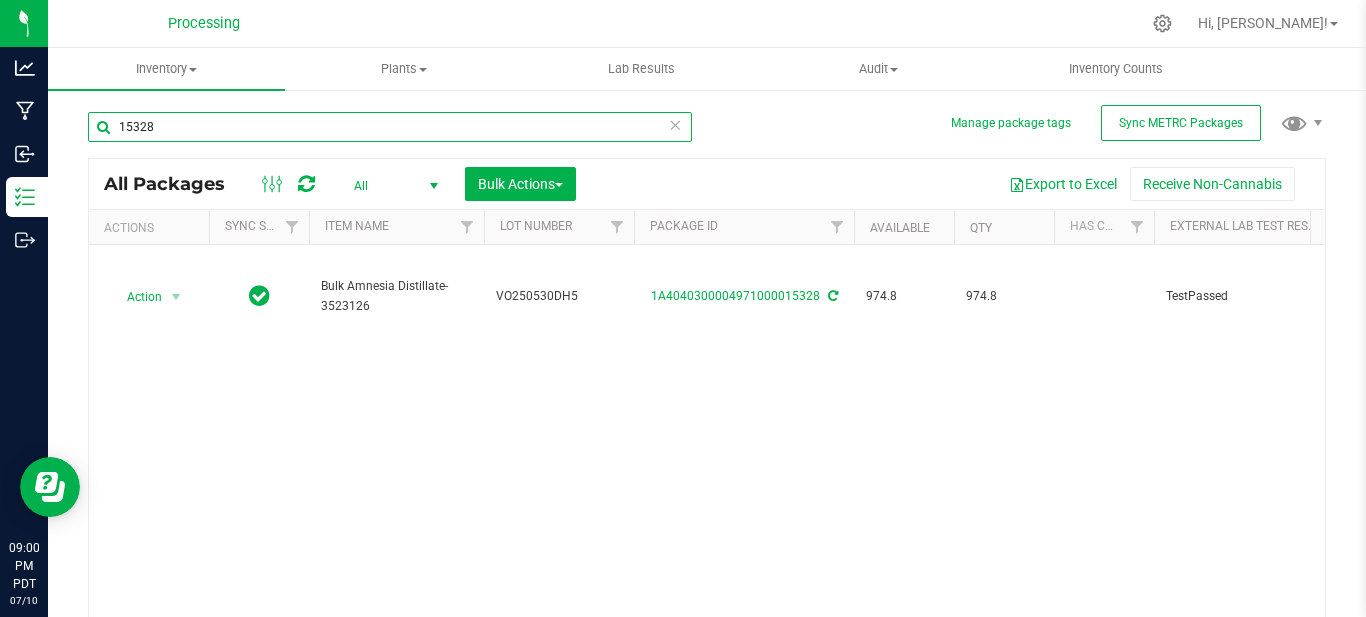 click on "15328" at bounding box center (390, 127) 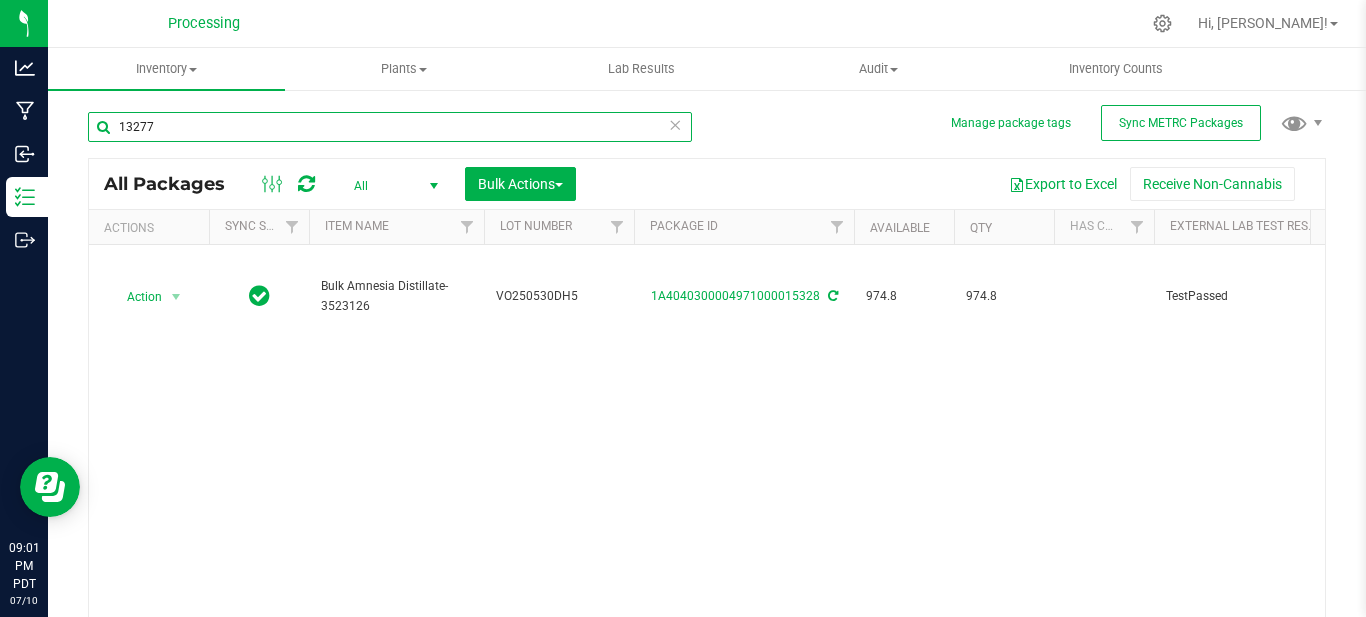 type on "13277" 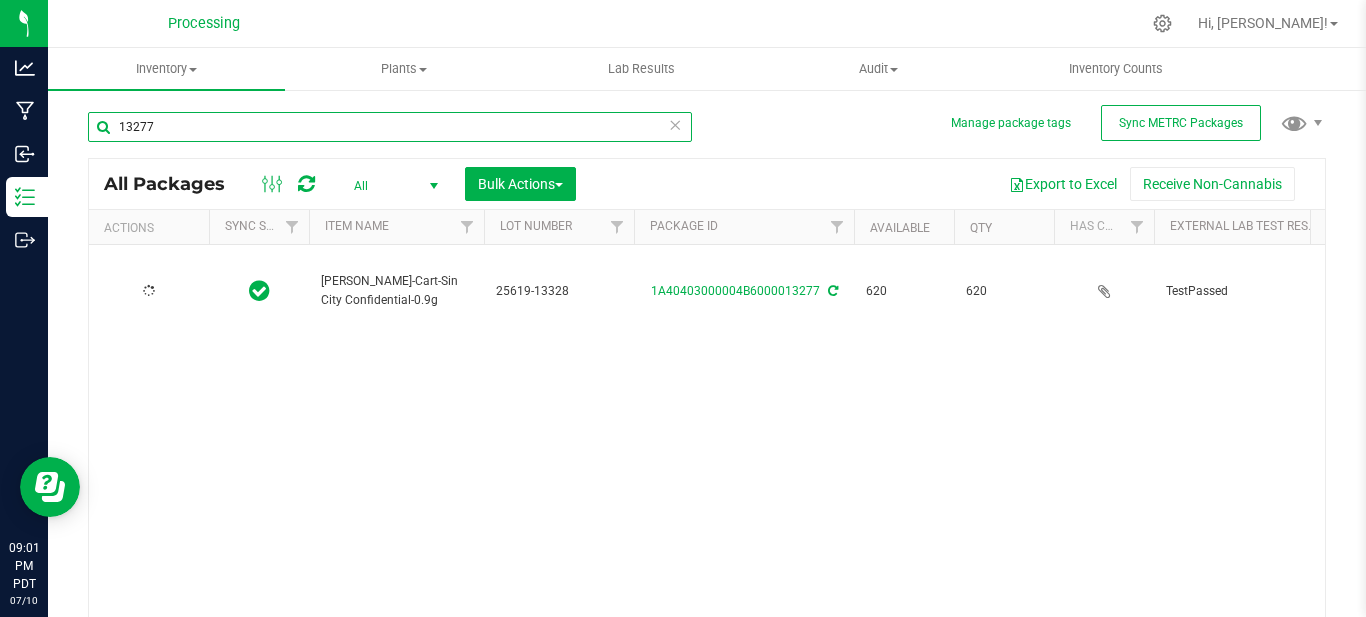 type on "[DATE]" 